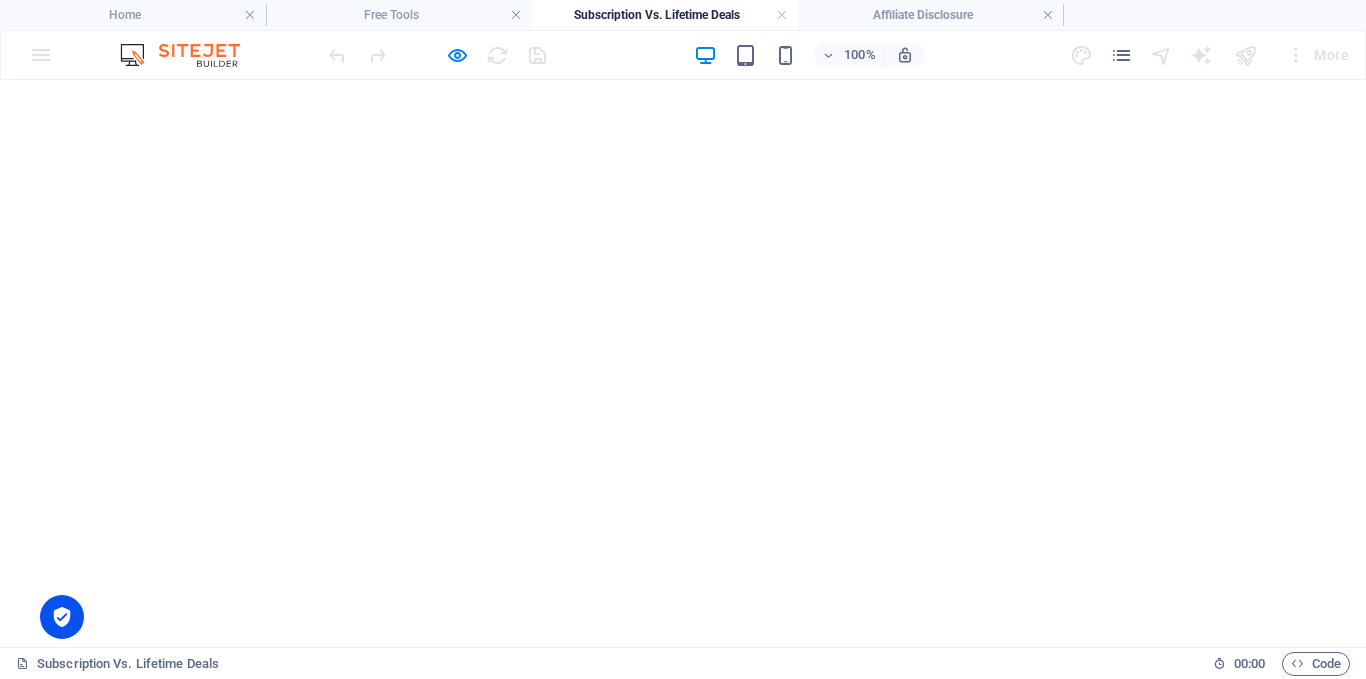scroll, scrollTop: 0, scrollLeft: 0, axis: both 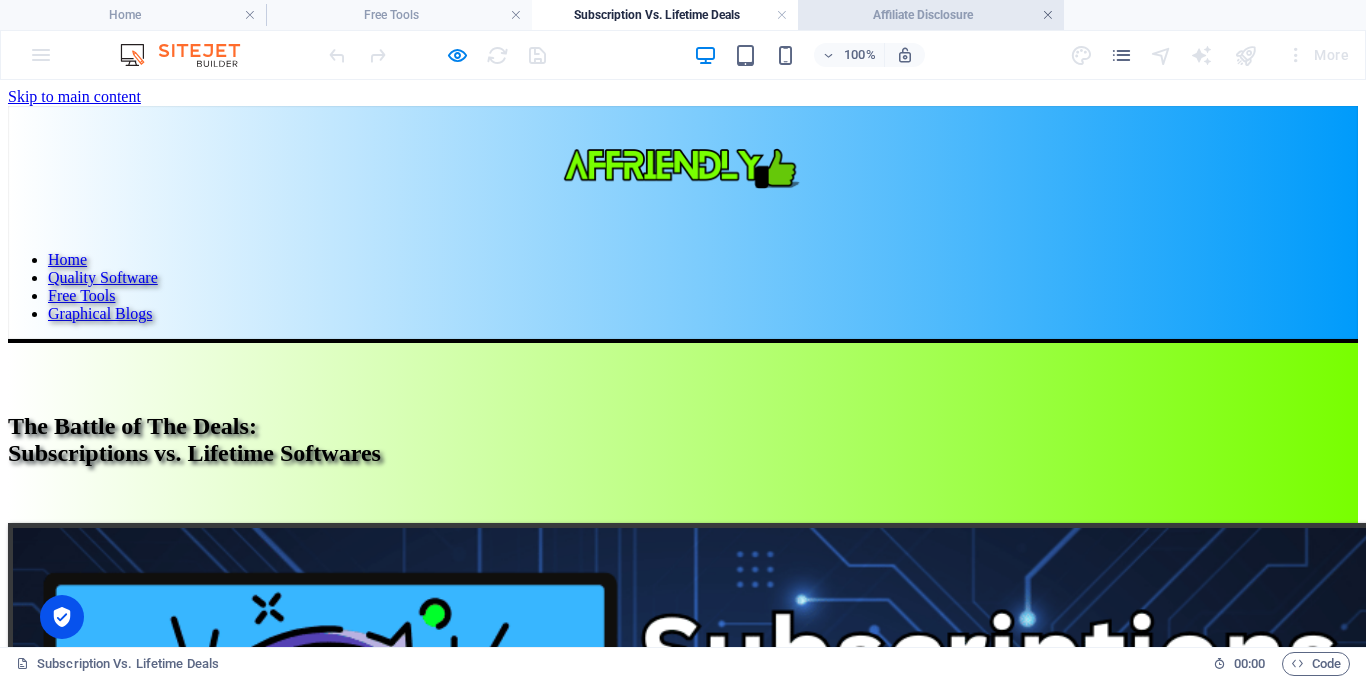 click at bounding box center [1048, 15] 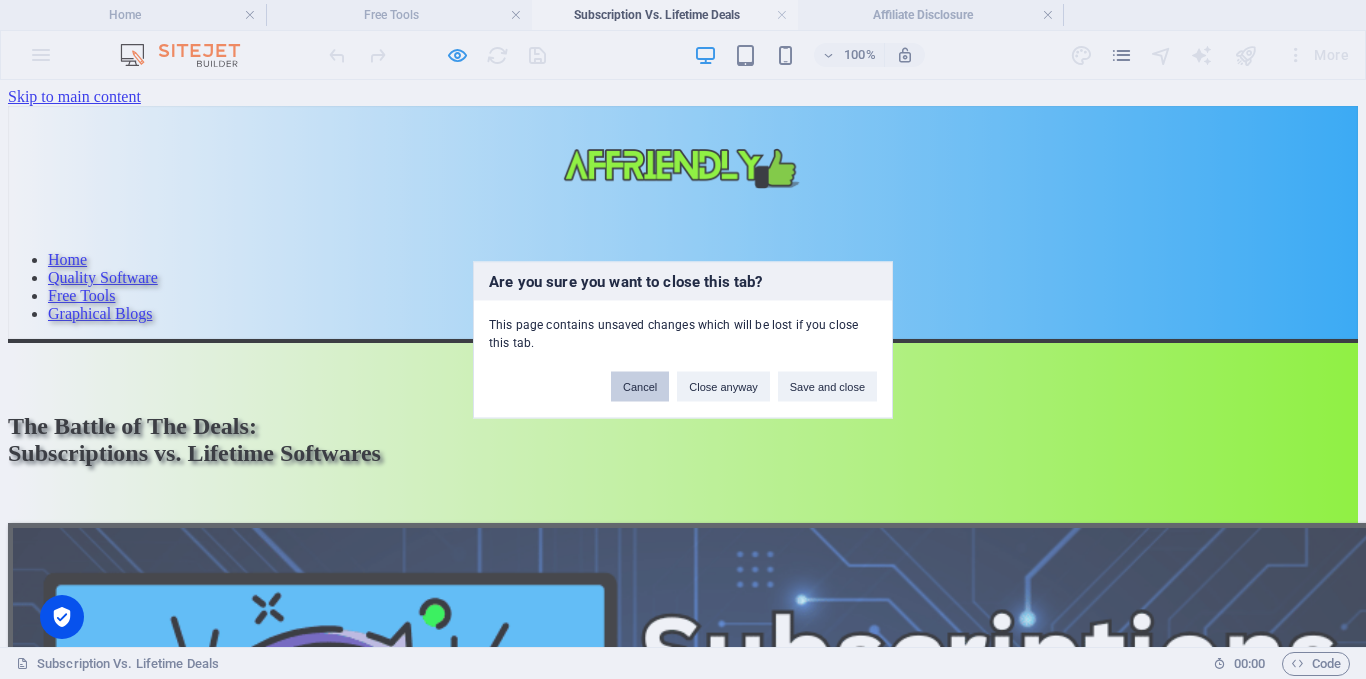 click on "Cancel" at bounding box center (640, 386) 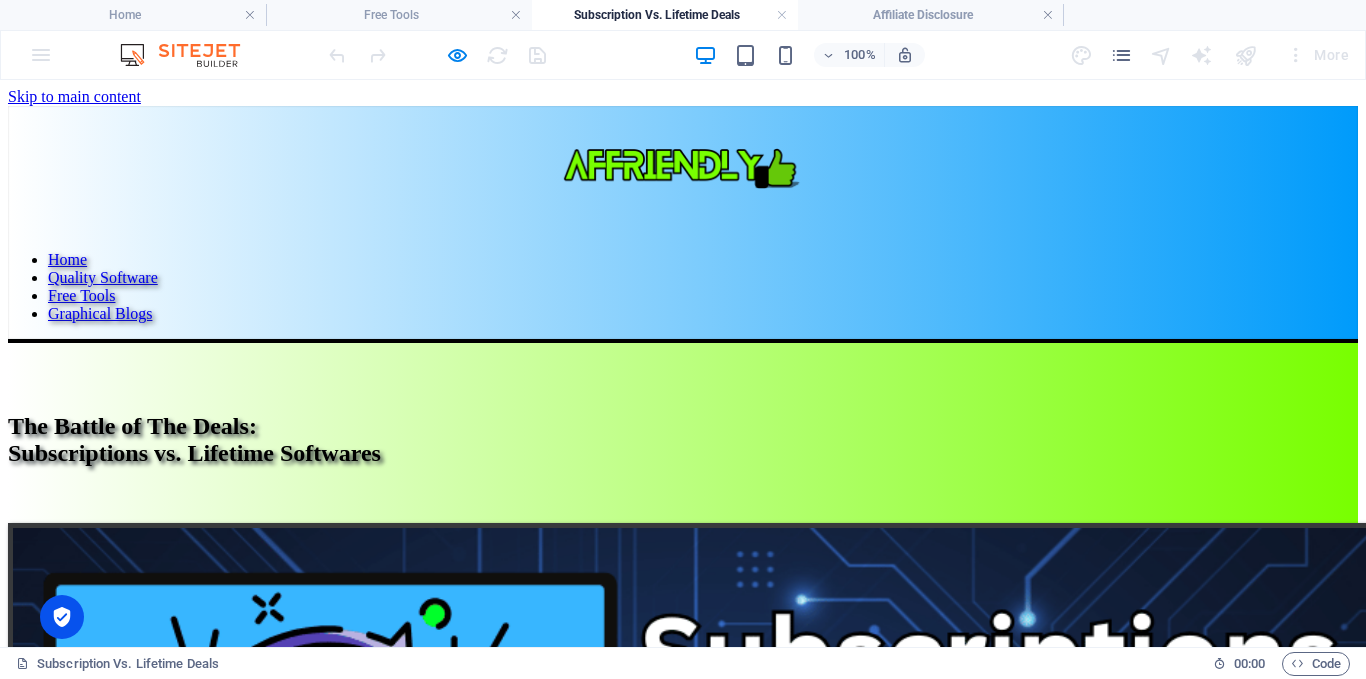 click on "More" at bounding box center (1213, 55) 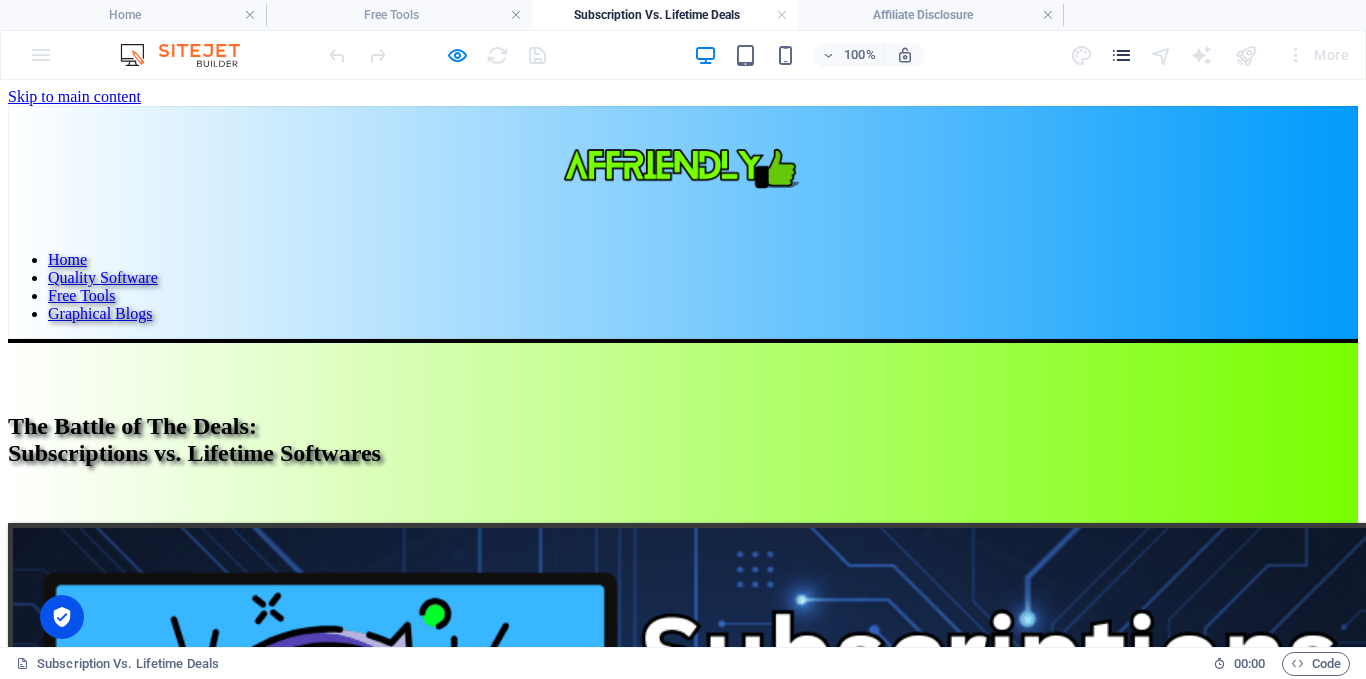 click at bounding box center (1121, 55) 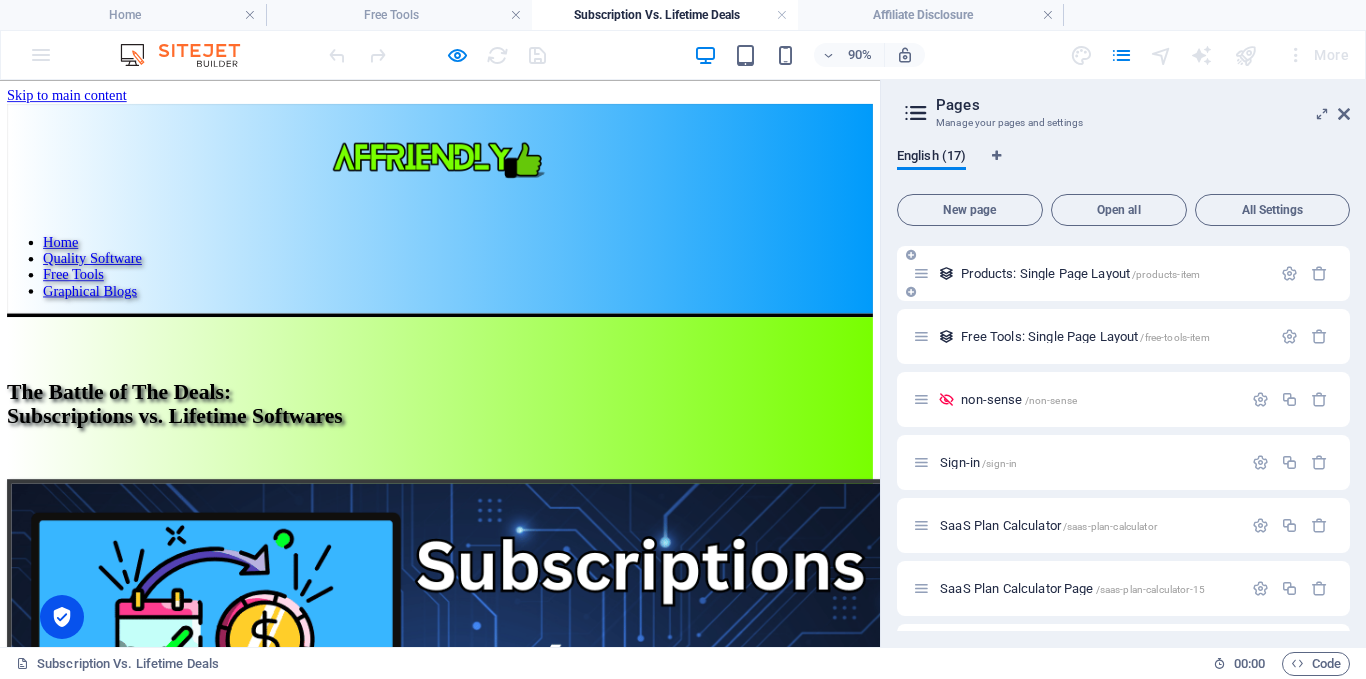 scroll, scrollTop: 682, scrollLeft: 0, axis: vertical 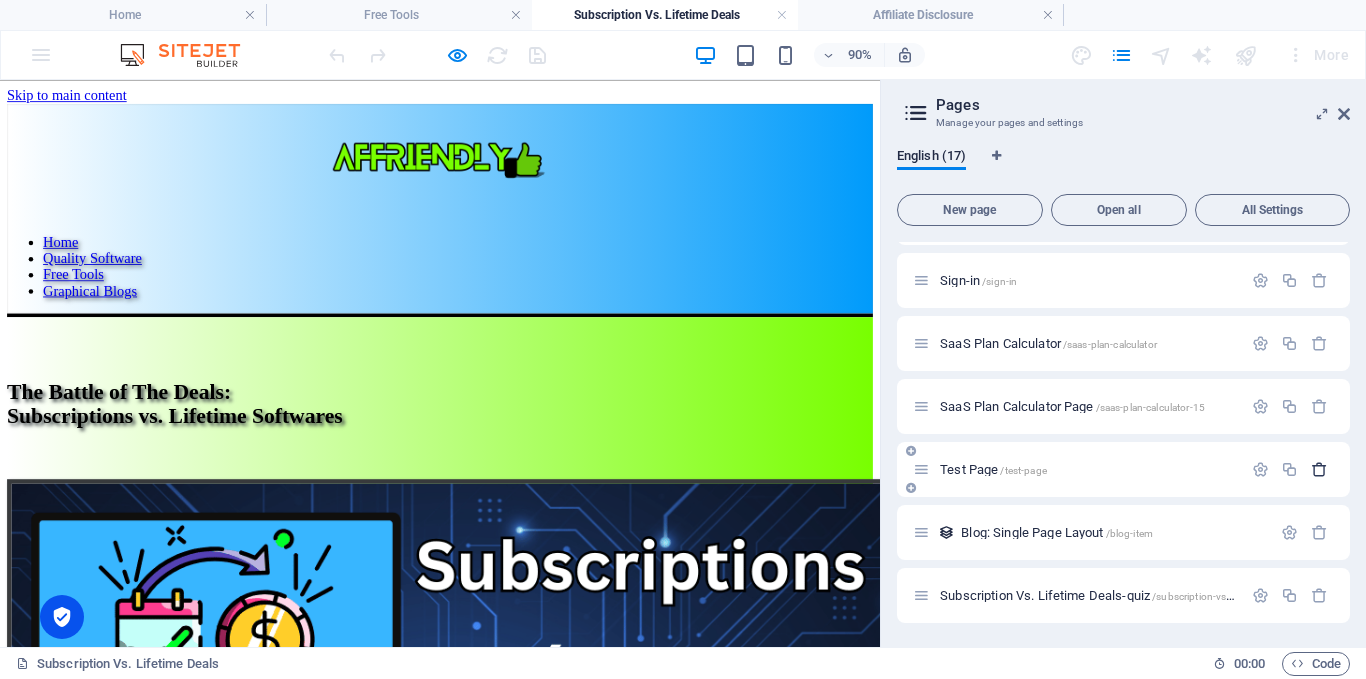 click at bounding box center (1319, 469) 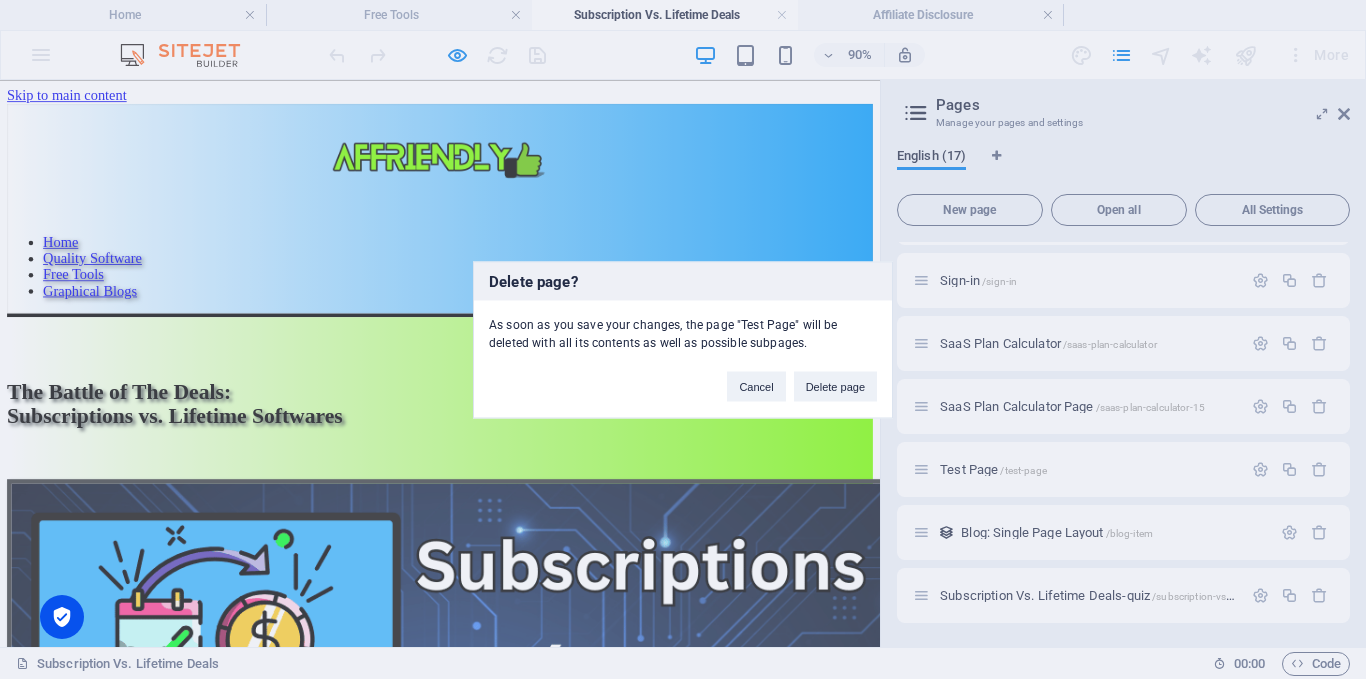 click on "Delete page? As soon as you save your changes, the page "Test Page" will be deleted with all its contents as well as possible subpages. Cancel Delete page" at bounding box center [683, 339] 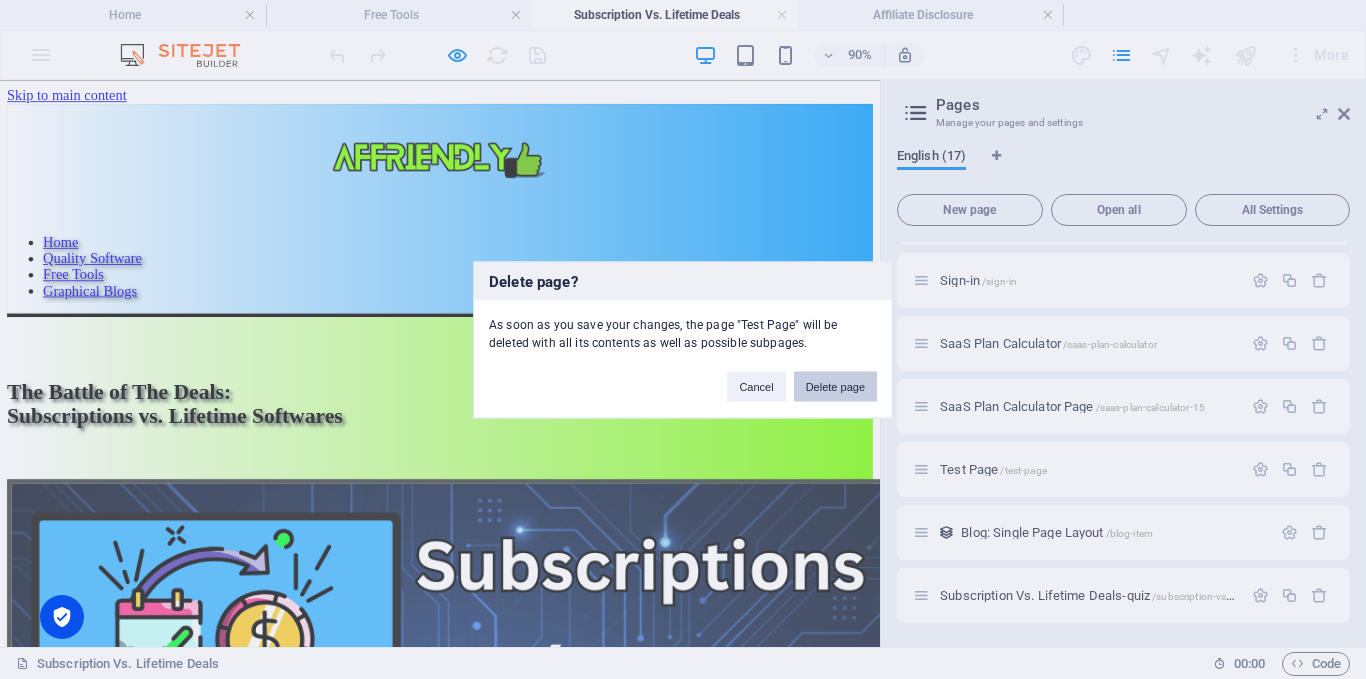 click on "Delete page" at bounding box center [835, 386] 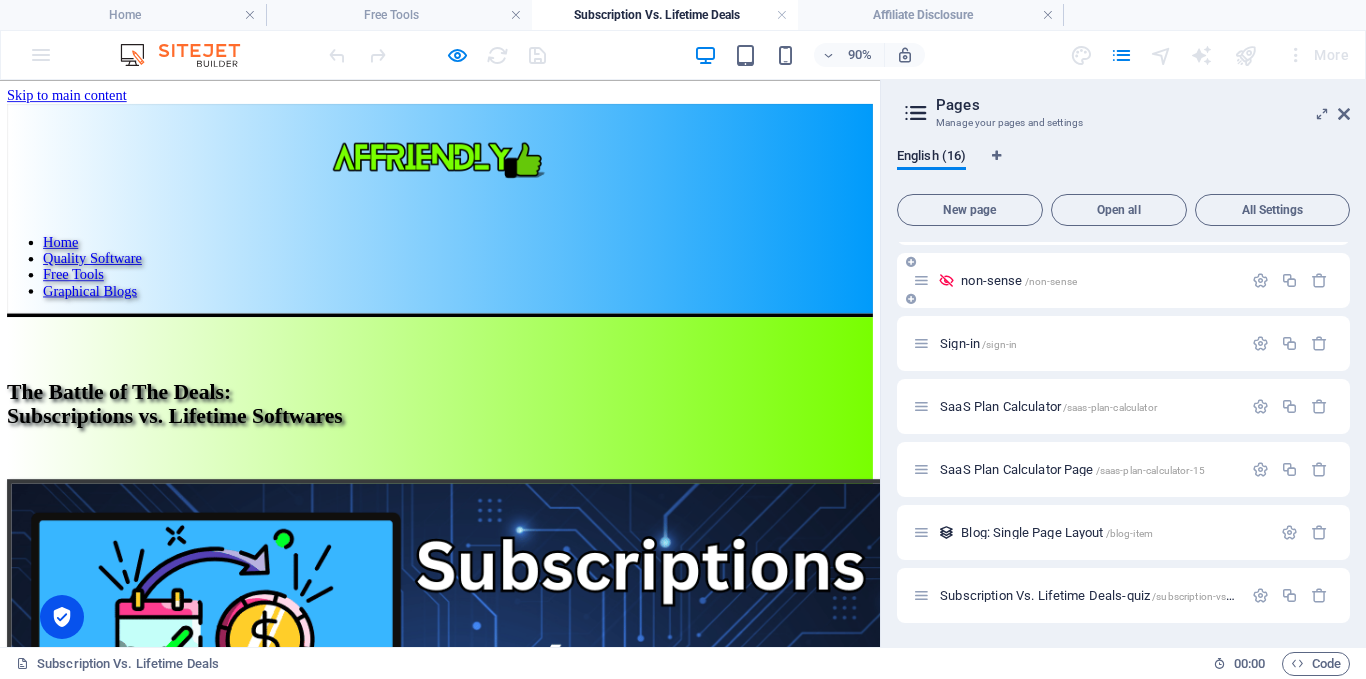 scroll, scrollTop: 619, scrollLeft: 0, axis: vertical 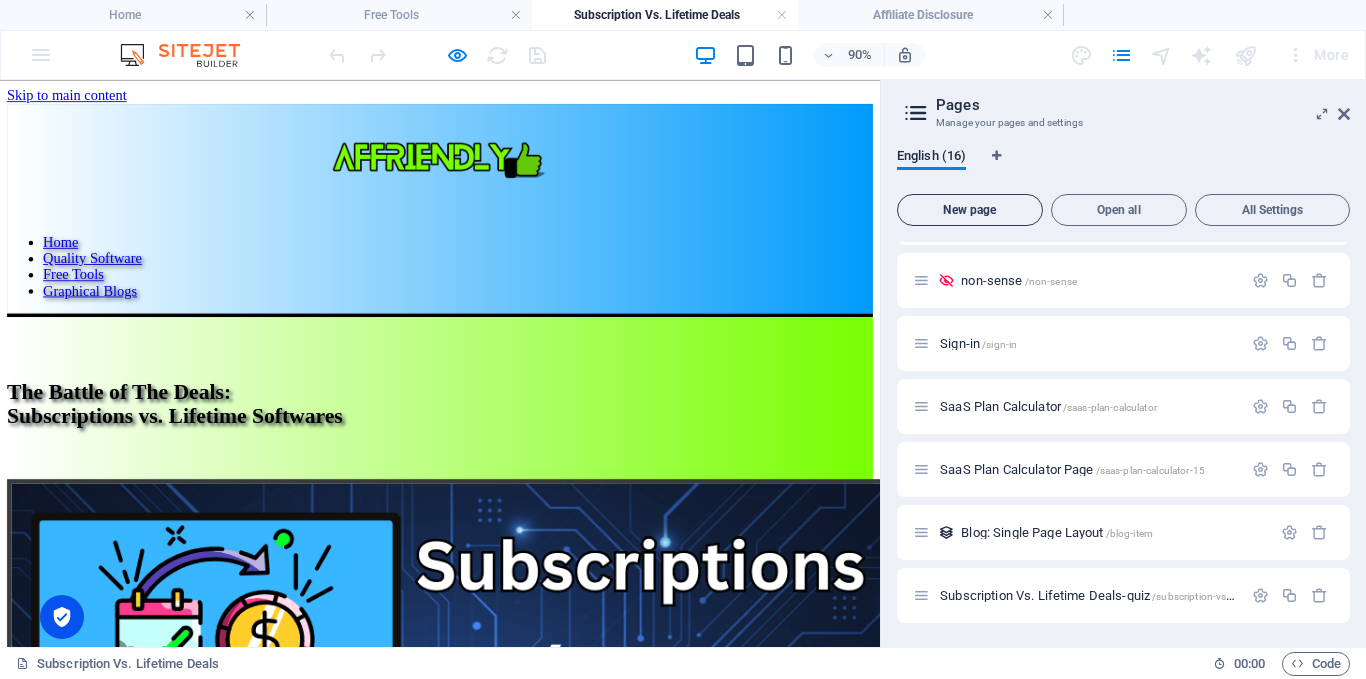 click on "New page" at bounding box center (970, 210) 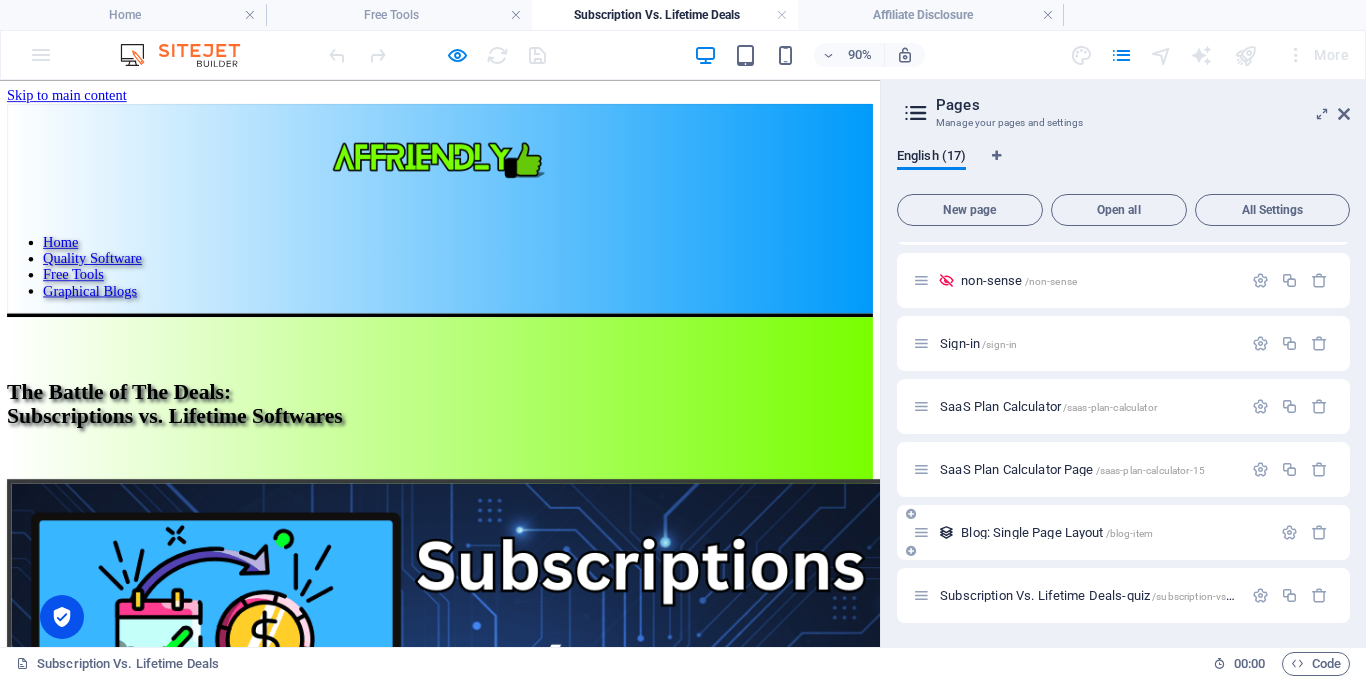 scroll, scrollTop: 917, scrollLeft: 0, axis: vertical 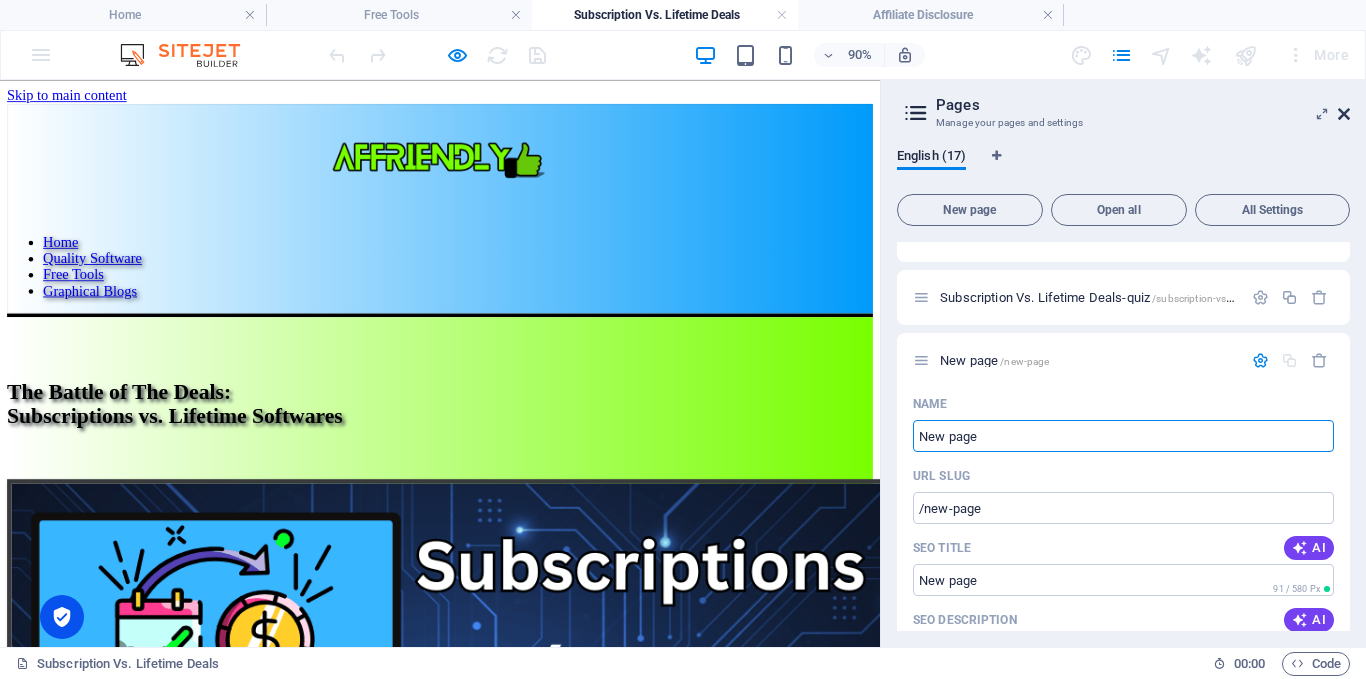 click at bounding box center [1344, 114] 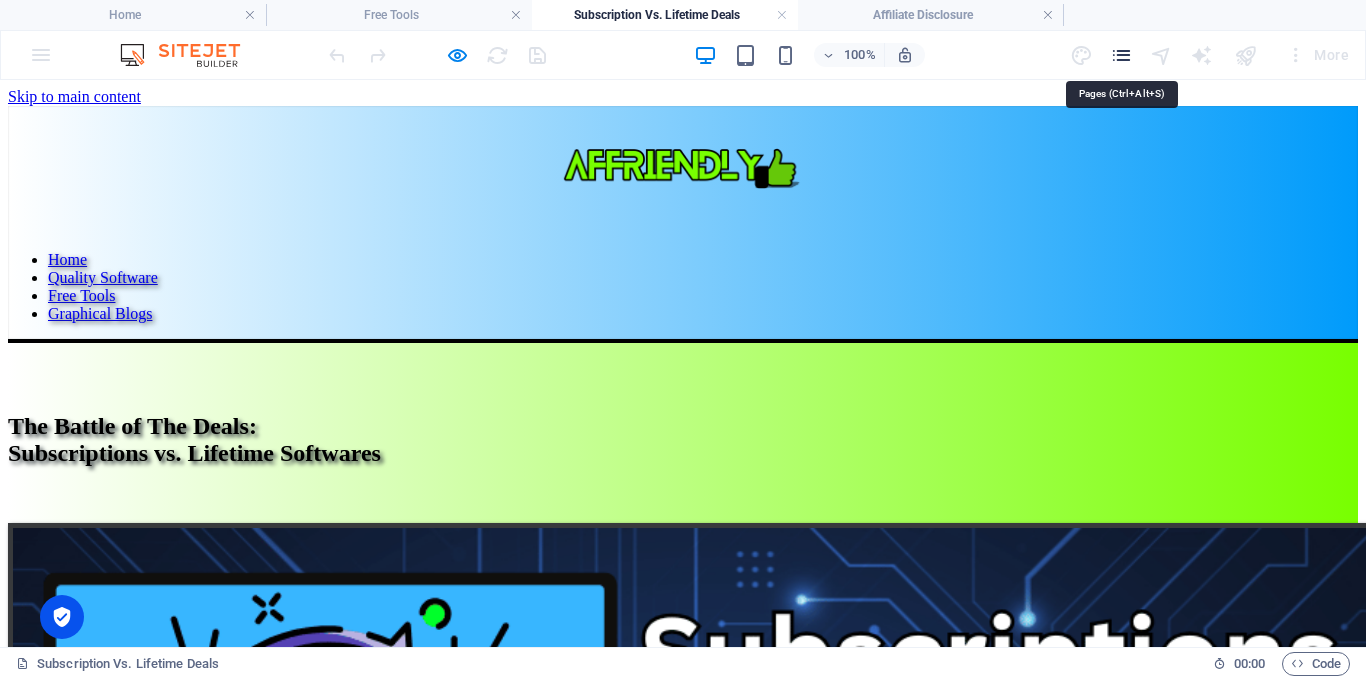 click at bounding box center [1121, 55] 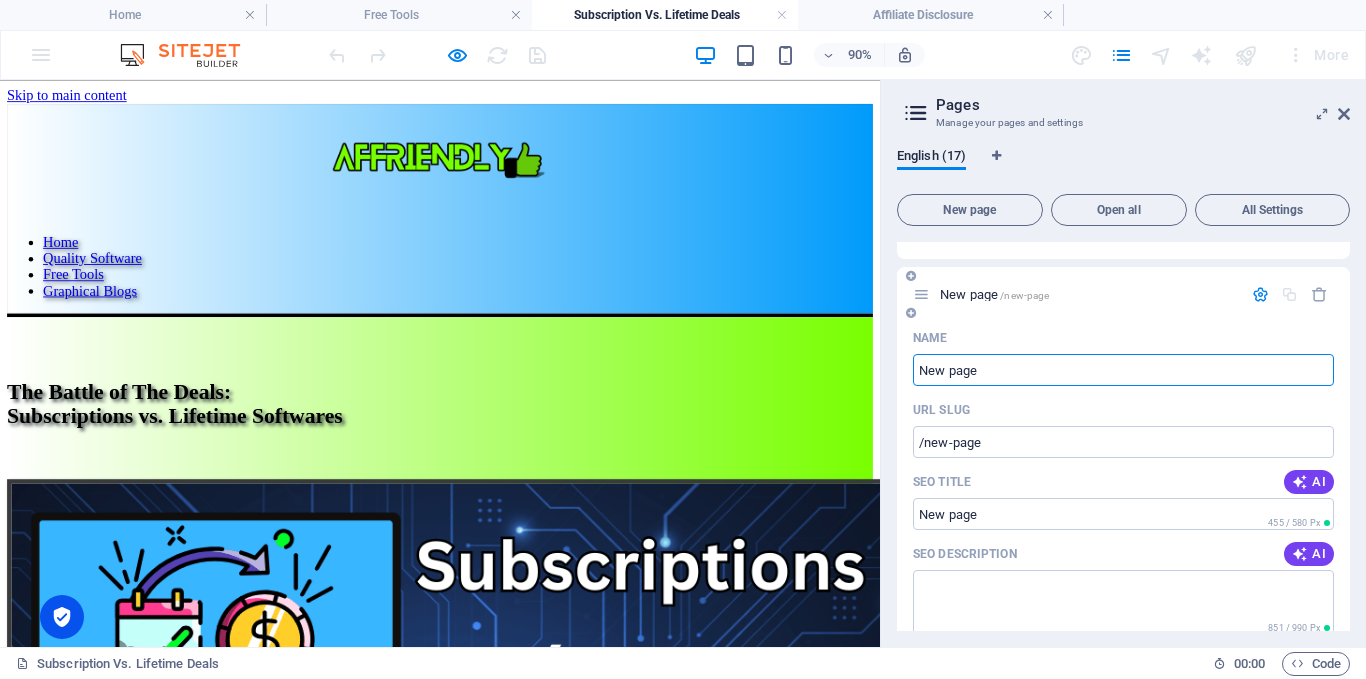 scroll, scrollTop: 915, scrollLeft: 0, axis: vertical 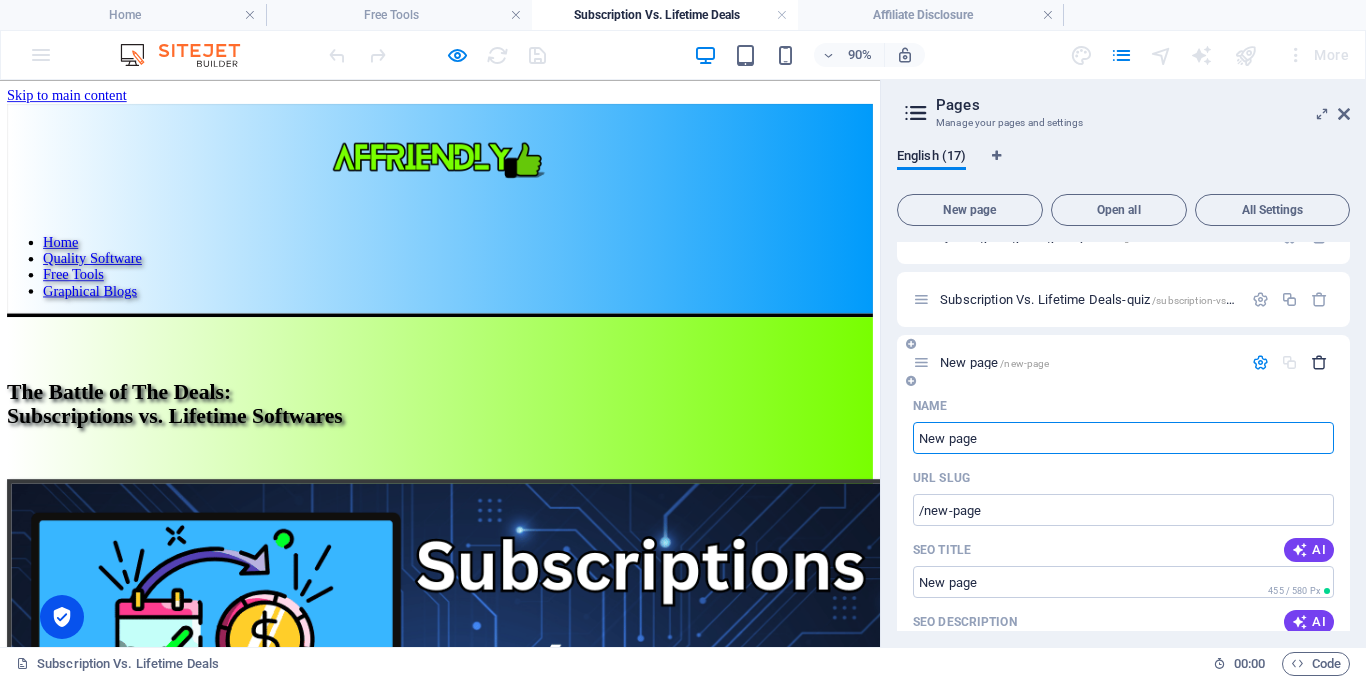 click at bounding box center (1319, 362) 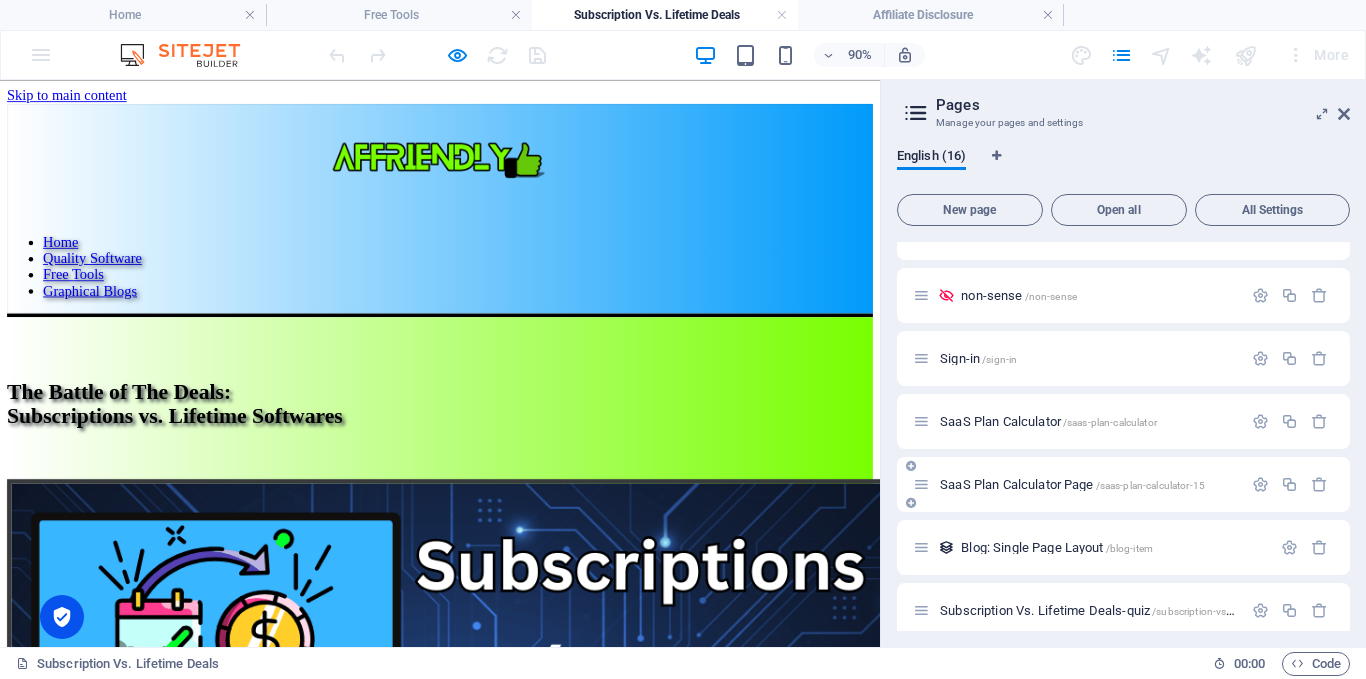 scroll, scrollTop: 619, scrollLeft: 0, axis: vertical 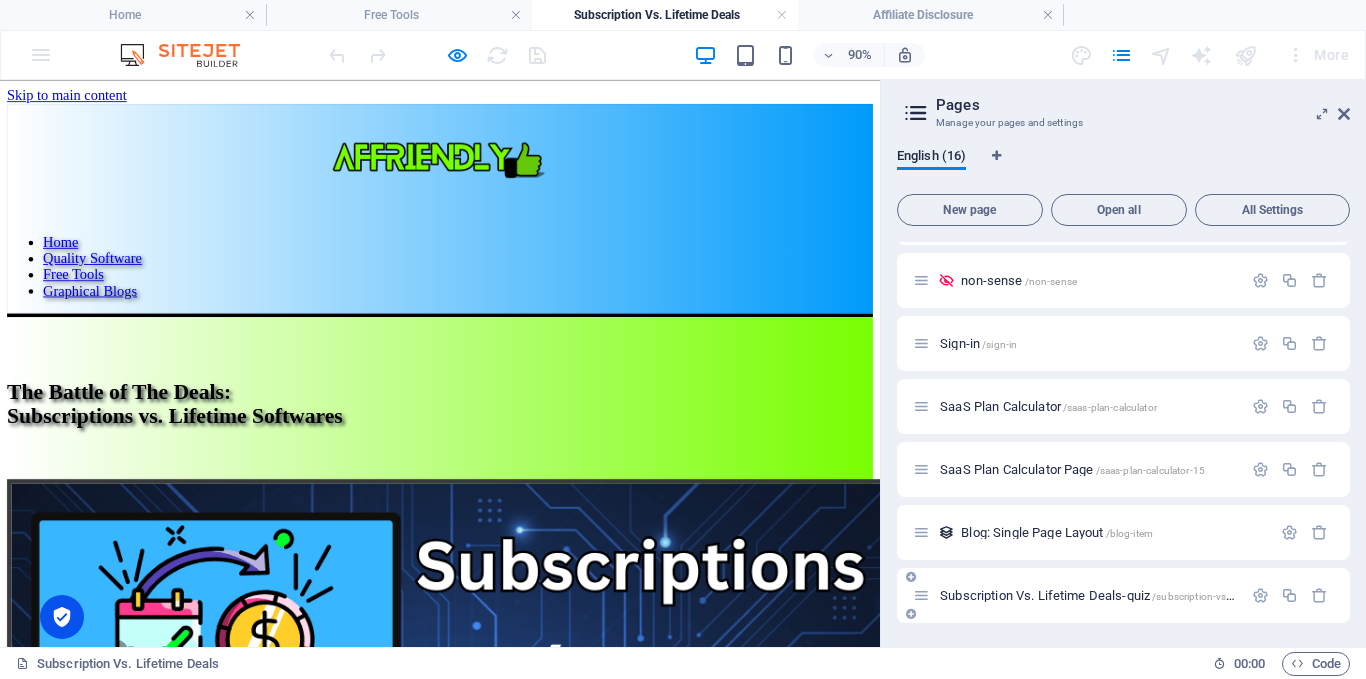 click on "Subscription Vs. Lifetime Deals-quiz /subscription-vs-lifetime-deals-quiz" at bounding box center (1125, 595) 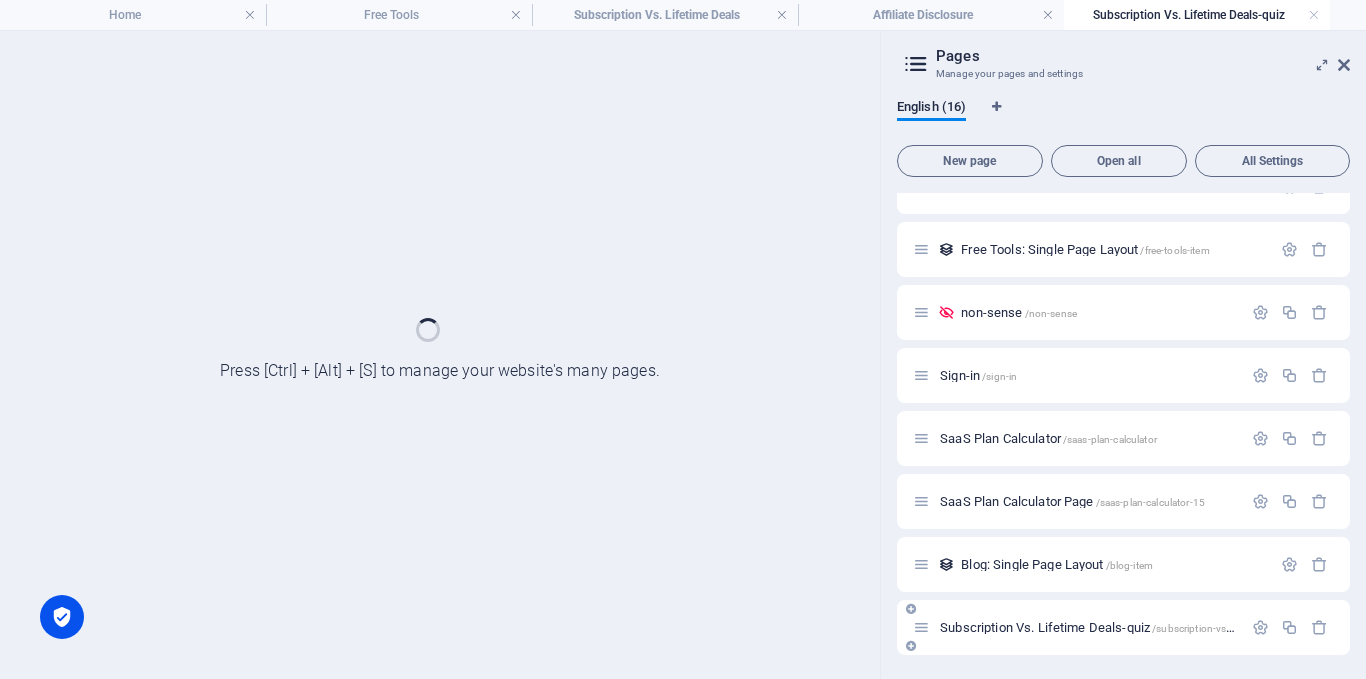 scroll, scrollTop: 538, scrollLeft: 0, axis: vertical 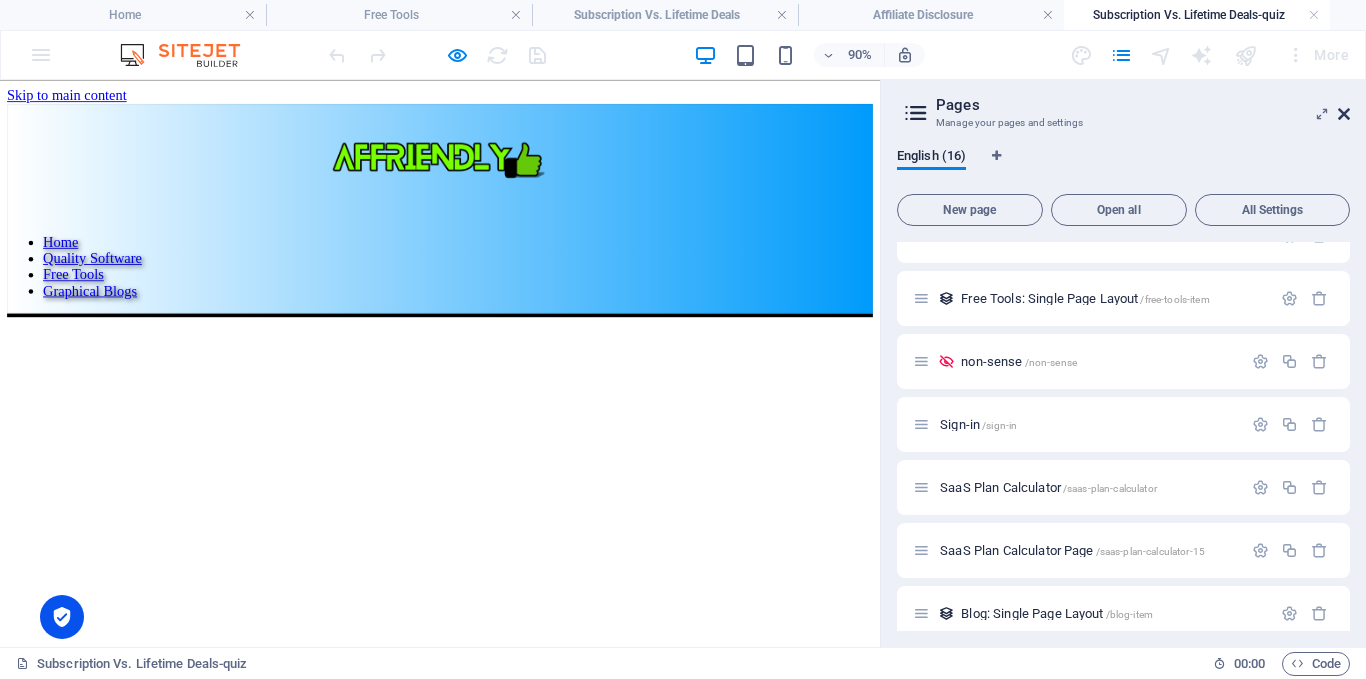 click at bounding box center [1344, 114] 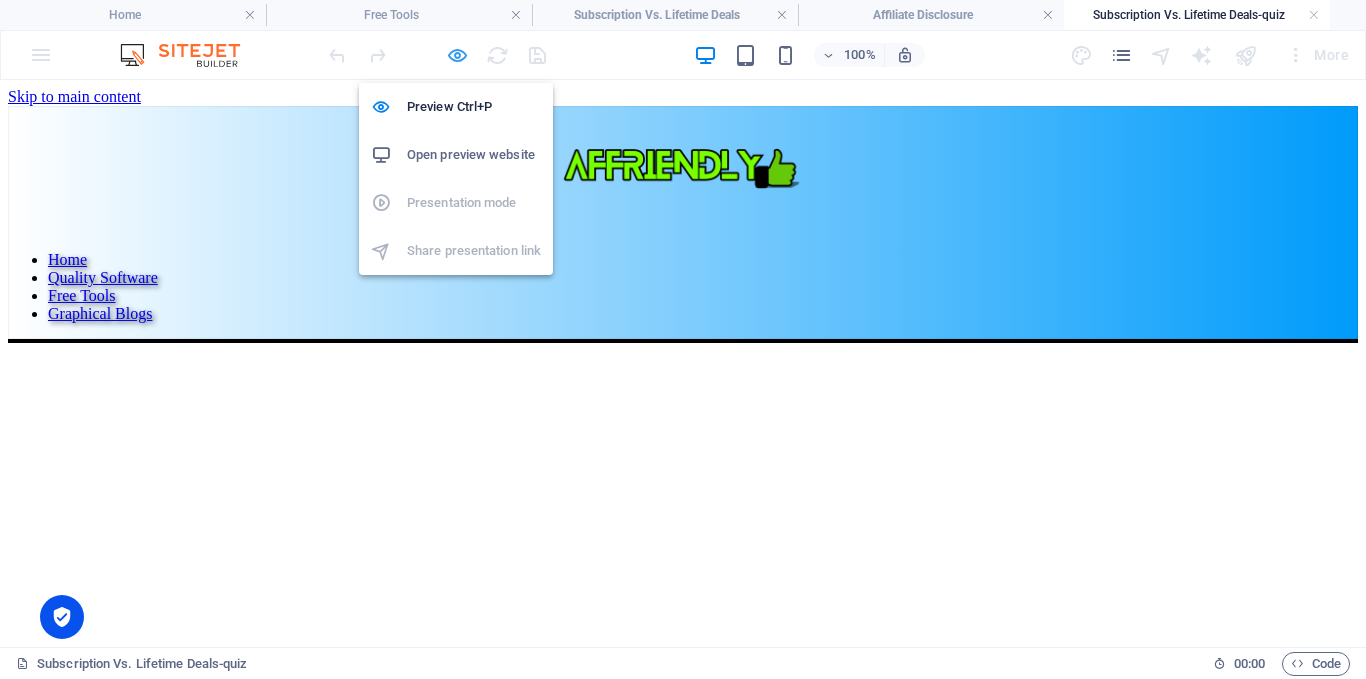 click at bounding box center (457, 55) 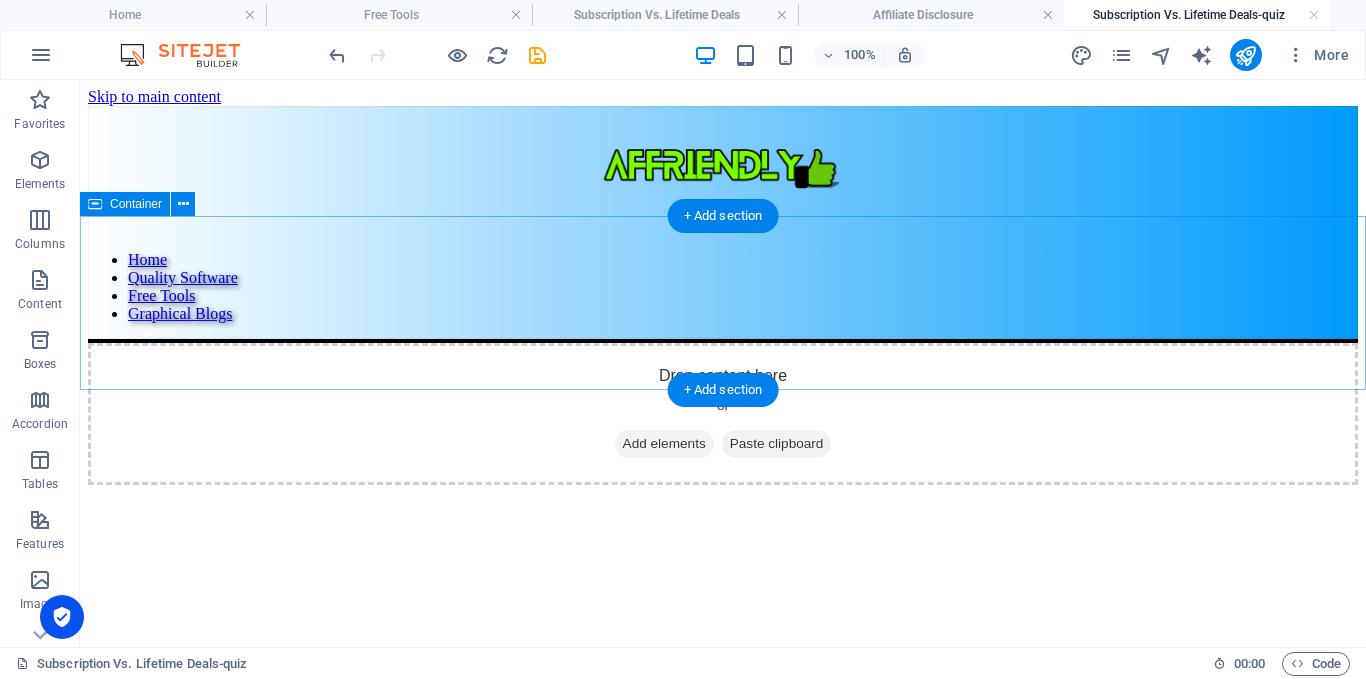 click on "Add elements" at bounding box center [664, 444] 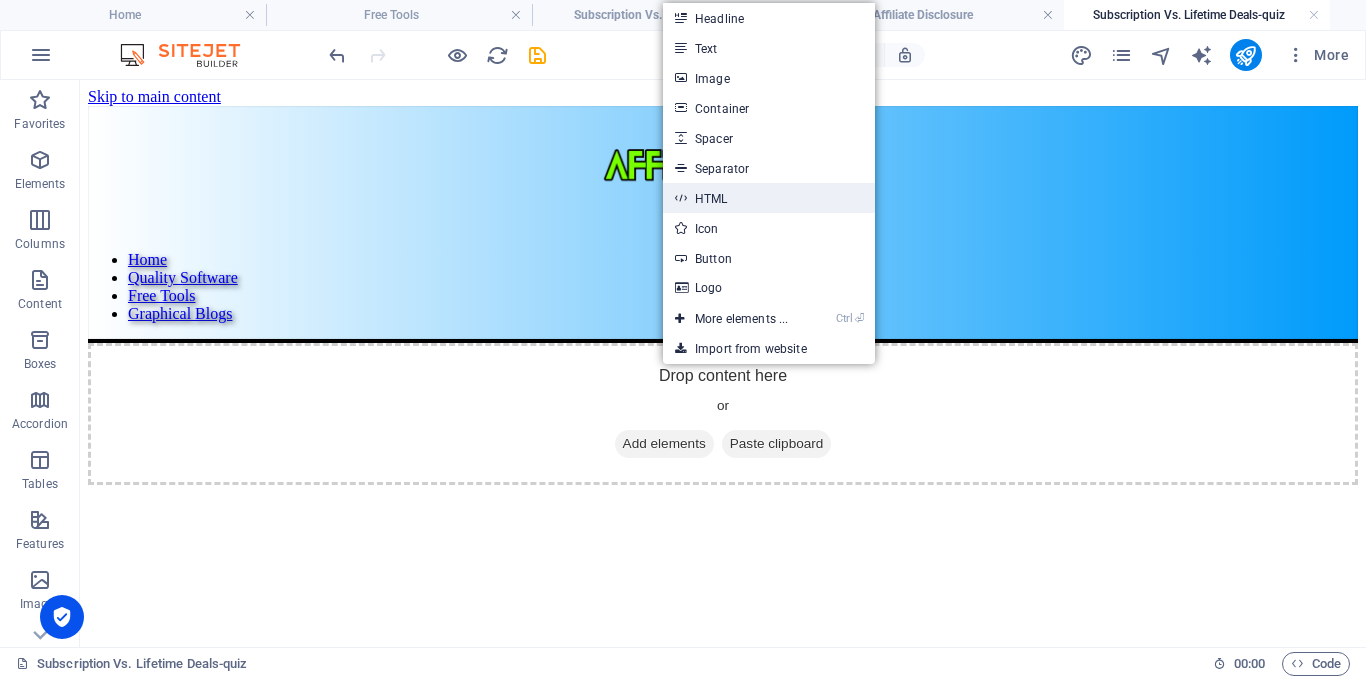 click on "HTML" at bounding box center [769, 198] 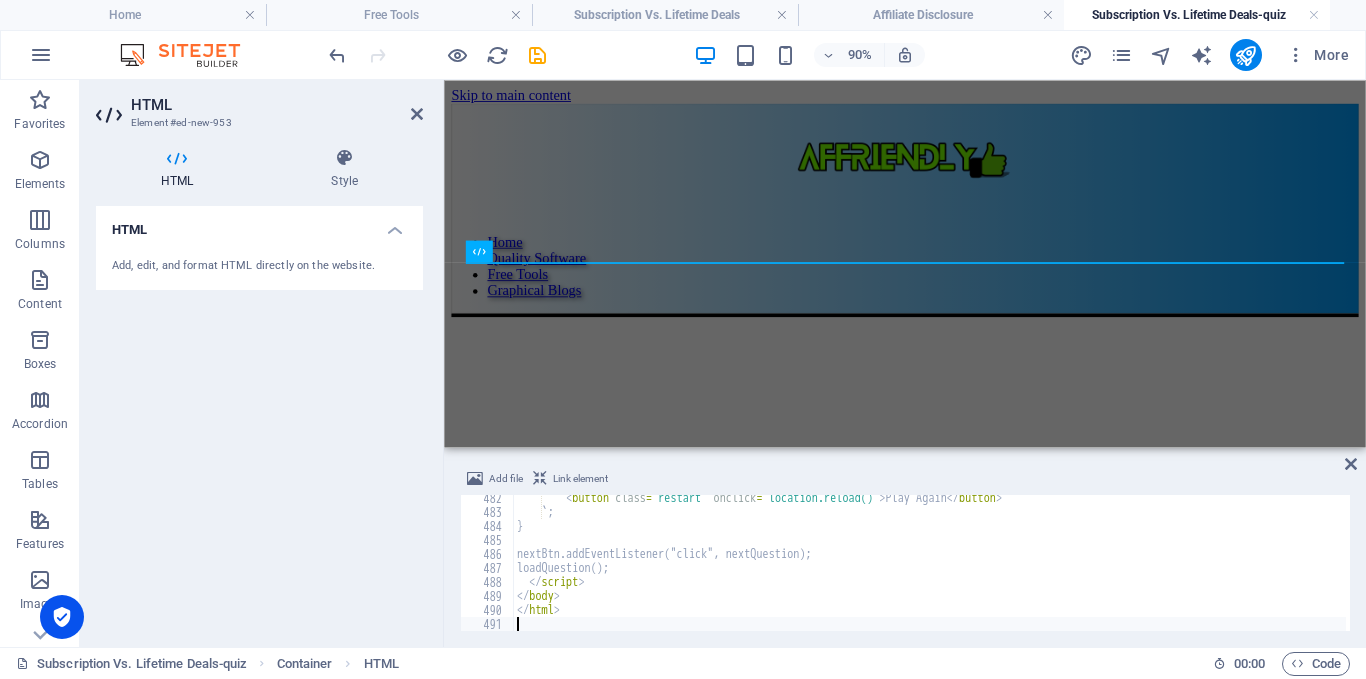 scroll, scrollTop: 6738, scrollLeft: 0, axis: vertical 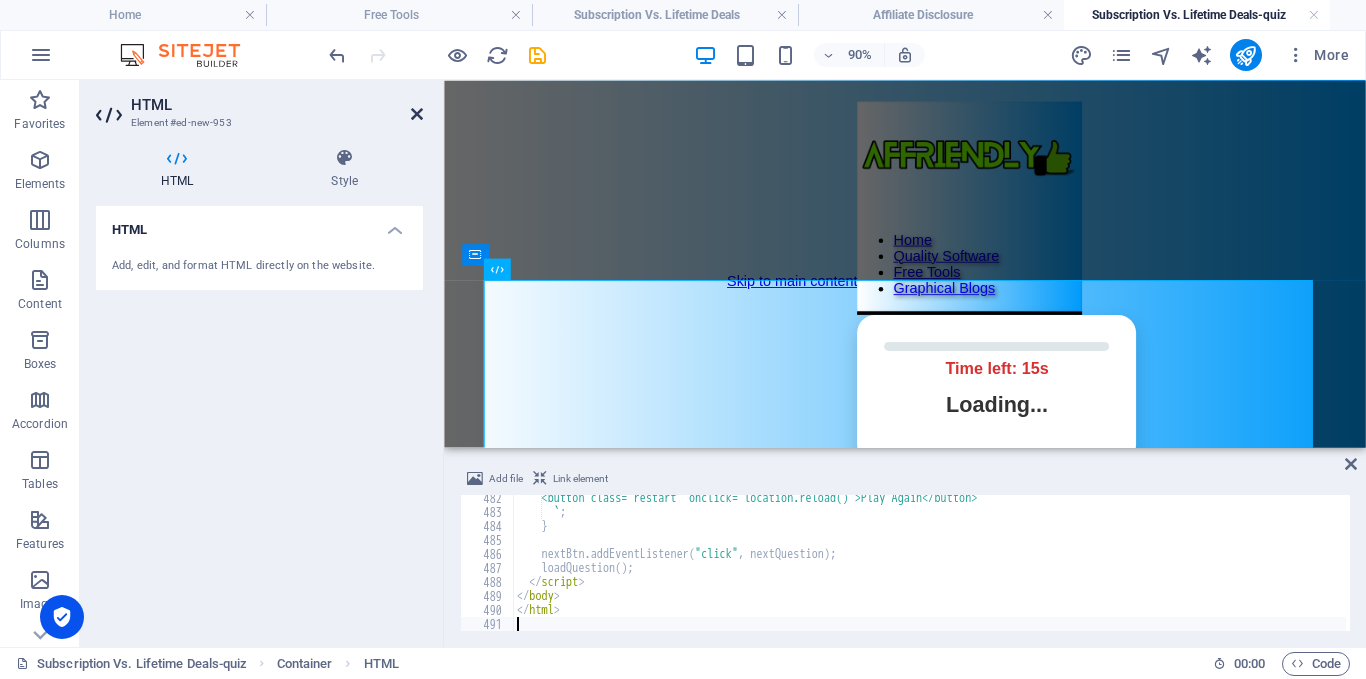 click at bounding box center [417, 114] 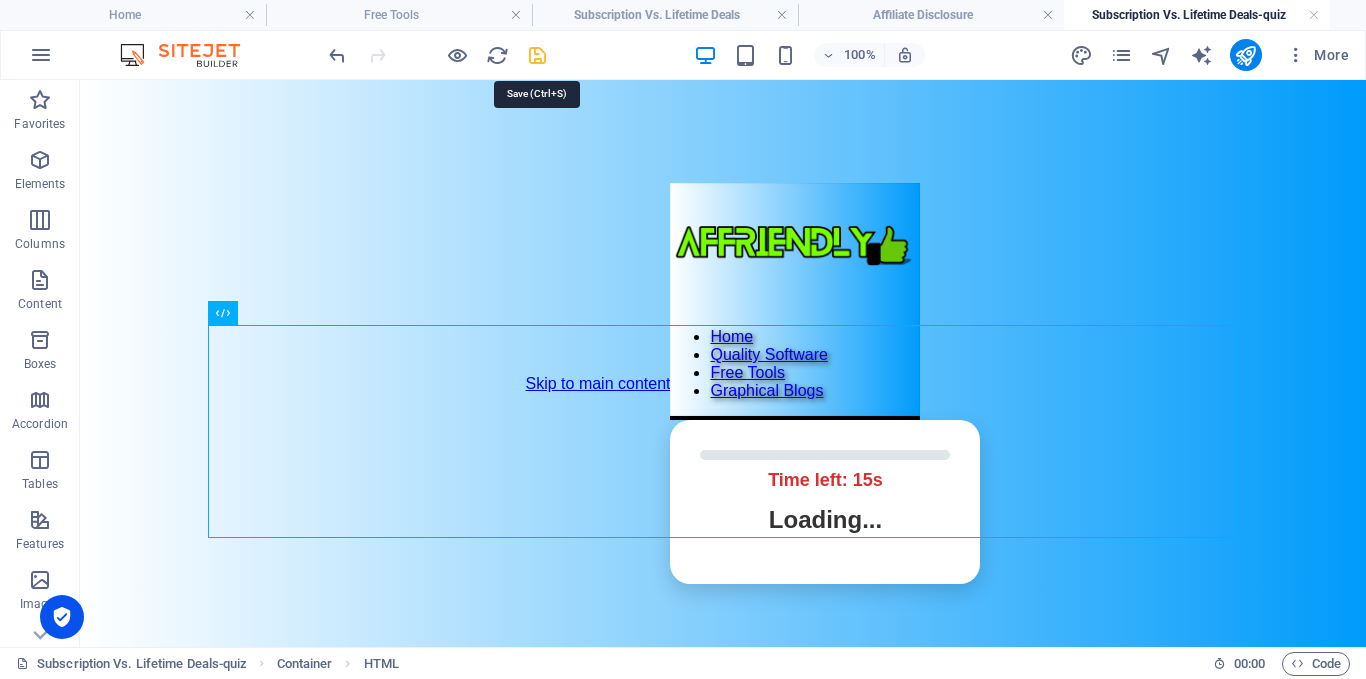 click at bounding box center (537, 55) 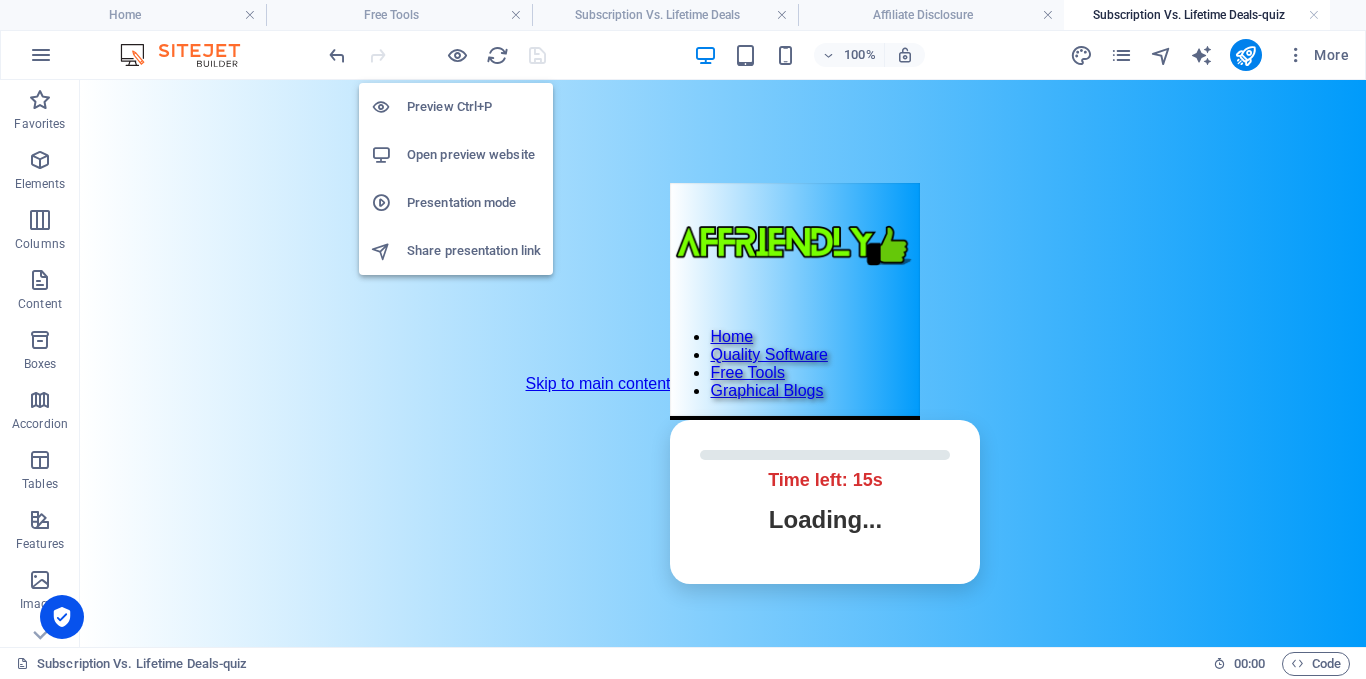 click on "Open preview website" at bounding box center (456, 155) 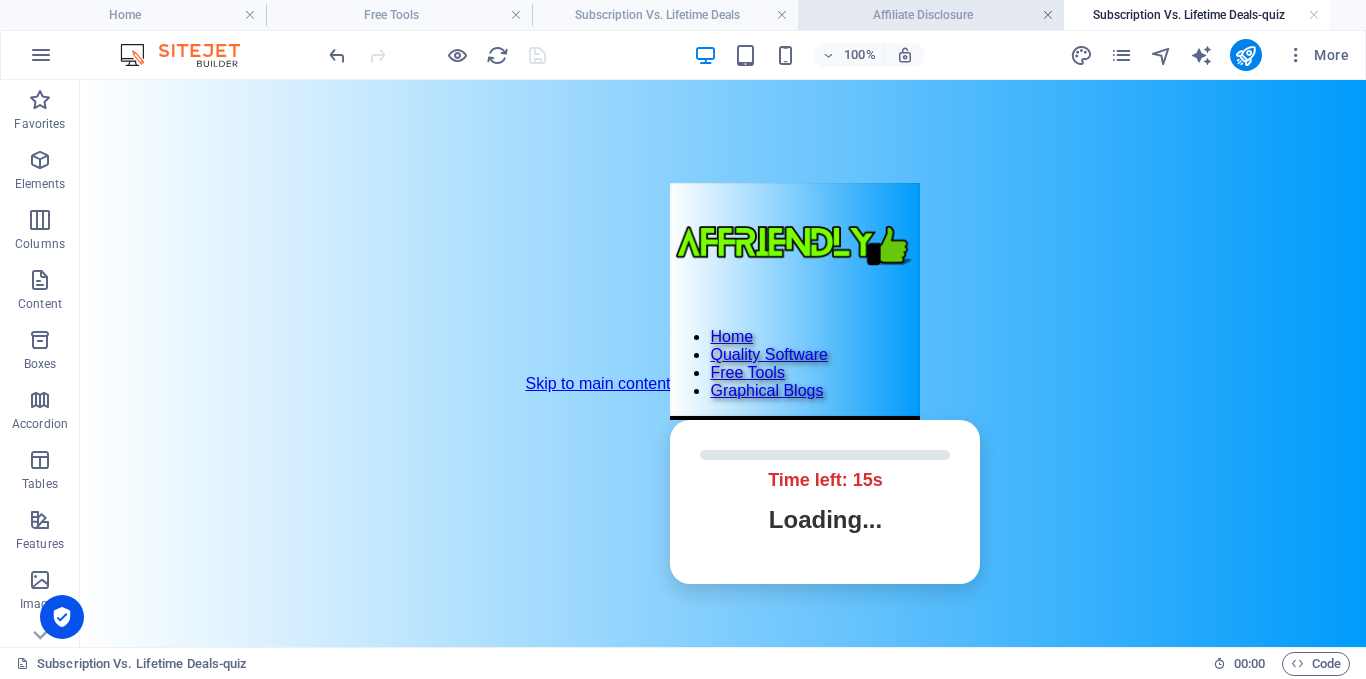 click at bounding box center (1048, 15) 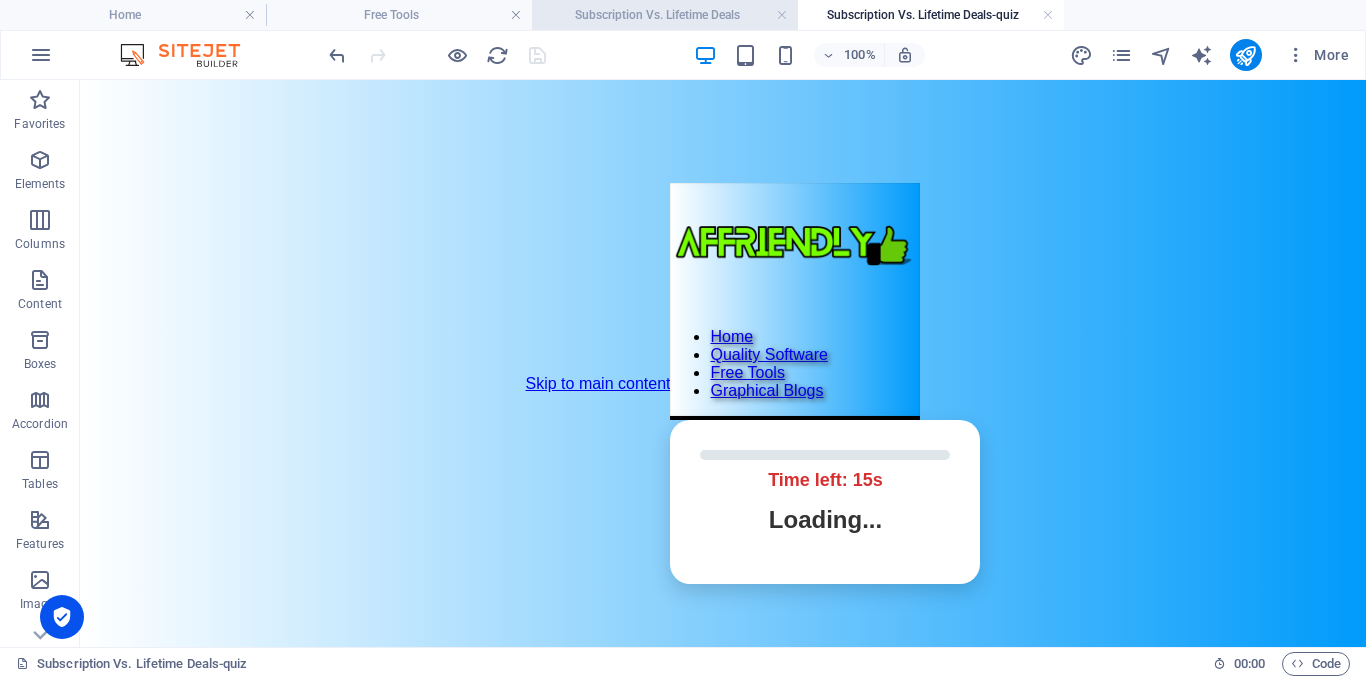 click on "Subscription Vs. Lifetime Deals" at bounding box center [665, 15] 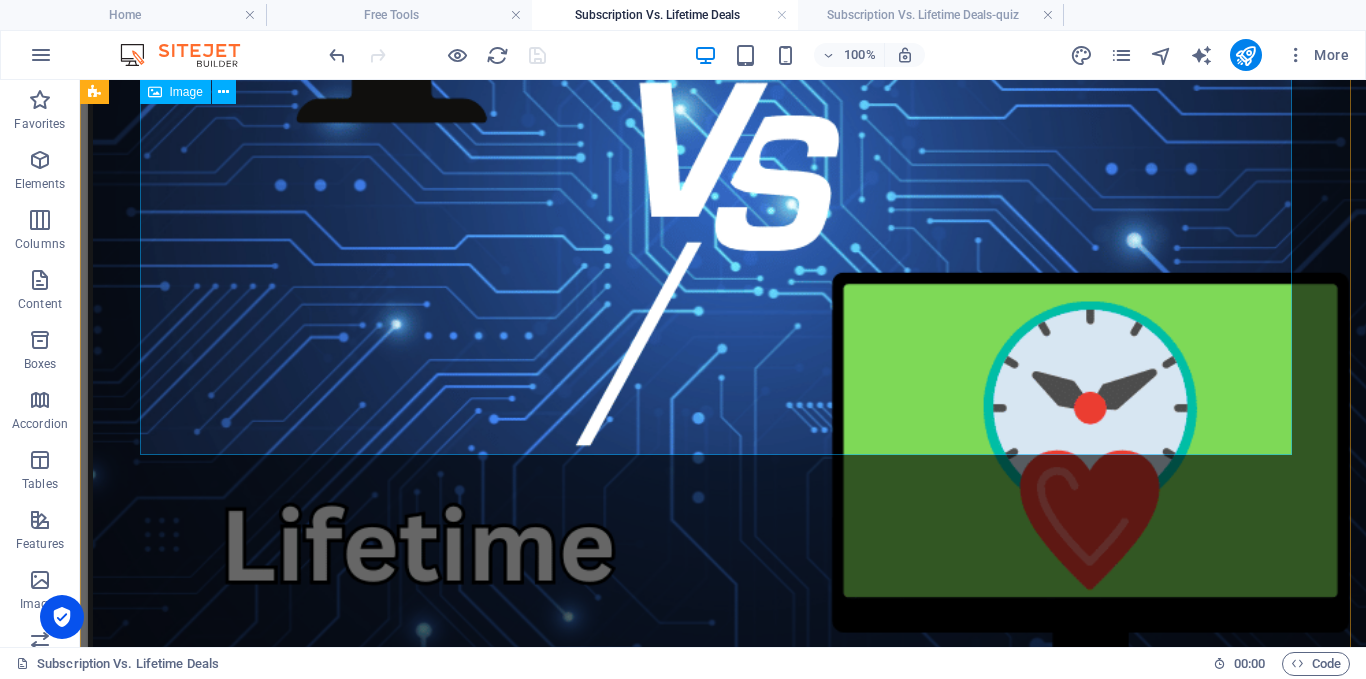 scroll, scrollTop: 1100, scrollLeft: 0, axis: vertical 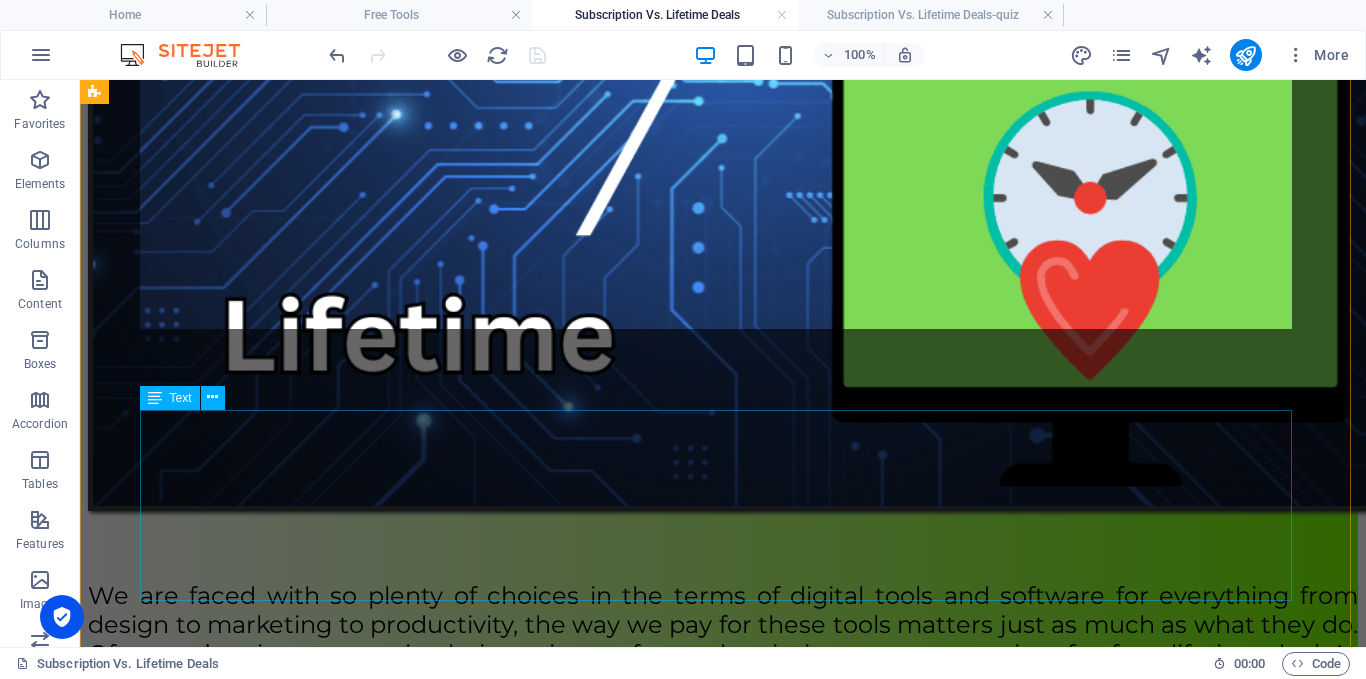 click on "We are faced with so plenty of choices in the terms of digital tools and software for everything from design to marketing to productivity, the way we pay for these tools matters just as much as what they do. Often, we’re given two main choices: sign up for a subscription or pay a one-time fee for a lifetime deal. At first glance, it might seem like a simple decision but there’s more to it than meets the eye." at bounding box center (723, 639) 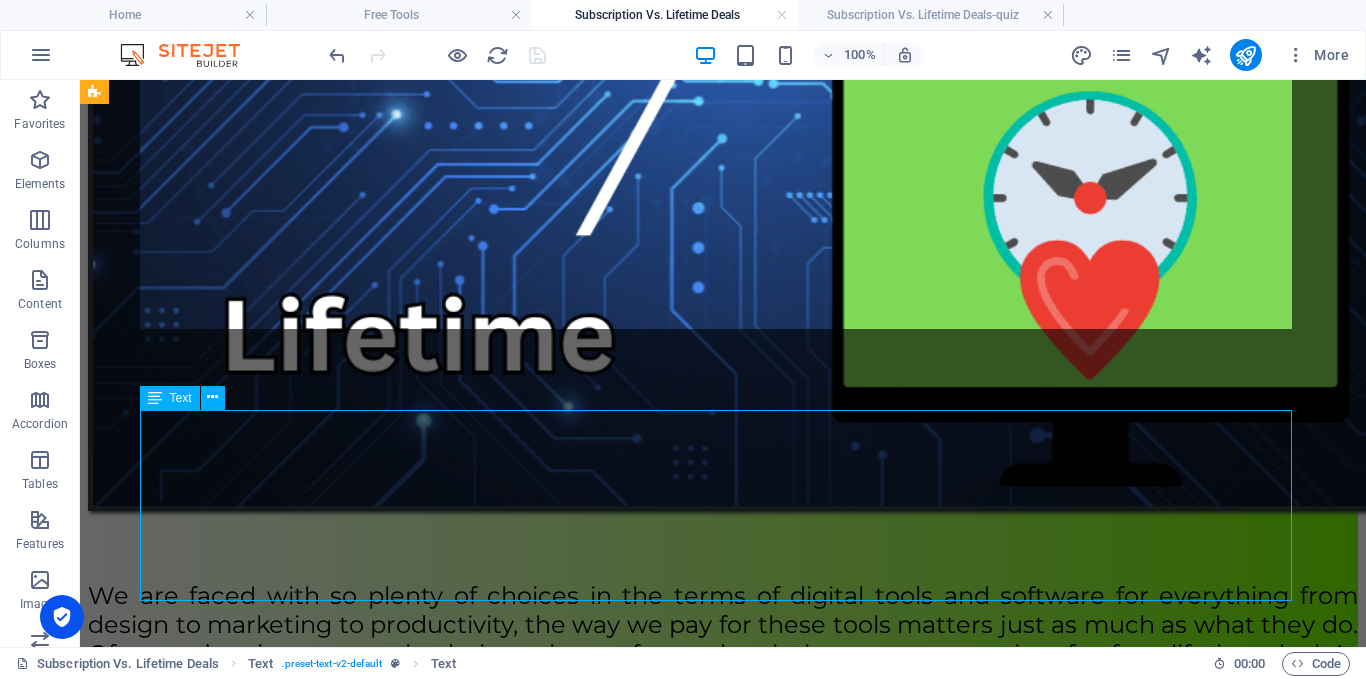 click on "We are faced with so plenty of choices in the terms of digital tools and software for everything from design to marketing to productivity, the way we pay for these tools matters just as much as what they do. Often, we’re given two main choices: sign up for a subscription or pay a one-time fee for a lifetime deal. At first glance, it might seem like a simple decision but there’s more to it than meets the eye." at bounding box center [723, 639] 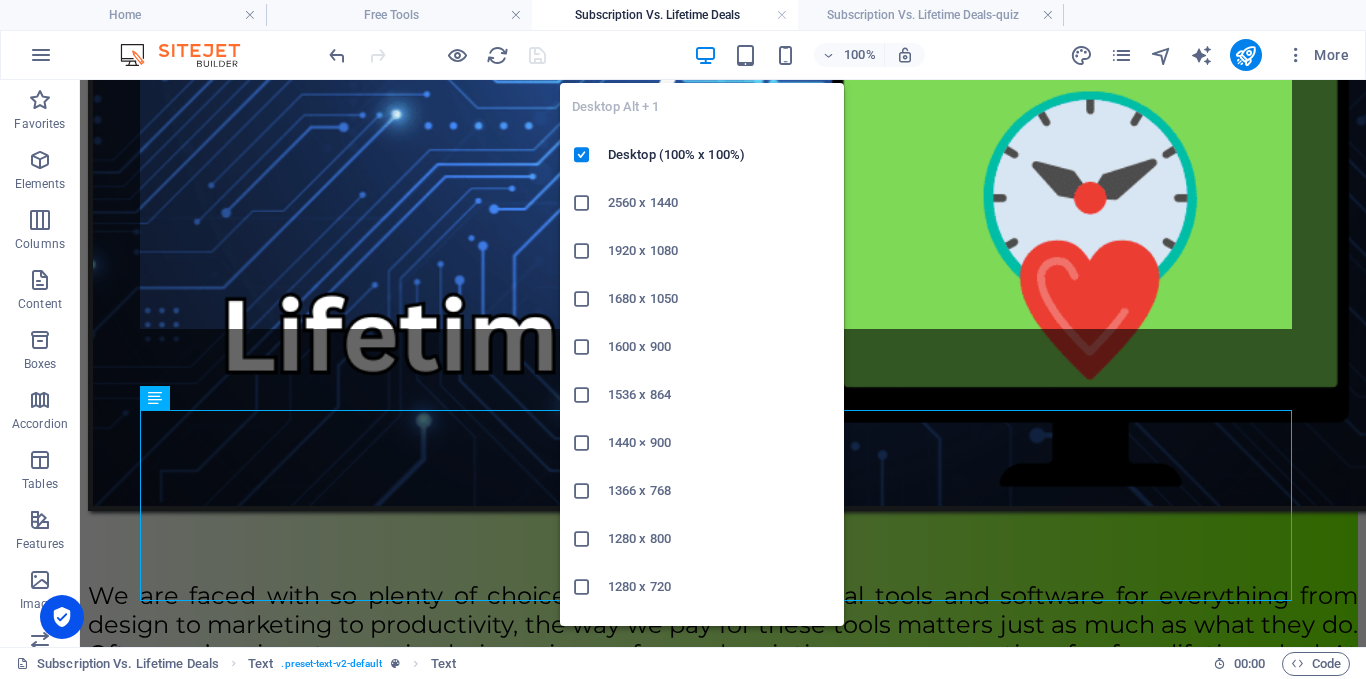 click at bounding box center (705, 55) 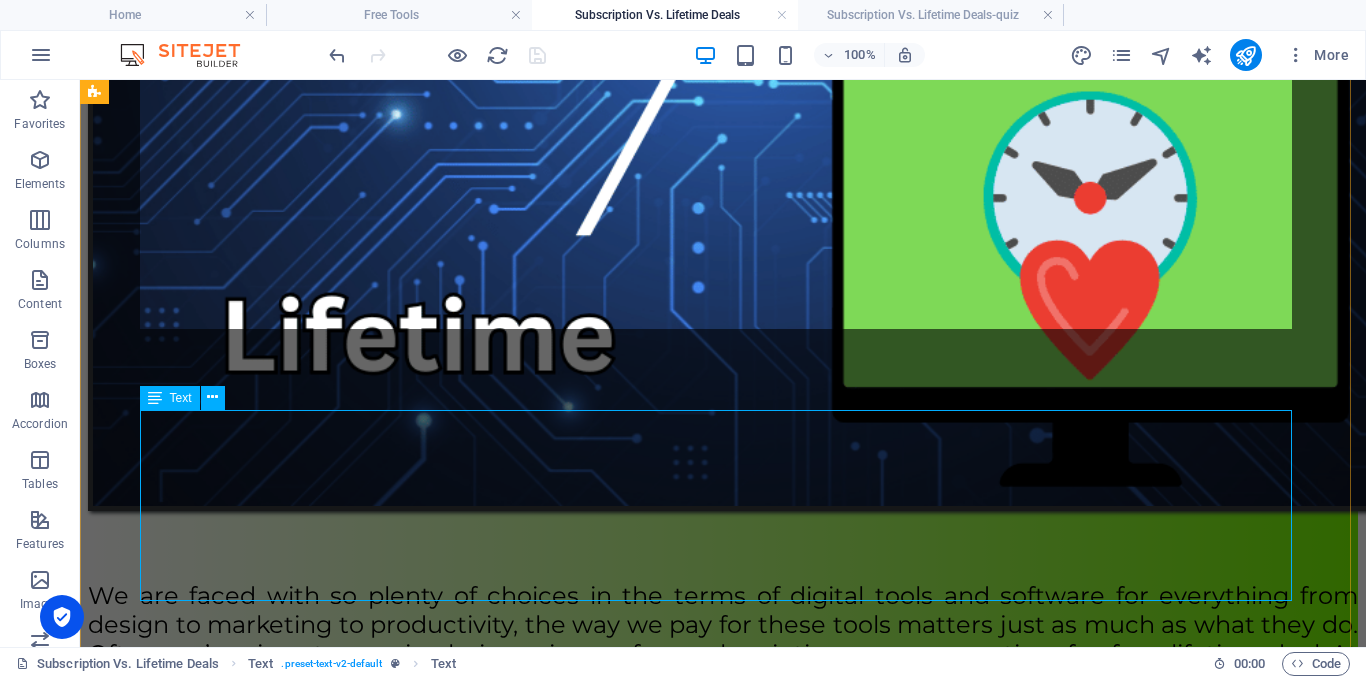 click on "We are faced with so plenty of choices in the terms of digital tools and software for everything from design to marketing to productivity, the way we pay for these tools matters just as much as what they do. Often, we’re given two main choices: sign up for a subscription or pay a one-time fee for a lifetime deal. At first glance, it might seem like a simple decision but there’s more to it than meets the eye." at bounding box center (723, 639) 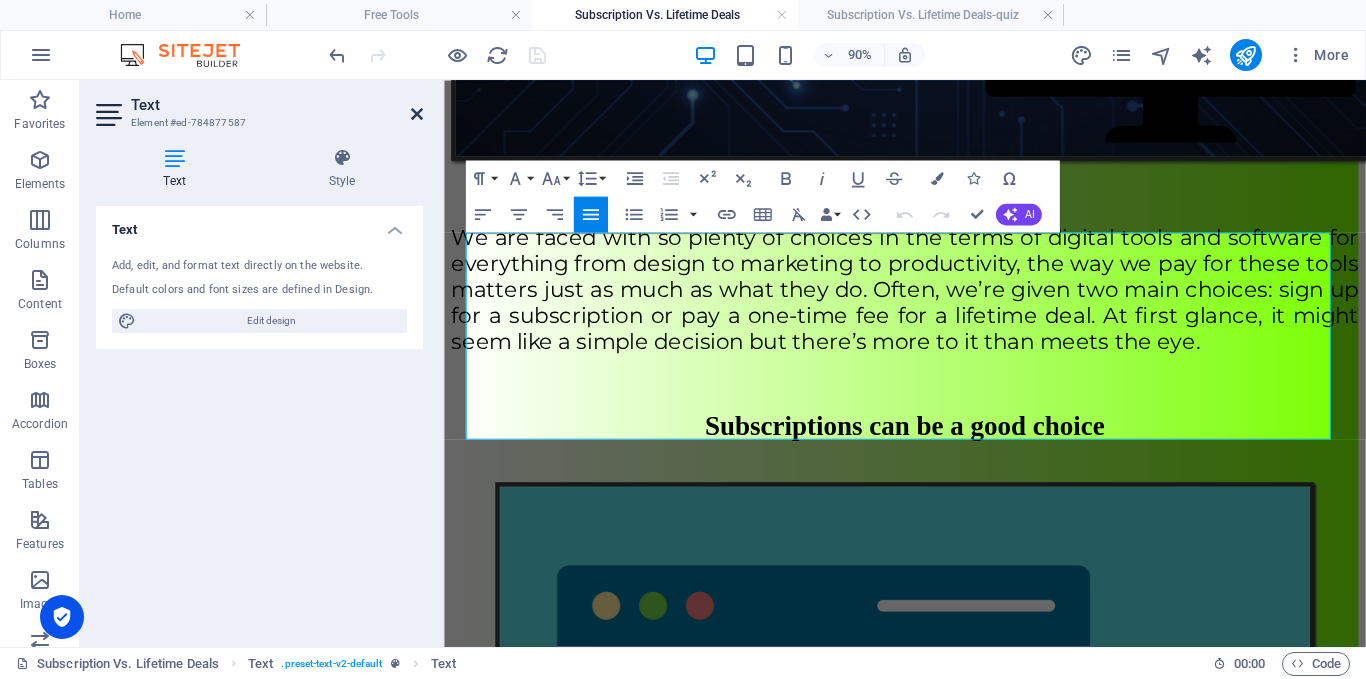 click at bounding box center [417, 114] 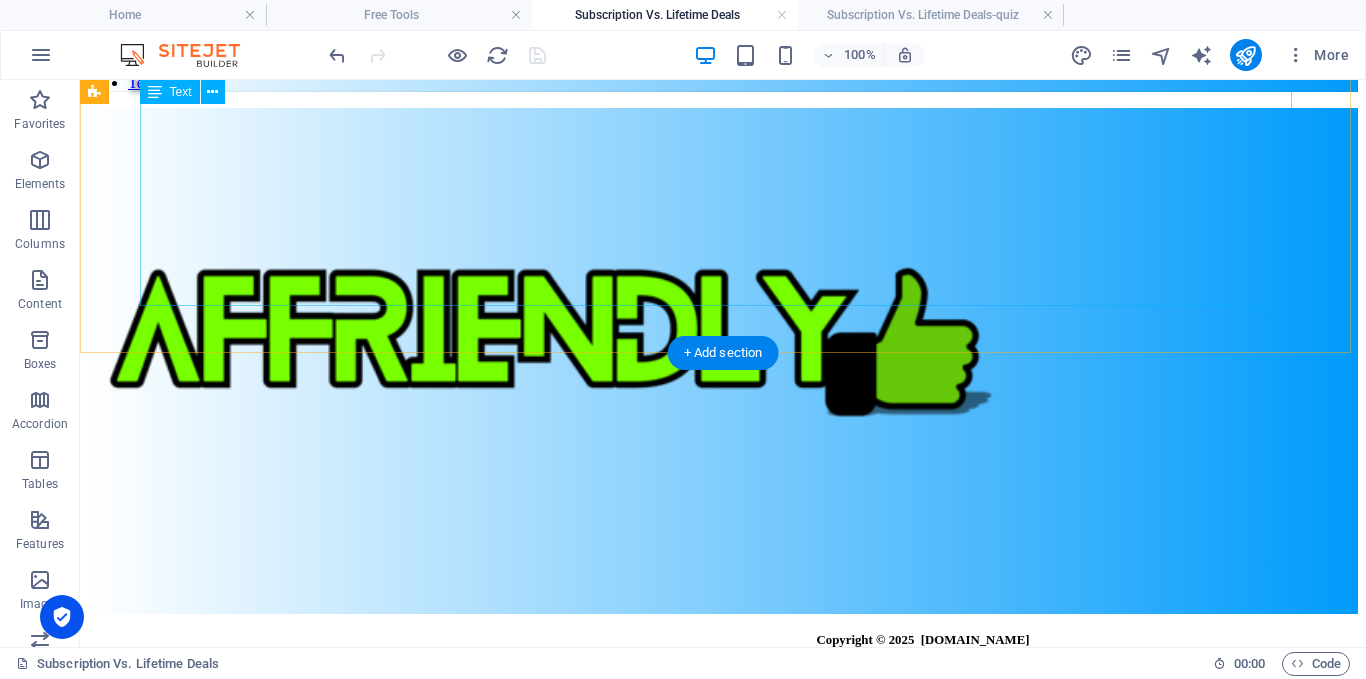 scroll, scrollTop: 8293, scrollLeft: 0, axis: vertical 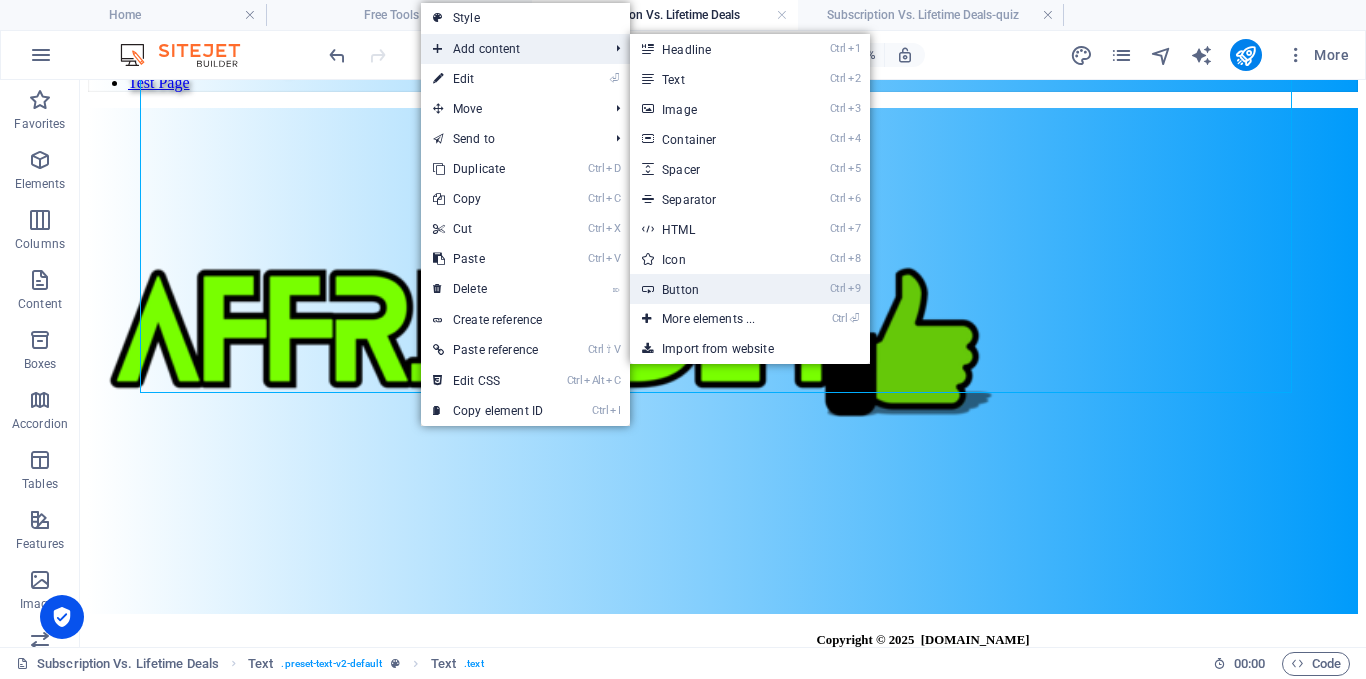 click on "Ctrl 9  Button" at bounding box center (712, 289) 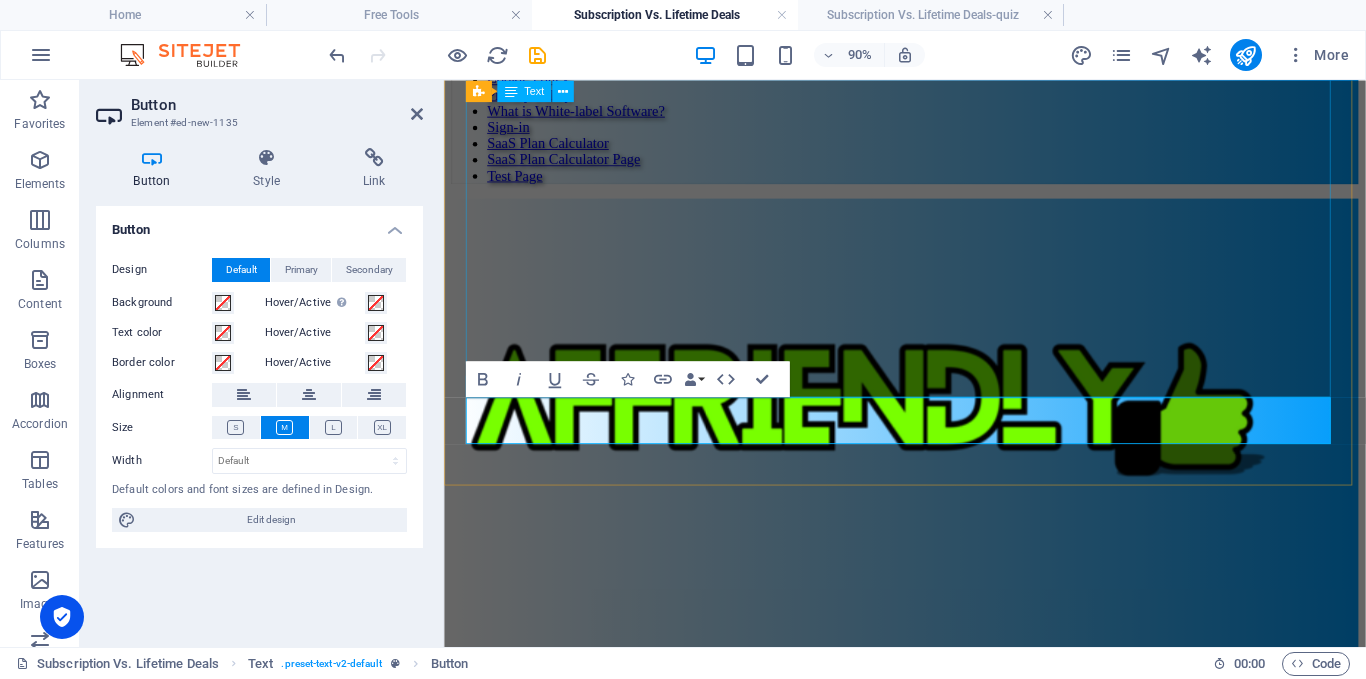 scroll, scrollTop: 8715, scrollLeft: 0, axis: vertical 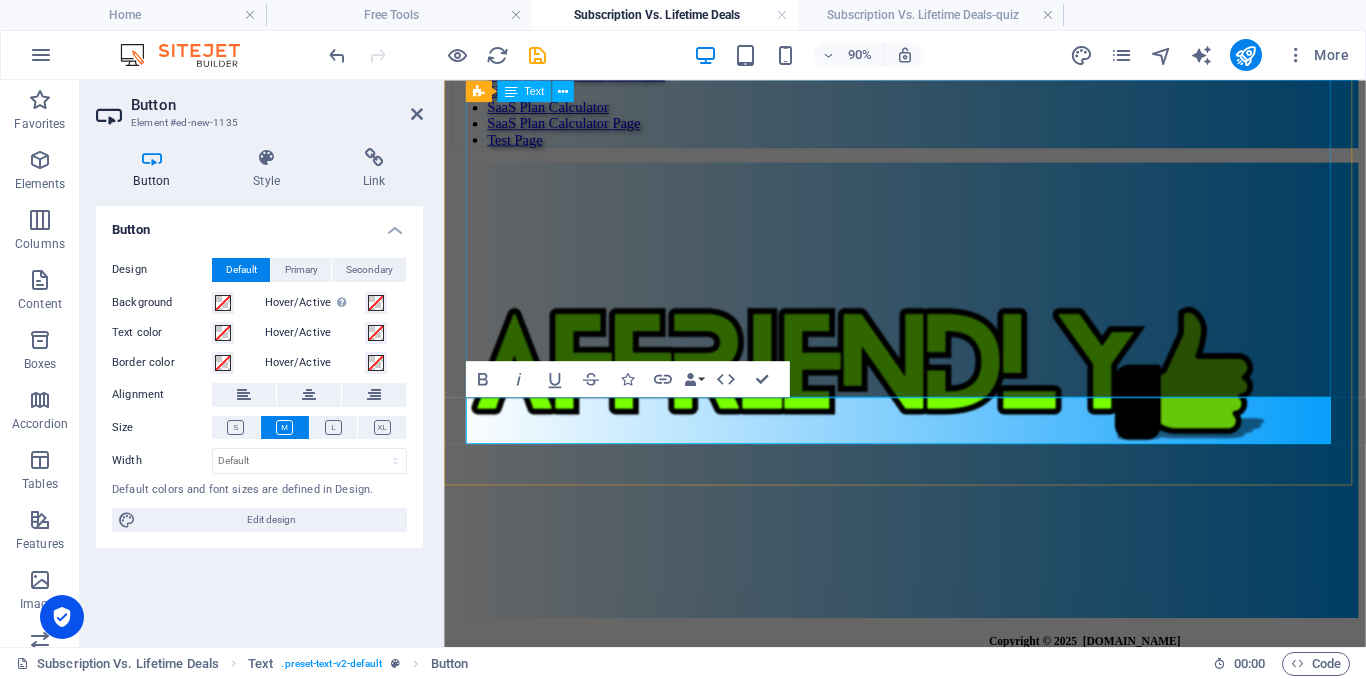 type 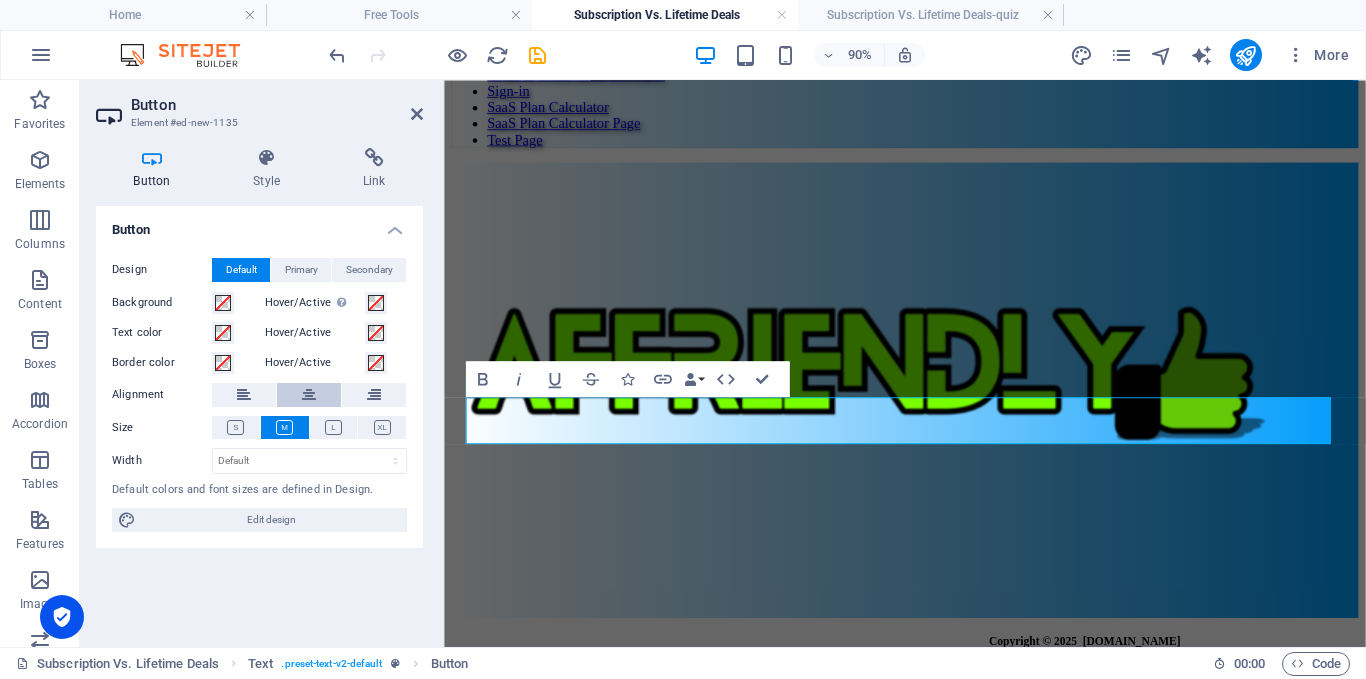 click at bounding box center (309, 395) 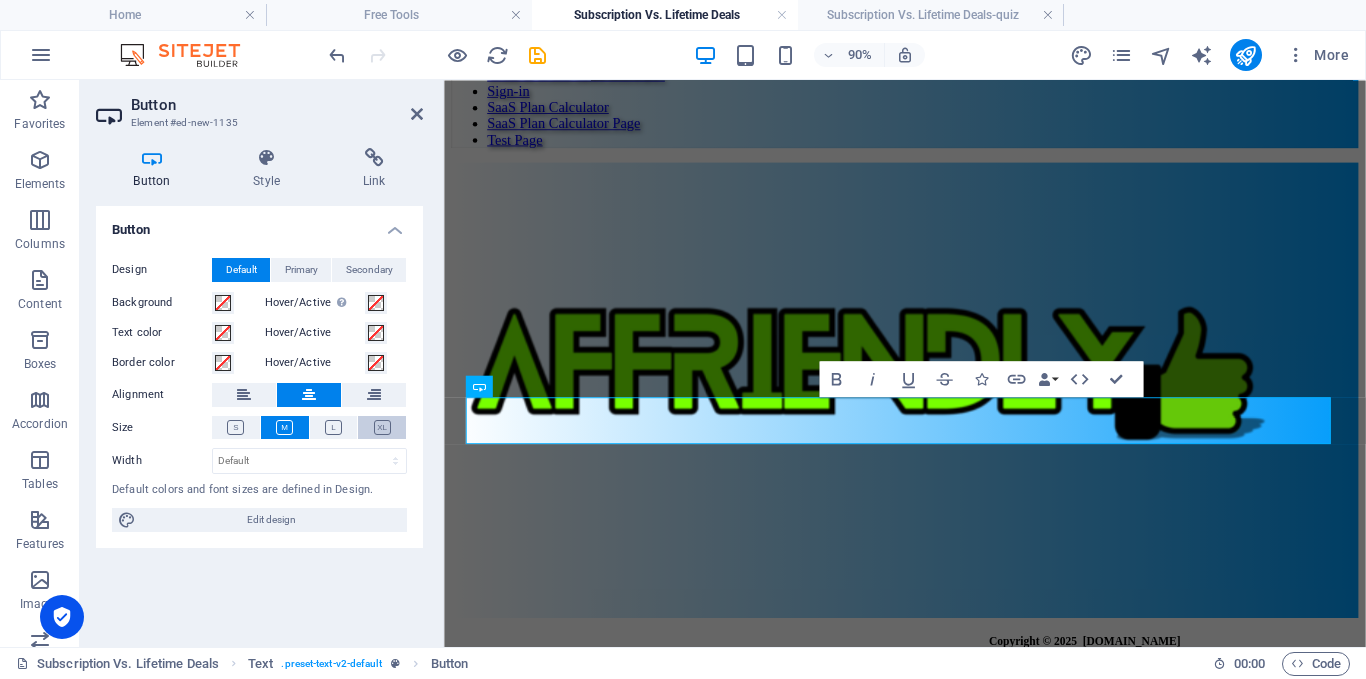 click at bounding box center [382, 427] 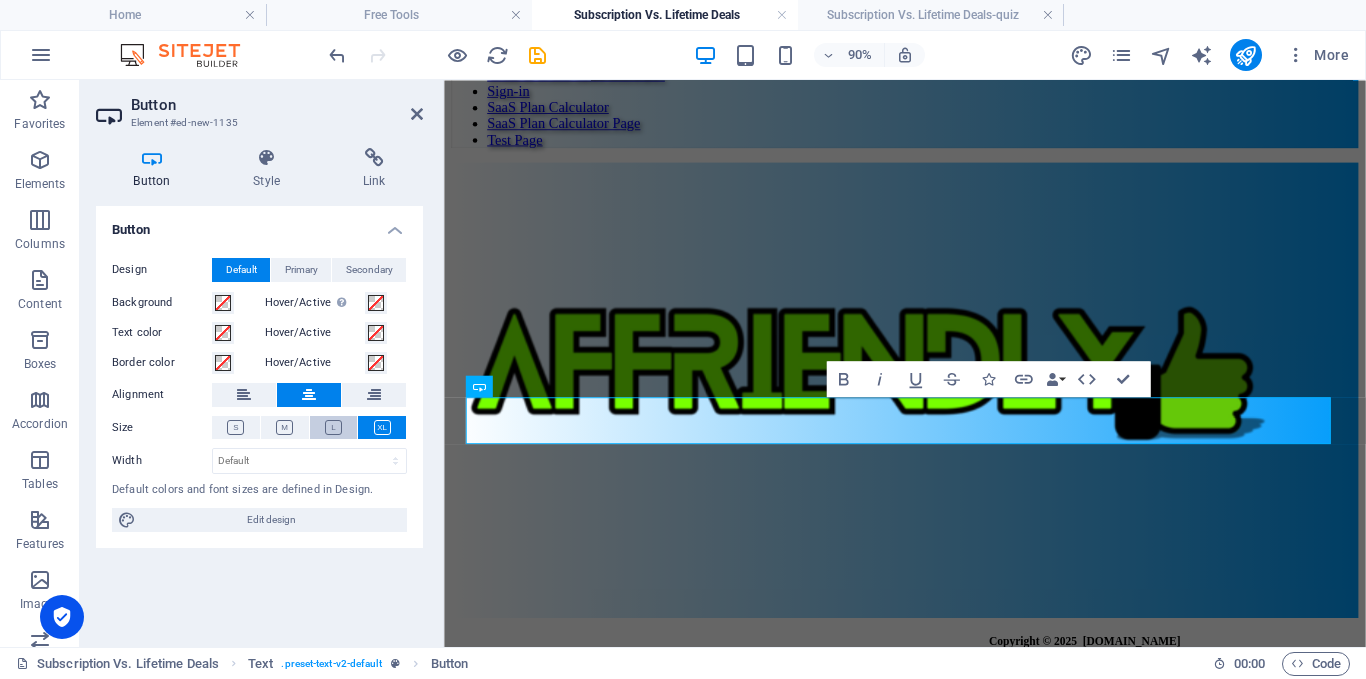 click at bounding box center [334, 427] 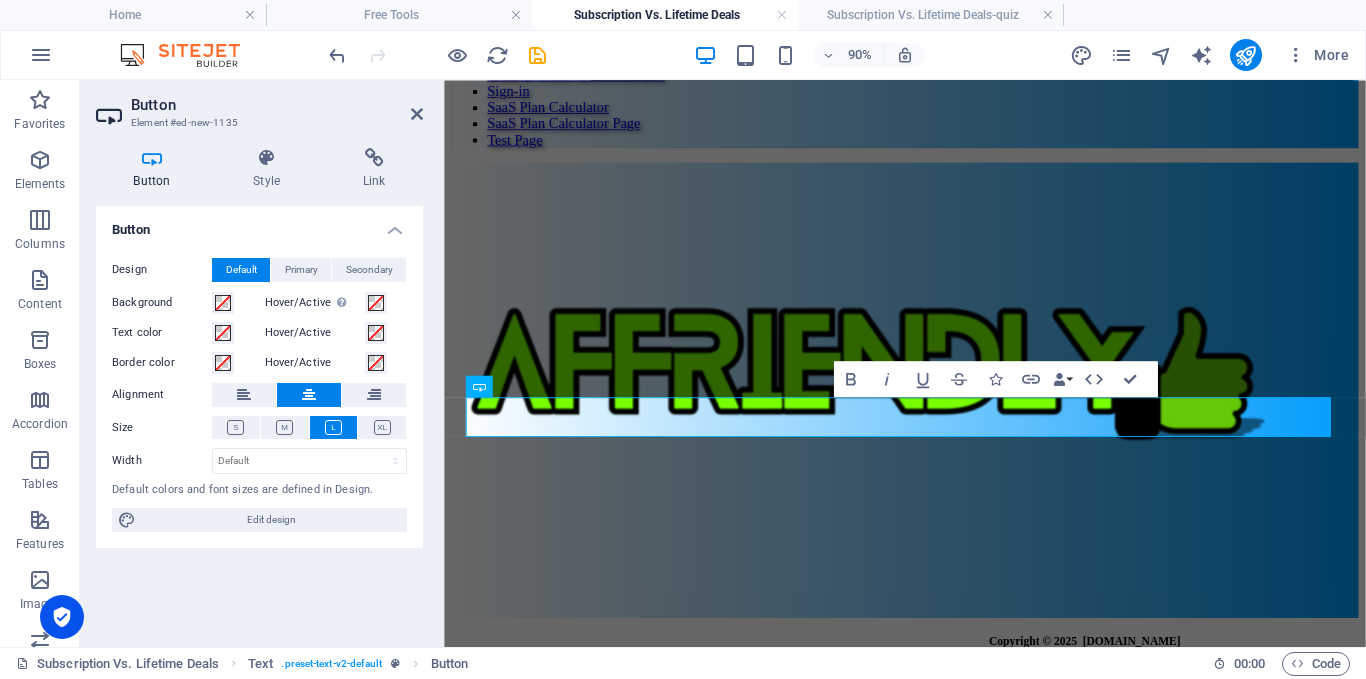 click on "Design Default Primary Secondary Background Hover/Active Switch to preview mode to test the active/hover state Text color Hover/Active Border color Hover/Active Alignment Size Width Default px rem % em vh vw Default colors and font sizes are defined in Design. Edit design" at bounding box center (259, 395) 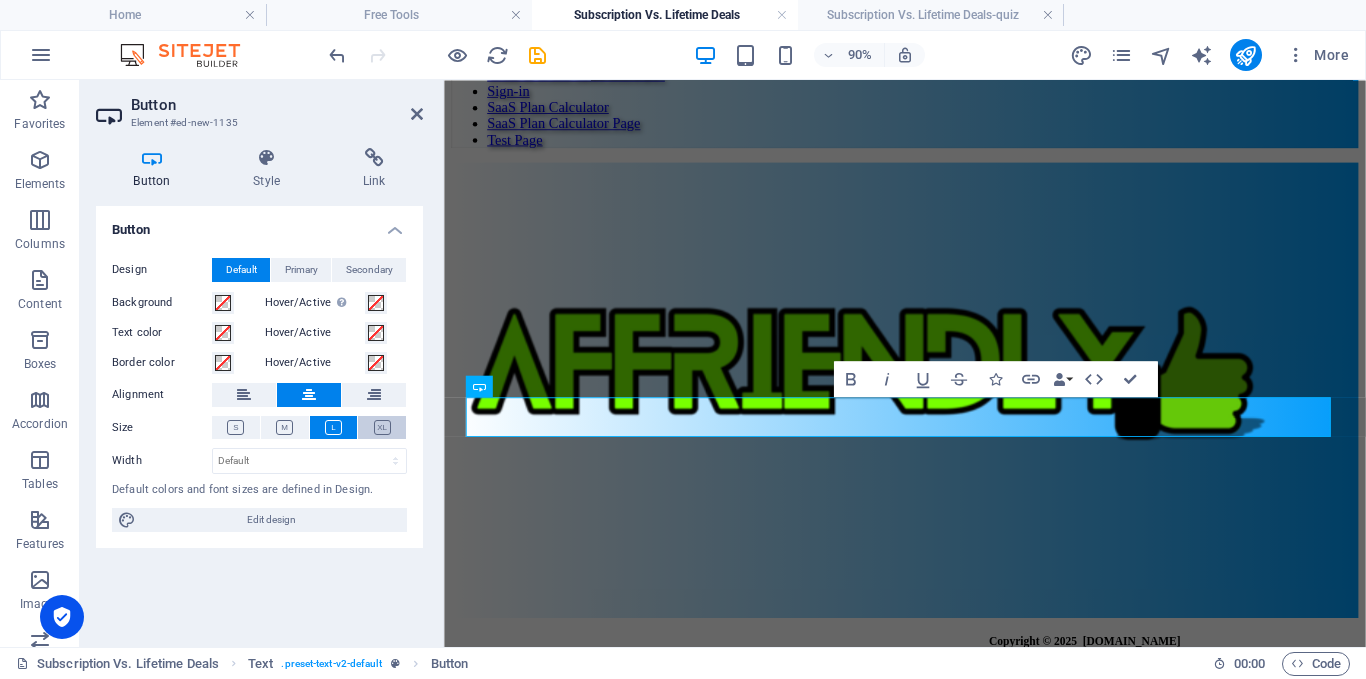 click at bounding box center [382, 427] 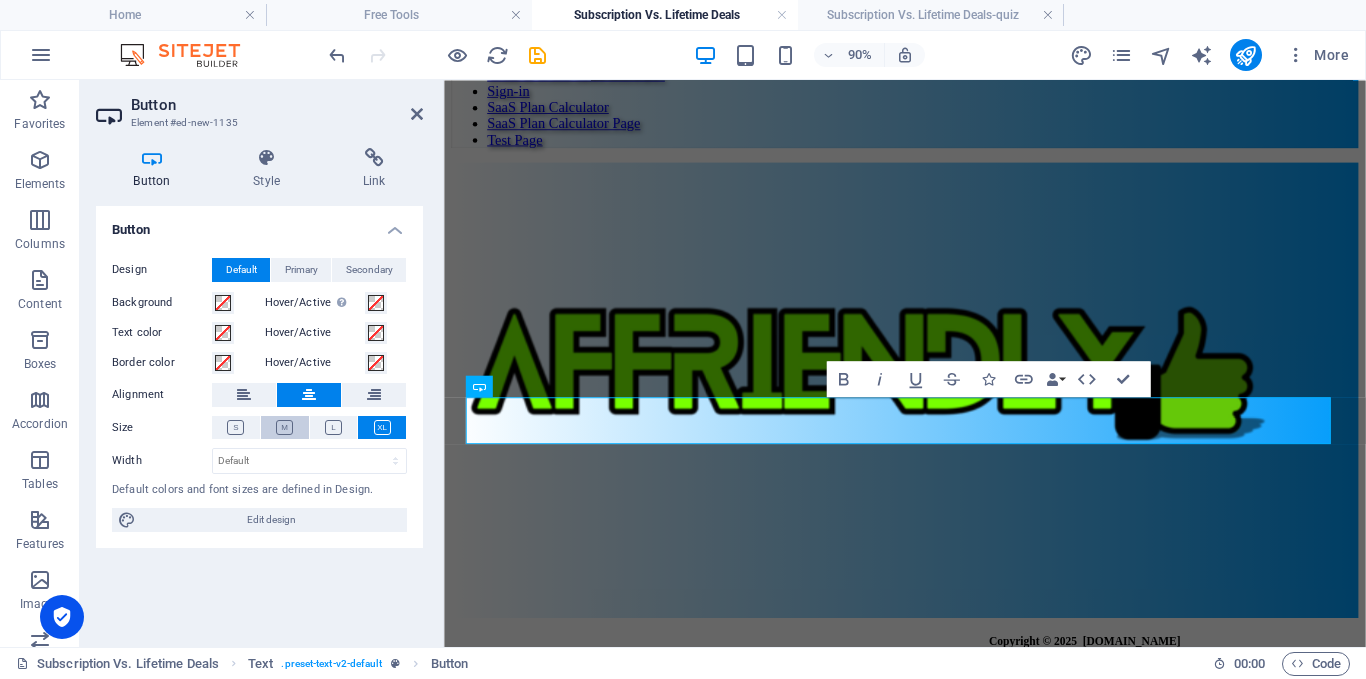 click at bounding box center (284, 427) 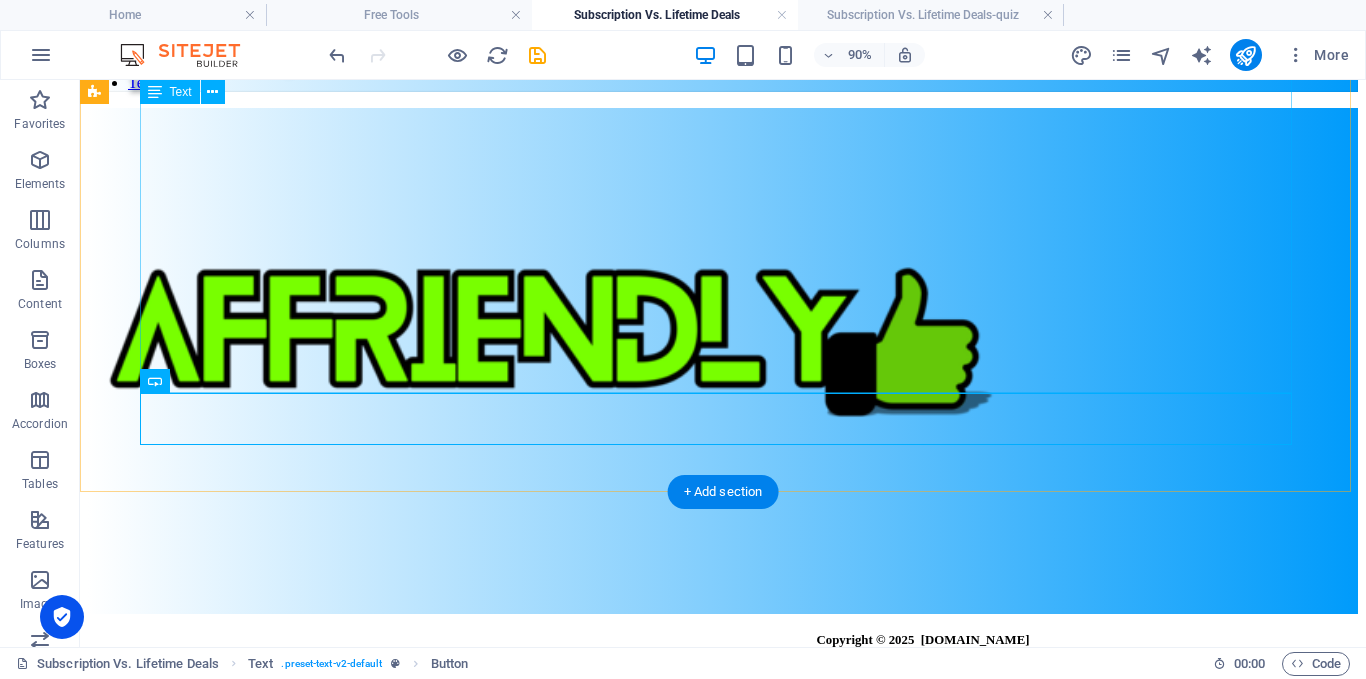 scroll, scrollTop: 8293, scrollLeft: 0, axis: vertical 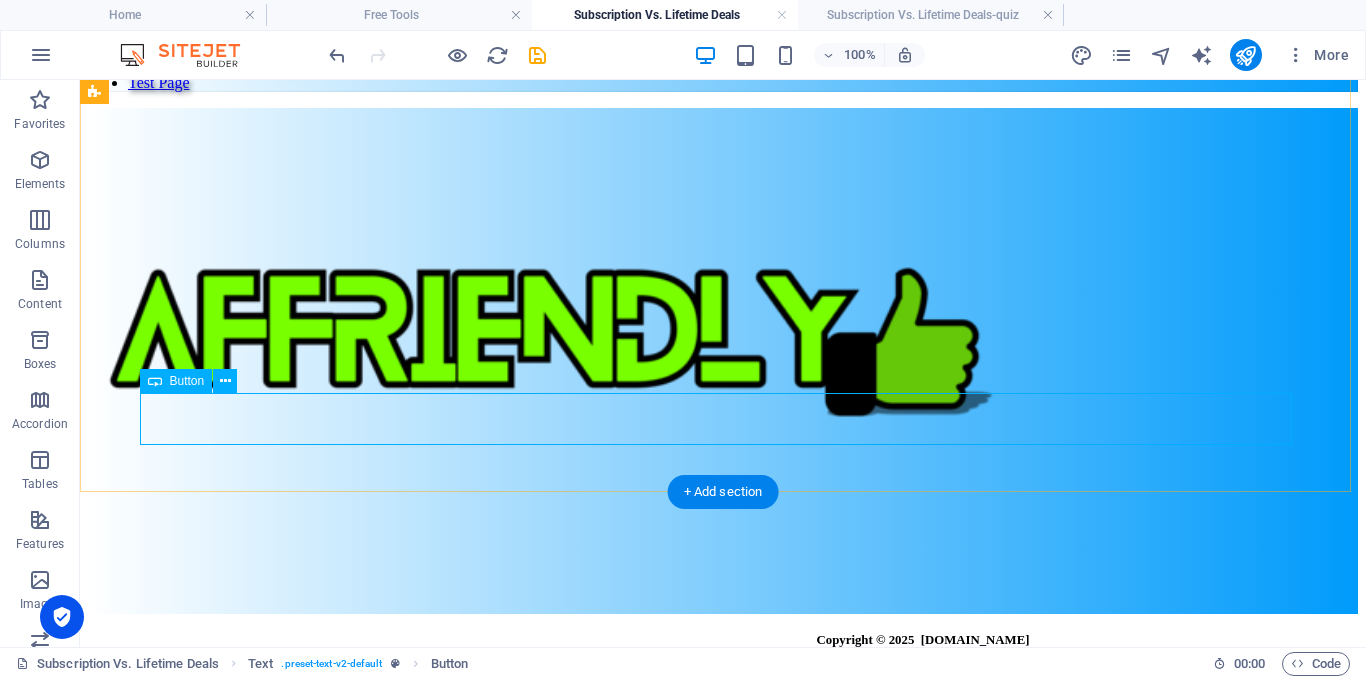 click on "Play Quiz" at bounding box center [723, -295] 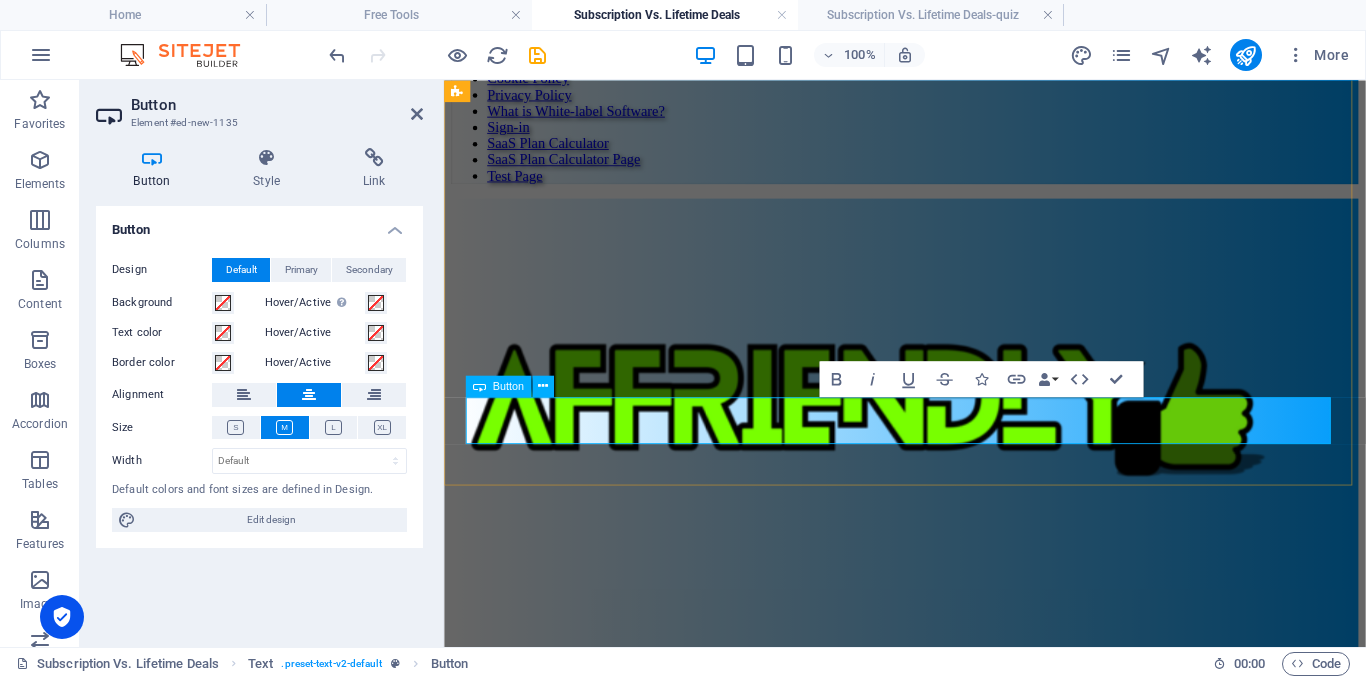 scroll, scrollTop: 8715, scrollLeft: 0, axis: vertical 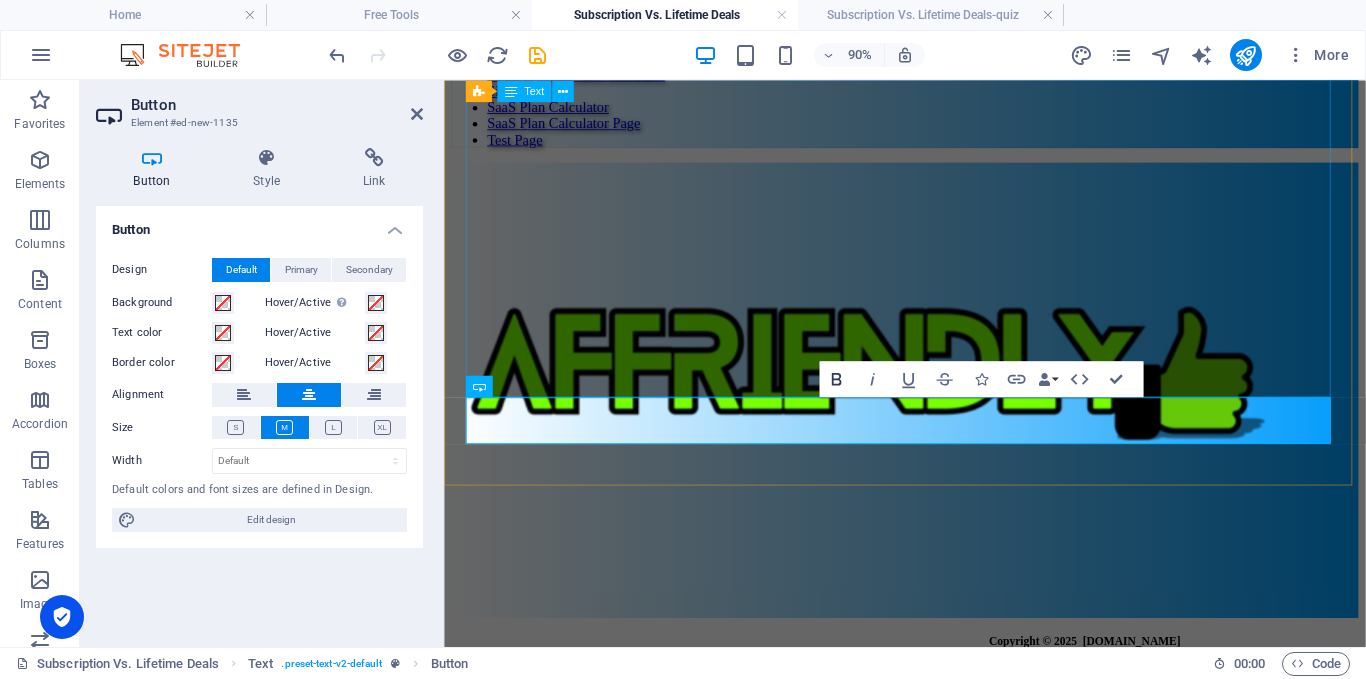click 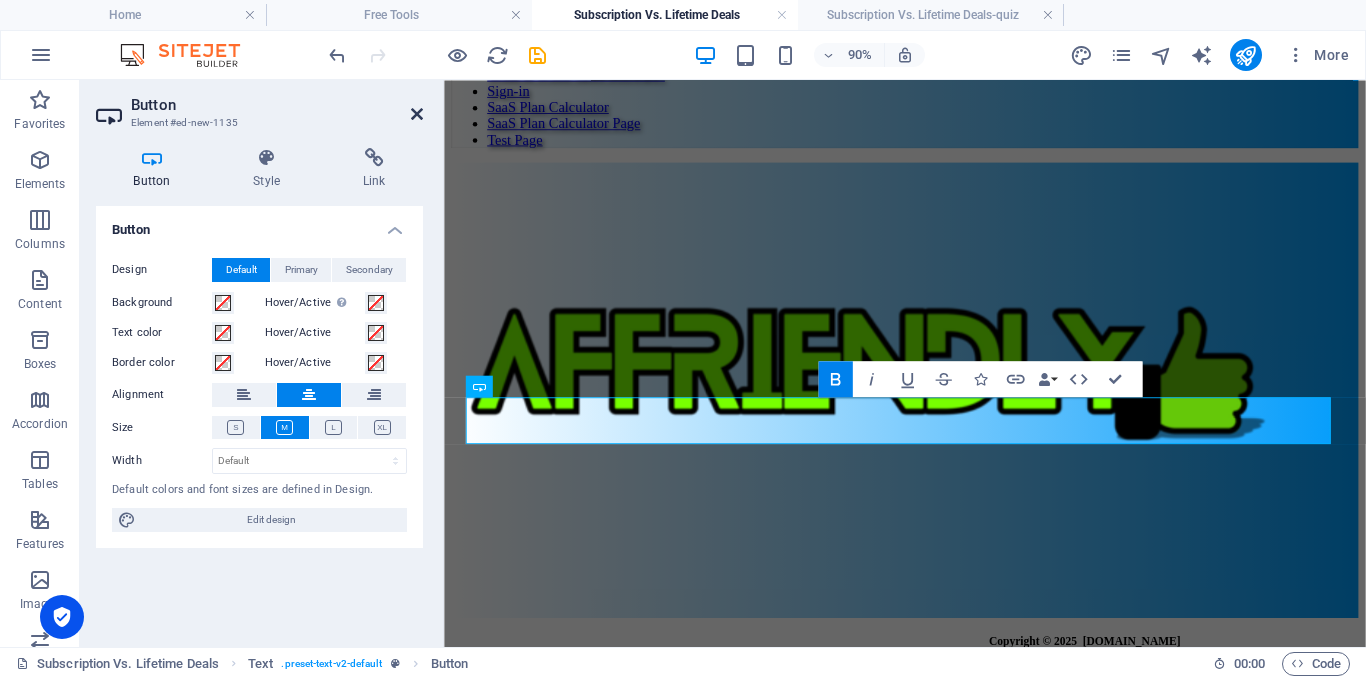 click at bounding box center (417, 114) 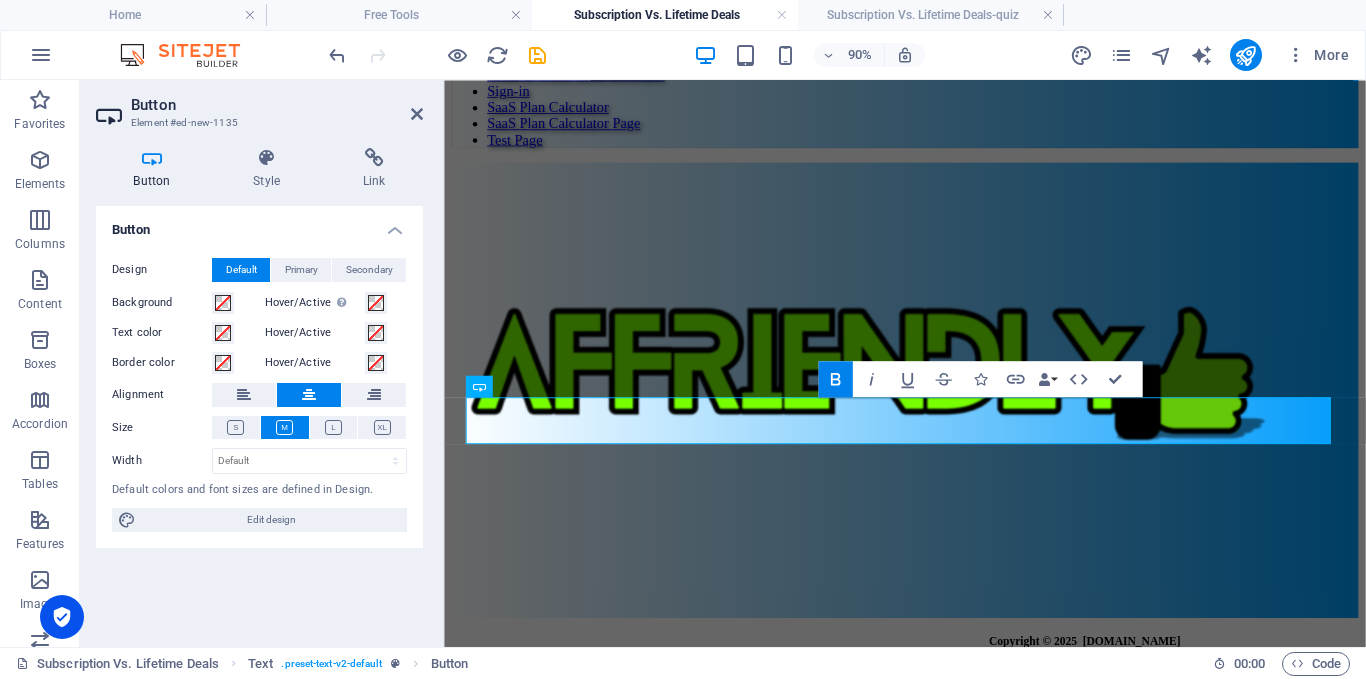 scroll, scrollTop: 8293, scrollLeft: 0, axis: vertical 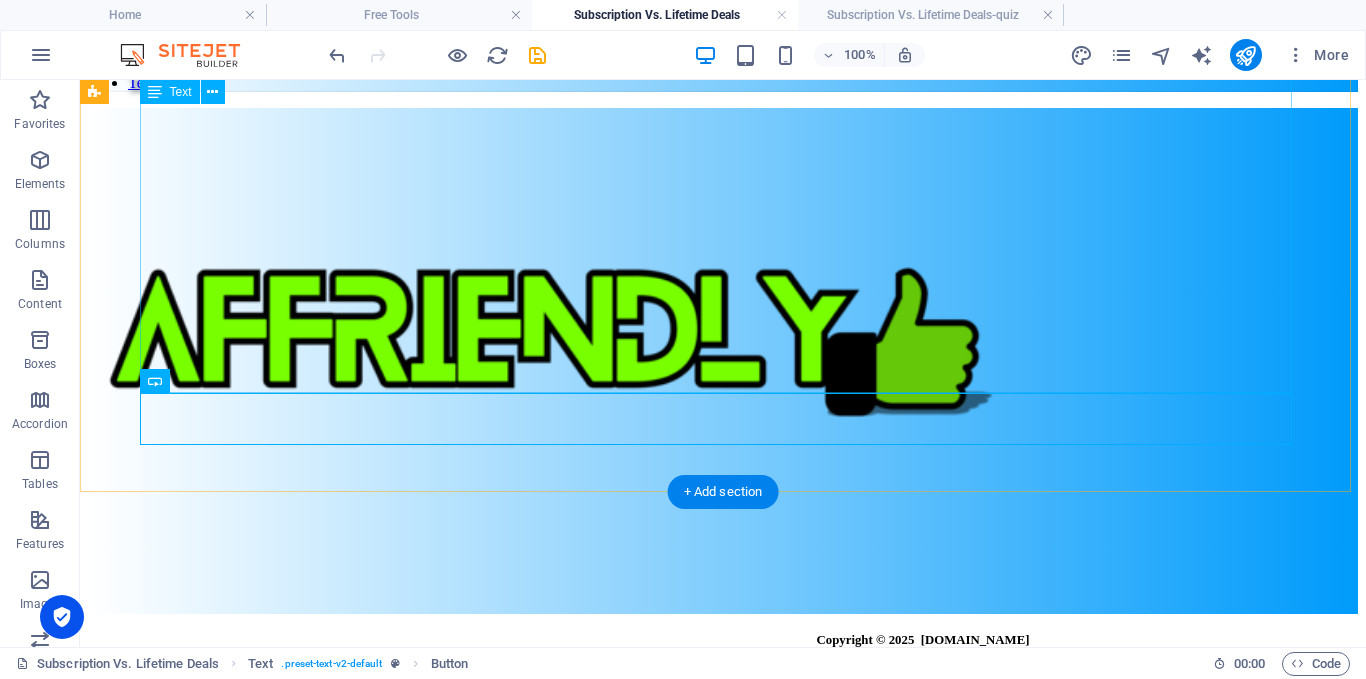 click on "Financial Planning and Budgeting Subscriptions can make budgeting harder, especially if you forget to cancel unused services. Lifetime deals, by contrast, are easier to account for you pay once and you're done. However, subscriptions spread out the cost, which may be easier for businesses with tight monthly cash flow. It really depends on how you prefer to manage your money: short-term savings vs. long-term value. Support and Community Access Subscription services often include ongoing support, active user communities, and frequent updates. This creates a sense of security and connection. With lifetime deals, support may taper off after the initial sale, especially if the company shifts focus to newer, paying customers. If consistent help is important to you, this is something to keep in mind. Long-Term Value vs. Short-Term Access Final Thoughts Another questions is, what is the best website to find software products? Don't look any further,  you are already here" at bounding box center [723, -703] 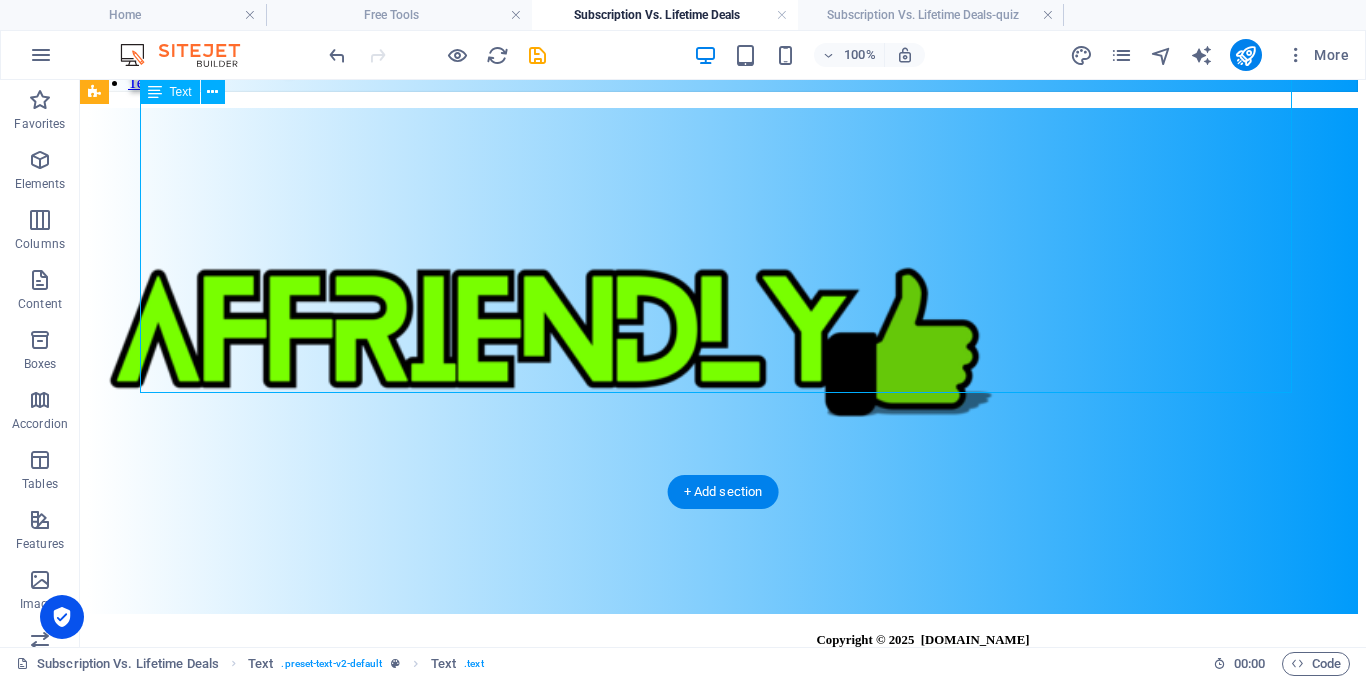 scroll, scrollTop: 8193, scrollLeft: 0, axis: vertical 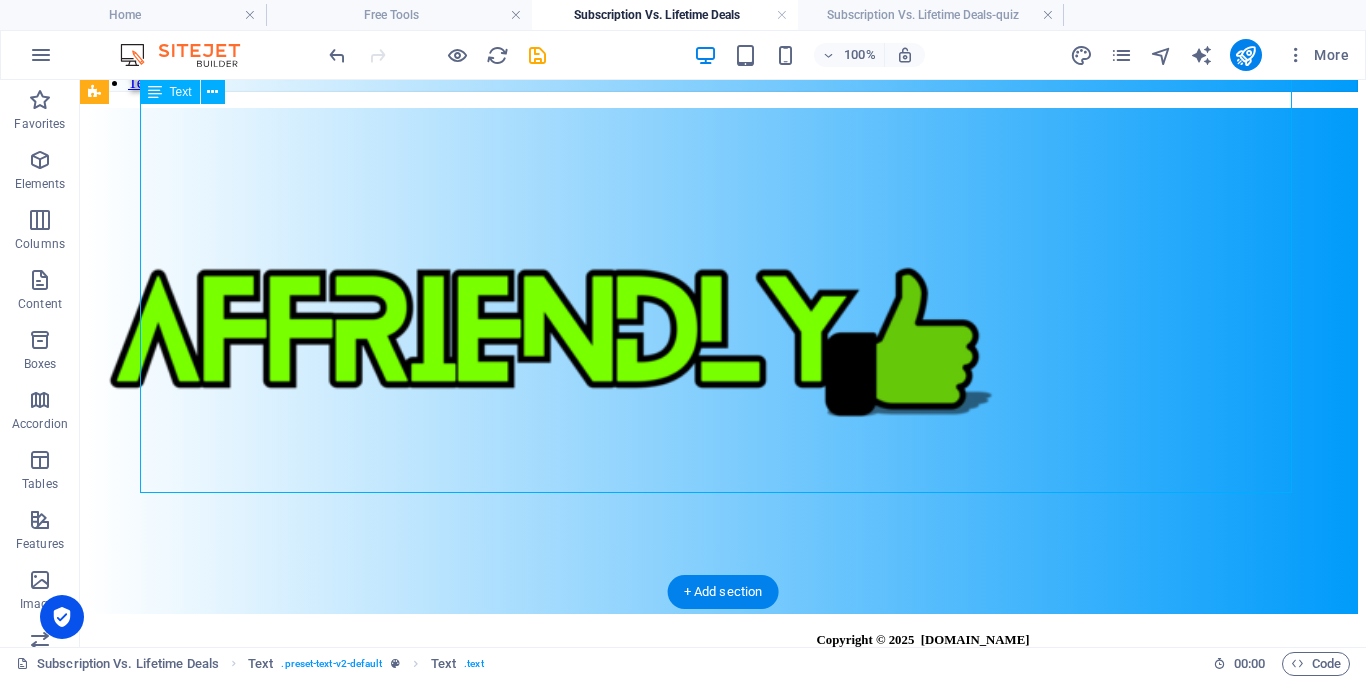 click on "Financial Planning and Budgeting Subscriptions can make budgeting harder, especially if you forget to cancel unused services. Lifetime deals, by contrast, are easier to account for you pay once and you're done. However, subscriptions spread out the cost, which may be easier for businesses with tight monthly cash flow. It really depends on how you prefer to manage your money: short-term savings vs. long-term value. Support and Community Access Subscription services often include ongoing support, active user communities, and frequent updates. This creates a sense of security and connection. With lifetime deals, support may taper off after the initial sale, especially if the company shifts focus to newer, paying customers. If consistent help is important to you, this is something to keep in mind. Long-Term Value vs. Short-Term Access Final Thoughts Another questions is, what is the best website to find software products? Don't look any further,  you are already here" at bounding box center [723, -703] 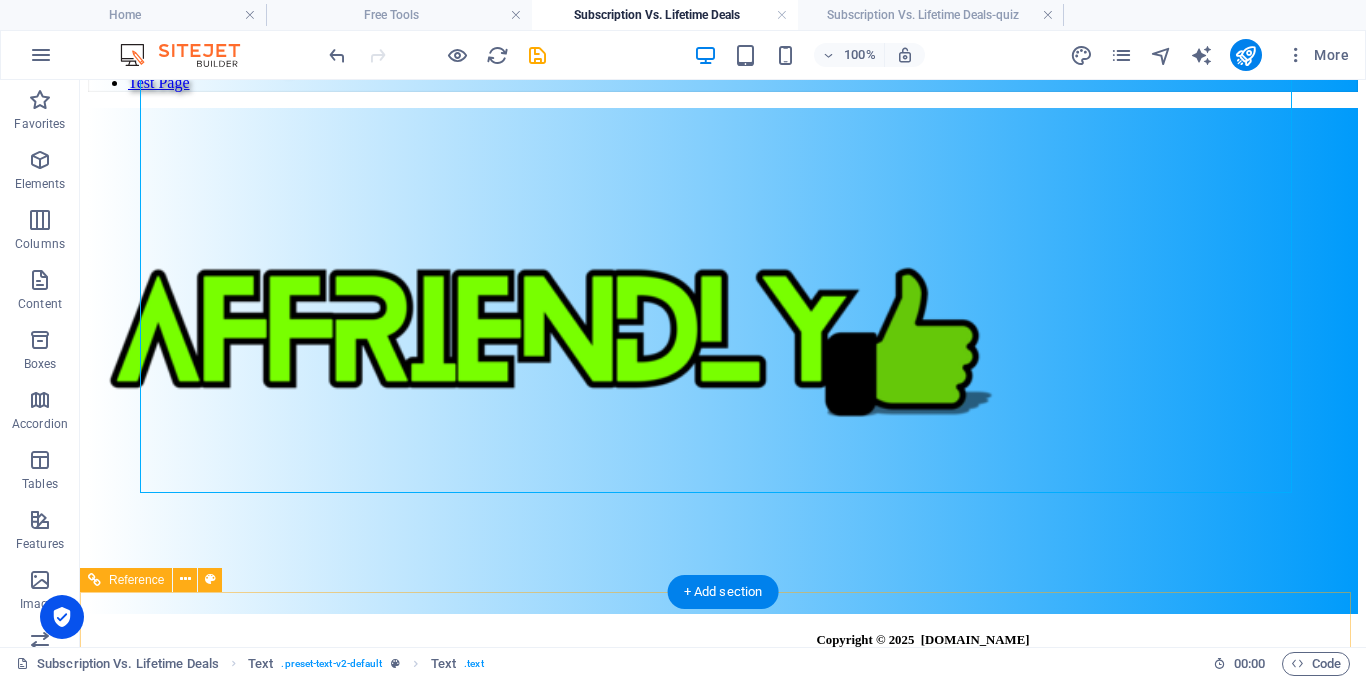 drag, startPoint x: 1163, startPoint y: 613, endPoint x: 1176, endPoint y: 609, distance: 13.601471 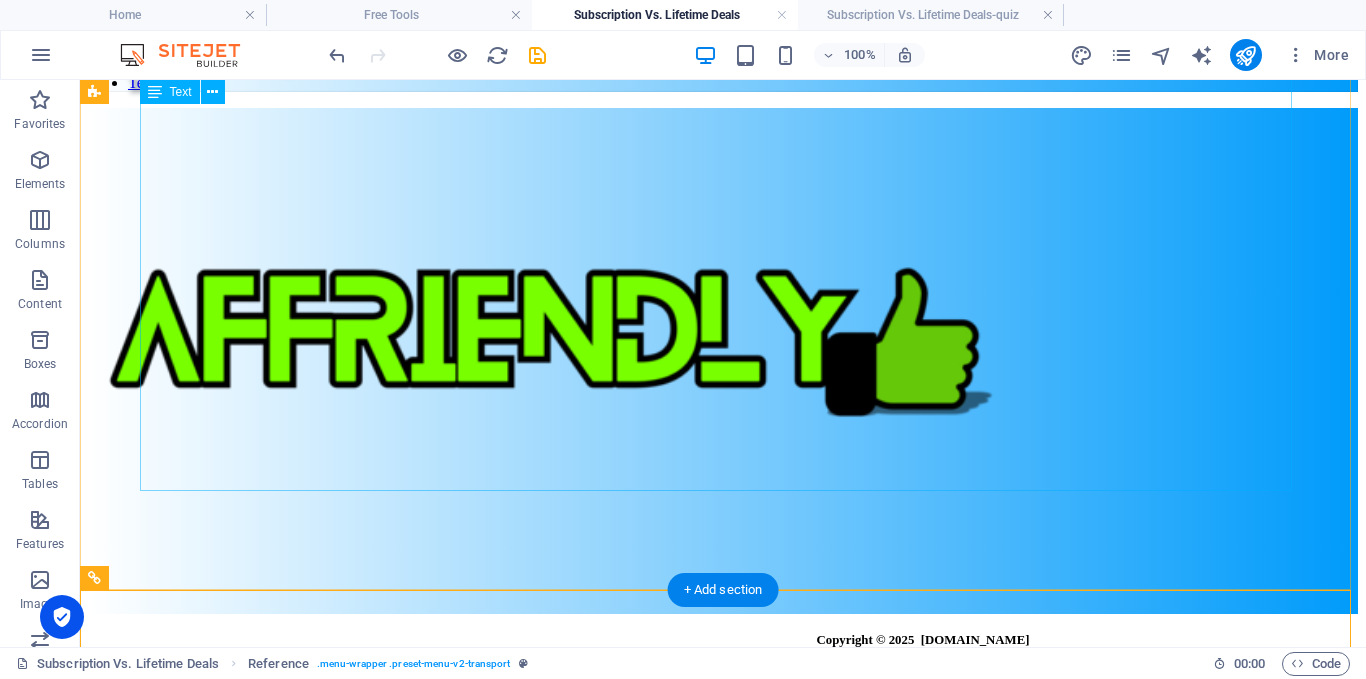 scroll, scrollTop: 8293, scrollLeft: 0, axis: vertical 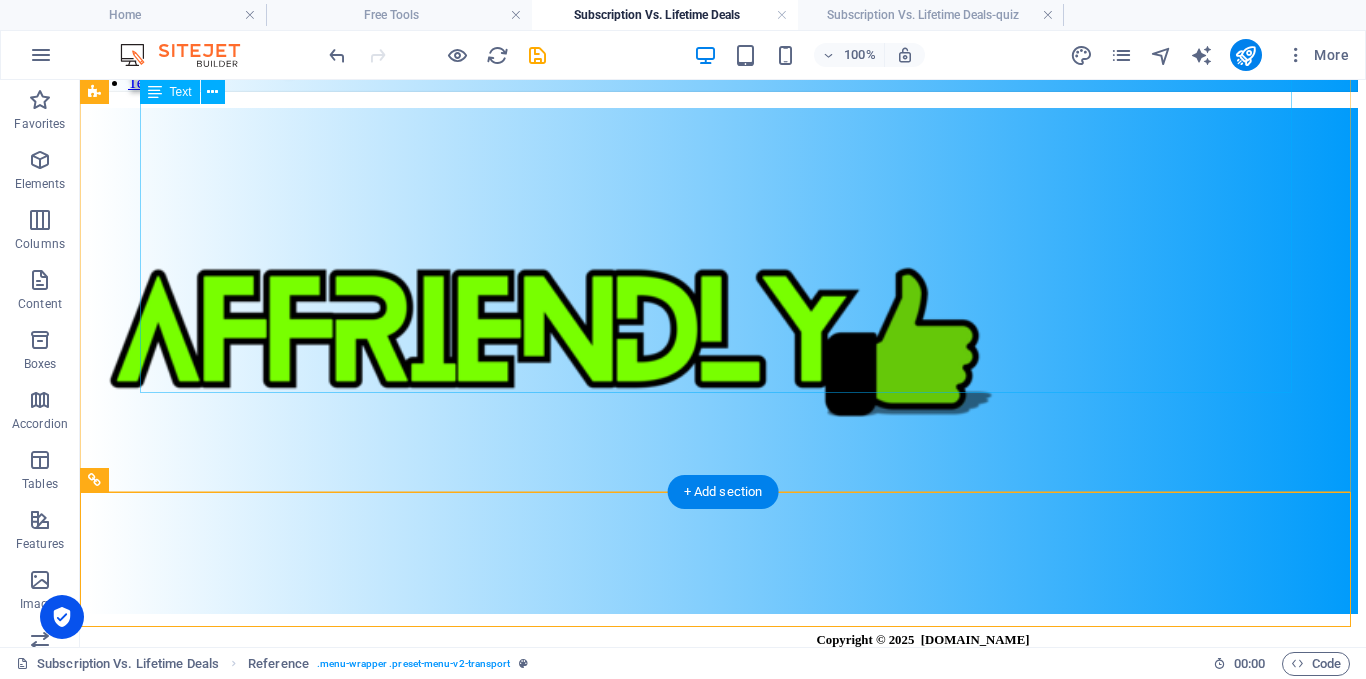 click on "Financial Planning and Budgeting Subscriptions can make budgeting harder, especially if you forget to cancel unused services. Lifetime deals, by contrast, are easier to account for you pay once and you're done. However, subscriptions spread out the cost, which may be easier for businesses with tight monthly cash flow. It really depends on how you prefer to manage your money: short-term savings vs. long-term value. Support and Community Access Subscription services often include ongoing support, active user communities, and frequent updates. This creates a sense of security and connection. With lifetime deals, support may taper off after the initial sale, especially if the company shifts focus to newer, paying customers. If consistent help is important to you, this is something to keep in mind. Long-Term Value vs. Short-Term Access Final Thoughts Another questions is, what is the best website to find software products? Don't look any further,  you are already here" at bounding box center (723, -703) 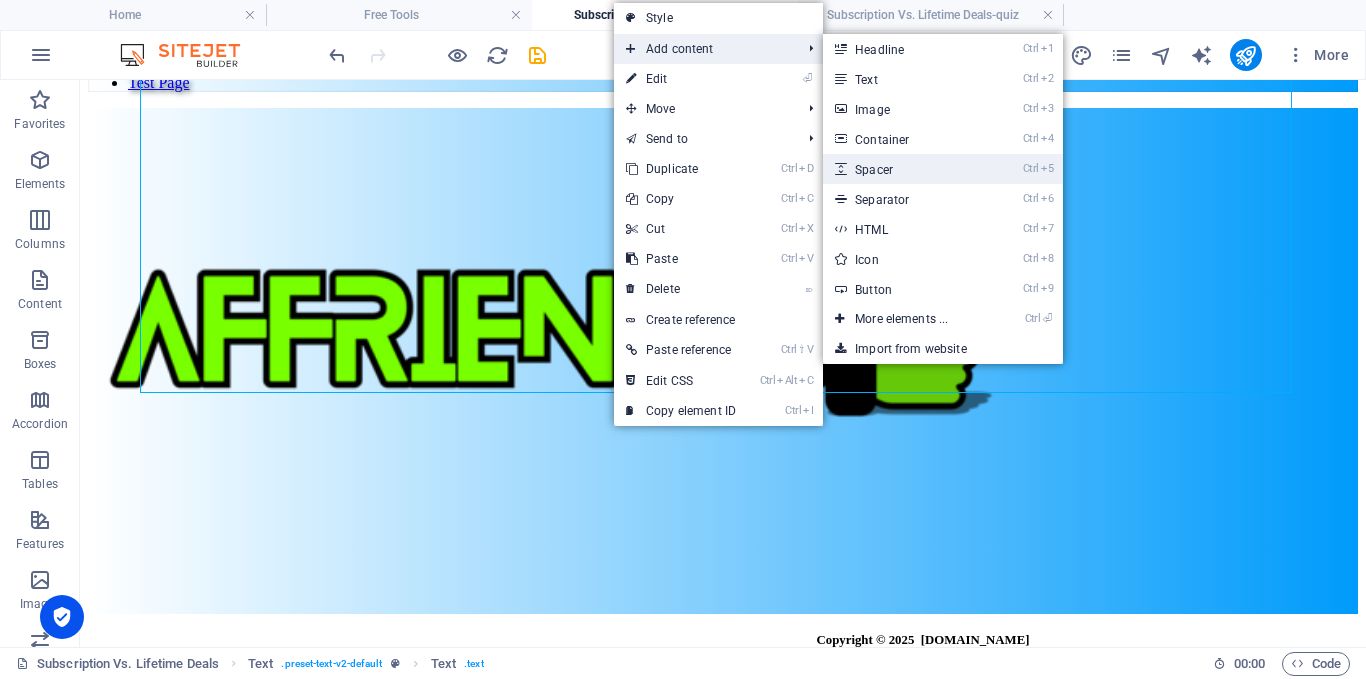 click on "Ctrl 5  Spacer" at bounding box center [905, 169] 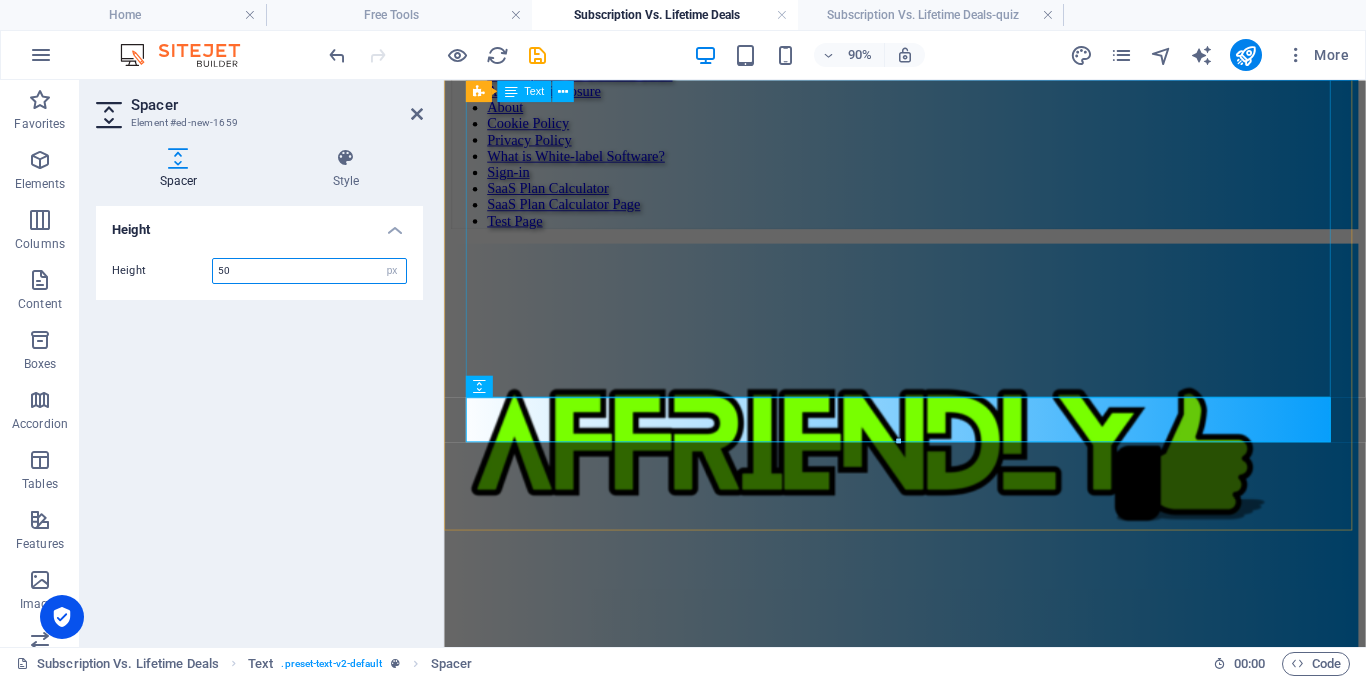 scroll, scrollTop: 8715, scrollLeft: 0, axis: vertical 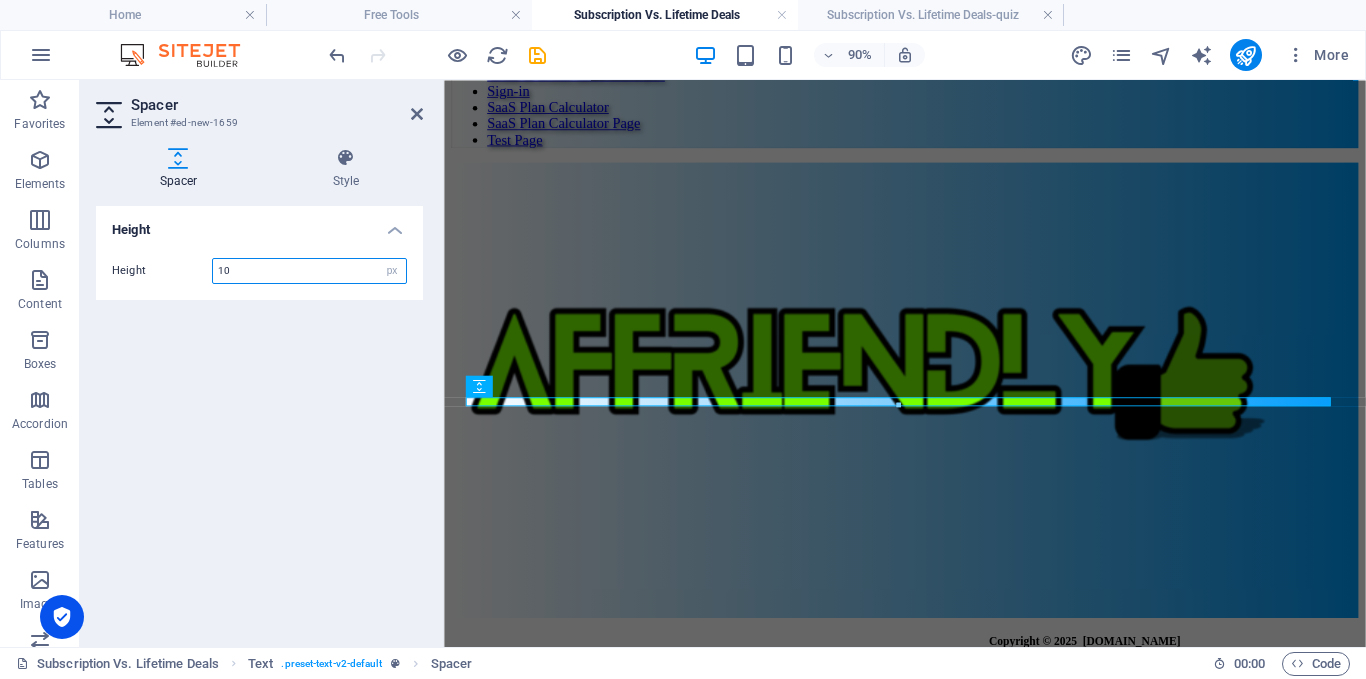 type on "1" 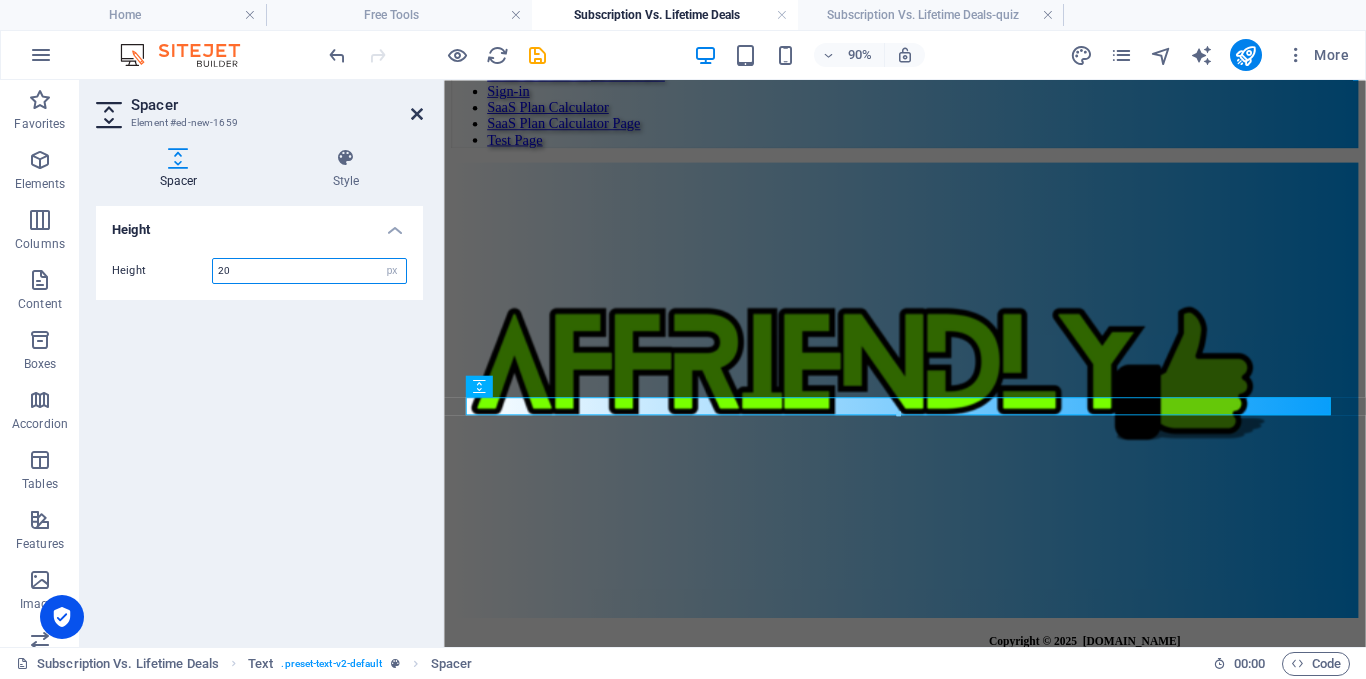 type on "20" 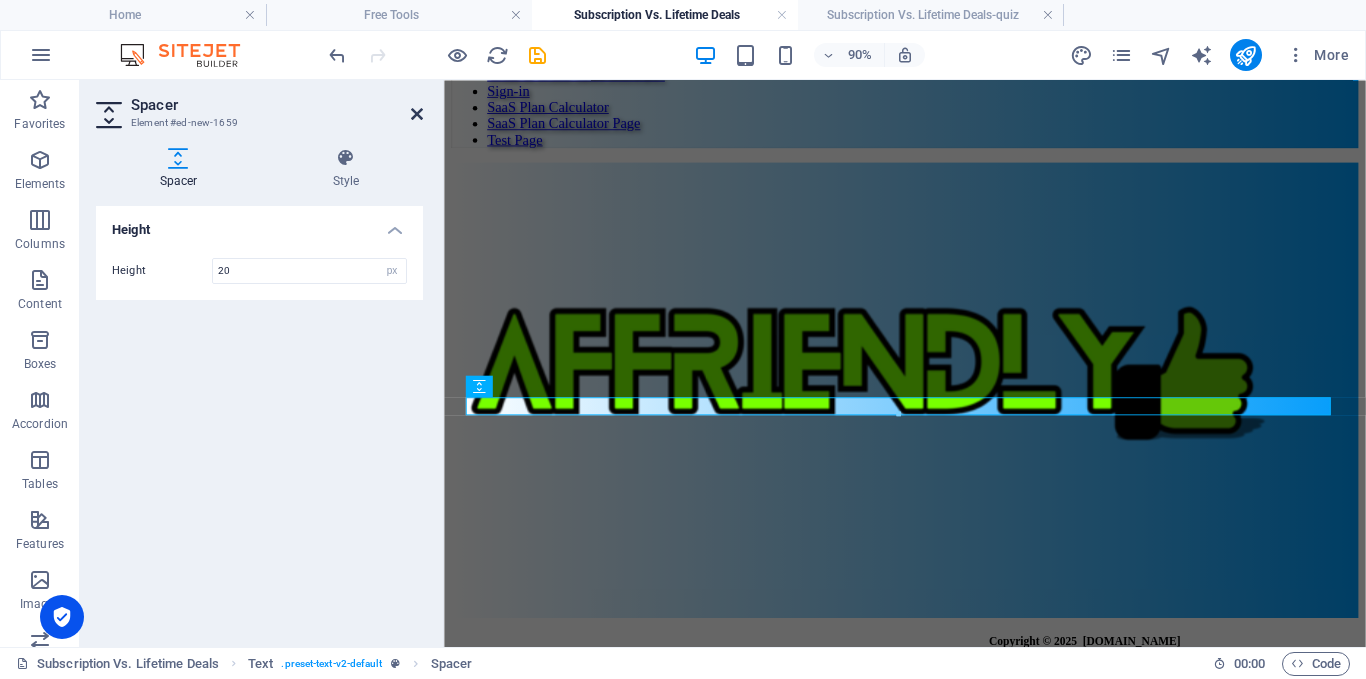 click at bounding box center [417, 114] 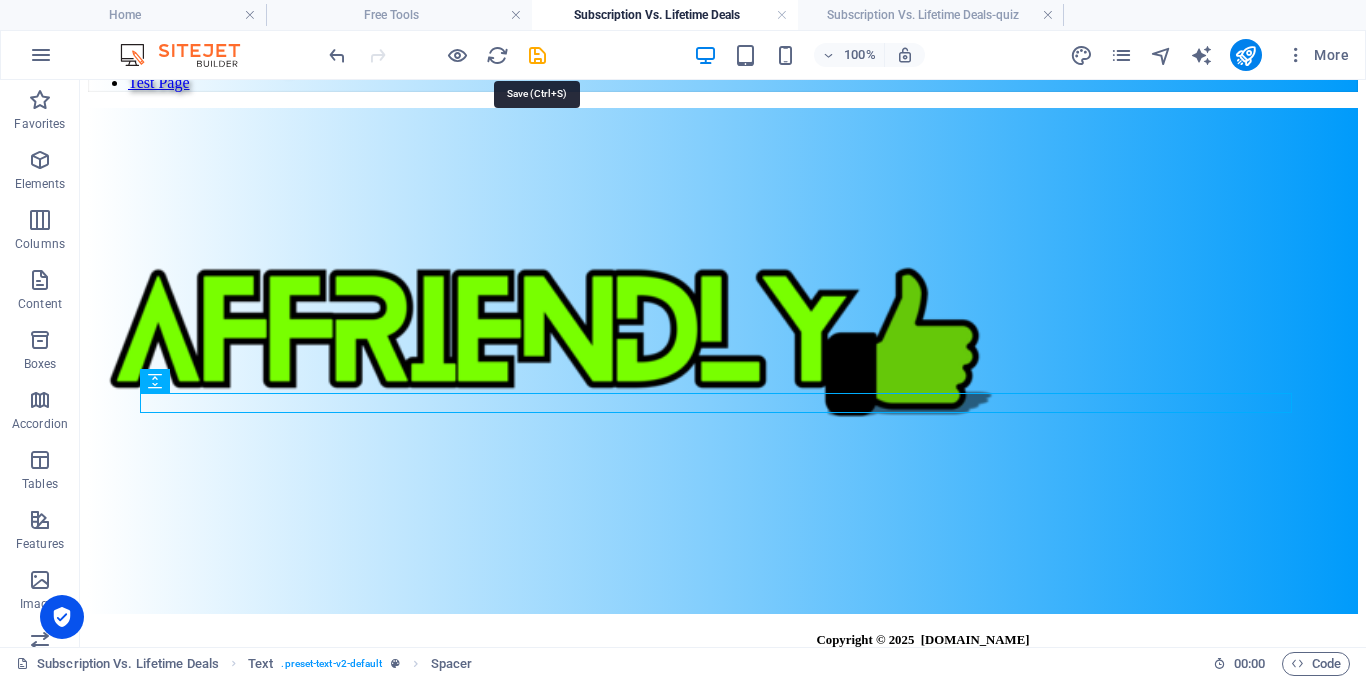 click at bounding box center [537, 55] 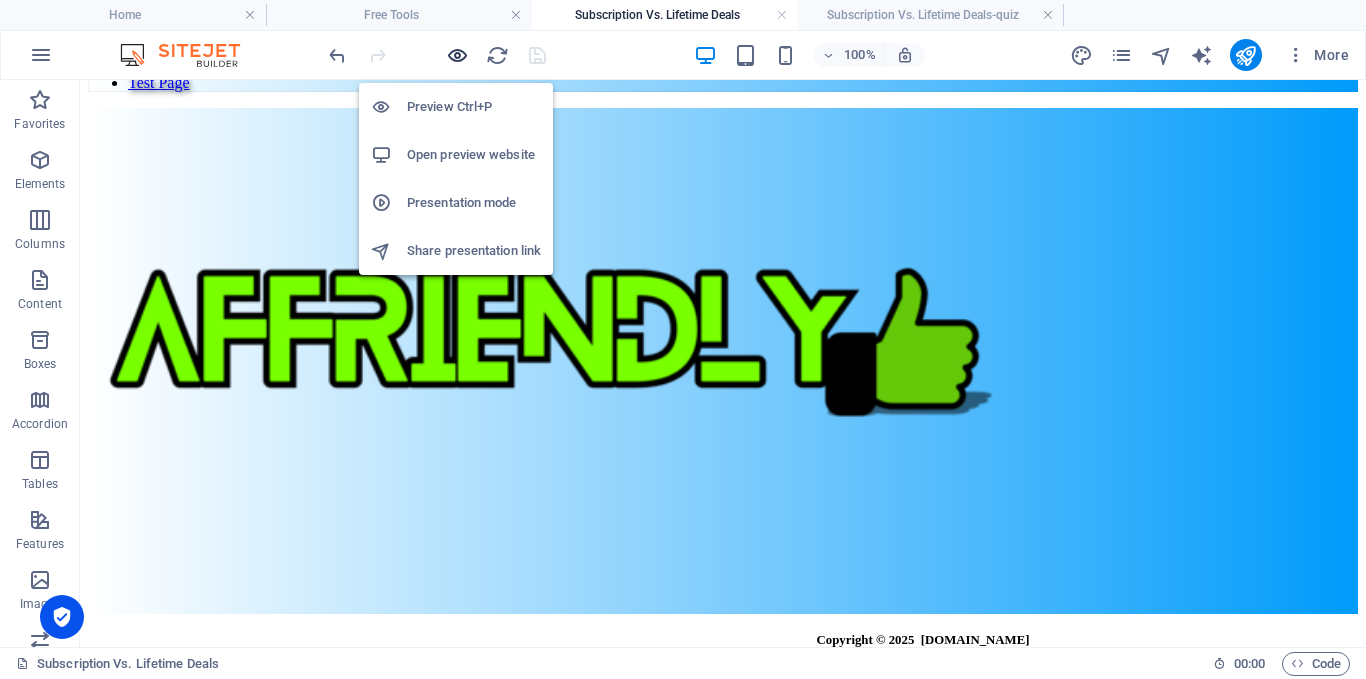 click at bounding box center [457, 55] 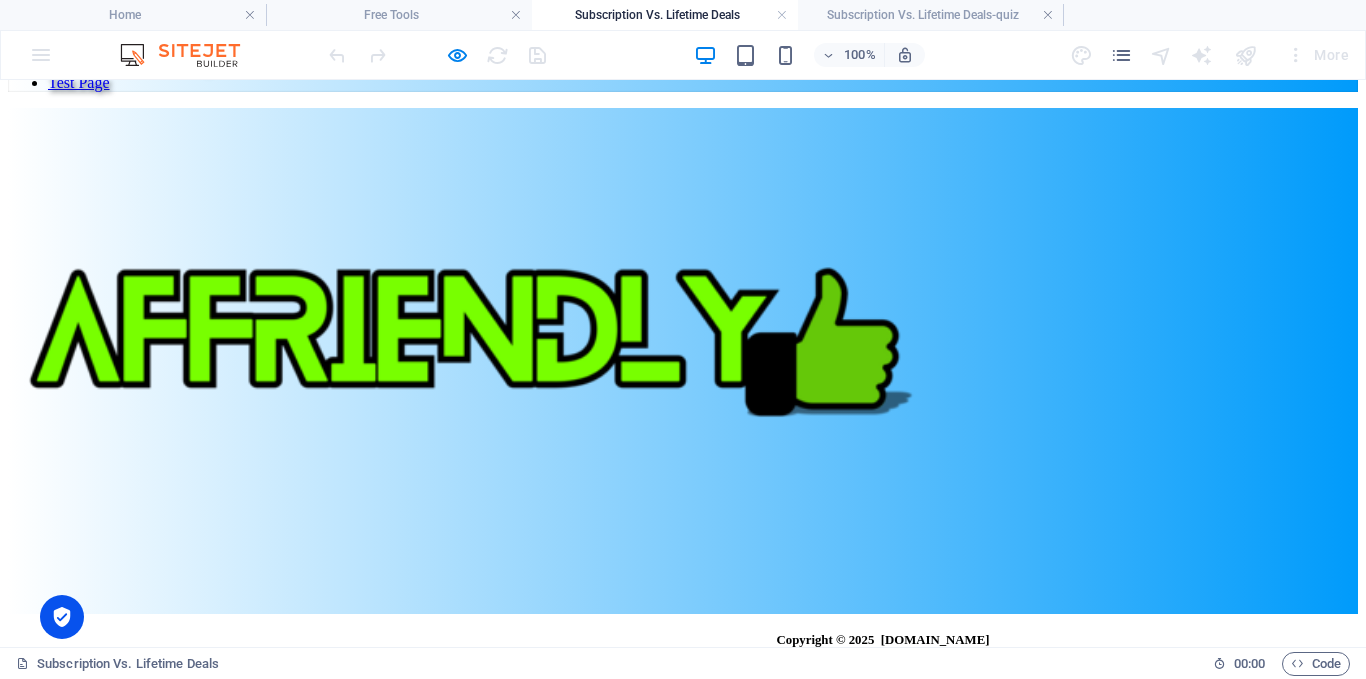 scroll, scrollTop: 8112, scrollLeft: 0, axis: vertical 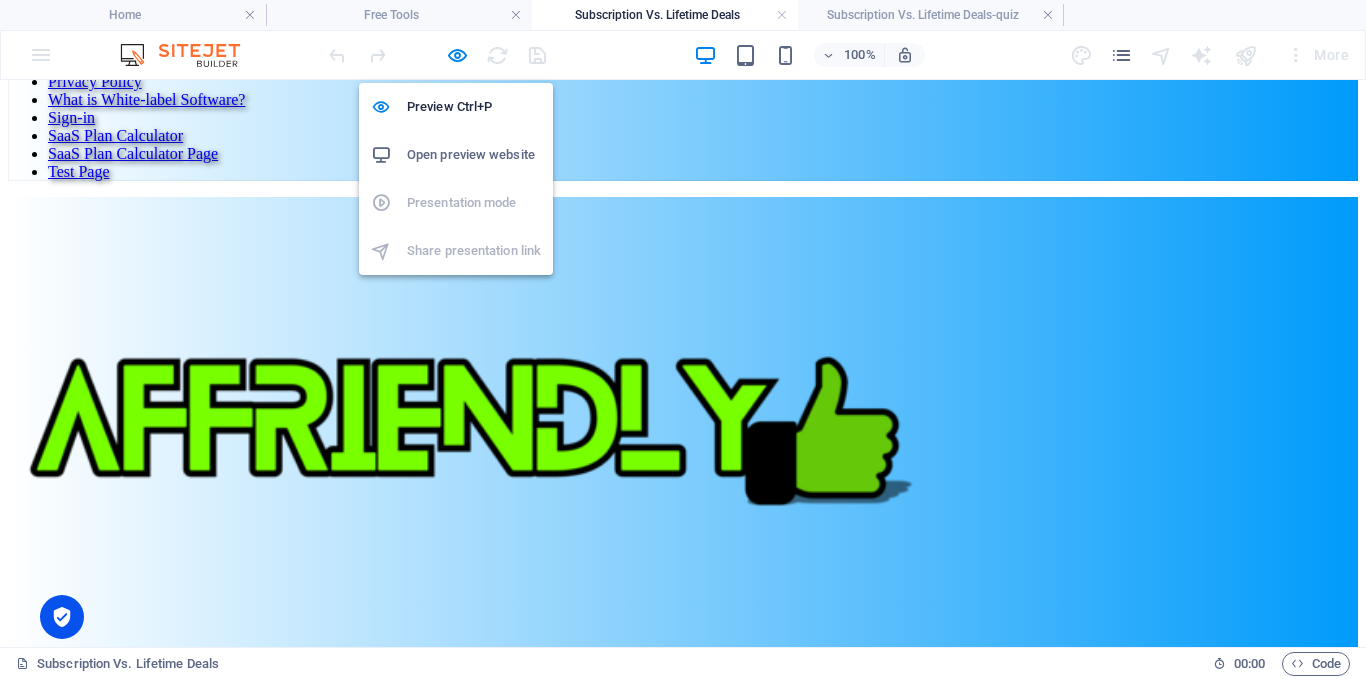 drag, startPoint x: 463, startPoint y: 61, endPoint x: 475, endPoint y: 77, distance: 20 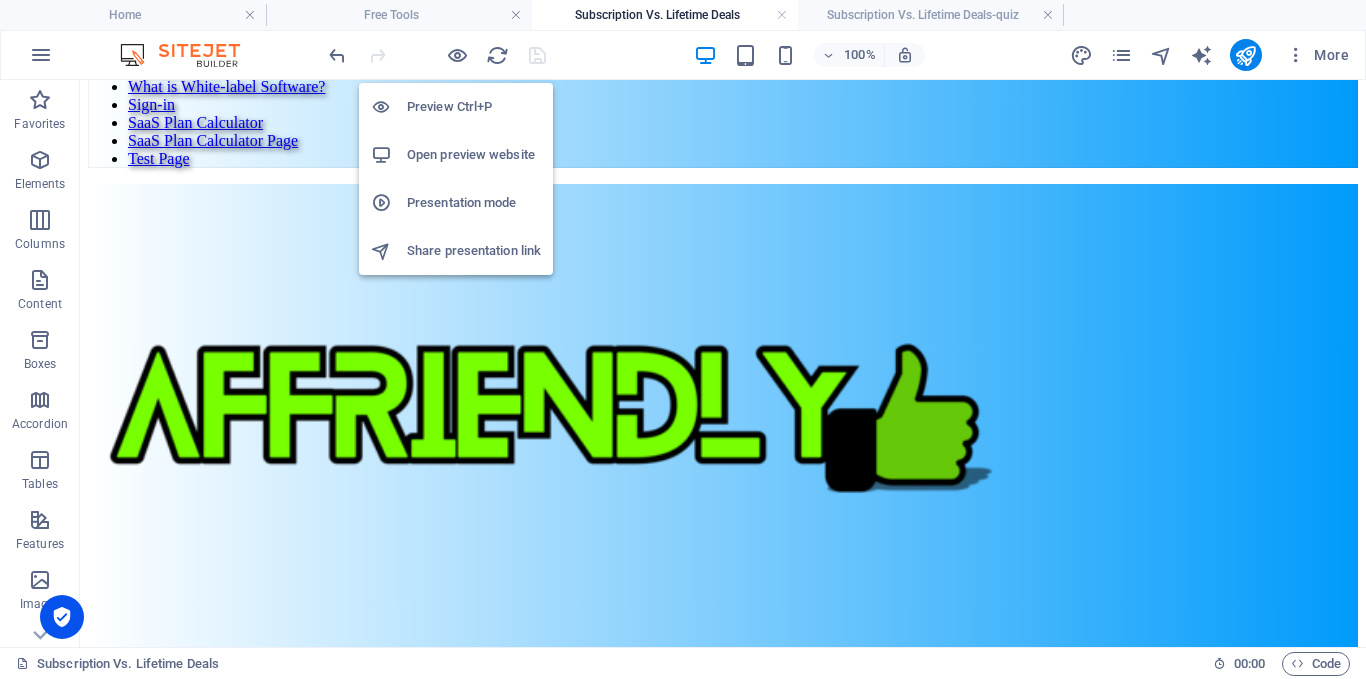 scroll, scrollTop: 8293, scrollLeft: 0, axis: vertical 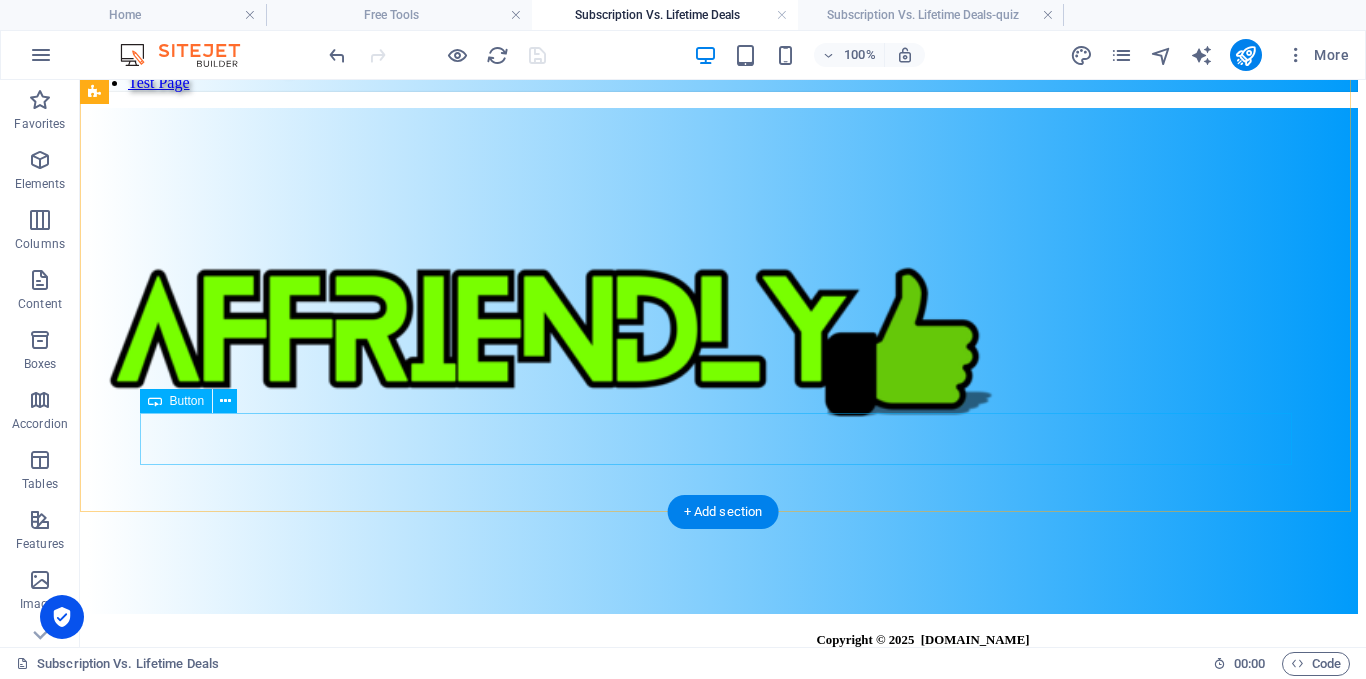 click on "Play Quiz" at bounding box center (723, -295) 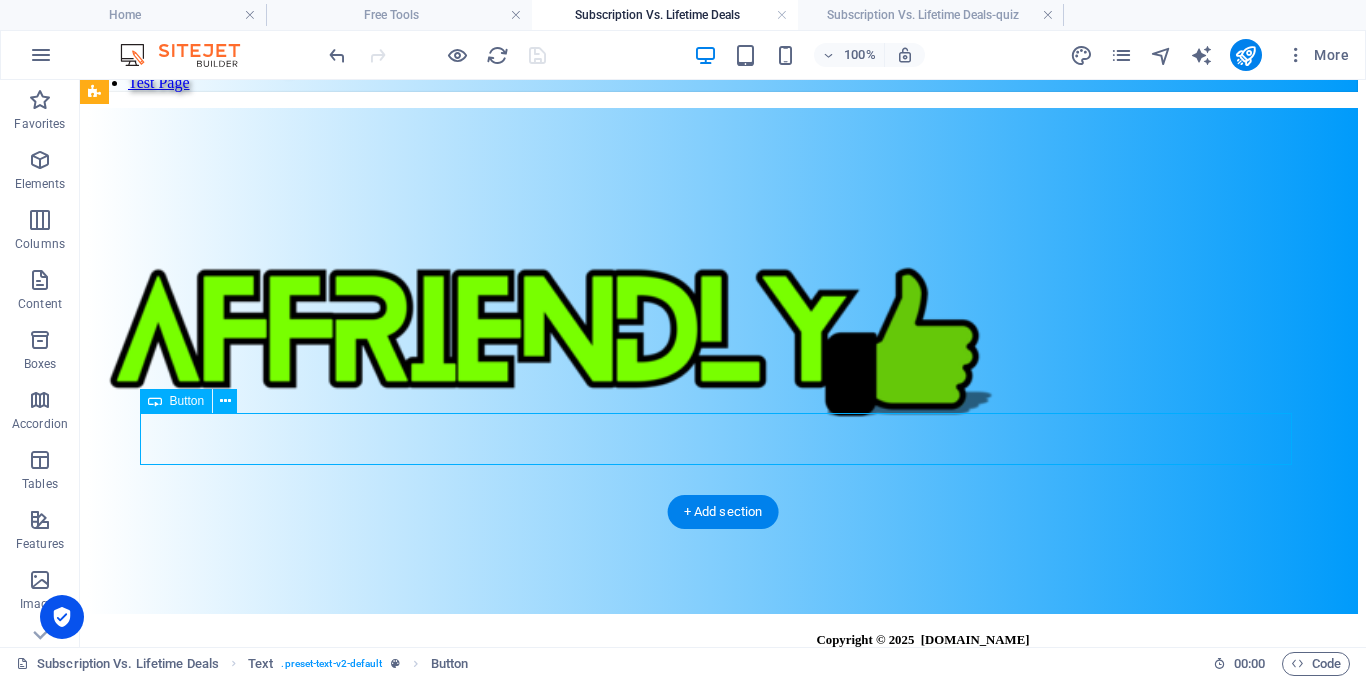 click on "Play Quiz" at bounding box center (723, -295) 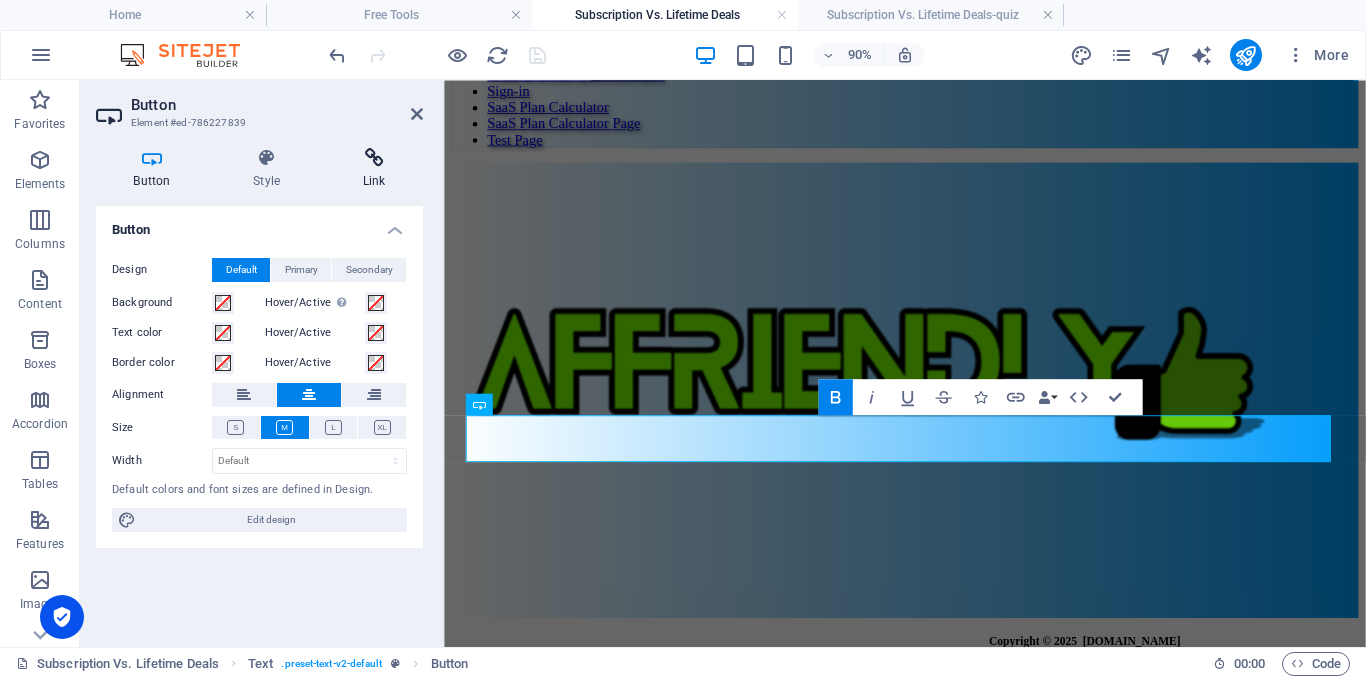 click at bounding box center [374, 158] 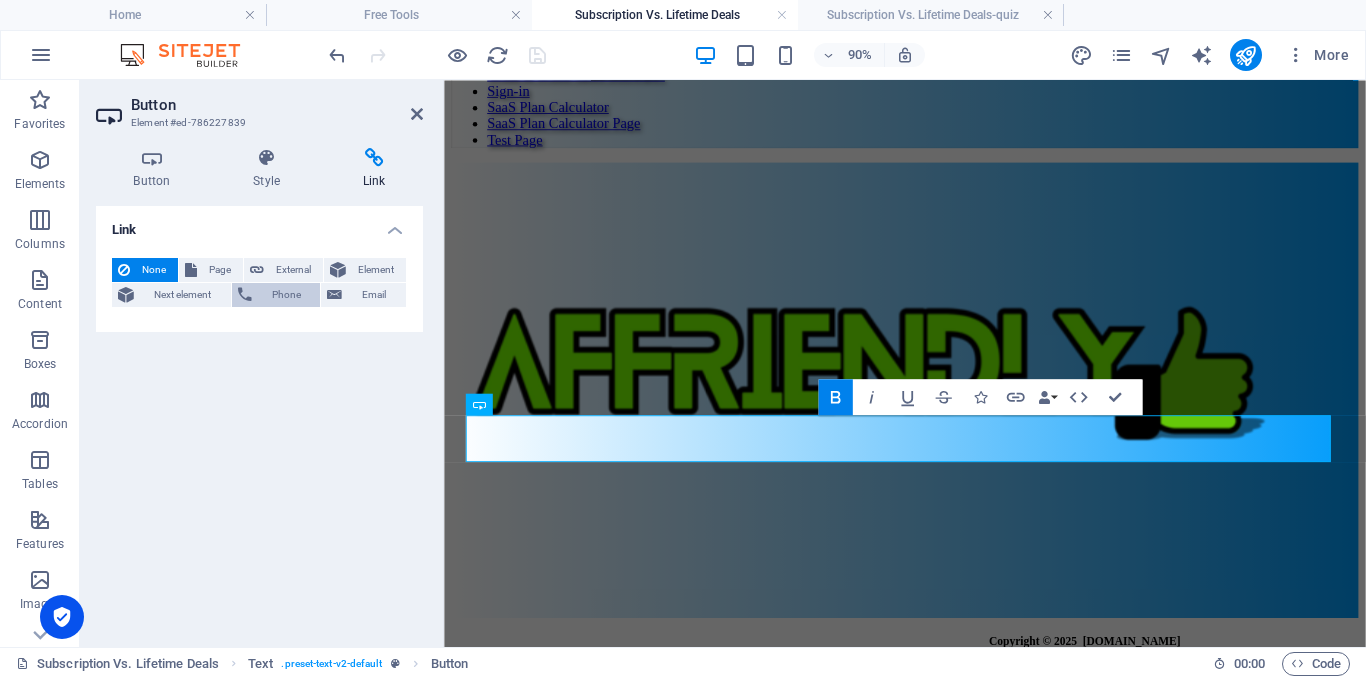 drag, startPoint x: 219, startPoint y: 277, endPoint x: 261, endPoint y: 297, distance: 46.518814 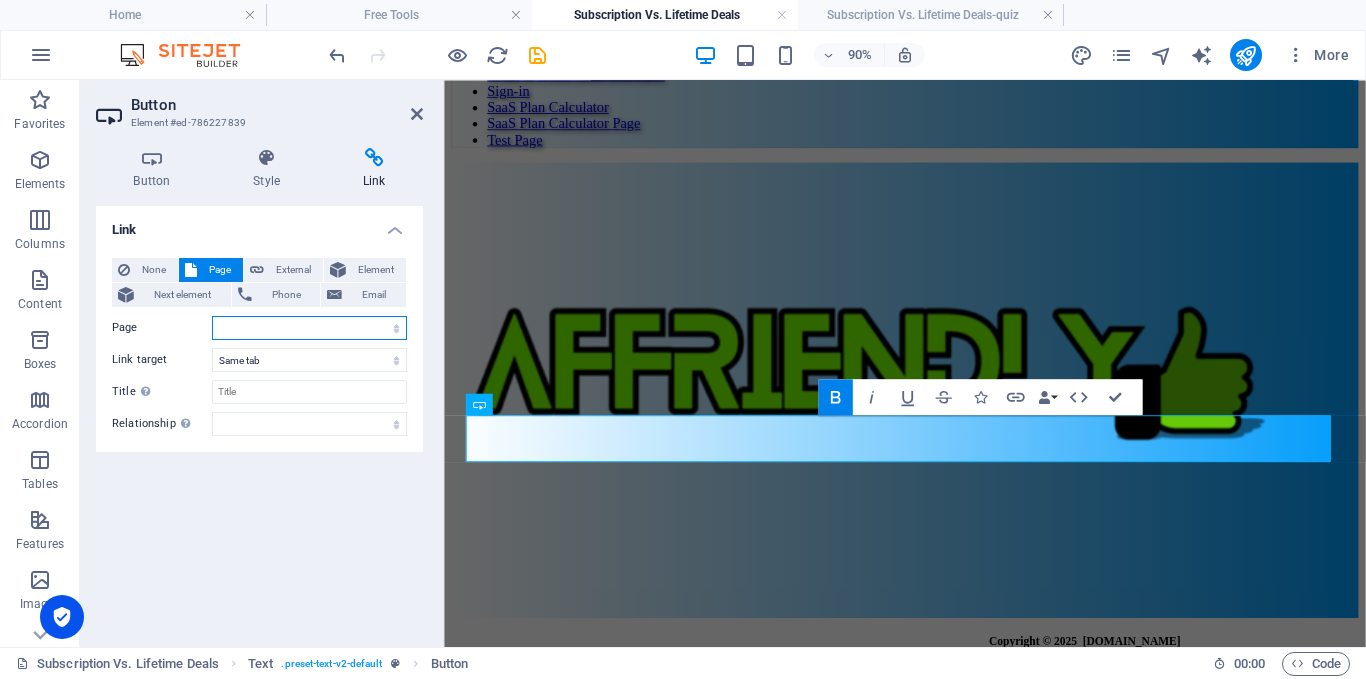 click on "Home Free Tools Subscription Vs. Lifetime Deals Affiliate Disclosure About Cookie Policy Privacy Policy What is White-label Software? non-sense Sign-in SaaS Plan Calculator SaaS Plan Calculator Page Subscription Vs. Lifetime Deals-quiz" at bounding box center [309, 328] 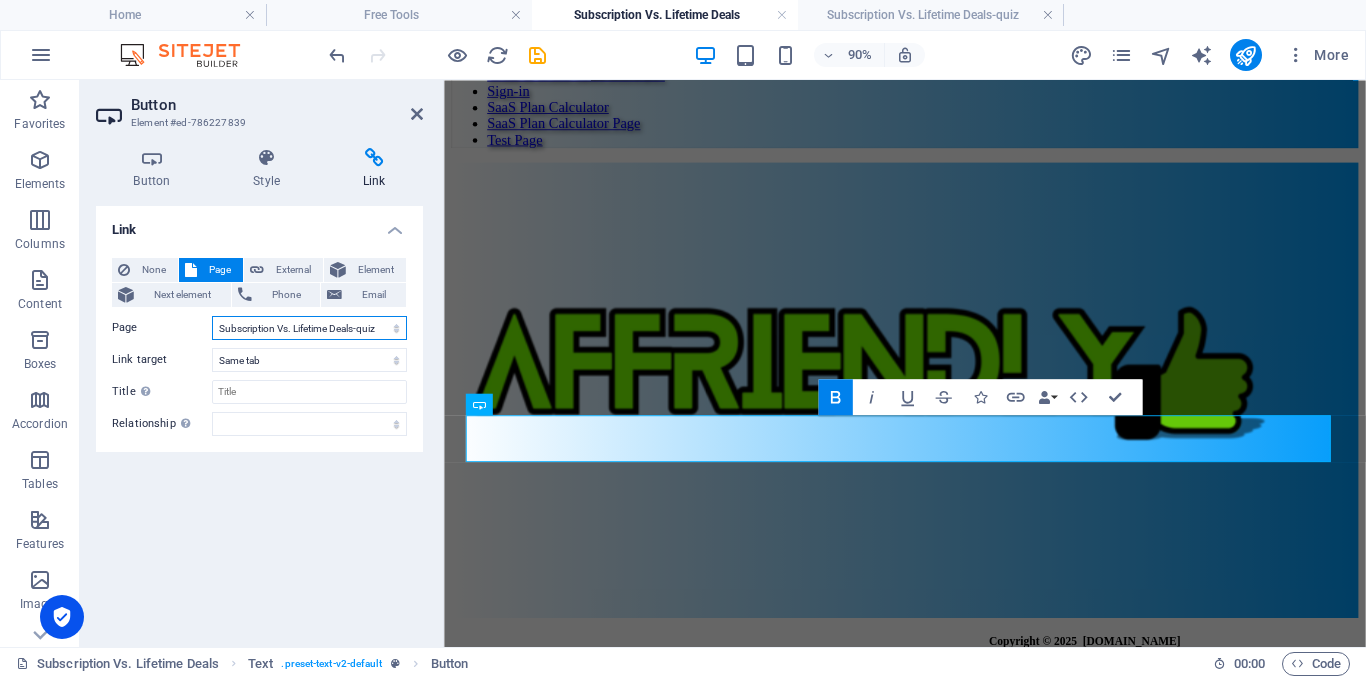 click on "Home Free Tools Subscription Vs. Lifetime Deals Affiliate Disclosure About Cookie Policy Privacy Policy What is White-label Software? non-sense Sign-in SaaS Plan Calculator SaaS Plan Calculator Page Subscription Vs. Lifetime Deals-quiz" at bounding box center (309, 328) 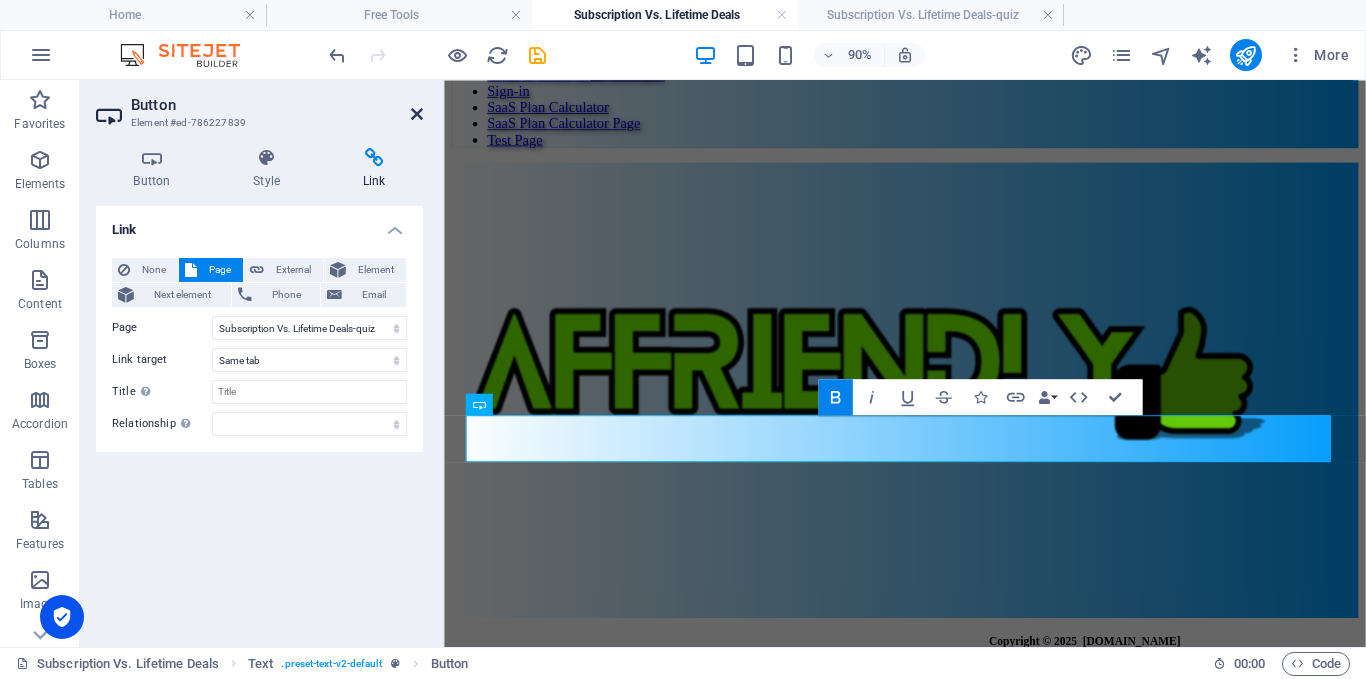 click at bounding box center [417, 114] 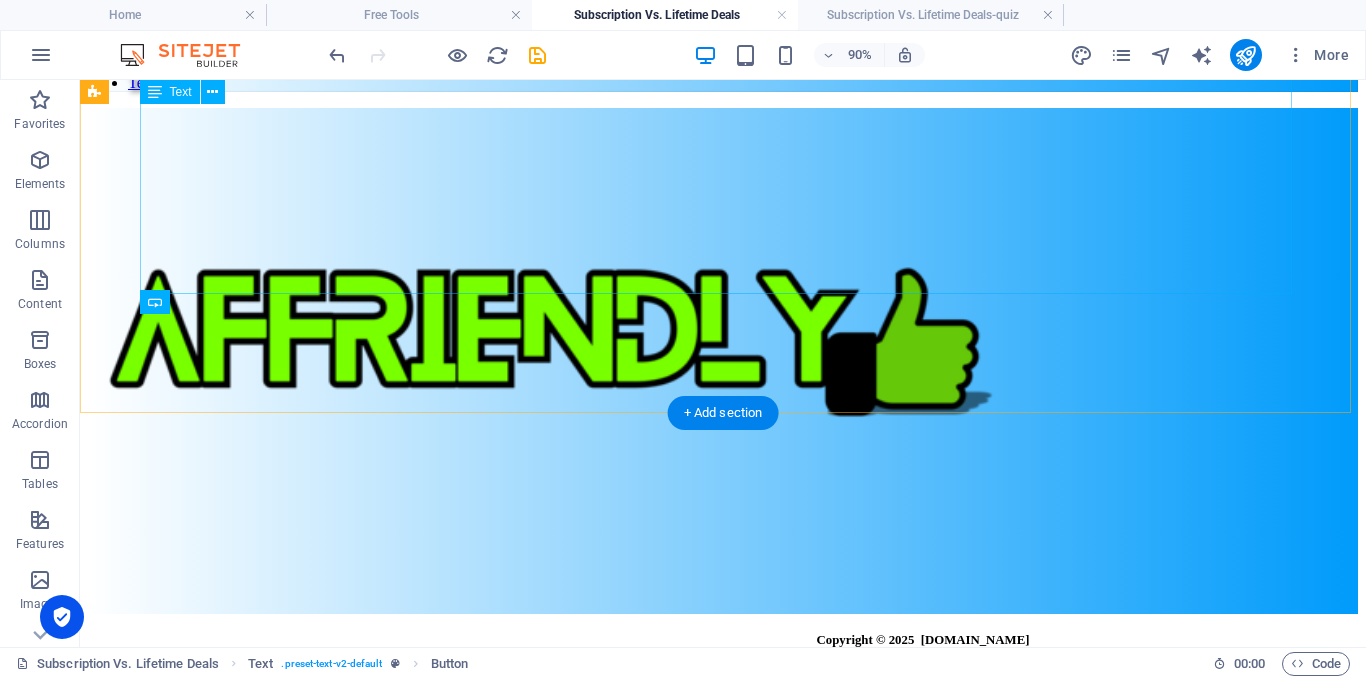 scroll, scrollTop: 8293, scrollLeft: 0, axis: vertical 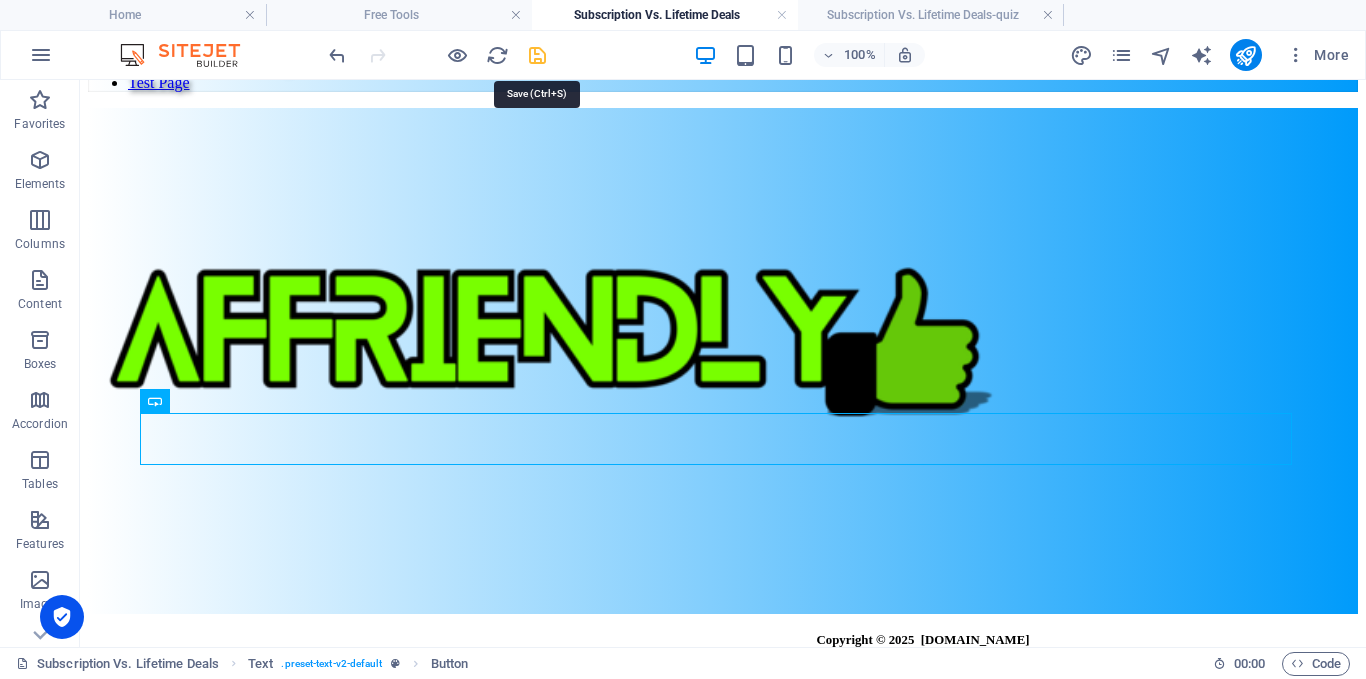 click at bounding box center (537, 55) 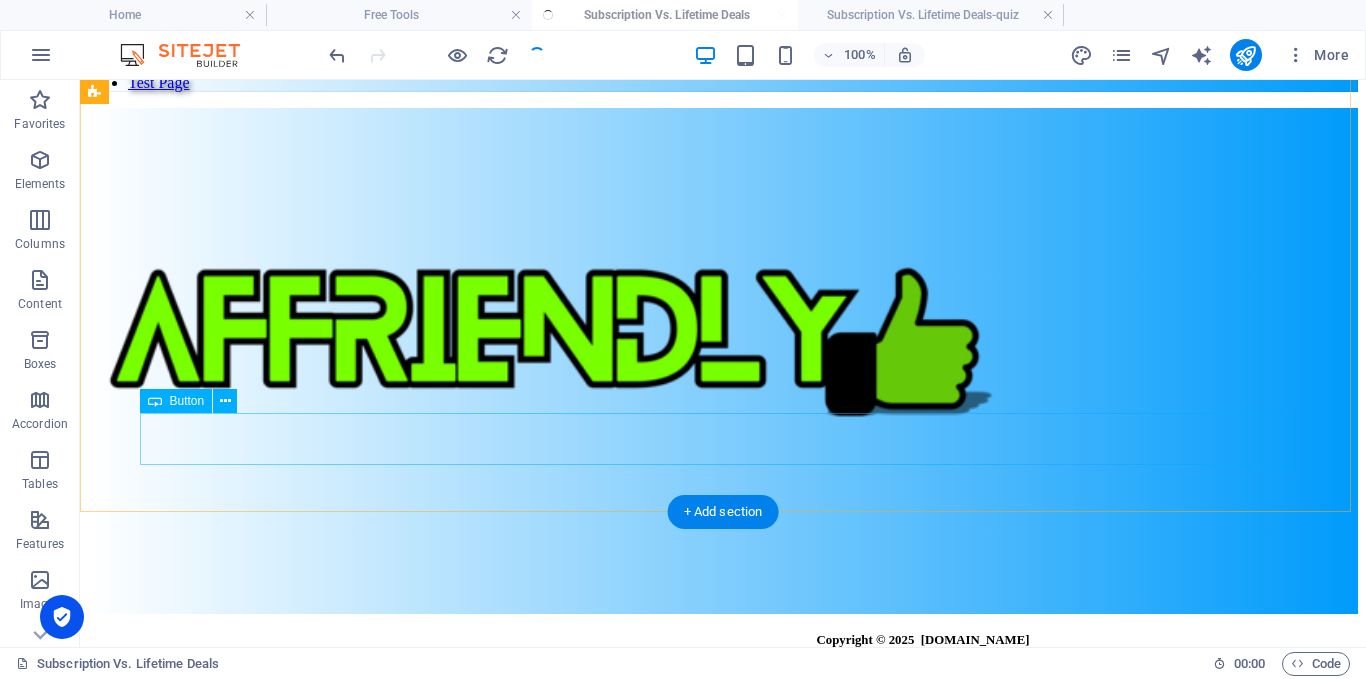 click on "Play Quiz" at bounding box center (723, -295) 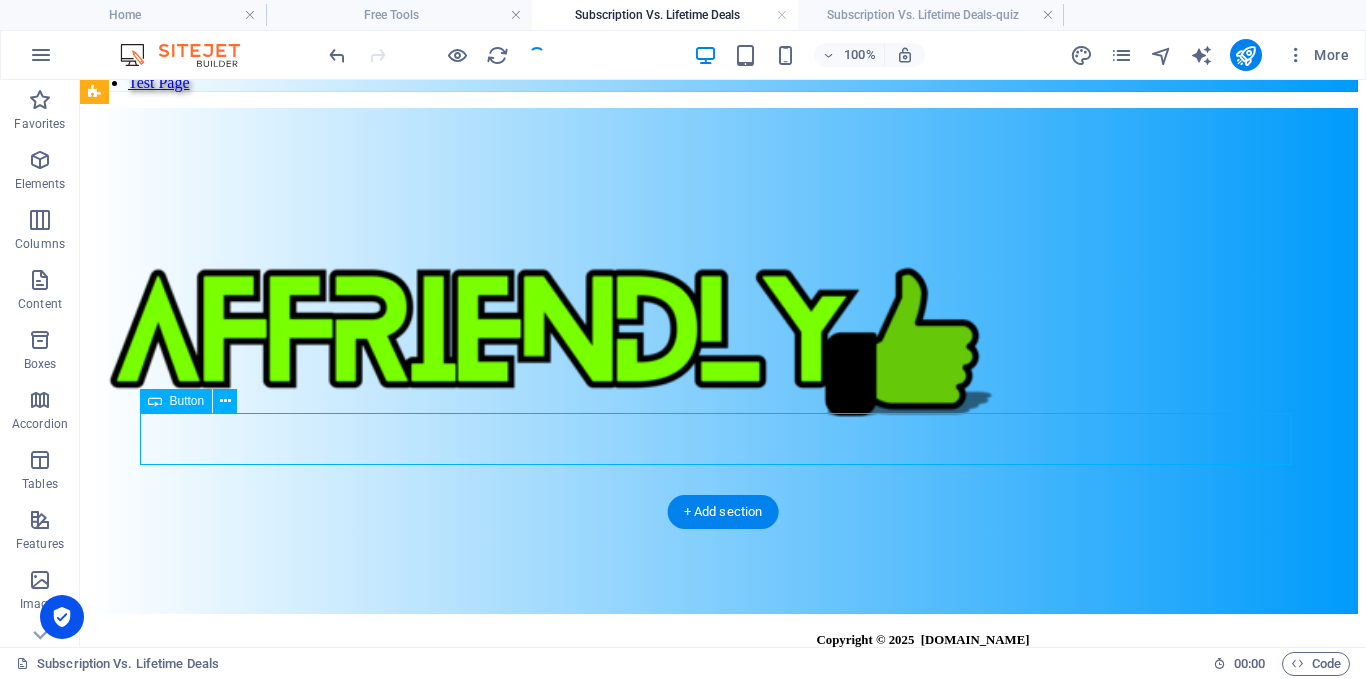 click on "Play Quiz" at bounding box center (723, -295) 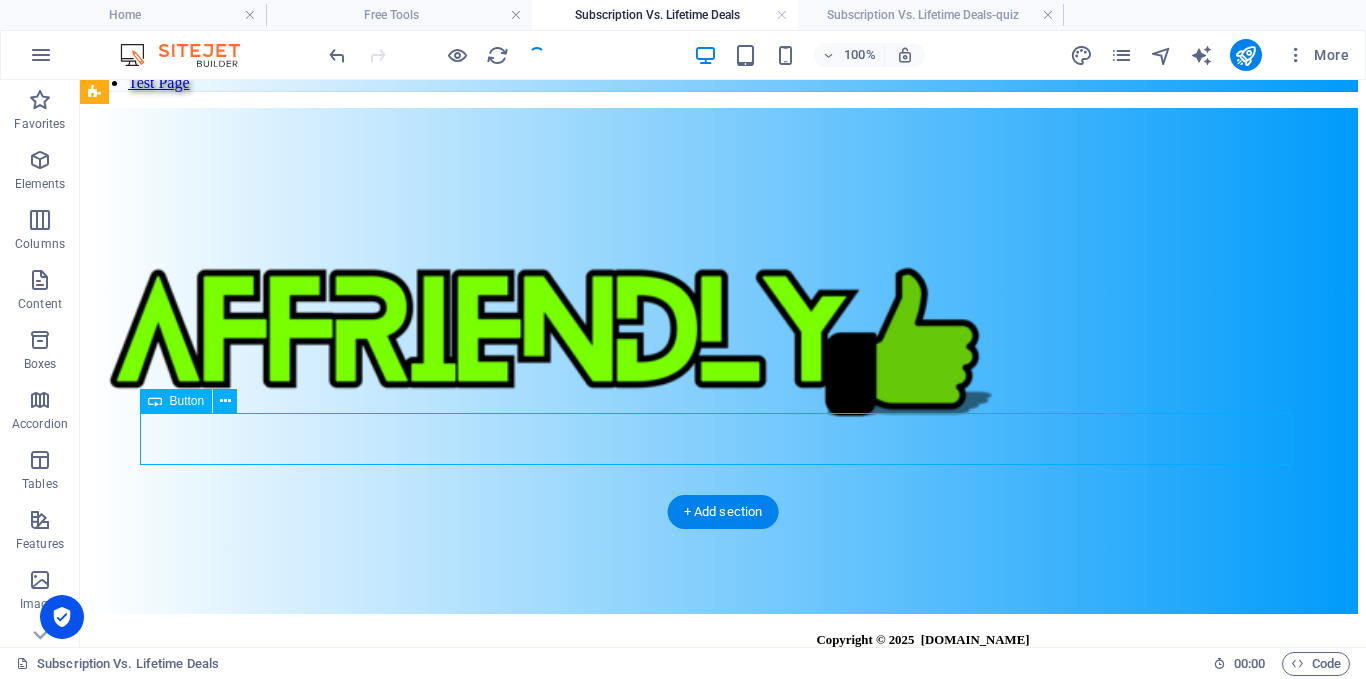 select on "12" 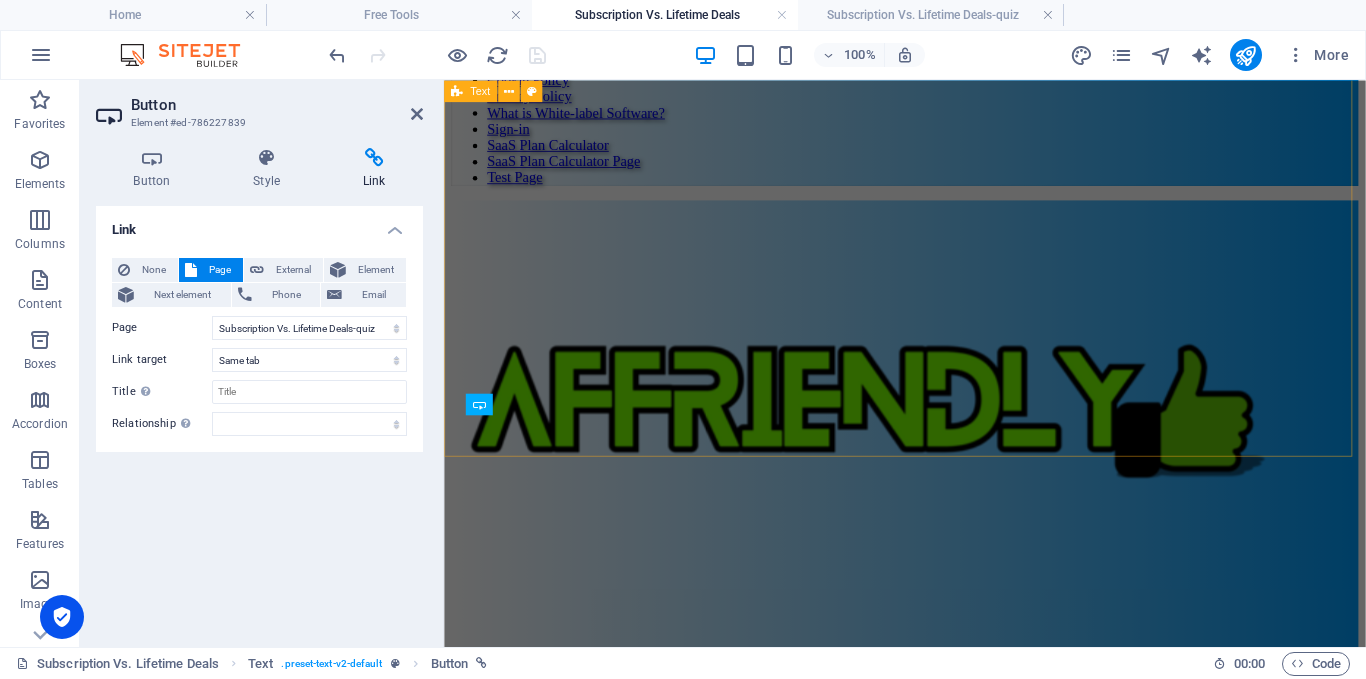 scroll, scrollTop: 8715, scrollLeft: 0, axis: vertical 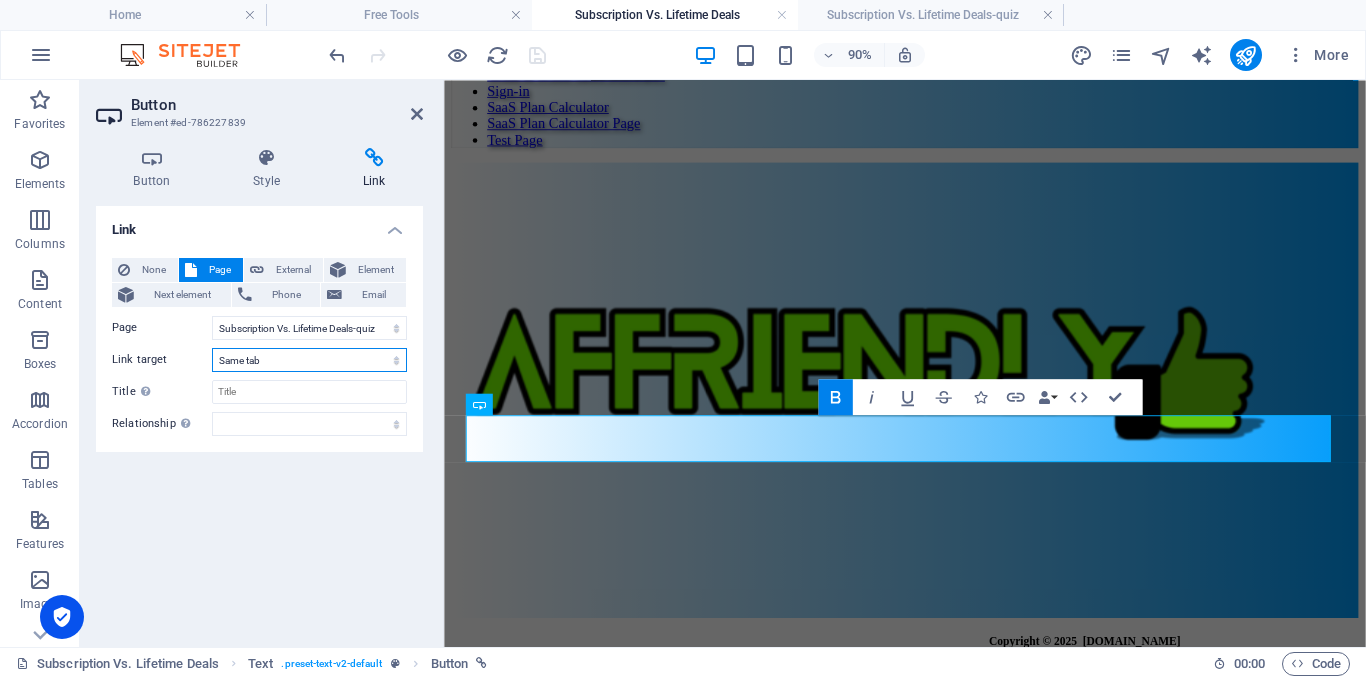 click on "New tab Same tab Overlay" at bounding box center [309, 360] 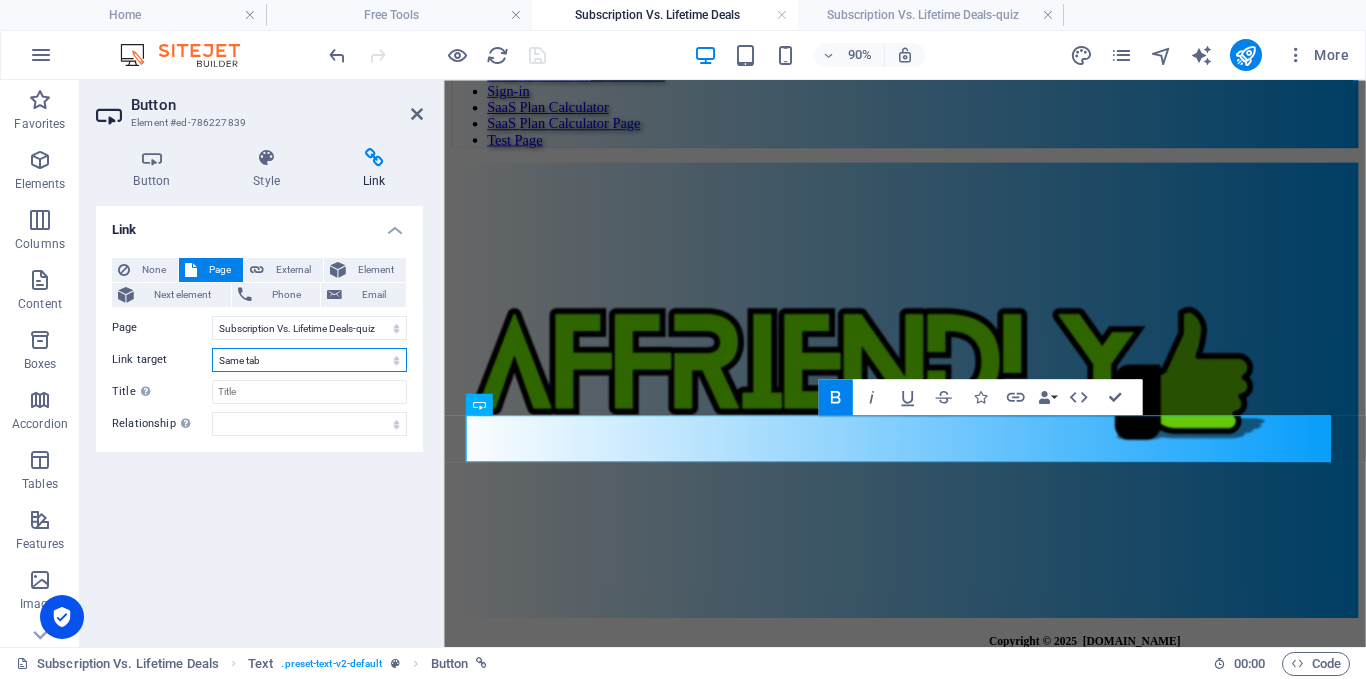 select on "overlay" 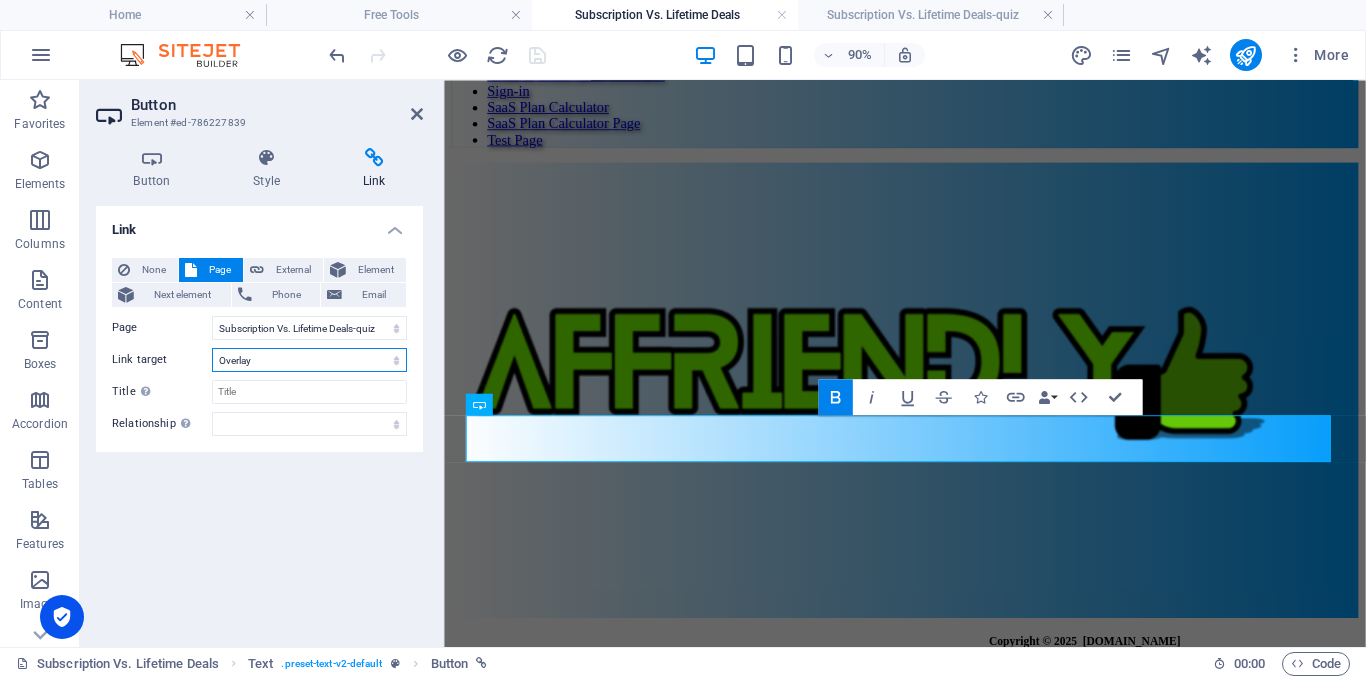 click on "New tab Same tab Overlay" at bounding box center (309, 360) 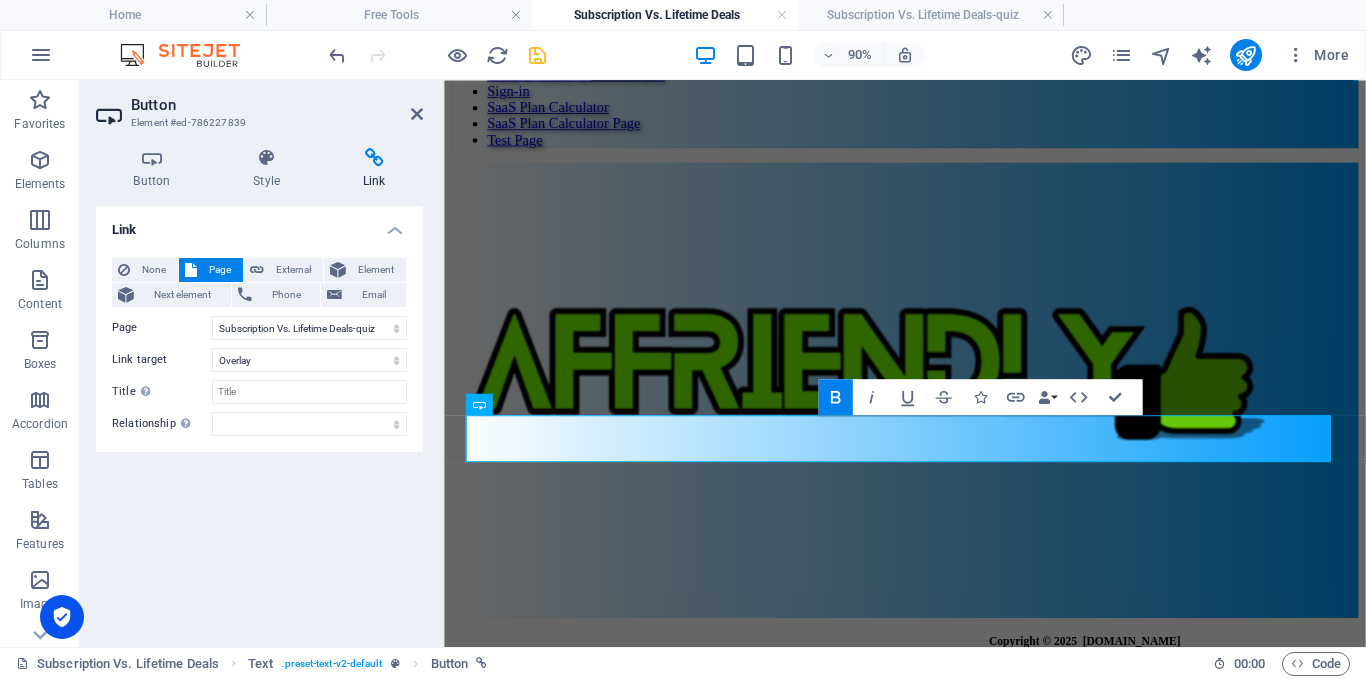 click on "Button" at bounding box center [277, 105] 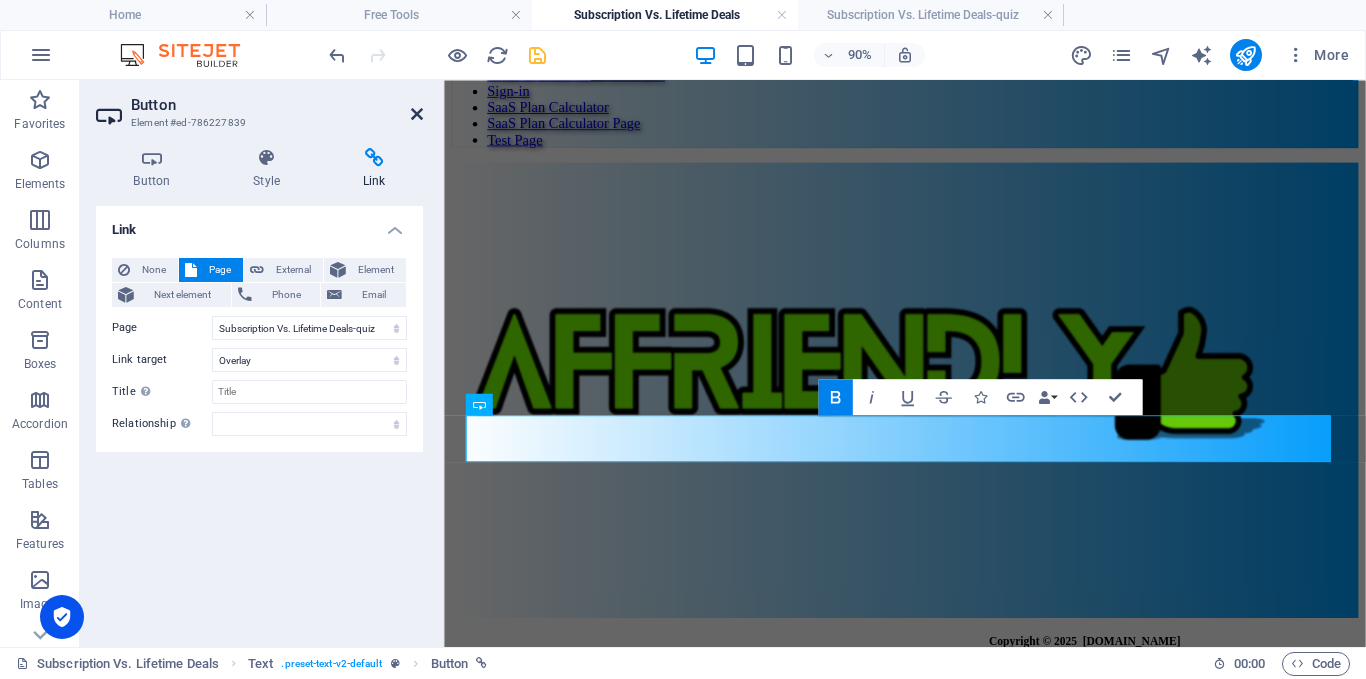 click at bounding box center (417, 114) 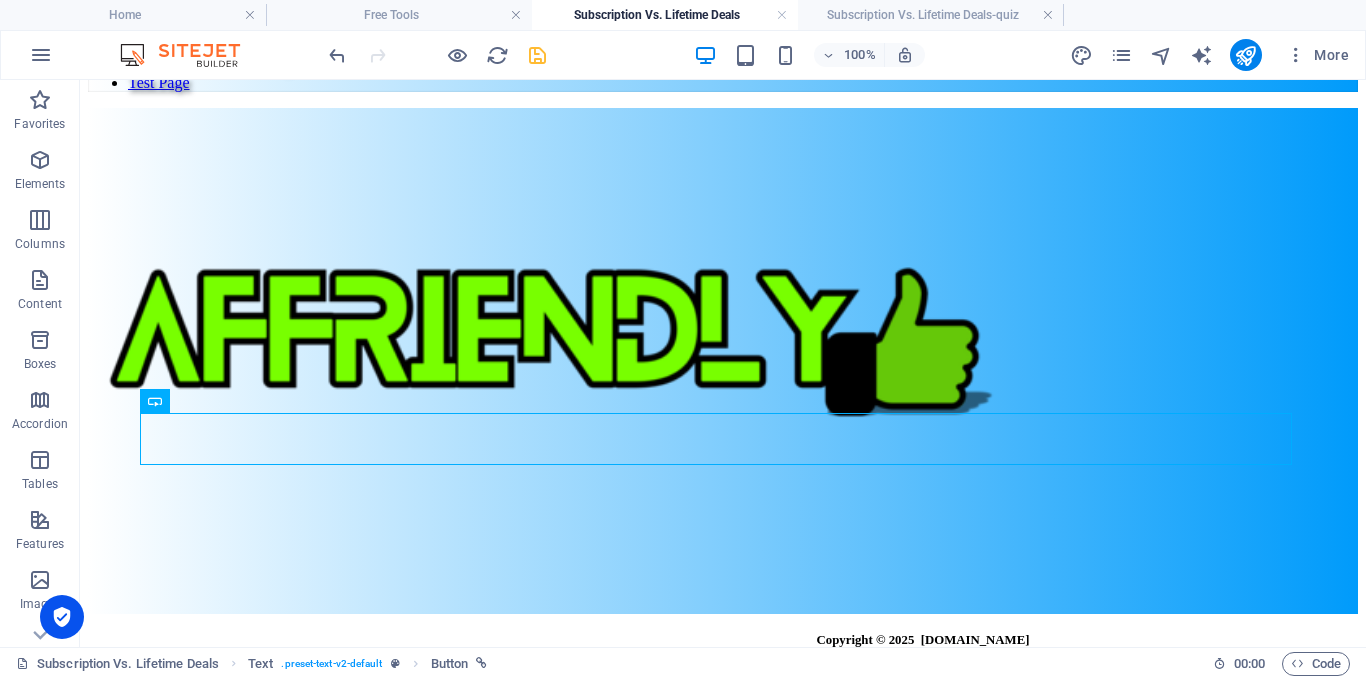 click on "100% More" at bounding box center (841, 55) 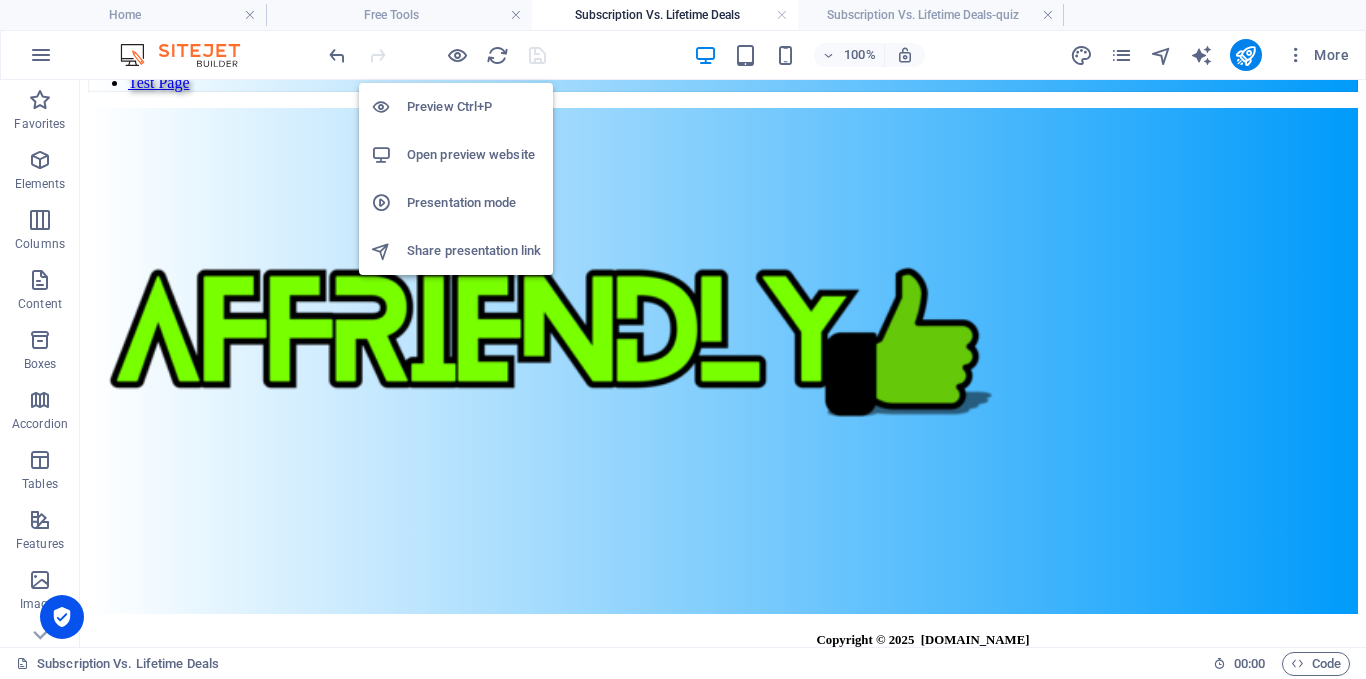 click on "Open preview website" at bounding box center [474, 155] 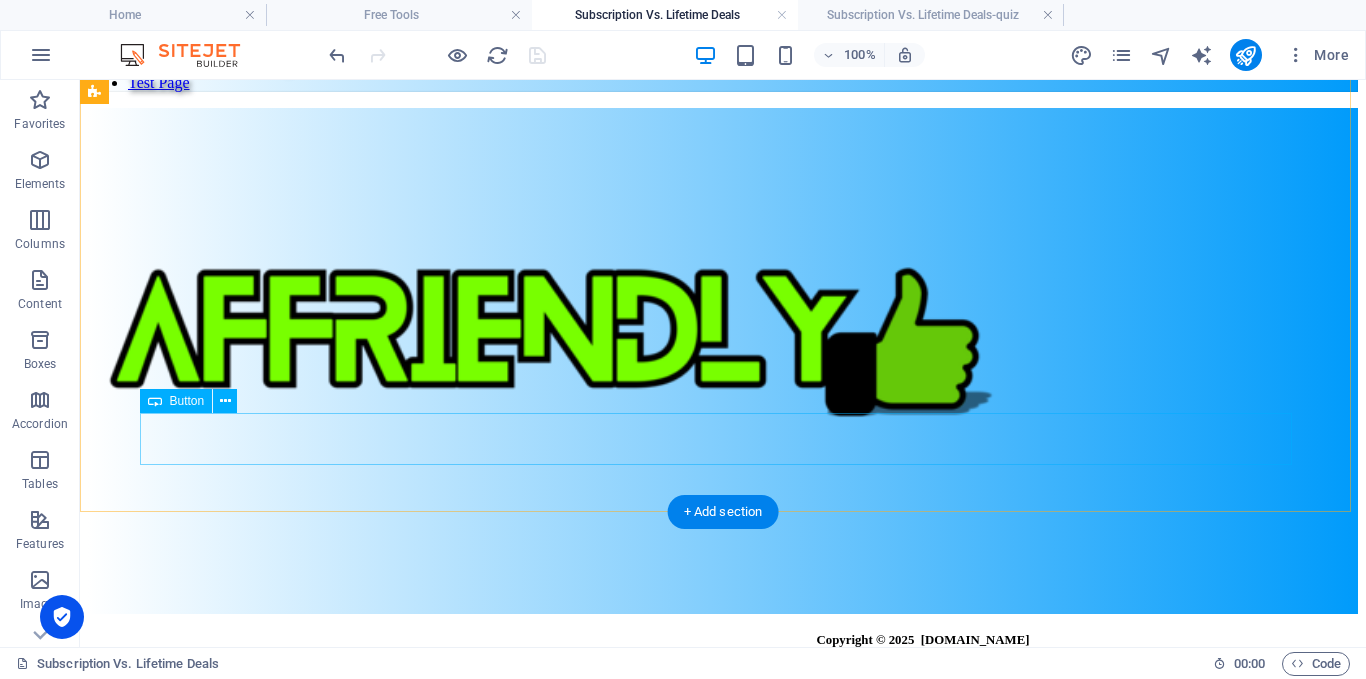 click on "Play Quiz" at bounding box center (723, -295) 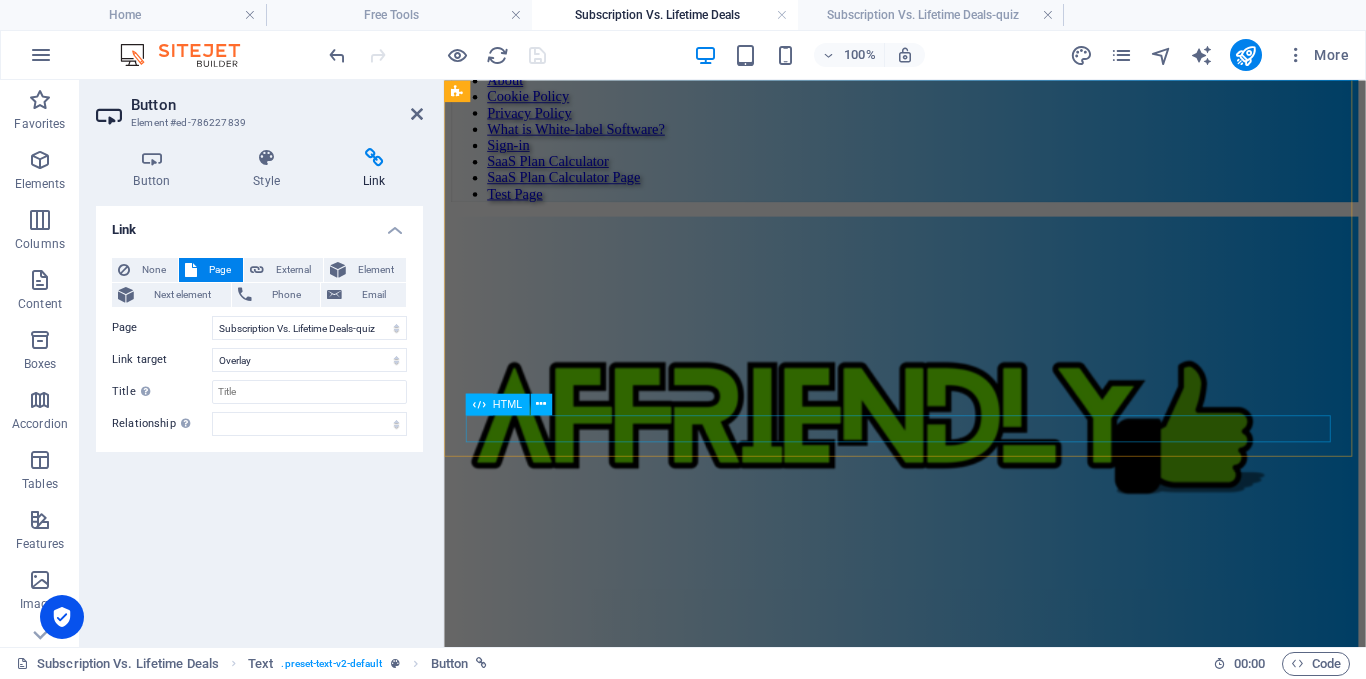 scroll, scrollTop: 8715, scrollLeft: 0, axis: vertical 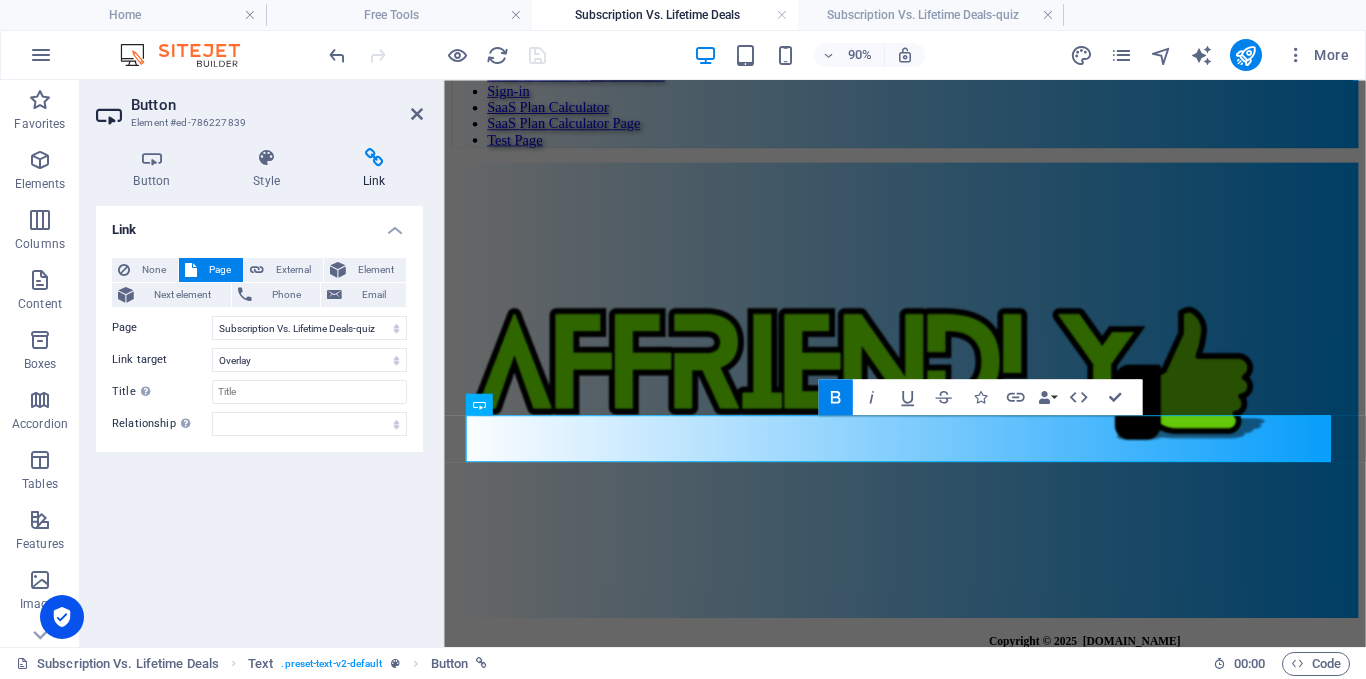 drag, startPoint x: 416, startPoint y: 123, endPoint x: 212, endPoint y: 1, distance: 237.69728 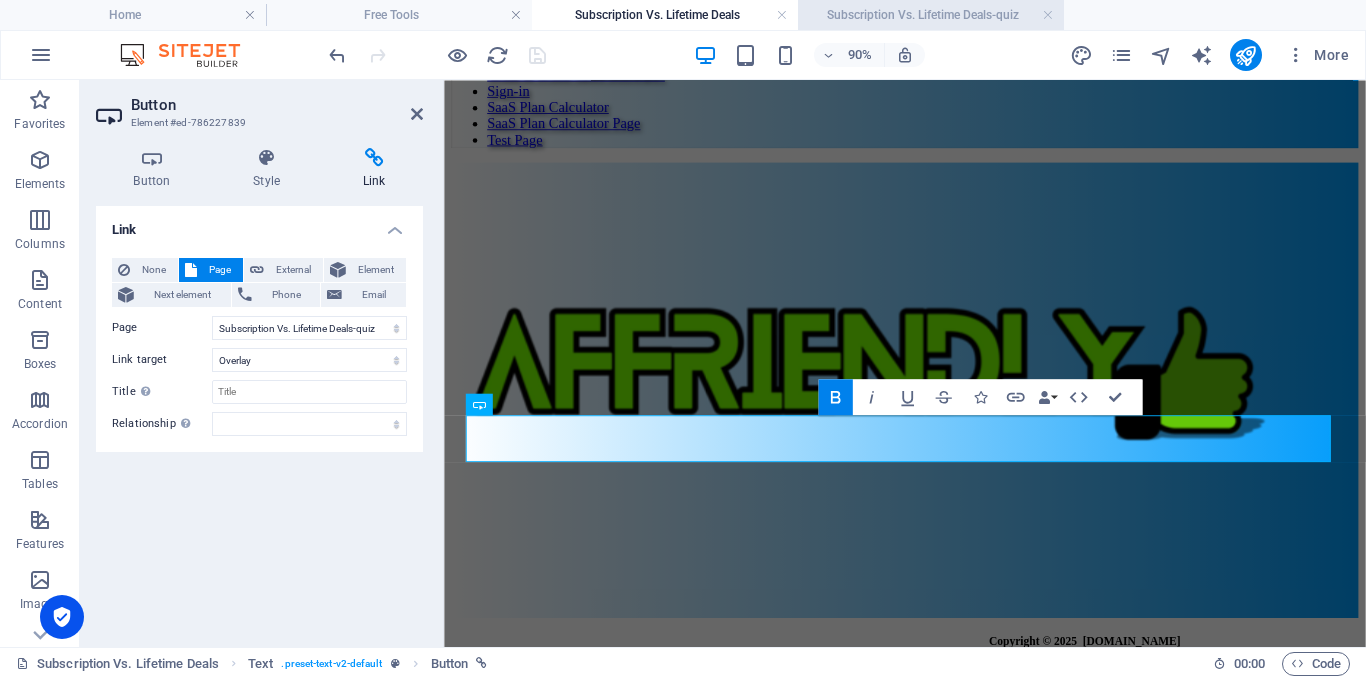 click on "Subscription Vs. Lifetime Deals-quiz" at bounding box center (931, 15) 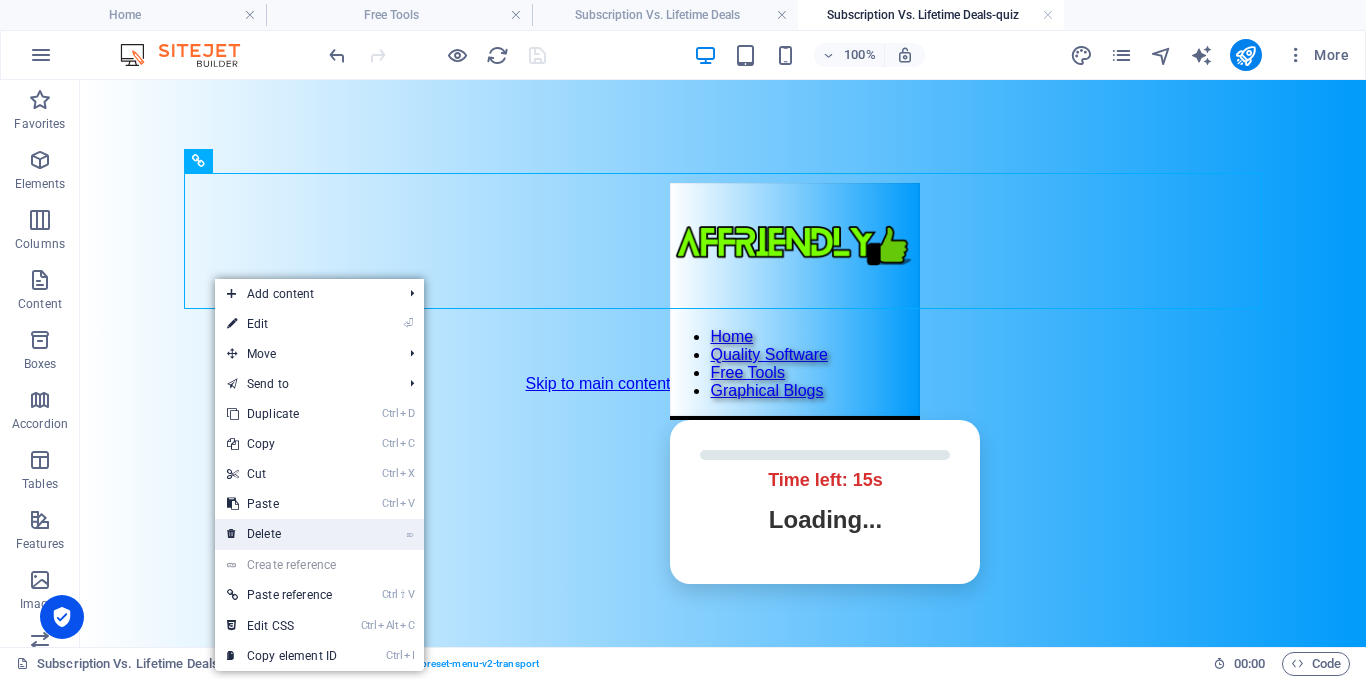 click on "⌦  Delete" at bounding box center [282, 534] 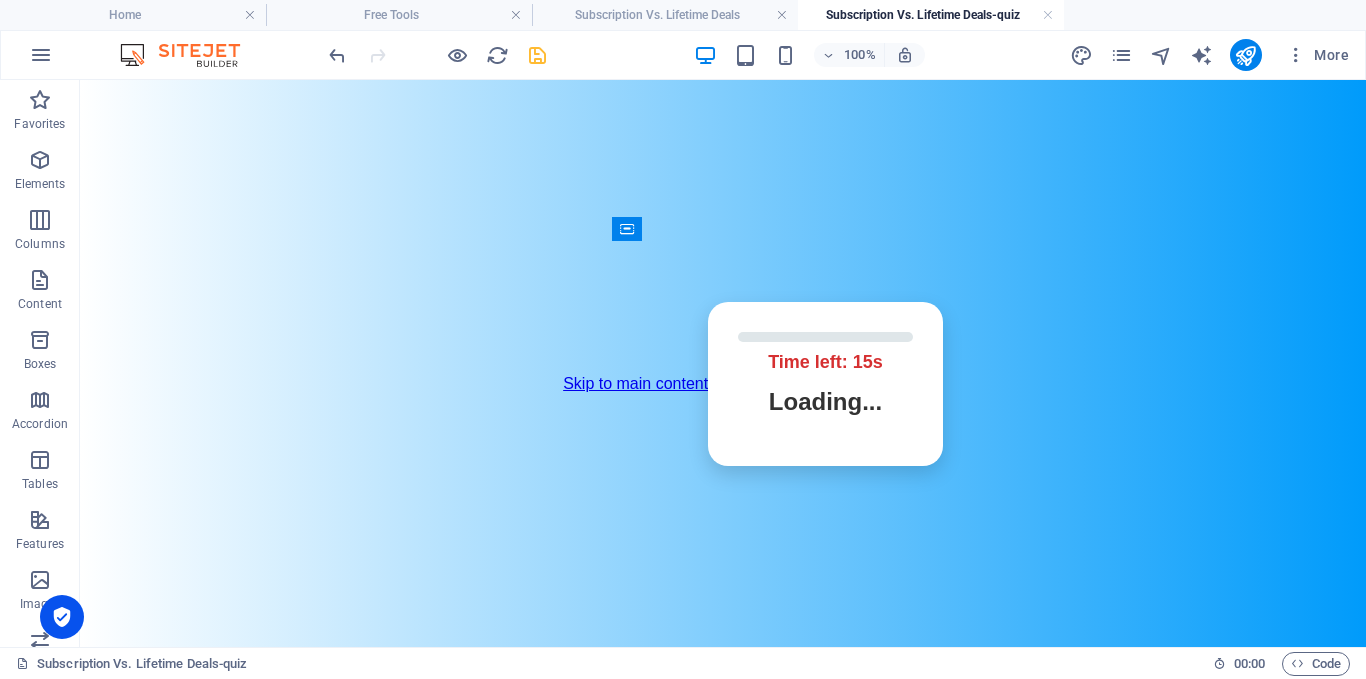click at bounding box center (537, 55) 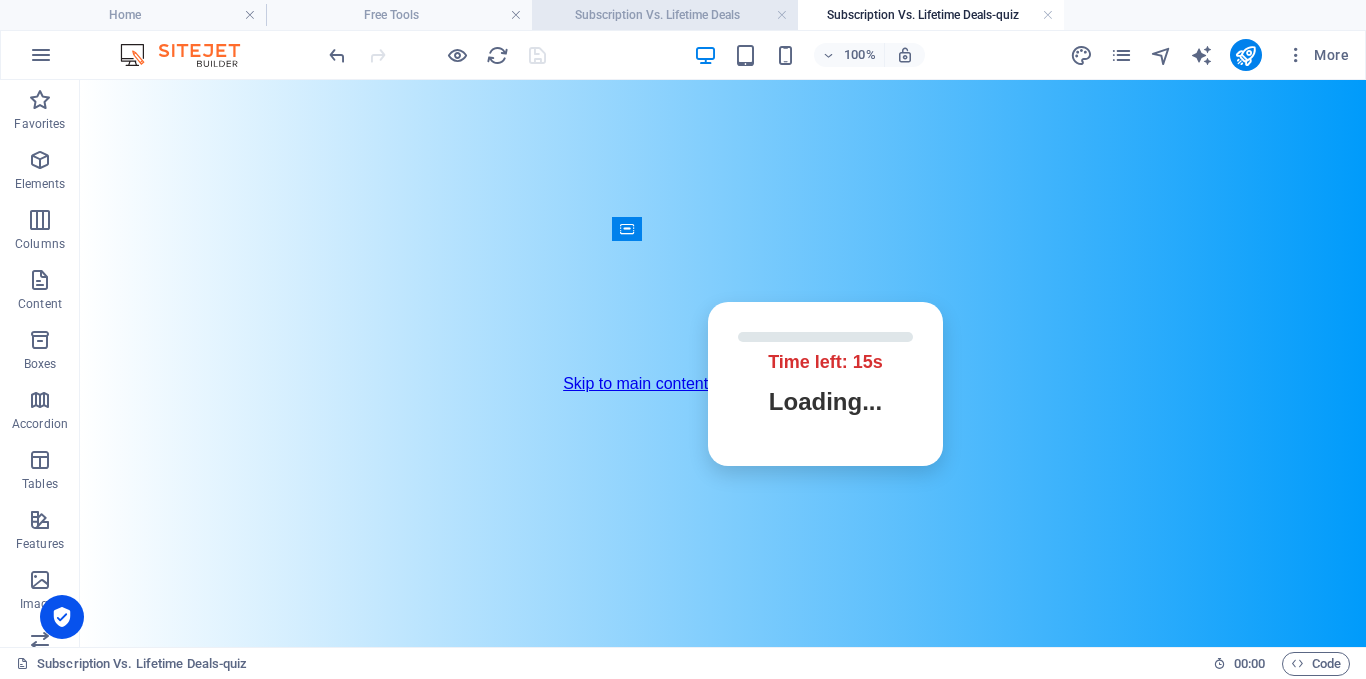 click on "Subscription Vs. Lifetime Deals" at bounding box center [665, 15] 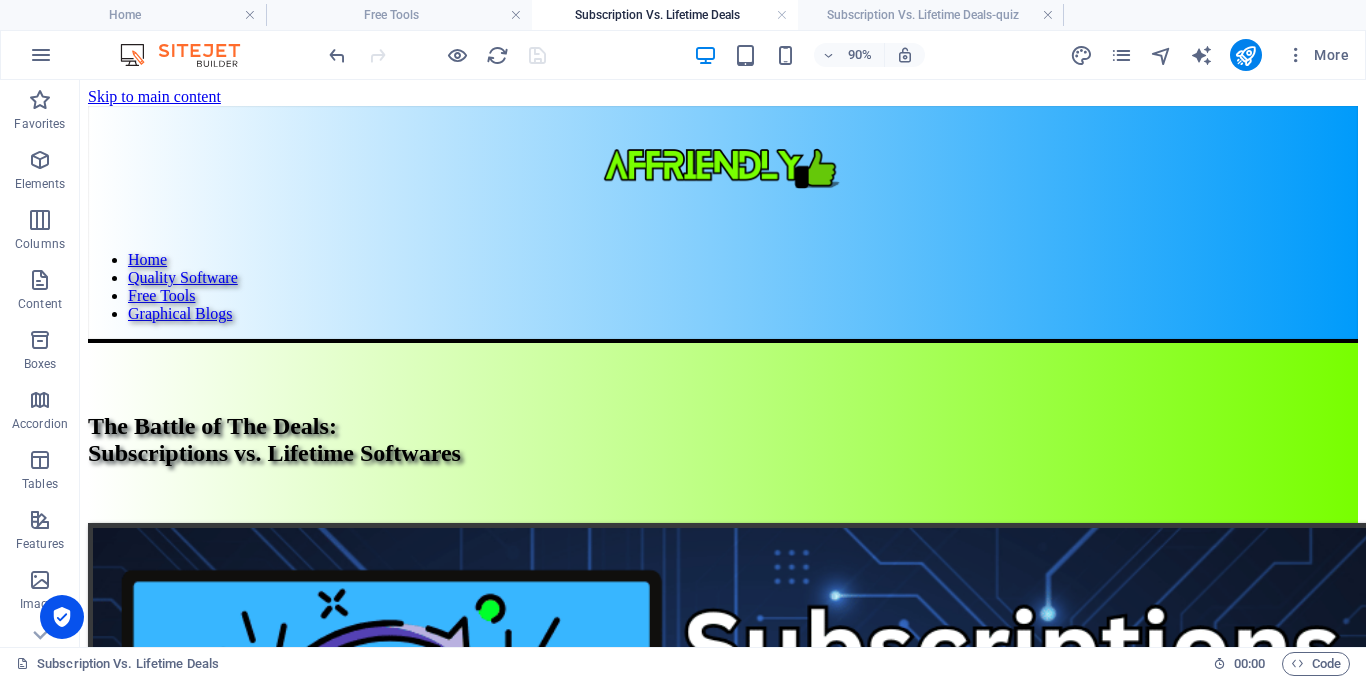 scroll, scrollTop: 8465, scrollLeft: 0, axis: vertical 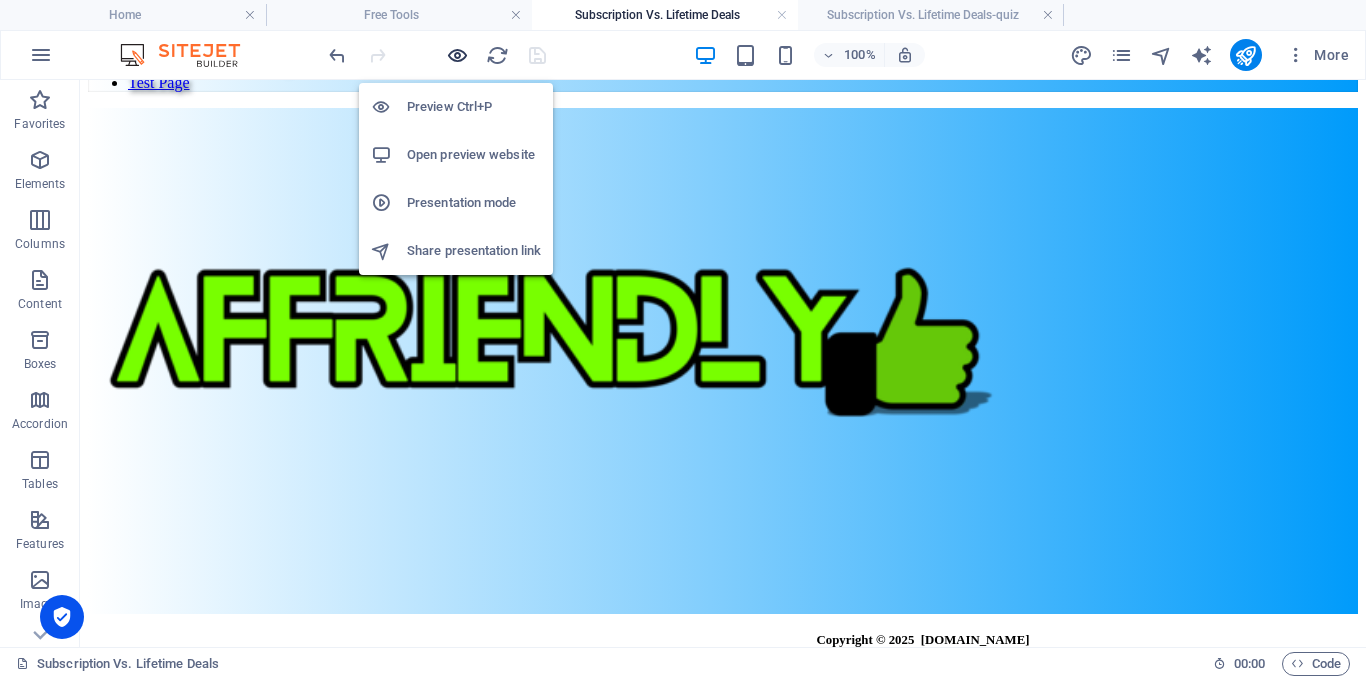 click at bounding box center (457, 55) 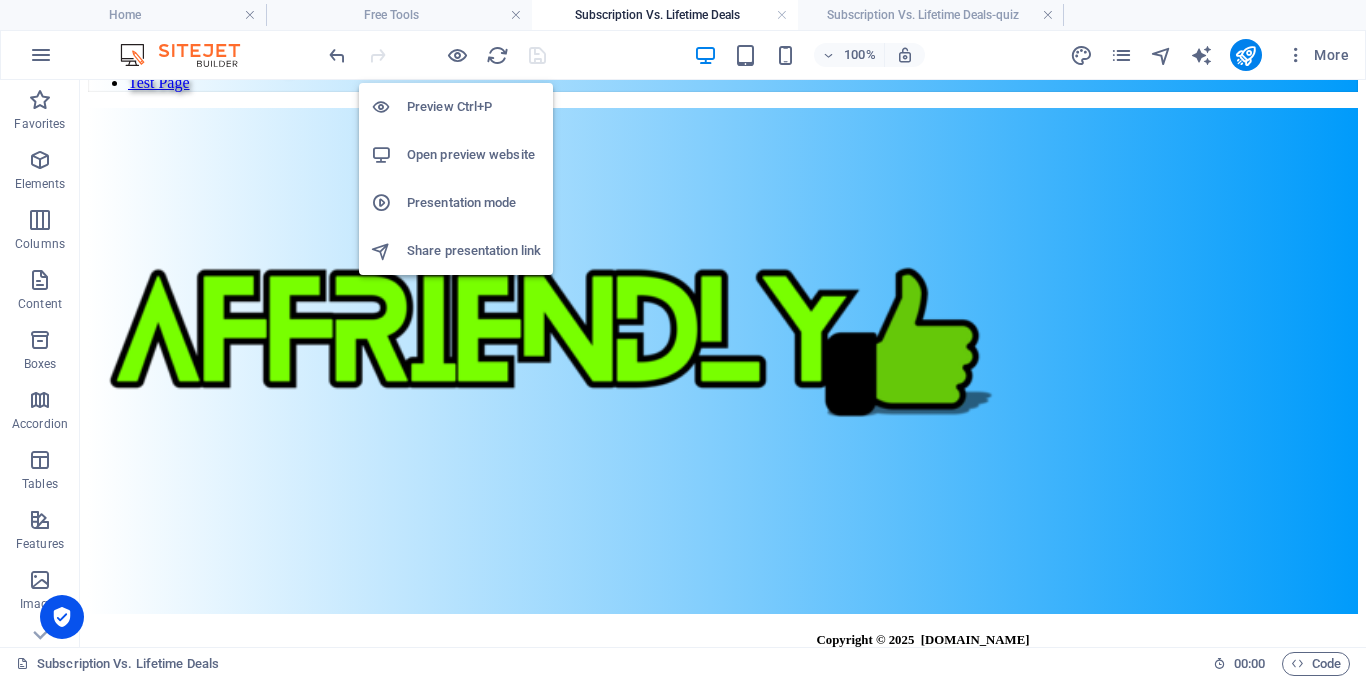 scroll, scrollTop: 8189, scrollLeft: 0, axis: vertical 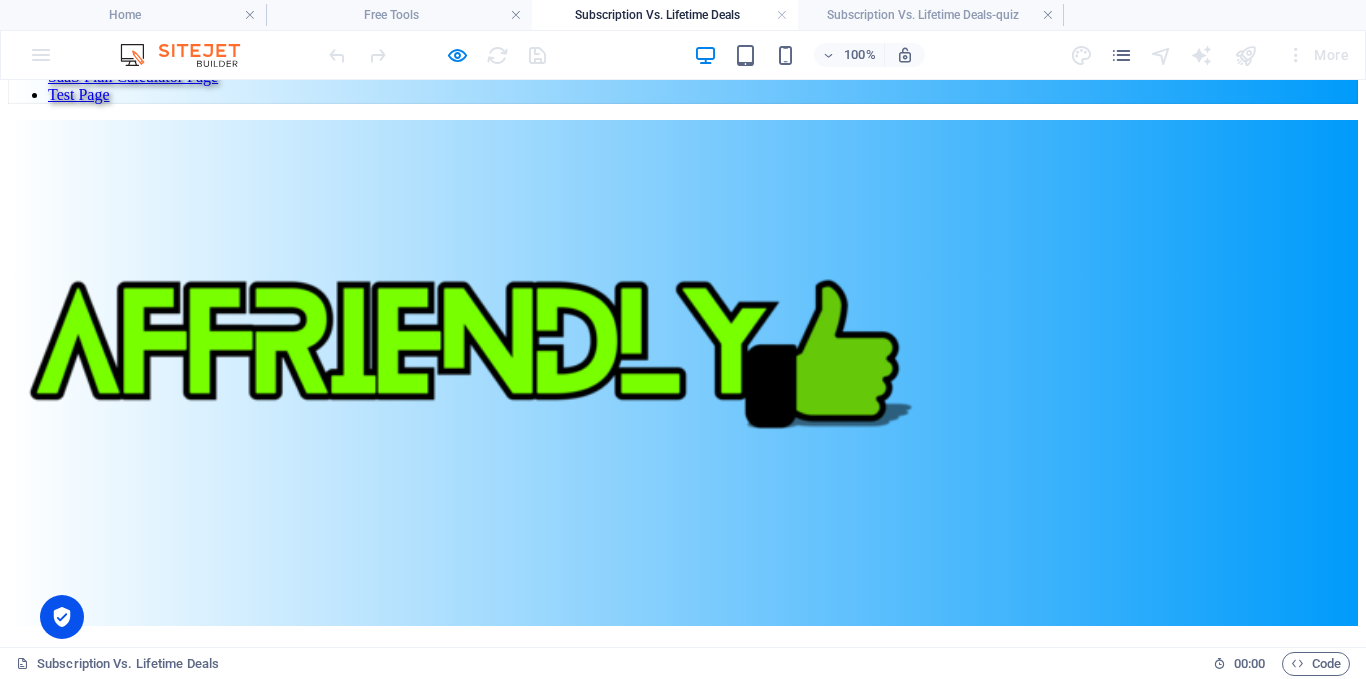 click on "Play Quiz" at bounding box center [682, -284] 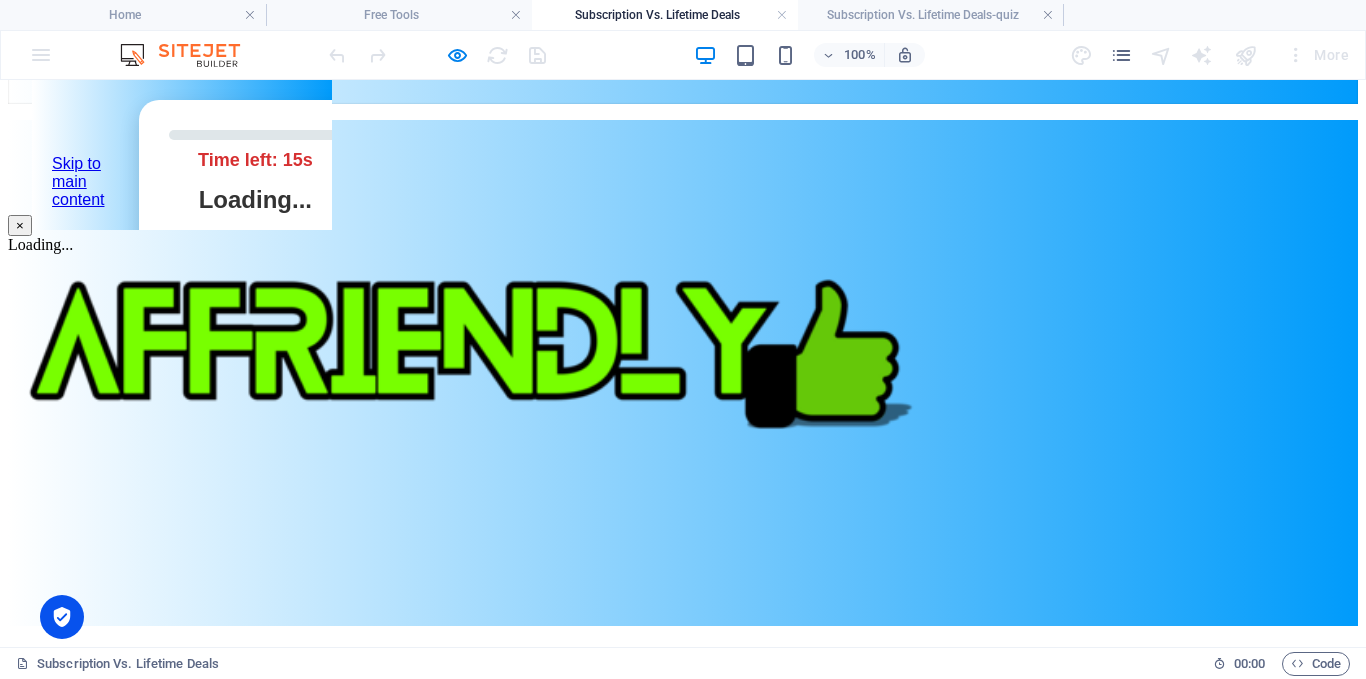 scroll, scrollTop: 0, scrollLeft: 0, axis: both 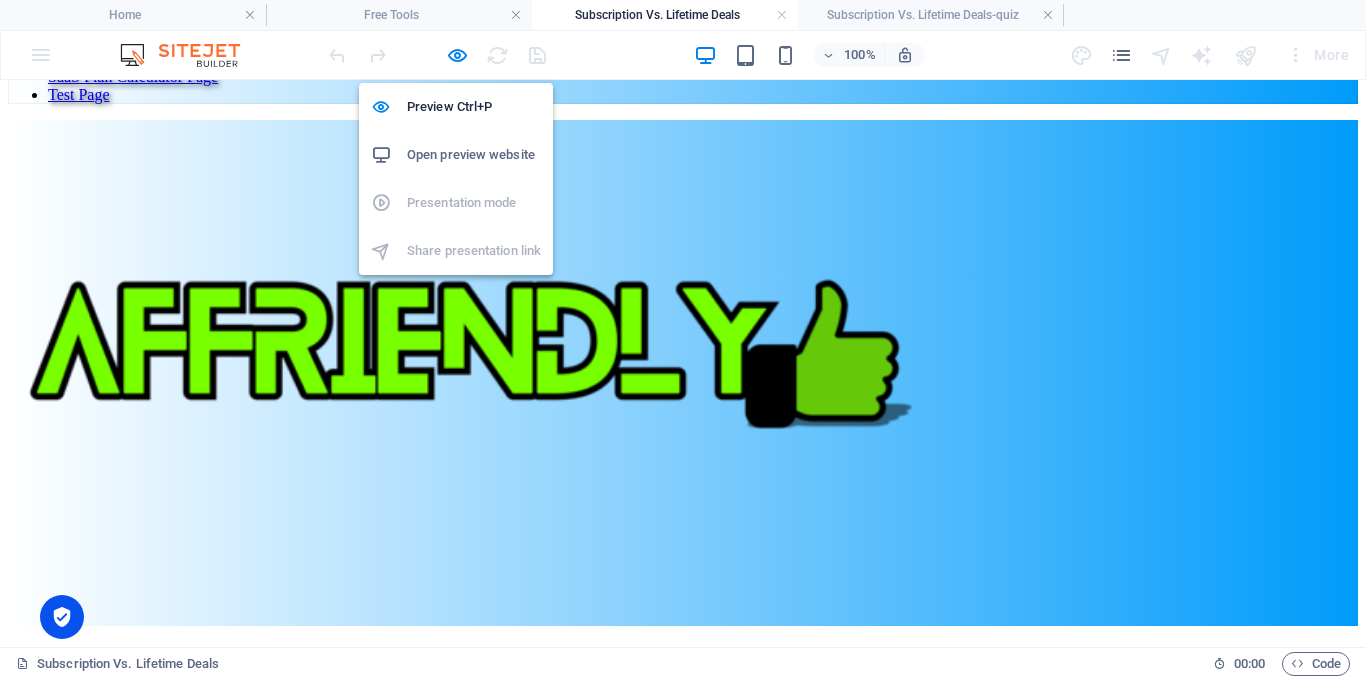 click on "Open preview website" at bounding box center [474, 155] 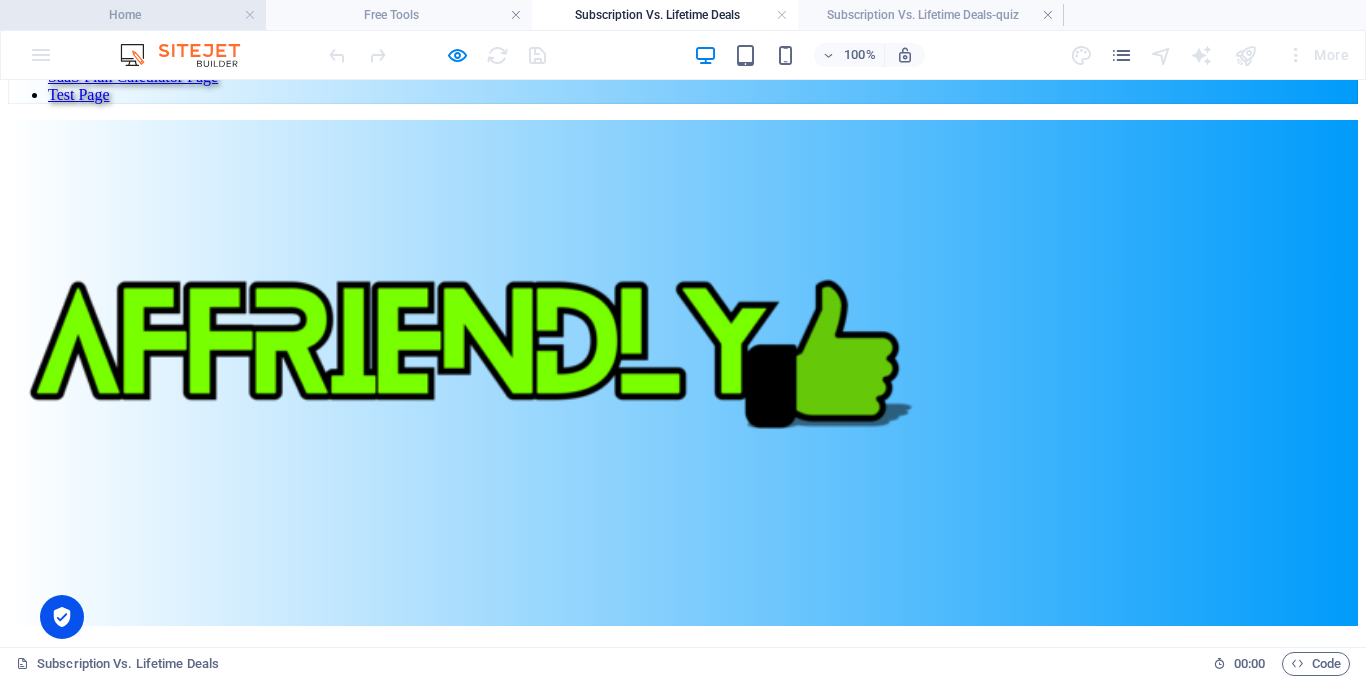 click on "Home" at bounding box center (133, 15) 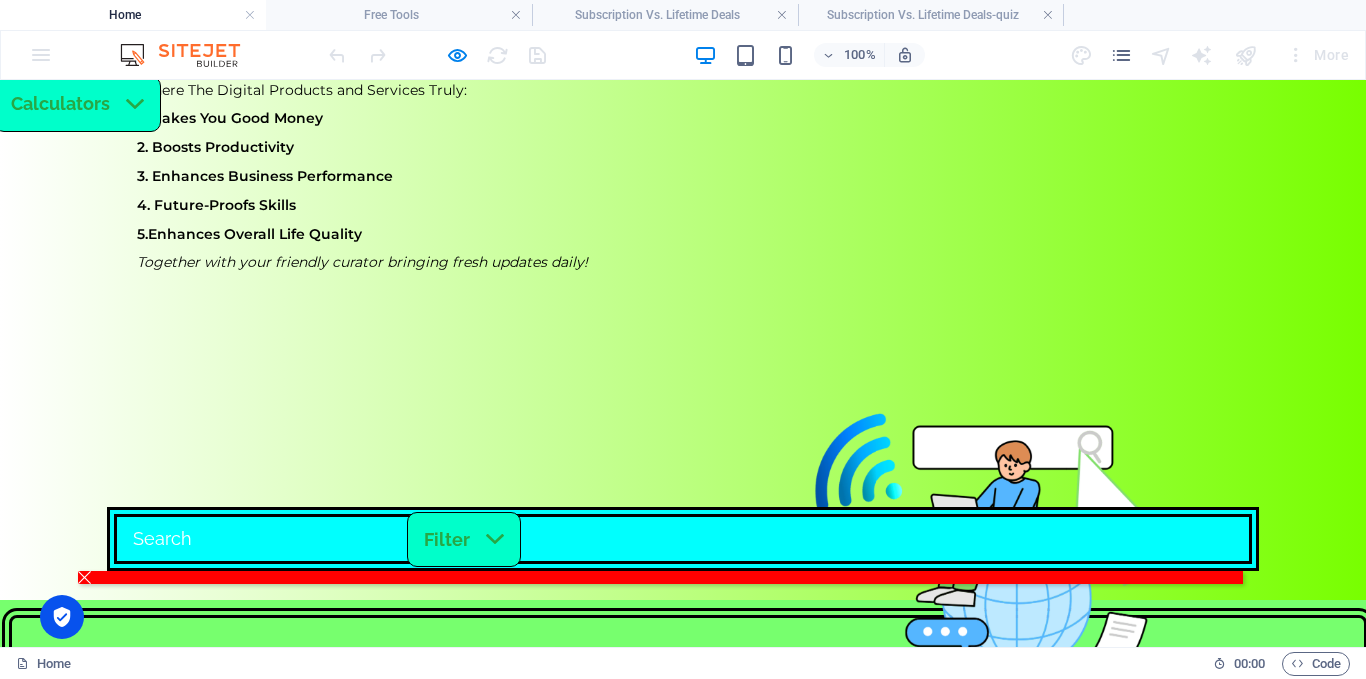 scroll, scrollTop: 800, scrollLeft: 0, axis: vertical 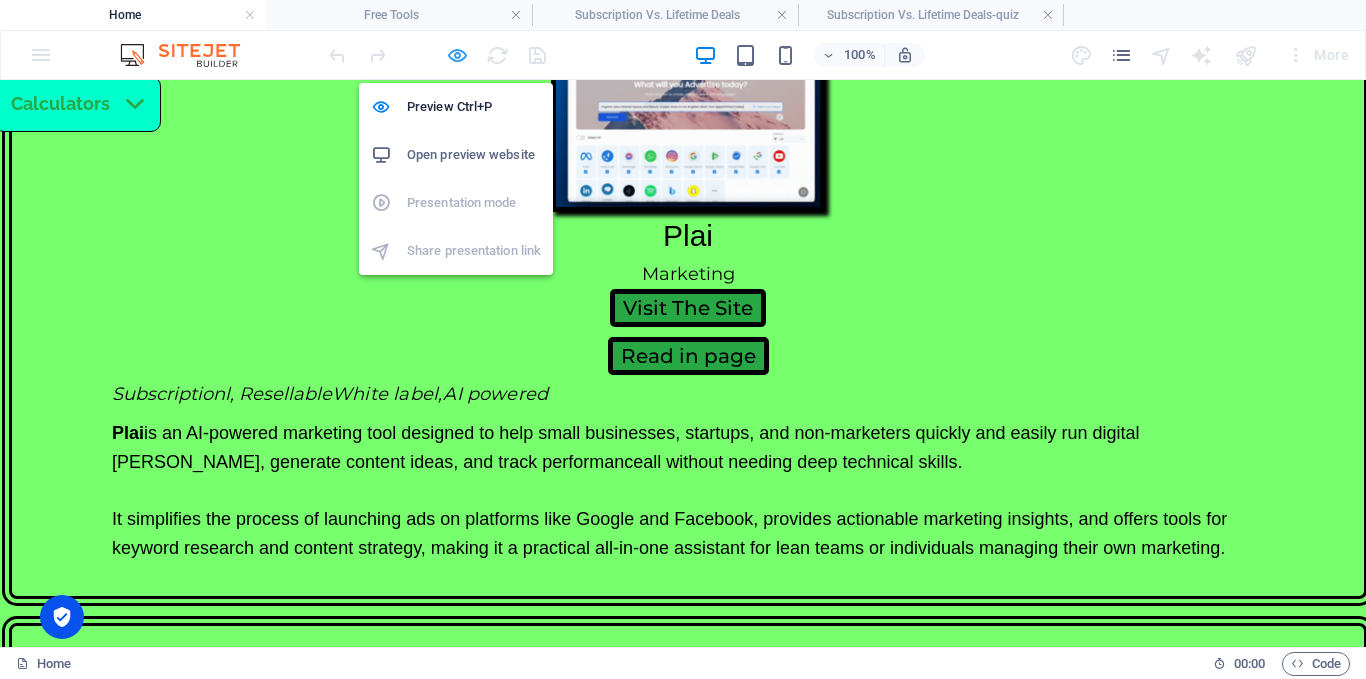 click at bounding box center [457, 55] 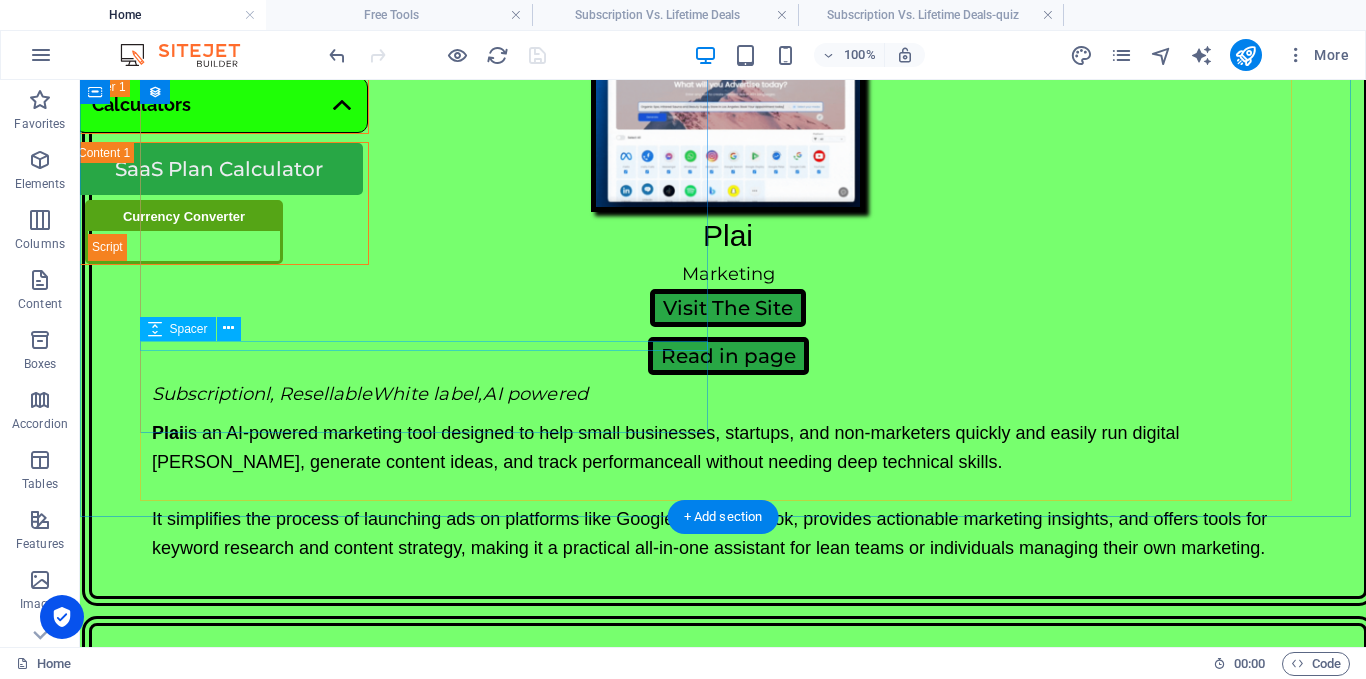 scroll, scrollTop: 929, scrollLeft: 0, axis: vertical 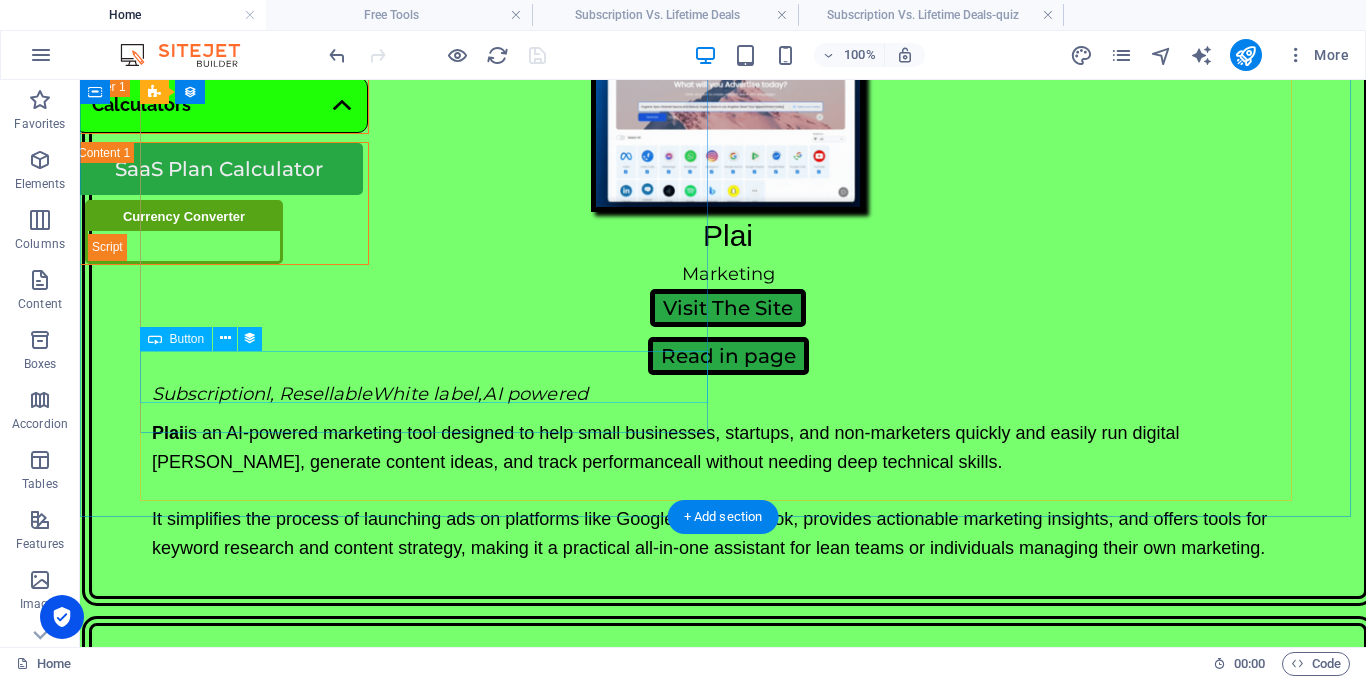 click on "Play Quiz" at bounding box center [723, 4269] 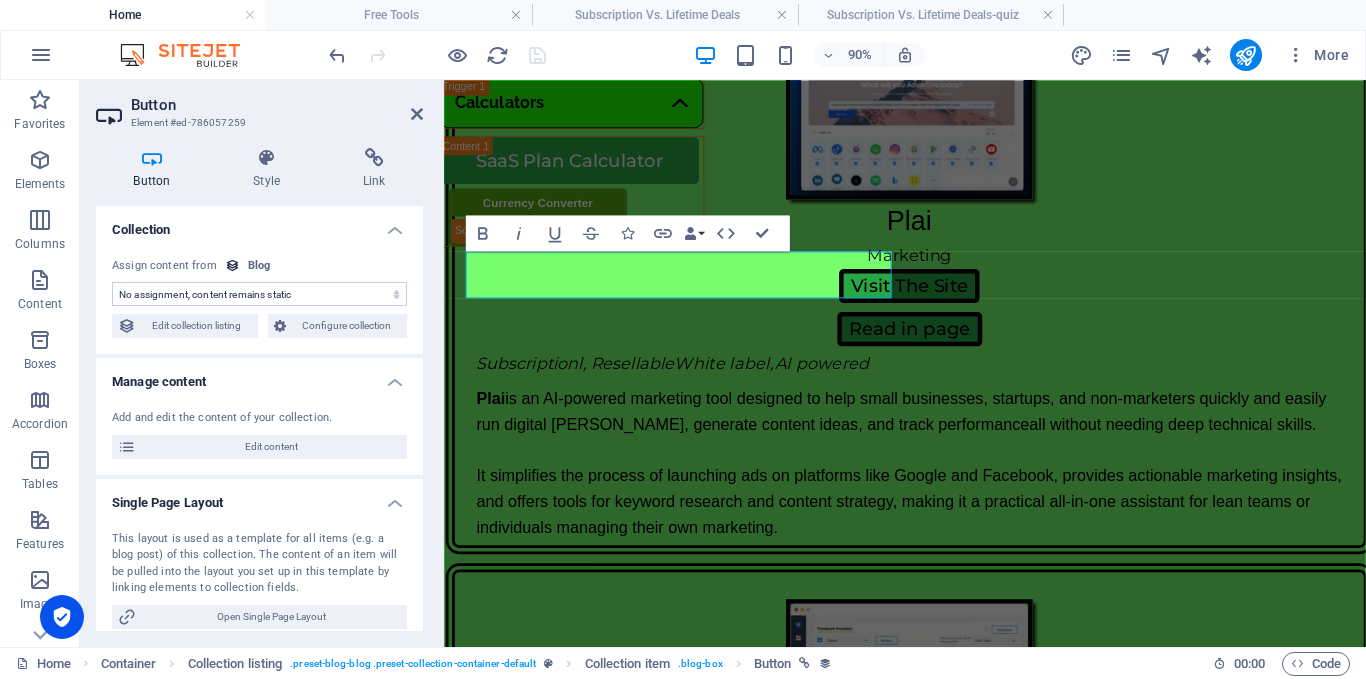scroll, scrollTop: 4712, scrollLeft: 0, axis: vertical 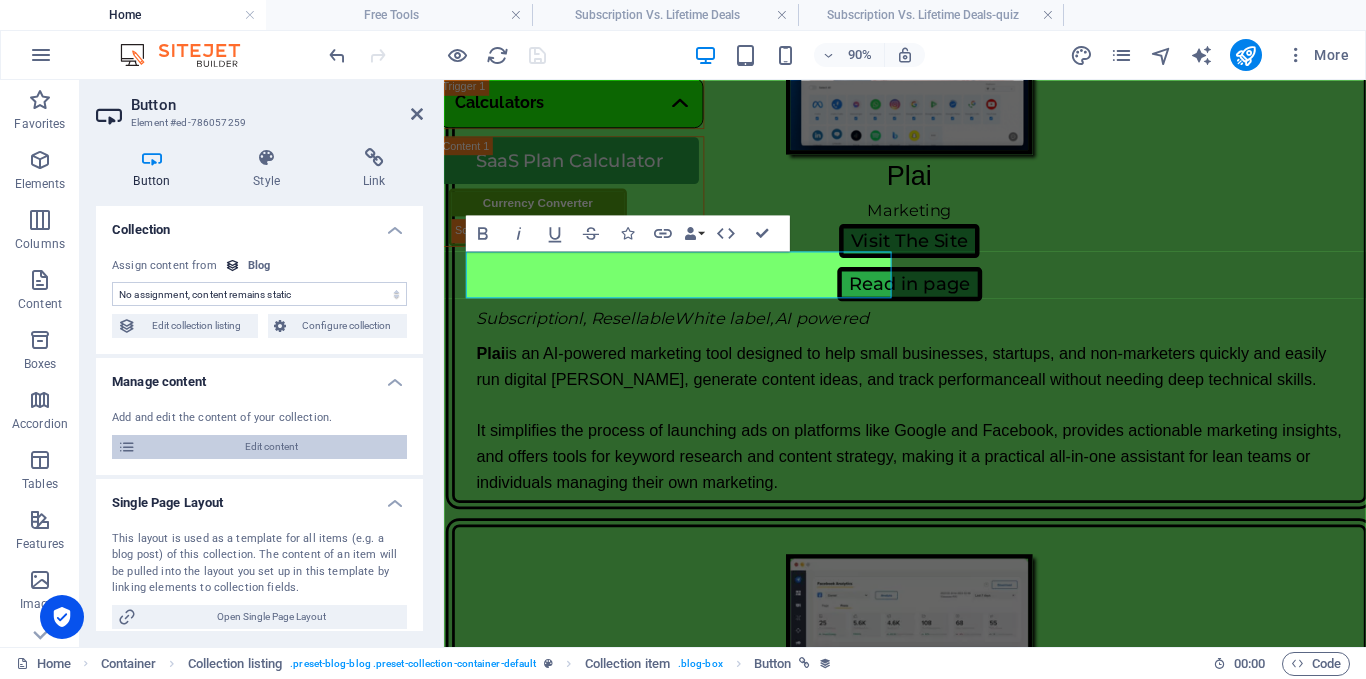 click on "Edit content" at bounding box center [271, 447] 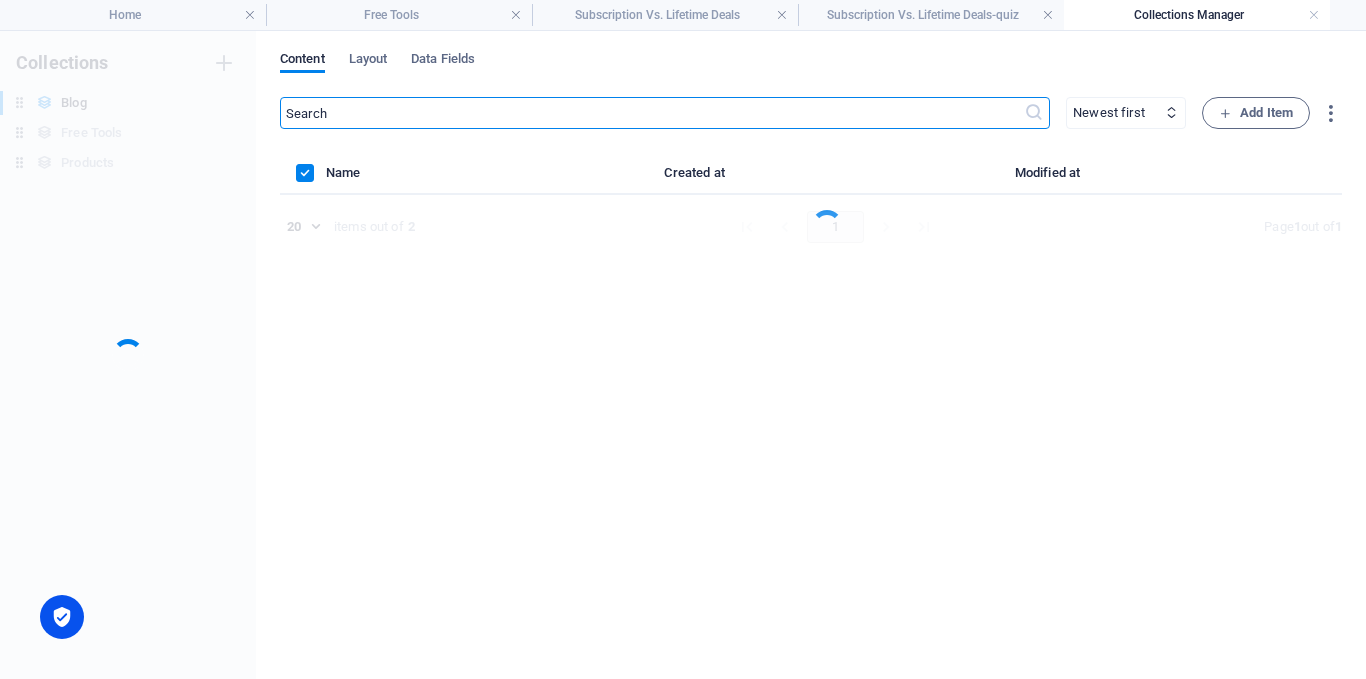 scroll, scrollTop: 0, scrollLeft: 0, axis: both 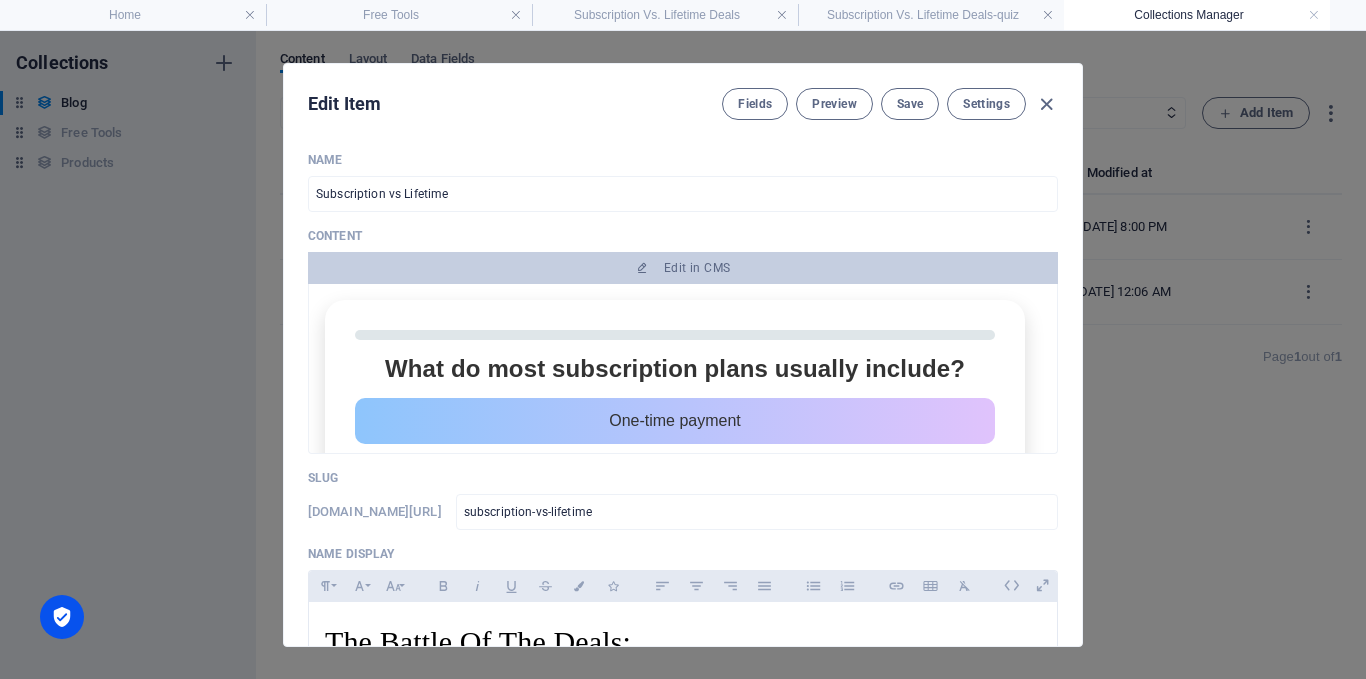 click on "Edit Item Fields Preview Save Settings Name Subscription vs Lifetime ​ Content Edit in CMS
Affriendly Quiz
What do most subscription plans usually include?
One-time payment Support and updates Offline access only Lifetime access
Next Question
Slug [DOMAIN_NAME][URL] subscription-vs-lifetime ​ Name Display Paragraph Format Normal Heading 1 Heading 2 Heading 3 Heading 4 Heading 5 Heading 6 Code Font Family Arial [US_STATE] Impact Tahoma Times New Roman Verdana [PERSON_NAME] Font Size 8 9 10 11 12 14 18 24 30 36 48 60 72 96 Bold Italic Underline Strikethrough Colors Icons Align Left Align Center Align Right Align Justify Unordered List Ordered List Insert Link Insert Table Clear Formatting The Battle Of The Deals:  Subscription Vs. Lifetime Software URL /blogs/subscriptions-vs-lifetime-deals ​ Image Drop files here to upload them instantly Update Date [DATE] ​ Add Field Settings SEO Title AI ​ 215 / 580 Px Slug ​ AI ​" at bounding box center (683, 355) 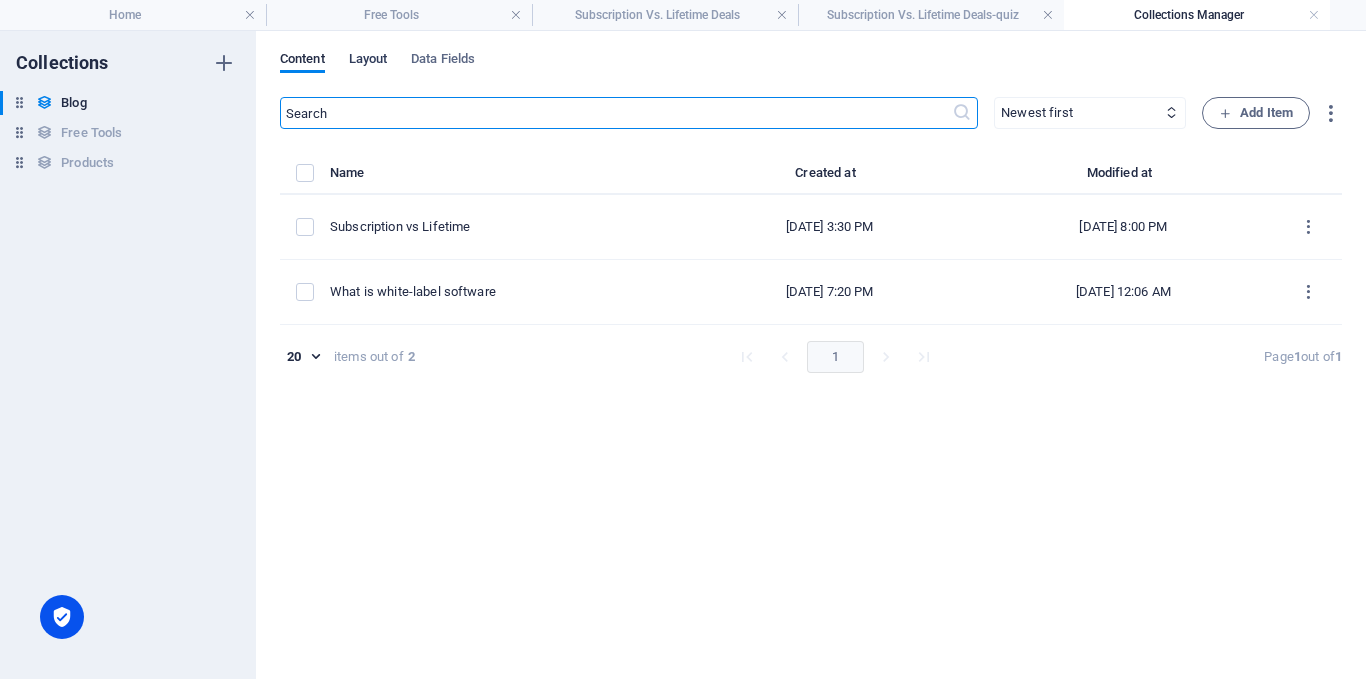click on "Layout" at bounding box center [368, 61] 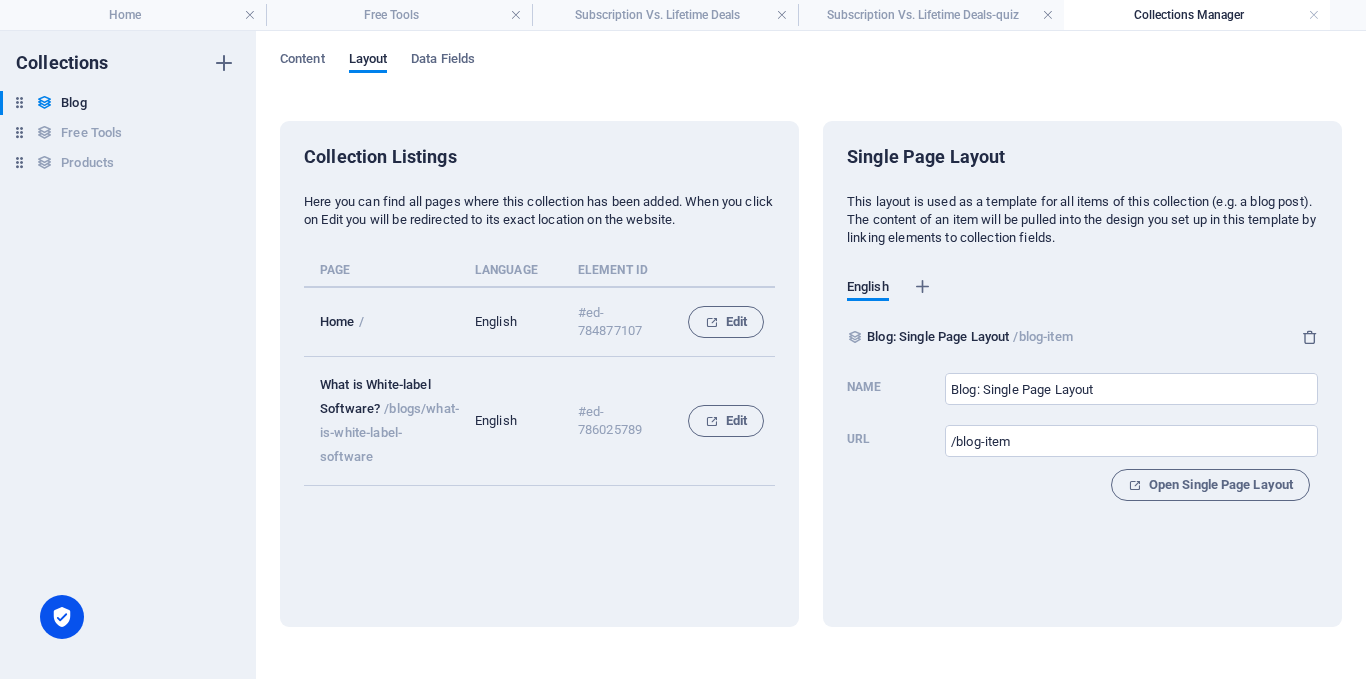 click on "Content Layout Data Fields Collection Listings Here you can find all pages where this collection has been added. When you click on Edit you will be redirected to its exact location on the website. Page Language Element ID Home / English #ed-784877107 Edit What is White-label Software? /blogs/what-is-white-label-software English #ed-786025789 Edit Single Page Layout This layout is used as a template for all items of this collection (e.g. a blog post). The content of an item will be pulled into the design you set up in this template by linking elements to collection fields. English Blog: Single Page Layout /blog-item Name Blog: Single Page Layout ​ Url /blog-item ​ Open Single Page Layout" at bounding box center [811, 355] 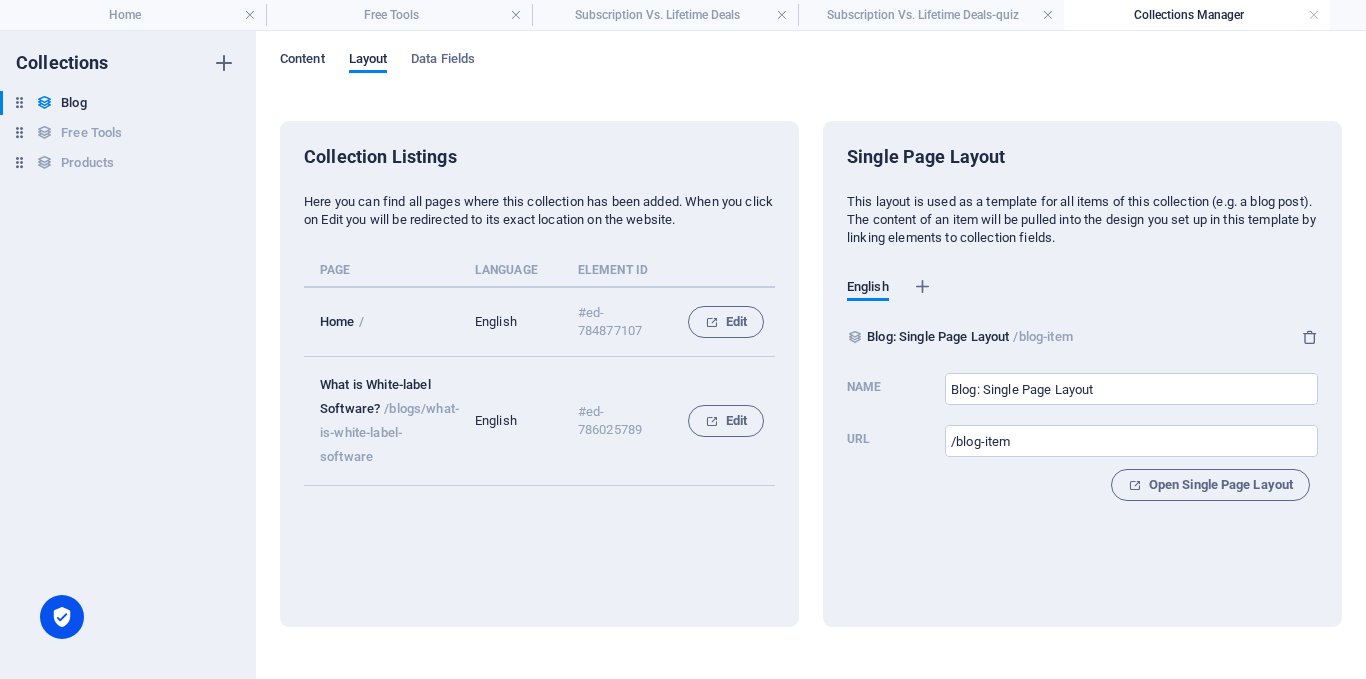 click on "Content" at bounding box center [302, 61] 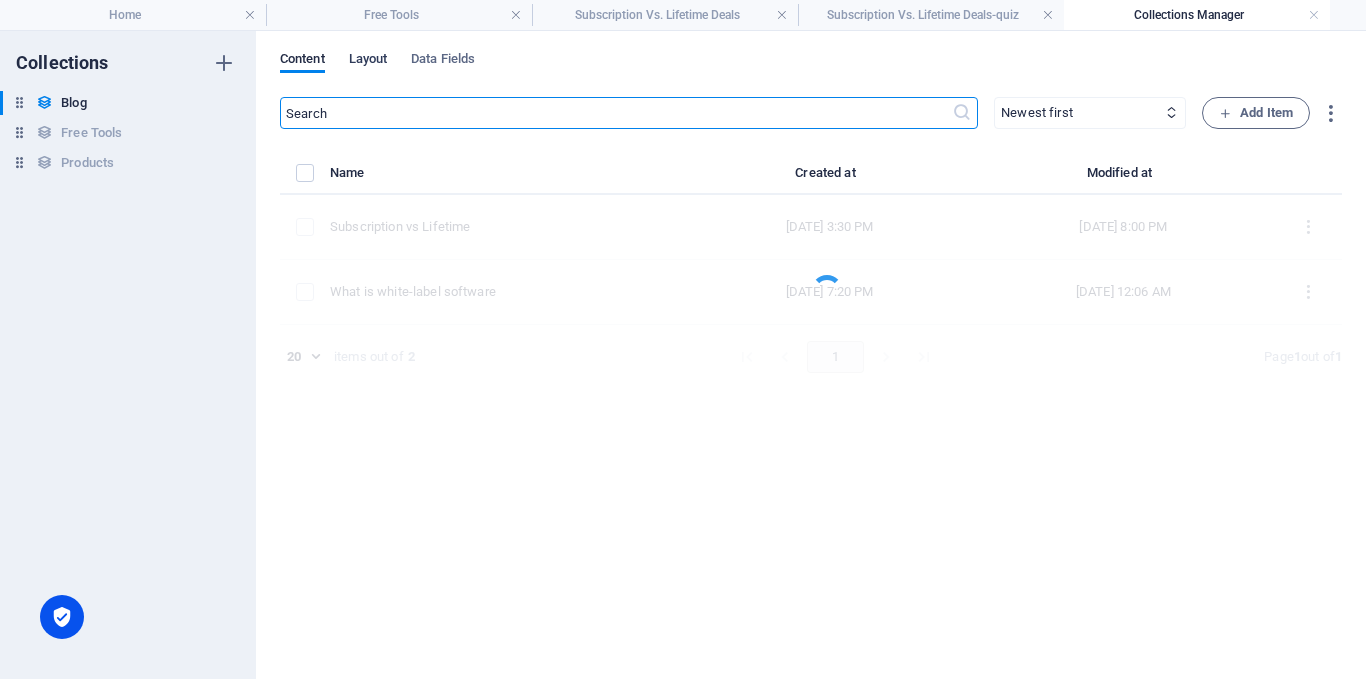 click on "Layout" at bounding box center (368, 61) 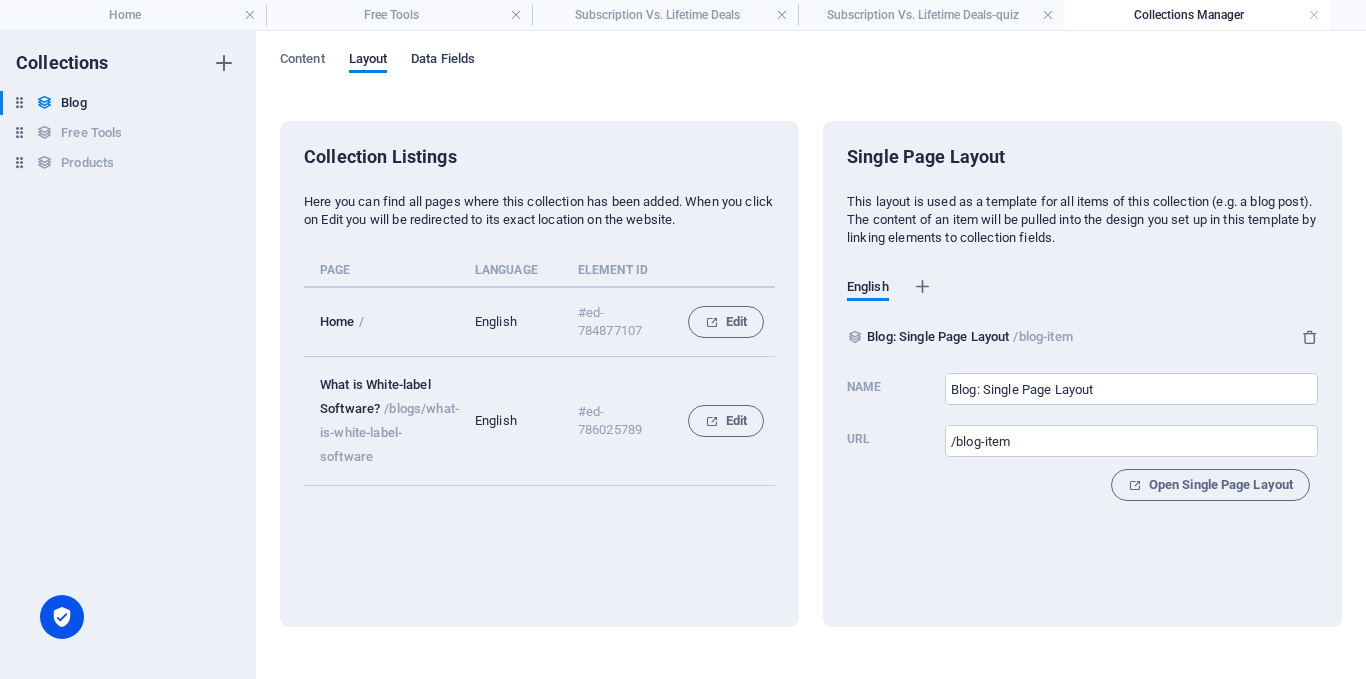 click on "Data Fields" at bounding box center [443, 61] 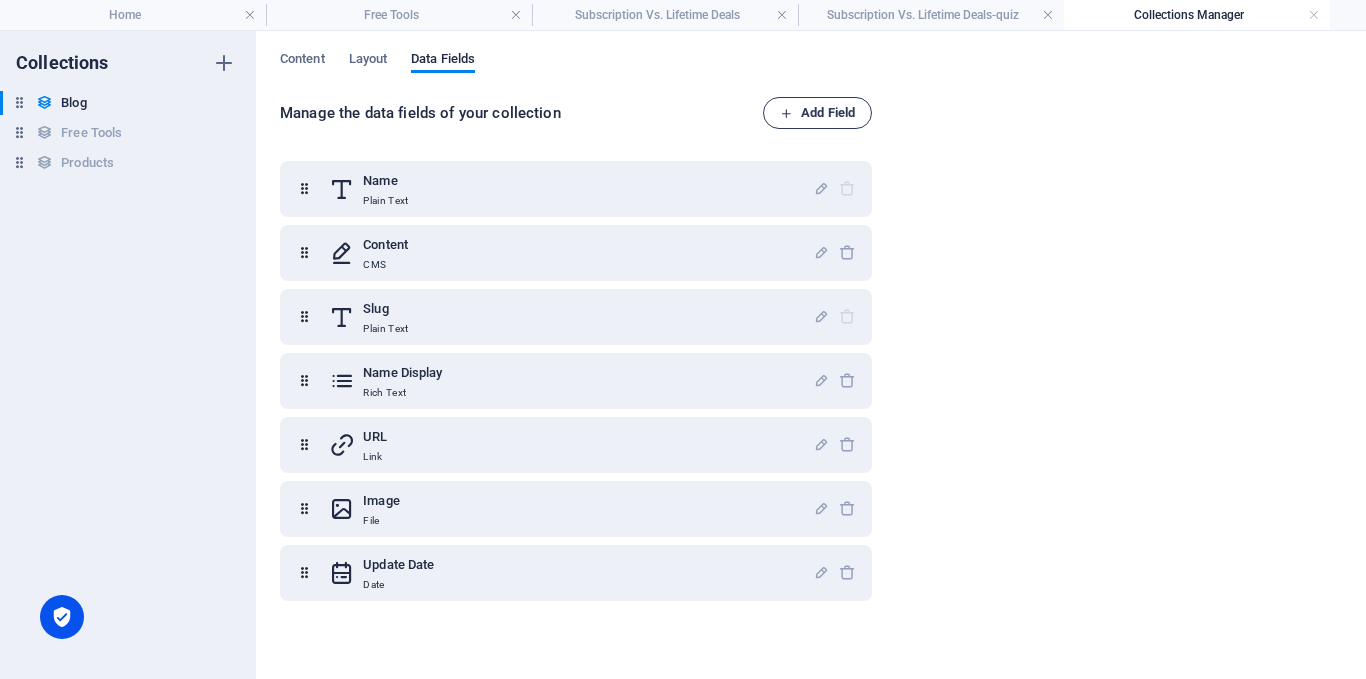 click on "Add Field" at bounding box center [817, 113] 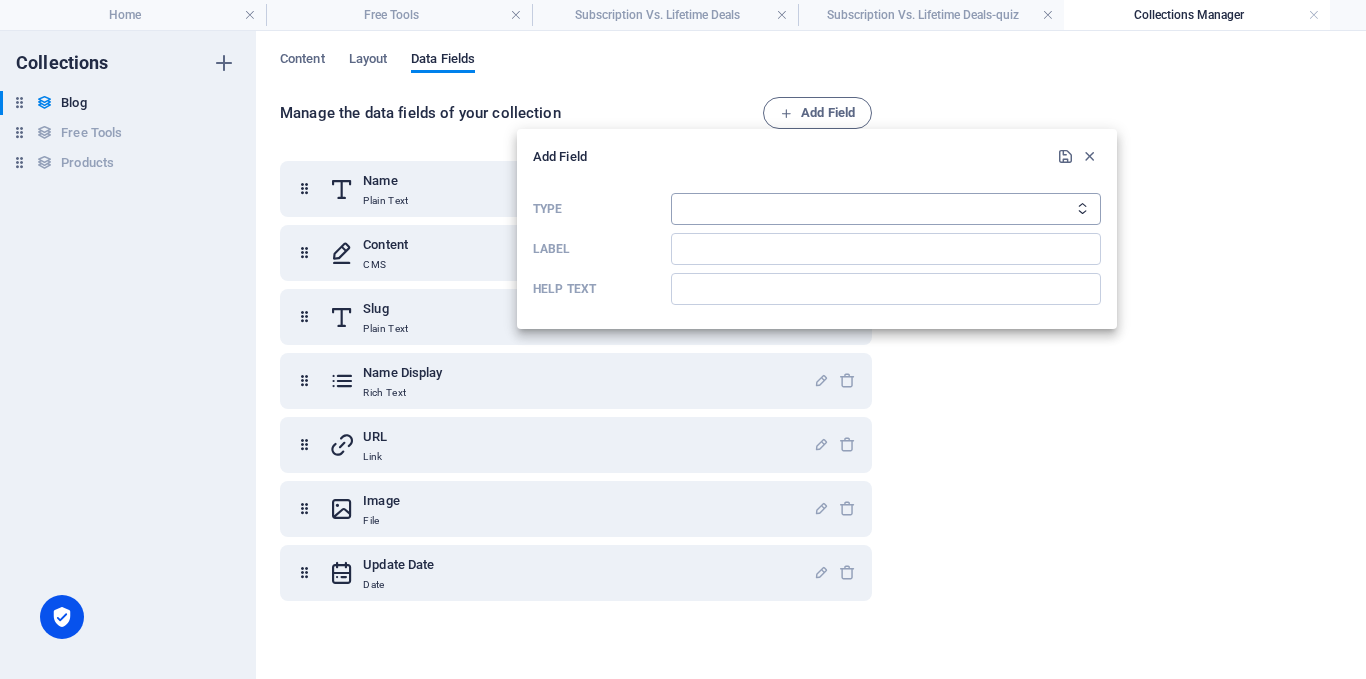 click on "Plain Text Link CMS Rich Text File Multiple Files Checkbox Choice Date Number" at bounding box center (886, 209) 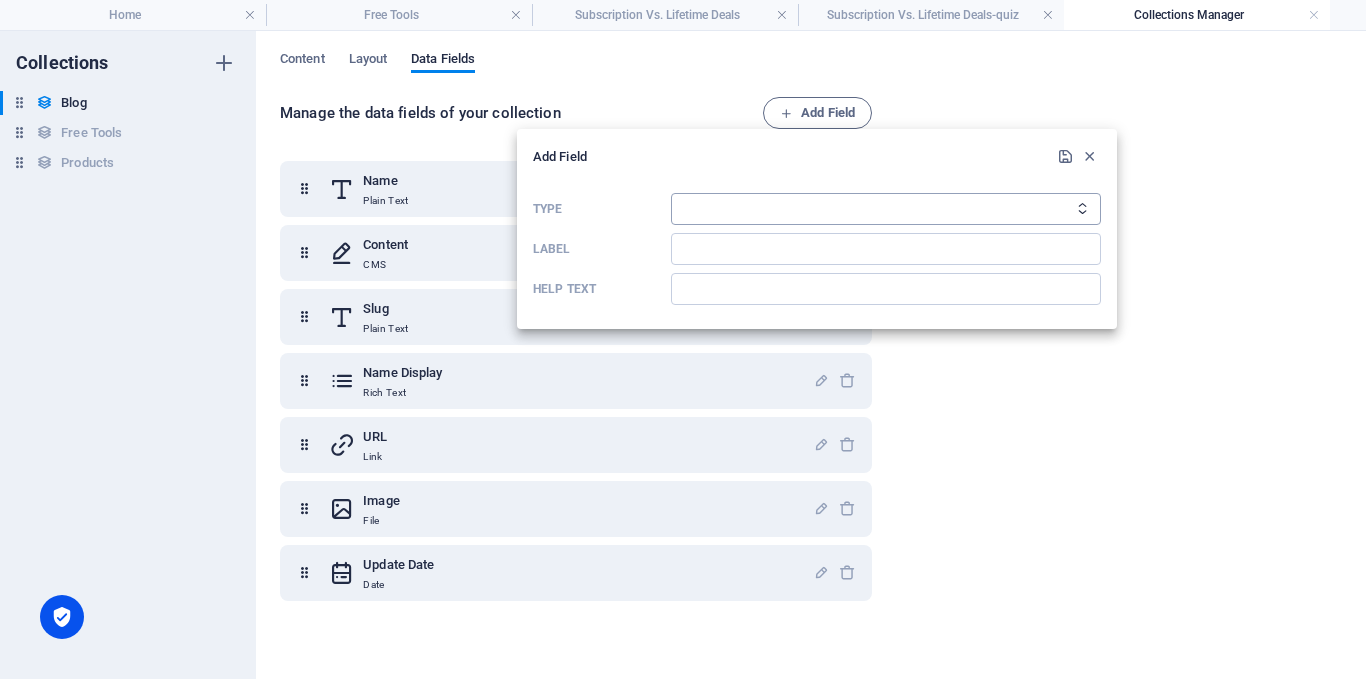 select on "link" 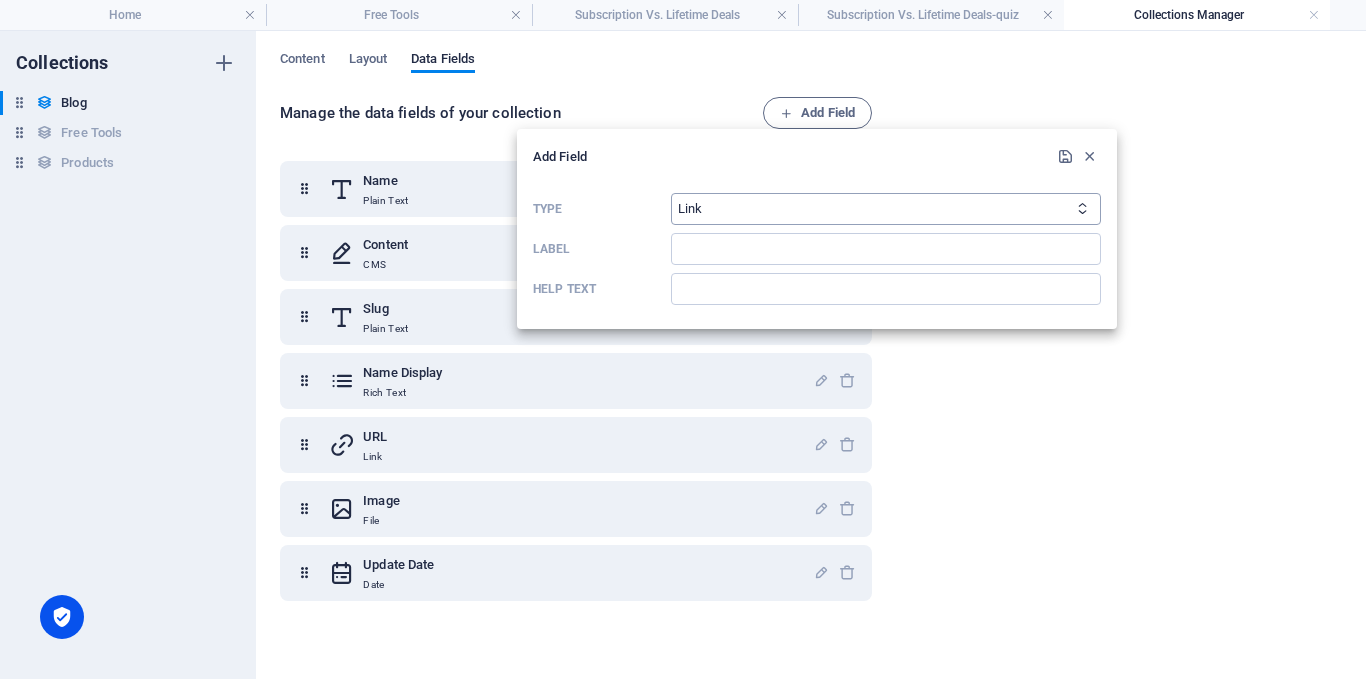 click on "Plain Text Link CMS Rich Text File Multiple Files Checkbox Choice Date Number" at bounding box center (886, 209) 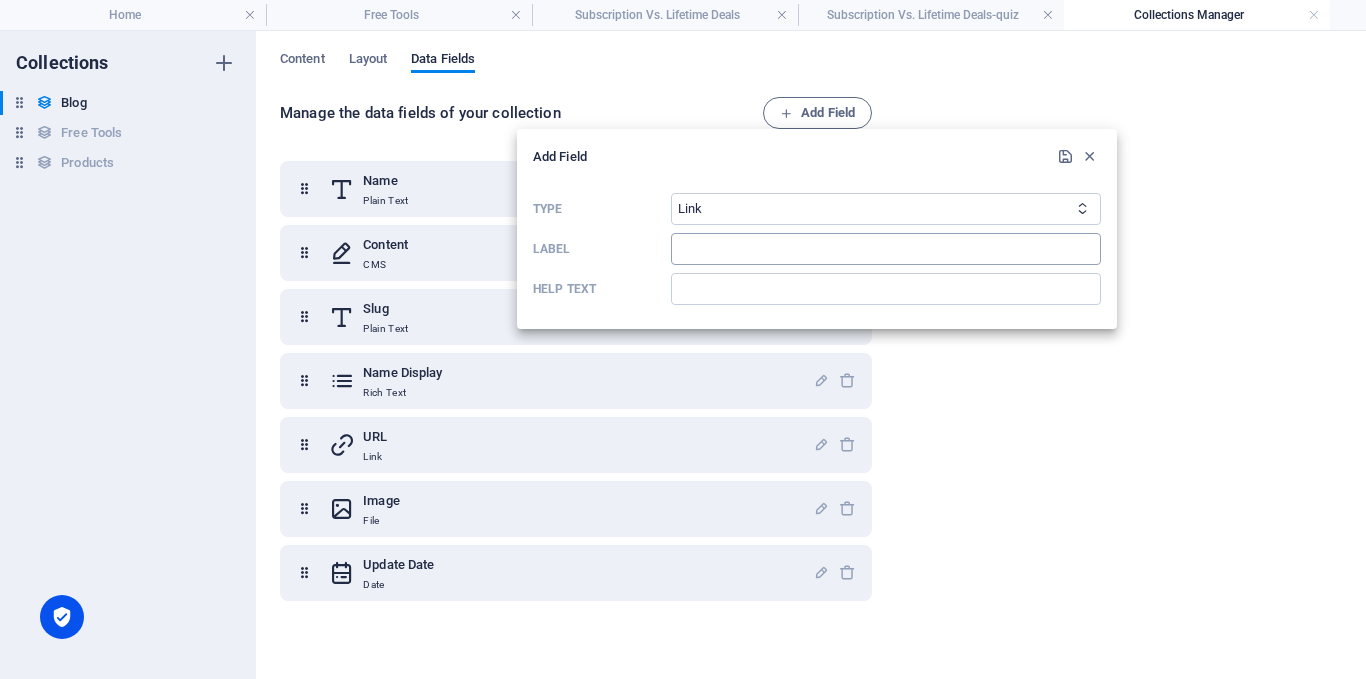 click at bounding box center (886, 249) 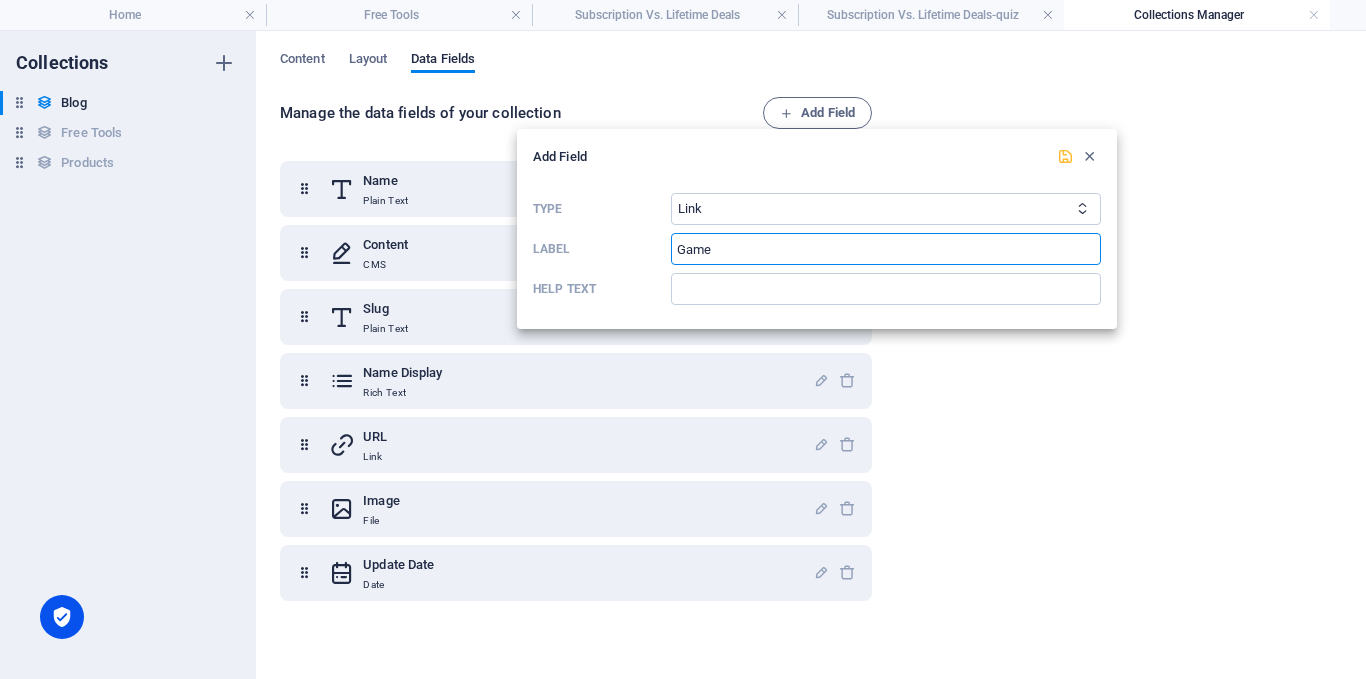 type on "Game" 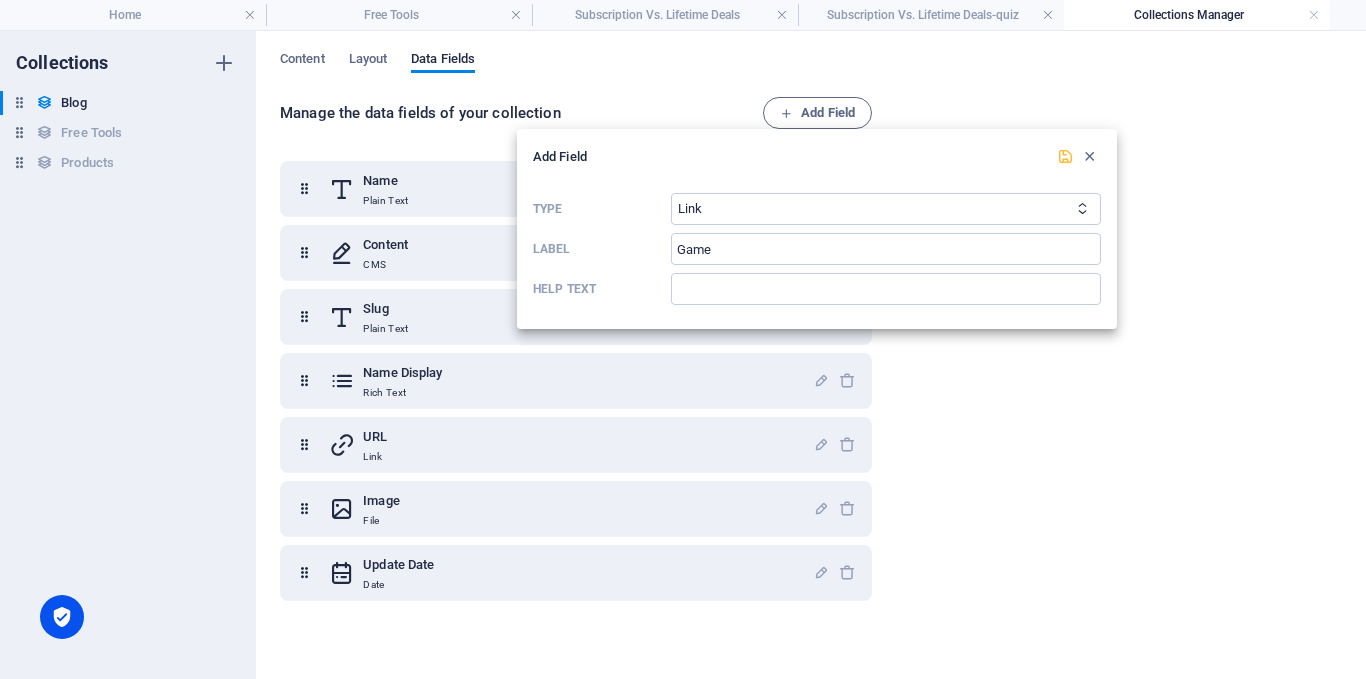 click at bounding box center [1065, 156] 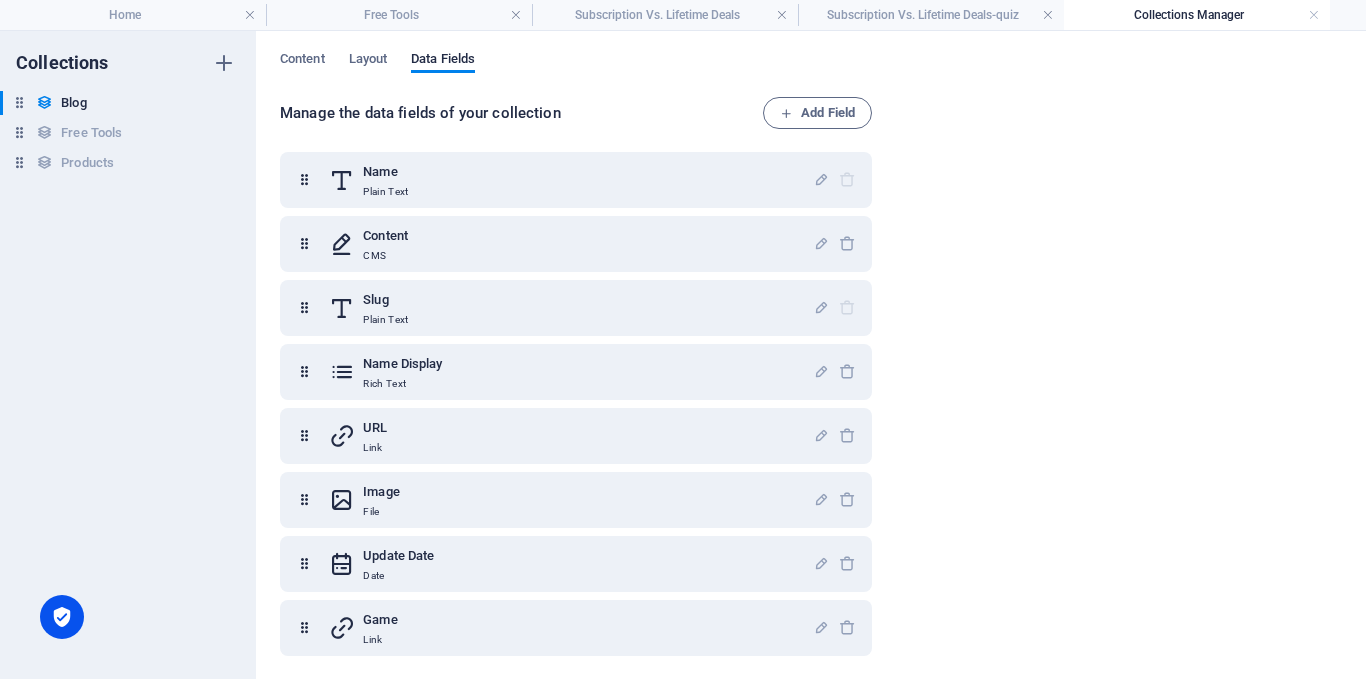 scroll, scrollTop: 11, scrollLeft: 0, axis: vertical 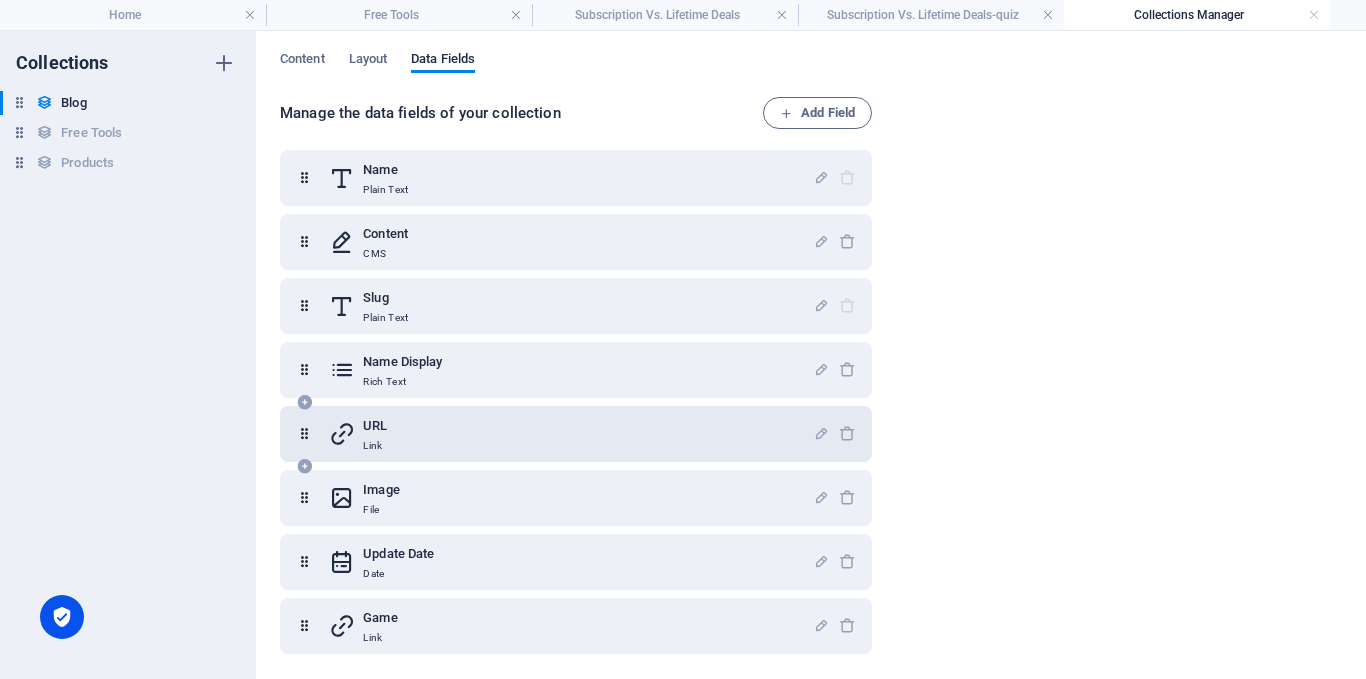 click on "URL Link" at bounding box center (571, 434) 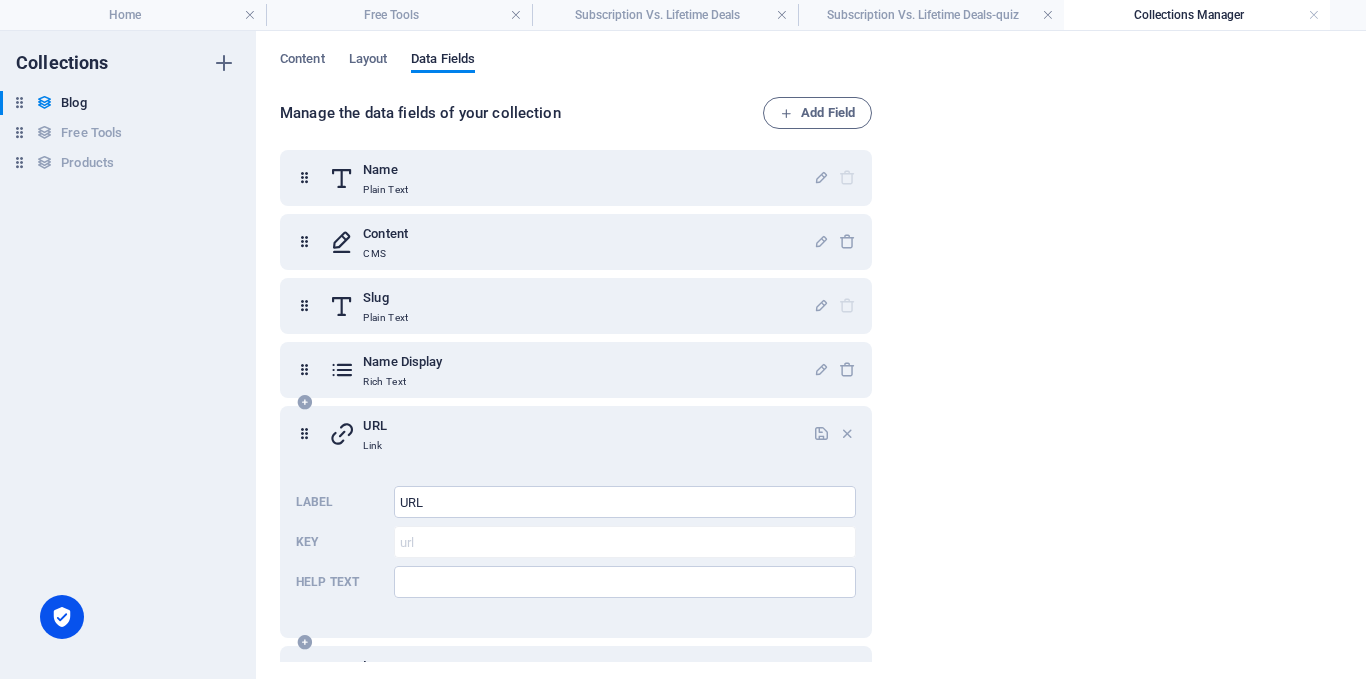 click on "URL Link" at bounding box center [571, 434] 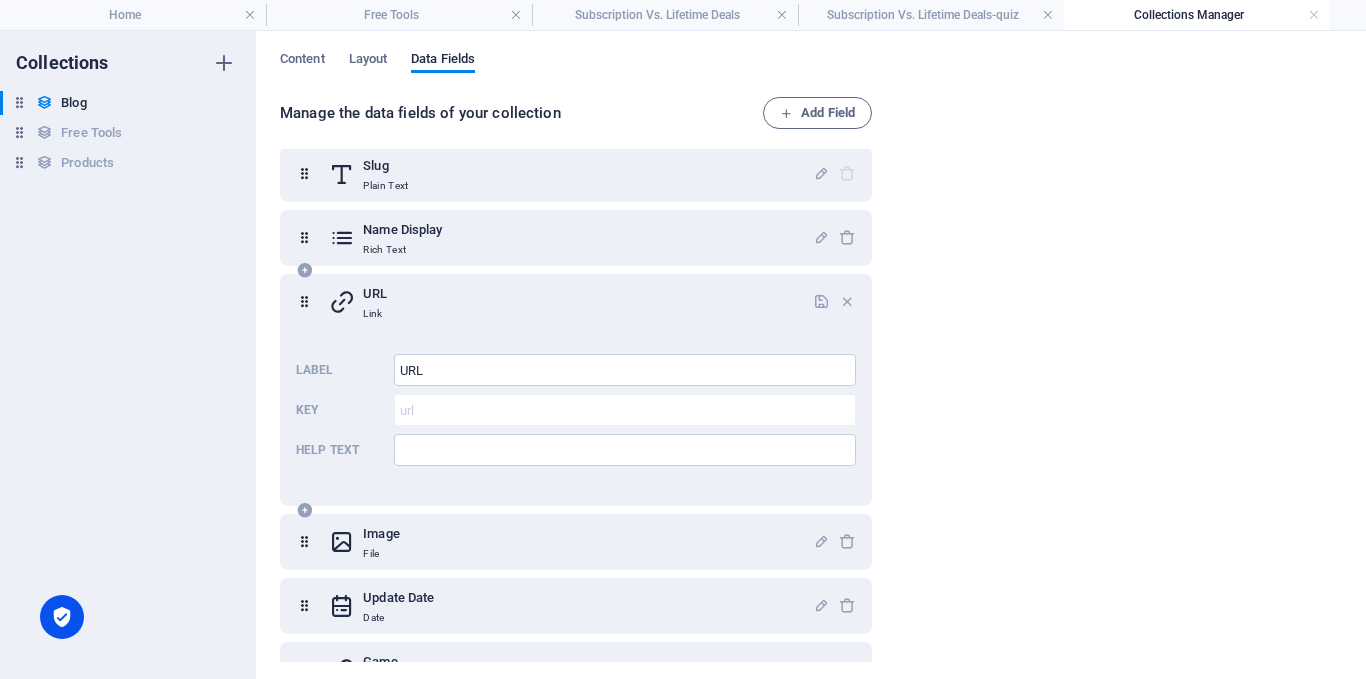 scroll, scrollTop: 187, scrollLeft: 0, axis: vertical 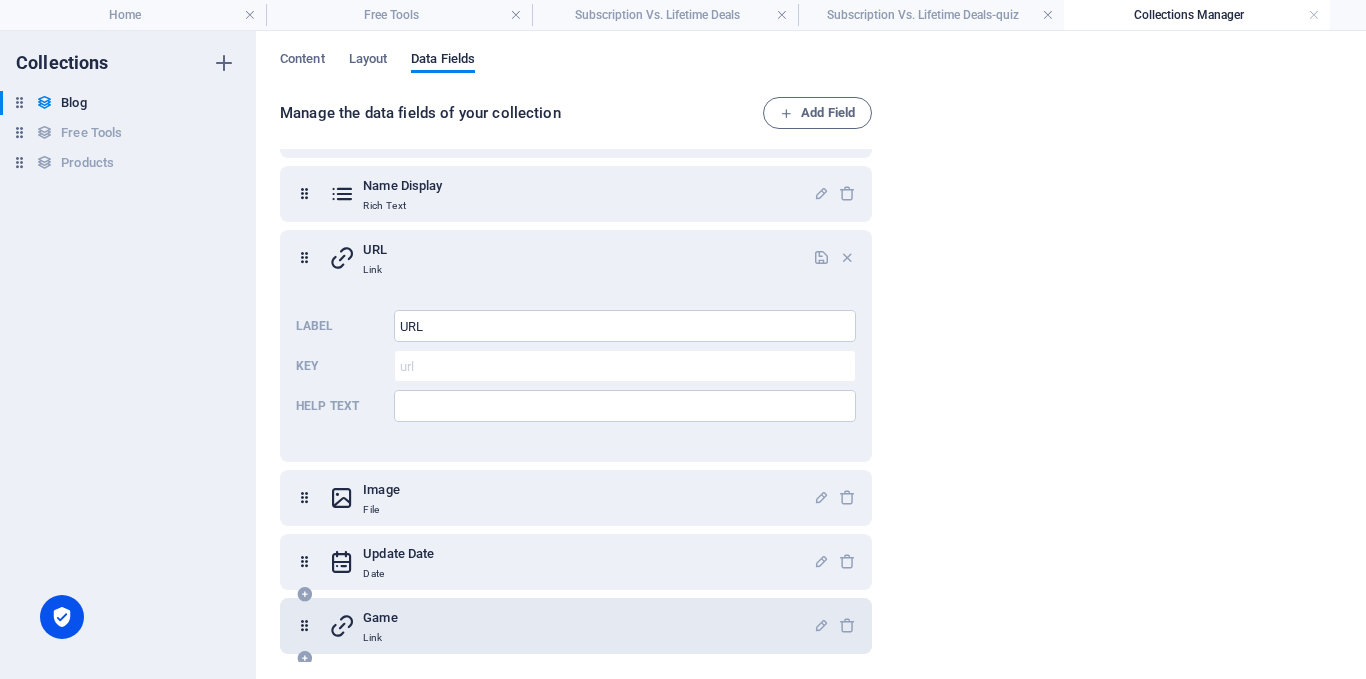 click on "Game Link" at bounding box center [571, 626] 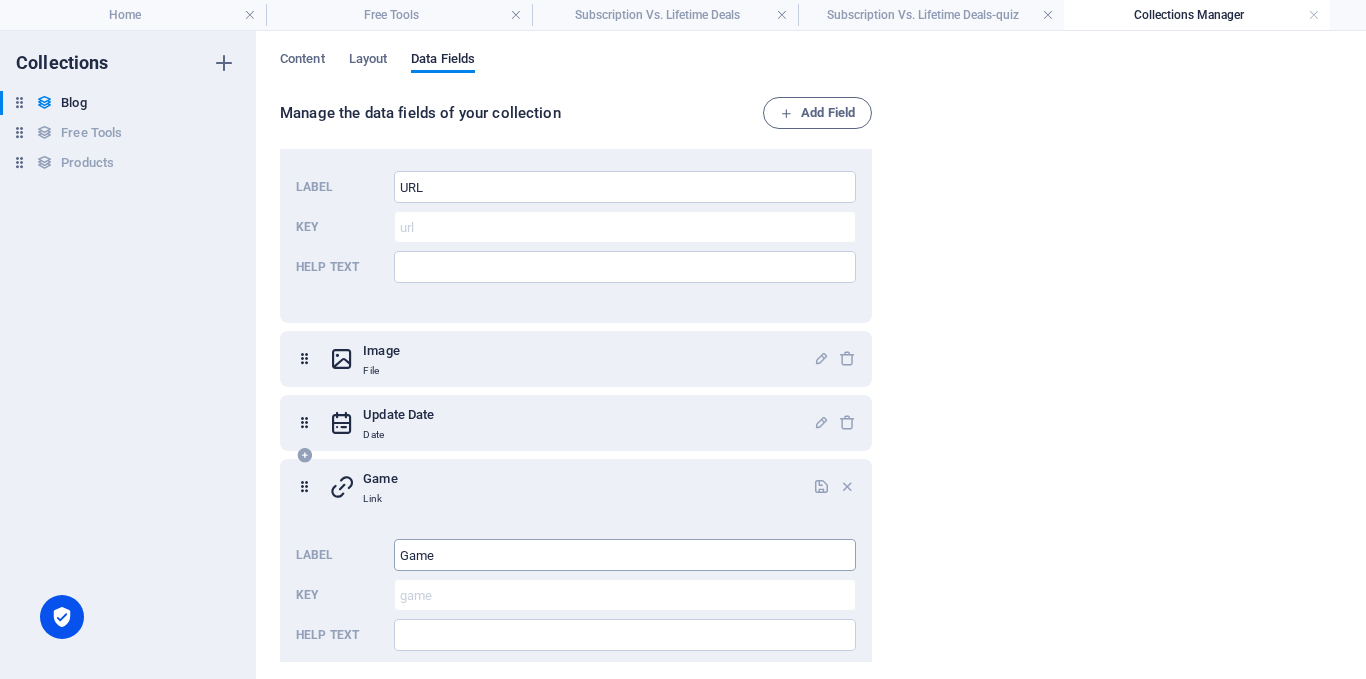 scroll, scrollTop: 363, scrollLeft: 0, axis: vertical 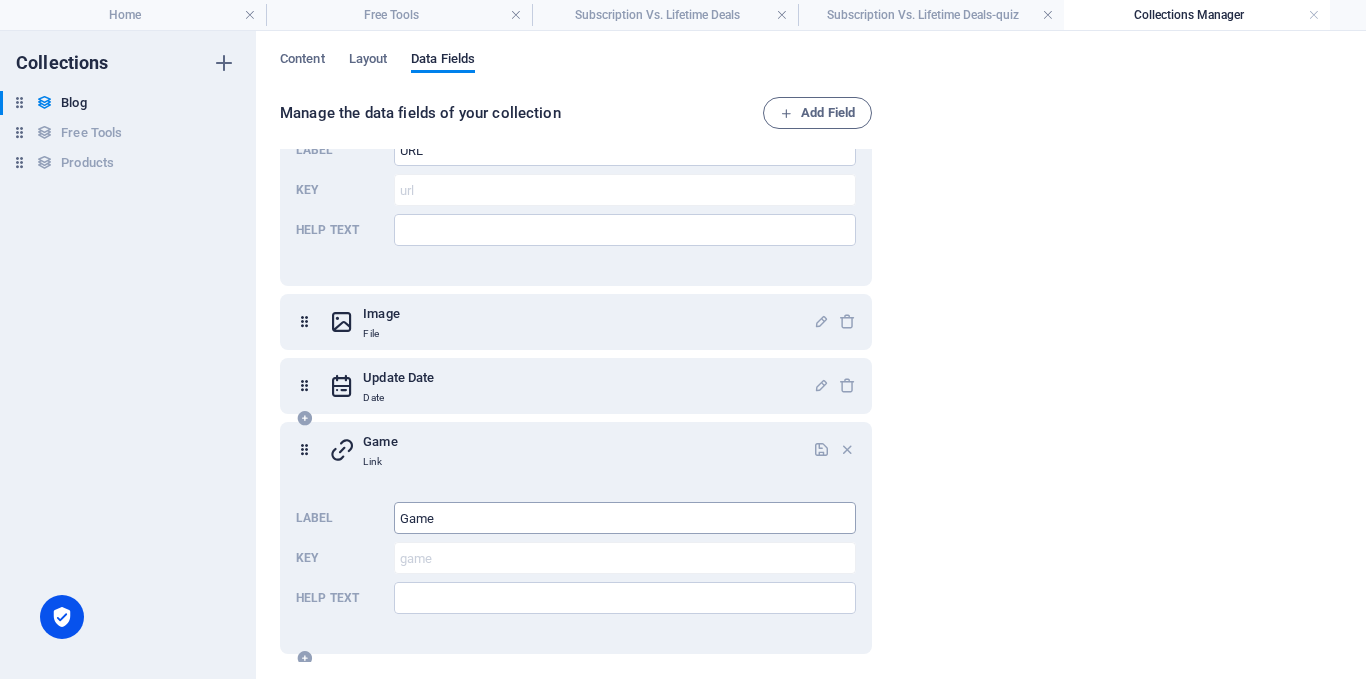 click on "Game" at bounding box center [625, 518] 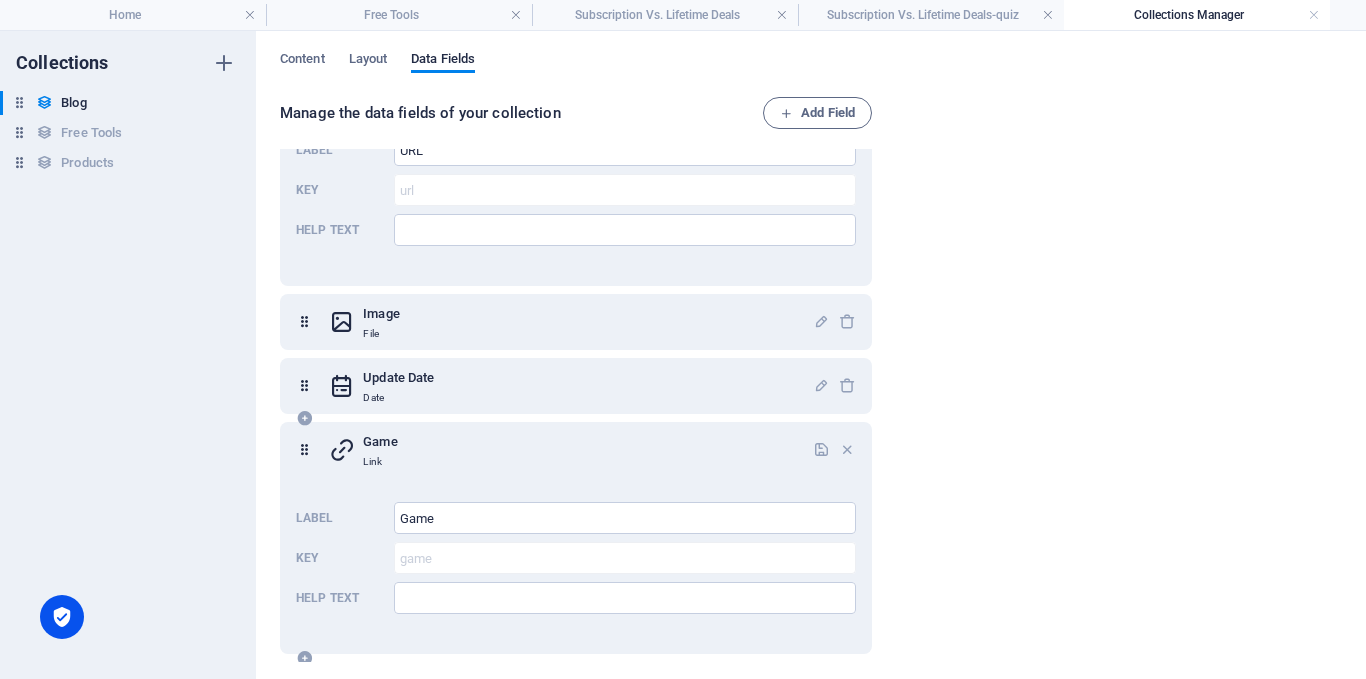 click on "Label Game ​ Key game ​ Help text ​" at bounding box center [576, 558] 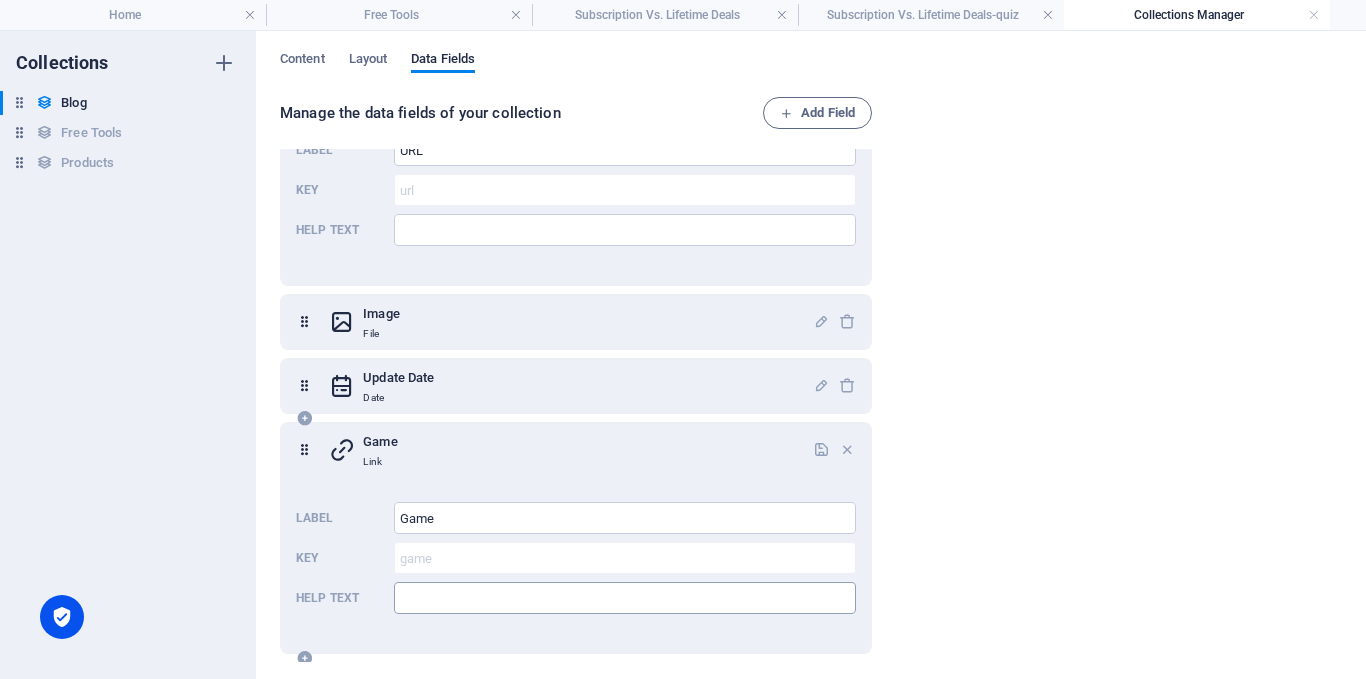 drag, startPoint x: 426, startPoint y: 599, endPoint x: 430, endPoint y: 582, distance: 17.464249 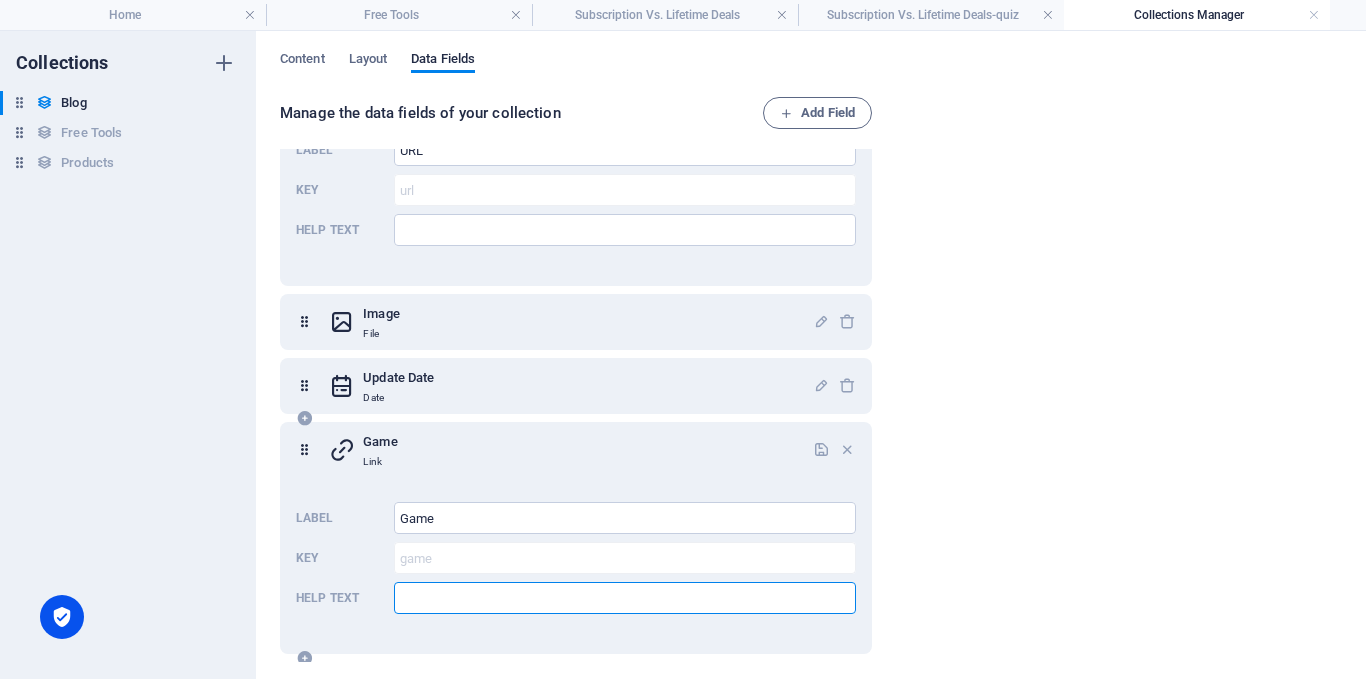 click at bounding box center (625, 598) 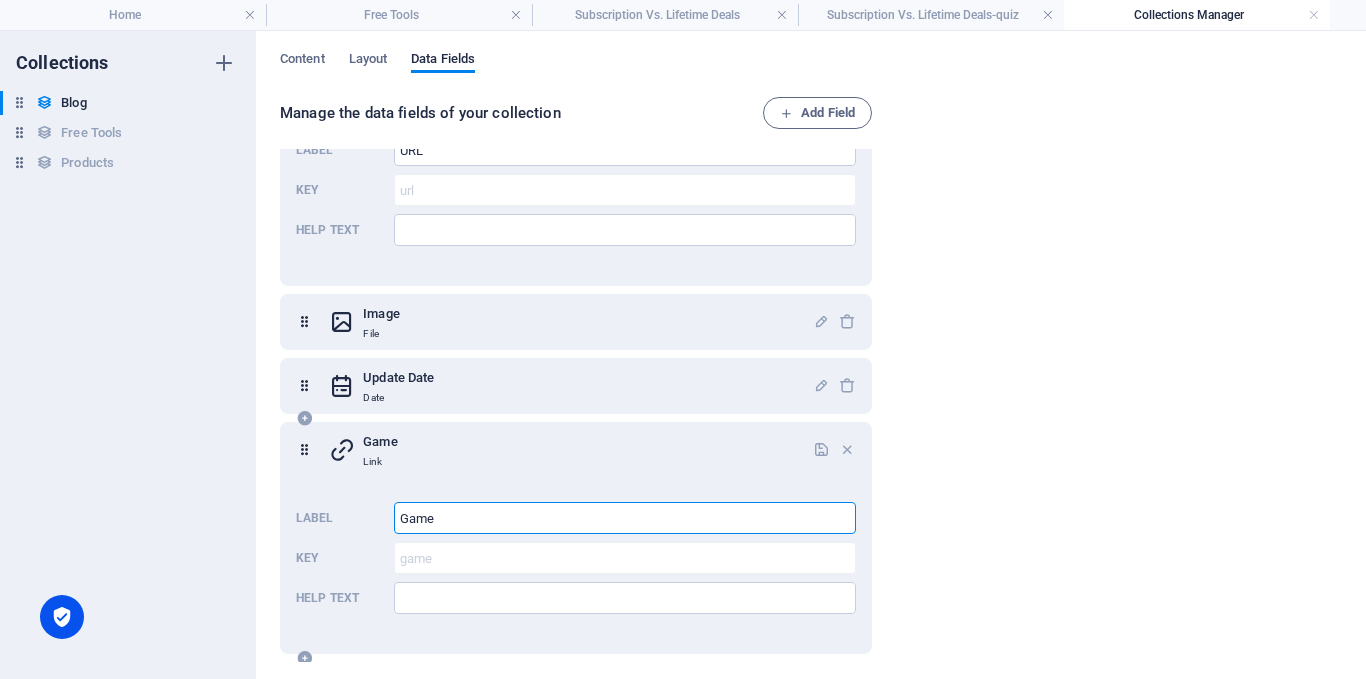 click on "Game" at bounding box center (625, 518) 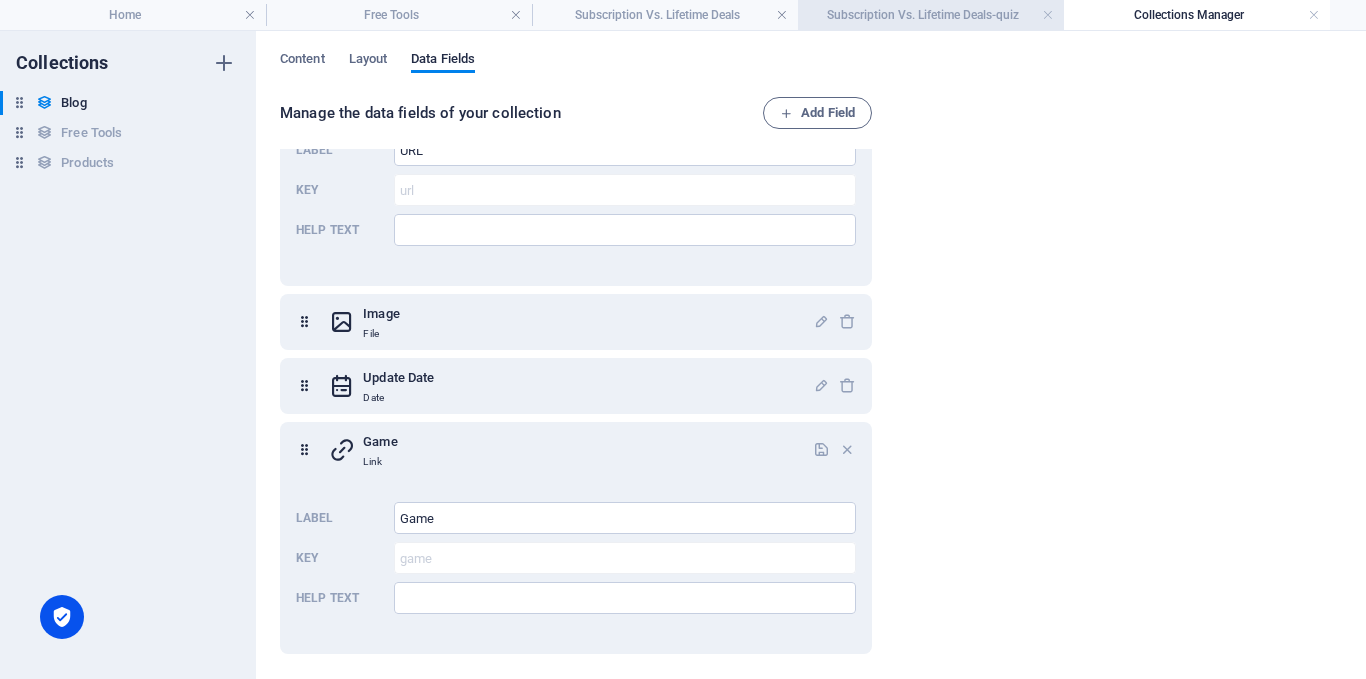 click on "Subscription Vs. Lifetime Deals-quiz" at bounding box center (931, 15) 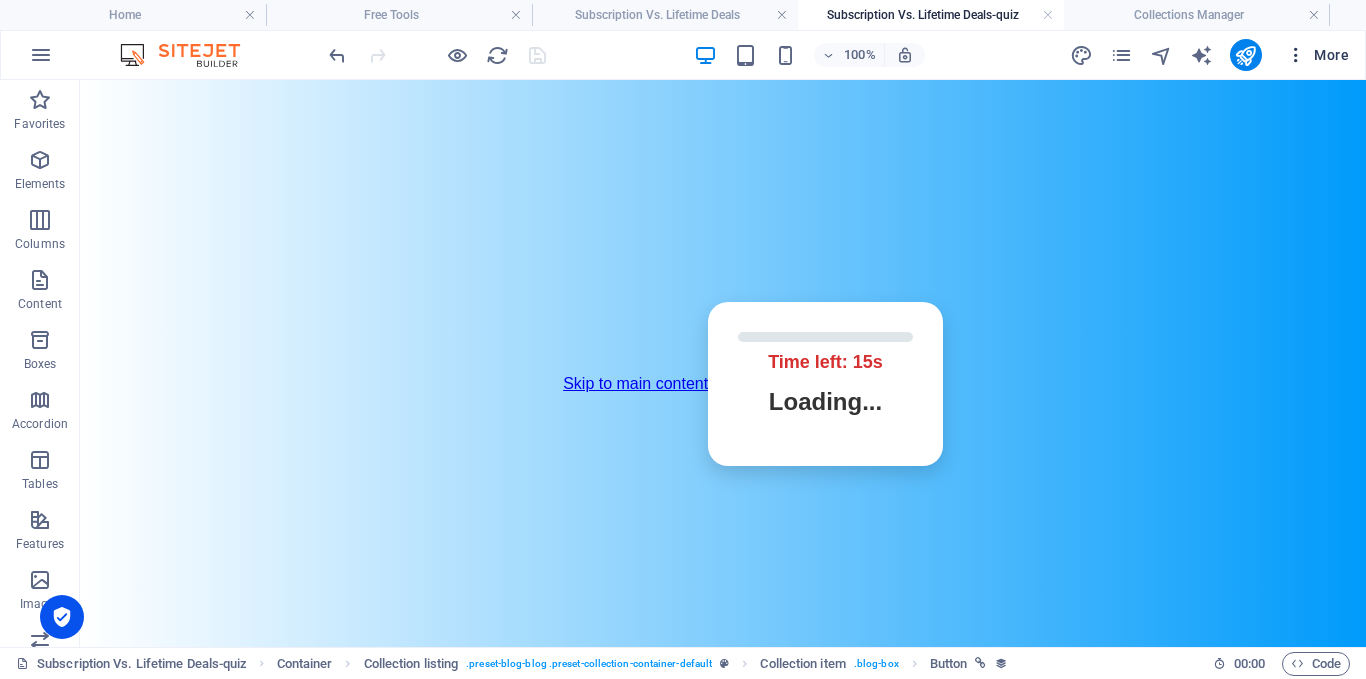 click on "More" at bounding box center [1317, 55] 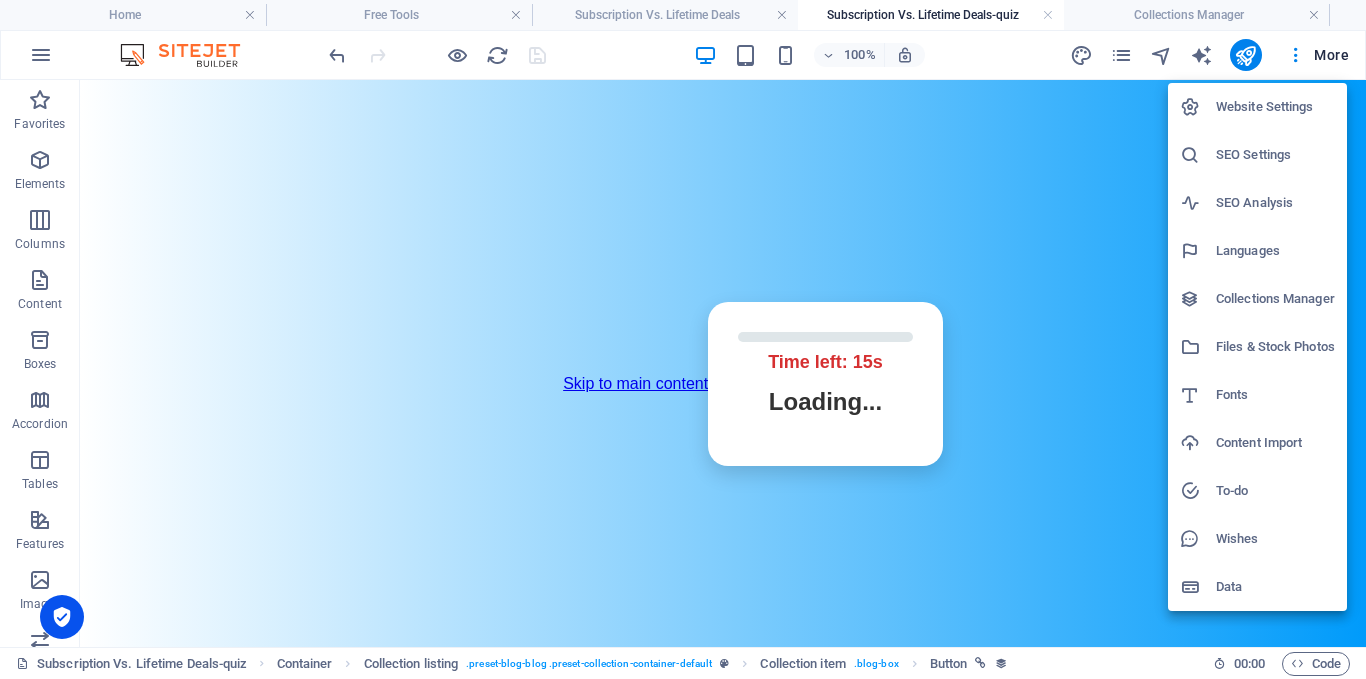 click at bounding box center [683, 339] 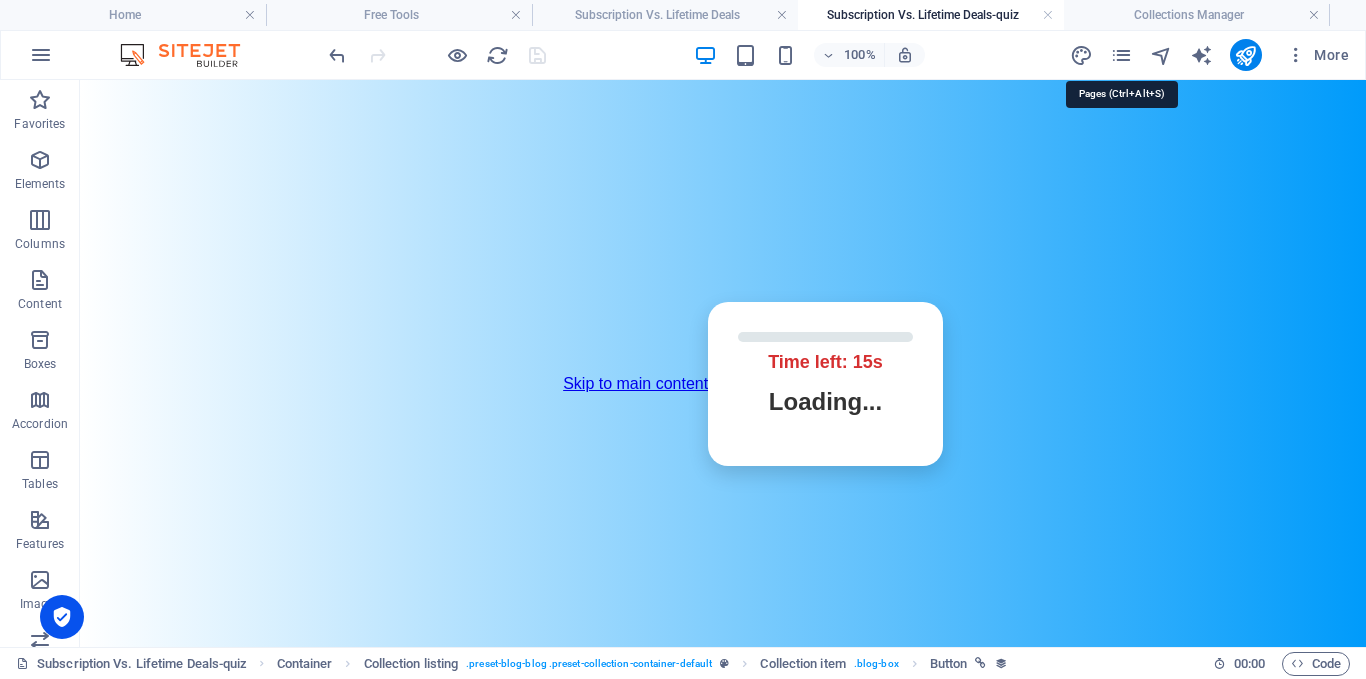 click at bounding box center (1121, 55) 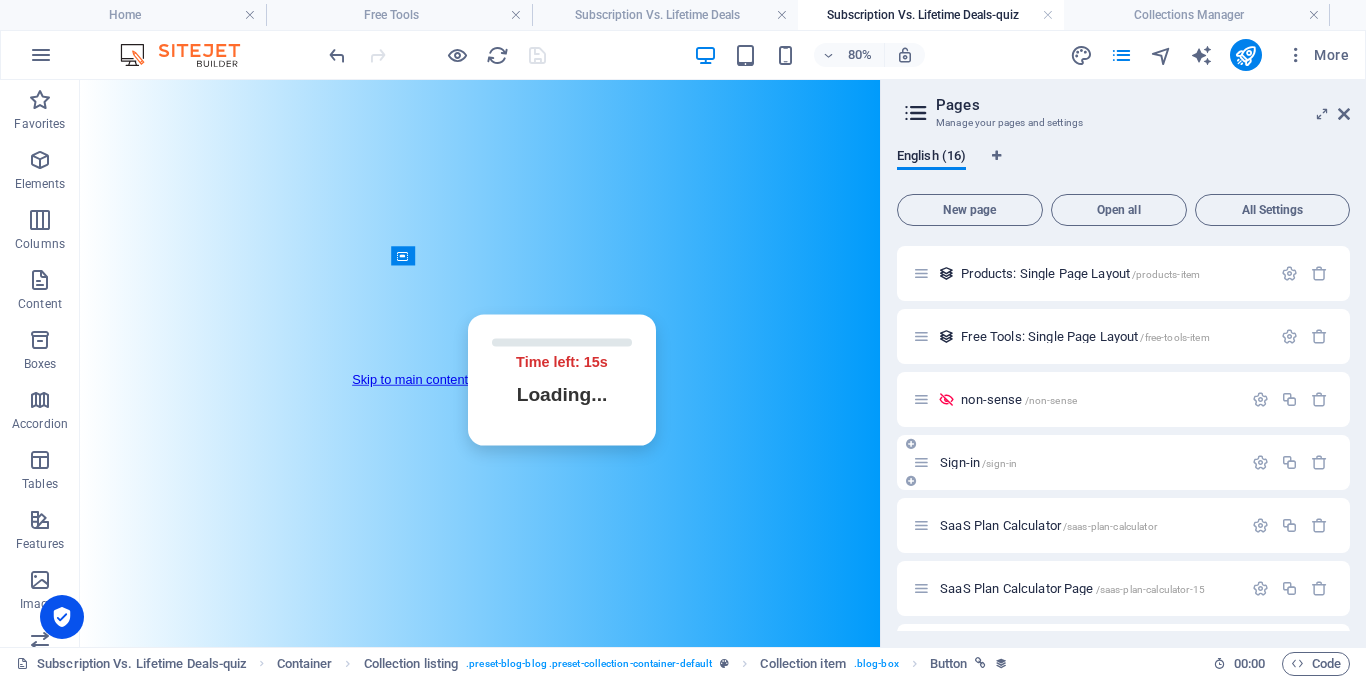 scroll, scrollTop: 619, scrollLeft: 0, axis: vertical 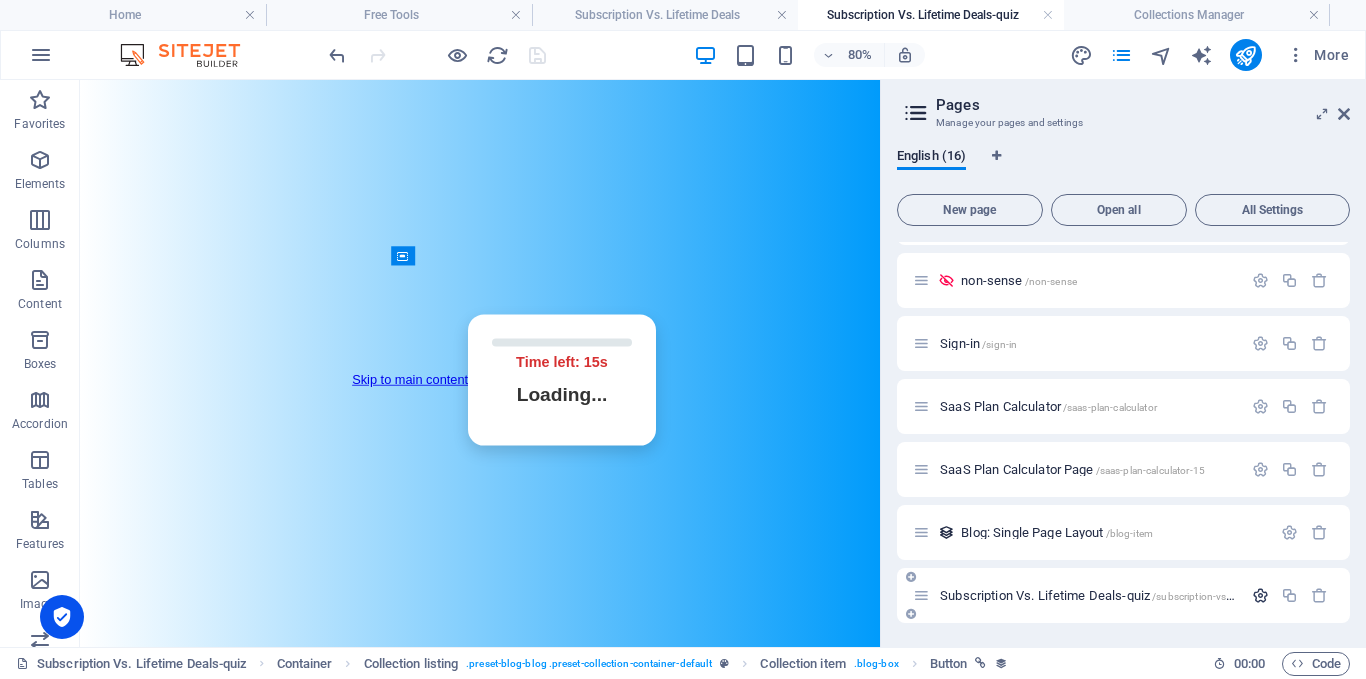 click at bounding box center [1260, 595] 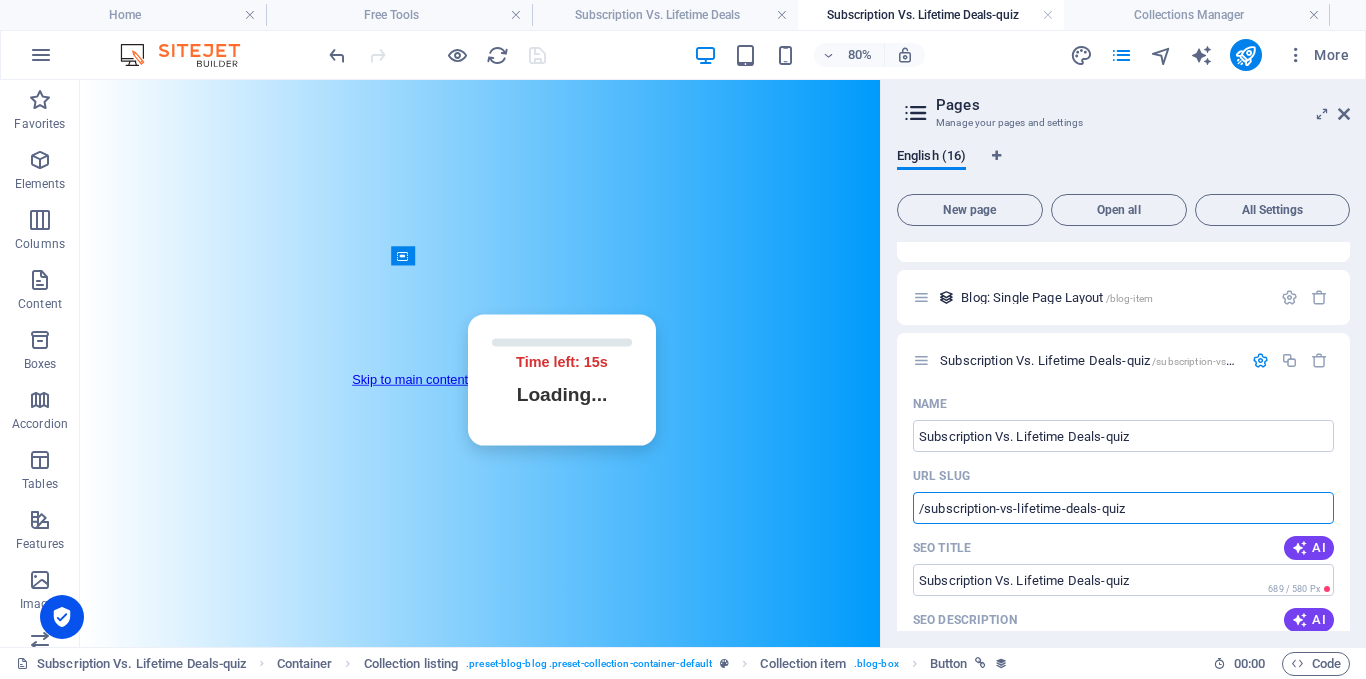 drag, startPoint x: 1248, startPoint y: 586, endPoint x: 1060, endPoint y: 612, distance: 189.78935 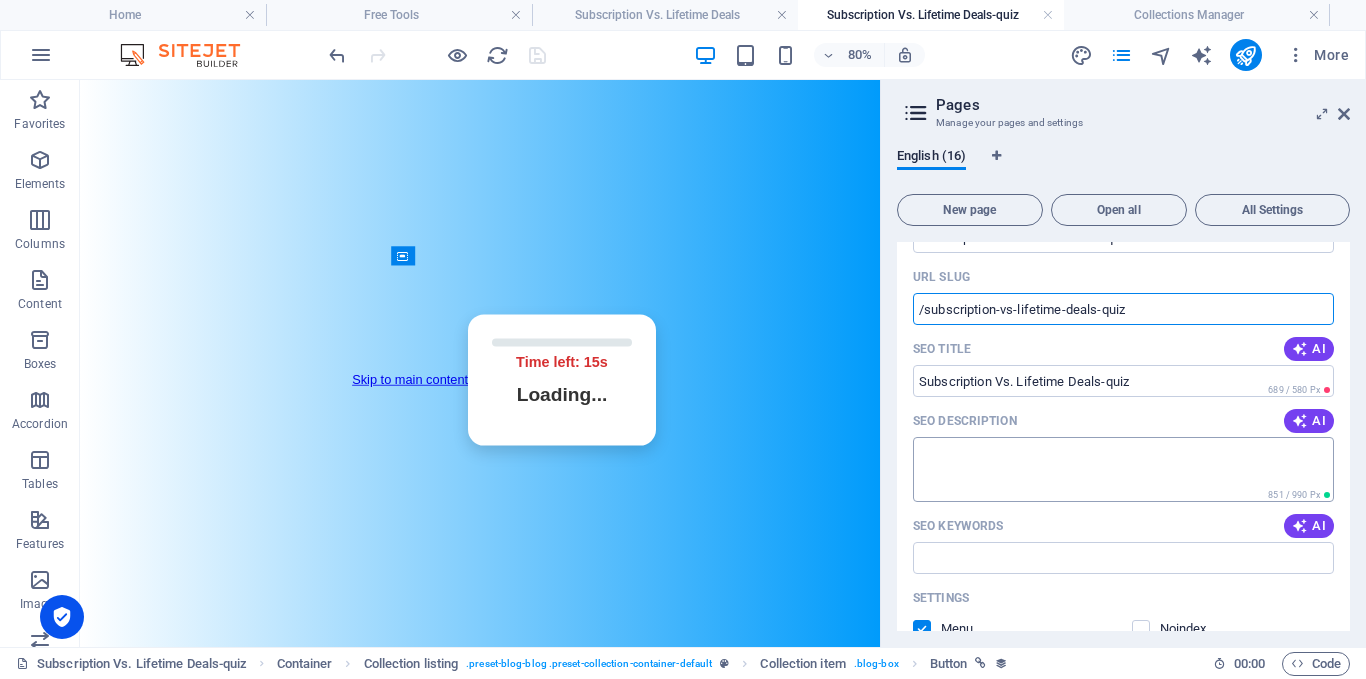 scroll, scrollTop: 1054, scrollLeft: 0, axis: vertical 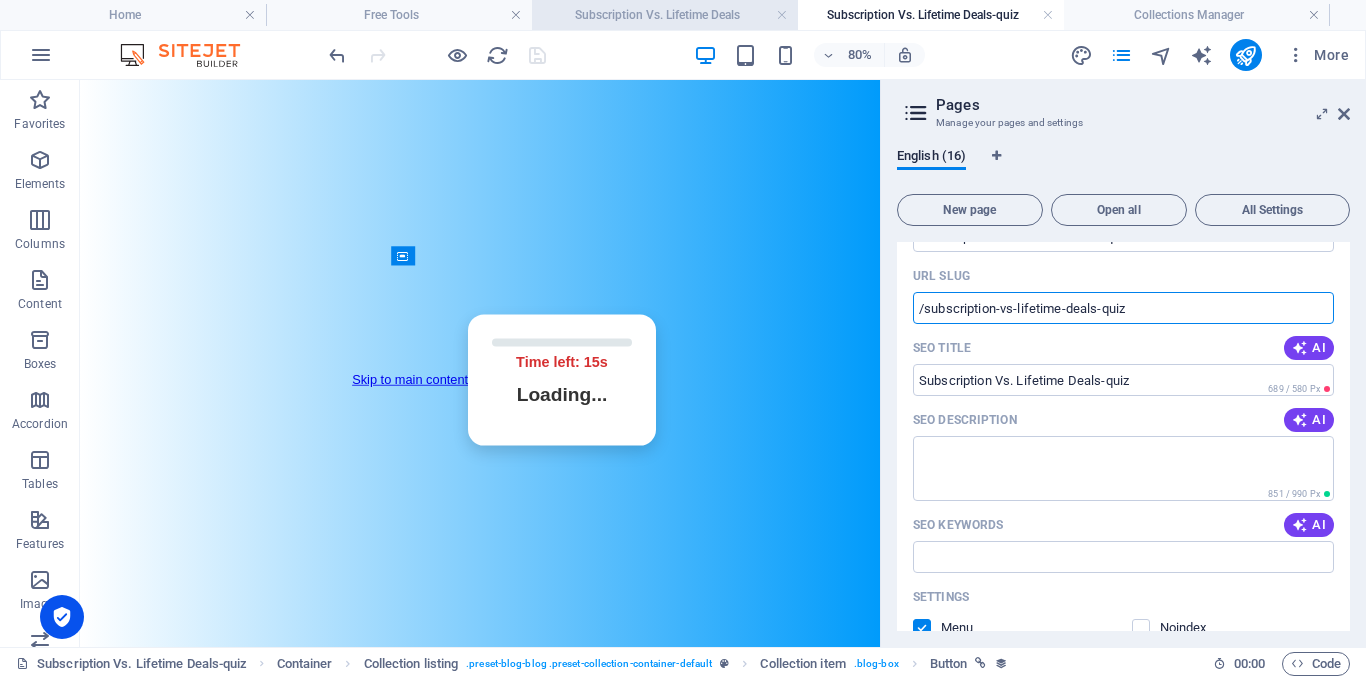 click on "Subscription Vs. Lifetime Deals" at bounding box center [665, 15] 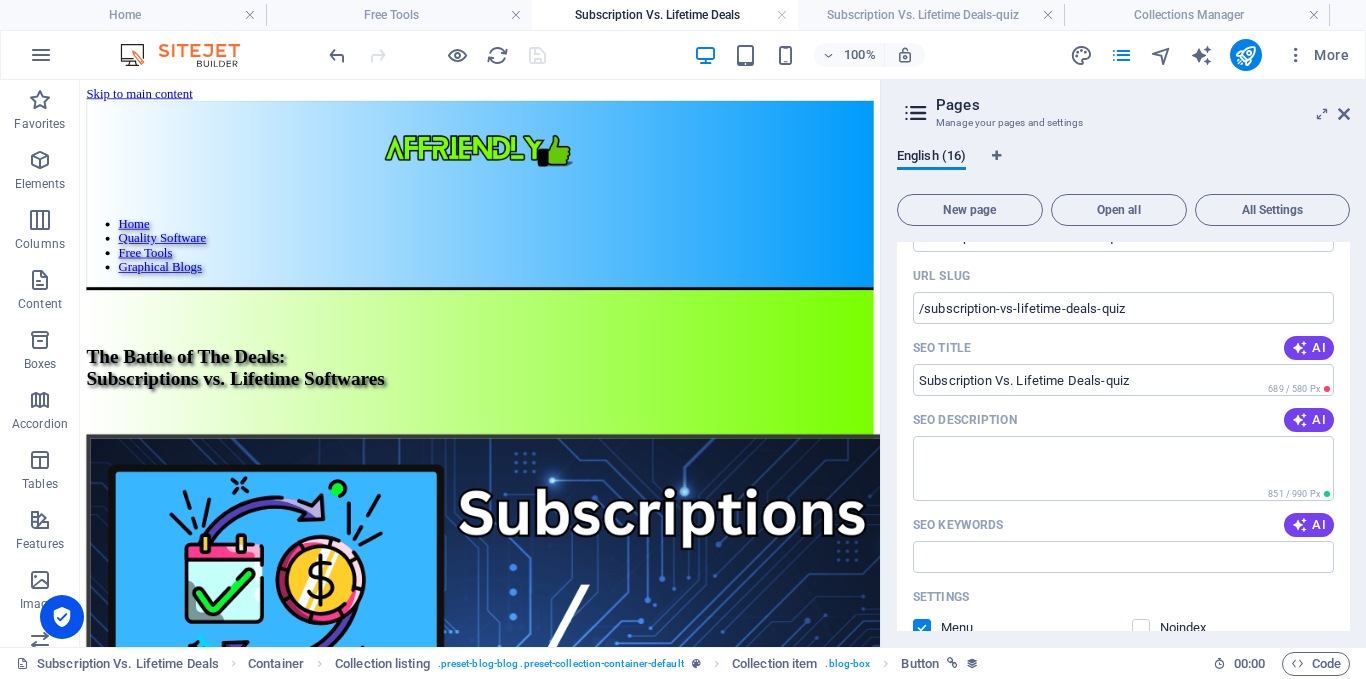 scroll, scrollTop: 8189, scrollLeft: 0, axis: vertical 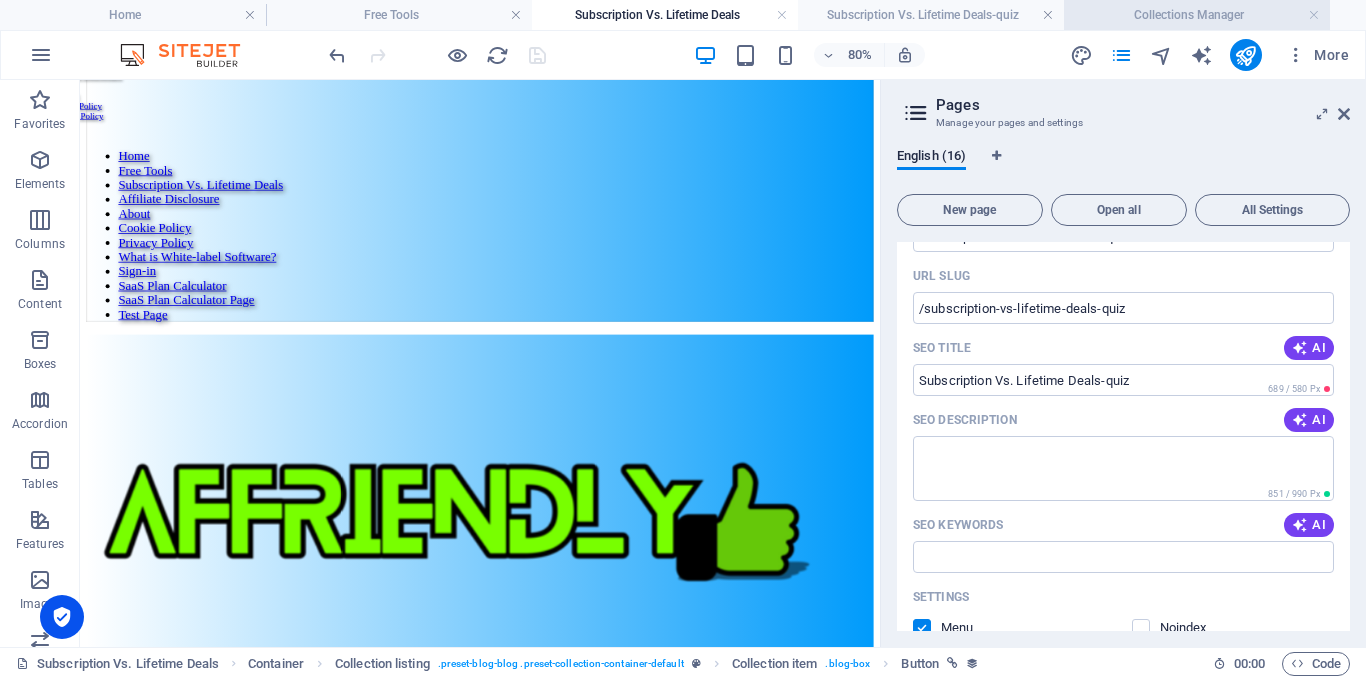click on "Collections Manager" at bounding box center (1197, 15) 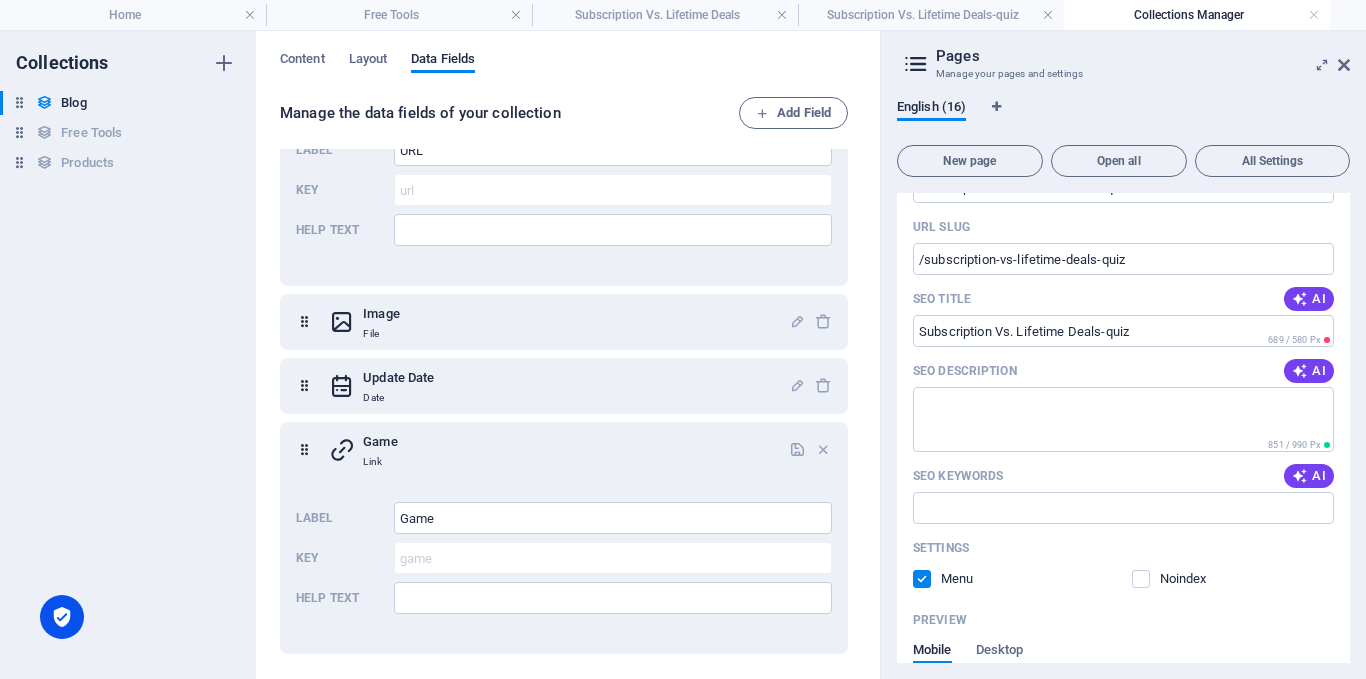 scroll, scrollTop: 0, scrollLeft: 0, axis: both 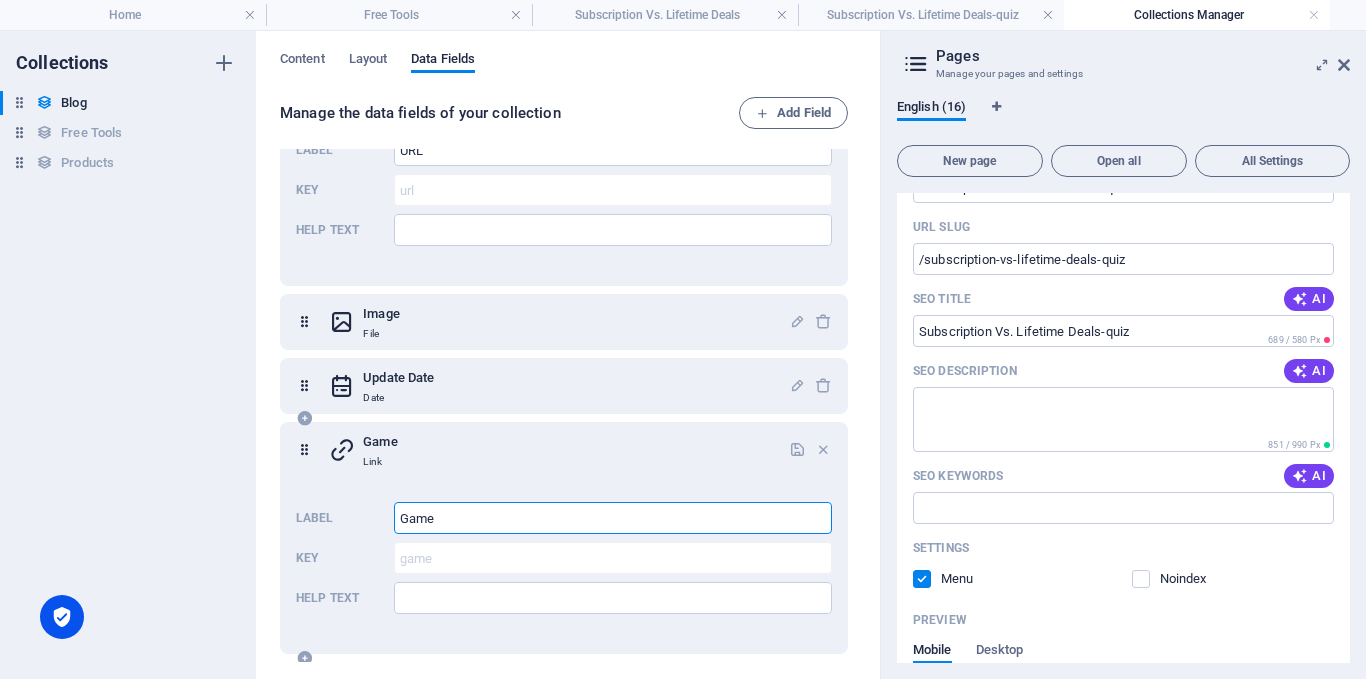 click on "Game" at bounding box center [613, 518] 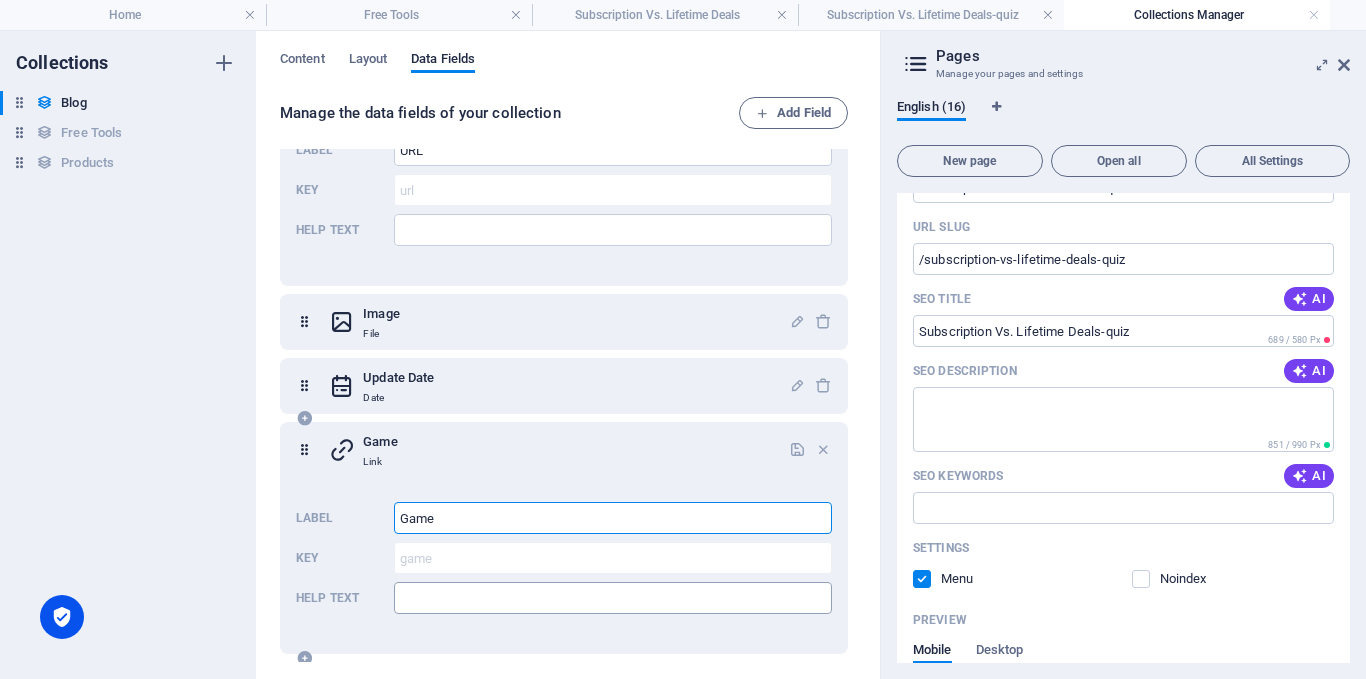 click at bounding box center (613, 598) 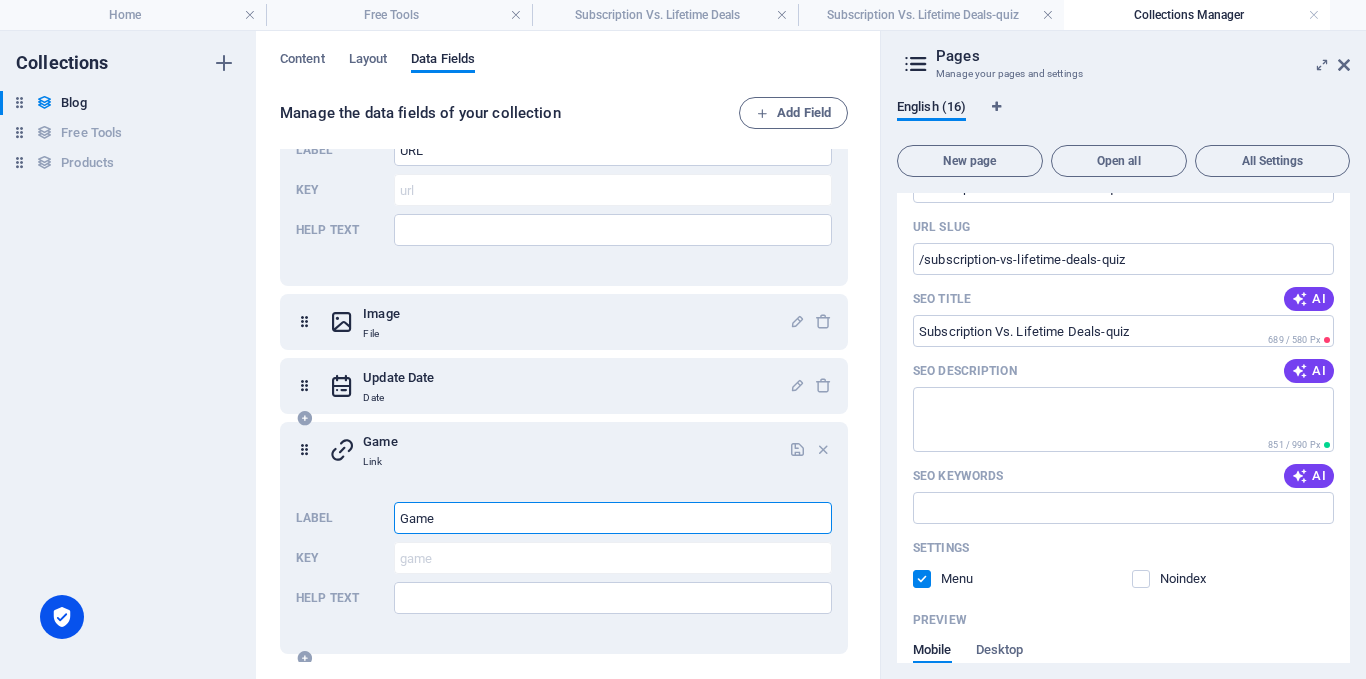 click on "Label Game ​ Key game ​ Help text ​" at bounding box center (564, 558) 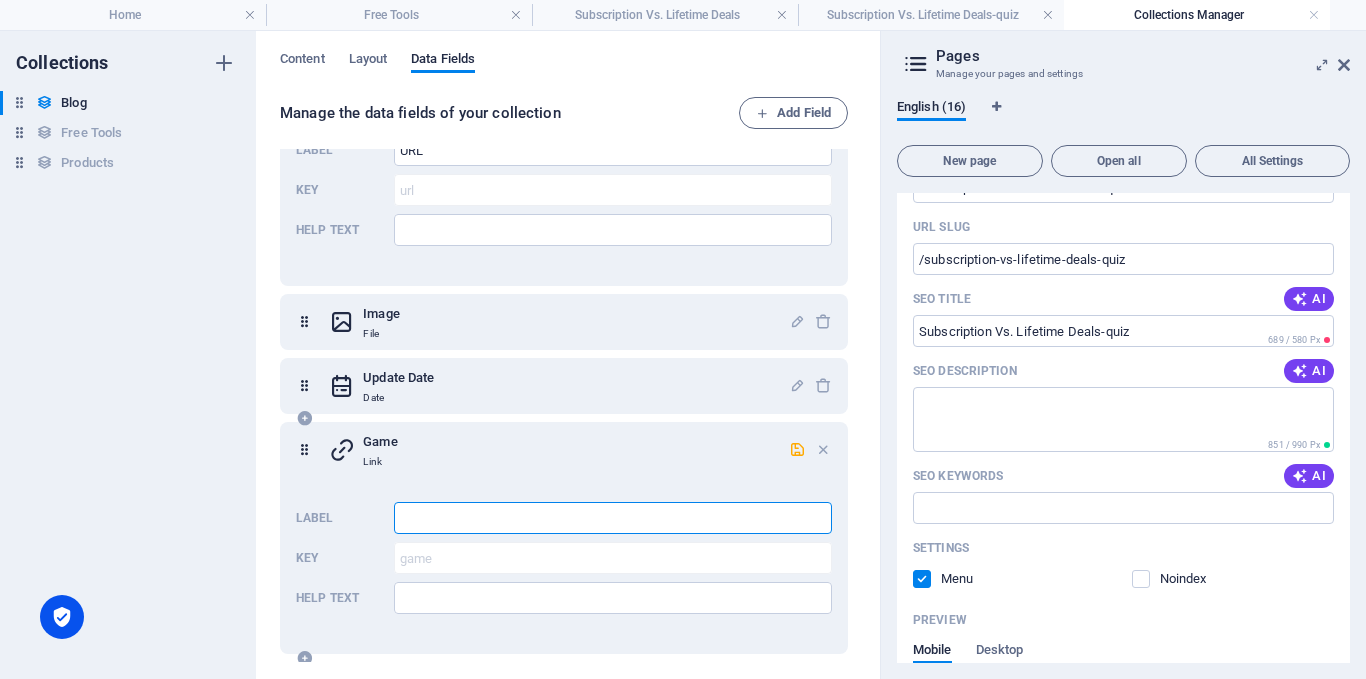 paste on "/subscription-vs-lifetime-deals-quiz" 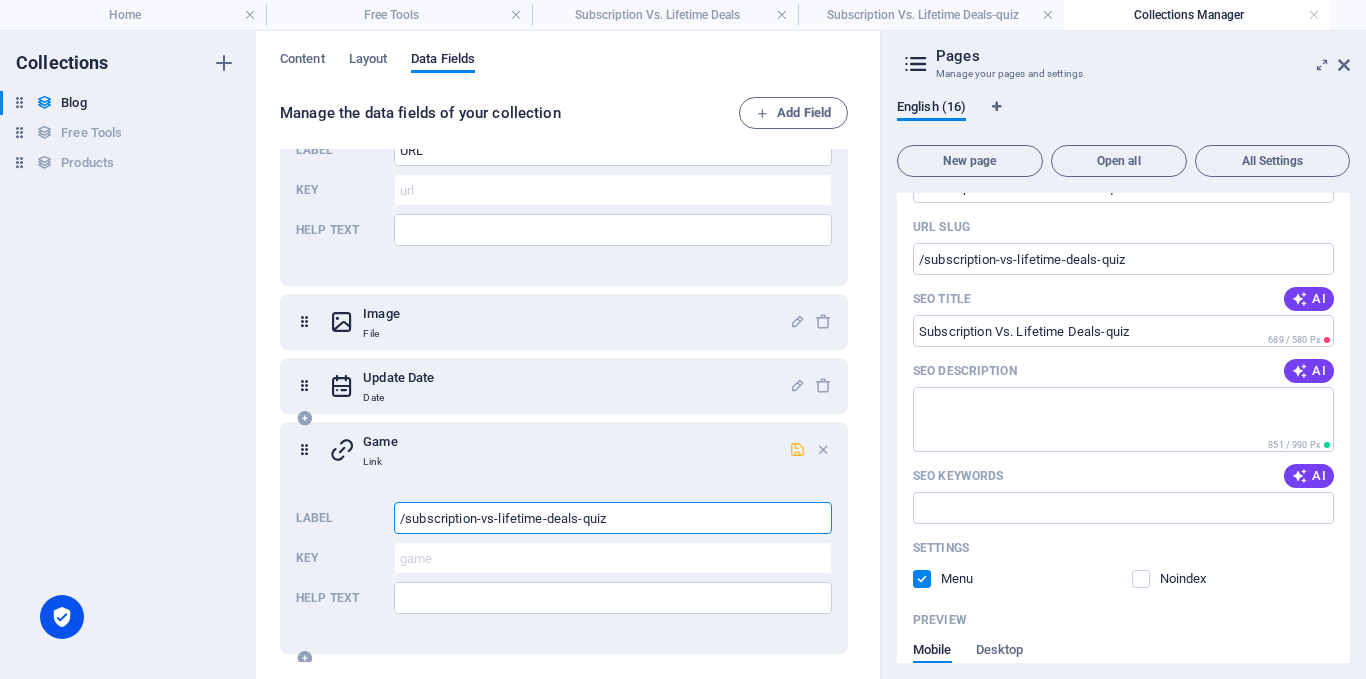 type on "/subscription-vs-lifetime-deals-quiz" 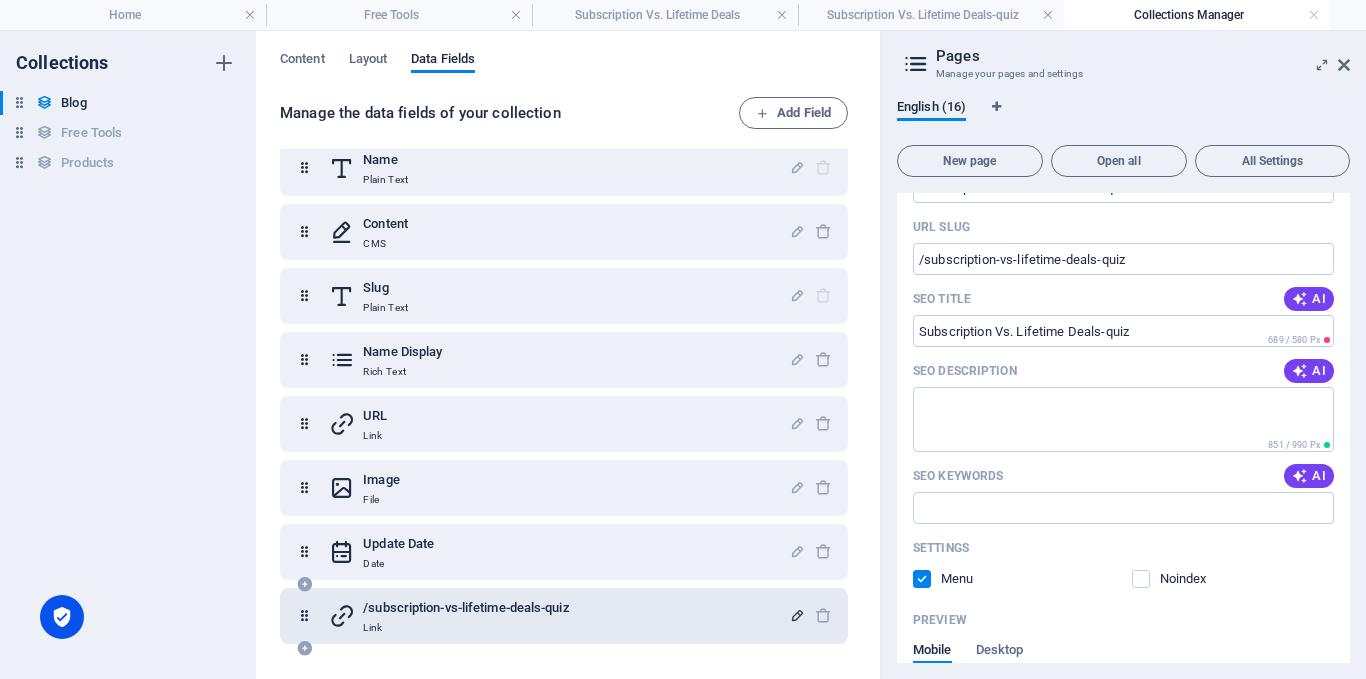 scroll, scrollTop: 11, scrollLeft: 0, axis: vertical 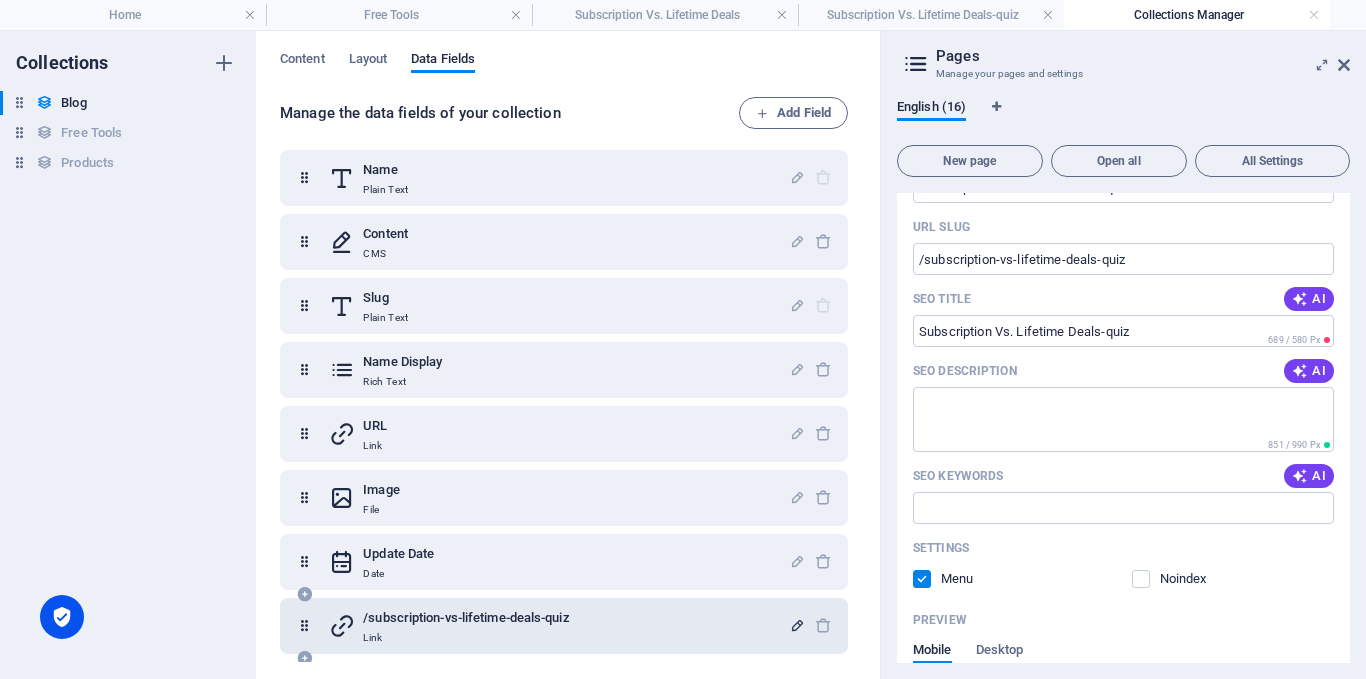 click on "/subscription-vs-lifetime-deals-quiz" at bounding box center (466, 618) 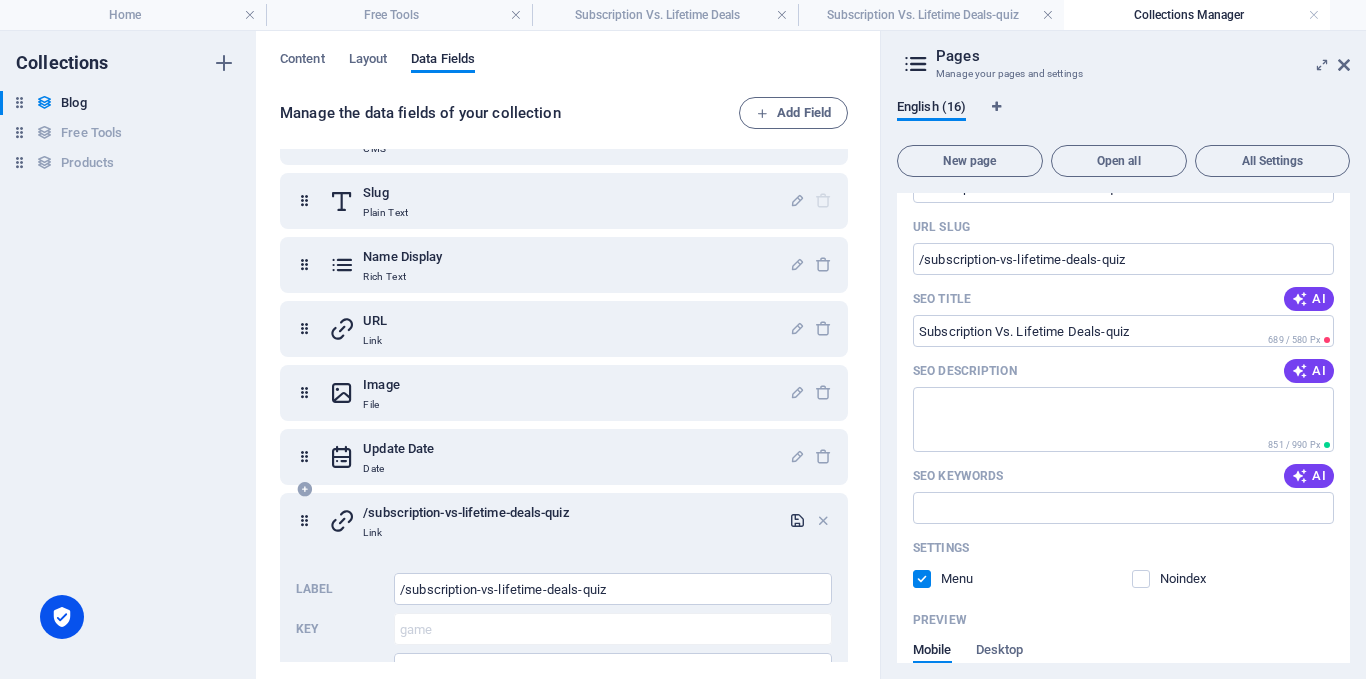 scroll, scrollTop: 187, scrollLeft: 0, axis: vertical 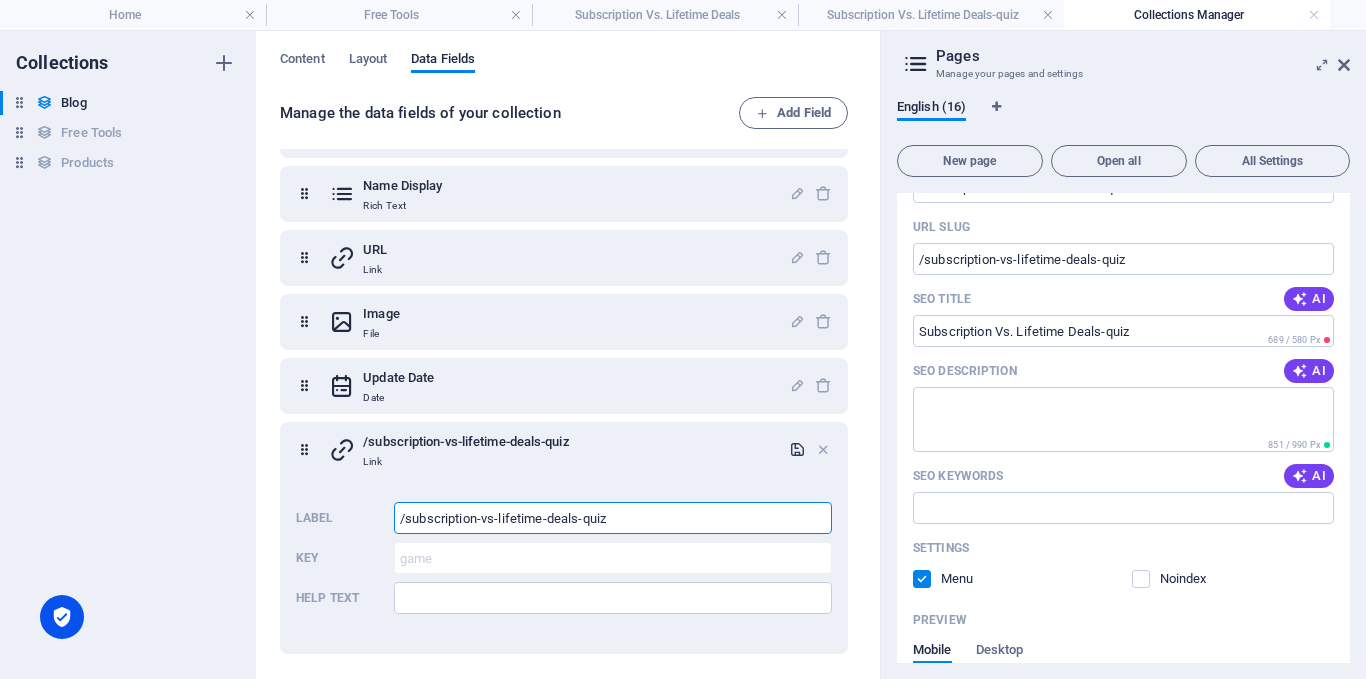 drag, startPoint x: 657, startPoint y: 524, endPoint x: 260, endPoint y: 518, distance: 397.04535 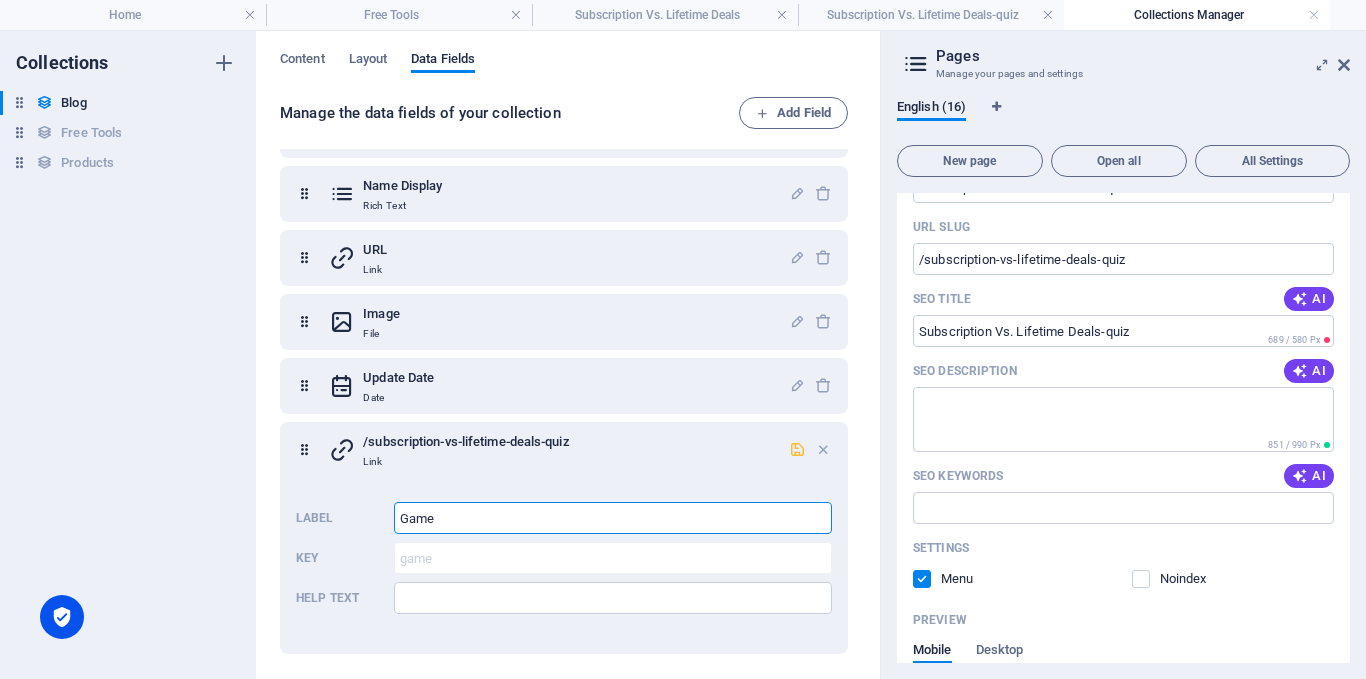 type on "Game" 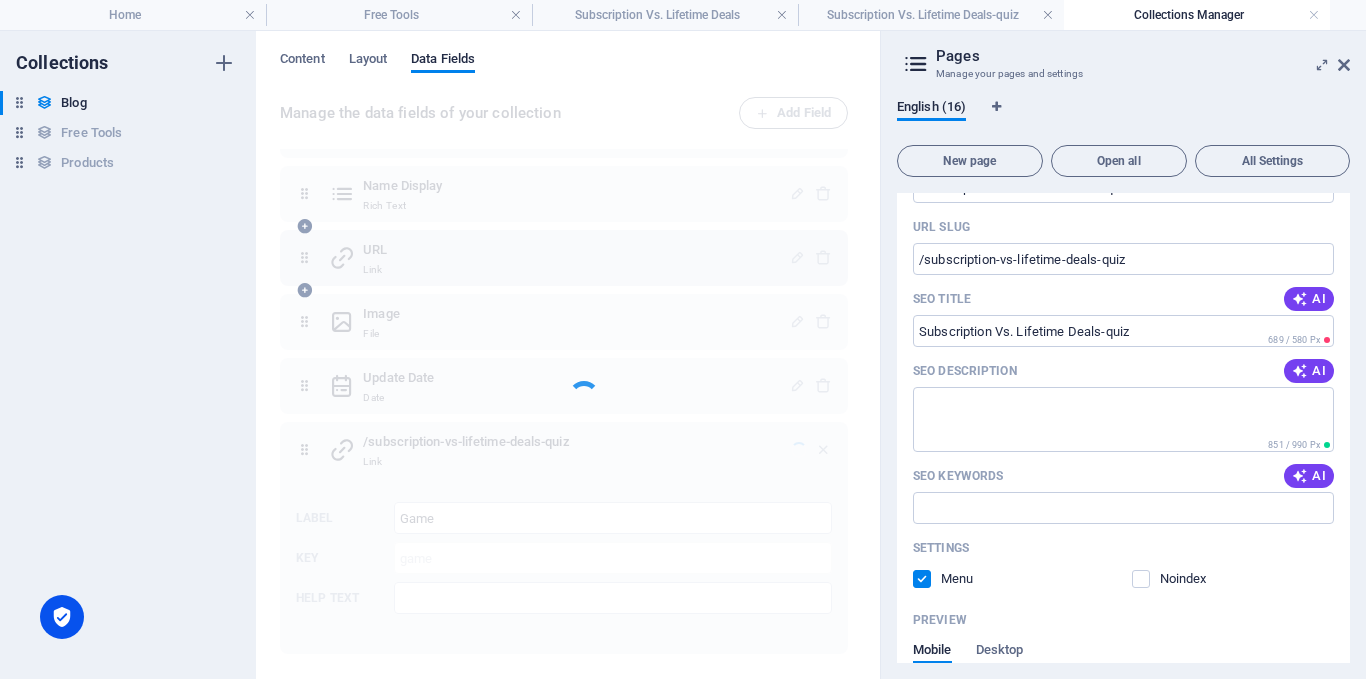 scroll, scrollTop: 11, scrollLeft: 0, axis: vertical 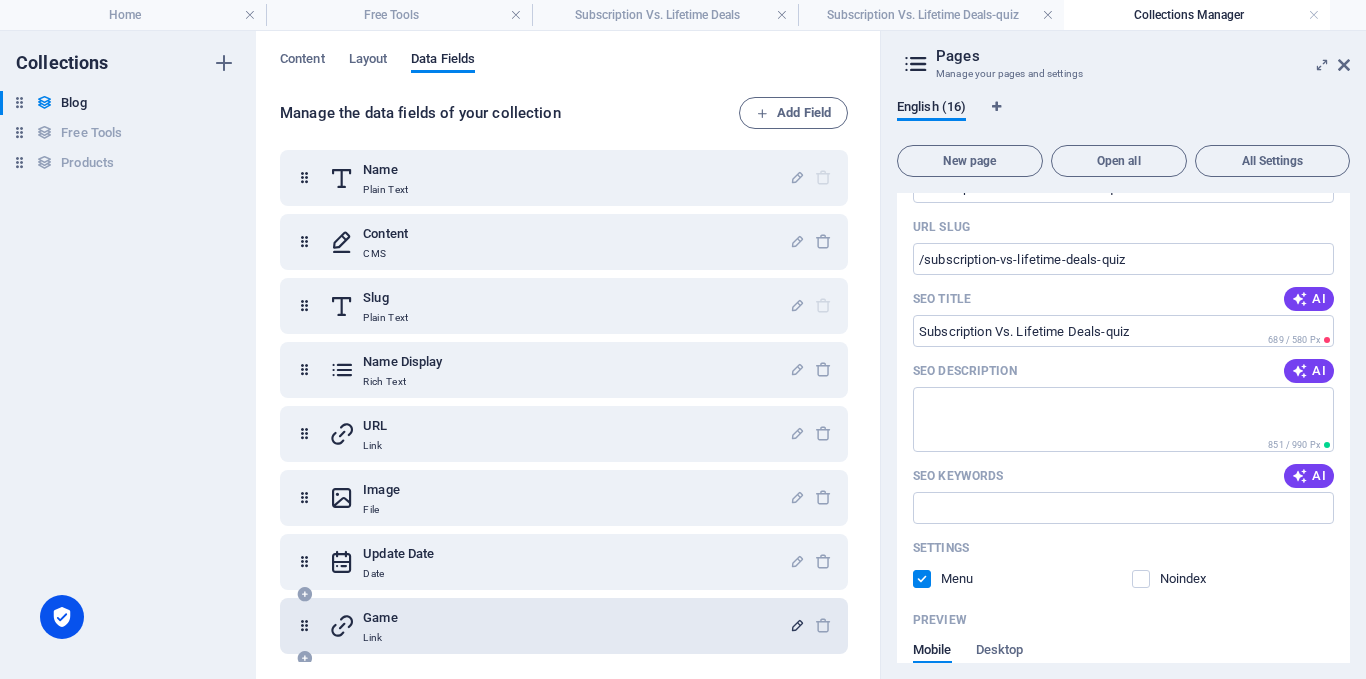 click on "Game Link" at bounding box center (559, 626) 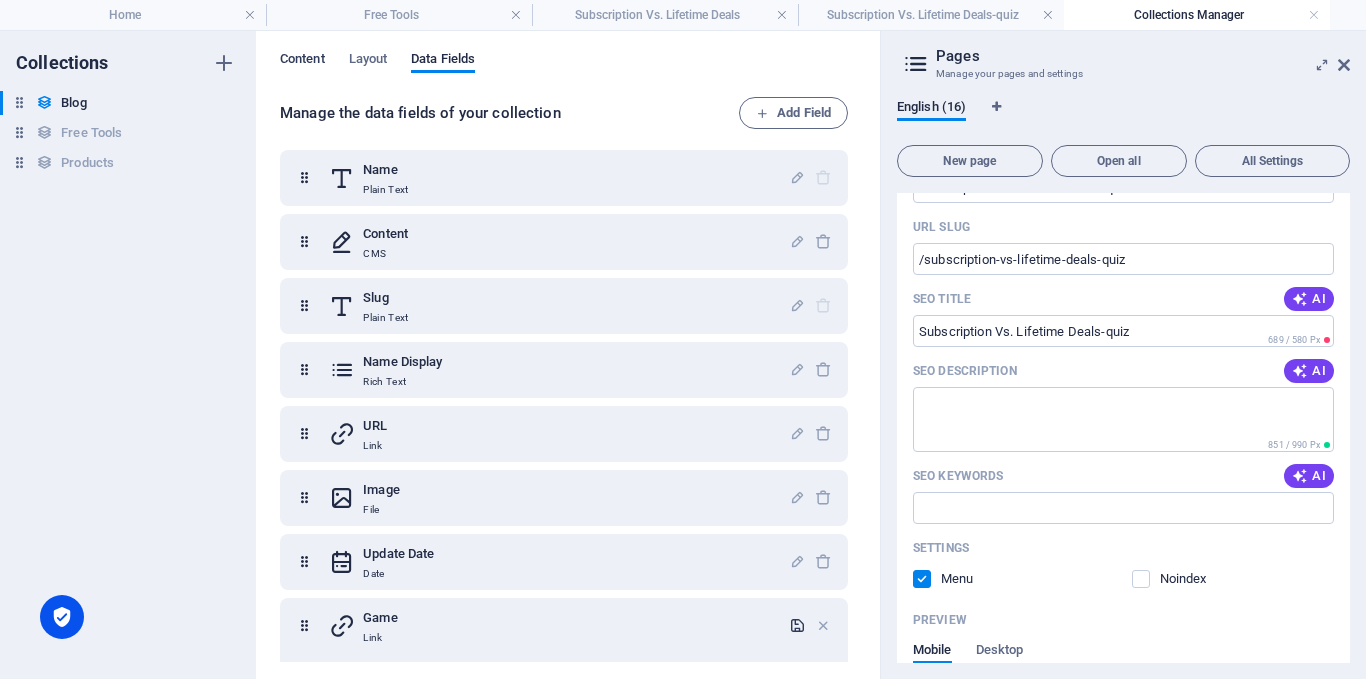 click on "Content" at bounding box center (302, 61) 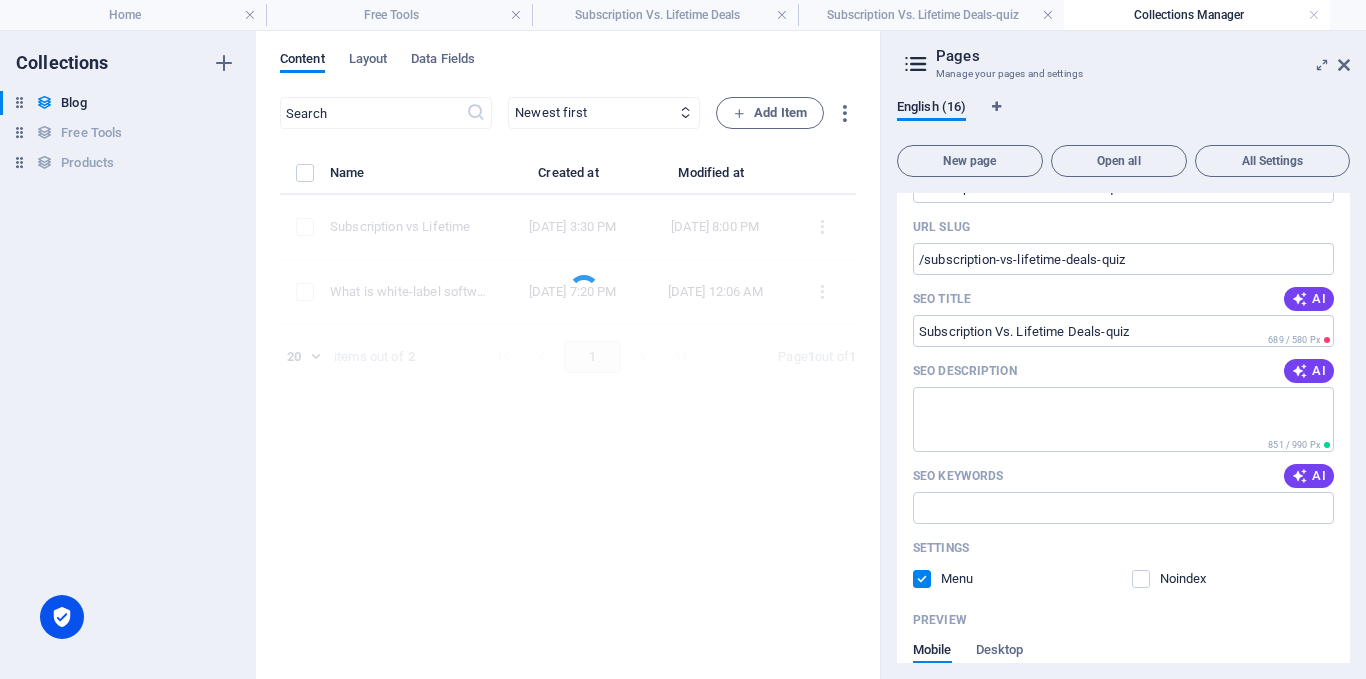 click at bounding box center [568, 275] 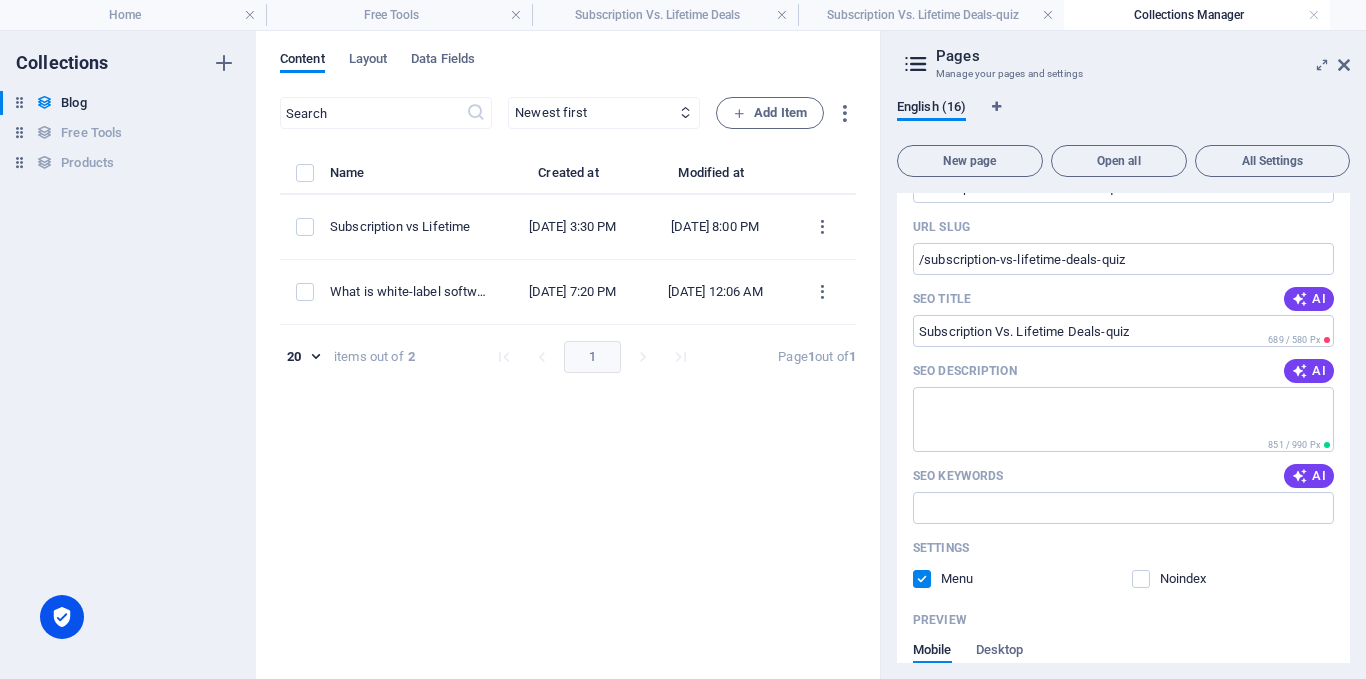 click on "Subscription vs Lifetime" at bounding box center (416, 227) 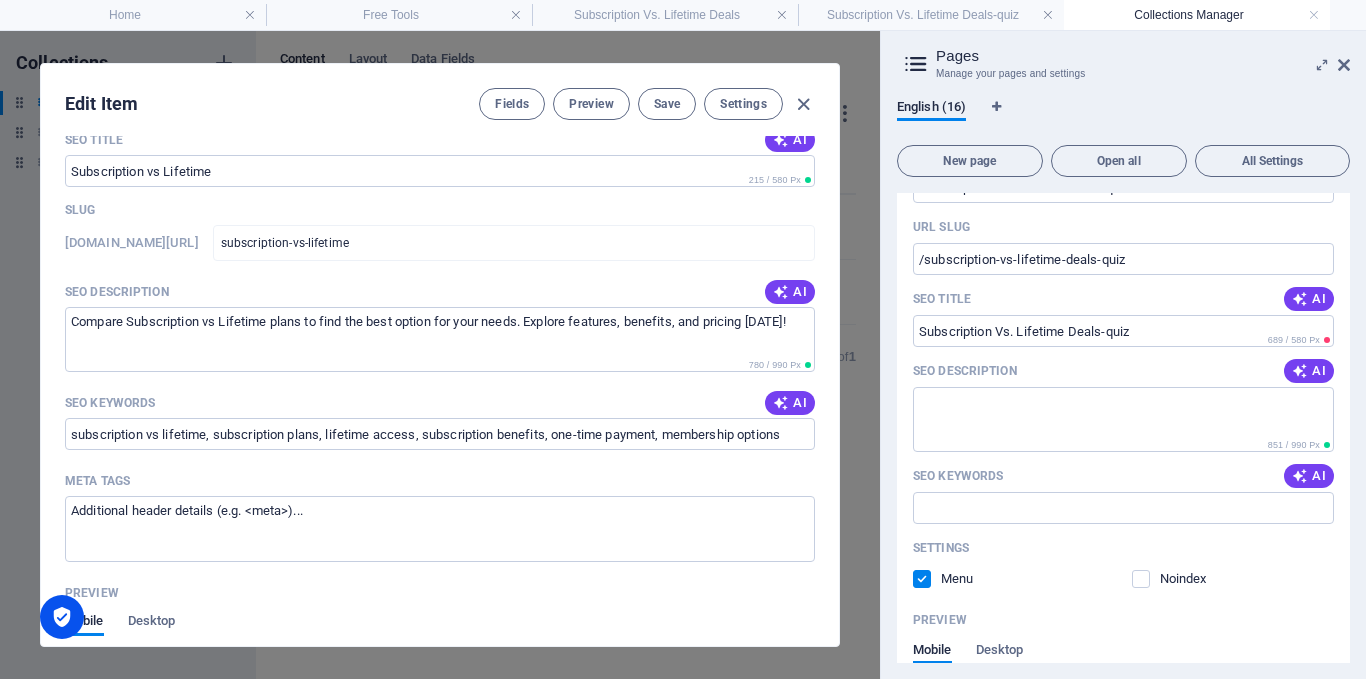 scroll, scrollTop: 899, scrollLeft: 0, axis: vertical 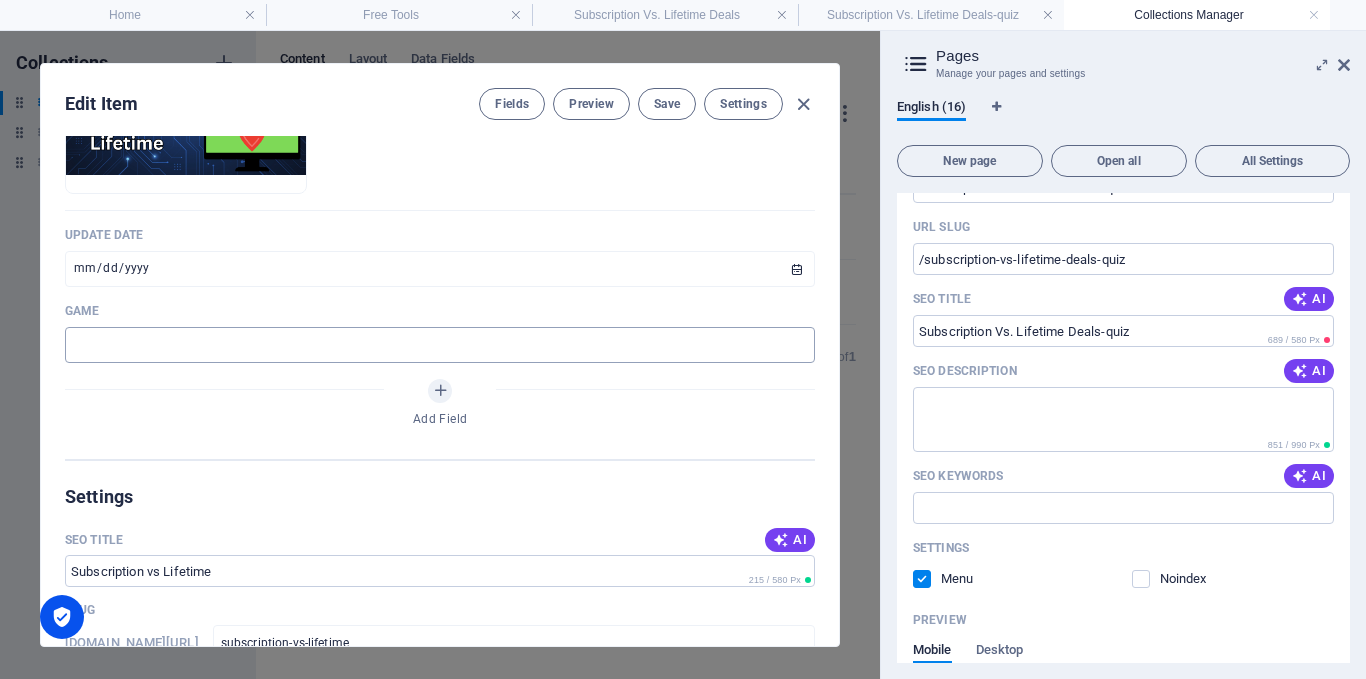 click at bounding box center [440, 345] 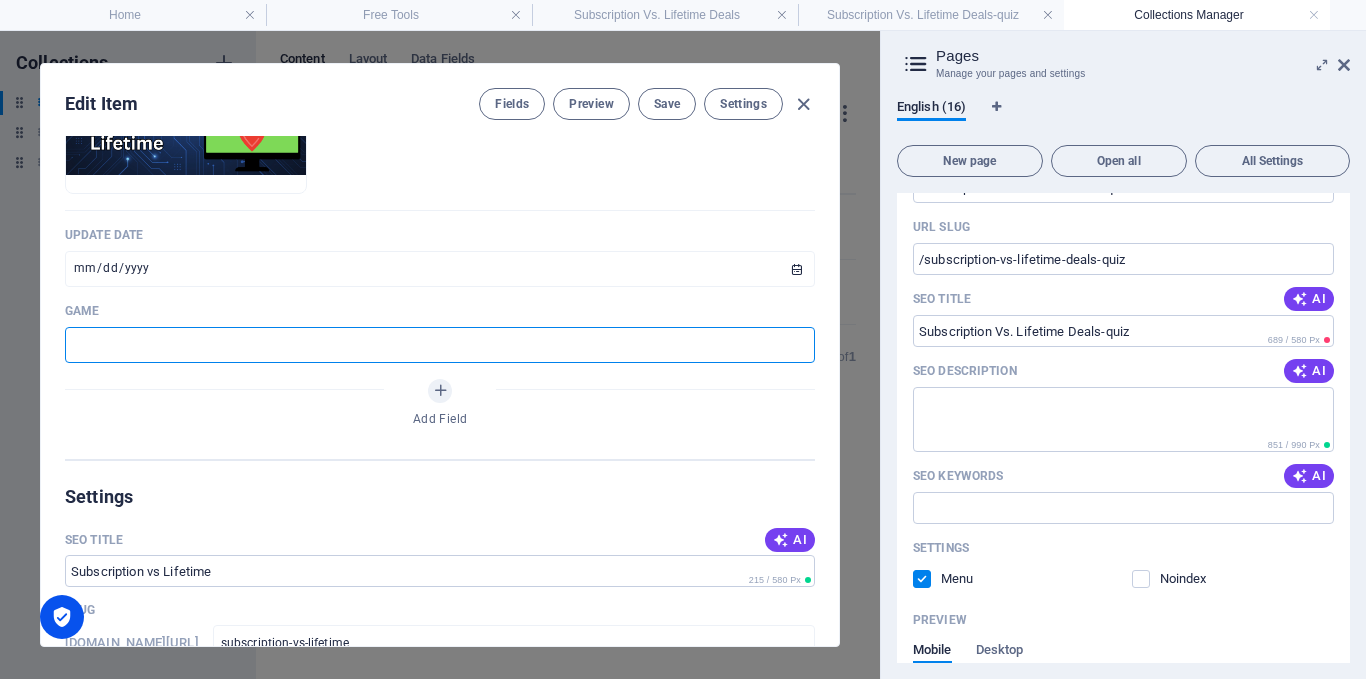paste on "/subscription-vs-lifetime-deals-quiz" 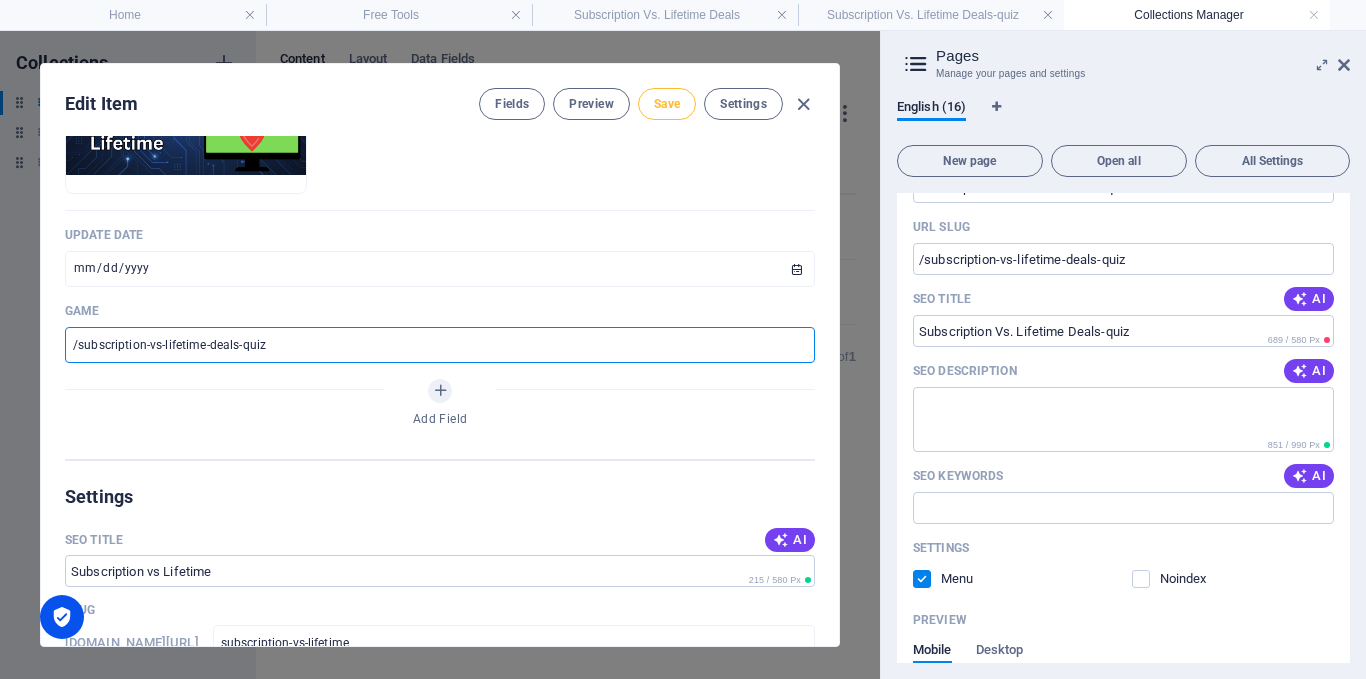 type on "/subscription-vs-lifetime-deals-quiz" 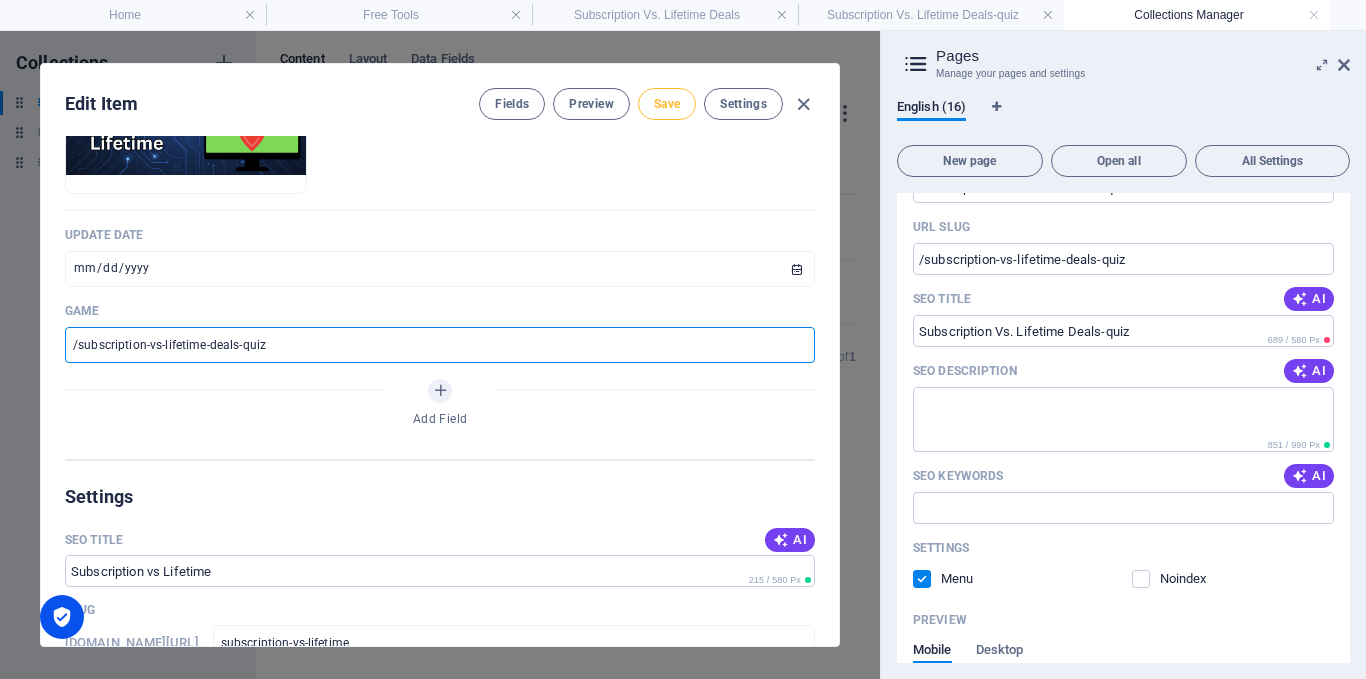 click on "Save" at bounding box center (667, 104) 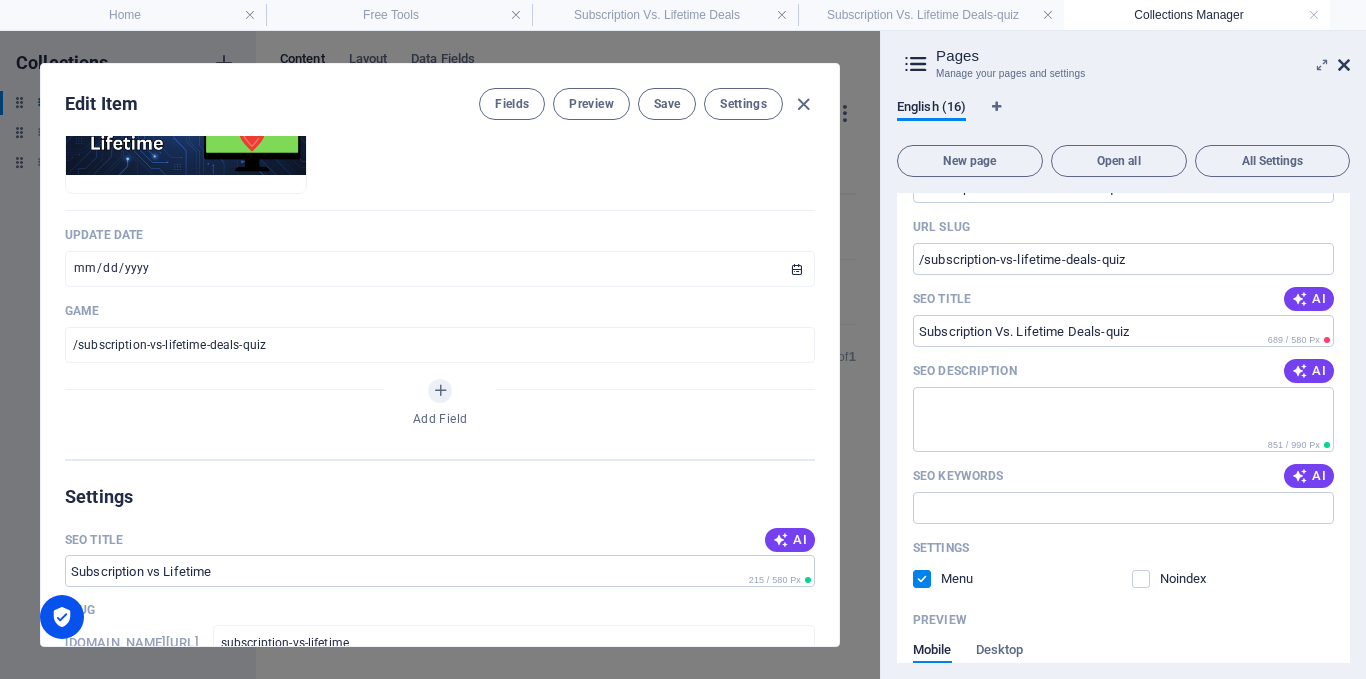 click at bounding box center (1344, 65) 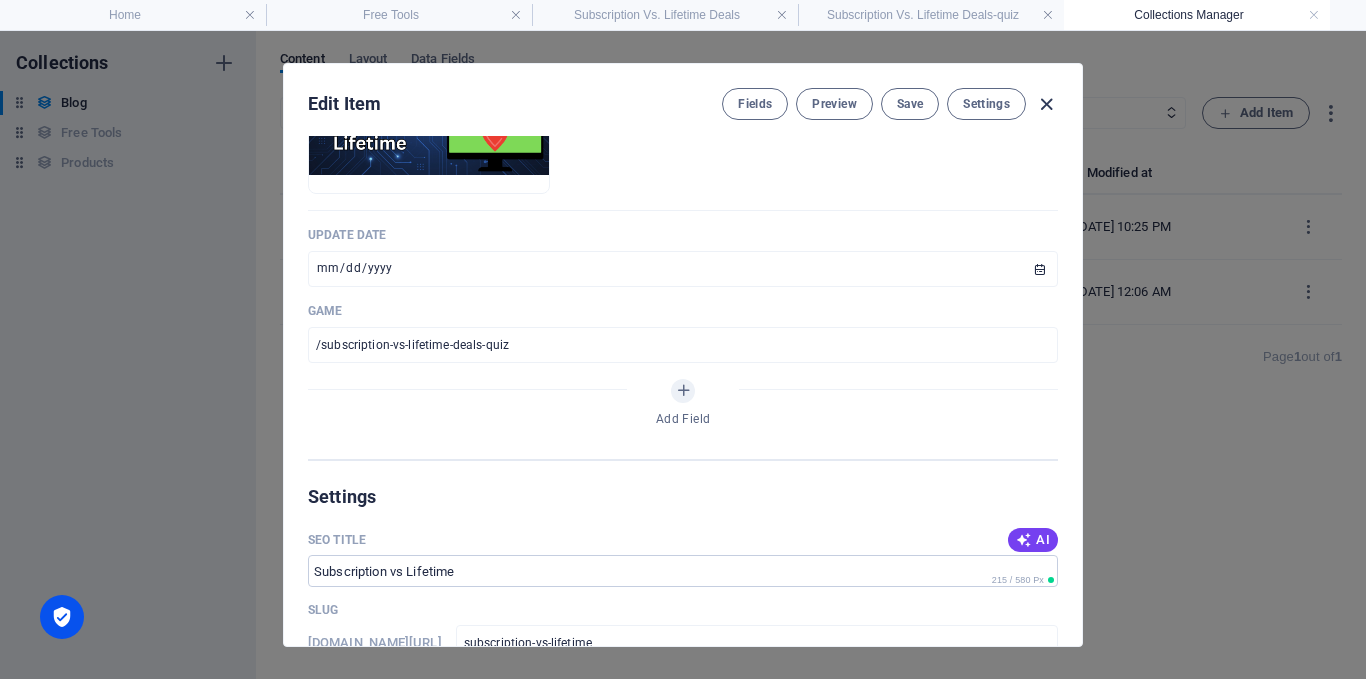 click at bounding box center (1046, 104) 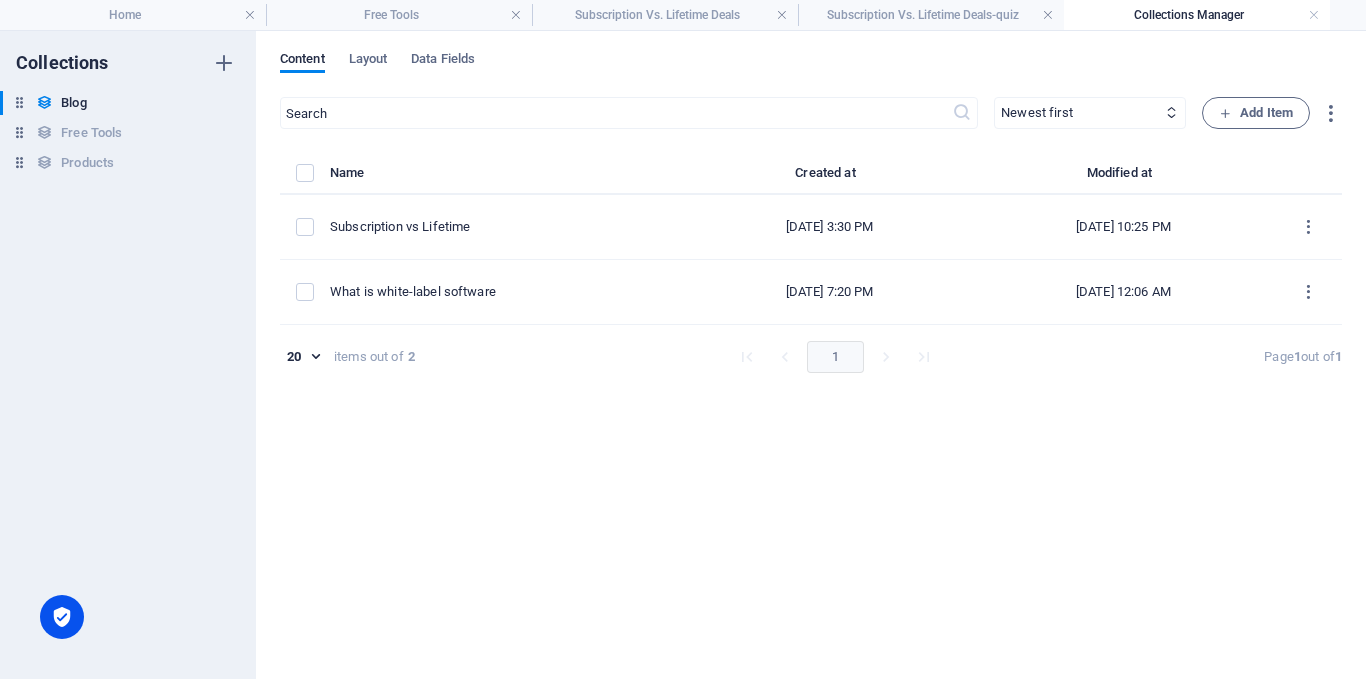 type on "[DATE]" 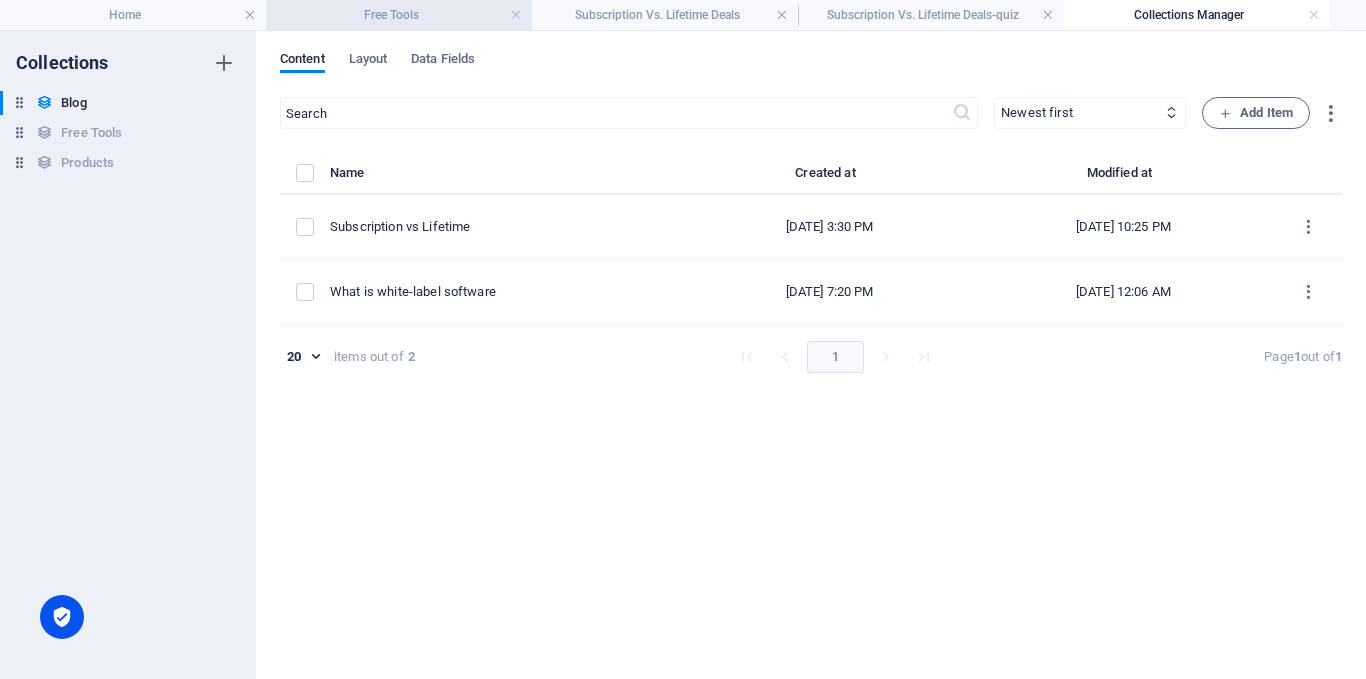 click on "Free Tools" at bounding box center [399, 15] 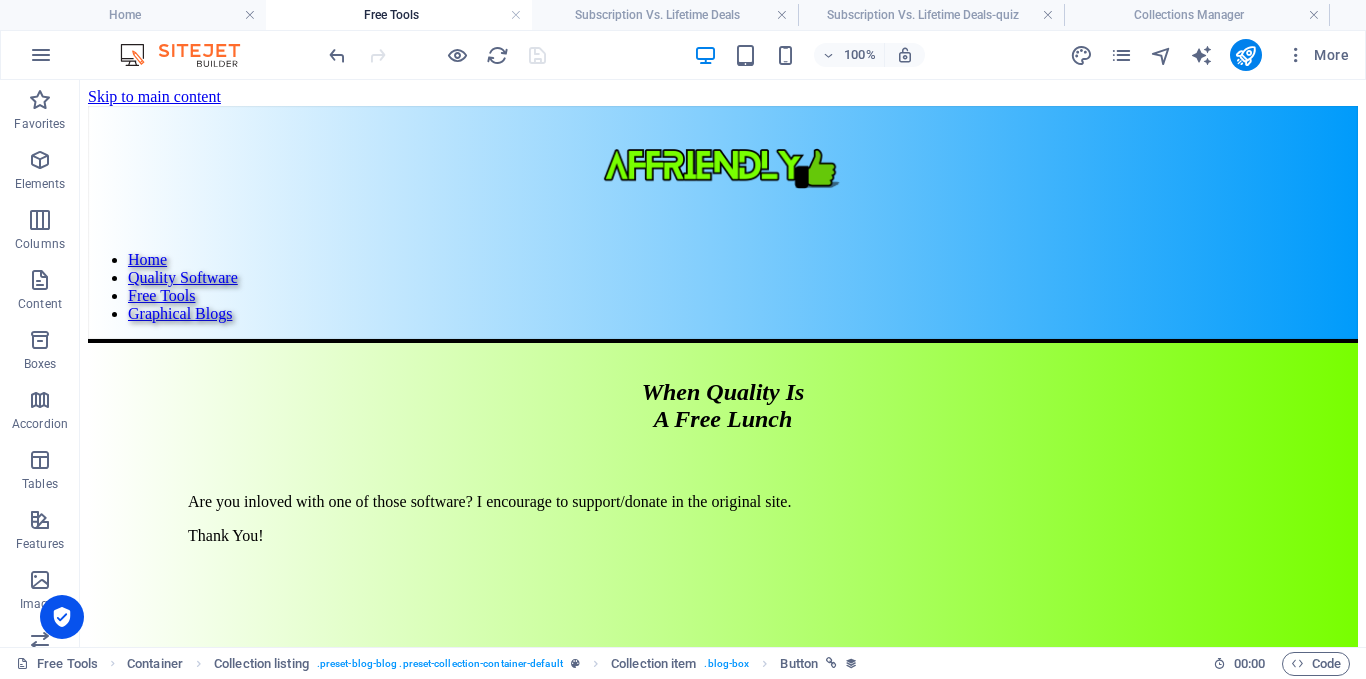 scroll, scrollTop: 754, scrollLeft: 0, axis: vertical 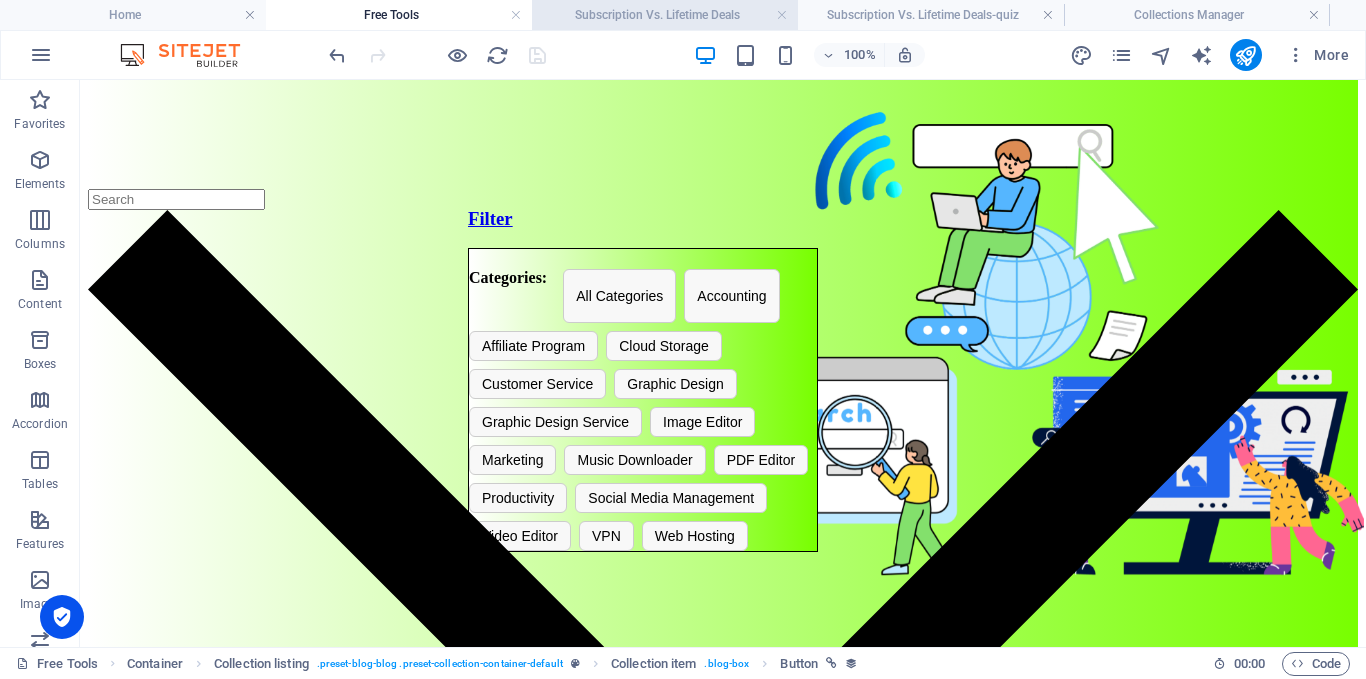 click on "Subscription Vs. Lifetime Deals" at bounding box center (665, 15) 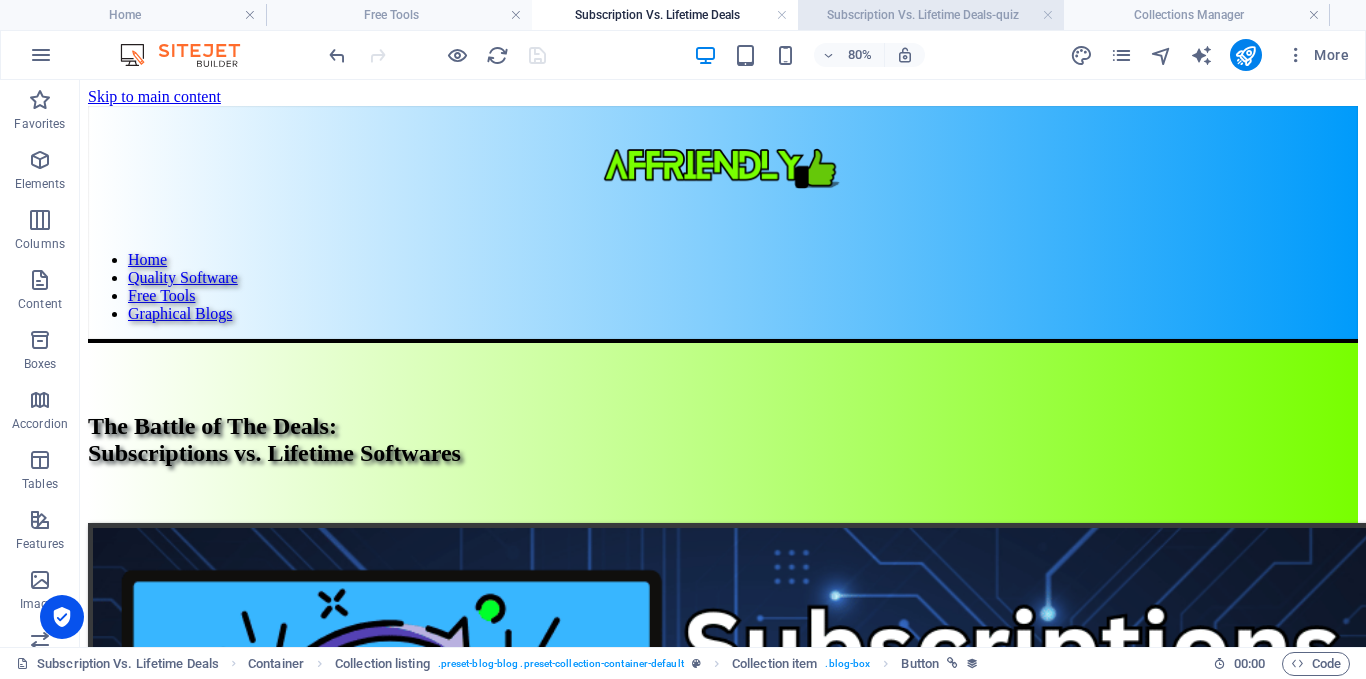 scroll, scrollTop: 8189, scrollLeft: 0, axis: vertical 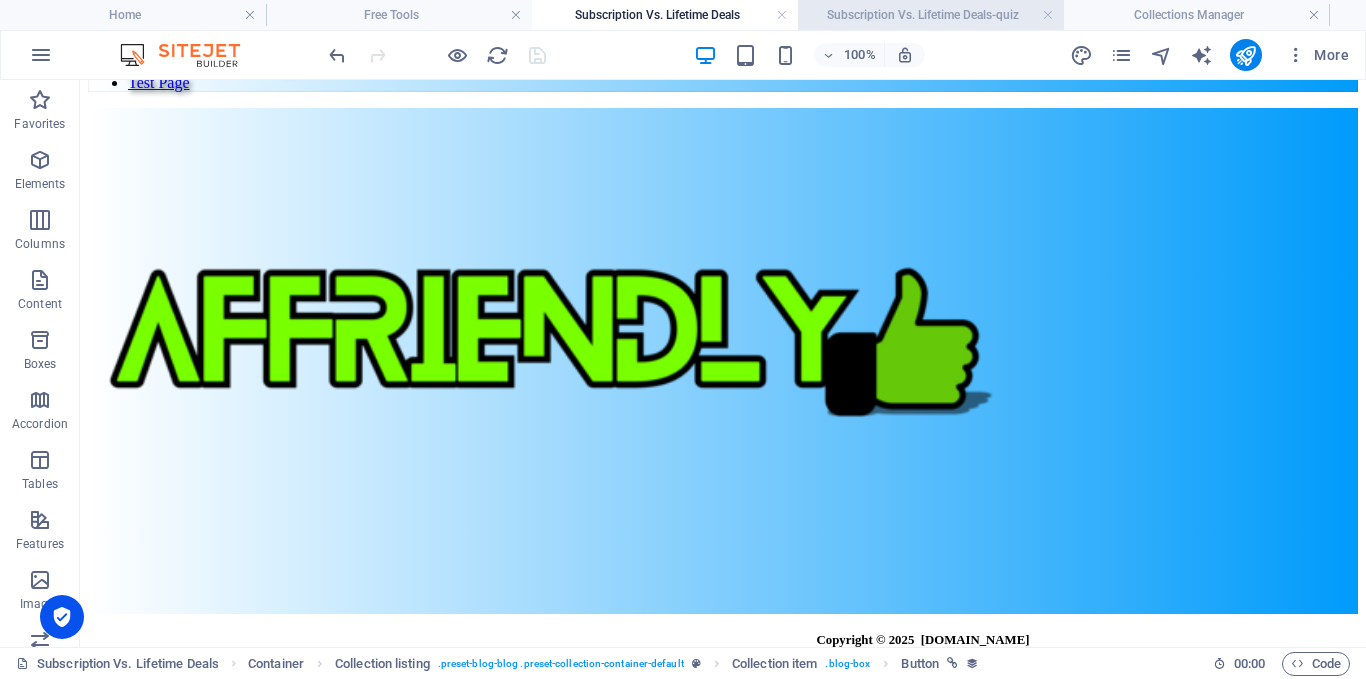 click on "Subscription Vs. Lifetime Deals-quiz" at bounding box center [931, 15] 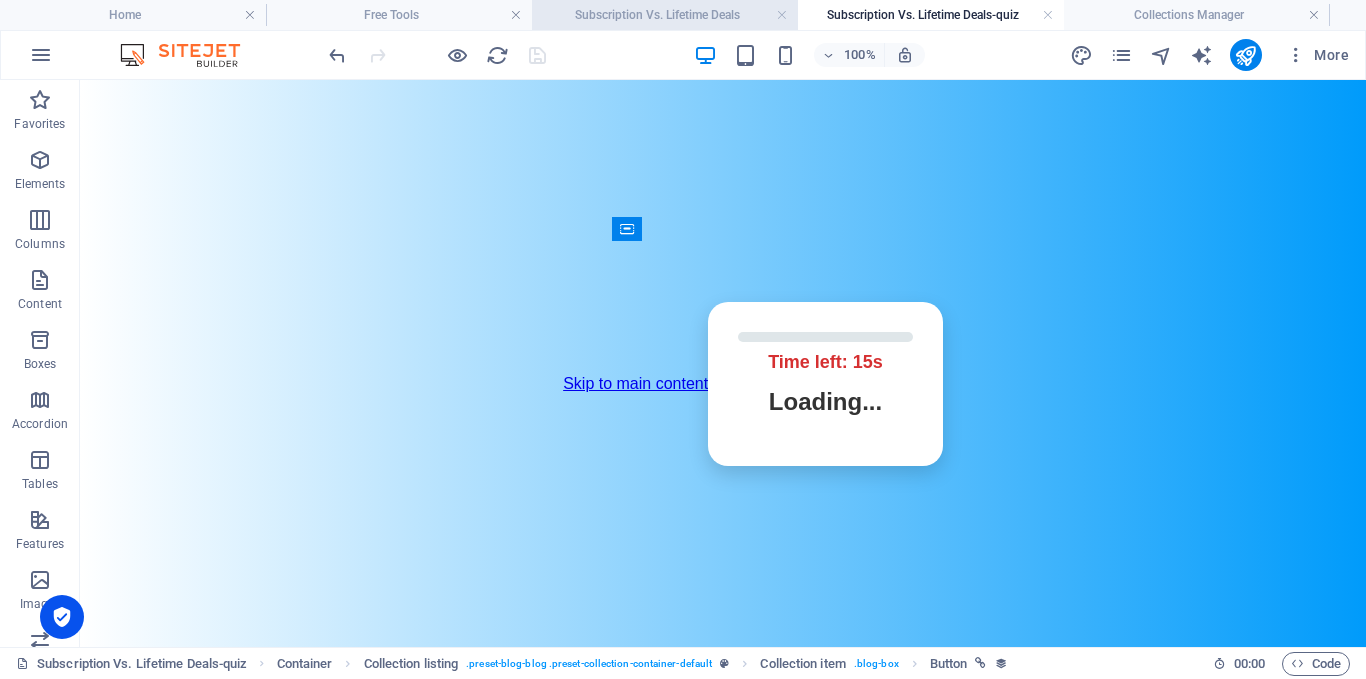 click on "Subscription Vs. Lifetime Deals" at bounding box center (665, 15) 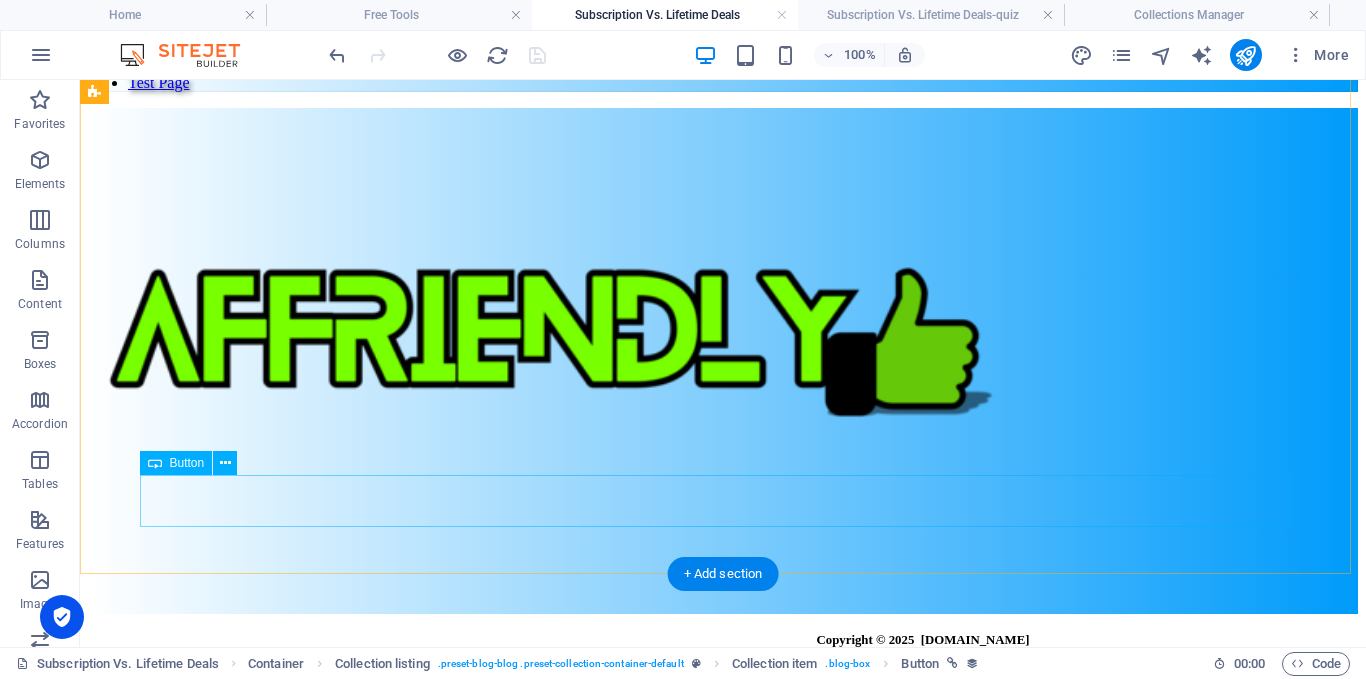 scroll, scrollTop: 8465, scrollLeft: 0, axis: vertical 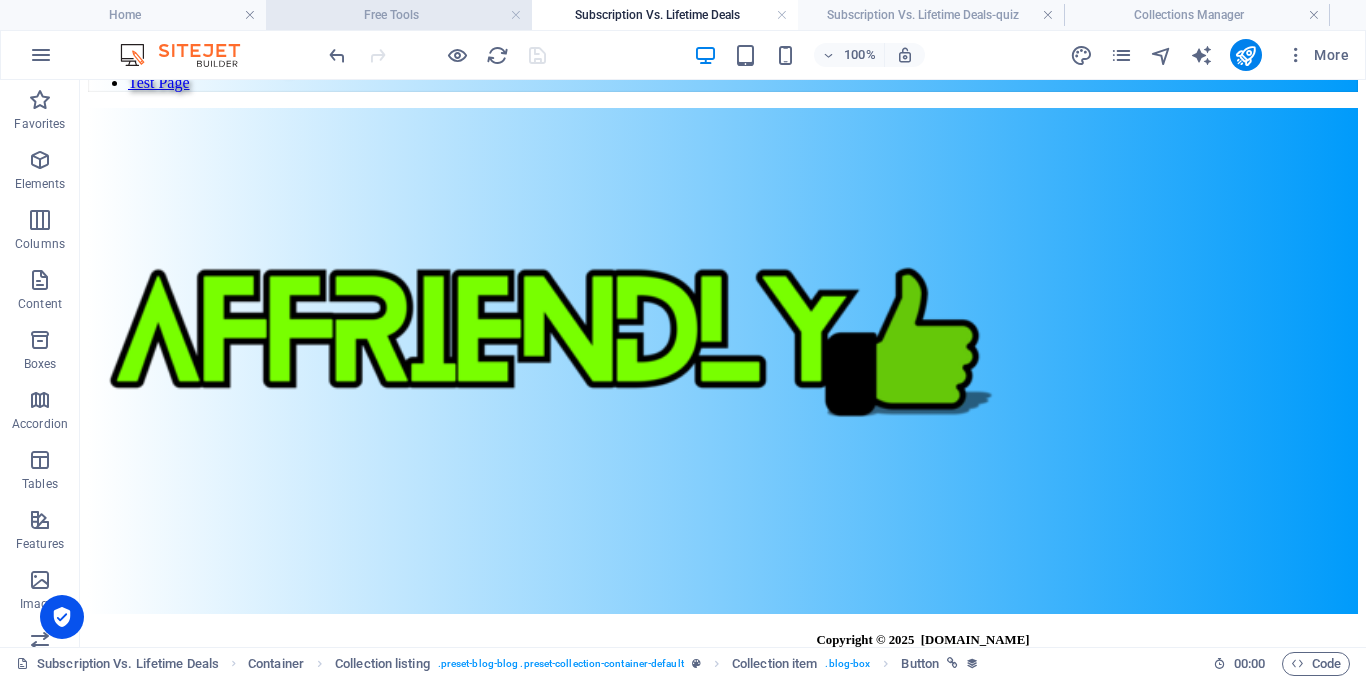 click on "Home" at bounding box center [133, 15] 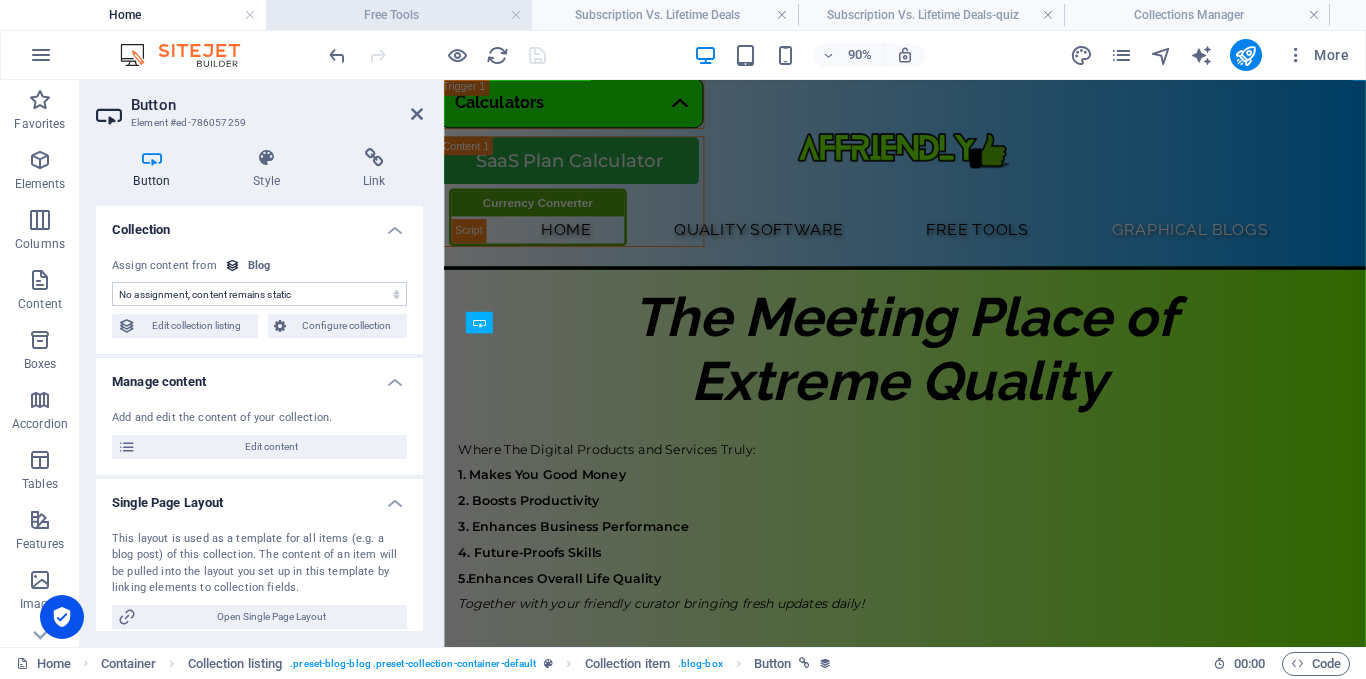 scroll, scrollTop: 4712, scrollLeft: 0, axis: vertical 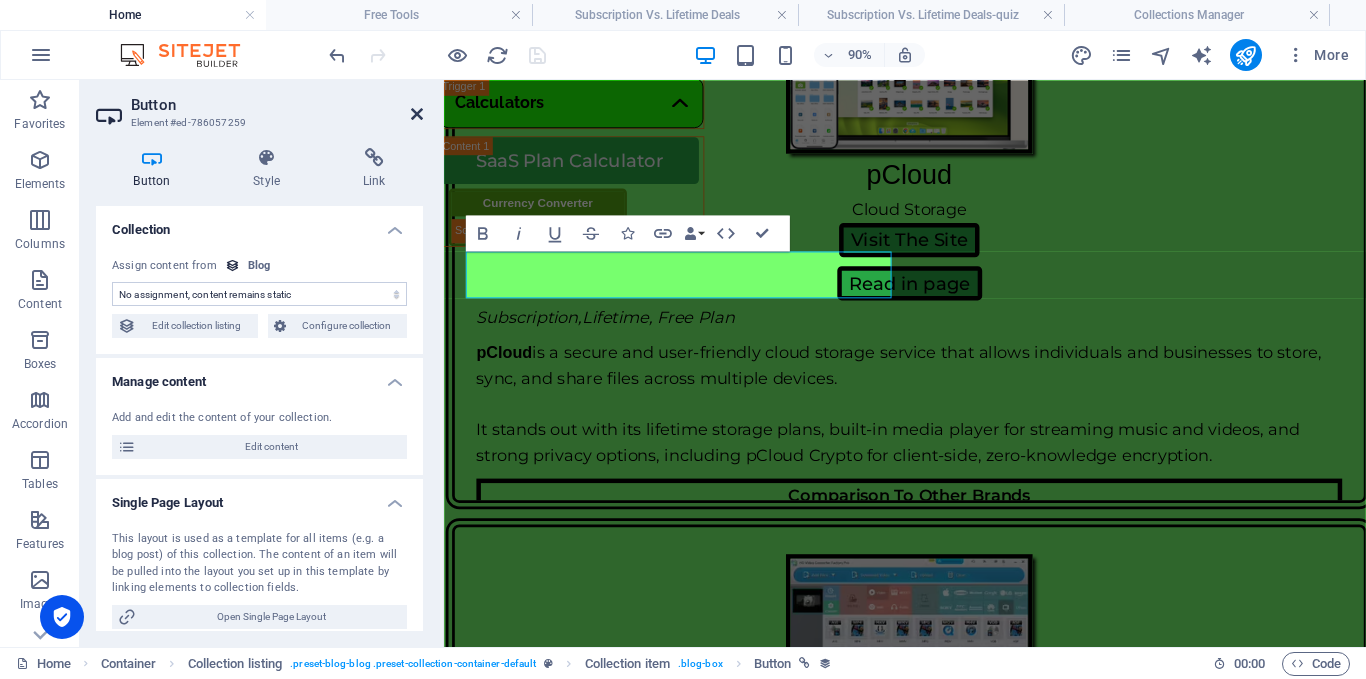 drag, startPoint x: 418, startPoint y: 128, endPoint x: 418, endPoint y: 117, distance: 11 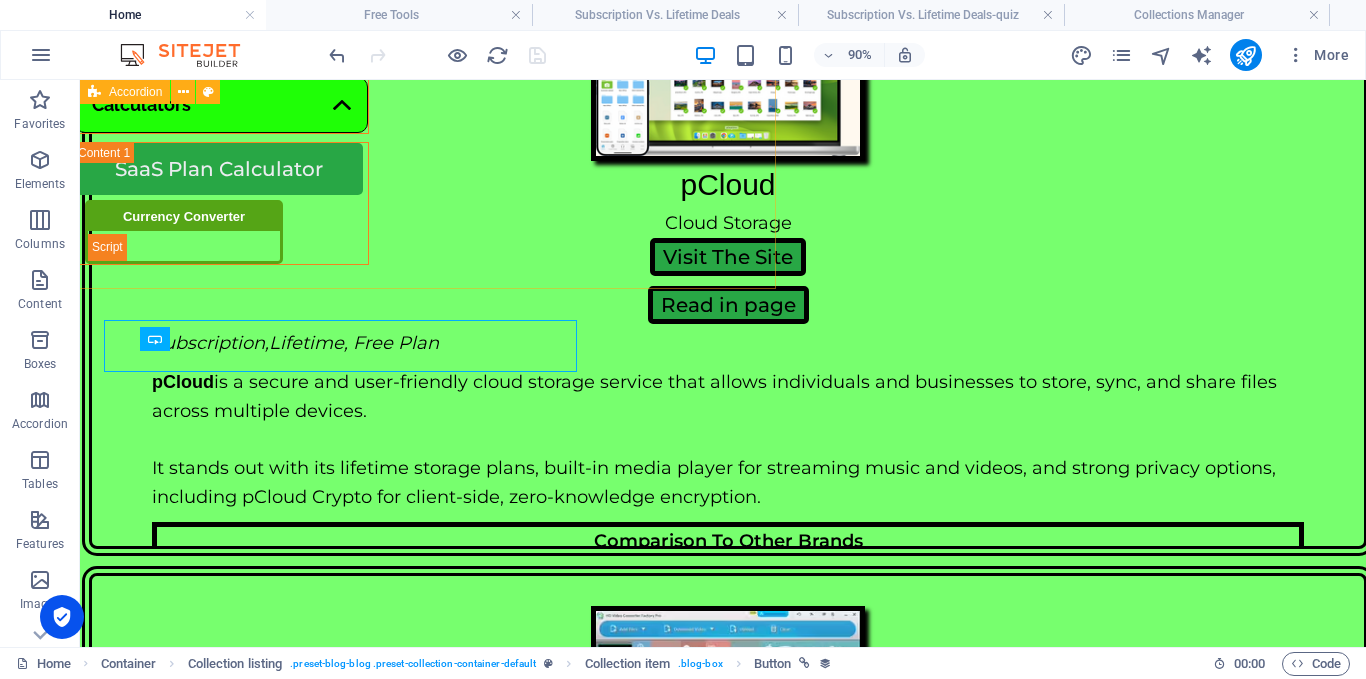 scroll, scrollTop: 4662, scrollLeft: 0, axis: vertical 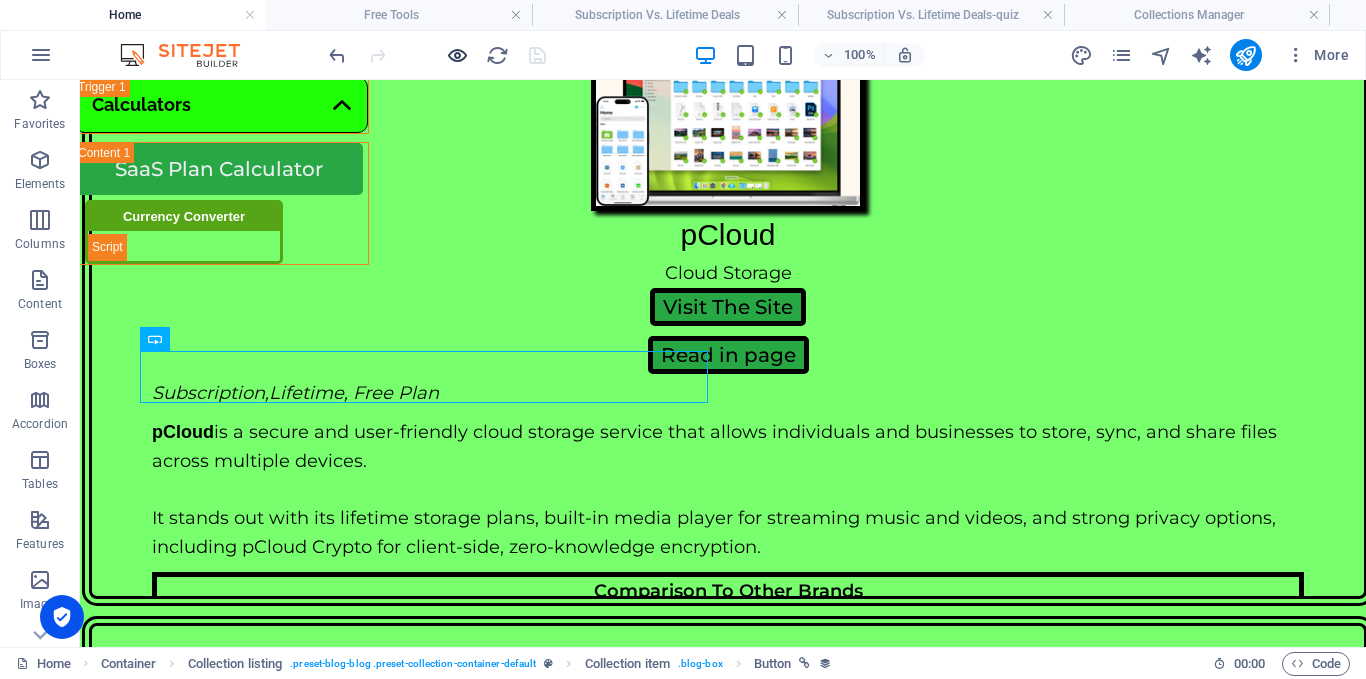 click at bounding box center (437, 55) 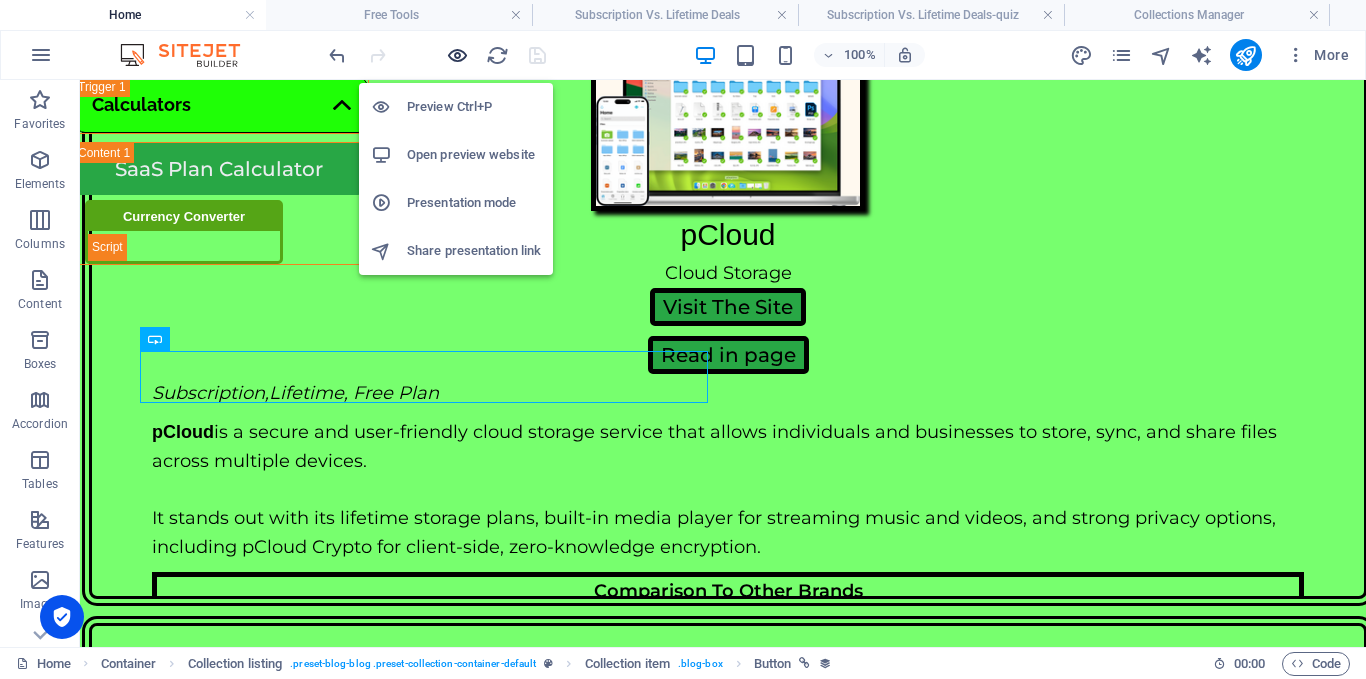 click at bounding box center (457, 55) 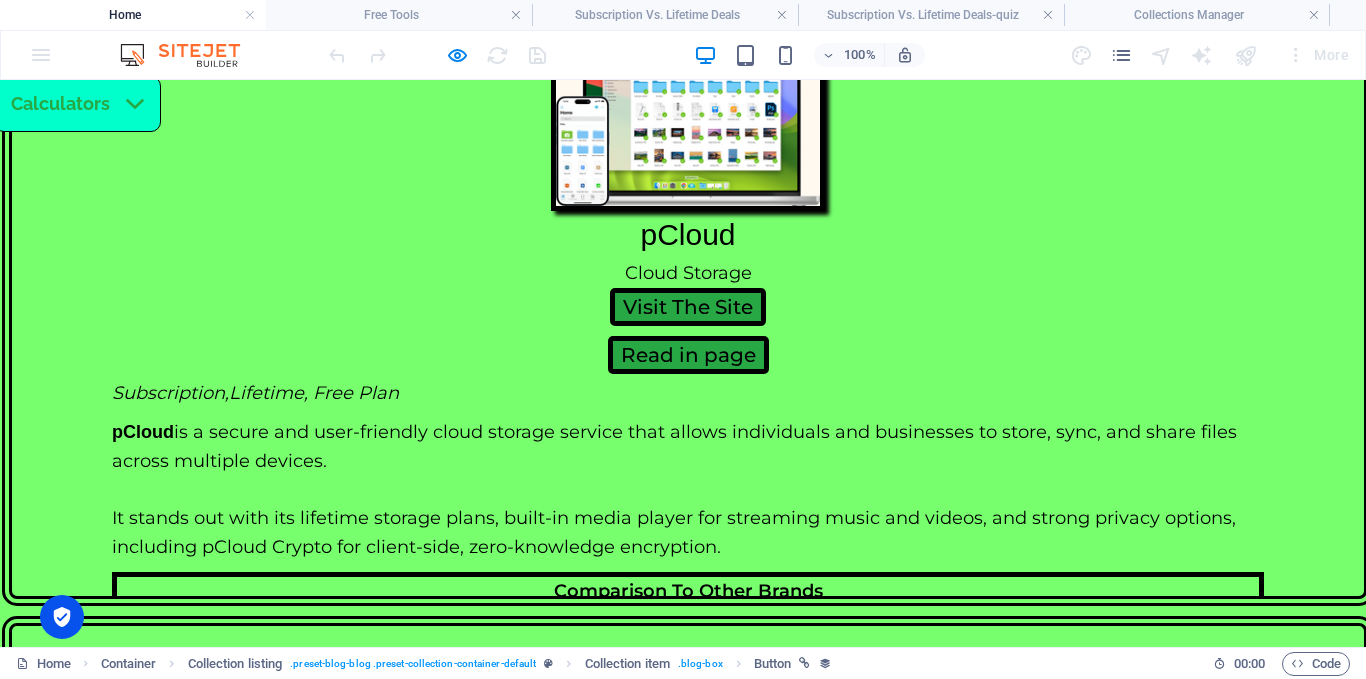 click on "Play Quiz" at bounding box center [194, 4336] 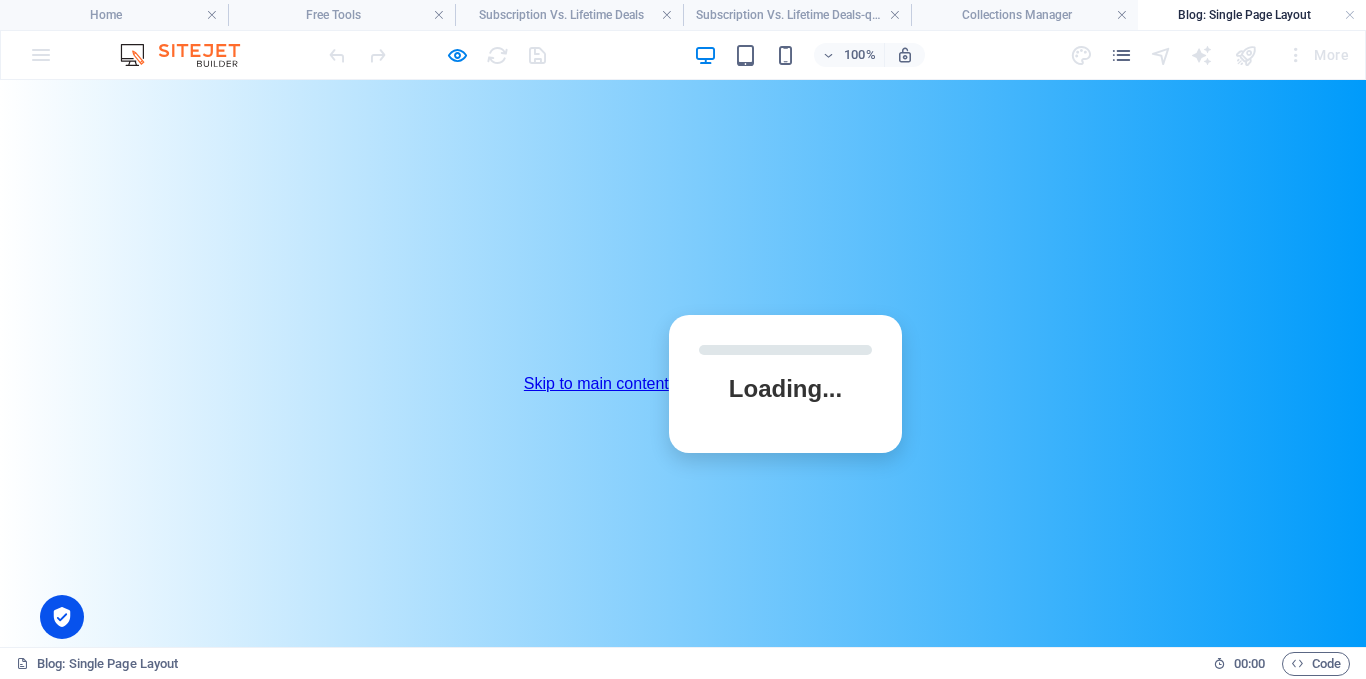 scroll, scrollTop: 0, scrollLeft: 0, axis: both 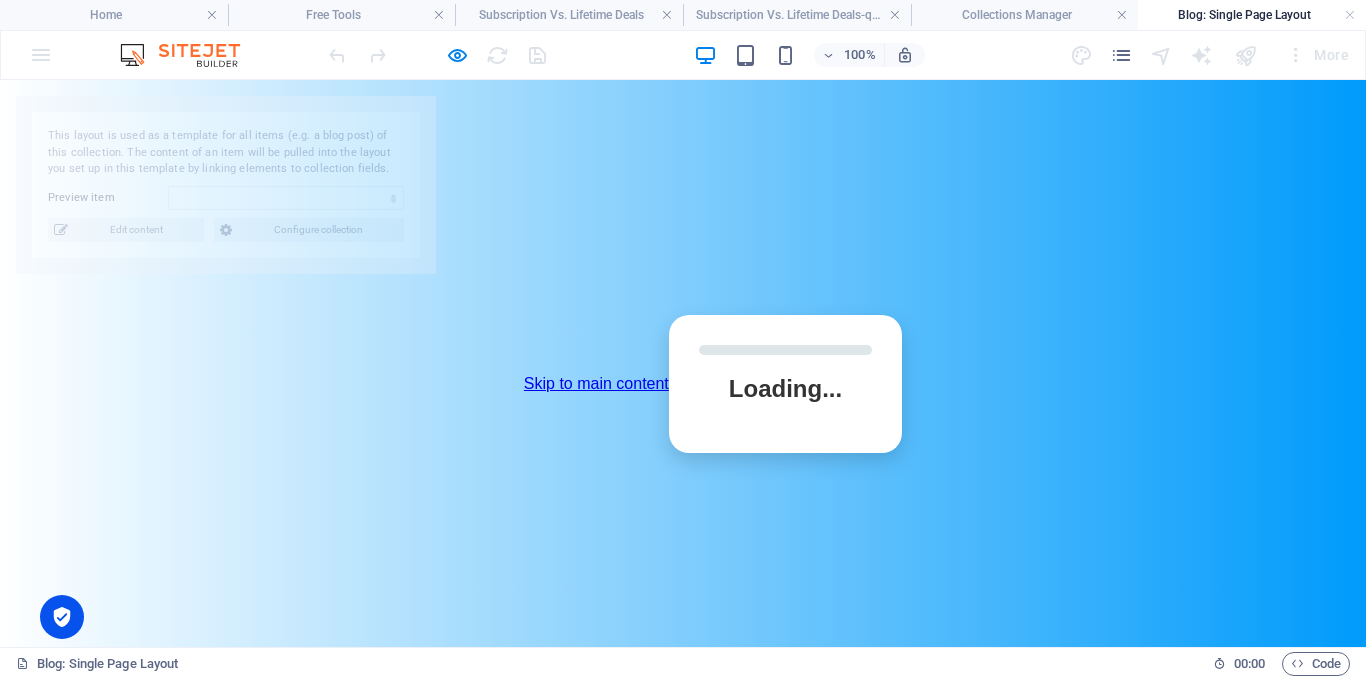 select on "68713675655391f11e021d42" 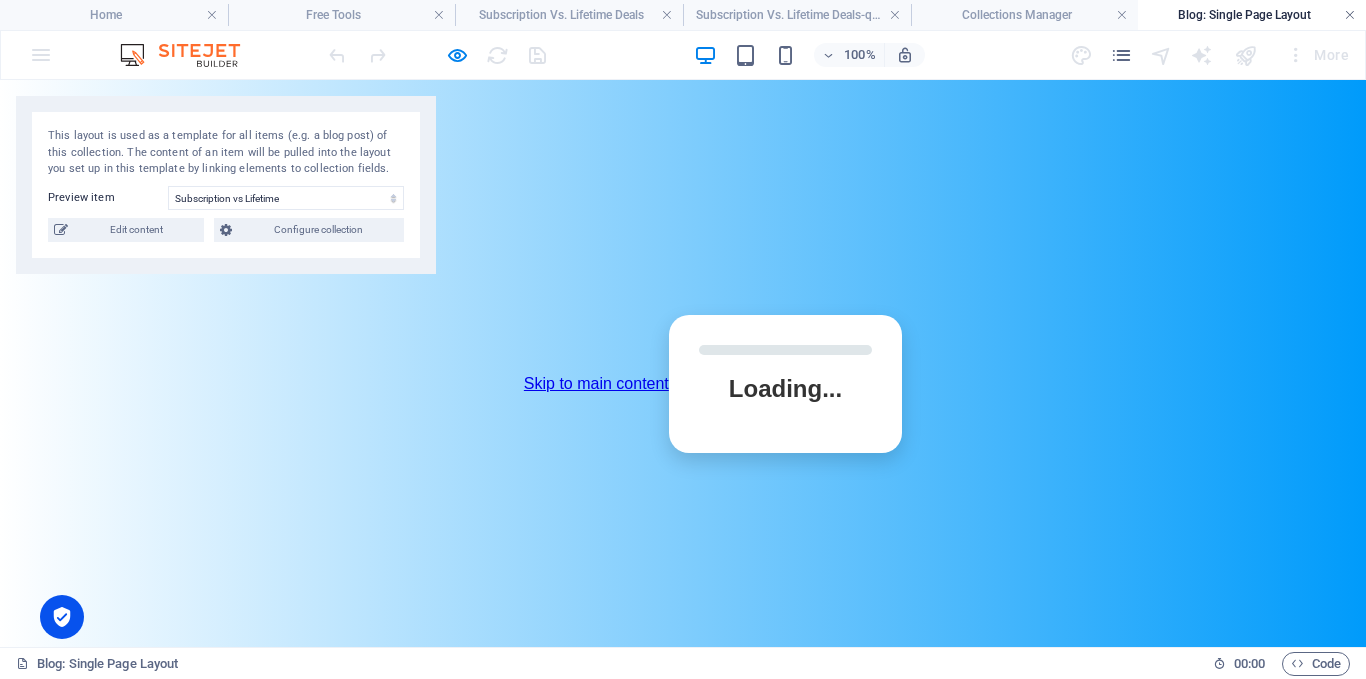 click at bounding box center (1350, 15) 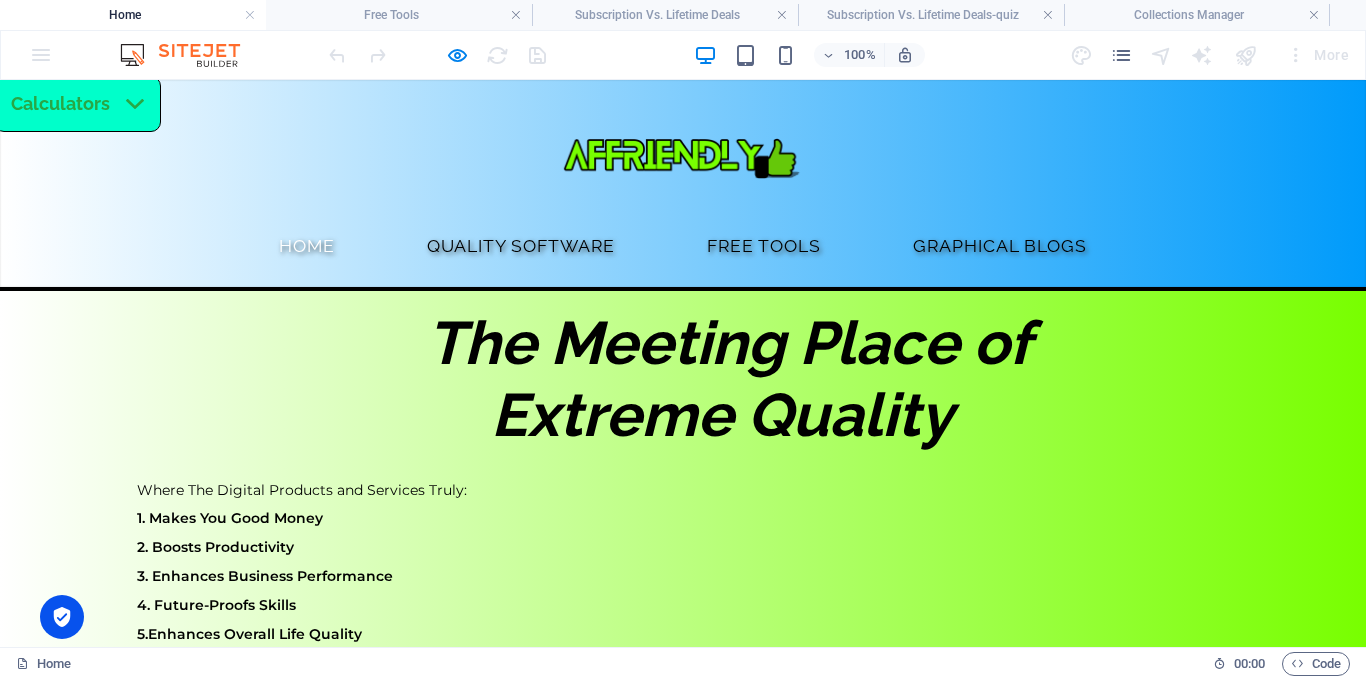 scroll, scrollTop: 4643, scrollLeft: 0, axis: vertical 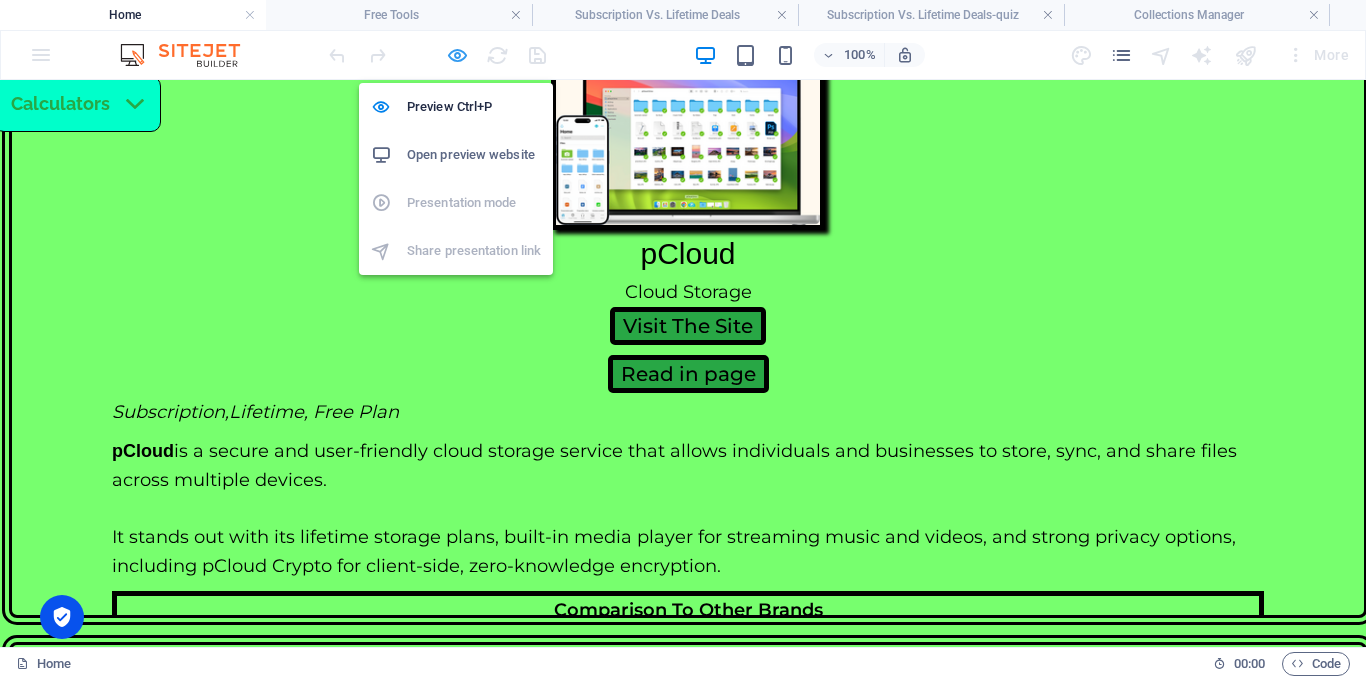 click at bounding box center (457, 55) 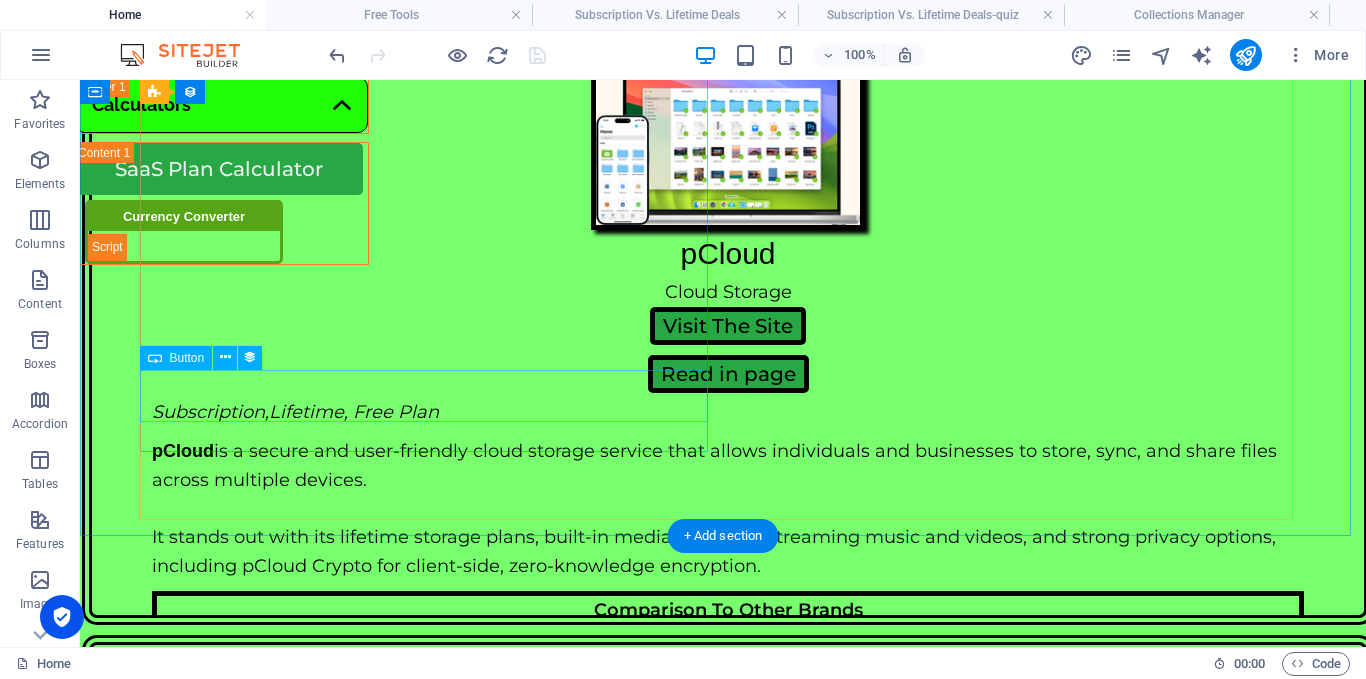 click on "Play Quiz" at bounding box center [723, 4288] 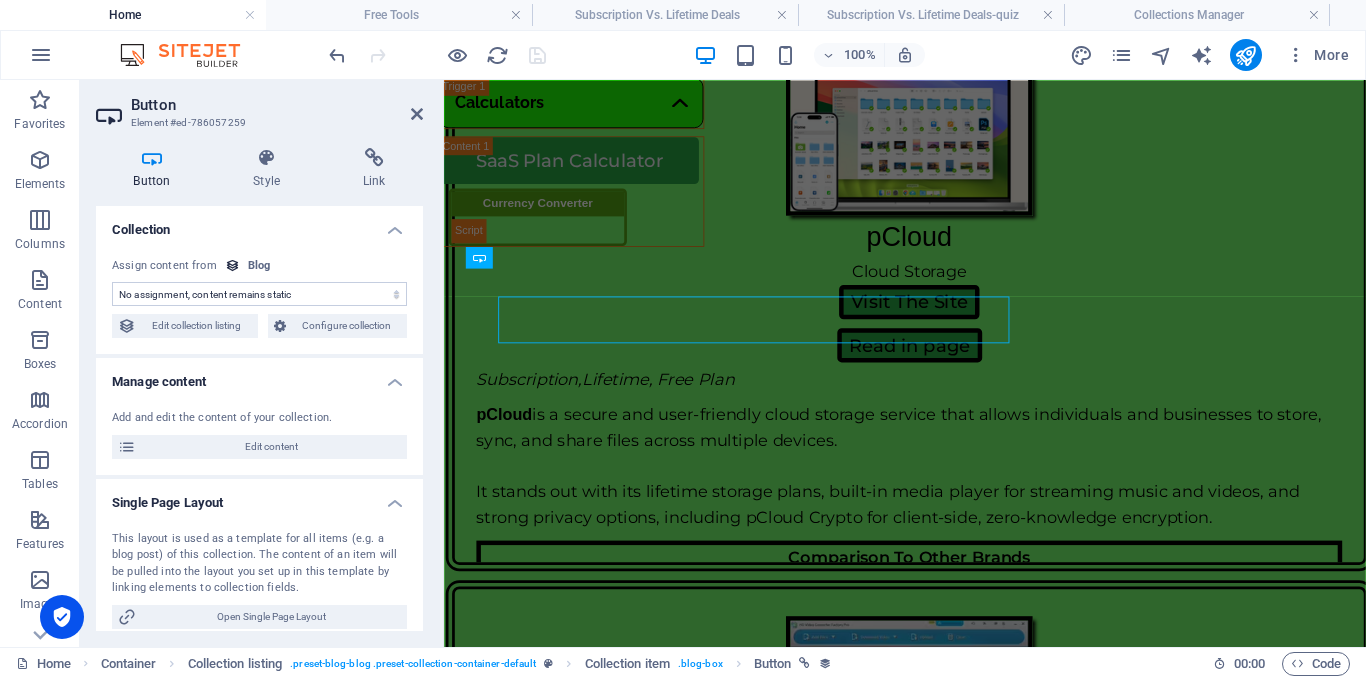 scroll, scrollTop: 4693, scrollLeft: 0, axis: vertical 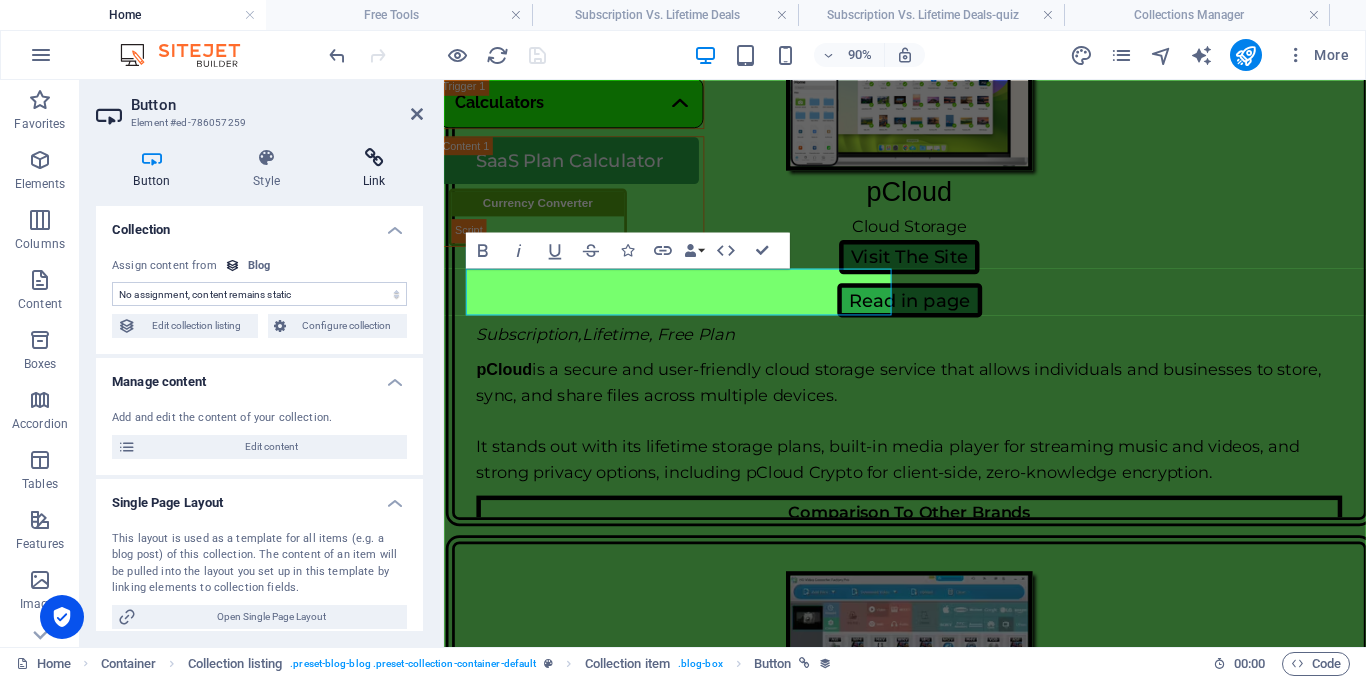 click on "Link" at bounding box center [374, 169] 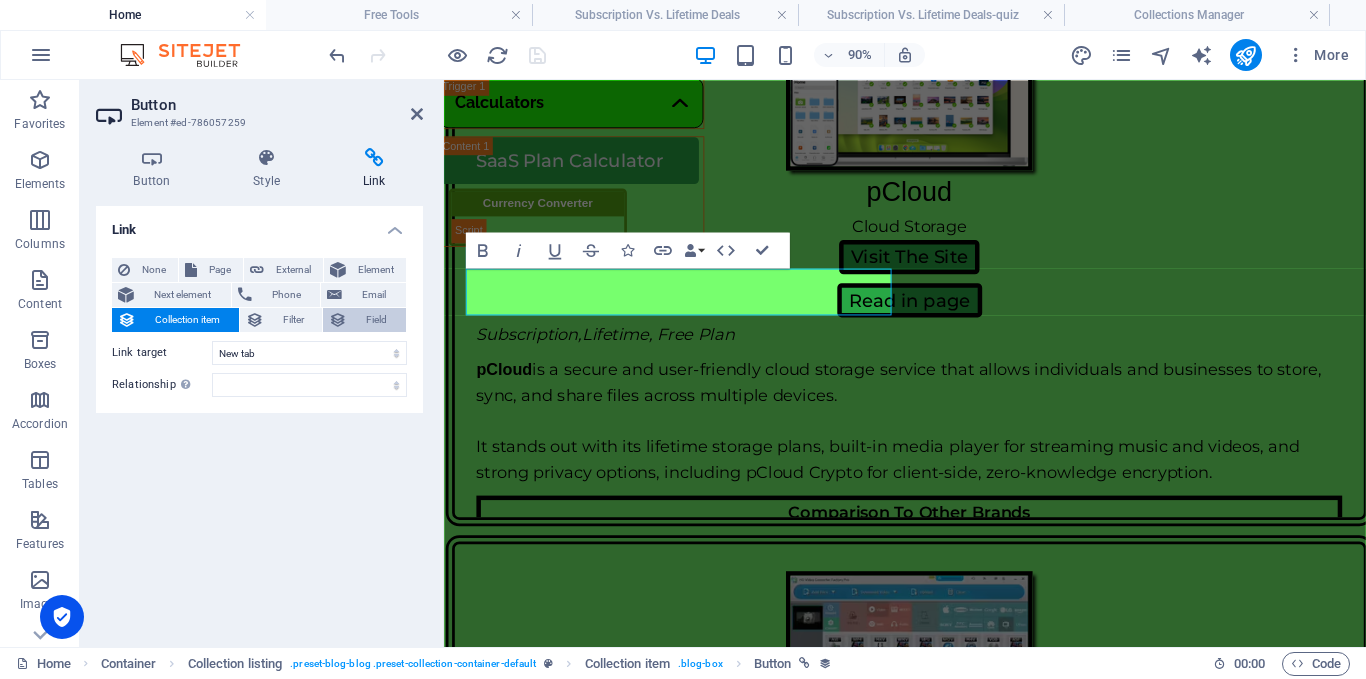 click on "Field" at bounding box center (376, 320) 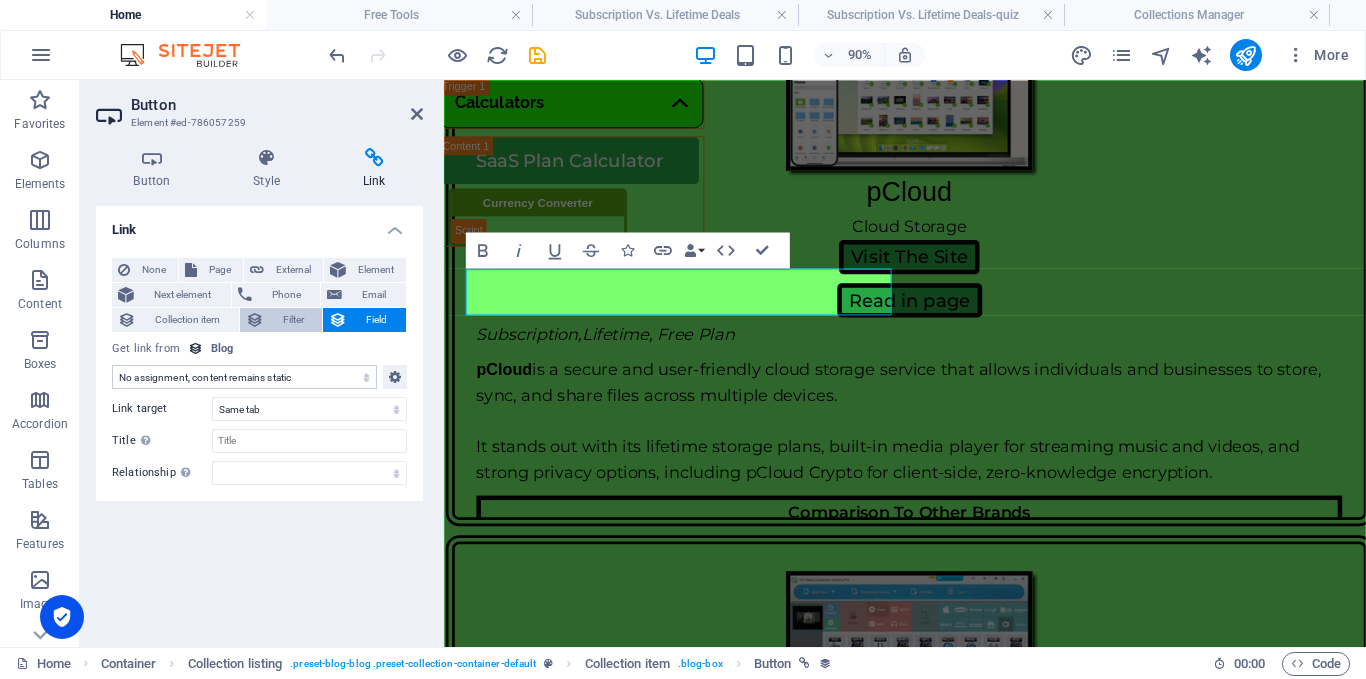 click on "Filter" at bounding box center (293, 320) 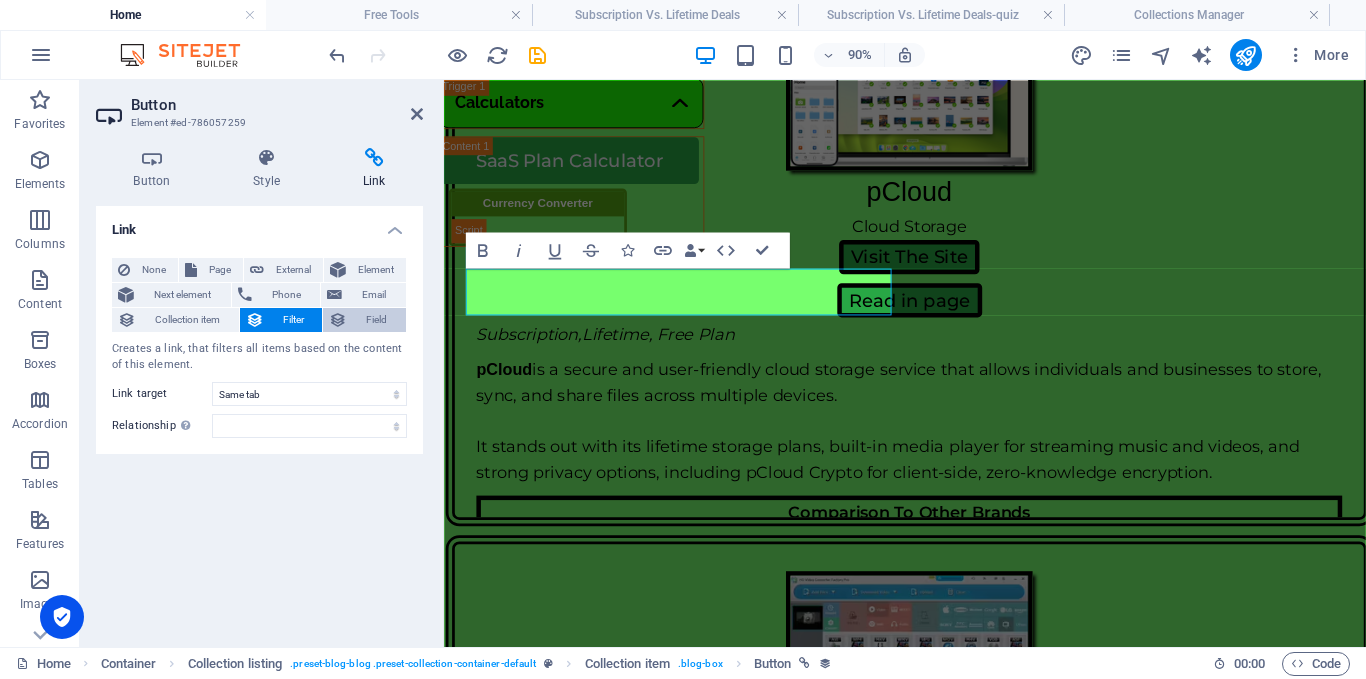 click on "Field" at bounding box center (364, 320) 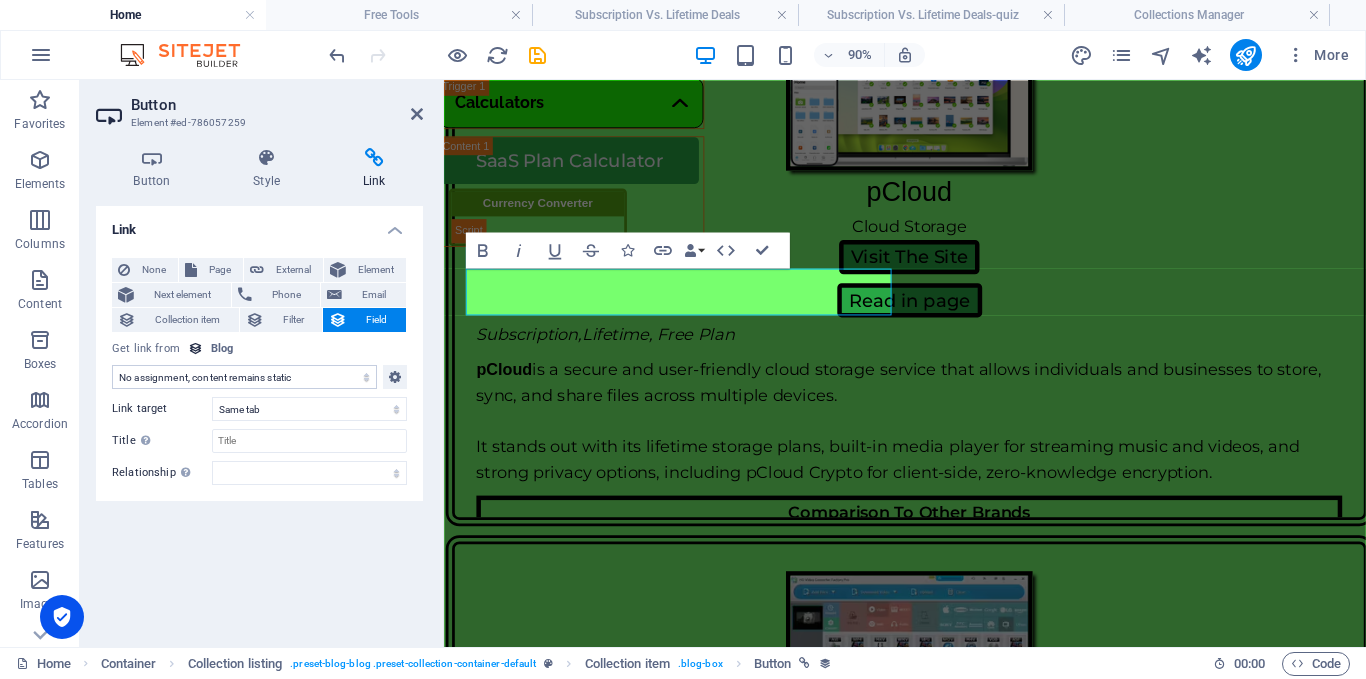 click on "No assignment, content remains static Created at (Date) Updated at (Date) Name (Plain Text) Content (CMS) Slug (Plain Text) Name Display (Rich Text) URL (Link) Image (File) Update Date (Date) Game (Link)" at bounding box center (244, 377) 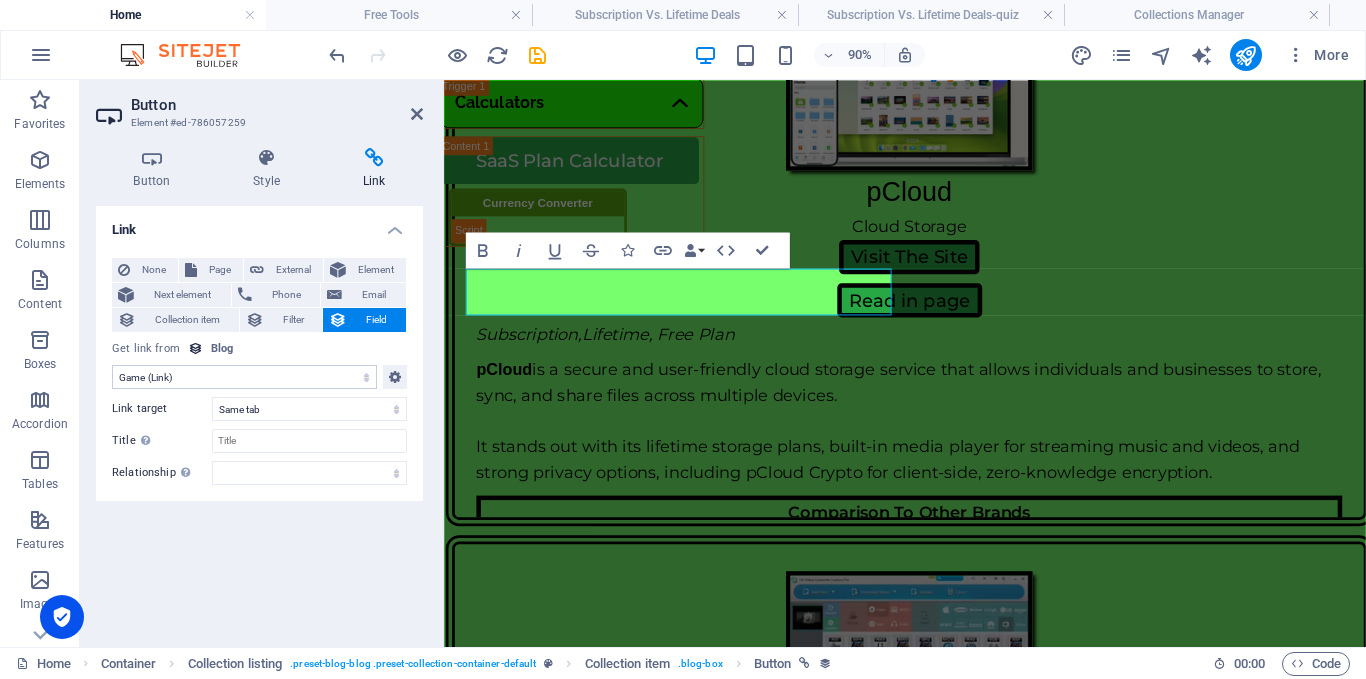 click on "No assignment, content remains static Created at (Date) Updated at (Date) Name (Plain Text) Content (CMS) Slug (Plain Text) Name Display (Rich Text) URL (Link) Image (File) Update Date (Date) Game (Link)" at bounding box center [244, 377] 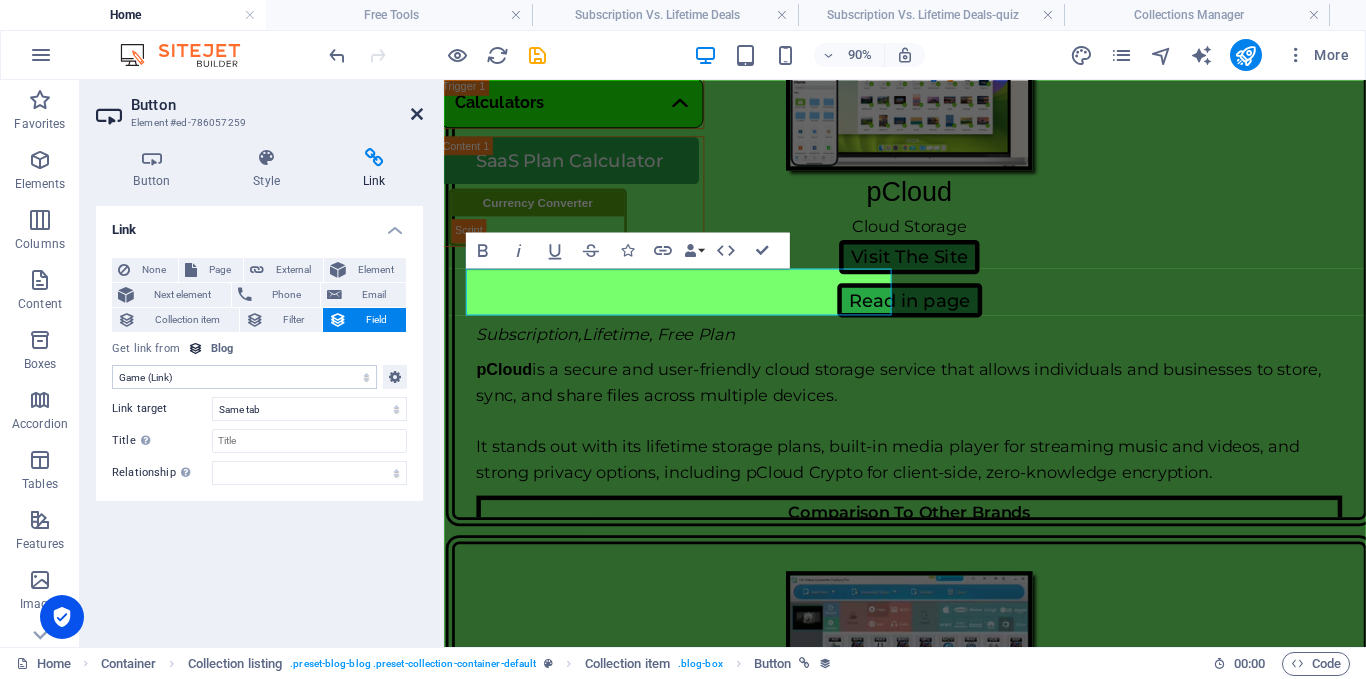 click at bounding box center (417, 114) 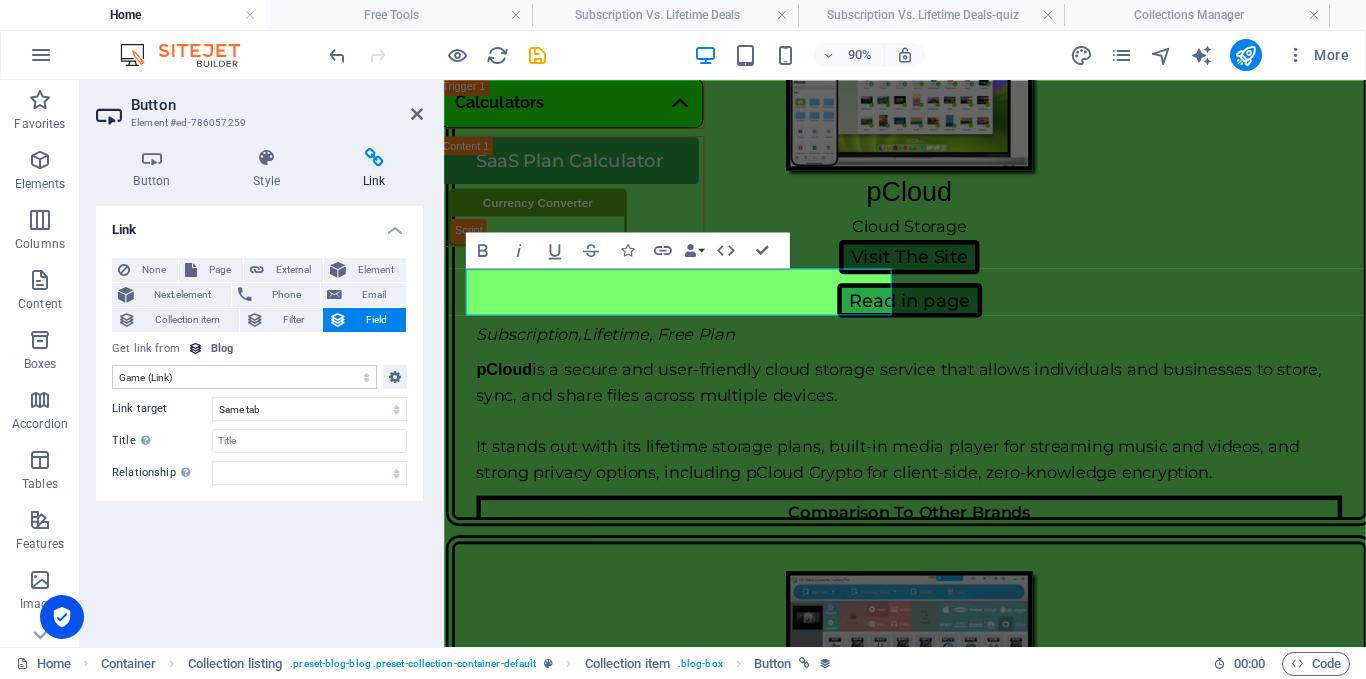 scroll, scrollTop: 4643, scrollLeft: 0, axis: vertical 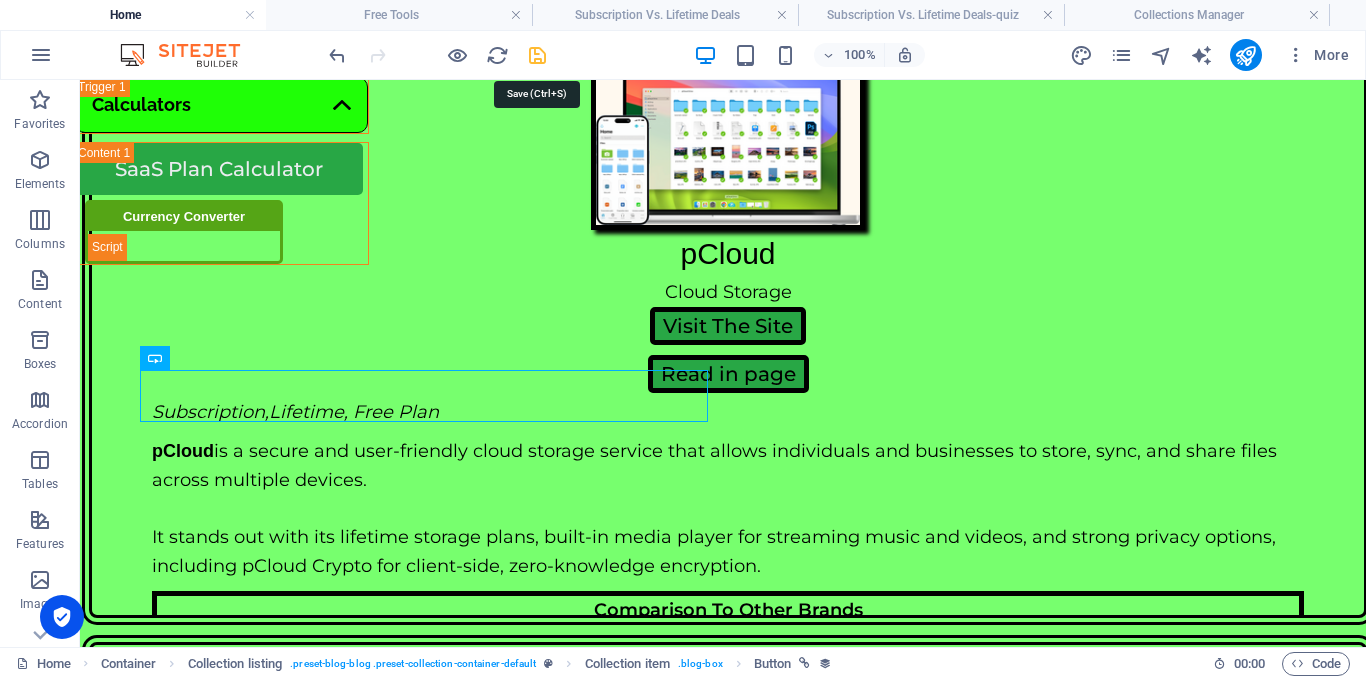 click at bounding box center [537, 55] 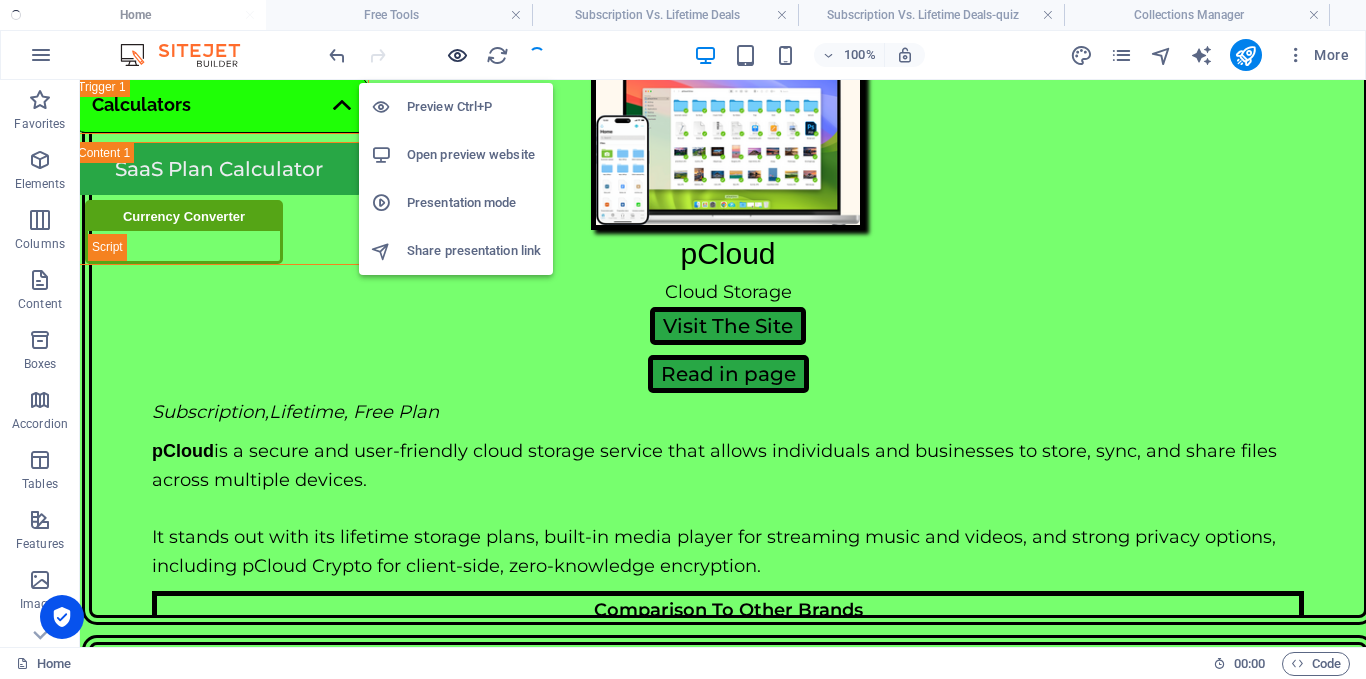 click at bounding box center [457, 55] 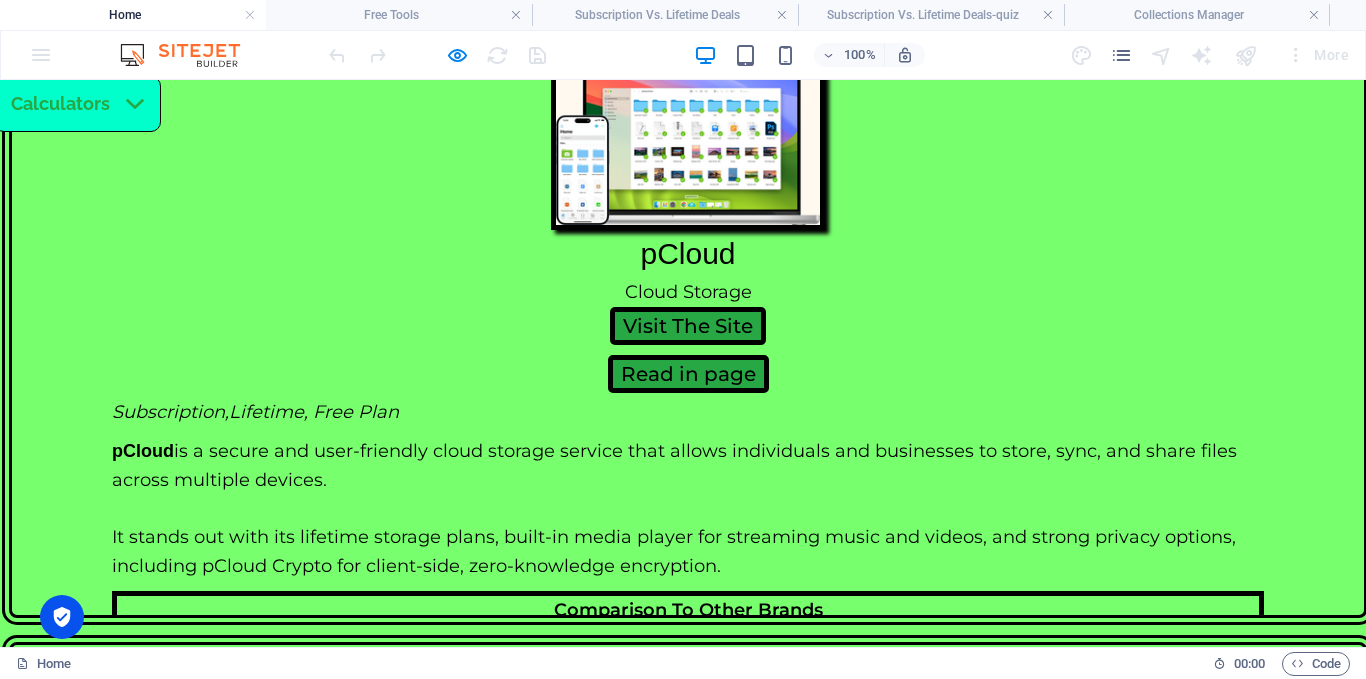 click on "Play Quiz" at bounding box center (194, 4355) 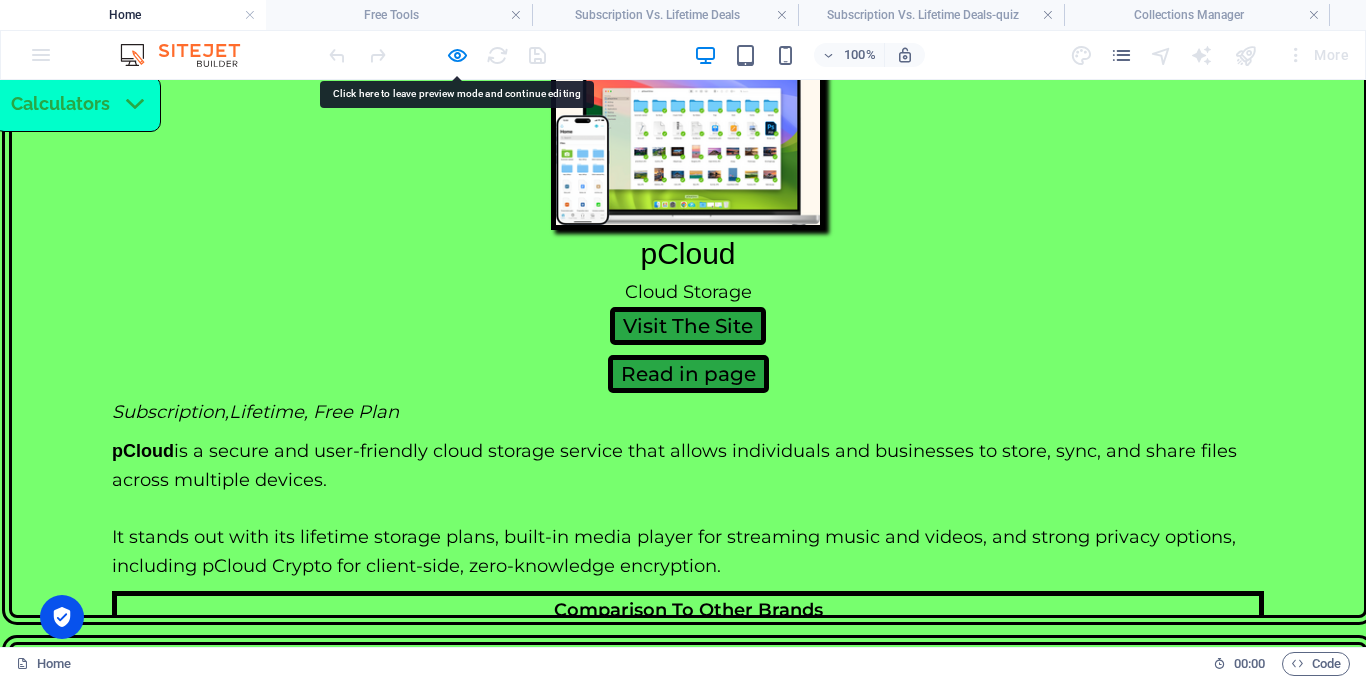 click on "Play Quiz" at bounding box center (194, 4355) 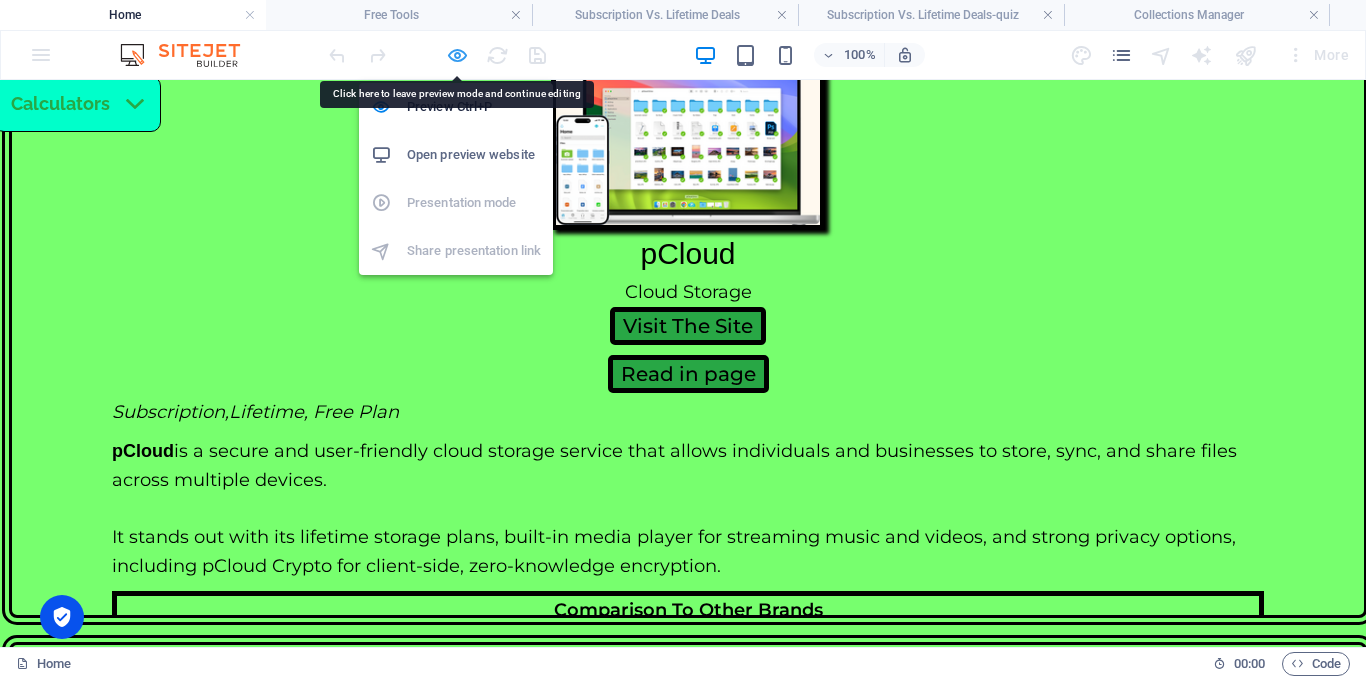 click at bounding box center (457, 55) 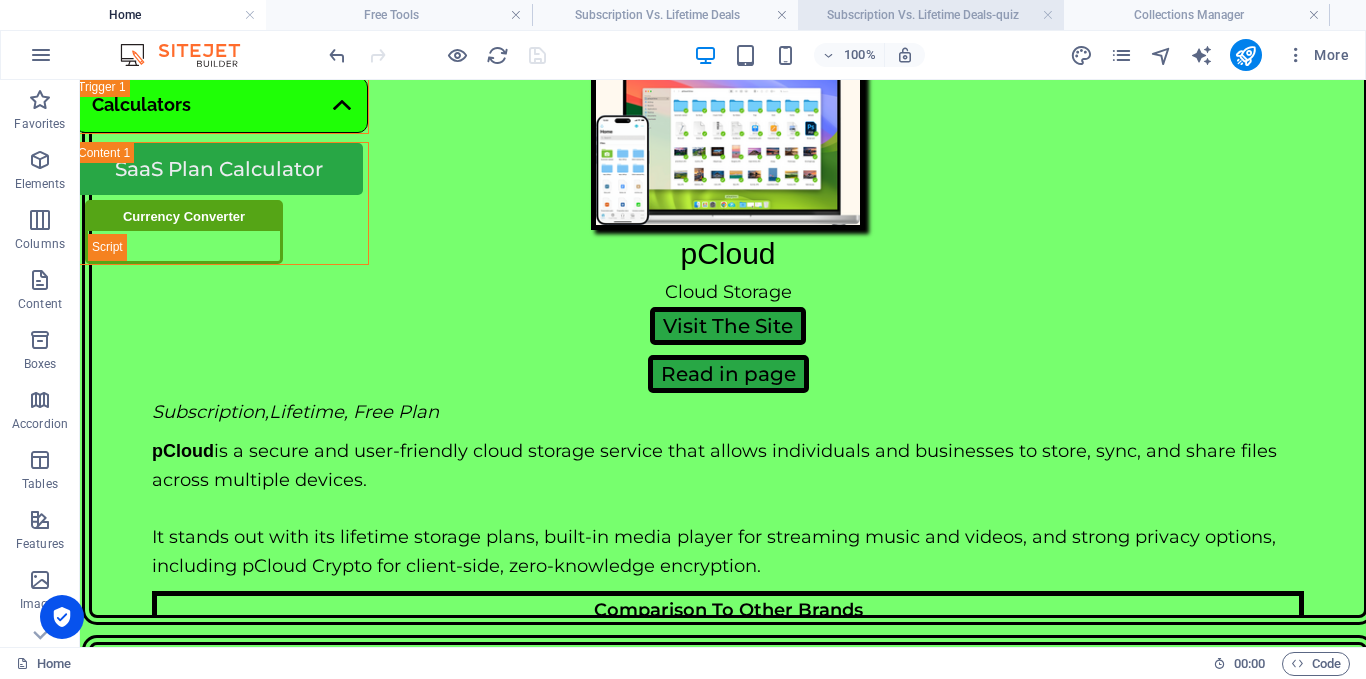 click on "Subscription Vs. Lifetime Deals-quiz" at bounding box center [931, 15] 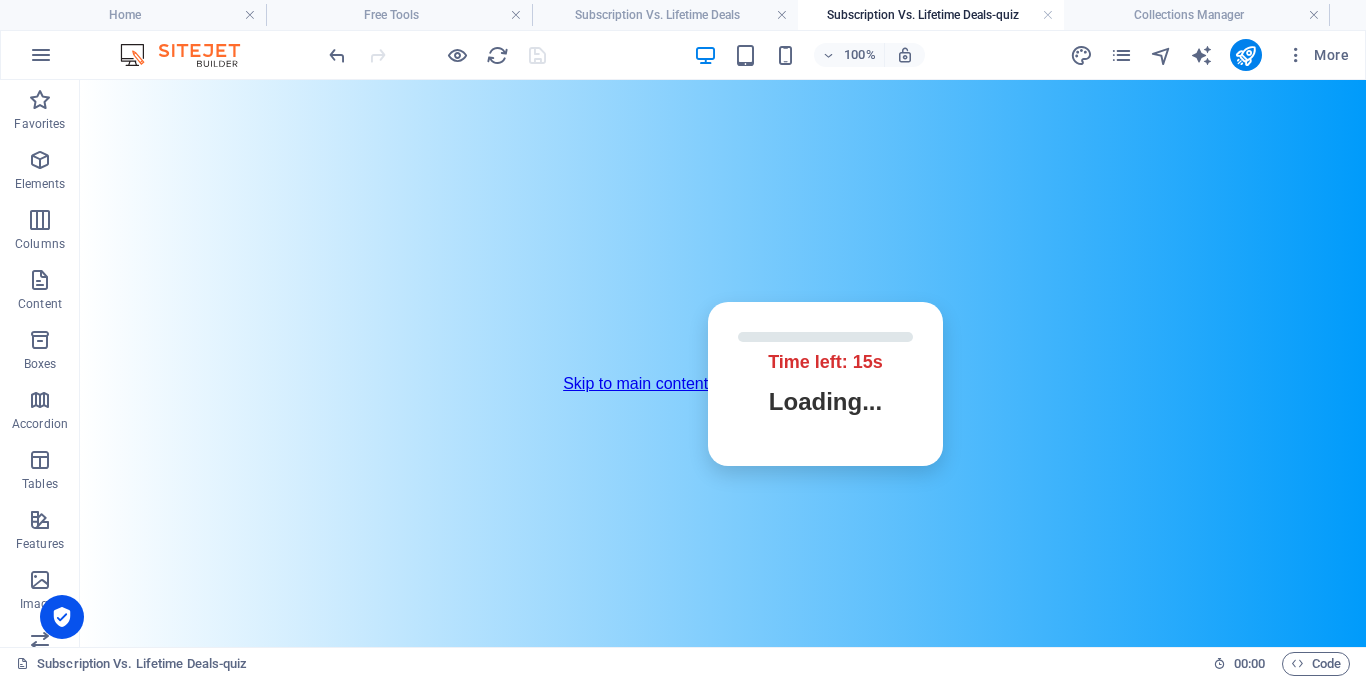 drag, startPoint x: 303, startPoint y: 329, endPoint x: 651, endPoint y: 352, distance: 348.75922 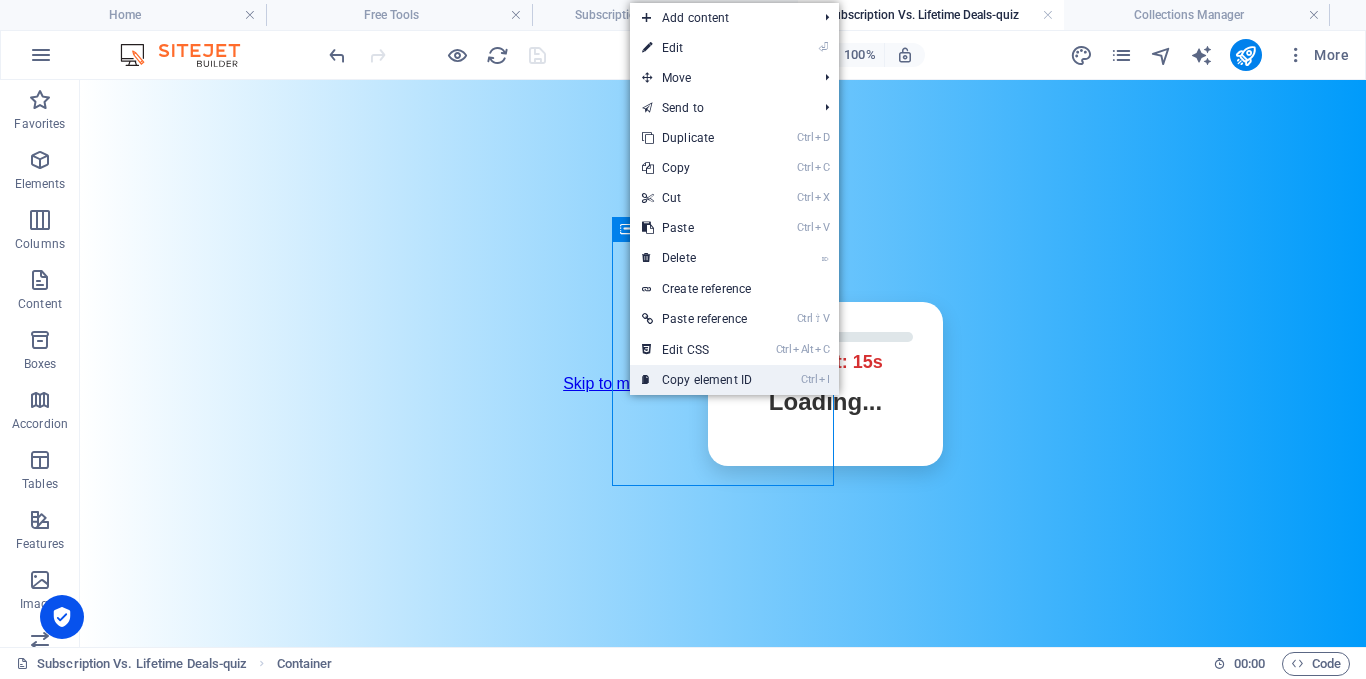 click on "Ctrl I  Copy element ID" at bounding box center (697, 380) 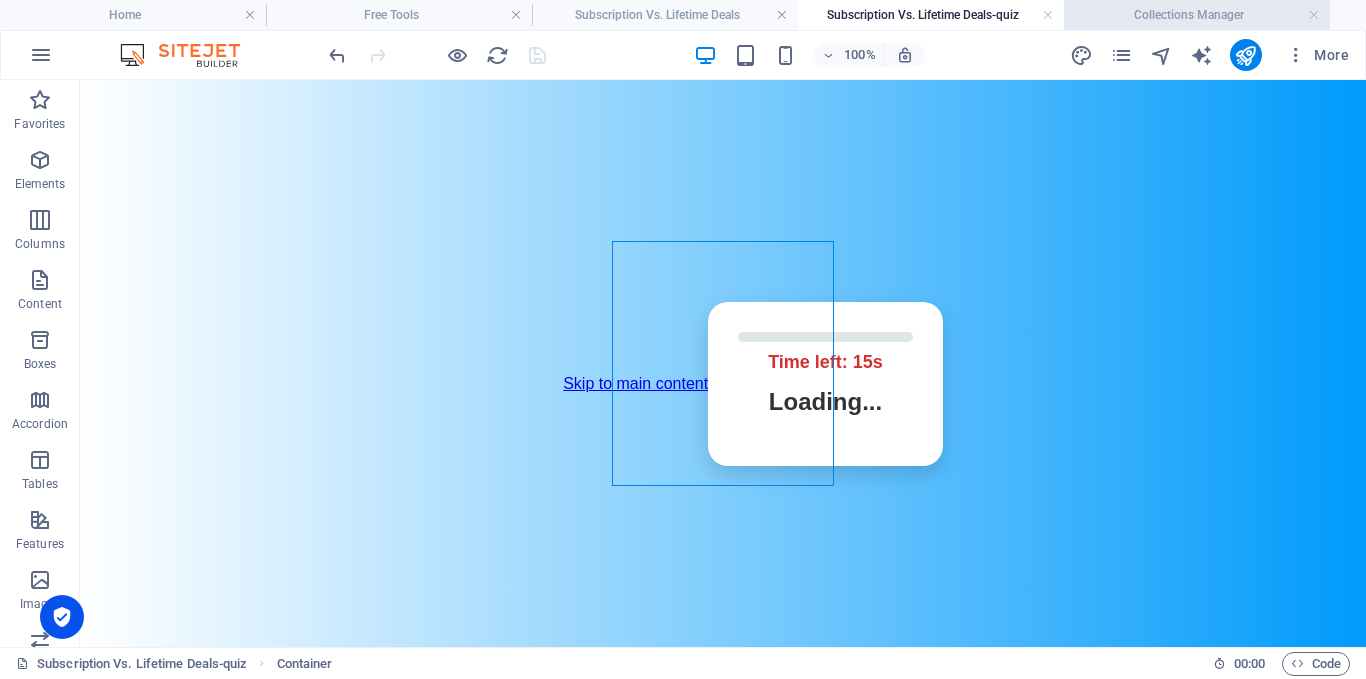 click on "Collections Manager" at bounding box center [1197, 15] 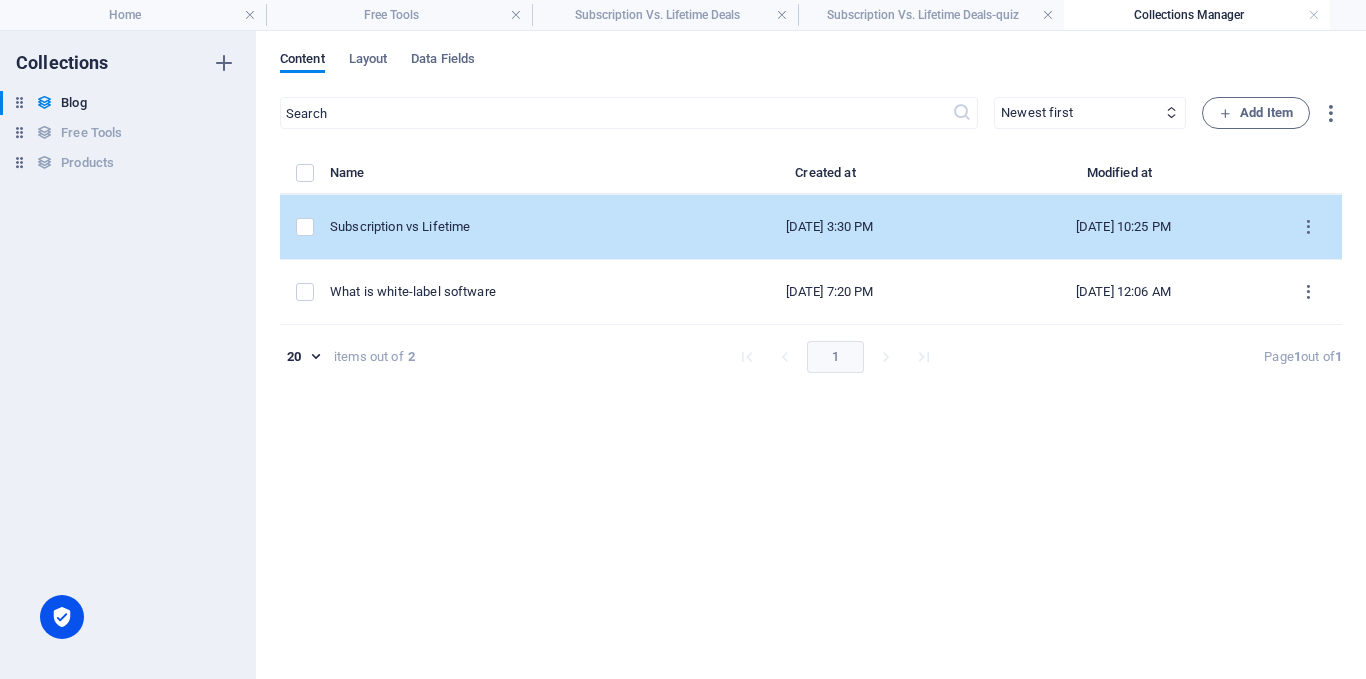 click on "Subscription vs Lifetime" at bounding box center [508, 227] 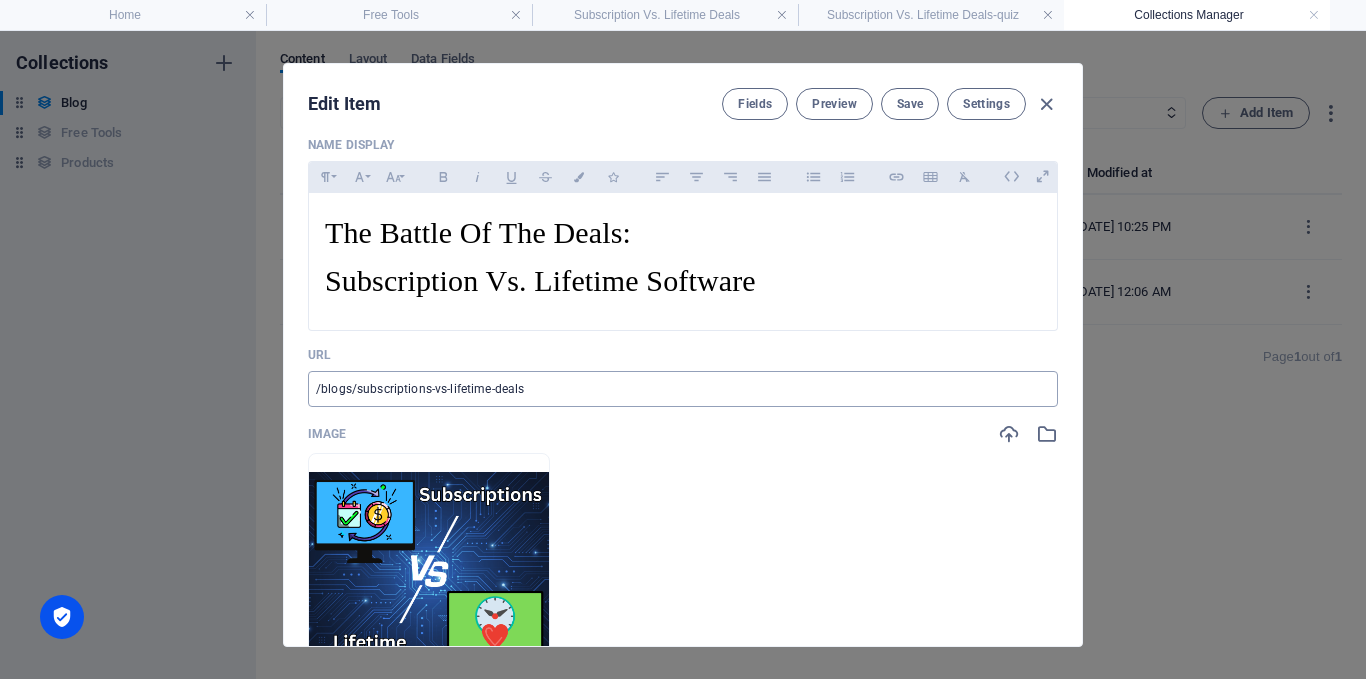 scroll, scrollTop: 800, scrollLeft: 0, axis: vertical 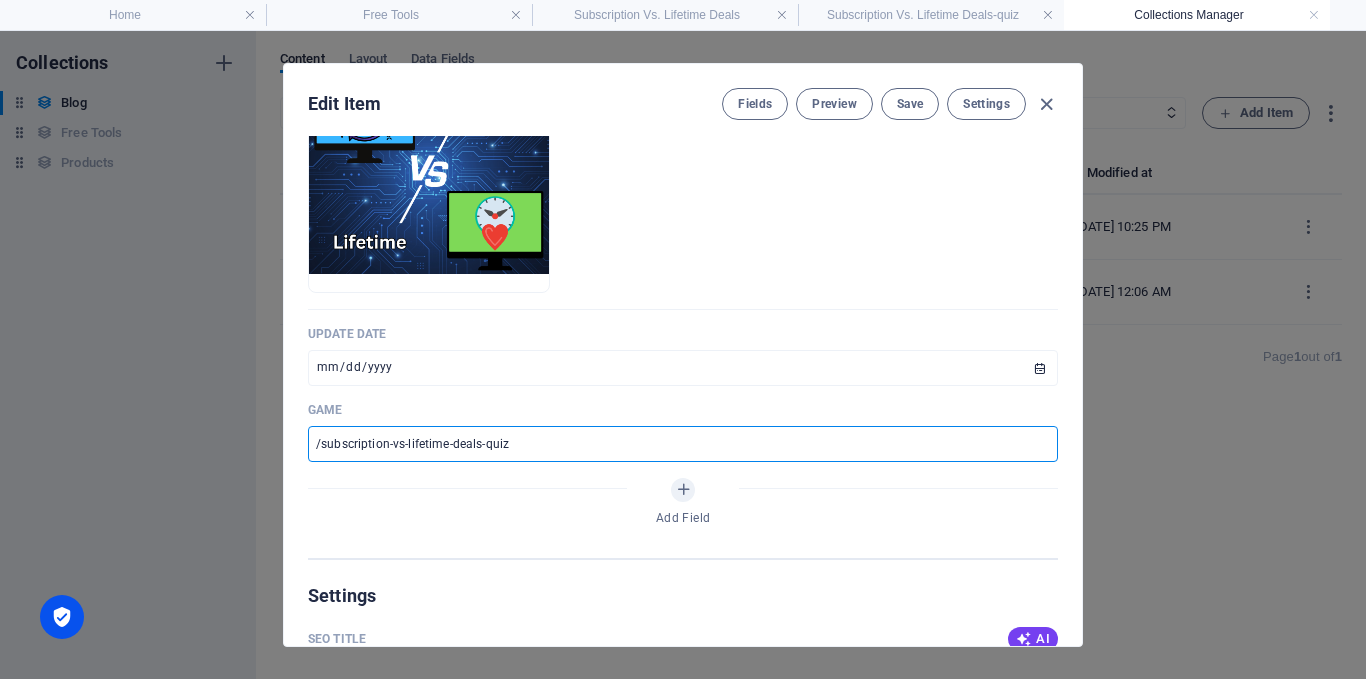 drag, startPoint x: 556, startPoint y: 451, endPoint x: 269, endPoint y: 452, distance: 287.00174 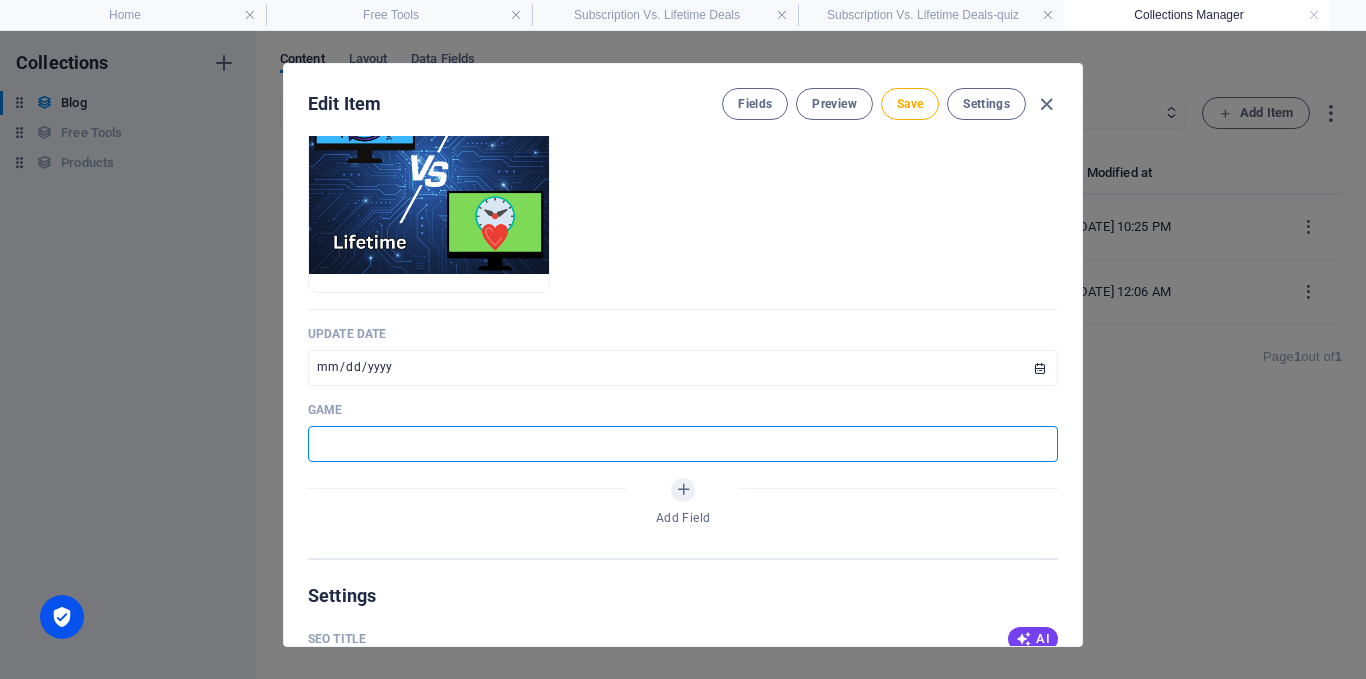 paste on "#ed-786067497" 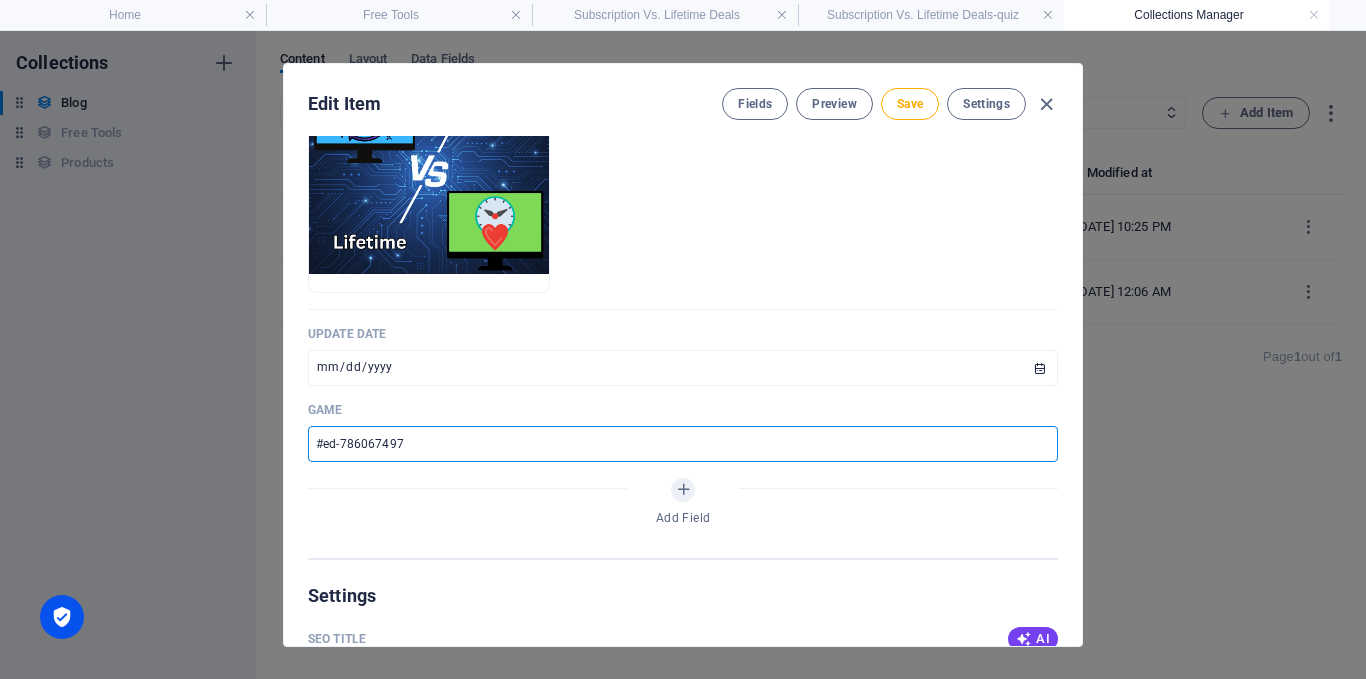 type on "#ed-786067497" 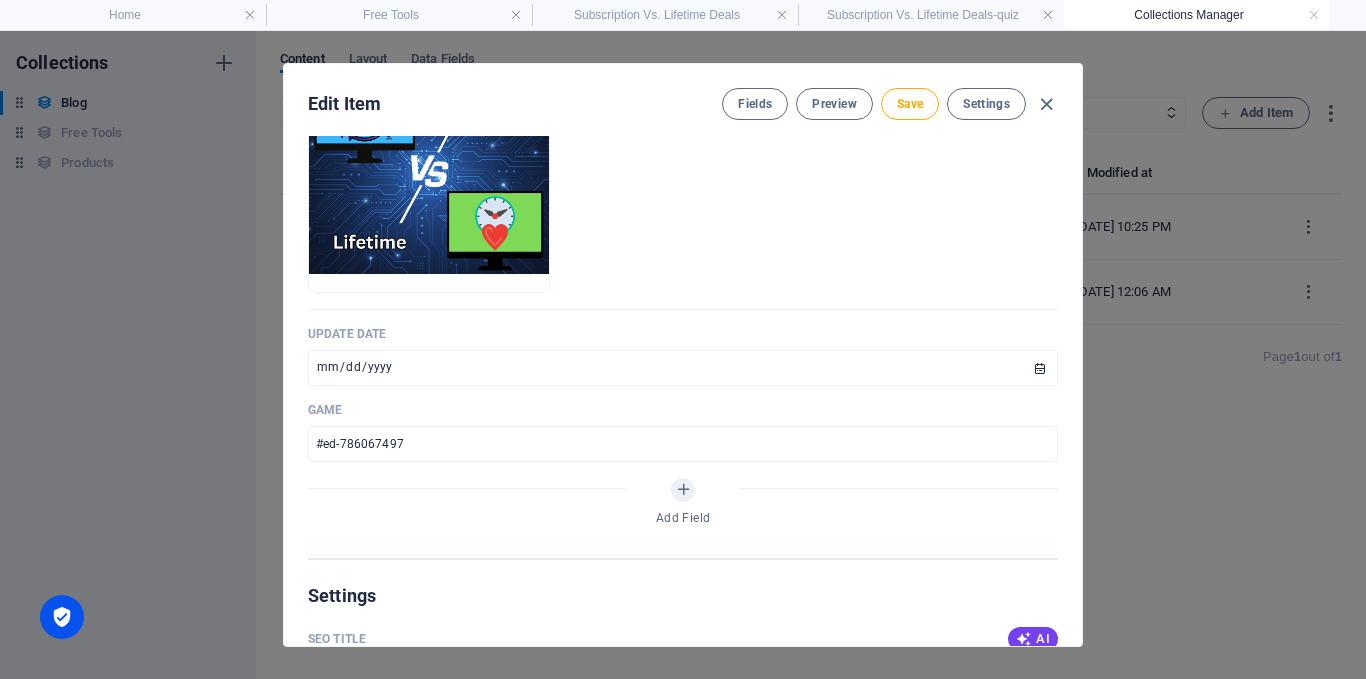 click on "Game" at bounding box center [683, 410] 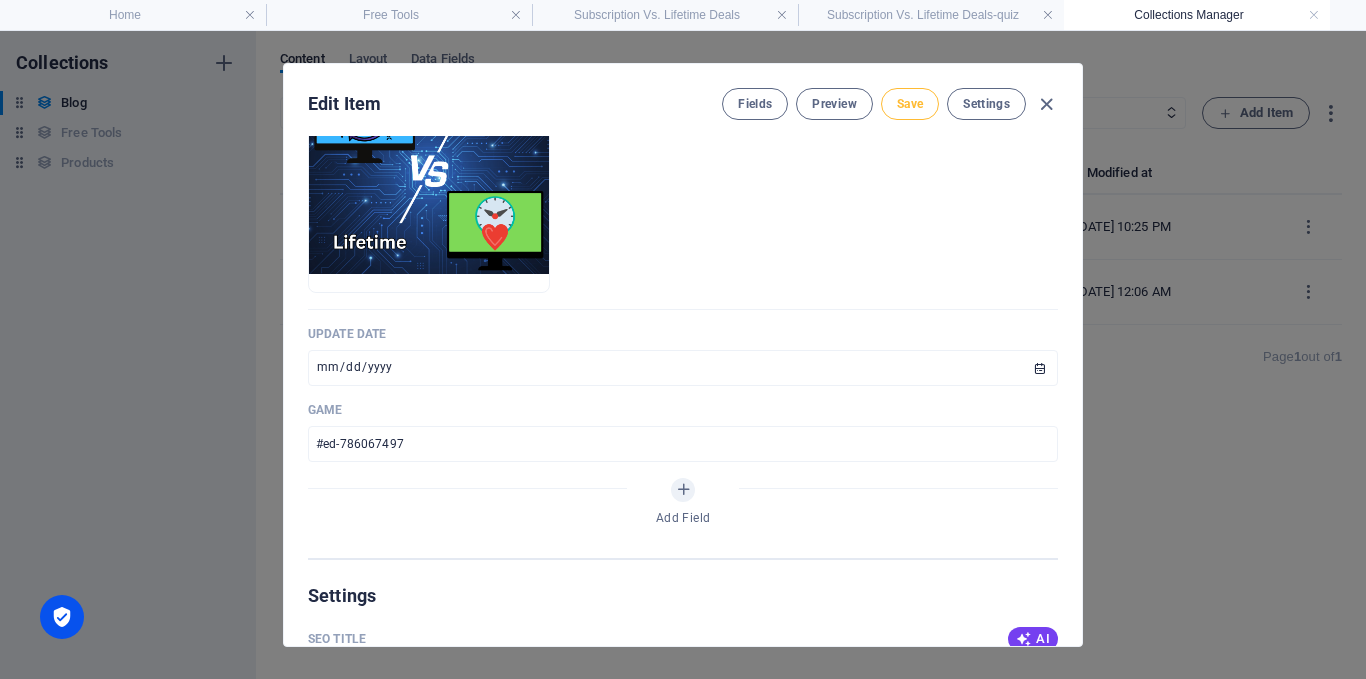 click on "Save" at bounding box center [910, 104] 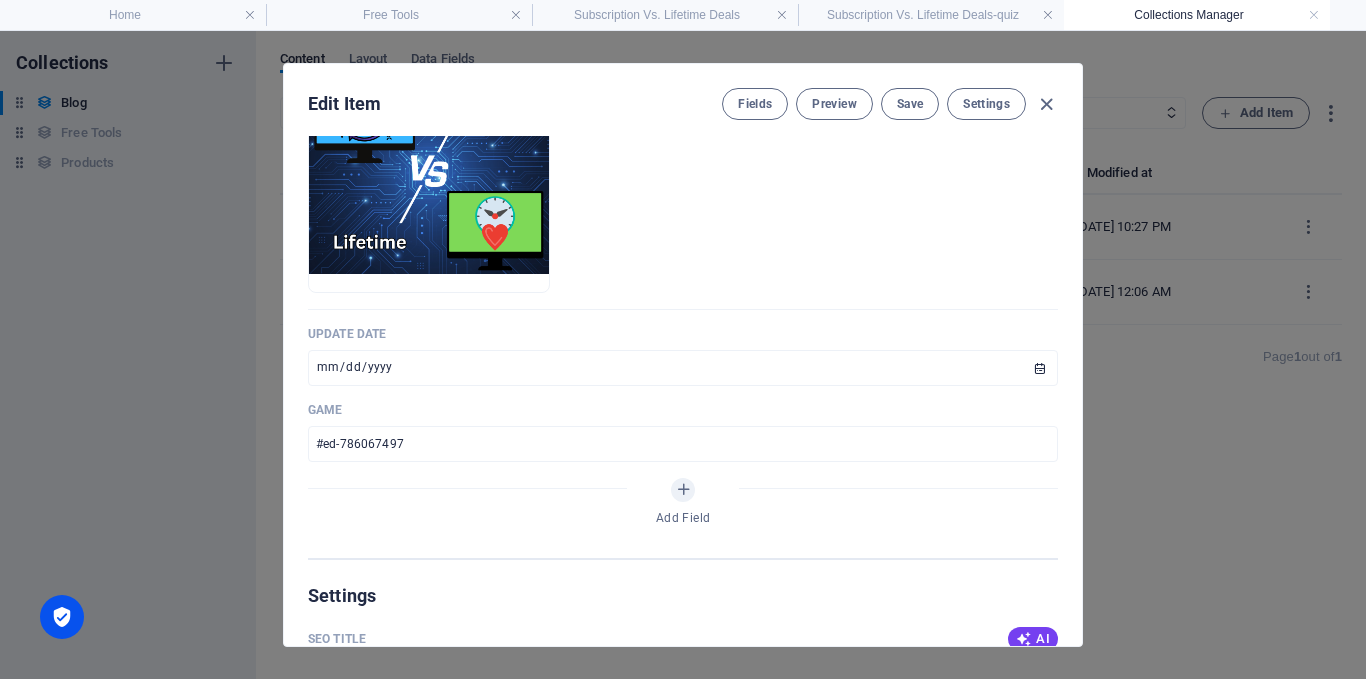 click at bounding box center (1046, 104) 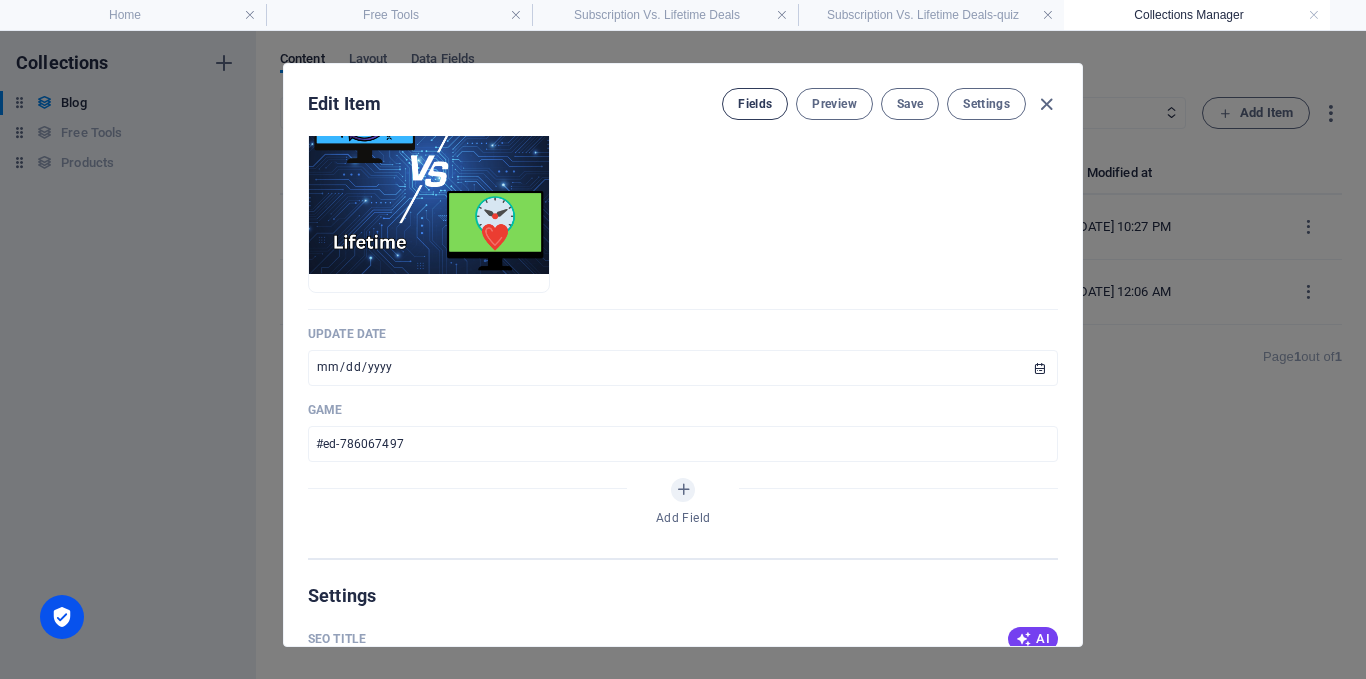 type on "[DATE]" 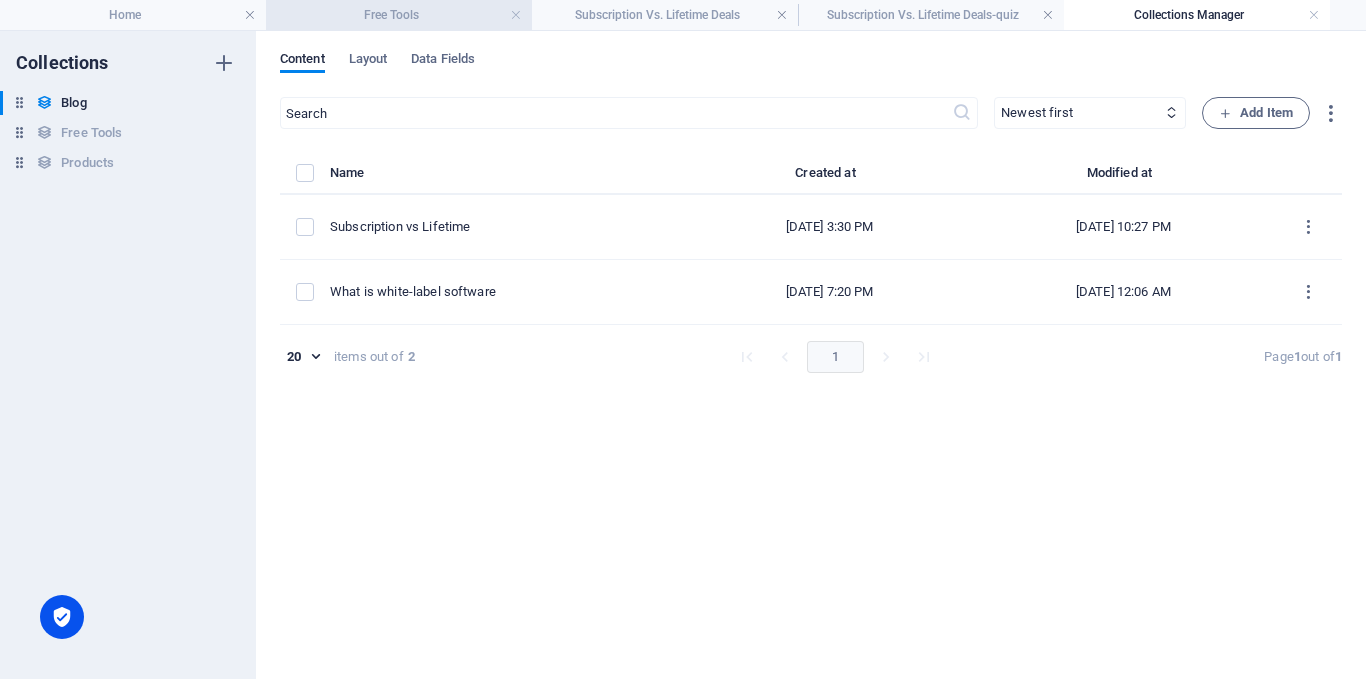 click on "Free Tools" at bounding box center [399, 15] 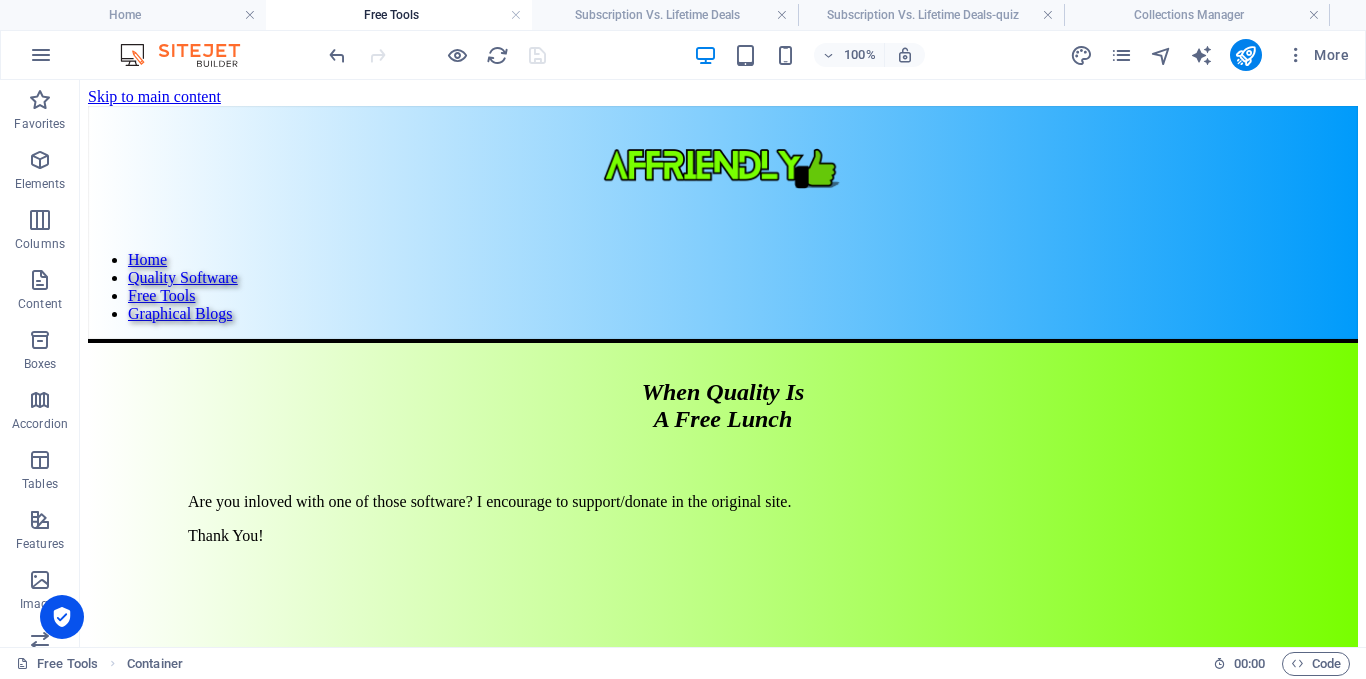 scroll, scrollTop: 754, scrollLeft: 0, axis: vertical 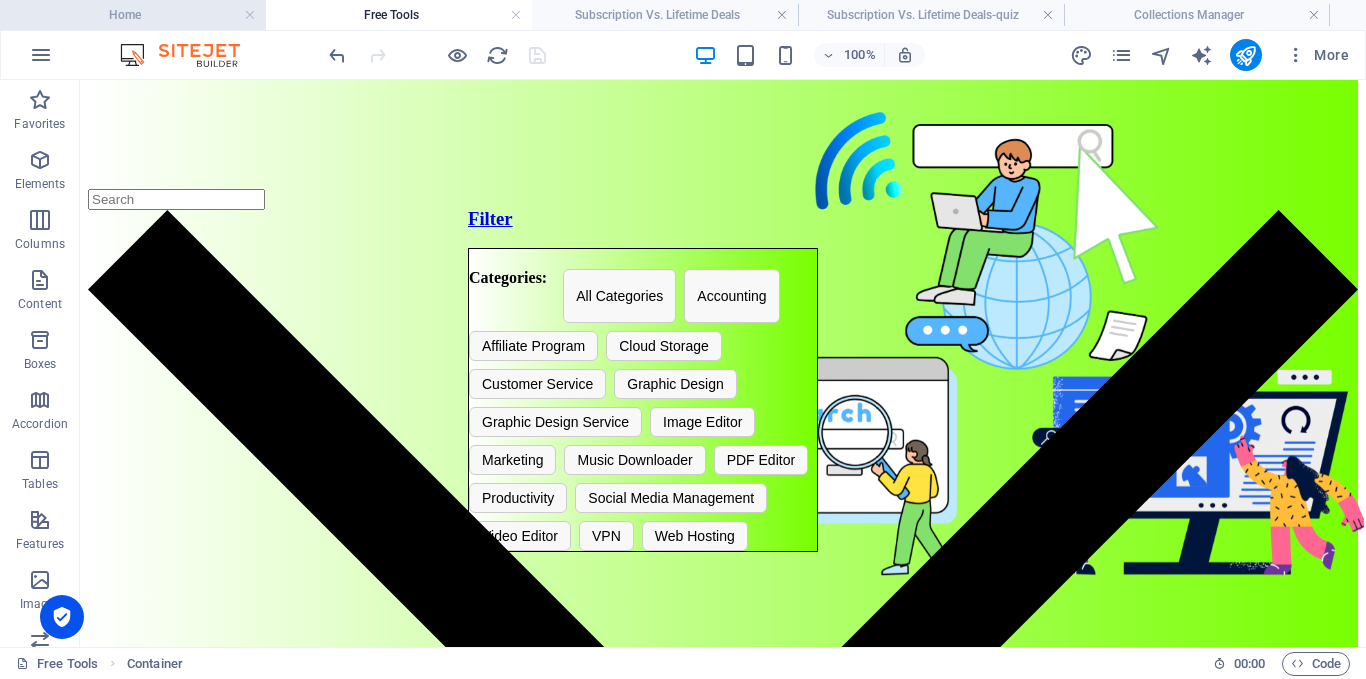 click on "Home" at bounding box center (133, 15) 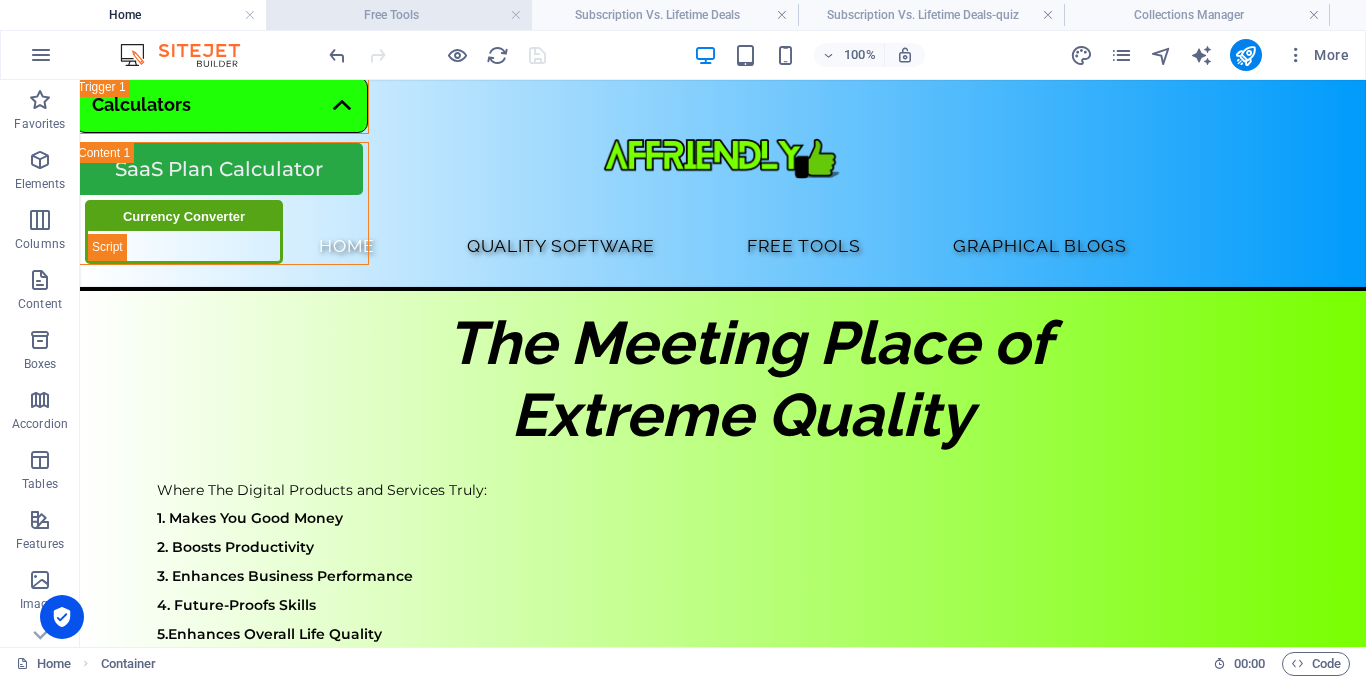 scroll, scrollTop: 0, scrollLeft: 0, axis: both 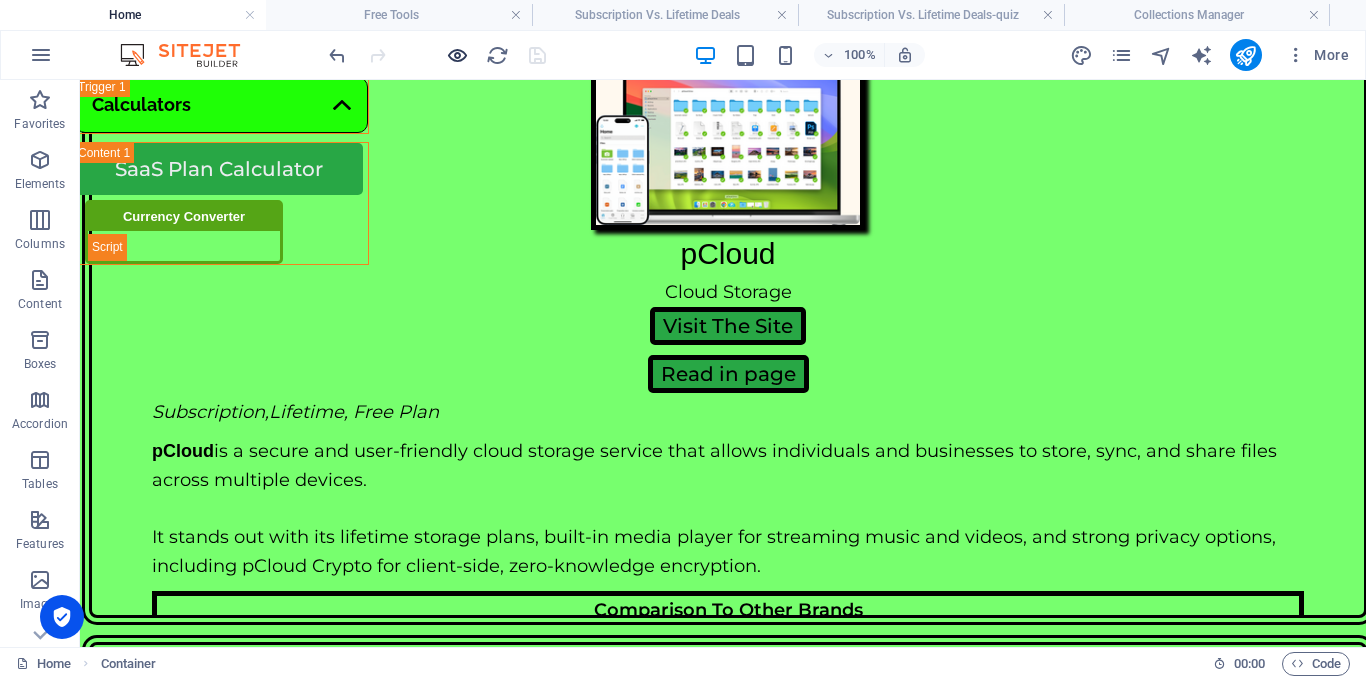 click at bounding box center (457, 55) 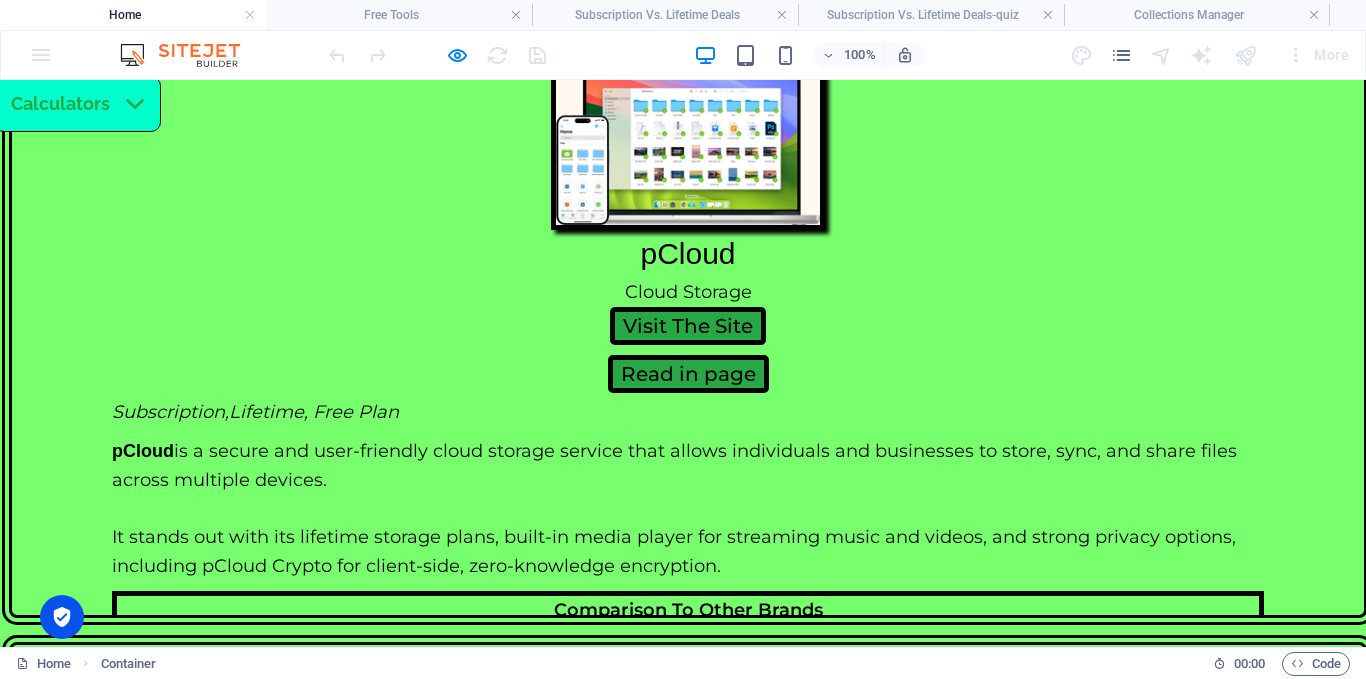 click on "Play Quiz" at bounding box center [194, 4355] 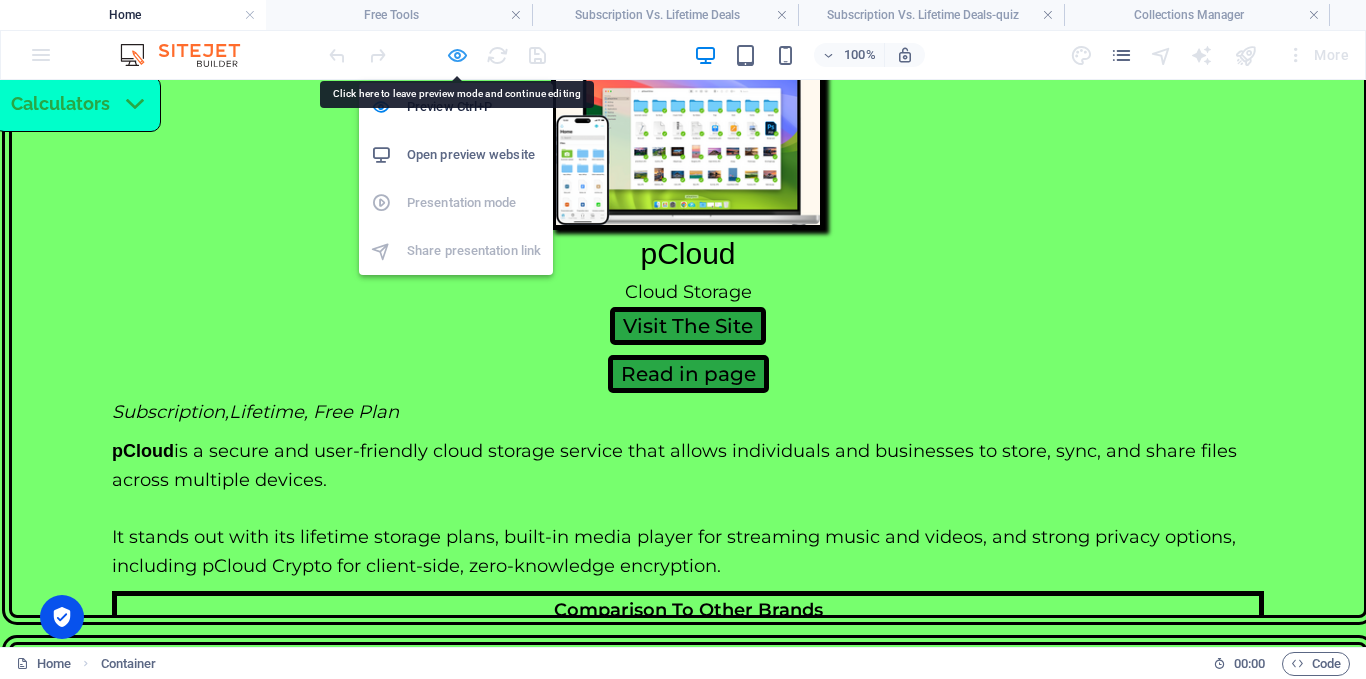 drag, startPoint x: 453, startPoint y: 65, endPoint x: 216, endPoint y: 329, distance: 354.77457 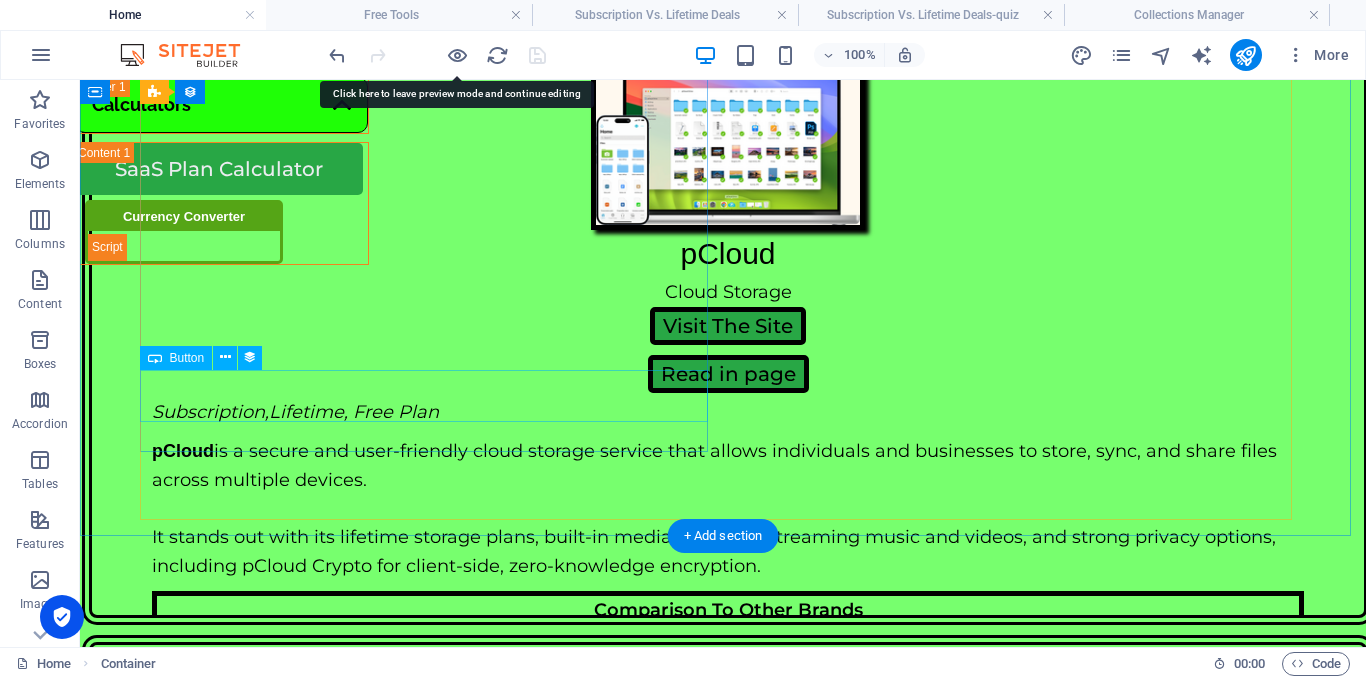 click on "Play Quiz" at bounding box center [723, 4288] 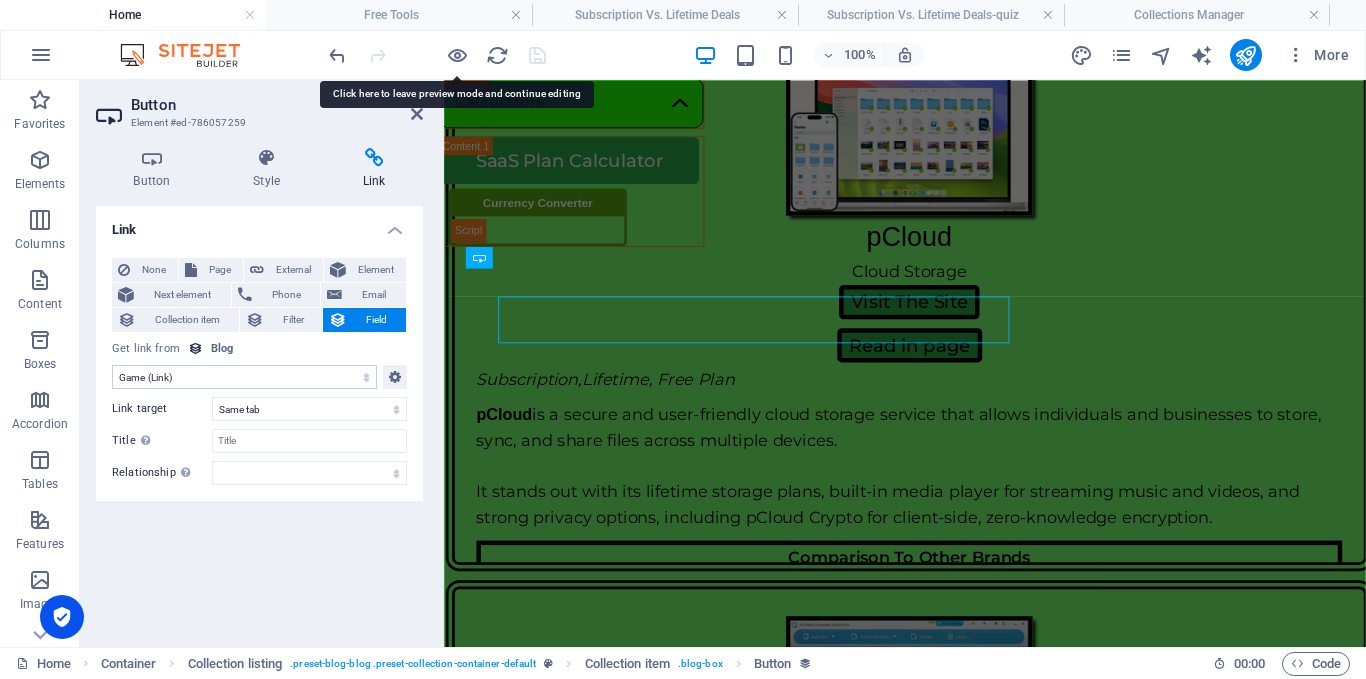 scroll, scrollTop: 4693, scrollLeft: 0, axis: vertical 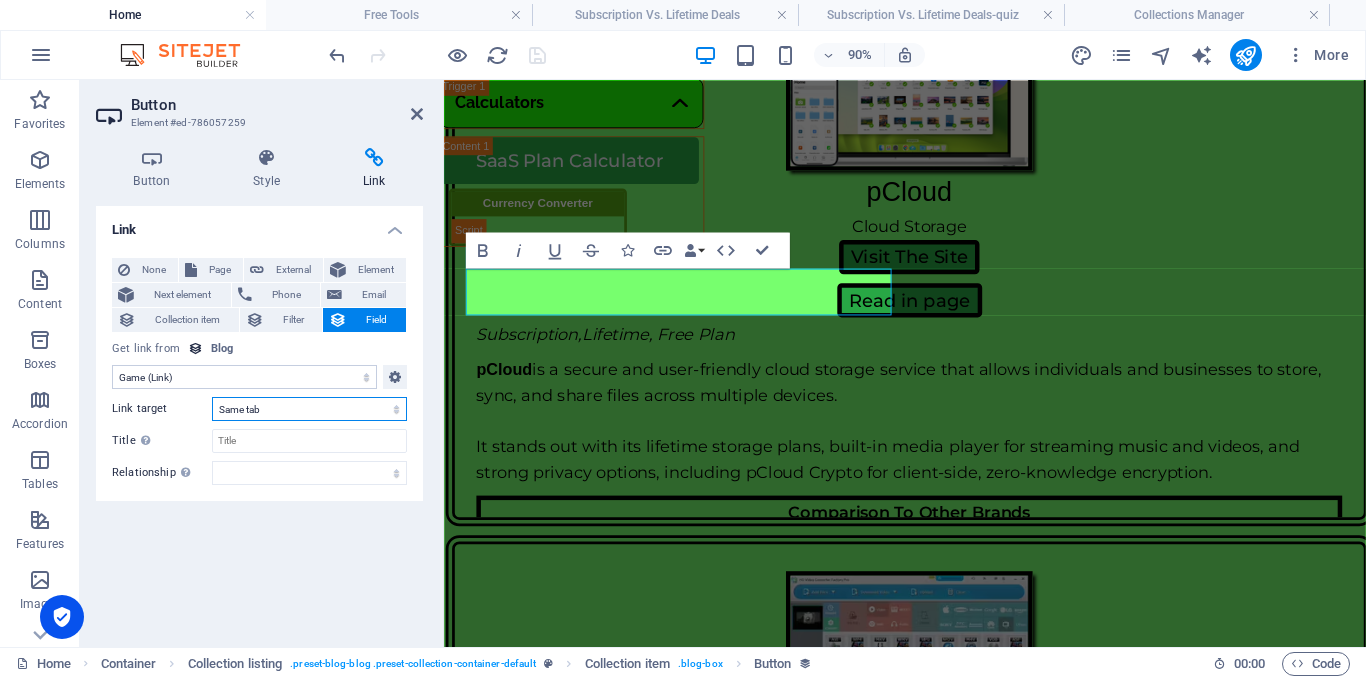 click on "New tab Same tab Overlay" at bounding box center [309, 409] 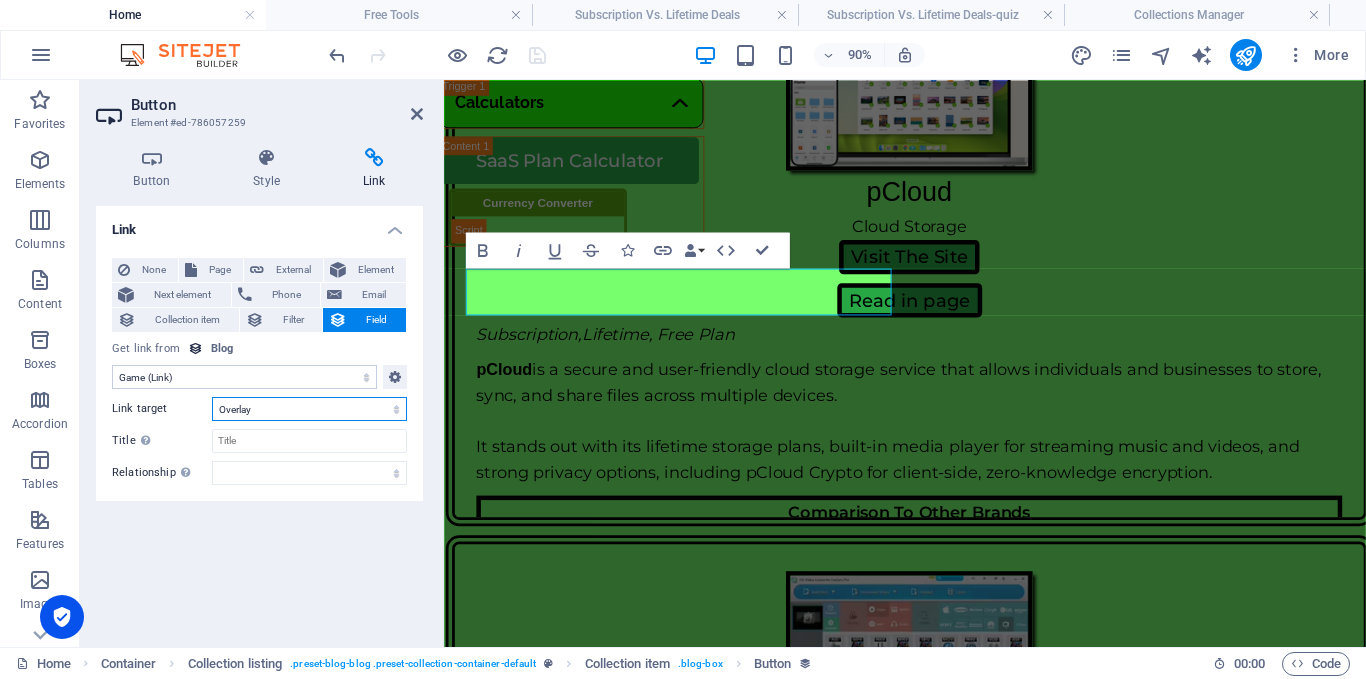 click on "New tab Same tab Overlay" at bounding box center [309, 409] 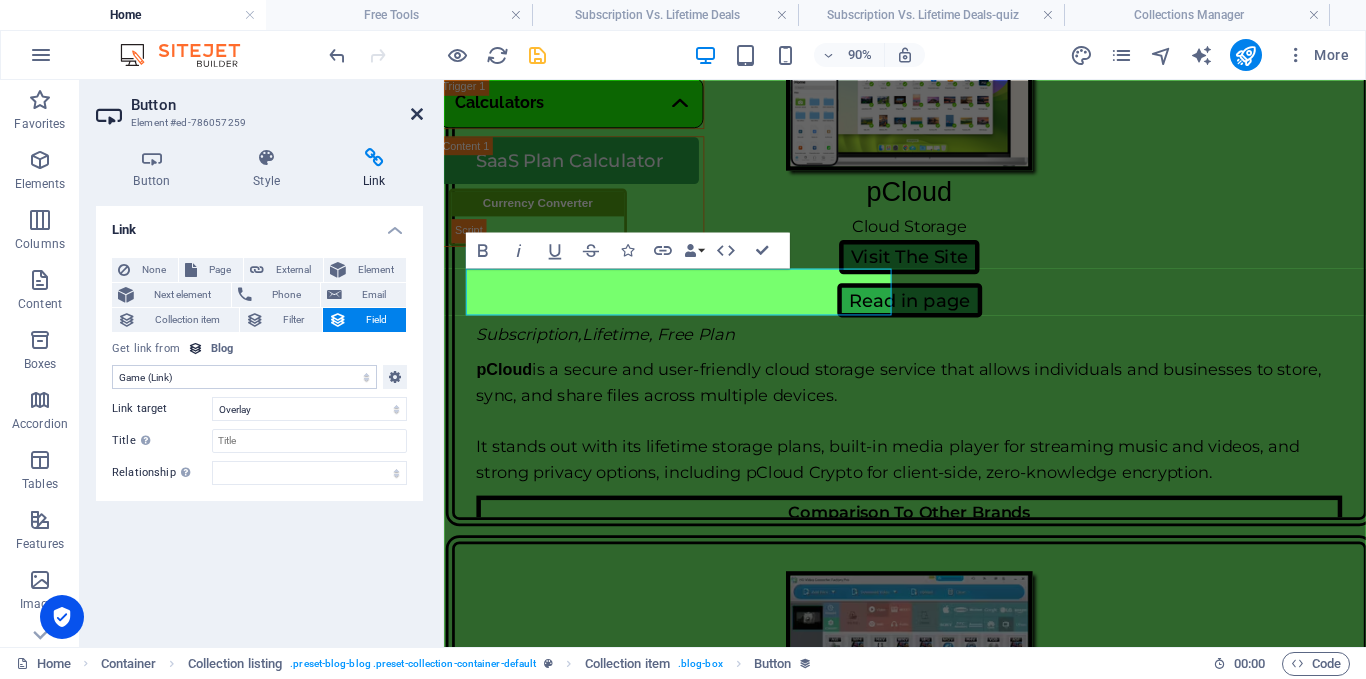 drag, startPoint x: 412, startPoint y: 113, endPoint x: 380, endPoint y: 11, distance: 106.901825 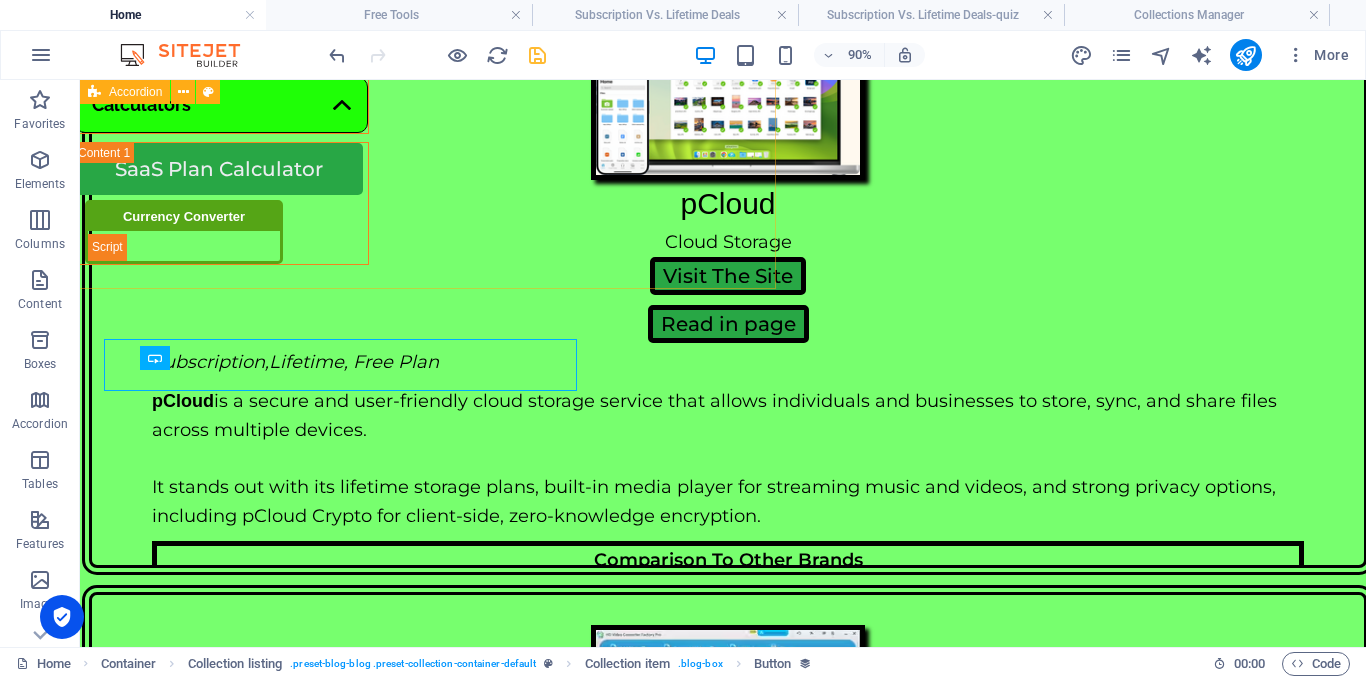 scroll, scrollTop: 4643, scrollLeft: 0, axis: vertical 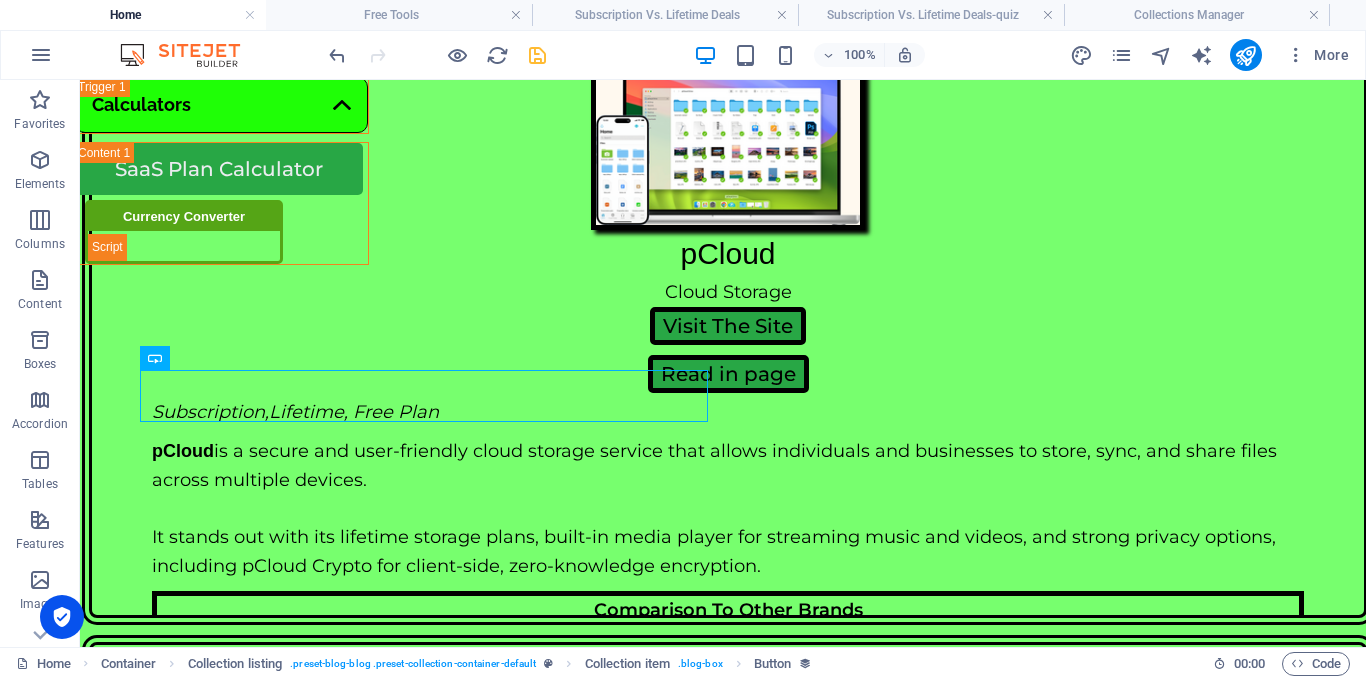 click at bounding box center [537, 55] 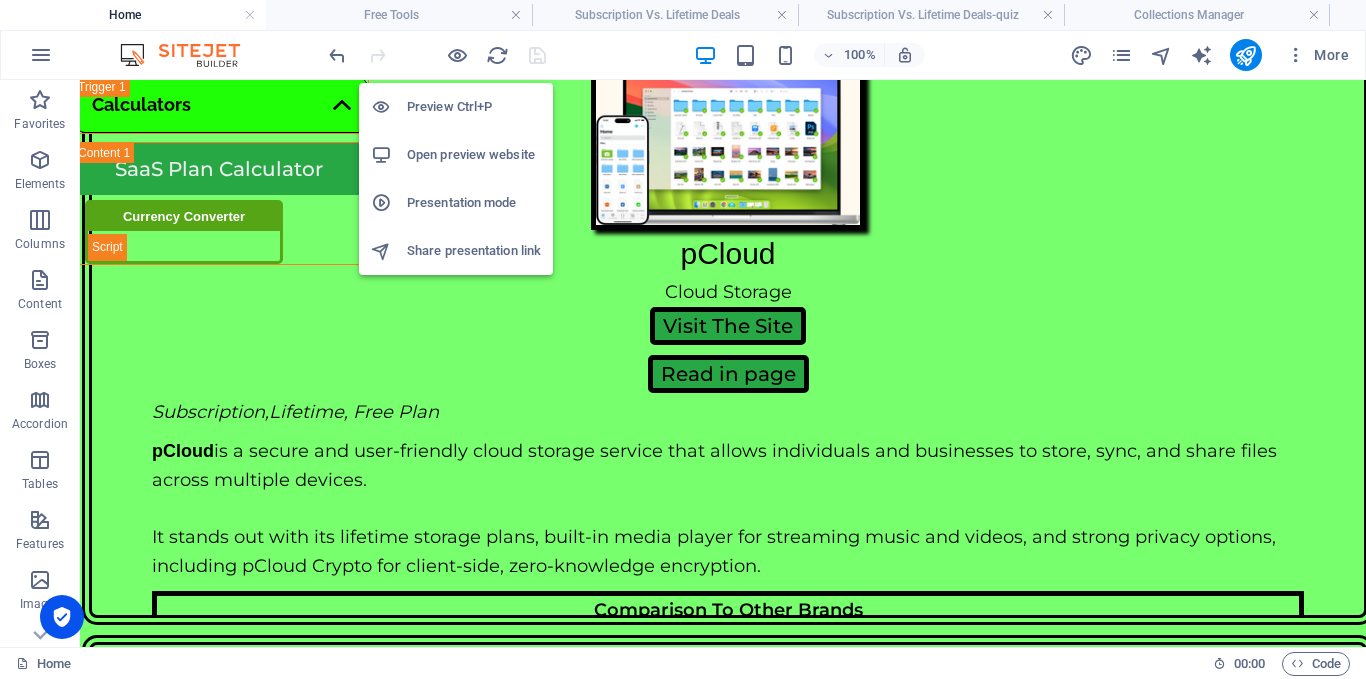 click on "Open preview website" at bounding box center (474, 155) 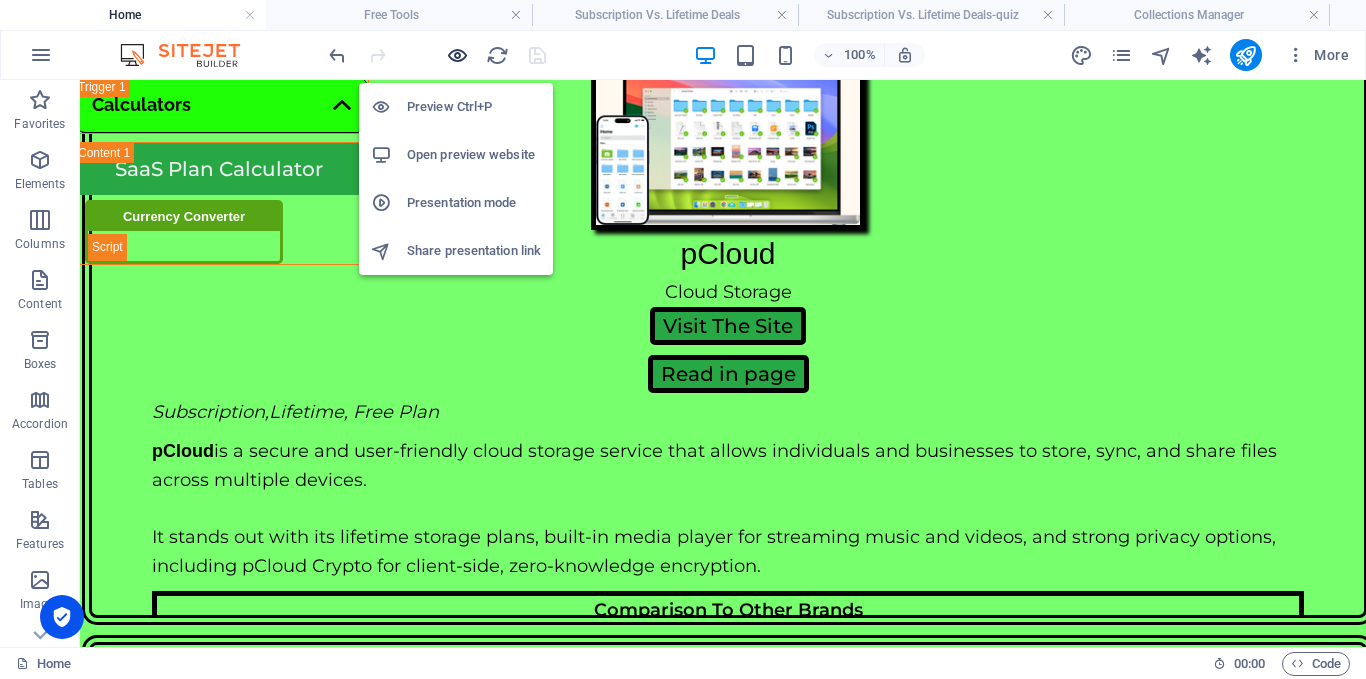 click at bounding box center (457, 55) 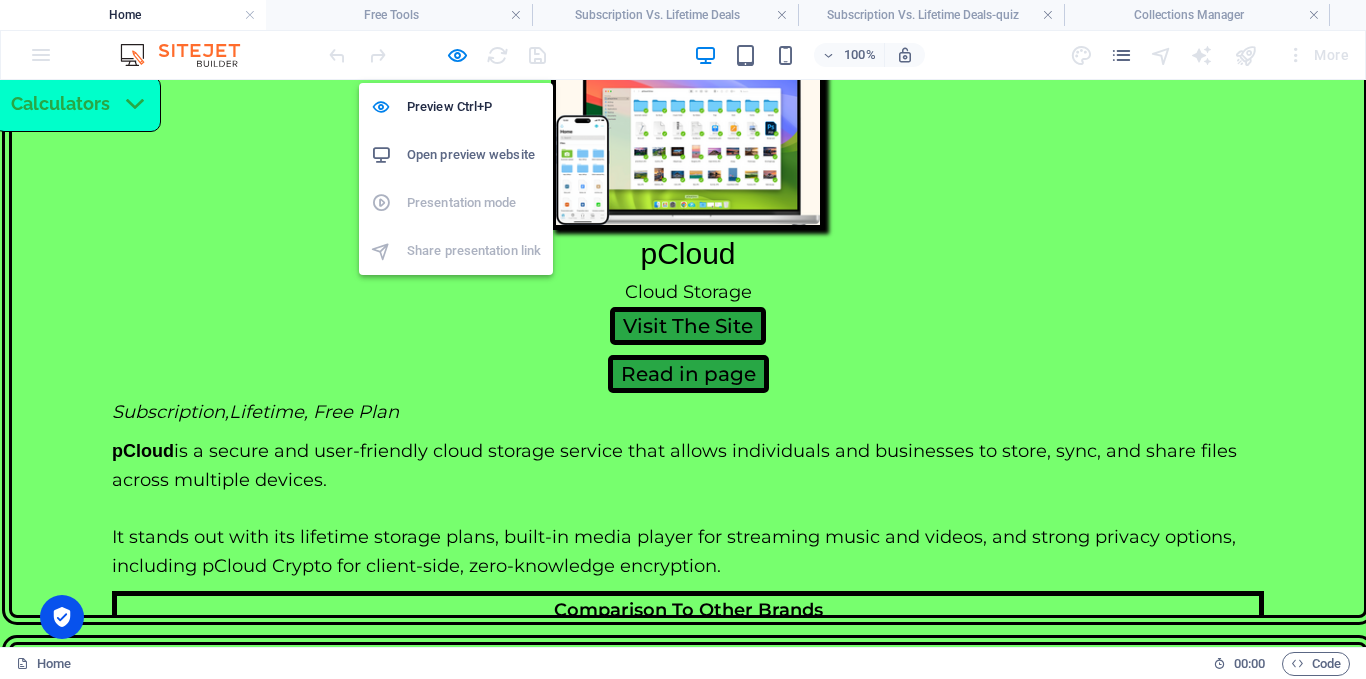 click on "Open preview website" at bounding box center (474, 155) 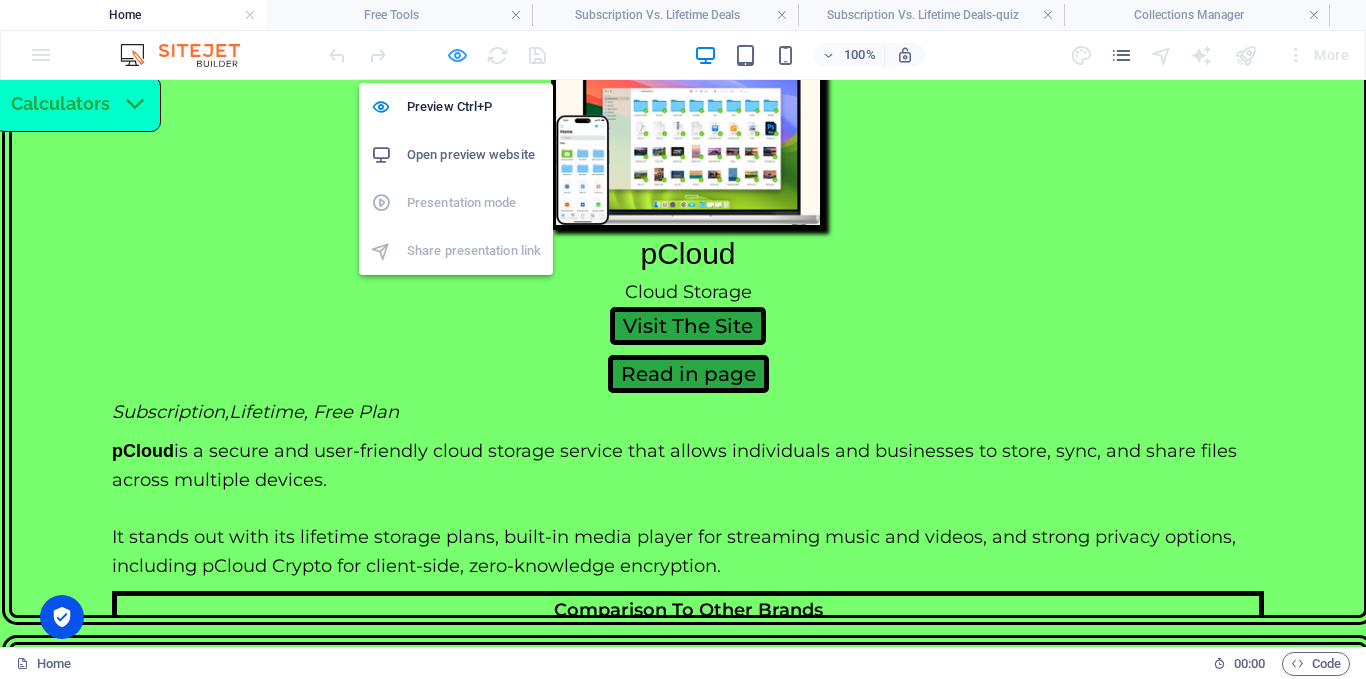 click at bounding box center [457, 55] 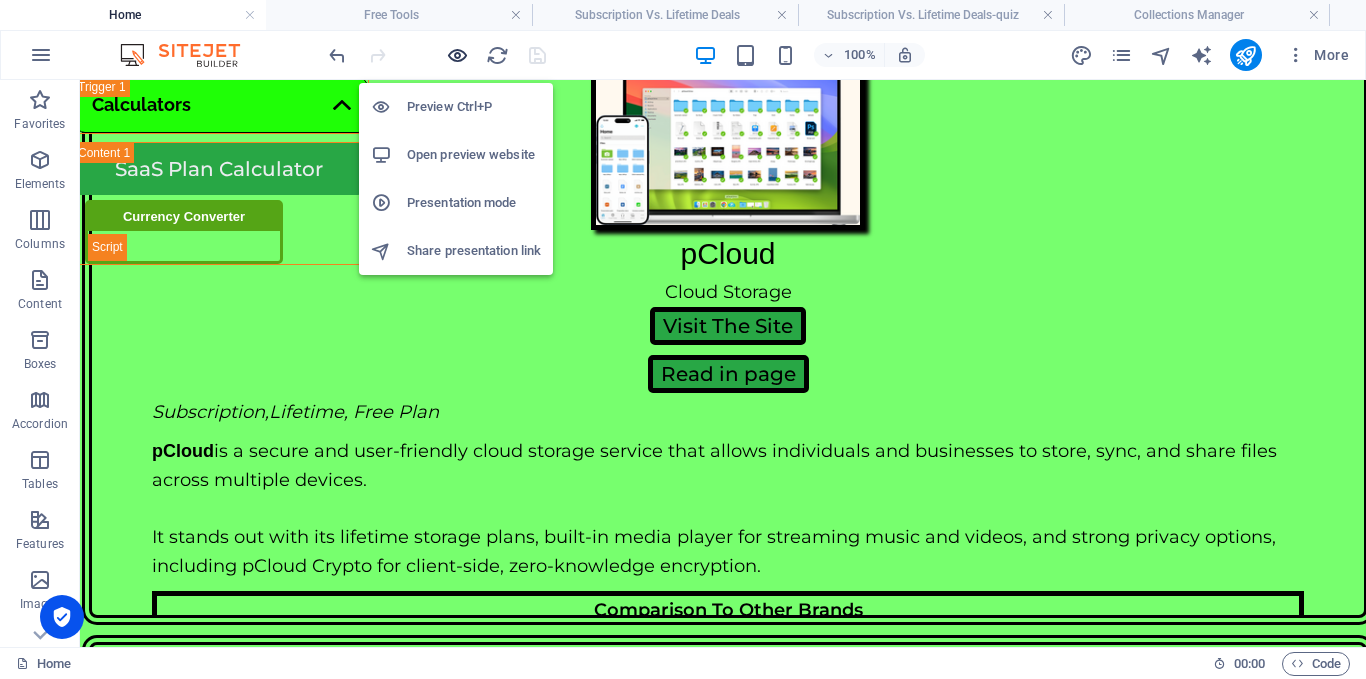 click at bounding box center [457, 55] 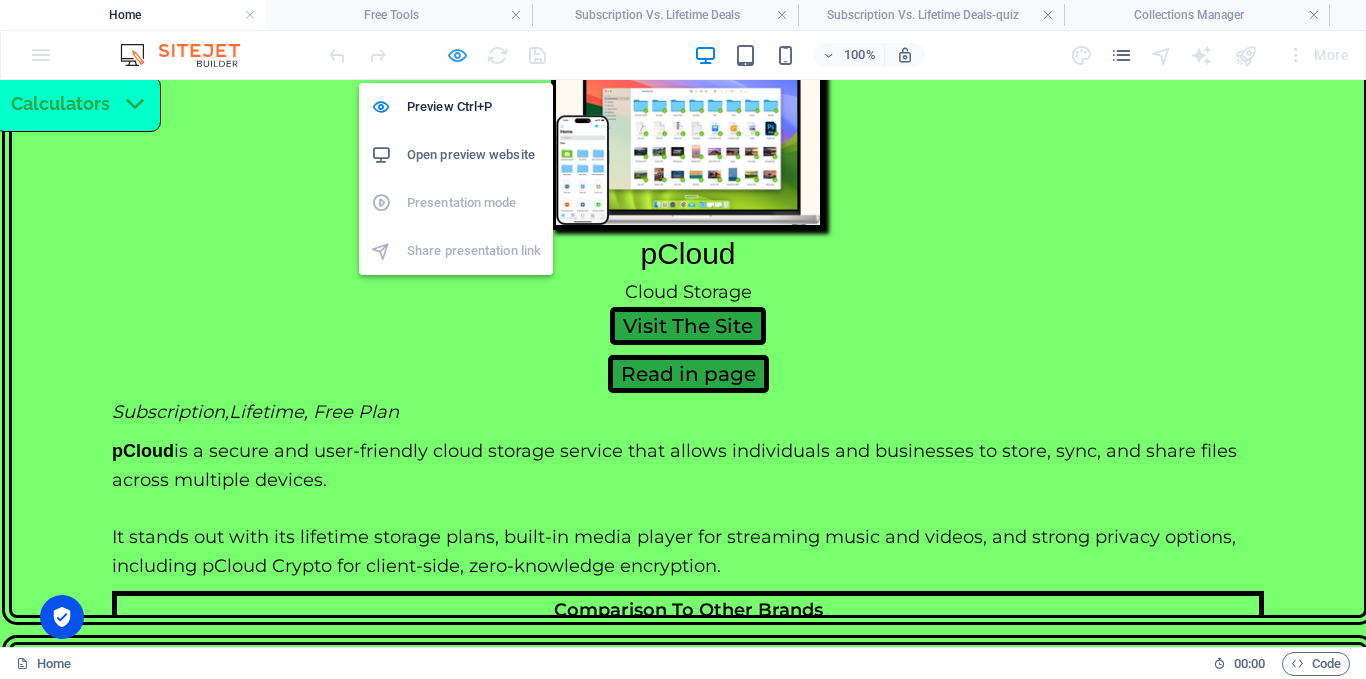 click at bounding box center [457, 55] 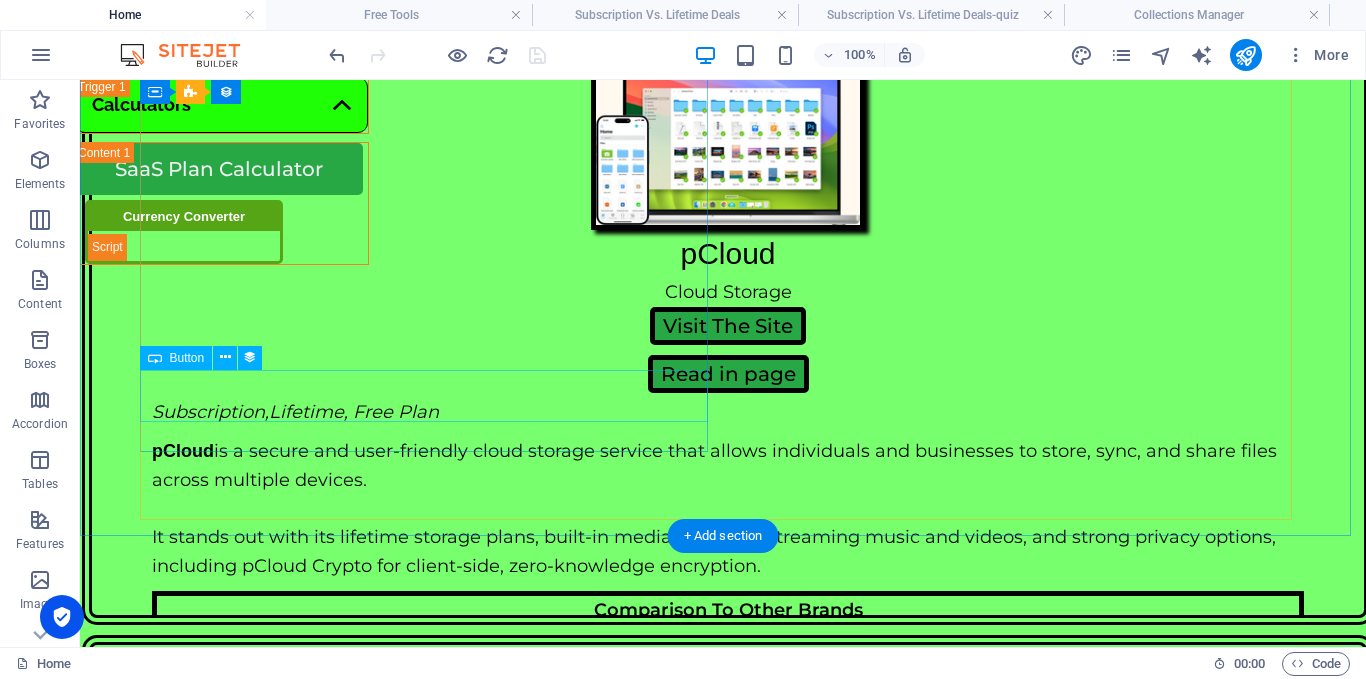 click on "Play Quiz" at bounding box center [723, 4288] 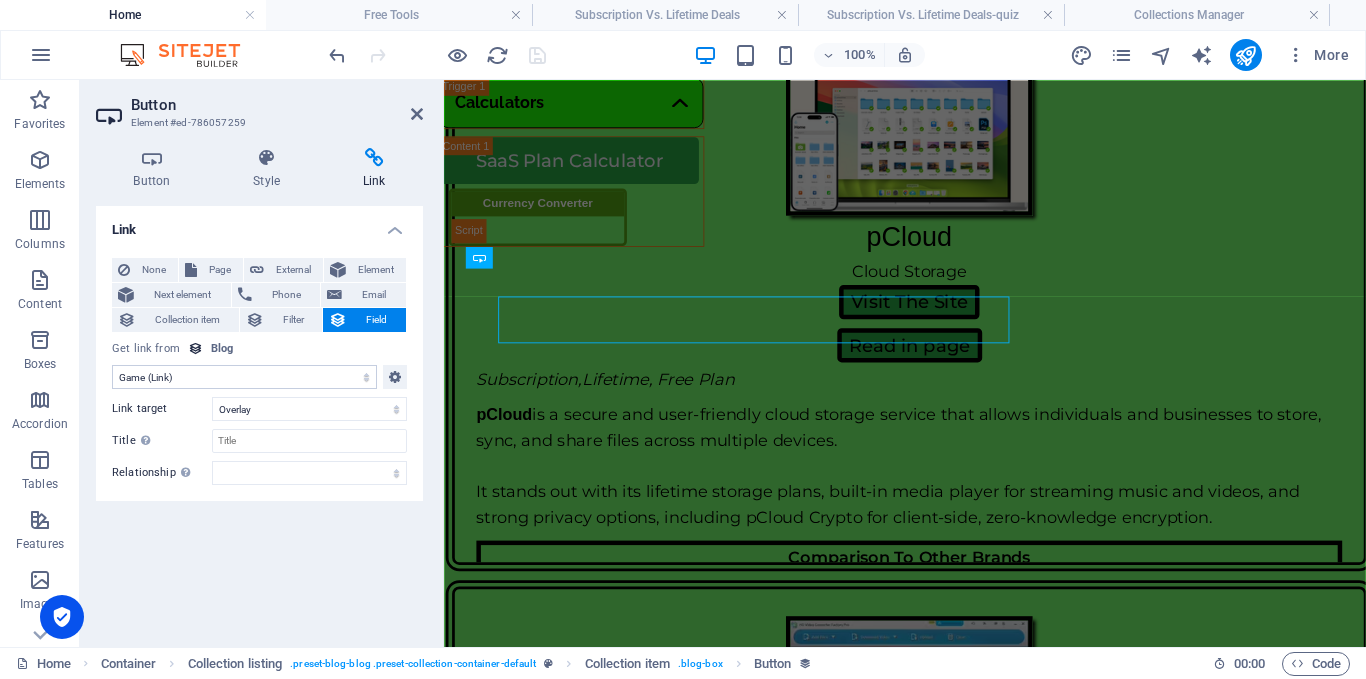 scroll, scrollTop: 4693, scrollLeft: 0, axis: vertical 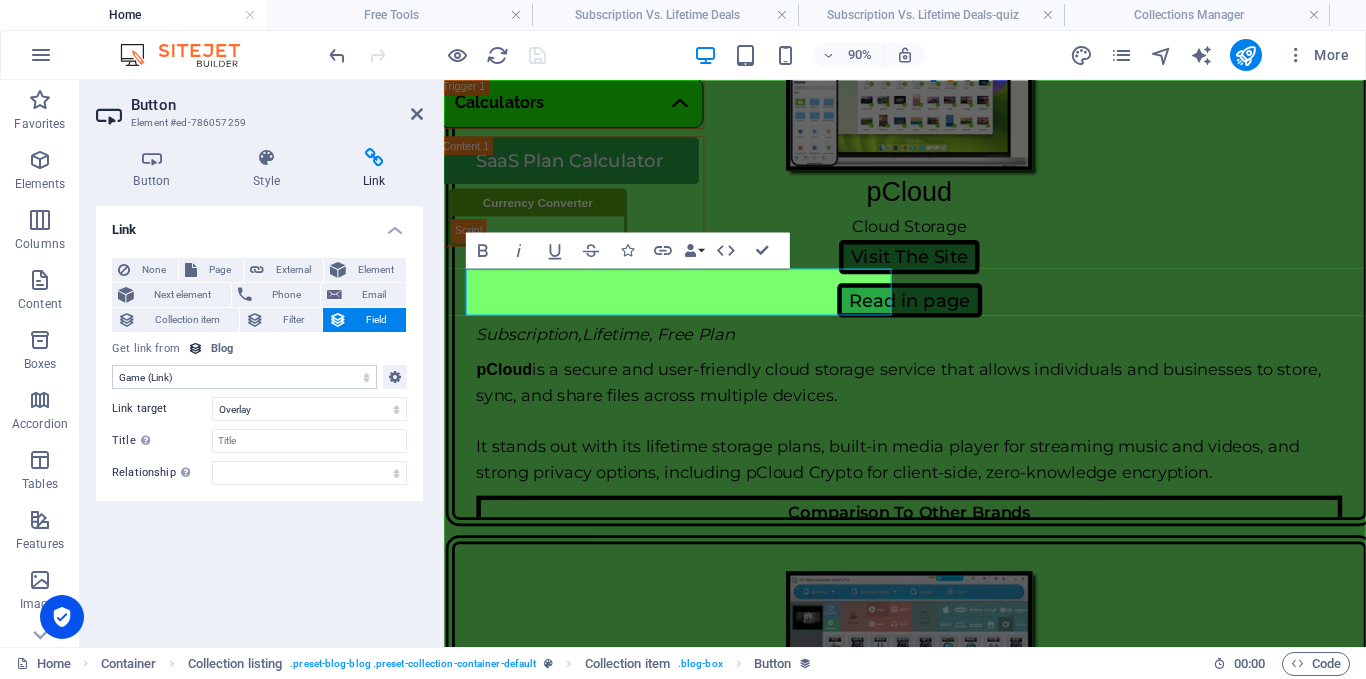 click on "No assignment, content remains static Created at (Date) Updated at (Date) Name (Plain Text) Content (CMS) Slug (Plain Text) Name Display (Rich Text) URL (Link) Image (File) Update Date (Date) Game (Link)" at bounding box center (244, 377) 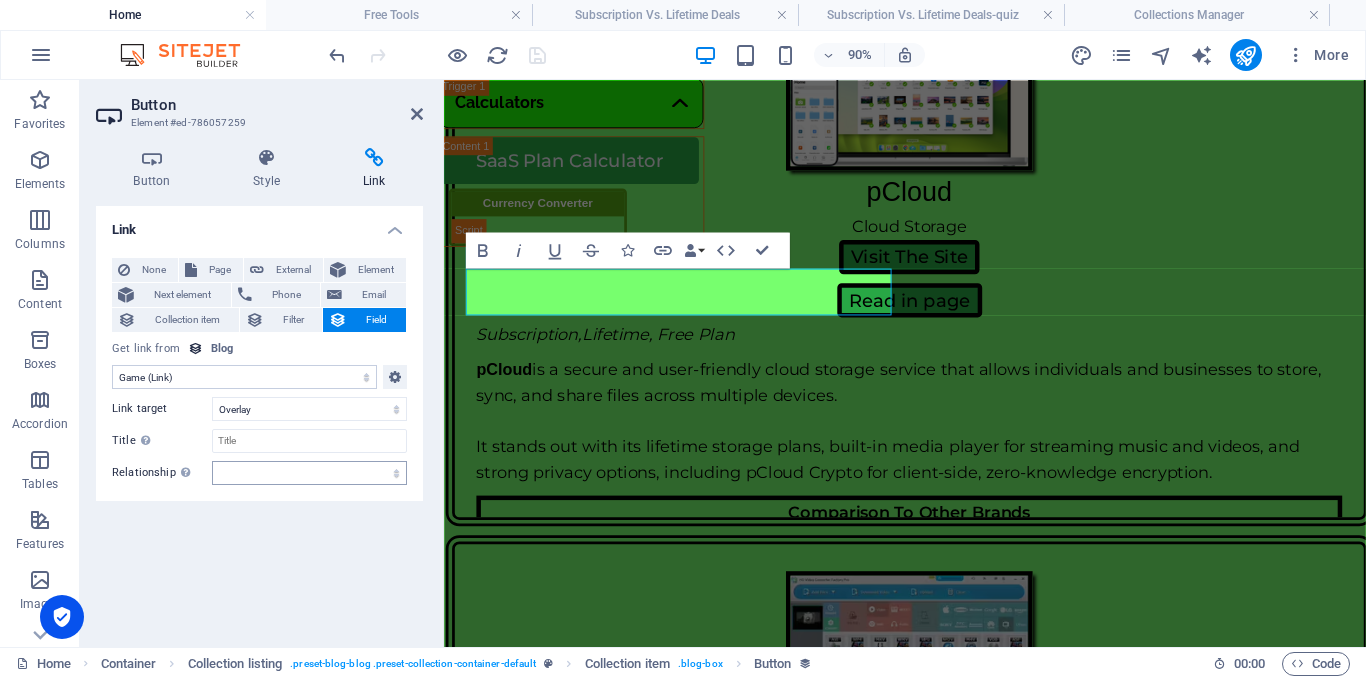 click on "No assignment, content remains static Created at (Date) Updated at (Date) Name (Plain Text) Content (CMS) Slug (Plain Text) Name Display (Rich Text) URL (Link) Image (File) Update Date (Date) Game (Link)" at bounding box center (244, 377) 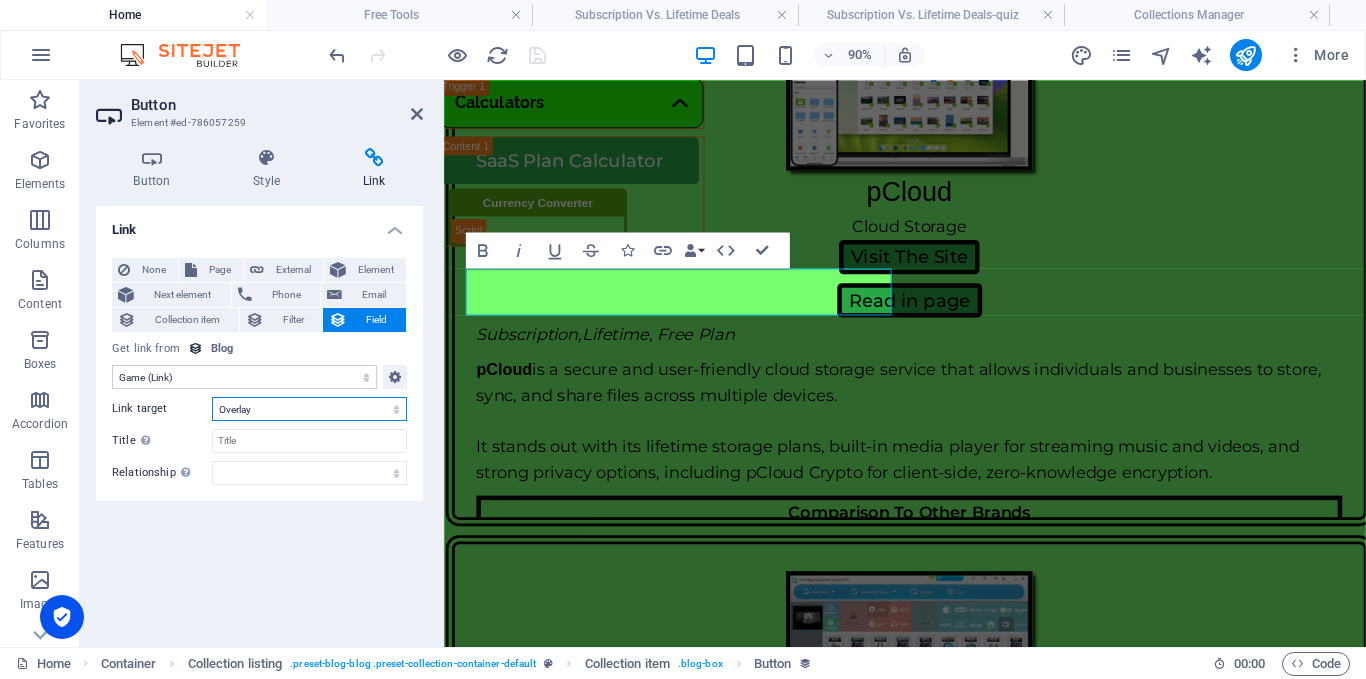 click on "New tab Same tab Overlay" at bounding box center (309, 409) 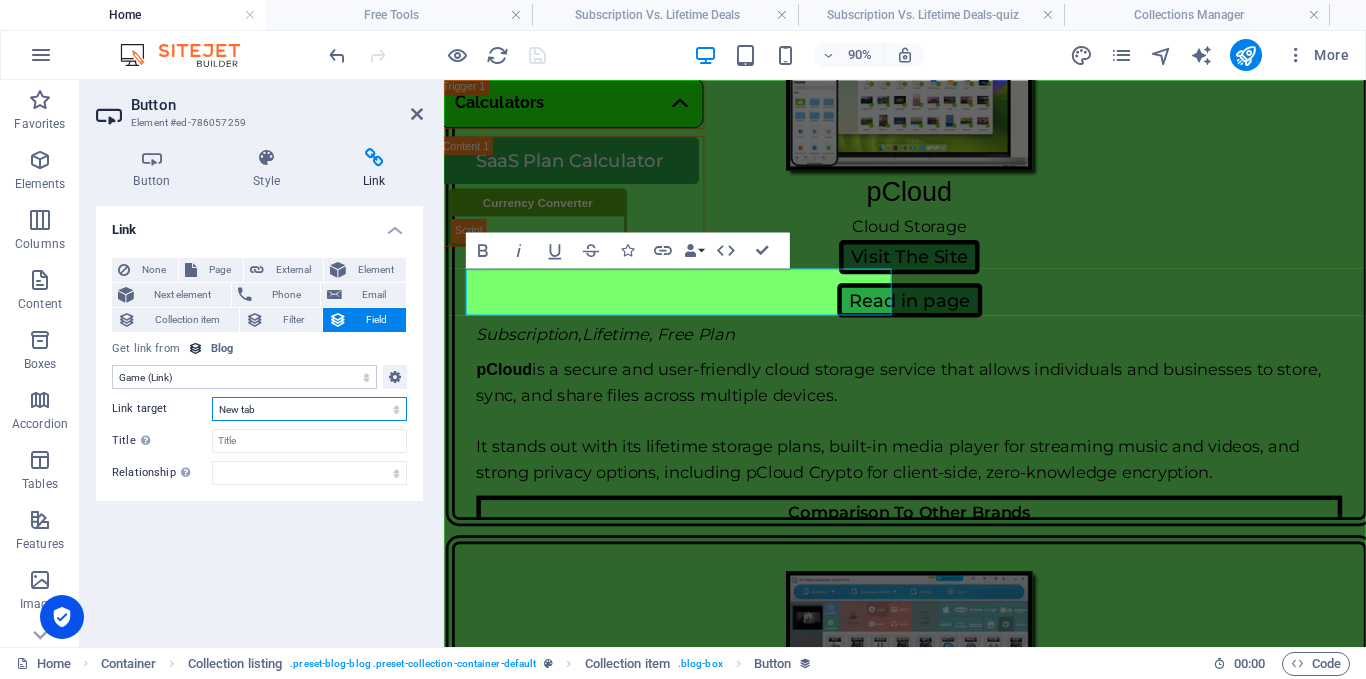 click on "New tab Same tab Overlay" at bounding box center (309, 409) 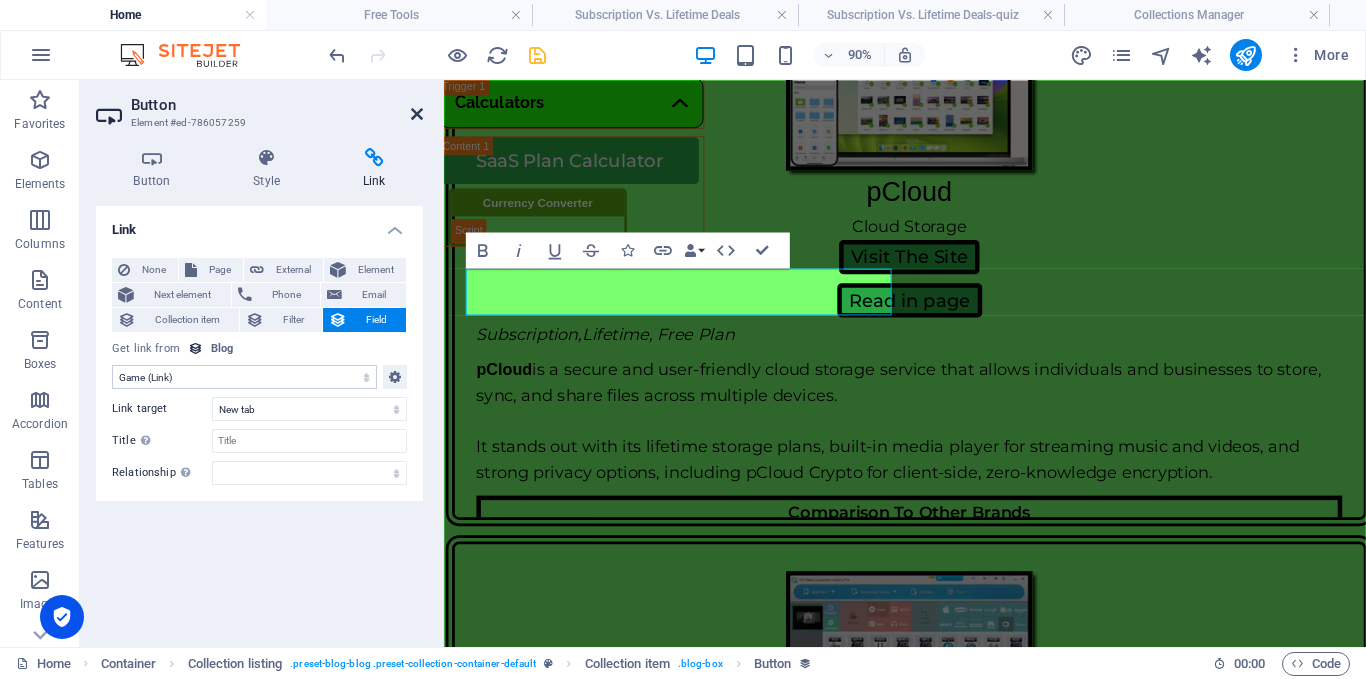 click at bounding box center (417, 114) 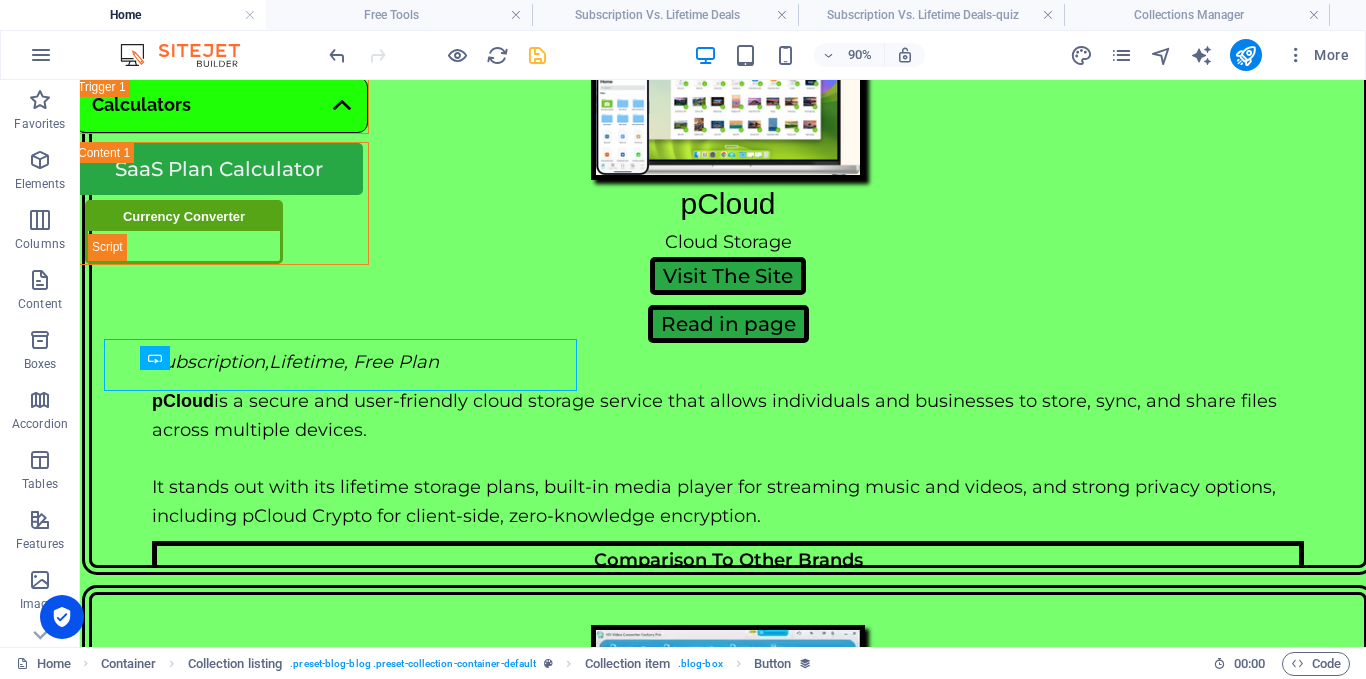 scroll, scrollTop: 4643, scrollLeft: 0, axis: vertical 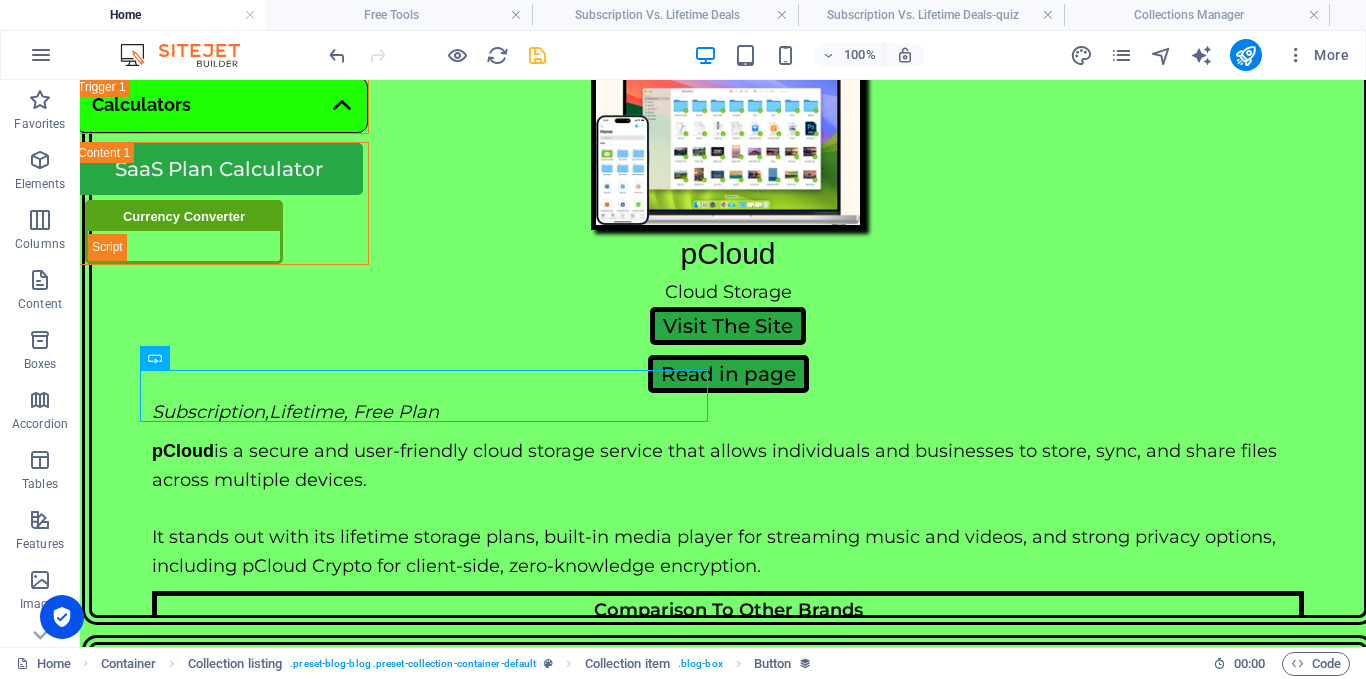 click at bounding box center (537, 55) 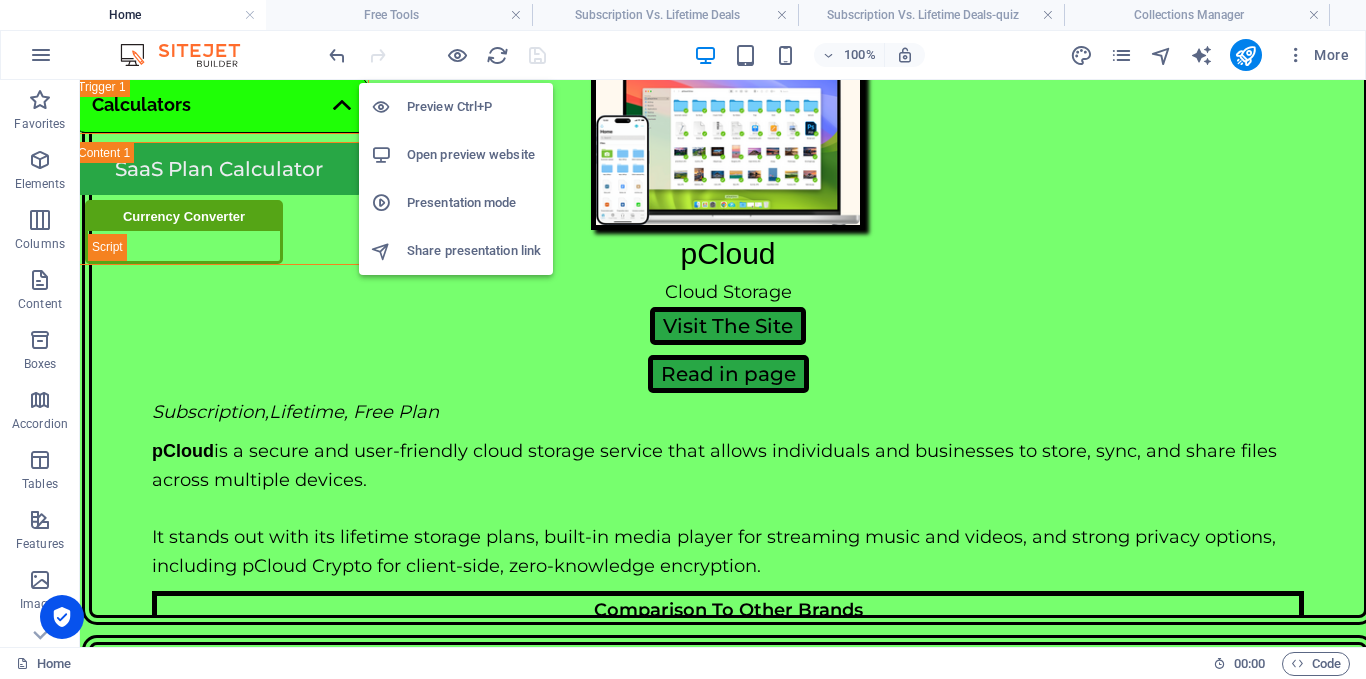 click on "Open preview website" at bounding box center [474, 155] 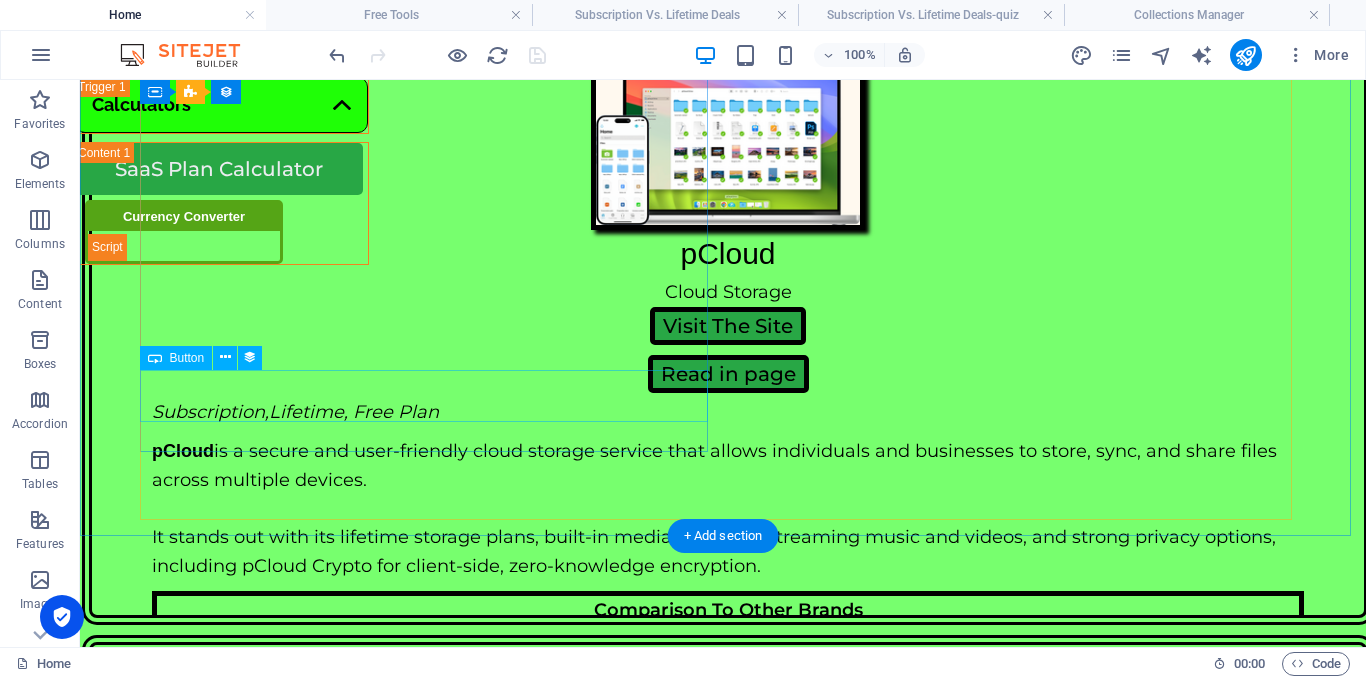 click on "Play Quiz" at bounding box center (723, 4288) 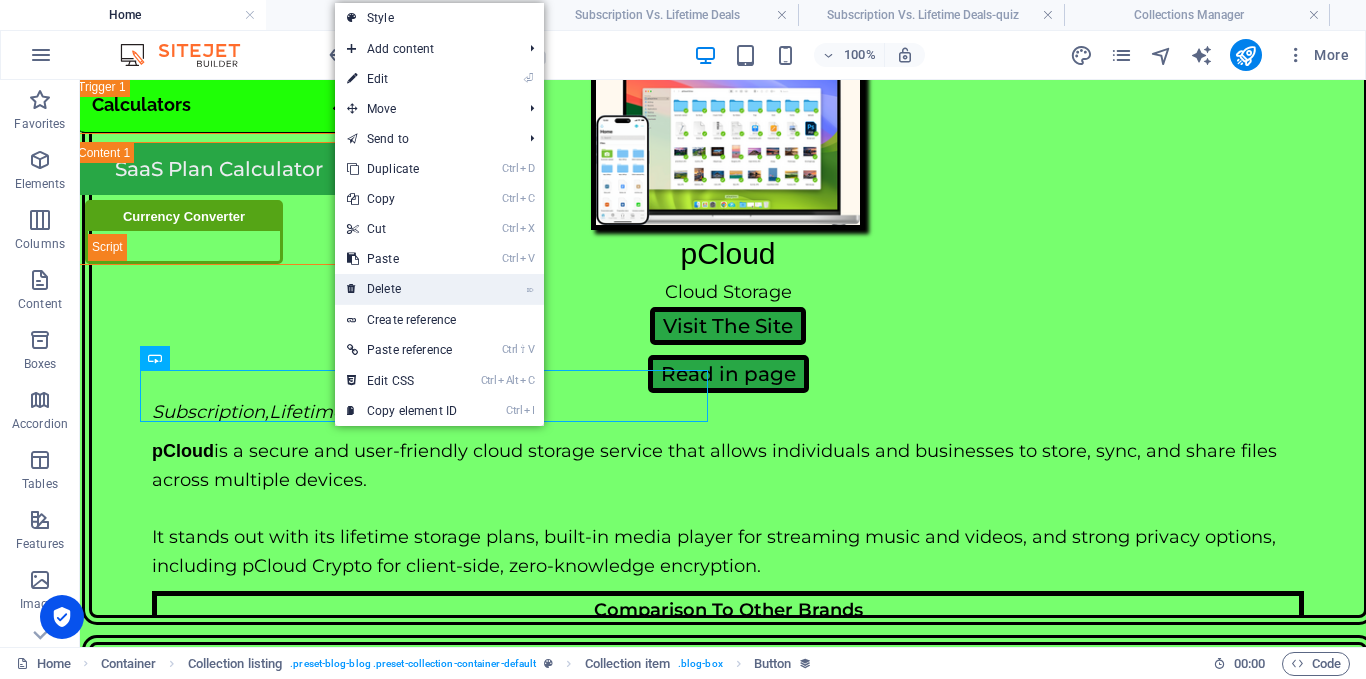 click on "⌦  Delete" at bounding box center [402, 289] 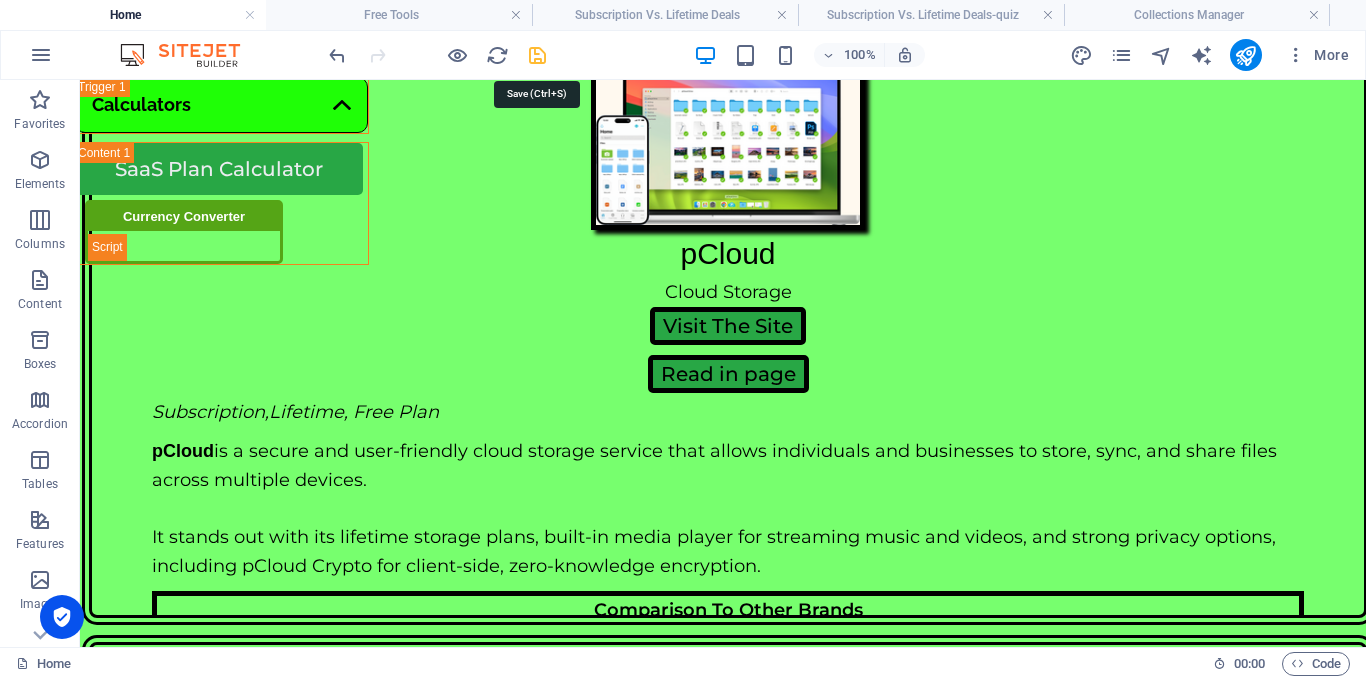 click at bounding box center [537, 55] 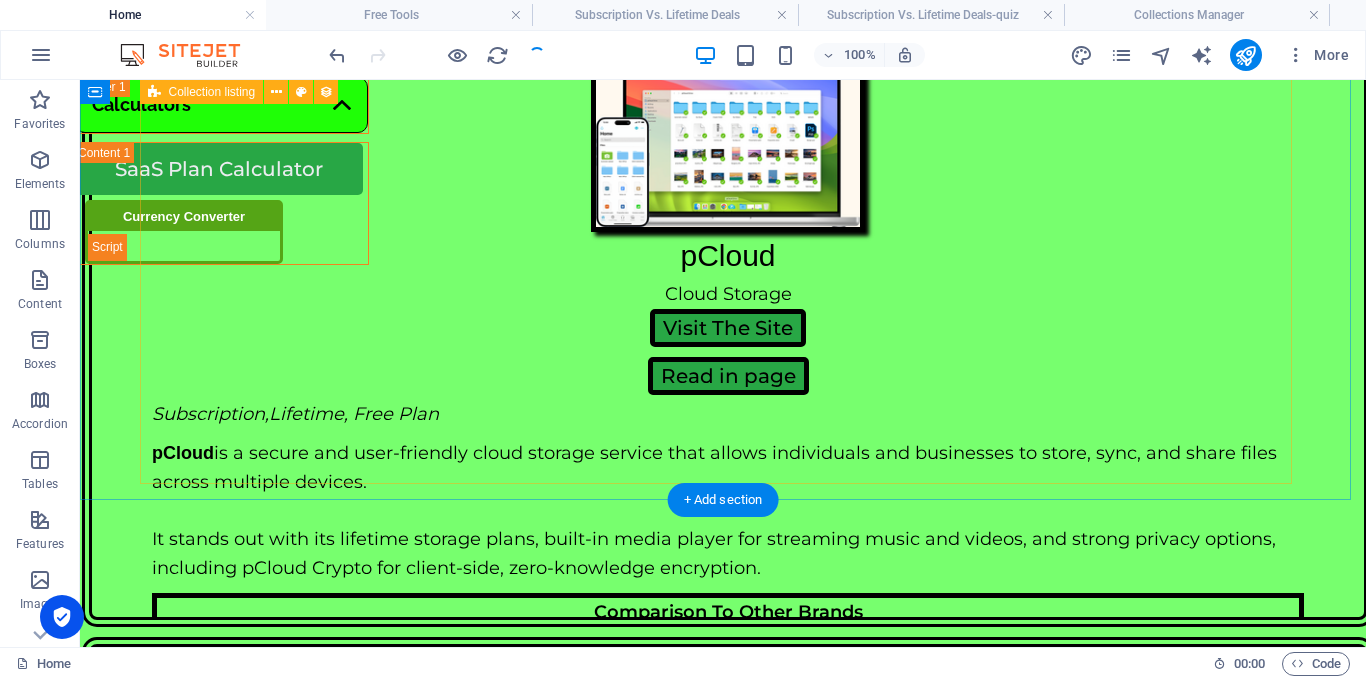 scroll, scrollTop: 4543, scrollLeft: 0, axis: vertical 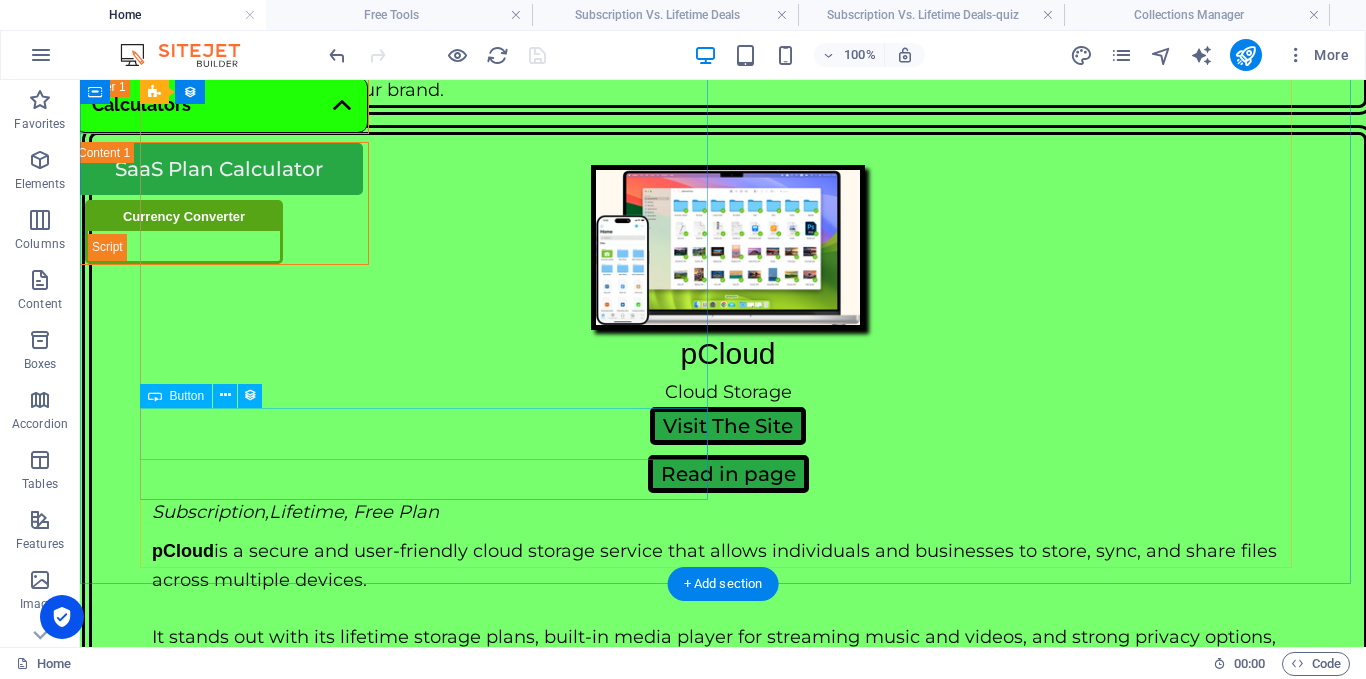 click on "Read" at bounding box center (723, 4326) 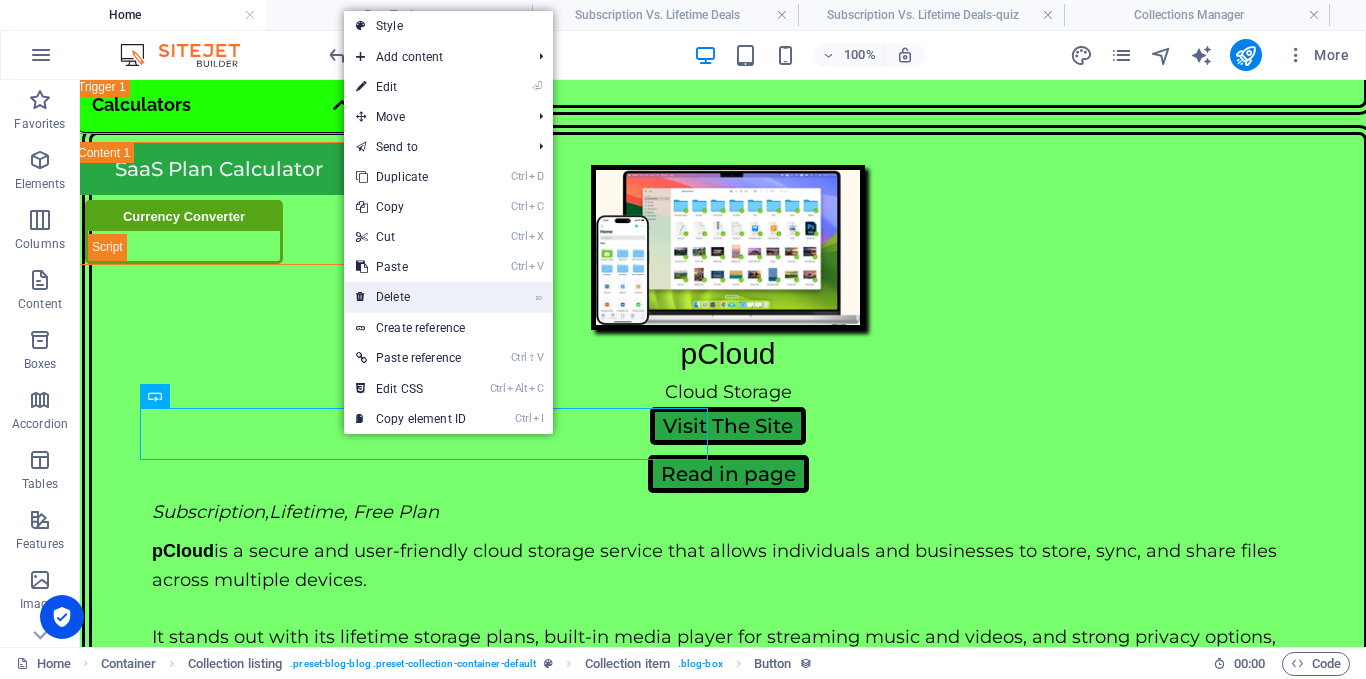 click on "⌦  Delete" at bounding box center [411, 297] 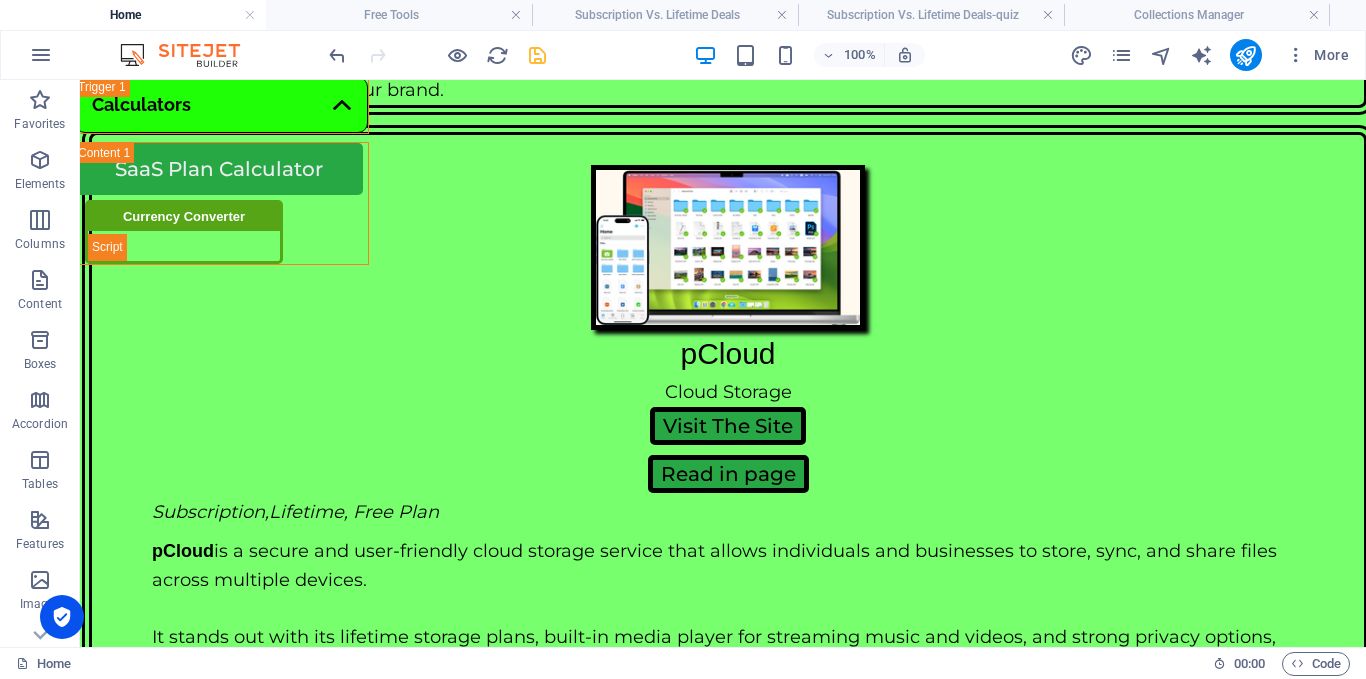 click at bounding box center (437, 55) 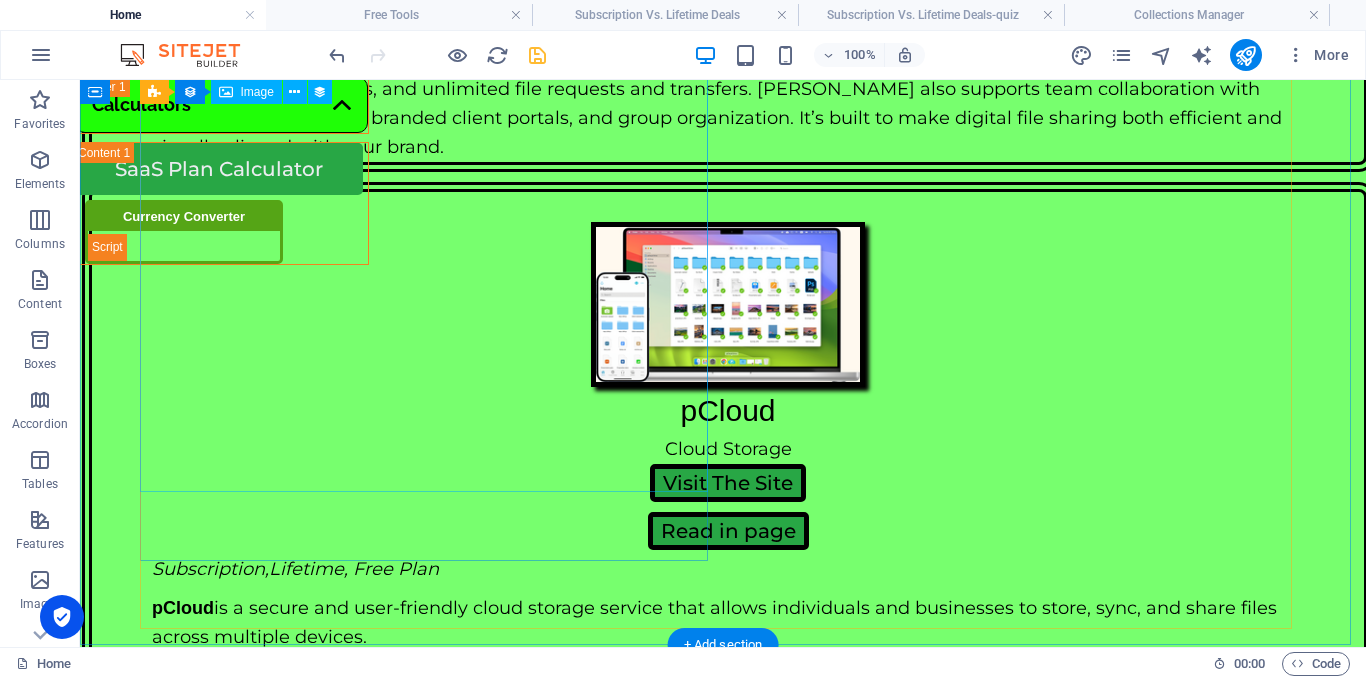 scroll, scrollTop: 4343, scrollLeft: 0, axis: vertical 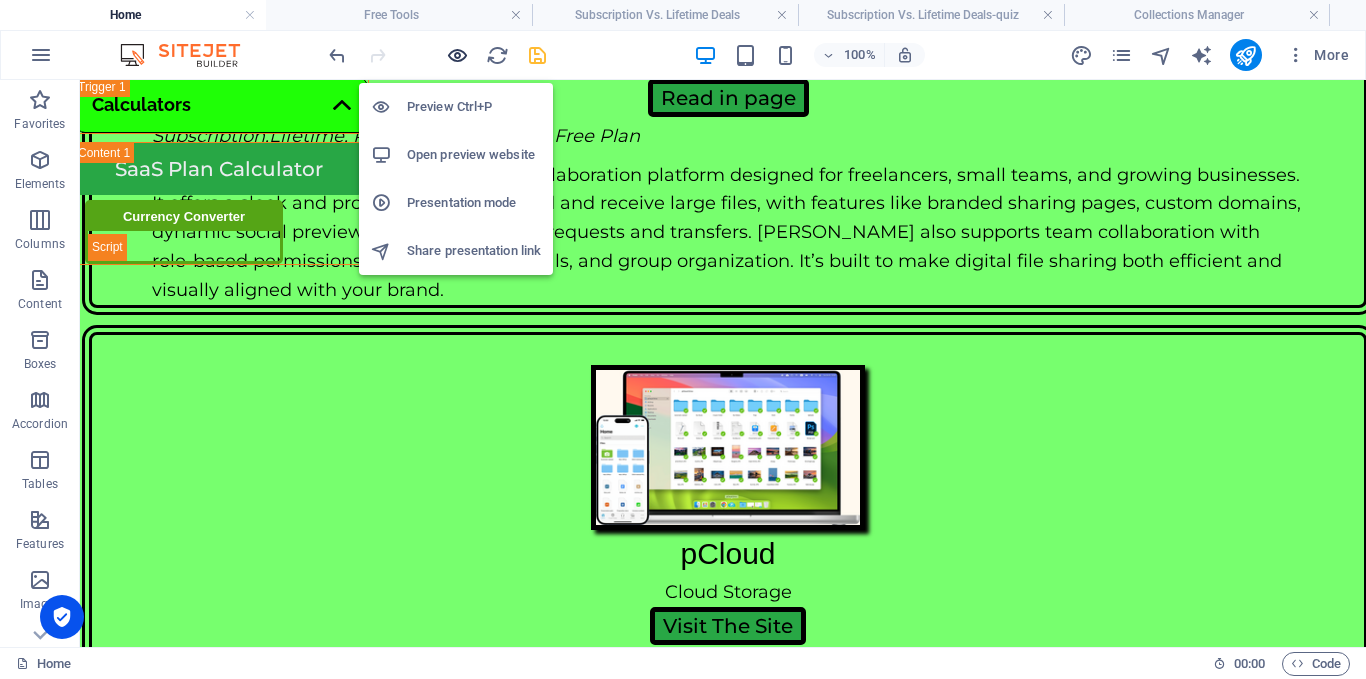click at bounding box center [457, 55] 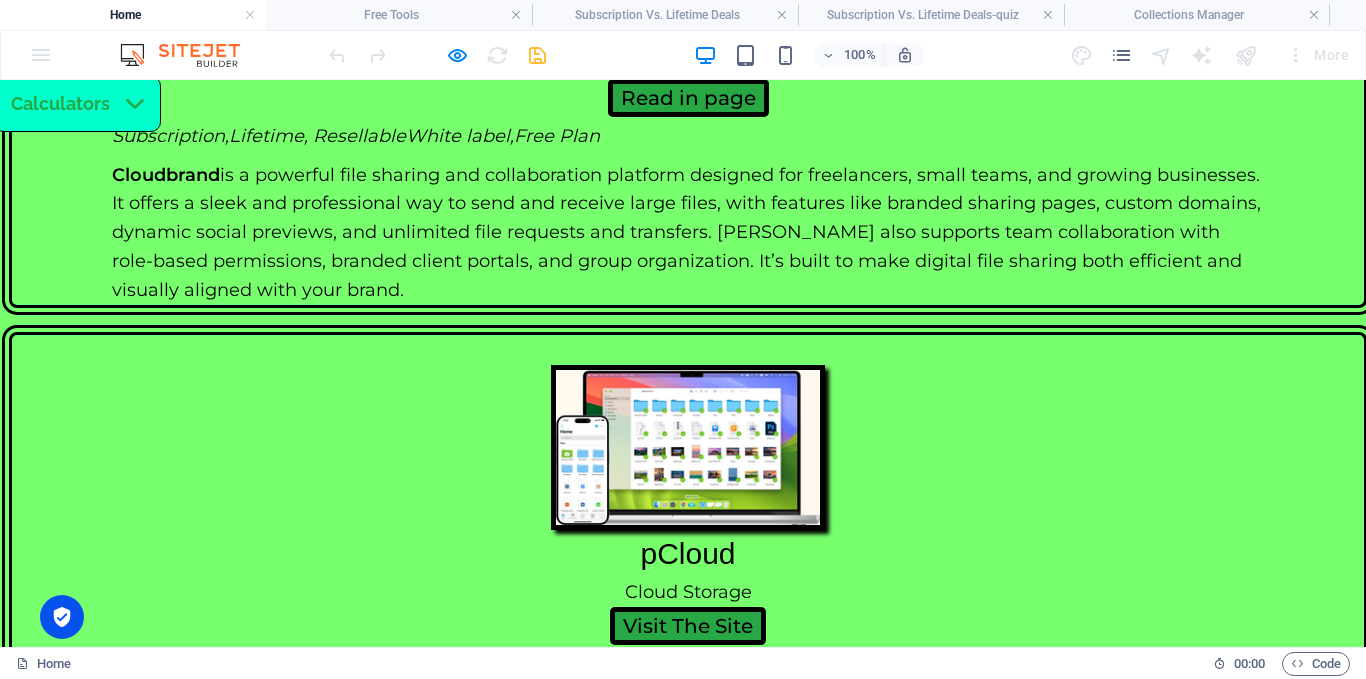 click at bounding box center [790, 3965] 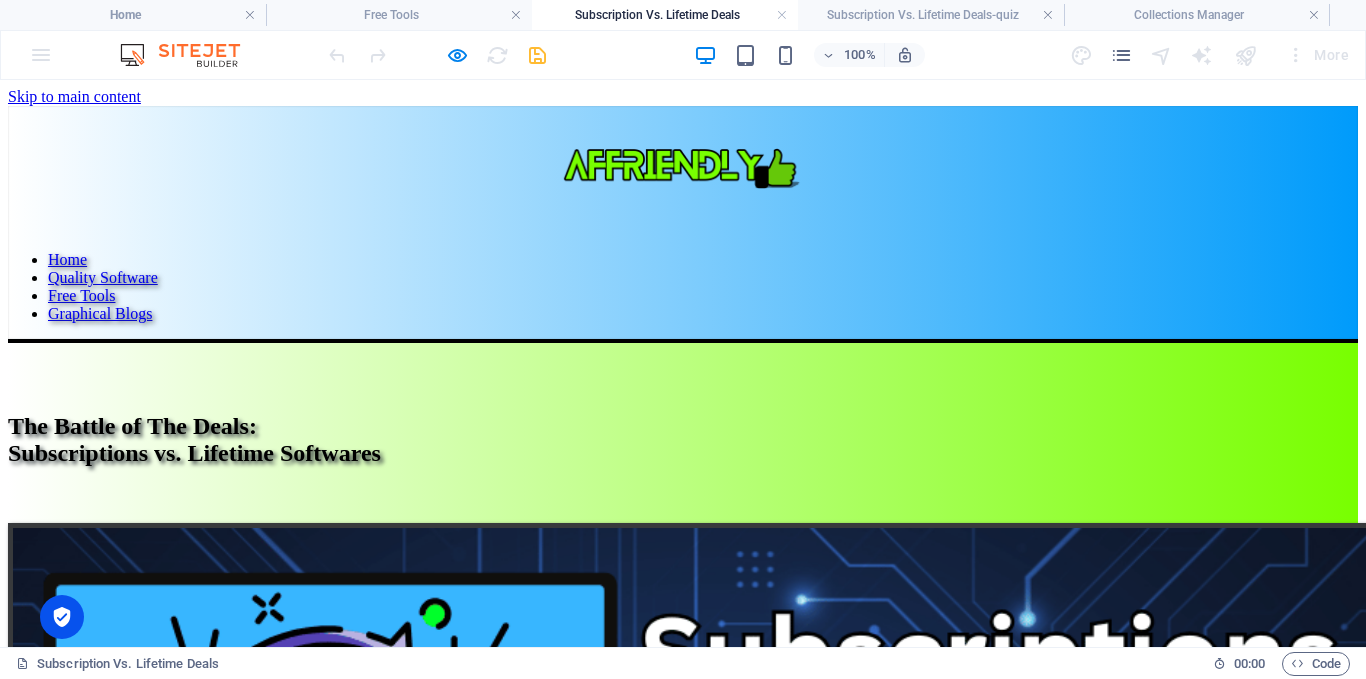scroll, scrollTop: 8189, scrollLeft: 0, axis: vertical 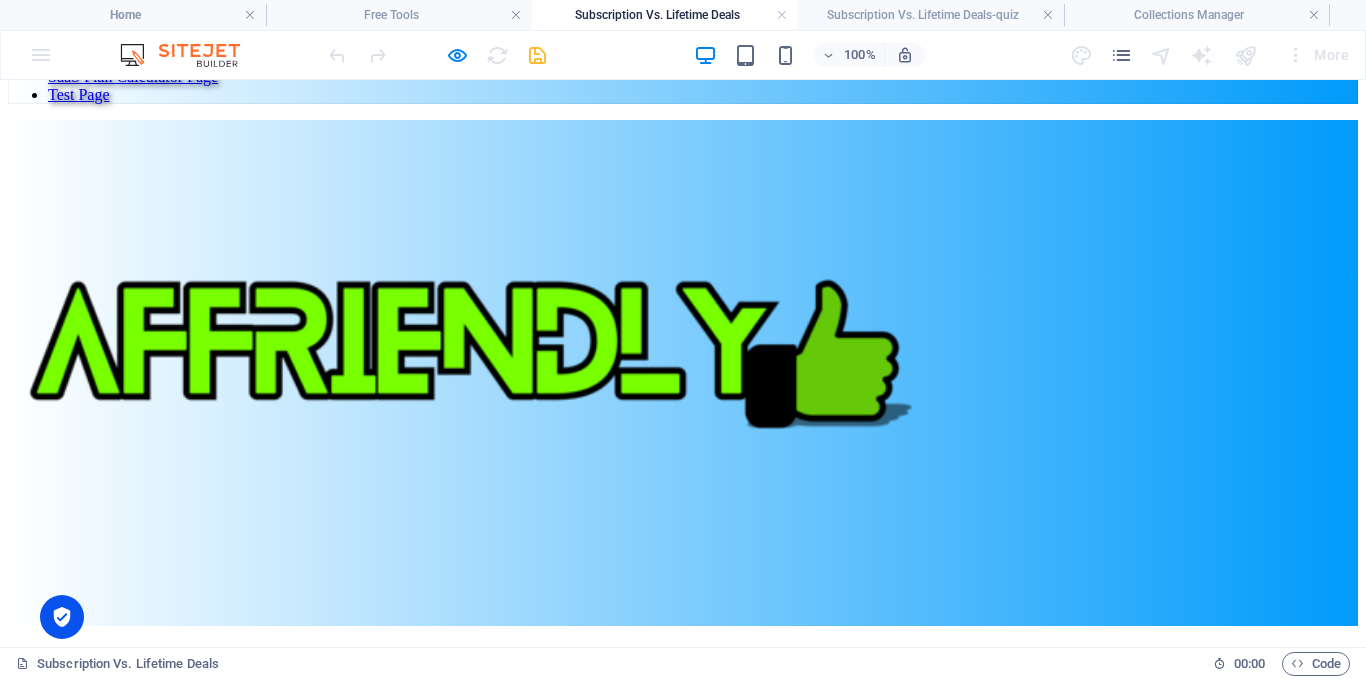 click on "Play Quiz" at bounding box center [682, -284] 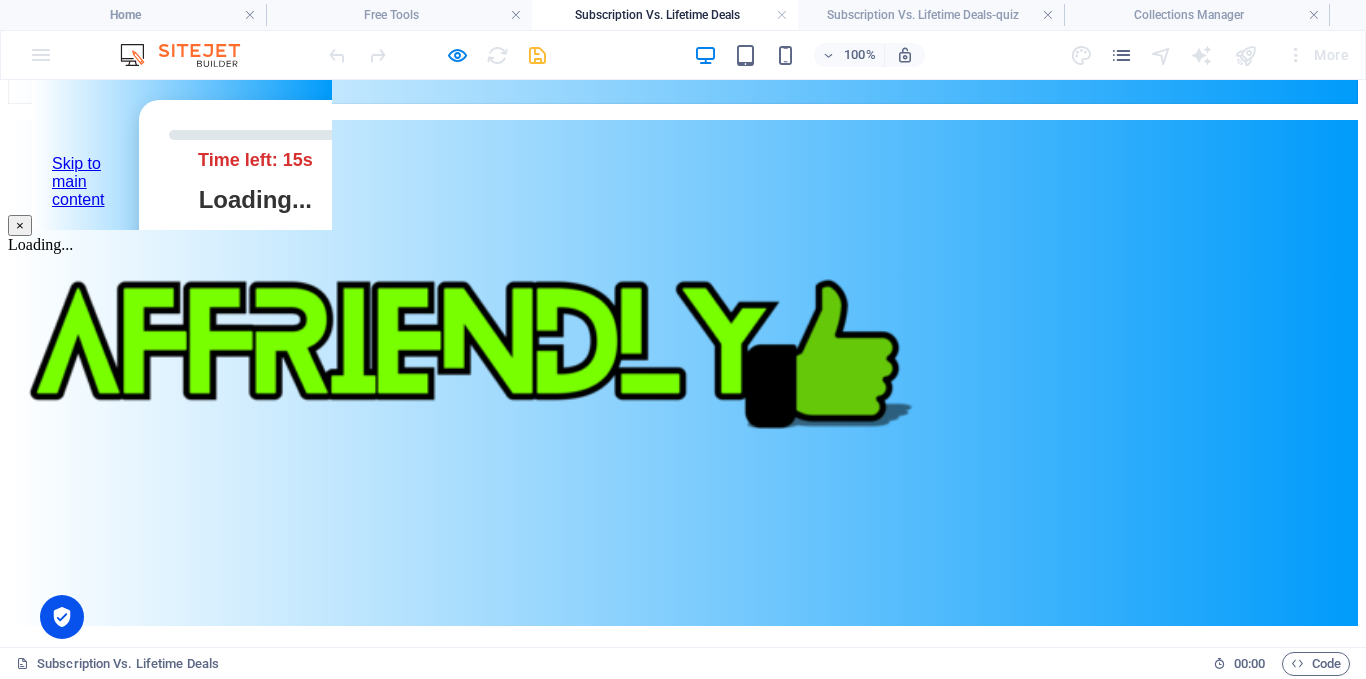 scroll, scrollTop: 0, scrollLeft: 0, axis: both 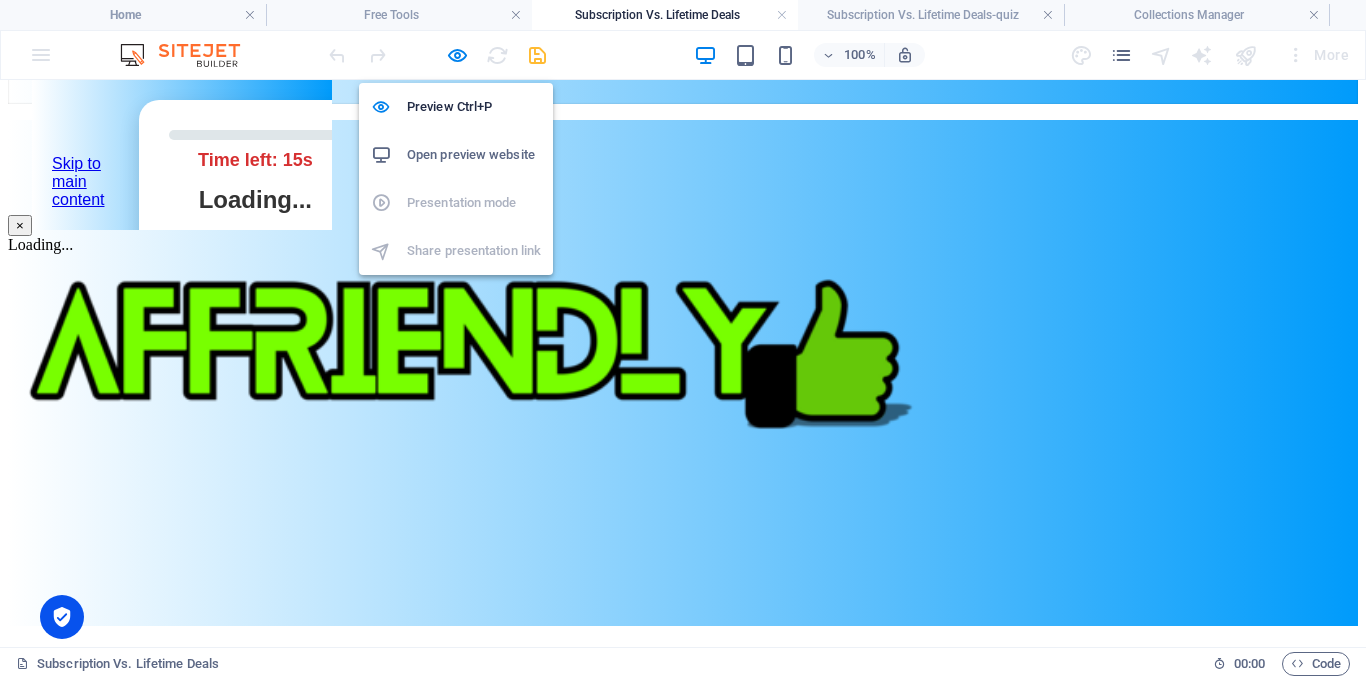 click on "Open preview website" at bounding box center (474, 155) 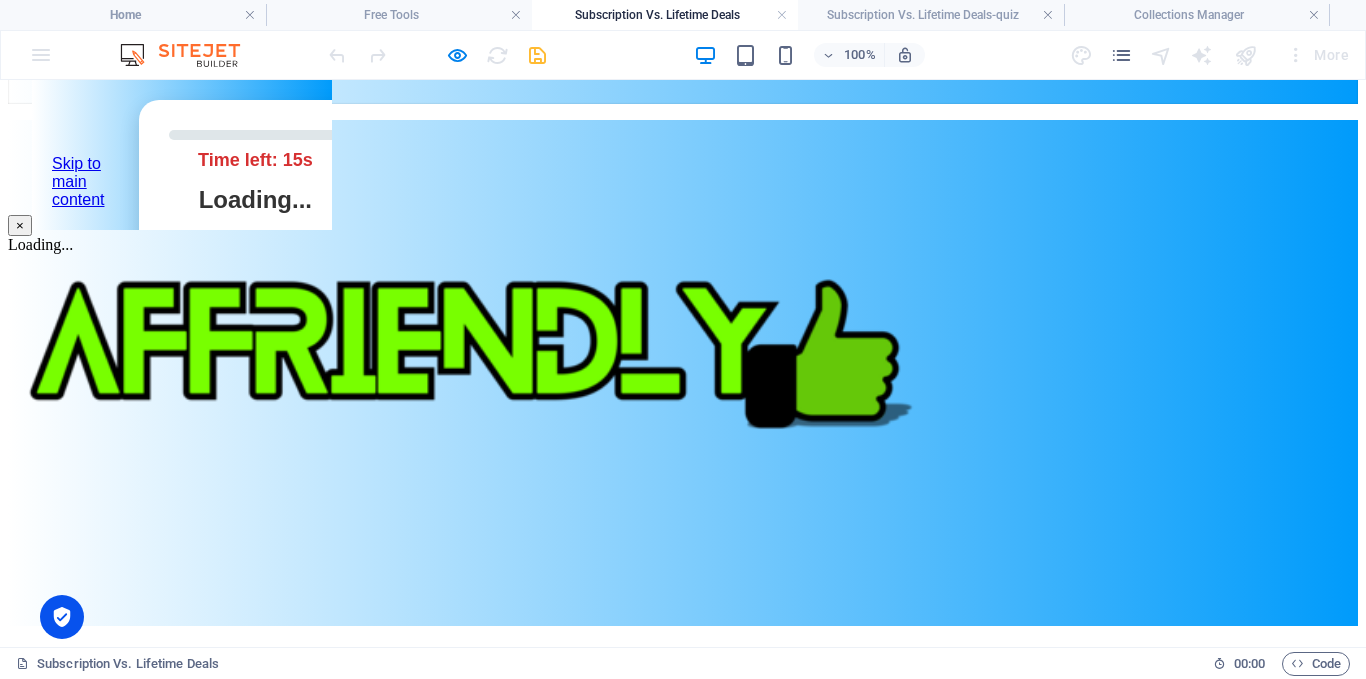 click on "Time left: 15s" at bounding box center [254, 160] 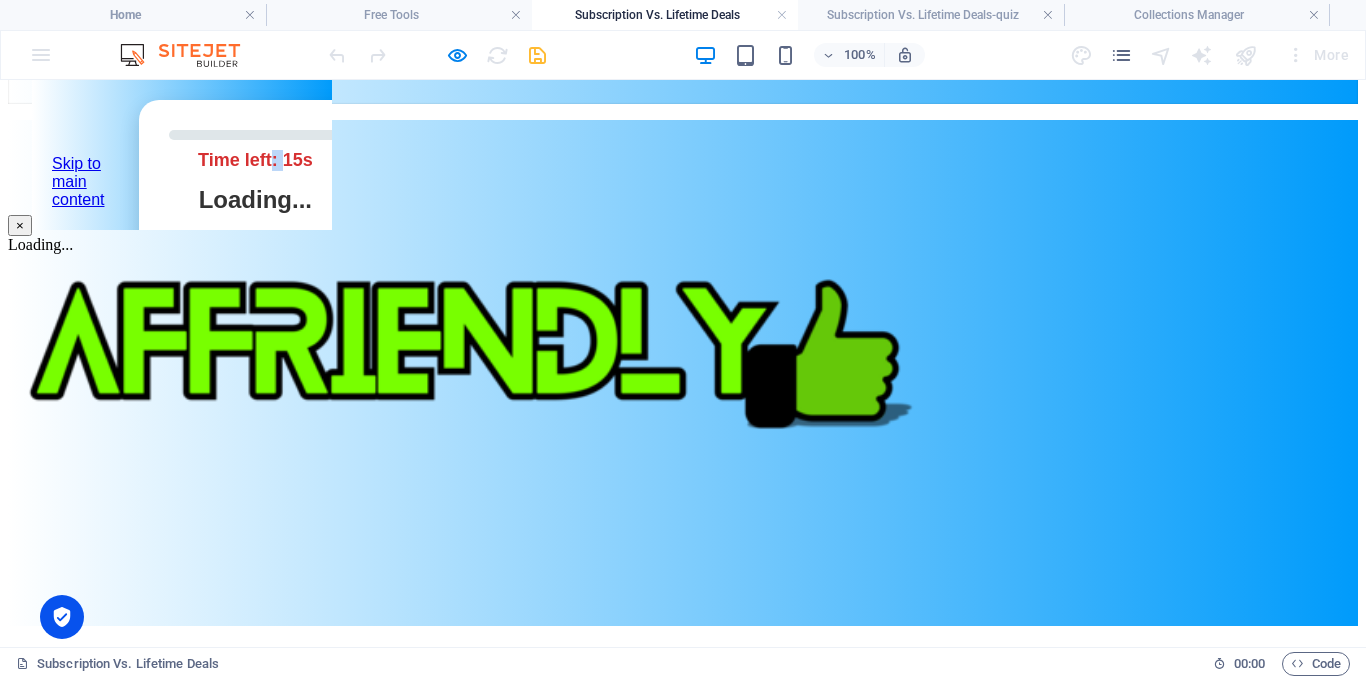 click on "Time left: 15s" at bounding box center (254, 160) 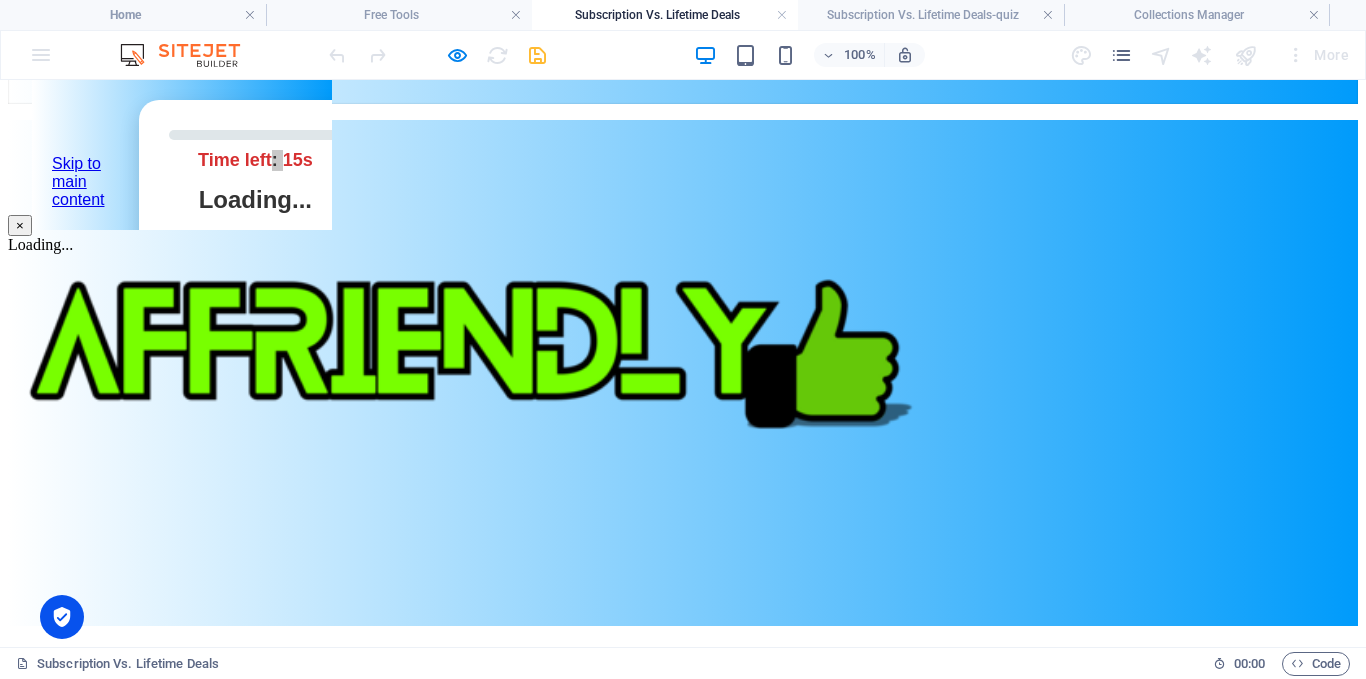 click on "×" at bounding box center [20, 225] 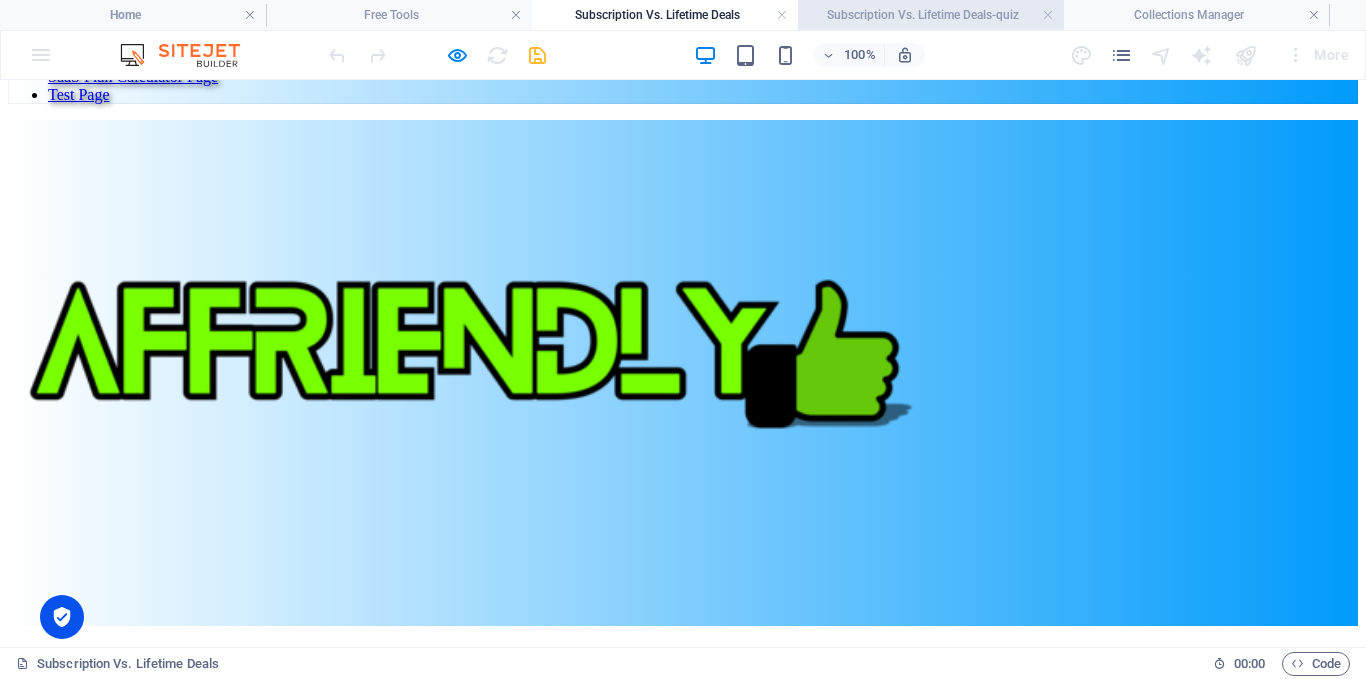 click on "Subscription Vs. Lifetime Deals-quiz" at bounding box center (931, 15) 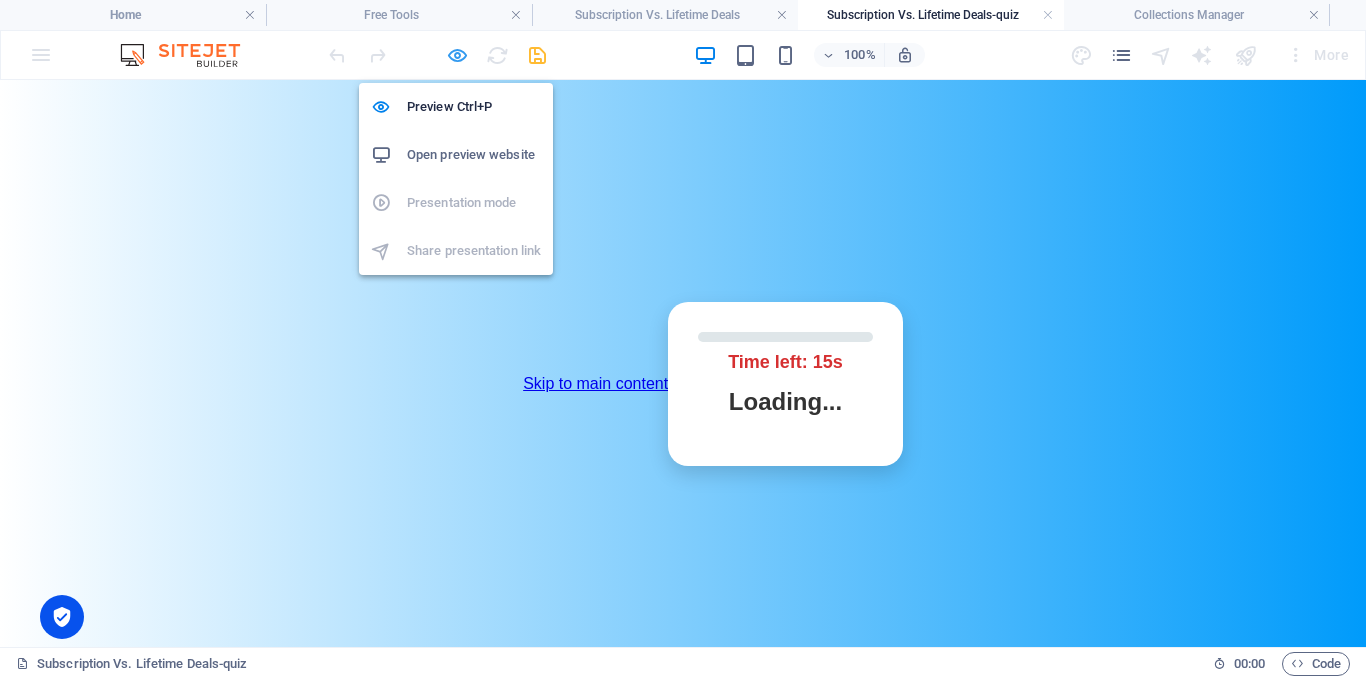 drag, startPoint x: 452, startPoint y: 56, endPoint x: 533, endPoint y: 152, distance: 125.60653 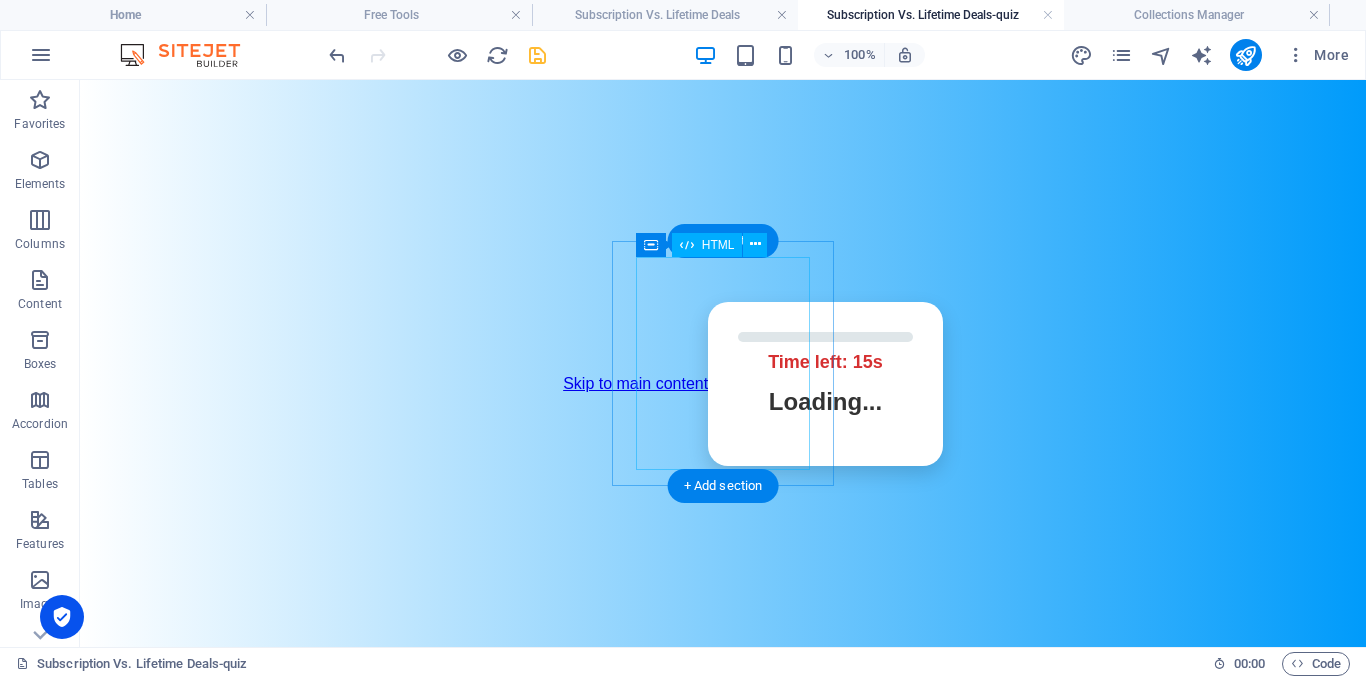click on "Affriendly Quiz
Time left: 15s
Loading...
Next Question" at bounding box center [795, 384] 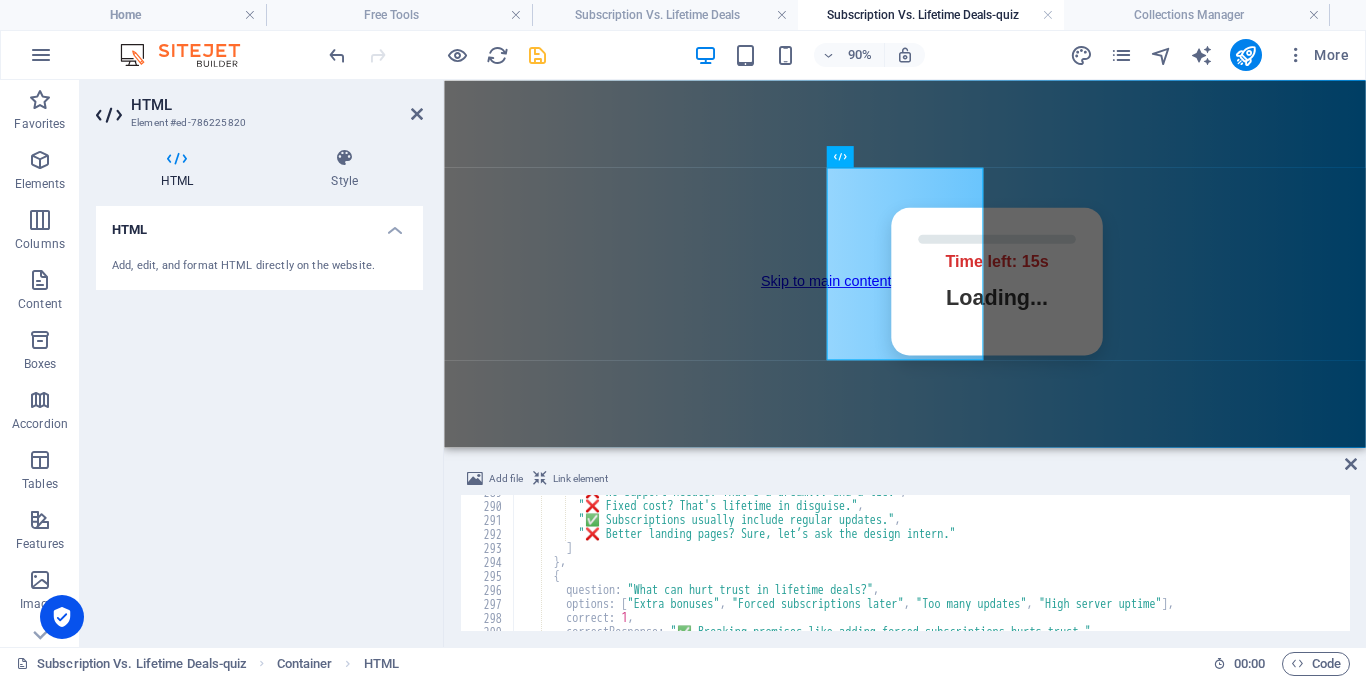 scroll, scrollTop: 4102, scrollLeft: 0, axis: vertical 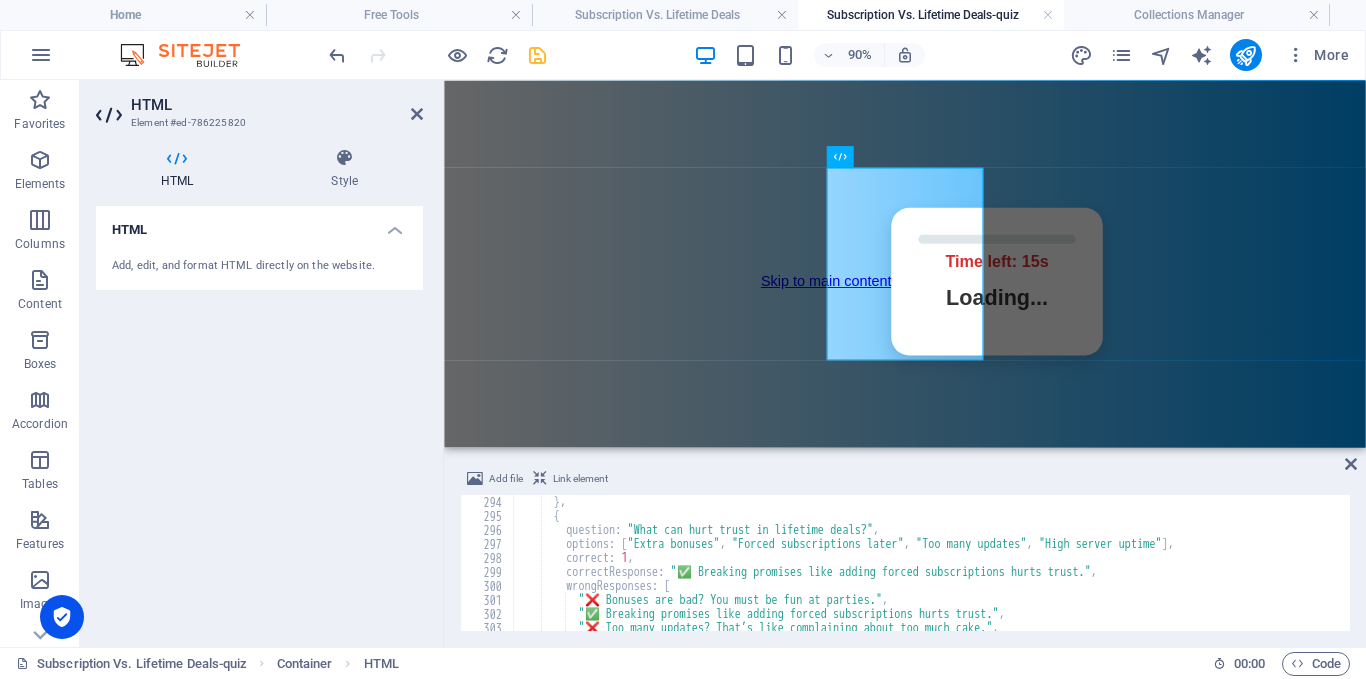 click on "} ,         {           question :   "What can hurt trust in lifetime deals?" ,           options :   [ "Extra bonuses" ,   "Forced subscriptions later" ,   "Too many updates" ,   "High server uptime" ] ,           correct :   1 ,           correctResponse :   "✅ Breaking promises like adding forced subscriptions hurts trust." ,           wrongResponses :   [              "❌ Bonuses are bad? You must be fun at parties." ,              "✅ Breaking promises like adding forced subscriptions hurts trust." ,              "❌ Too many updates? That’s like complaining about too much cake." ,              "❌ High uptime... how dare they!"" at bounding box center [961, 575] 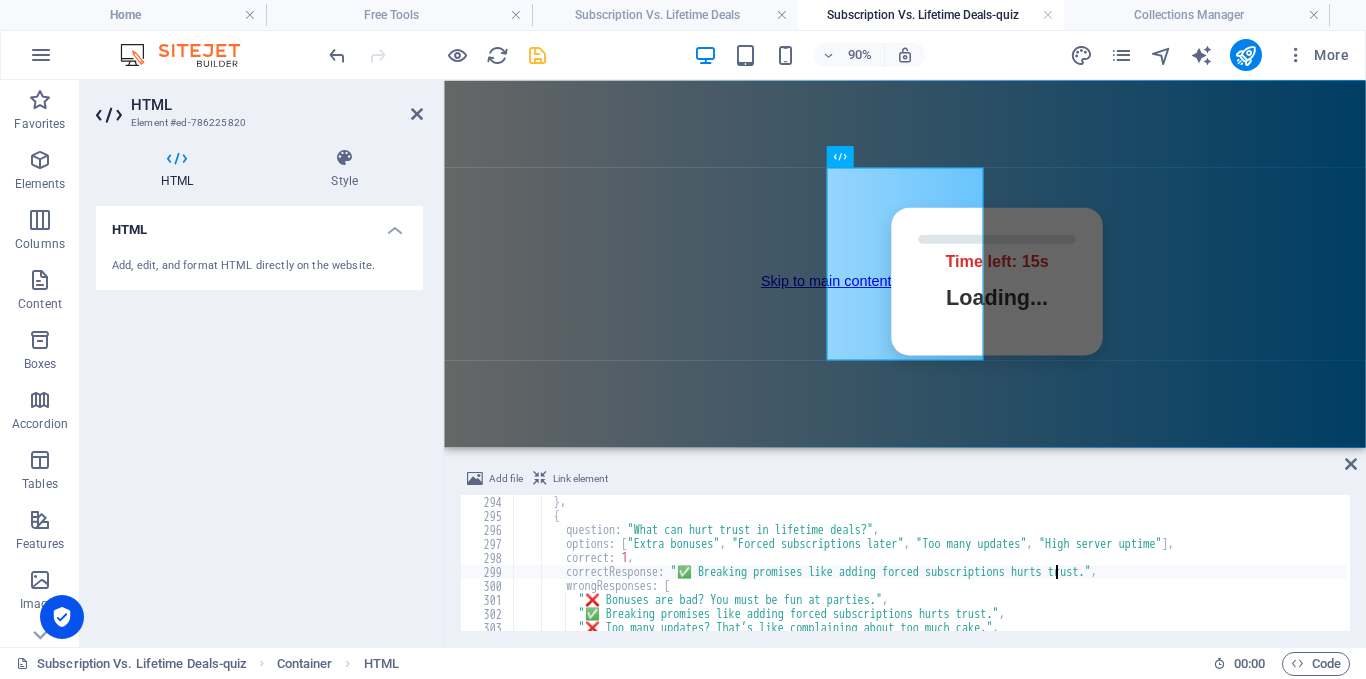 click on "} ,         {           question :   "What can hurt trust in lifetime deals?" ,           options :   [ "Extra bonuses" ,   "Forced subscriptions later" ,   "Too many updates" ,   "High server uptime" ] ,           correct :   1 ,           correctResponse :   "✅ Breaking promises like adding forced subscriptions hurts trust." ,           wrongResponses :   [              "❌ Bonuses are bad? You must be fun at parties." ,              "✅ Breaking promises like adding forced subscriptions hurts trust." ,              "❌ Too many updates? That’s like complaining about too much cake." ,              "❌ High uptime... how dare they!"" at bounding box center [961, 575] 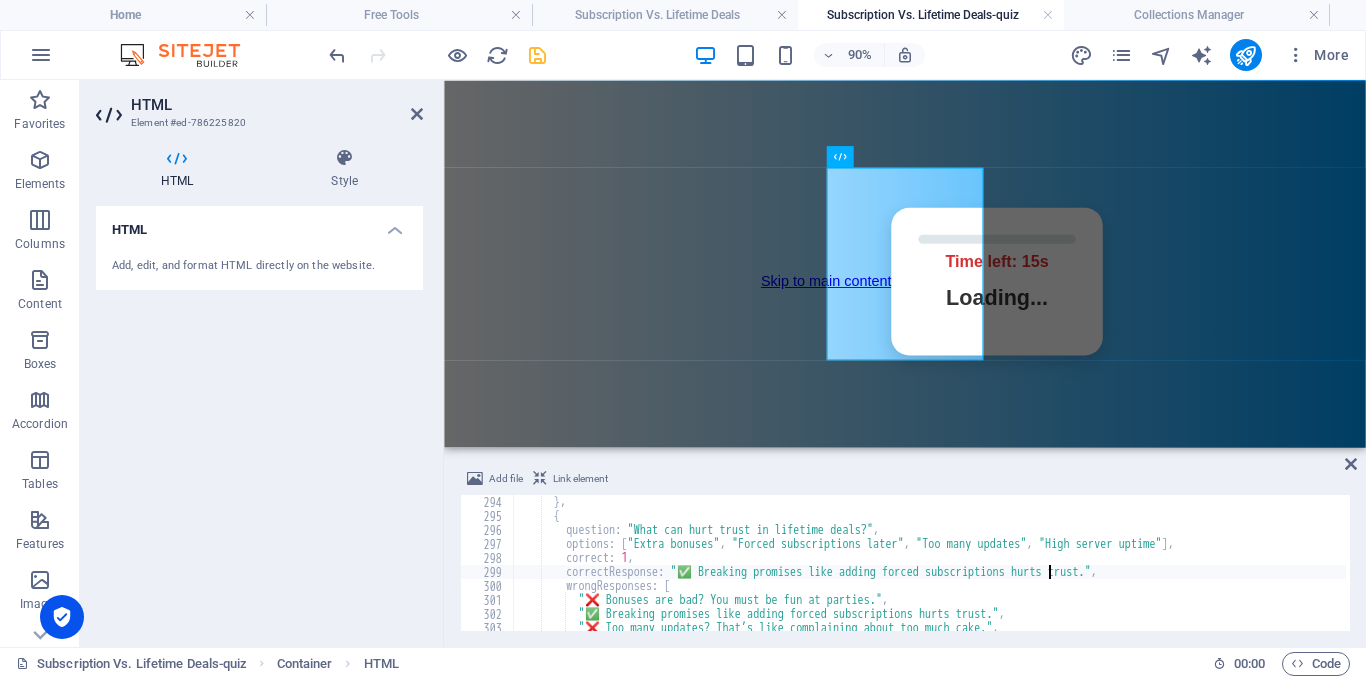 click on "} ,         {           question :   "What can hurt trust in lifetime deals?" ,           options :   [ "Extra bonuses" ,   "Forced subscriptions later" ,   "Too many updates" ,   "High server uptime" ] ,           correct :   1 ,           correctResponse :   "✅ Breaking promises like adding forced subscriptions hurts trust." ,           wrongResponses :   [              "❌ Bonuses are bad? You must be fun at parties." ,              "✅ Breaking promises like adding forced subscriptions hurts trust." ,              "❌ Too many updates? That’s like complaining about too much cake." ,              "❌ High uptime... how dare they!"" at bounding box center (961, 575) 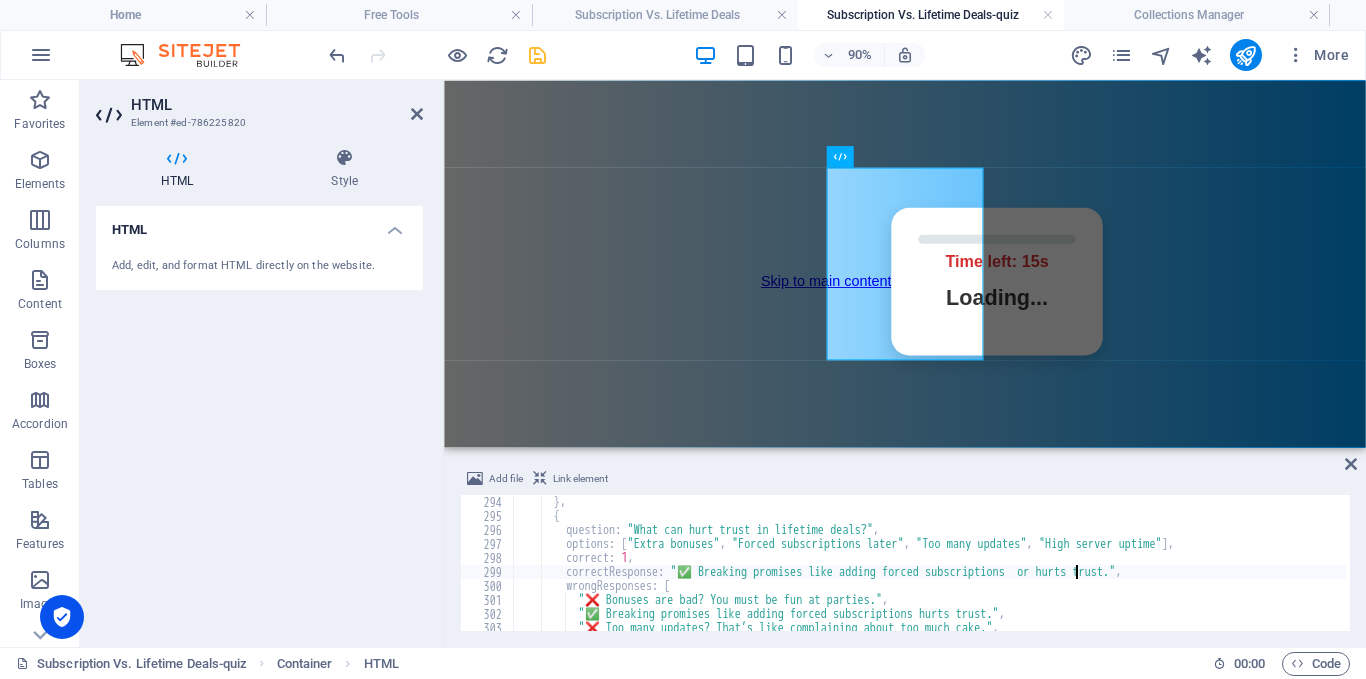 scroll, scrollTop: 0, scrollLeft: 46, axis: horizontal 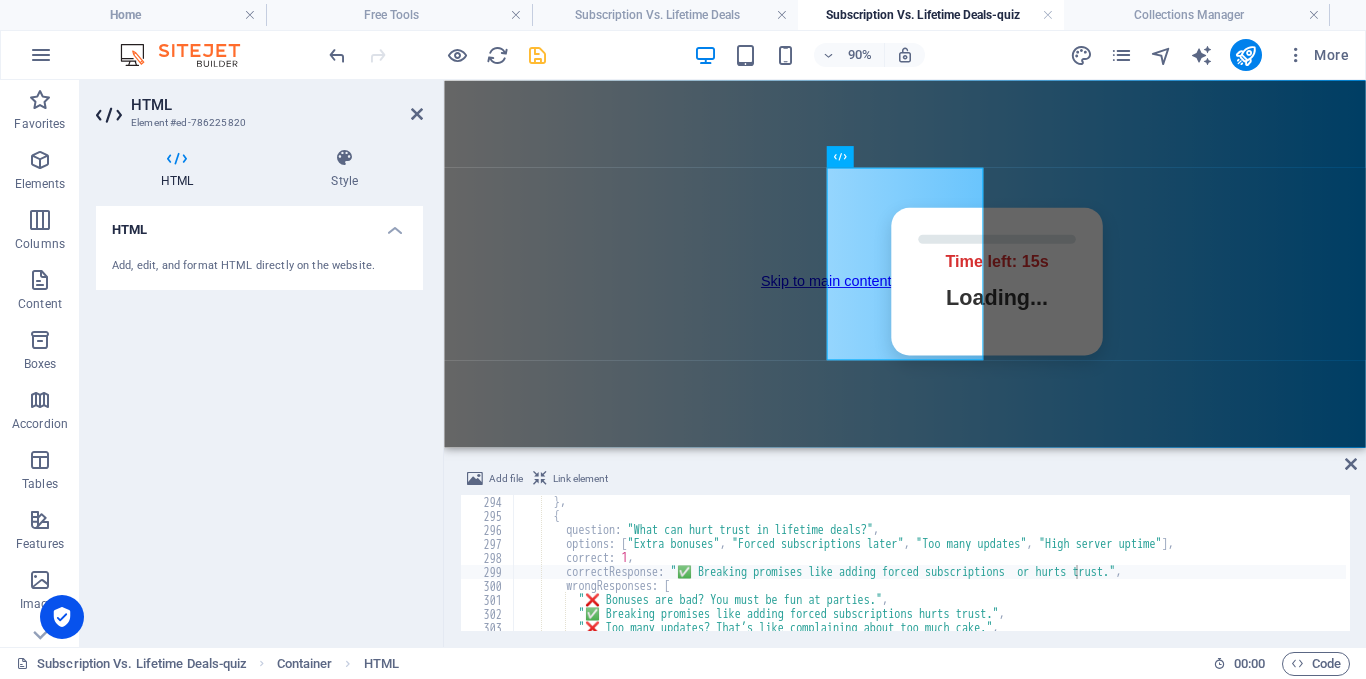 click on "} ,         {           question :   "What can hurt trust in lifetime deals?" ,           options :   [ "Extra bonuses" ,   "Forced subscriptions later" ,   "Too many updates" ,   "High server uptime" ] ,           correct :   1 ,           correctResponse :   "✅ Breaking promises like adding forced subscriptions  or hurts trust." ,           wrongResponses :   [              "❌ Bonuses are bad? You must be fun at parties." ,              "✅ Breaking promises like adding forced subscriptions hurts trust." ,              "❌ Too many updates? That’s like complaining about too much cake." ,              "❌ High uptime... how dare they!"" at bounding box center (961, 575) 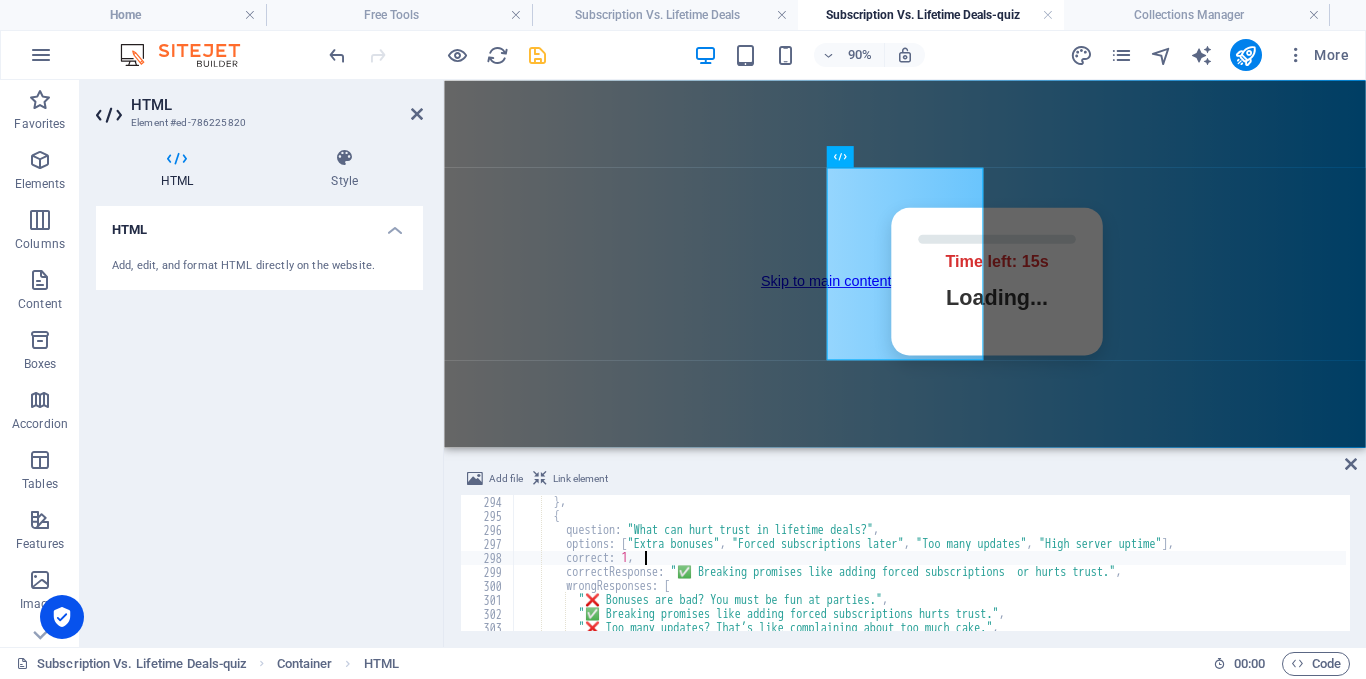 click on "} ,         {           question :   "What can hurt trust in lifetime deals?" ,           options :   [ "Extra bonuses" ,   "Forced subscriptions later" ,   "Too many updates" ,   "High server uptime" ] ,           correct :   1 ,           correctResponse :   "✅ Breaking promises like adding forced subscriptions  or hurts trust." ,           wrongResponses :   [              "❌ Bonuses are bad? You must be fun at parties." ,              "✅ Breaking promises like adding forced subscriptions hurts trust." ,              "❌ Too many updates? That’s like complaining about too much cake." ,              "❌ High uptime... how dare they!"" at bounding box center [961, 575] 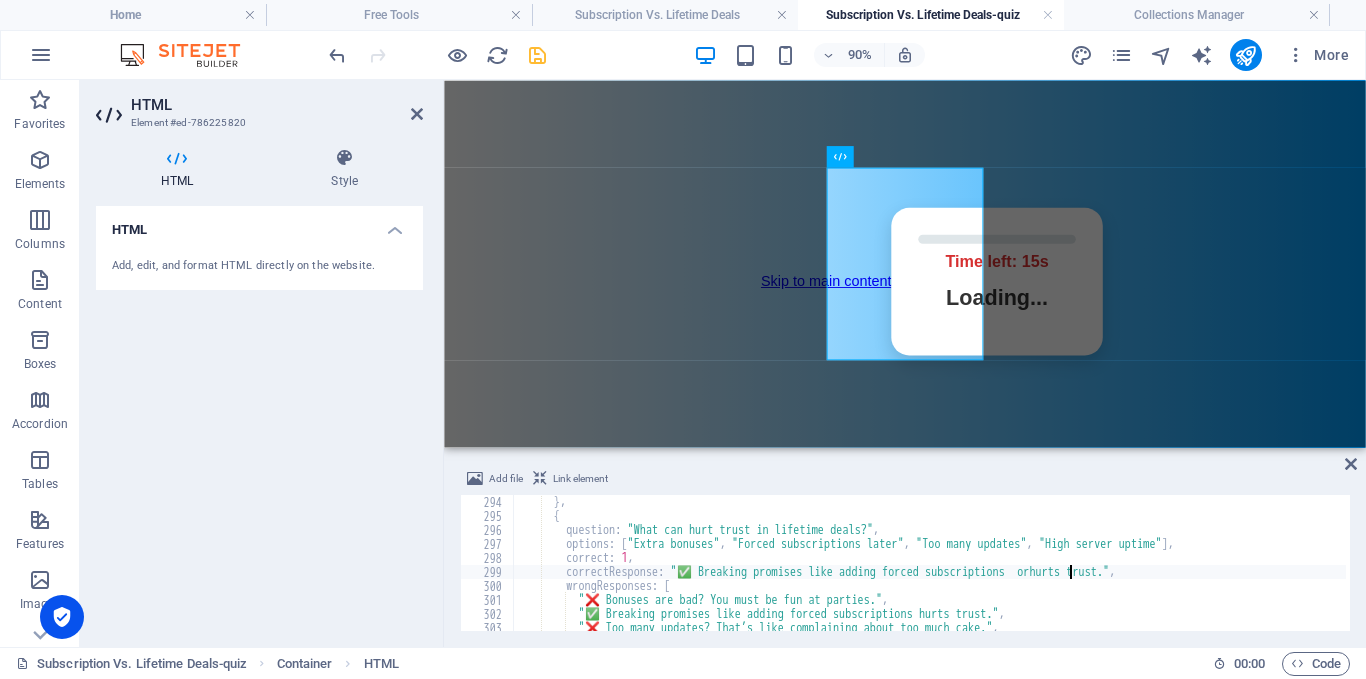 type on "correctResponse: "✅ Breaking promises like adding forced subscriptions hurts trust."," 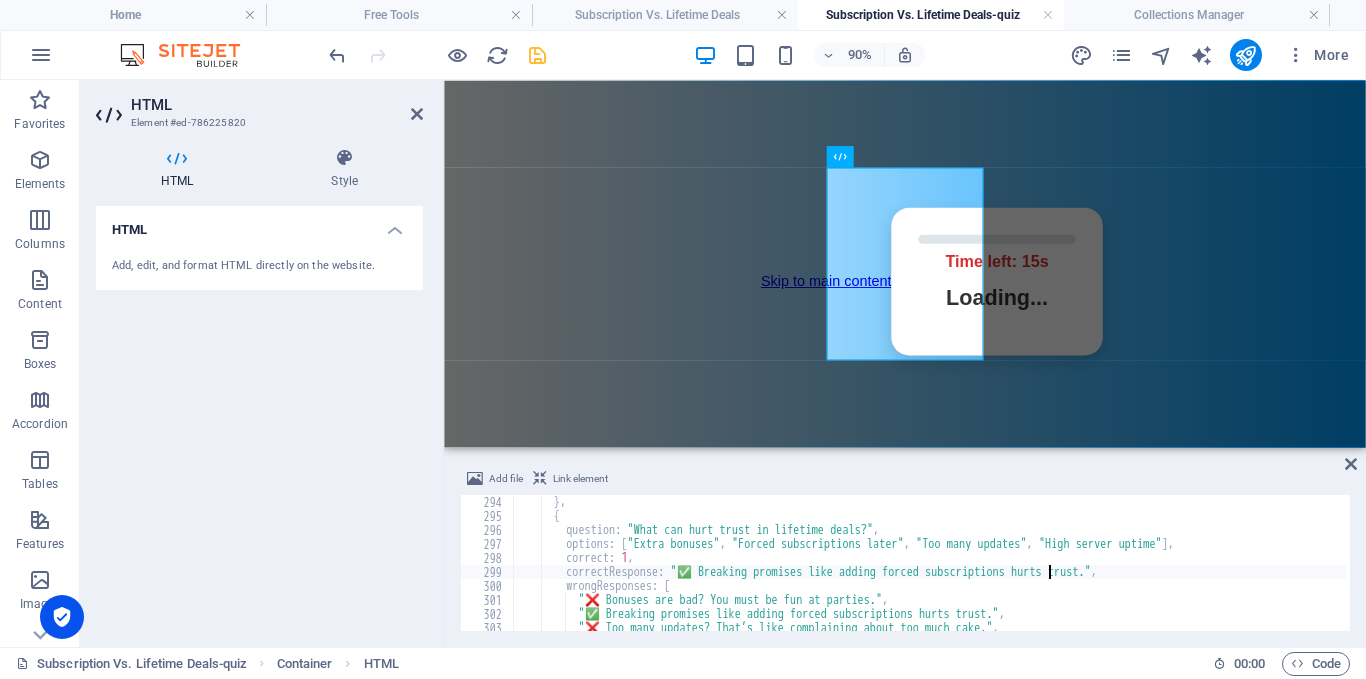 click on "} ,         {           question :   "What can hurt trust in lifetime deals?" ,           options :   [ "Extra bonuses" ,   "Forced subscriptions later" ,   "Too many updates" ,   "High server uptime" ] ,           correct :   1 ,           correctResponse :   "✅ Breaking promises like adding forced subscriptions hurts trust." ,           wrongResponses :   [              "❌ Bonuses are bad? You must be fun at parties." ,              "✅ Breaking promises like adding forced subscriptions hurts trust." ,              "❌ Too many updates? That’s like complaining about too much cake." ,              "❌ High uptime... how dare they!"" at bounding box center [961, 575] 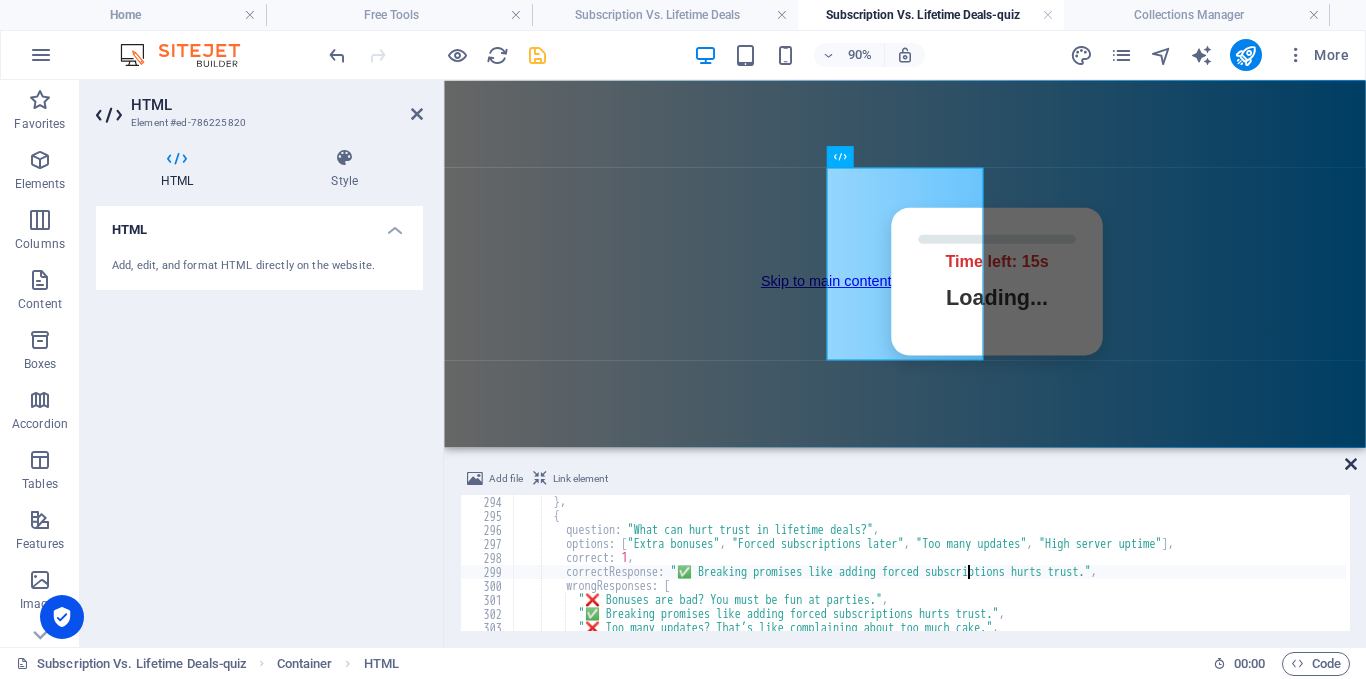 click at bounding box center (1351, 464) 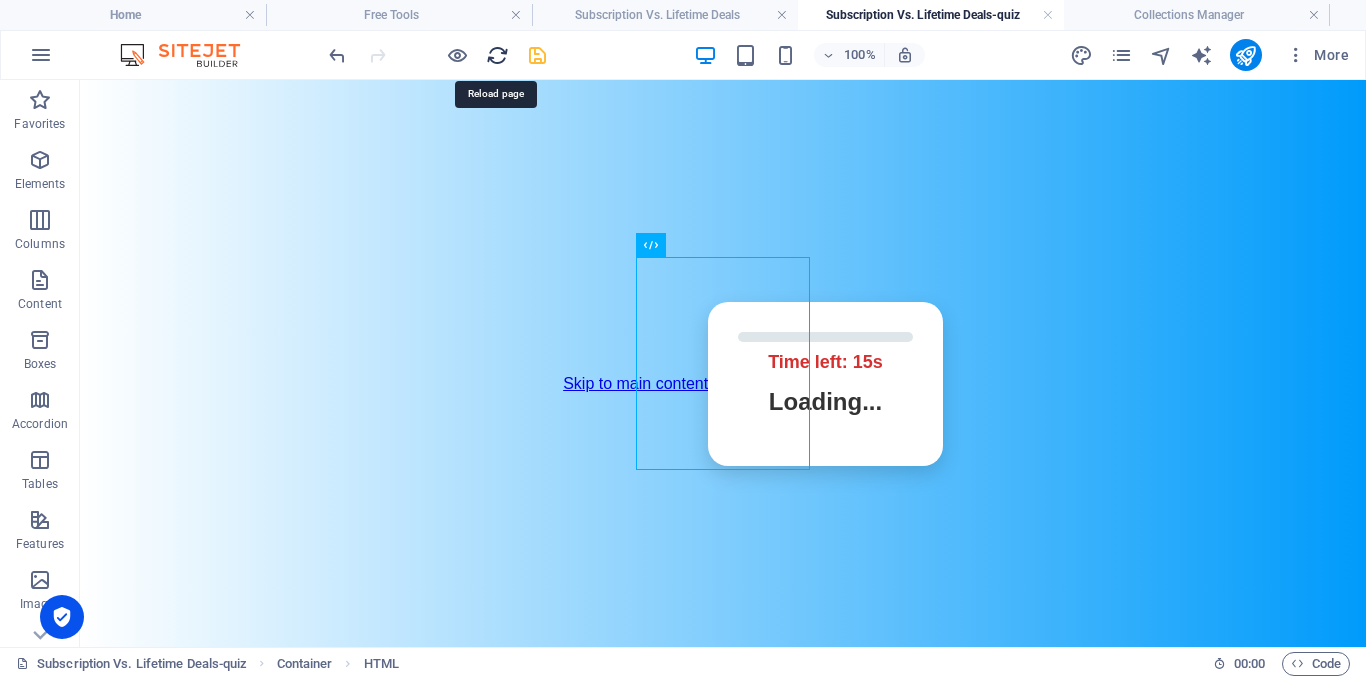 drag, startPoint x: 498, startPoint y: 56, endPoint x: 691, endPoint y: 14, distance: 197.51709 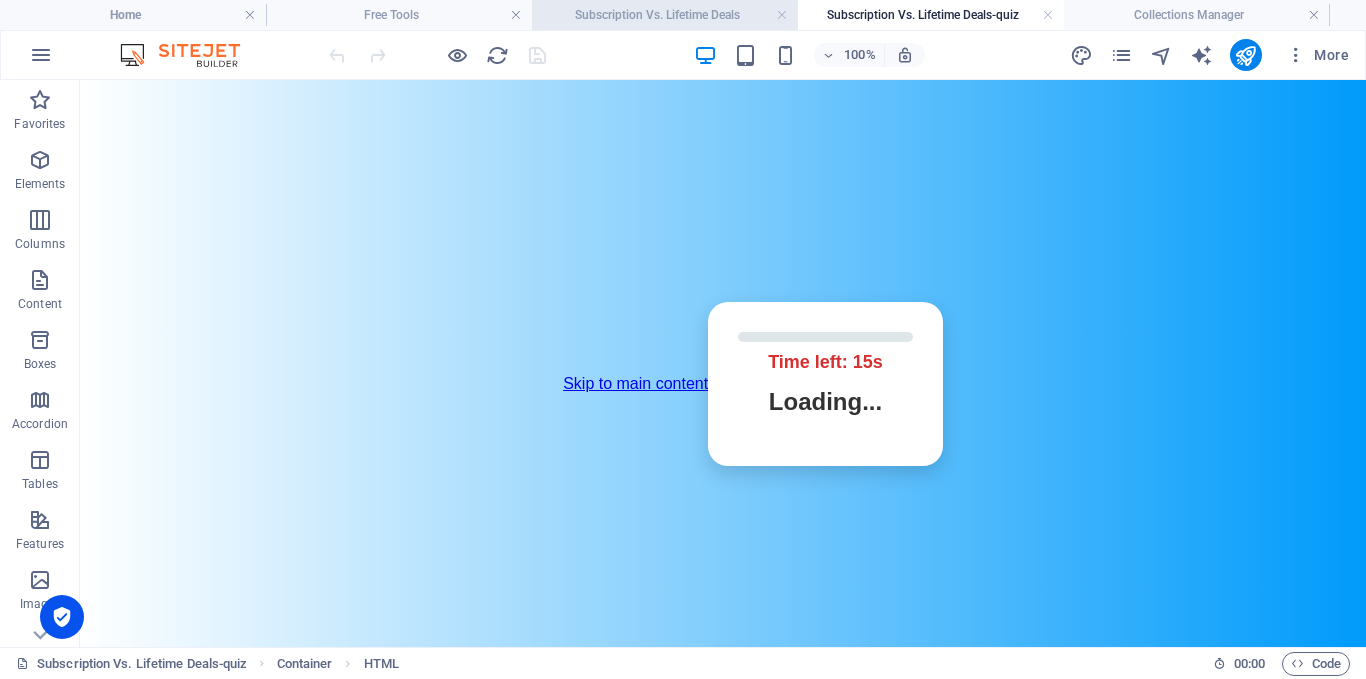 scroll, scrollTop: 0, scrollLeft: 0, axis: both 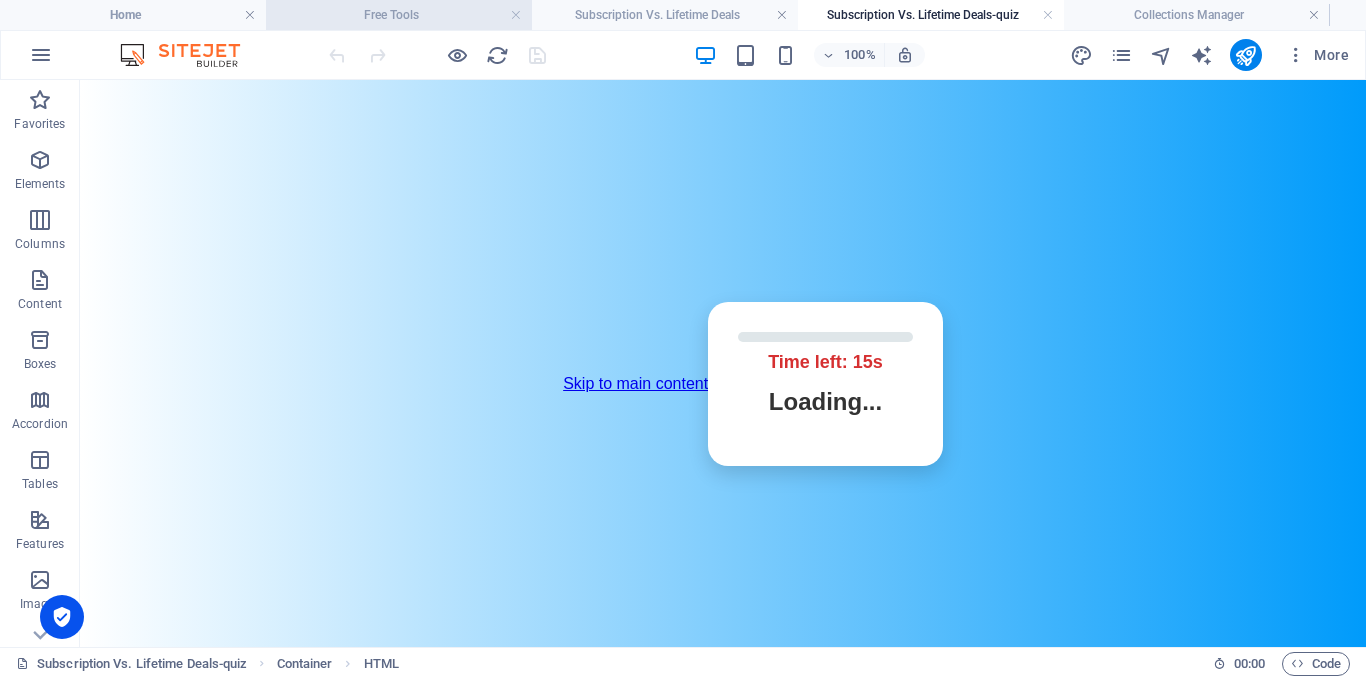 click on "Free Tools" at bounding box center [399, 15] 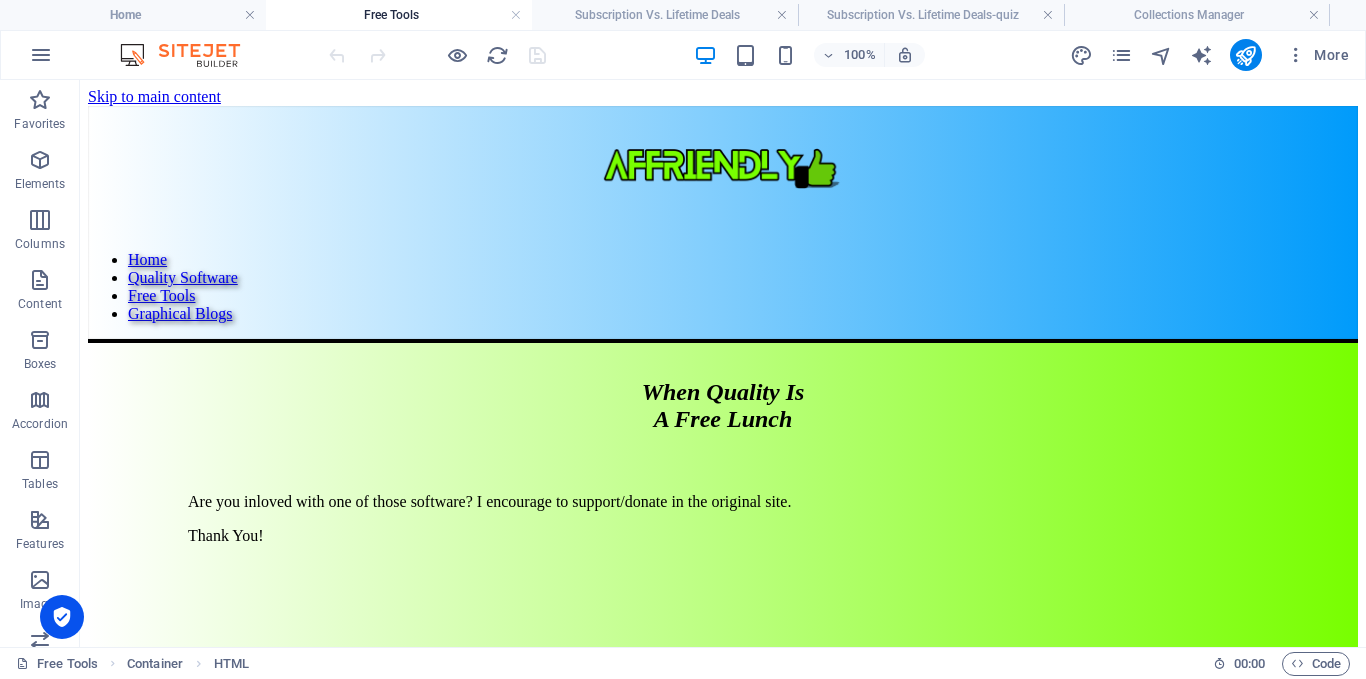 scroll, scrollTop: 754, scrollLeft: 0, axis: vertical 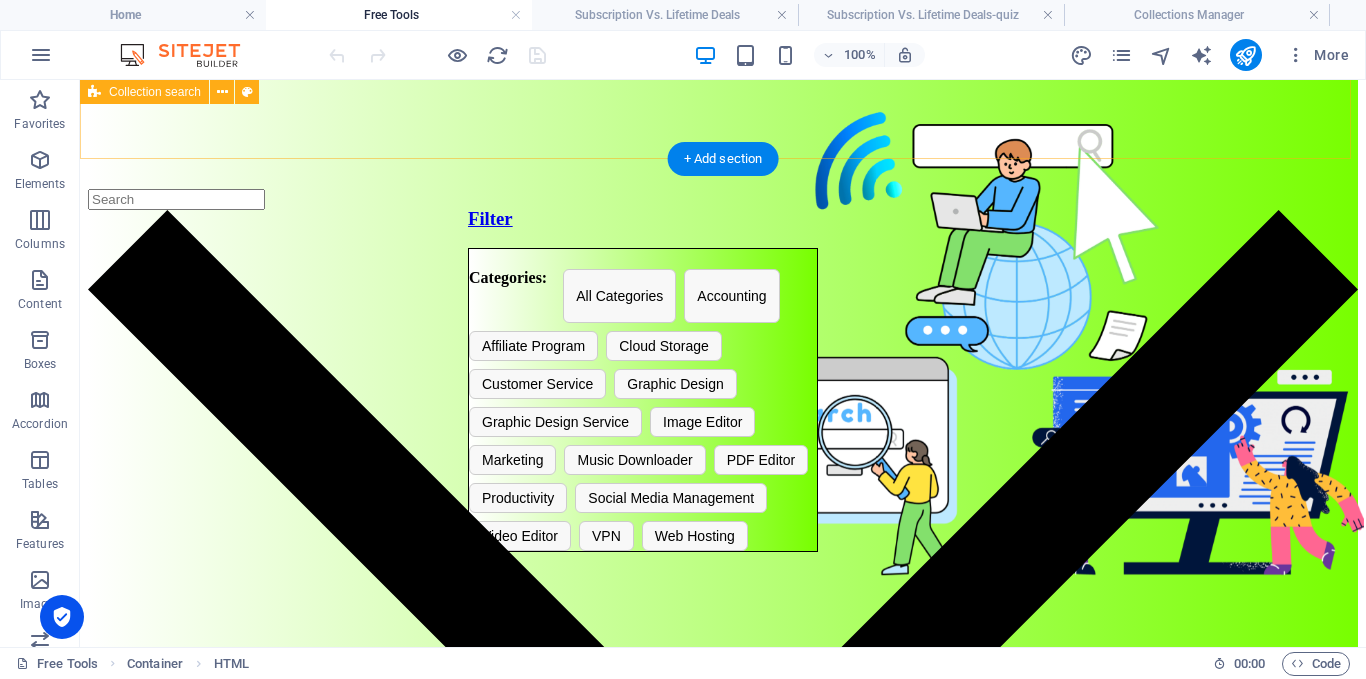 click at bounding box center [723, 836] 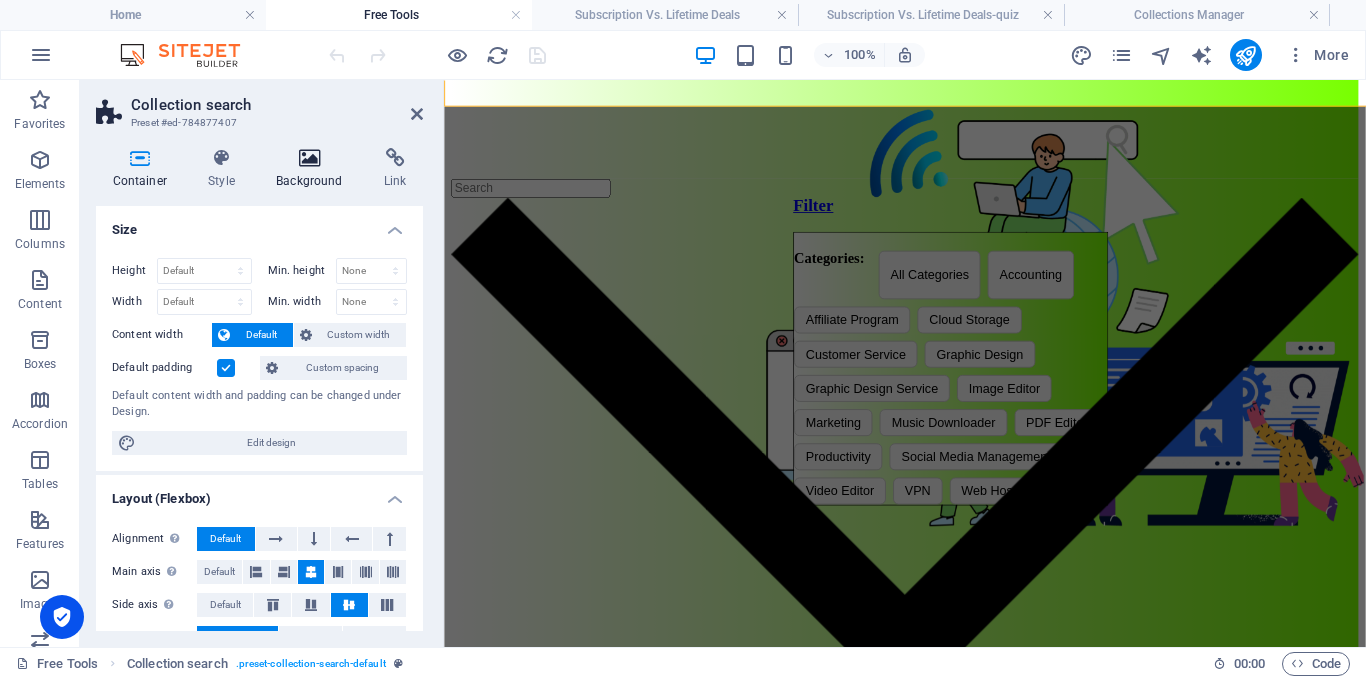 click at bounding box center [310, 158] 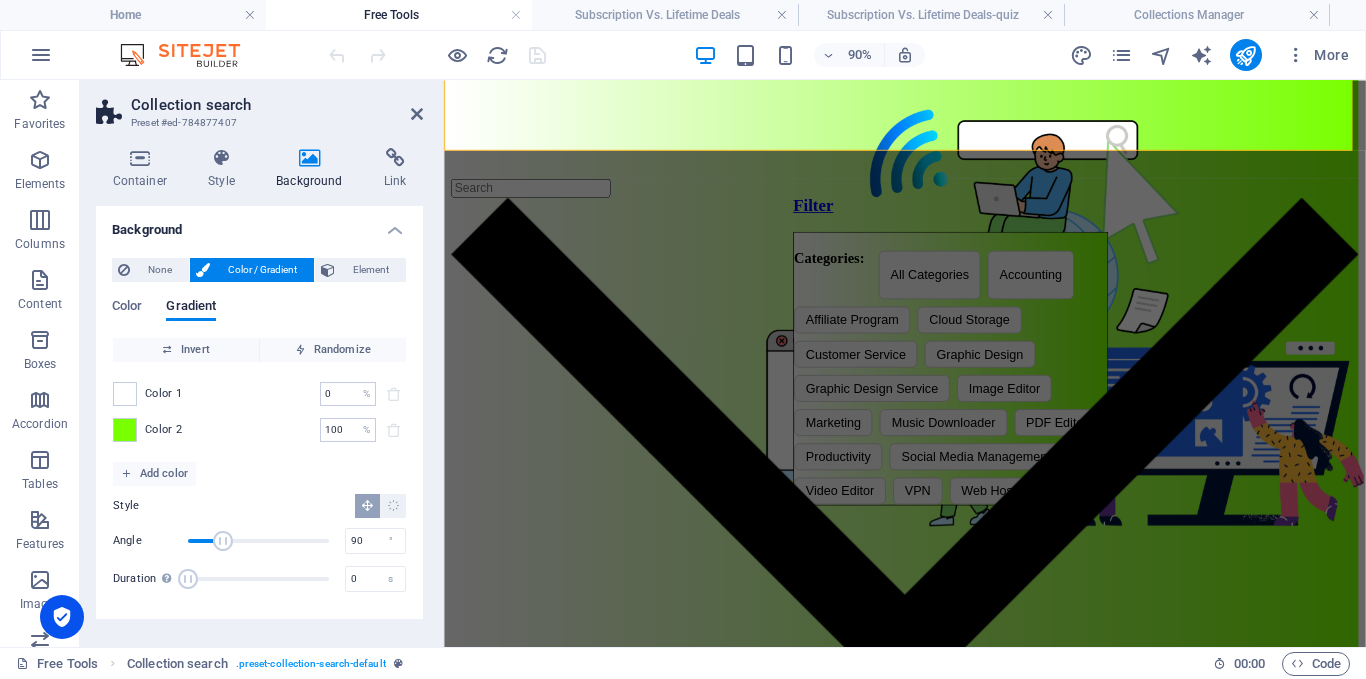 scroll, scrollTop: 804, scrollLeft: 0, axis: vertical 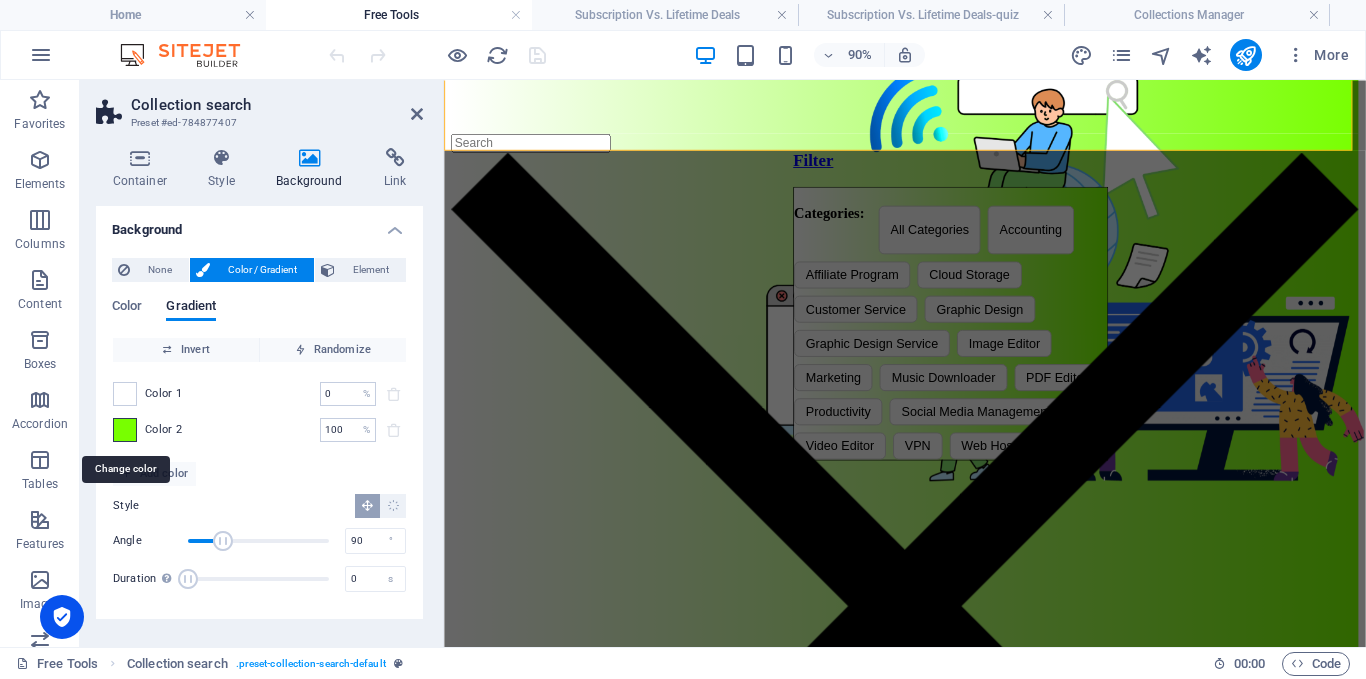 click at bounding box center [125, 430] 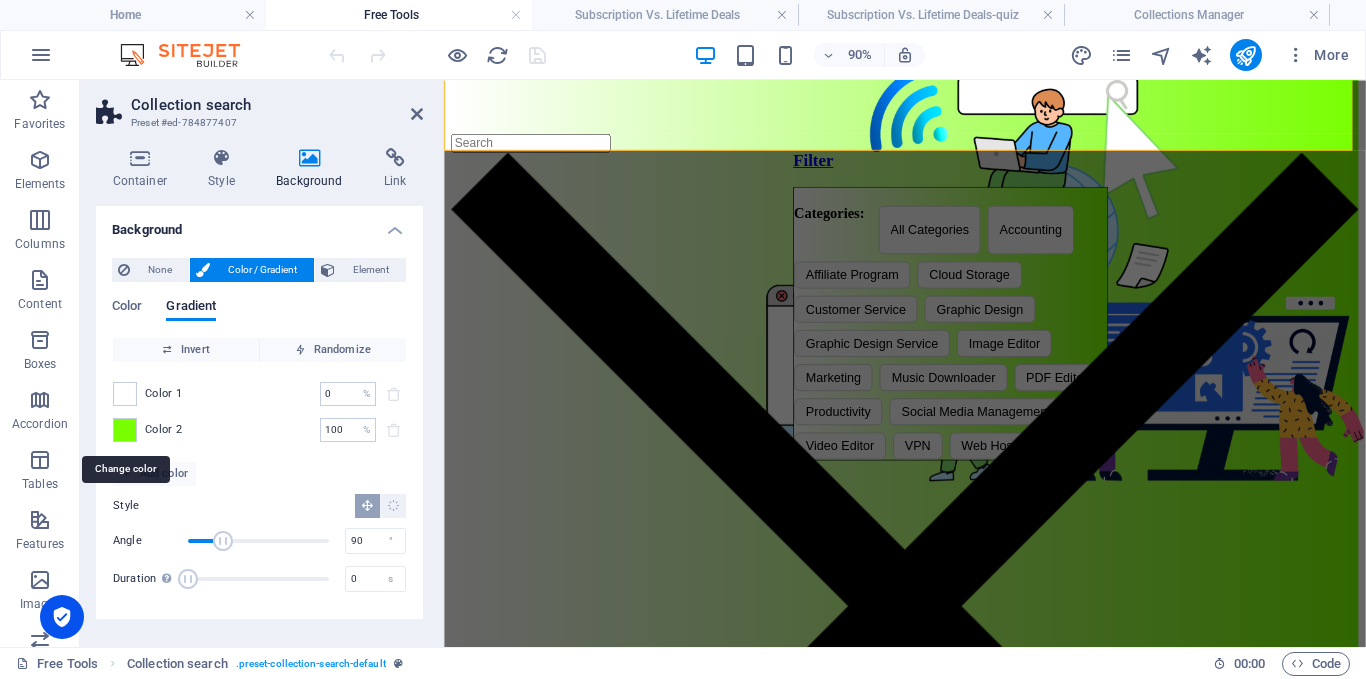 type on "#78ff00" 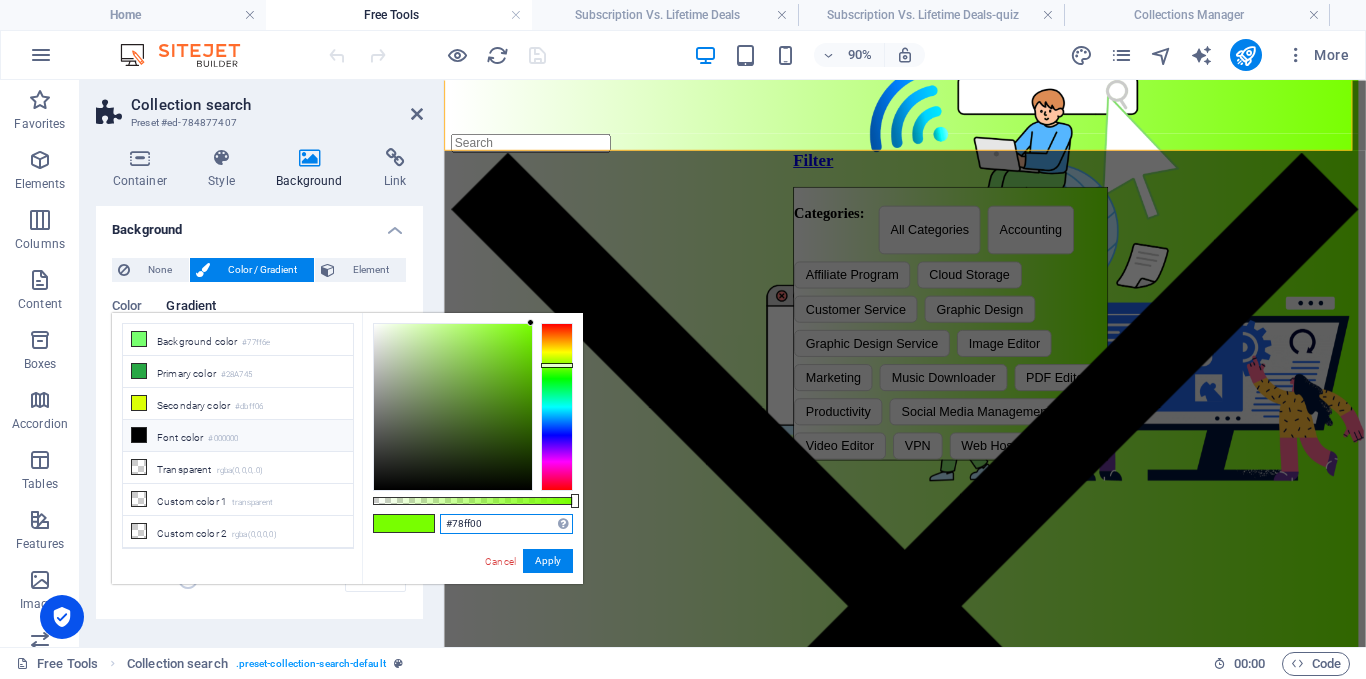 drag, startPoint x: 518, startPoint y: 530, endPoint x: 413, endPoint y: 509, distance: 107.07941 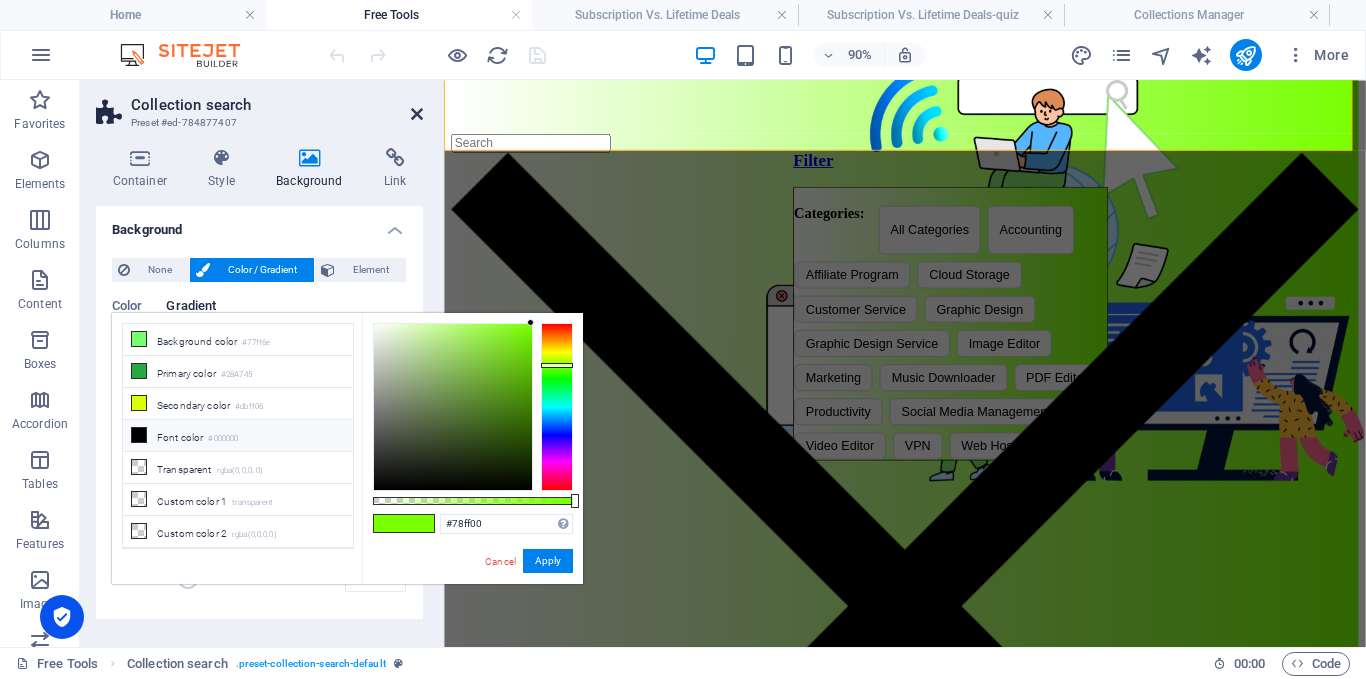 click at bounding box center (417, 114) 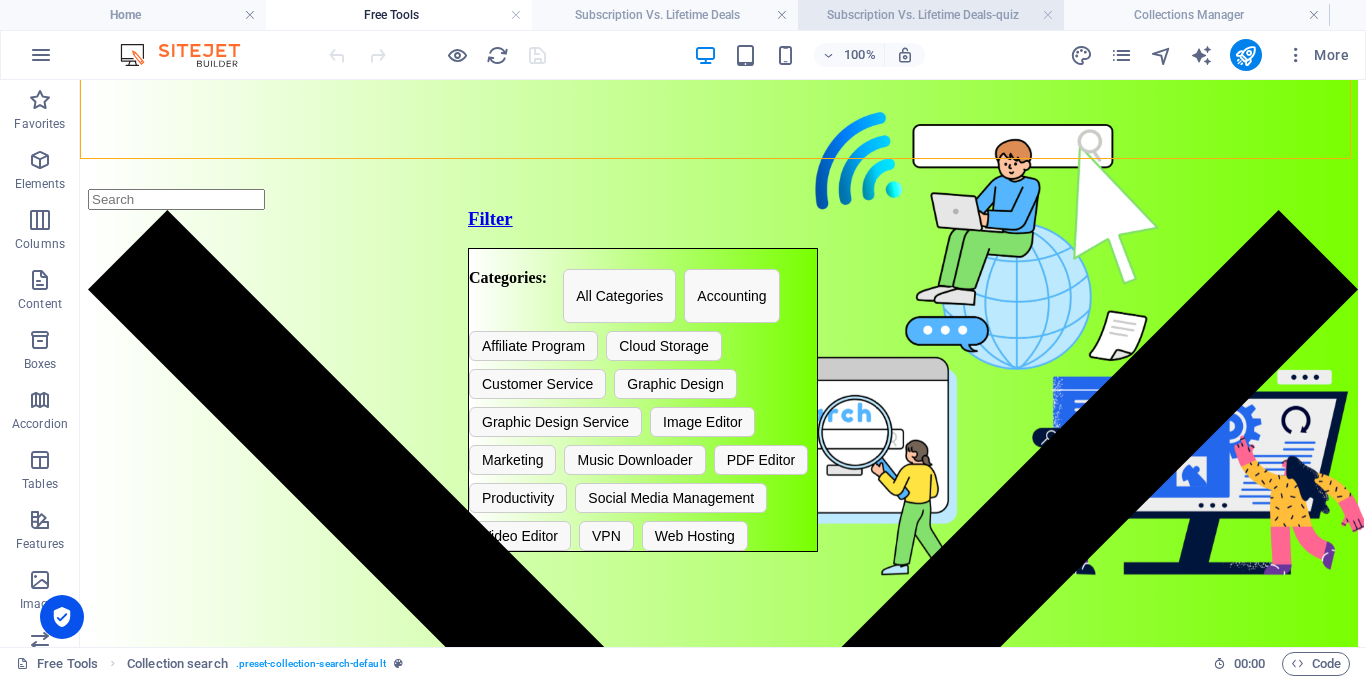 click on "Subscription Vs. Lifetime Deals-quiz" at bounding box center [931, 15] 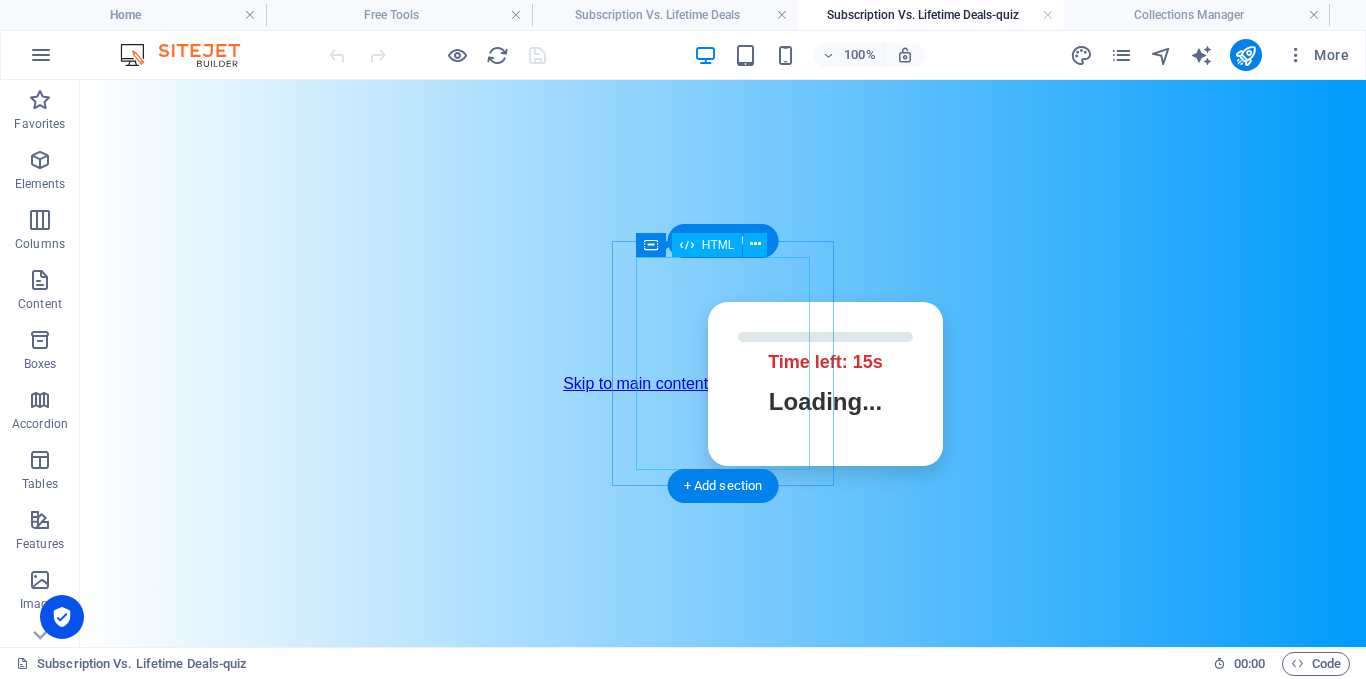 click on "Affriendly Quiz
Time left: 15s
Loading...
Next Question" at bounding box center [795, 384] 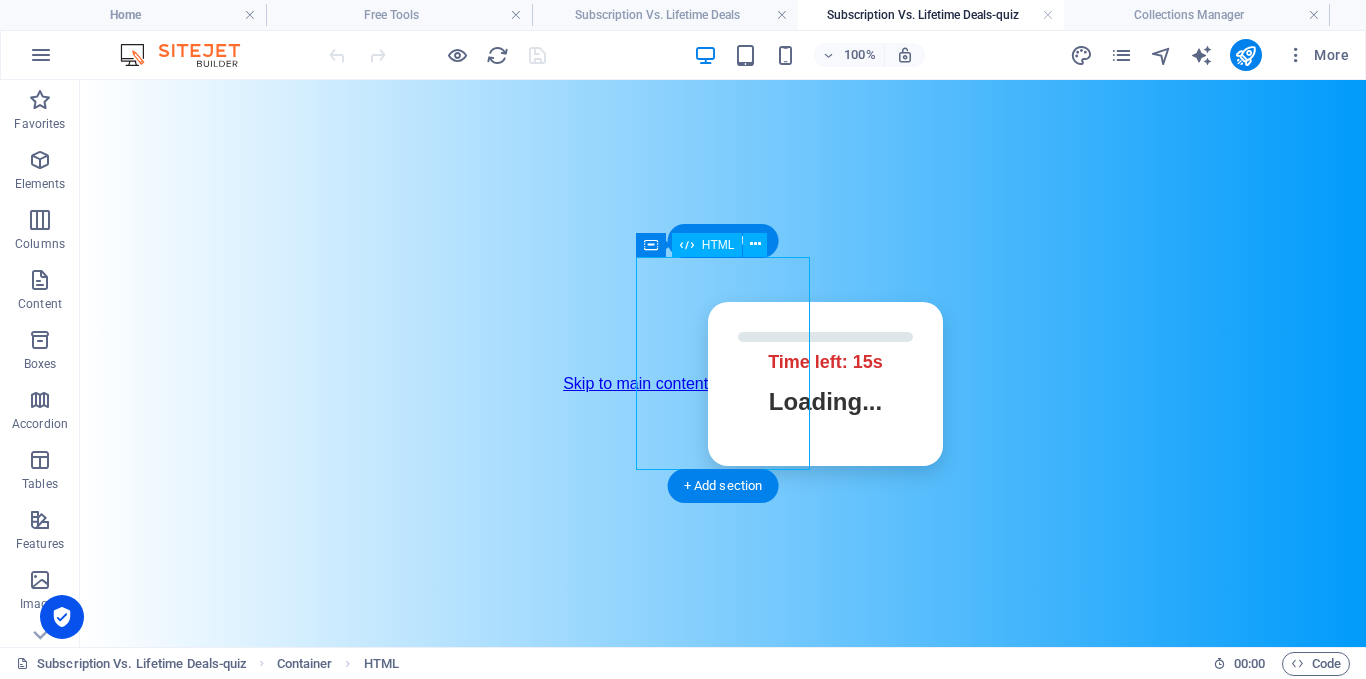 click on "Affriendly Quiz
Time left: 15s
Loading...
Next Question" at bounding box center (795, 384) 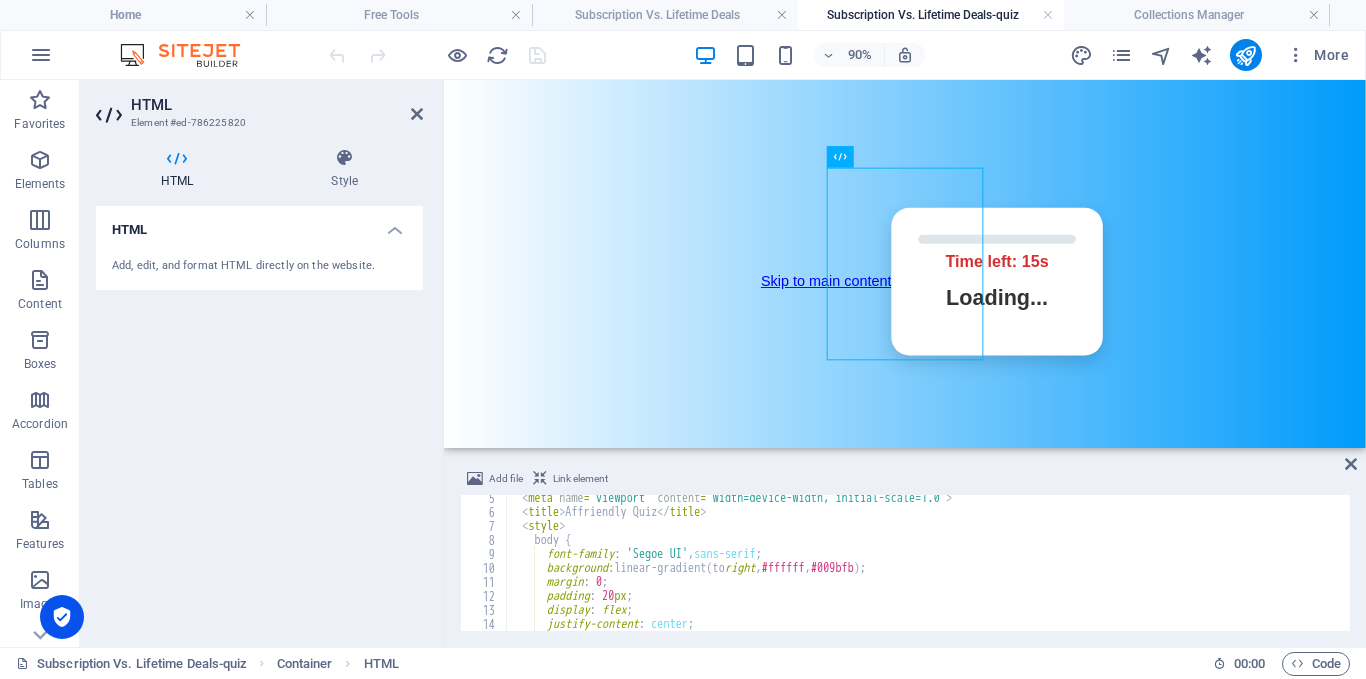 scroll, scrollTop: 60, scrollLeft: 0, axis: vertical 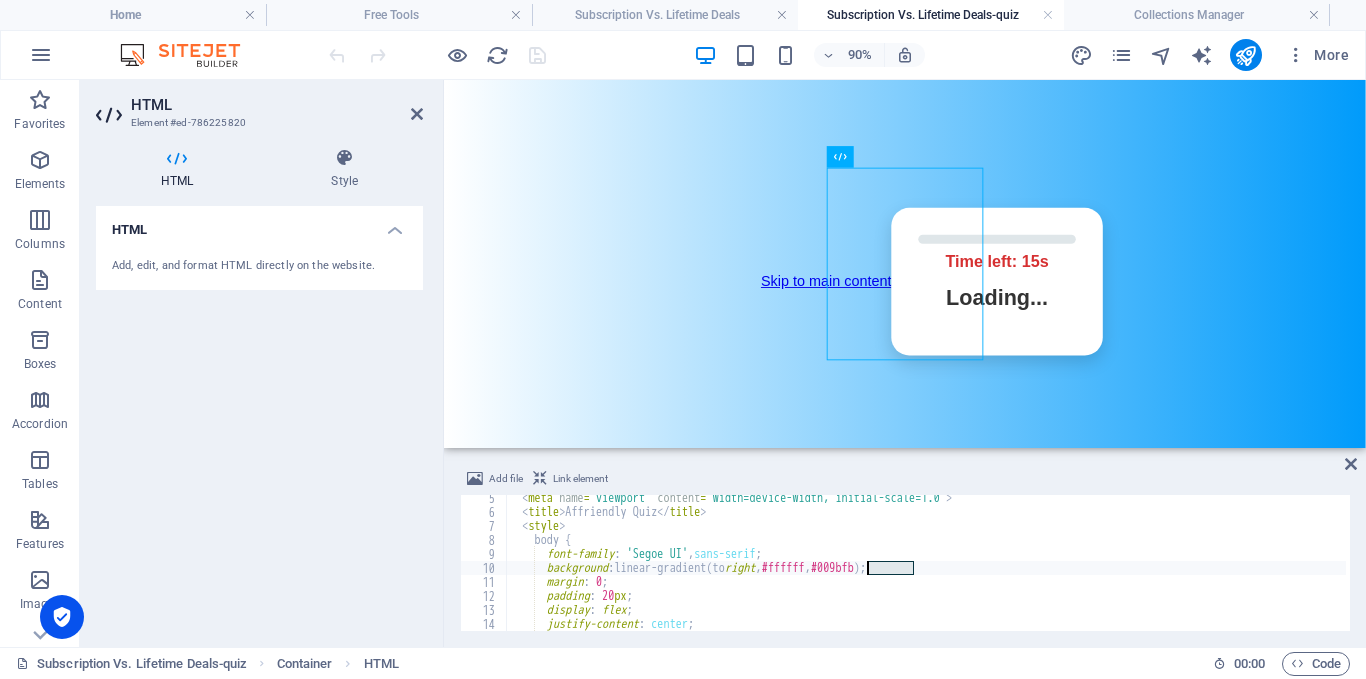 drag, startPoint x: 917, startPoint y: 568, endPoint x: 870, endPoint y: 567, distance: 47.010635 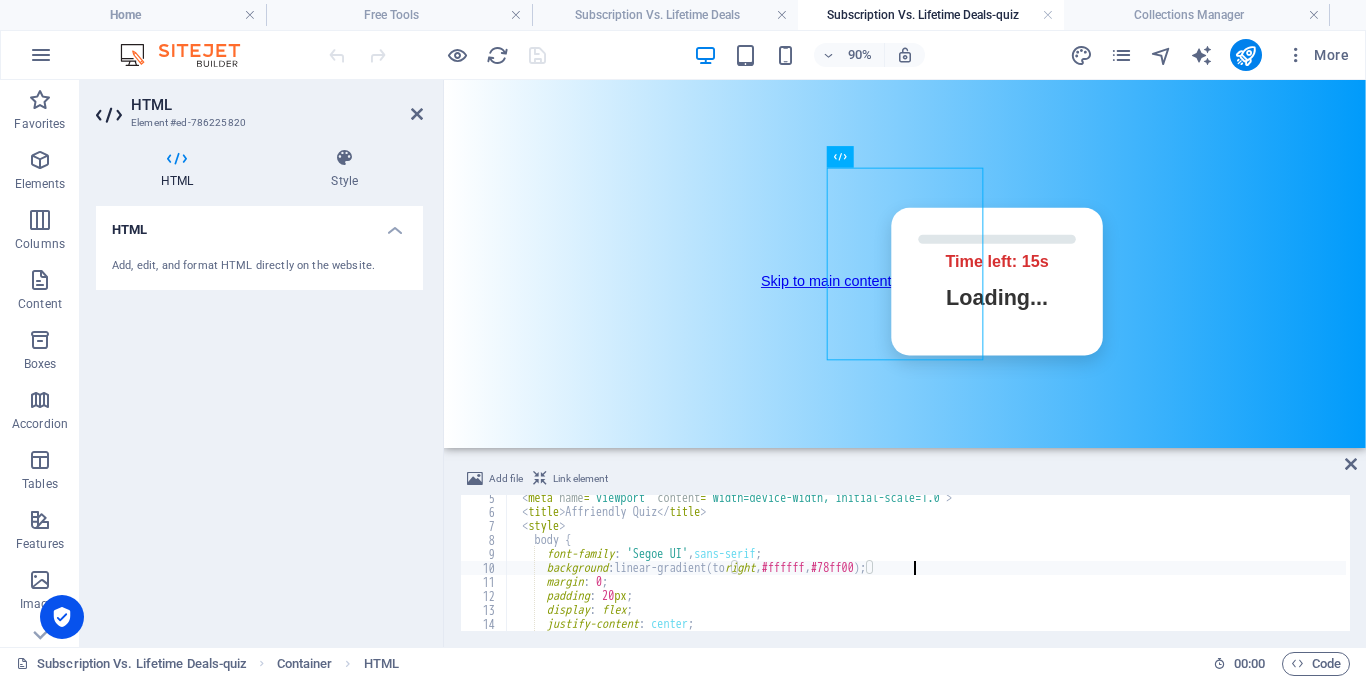type on "background: linear-gradient(to right, #ffffff, #78ff00);" 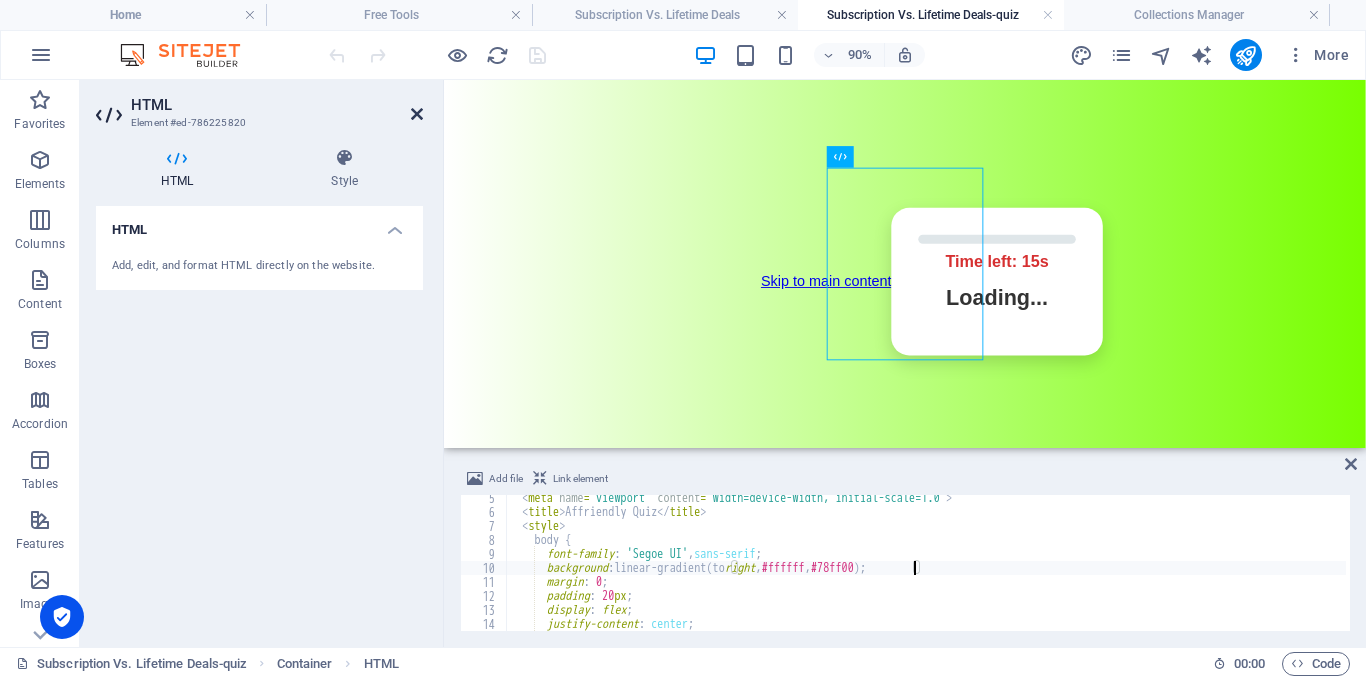 click at bounding box center (417, 114) 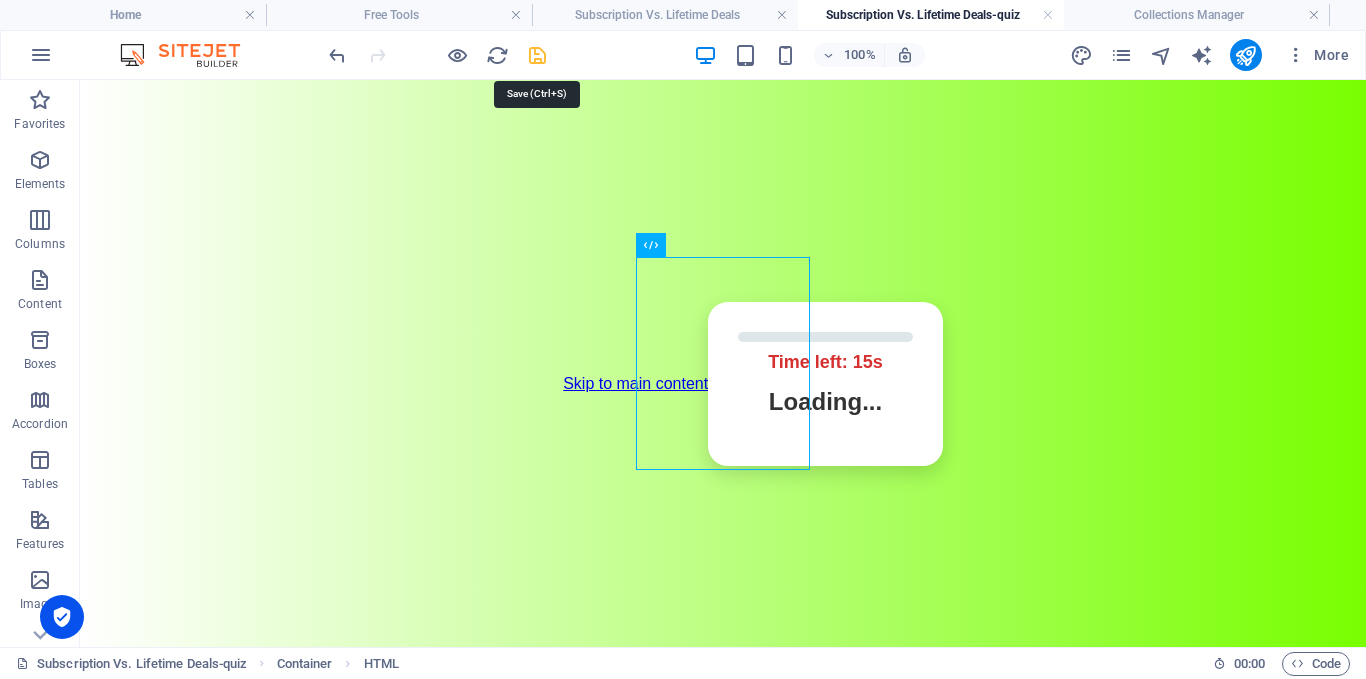 click at bounding box center [537, 55] 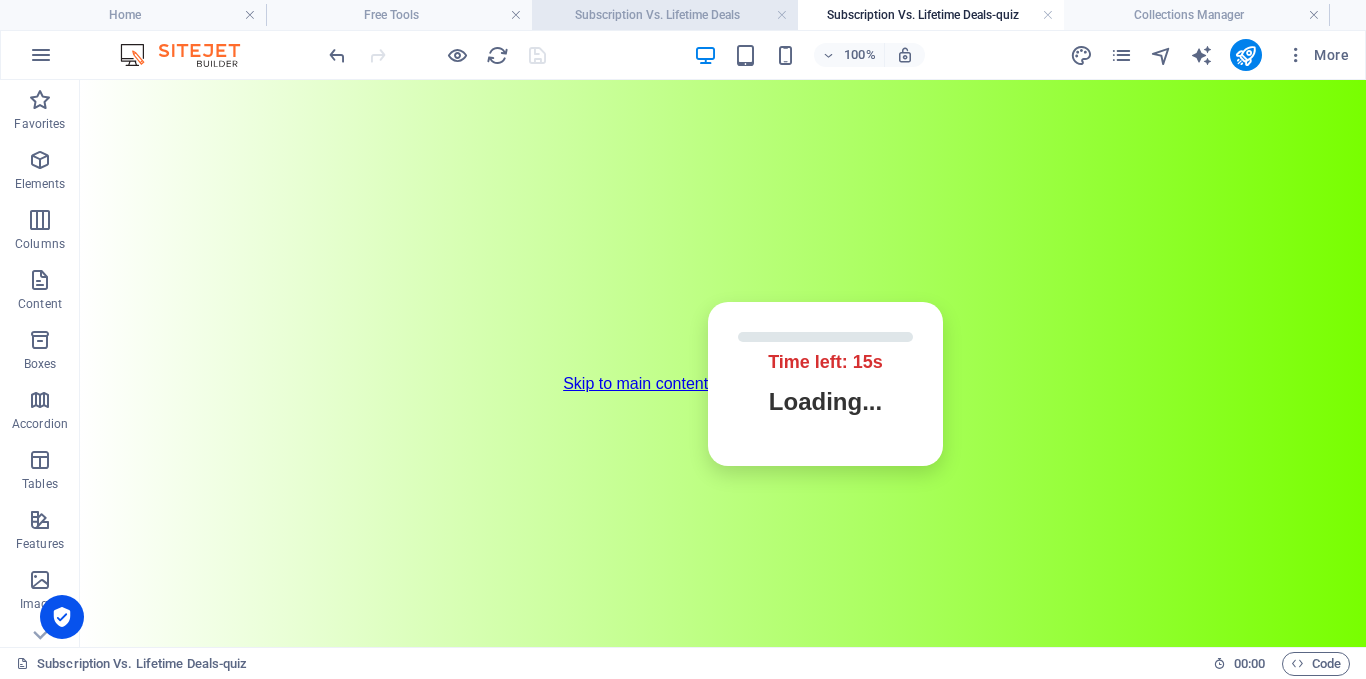 click on "Subscription Vs. Lifetime Deals" at bounding box center [665, 15] 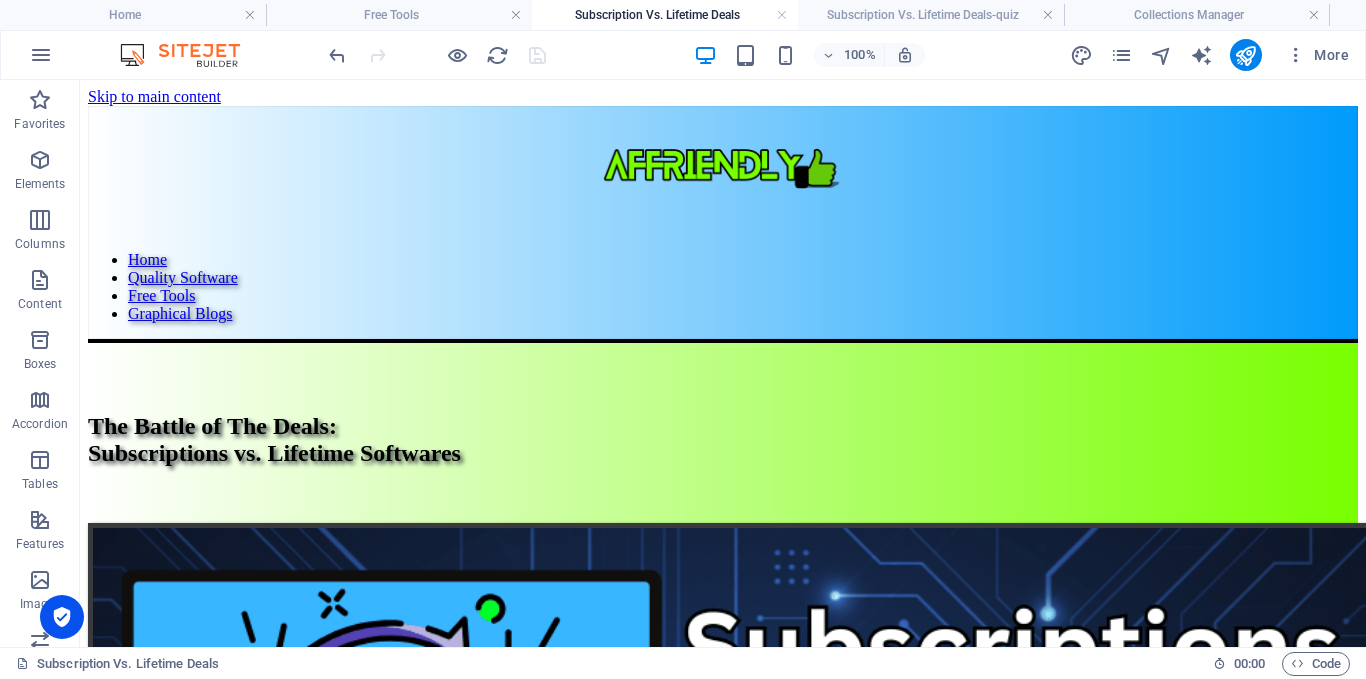 scroll, scrollTop: 8189, scrollLeft: 0, axis: vertical 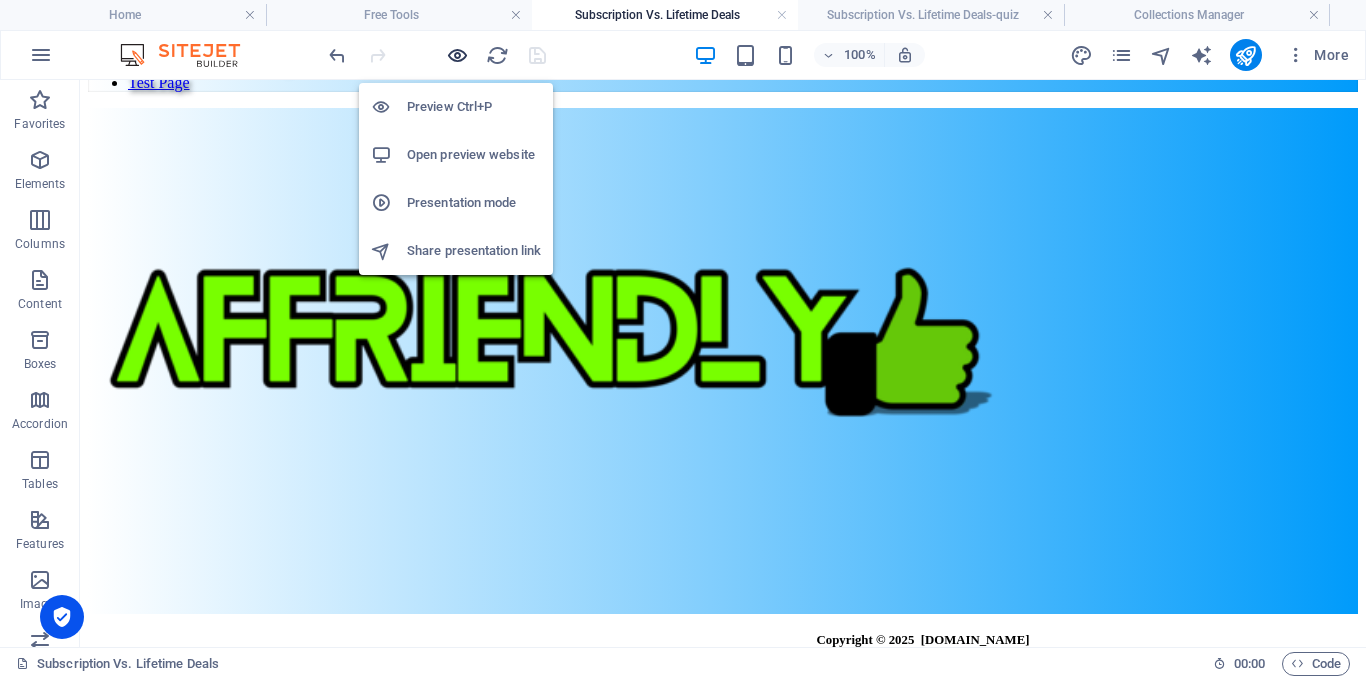 click at bounding box center [457, 55] 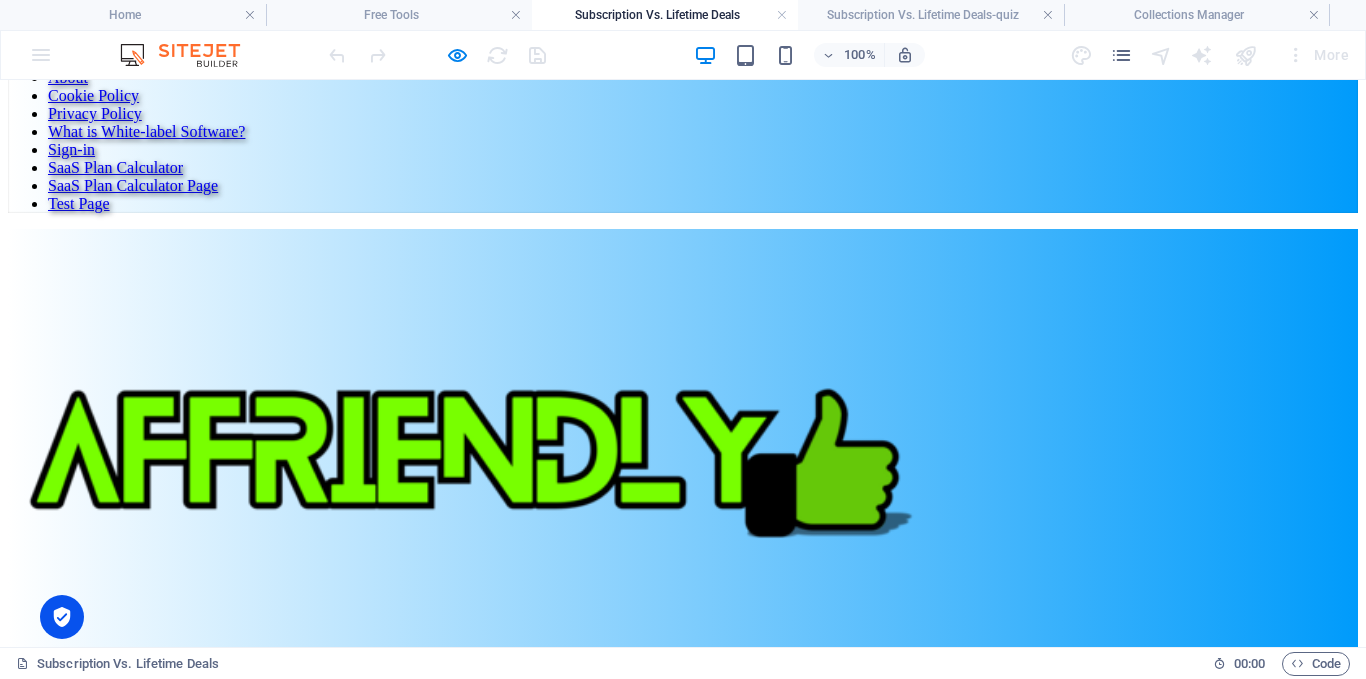scroll, scrollTop: 8189, scrollLeft: 0, axis: vertical 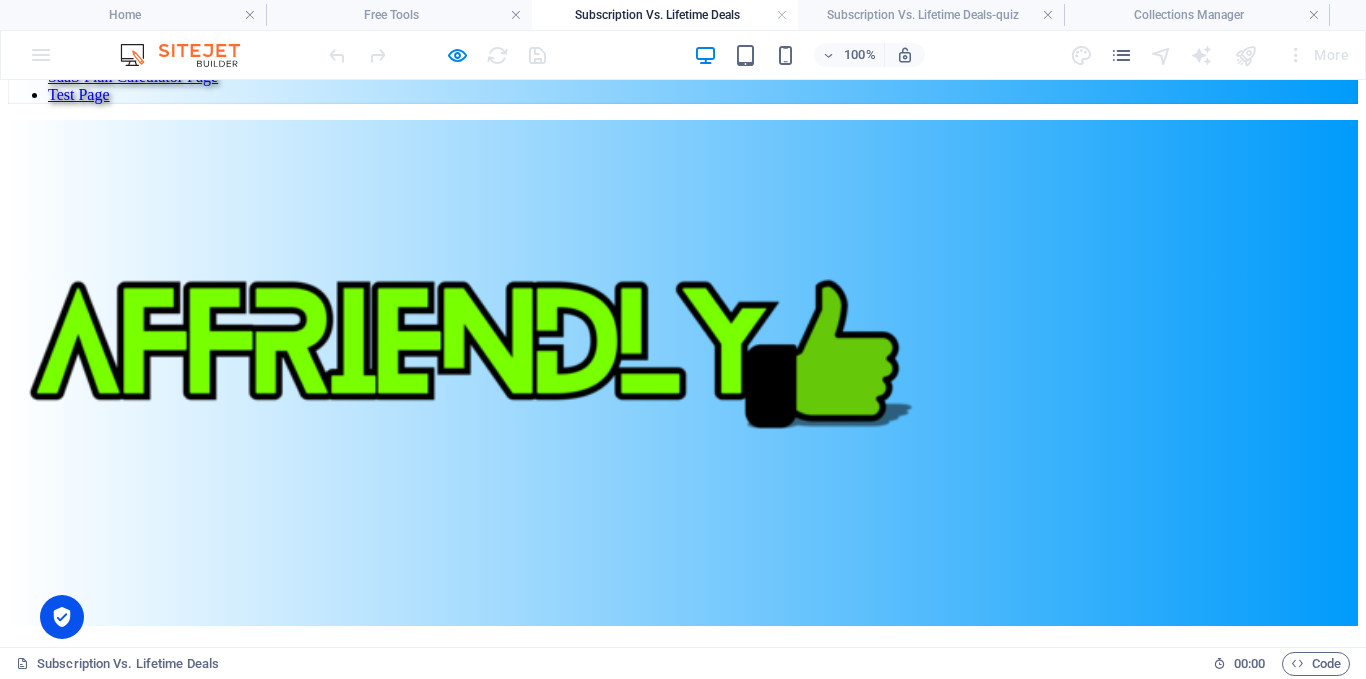 click on "Play Quiz" at bounding box center [682, -284] 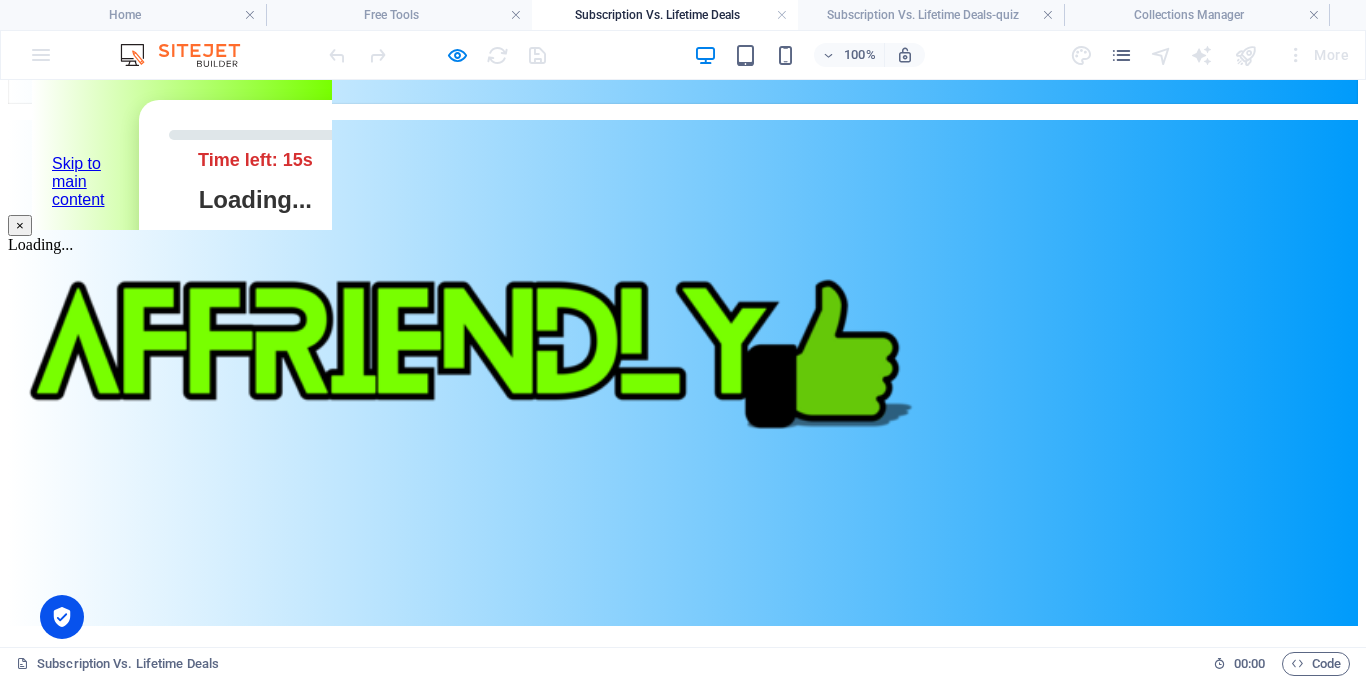 scroll, scrollTop: 0, scrollLeft: 0, axis: both 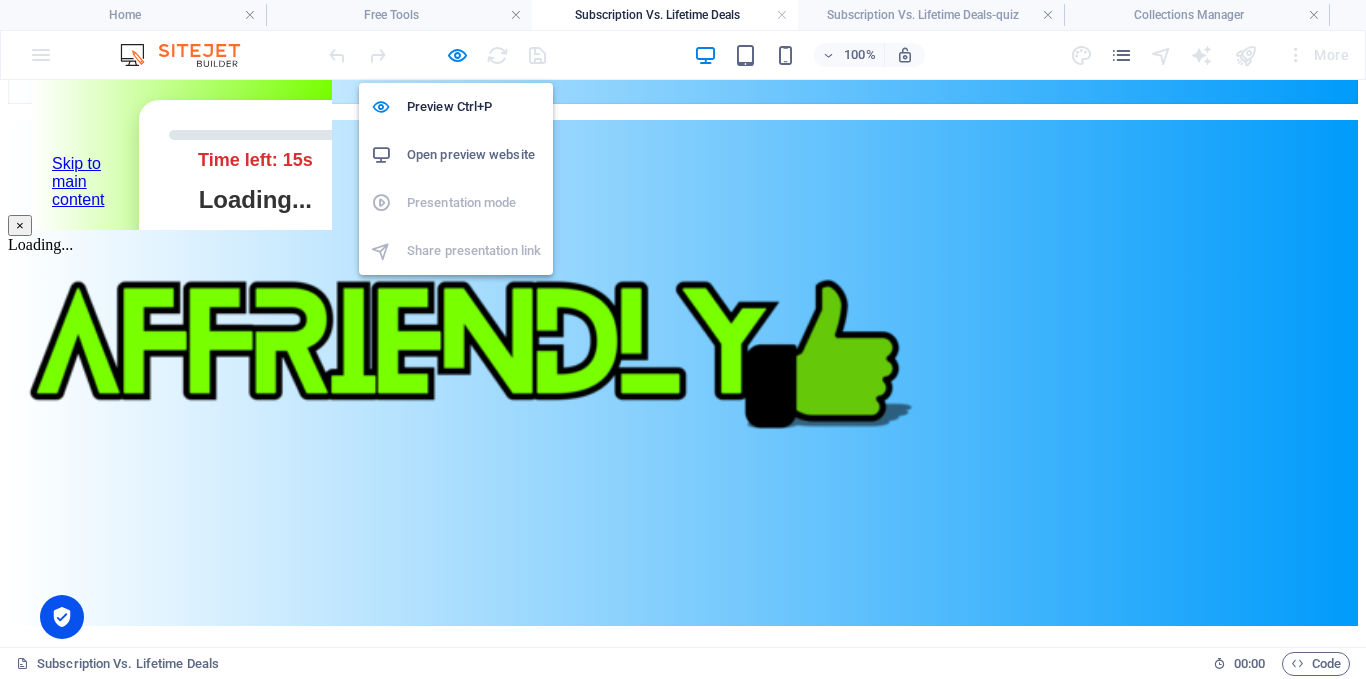 click on "Open preview website" at bounding box center [474, 155] 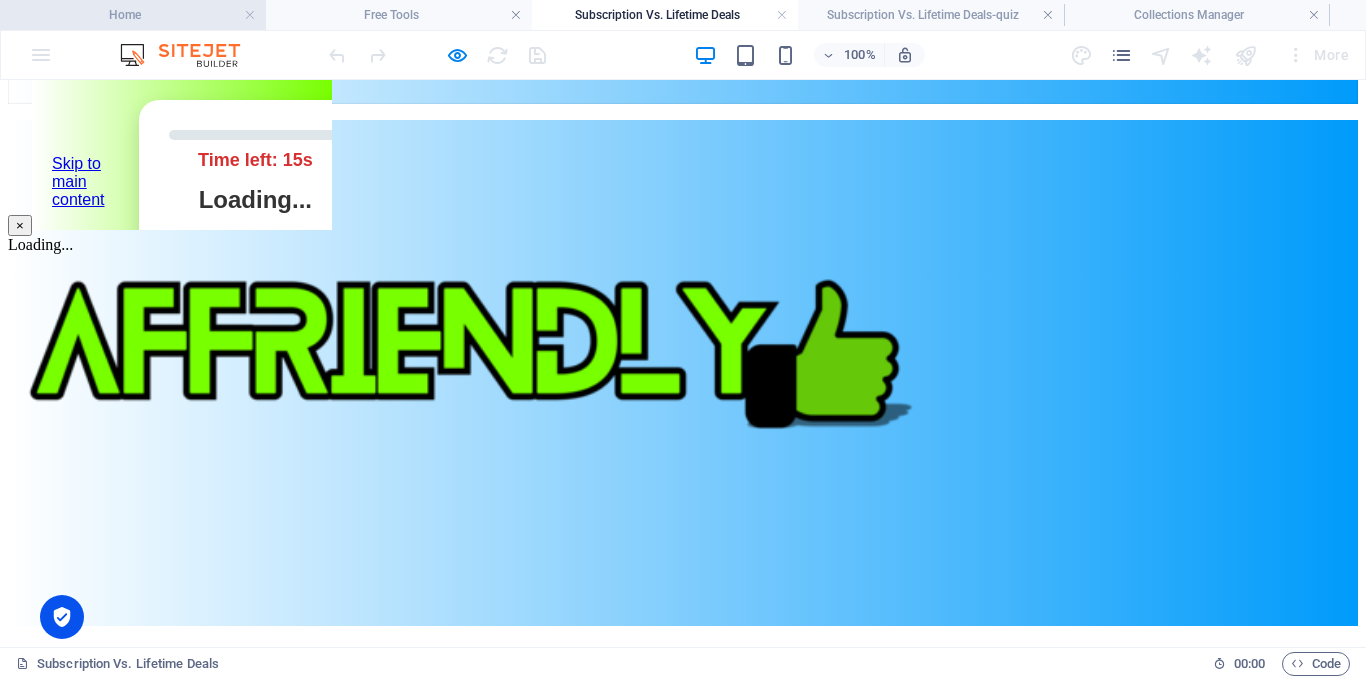 click on "Home" at bounding box center [133, 15] 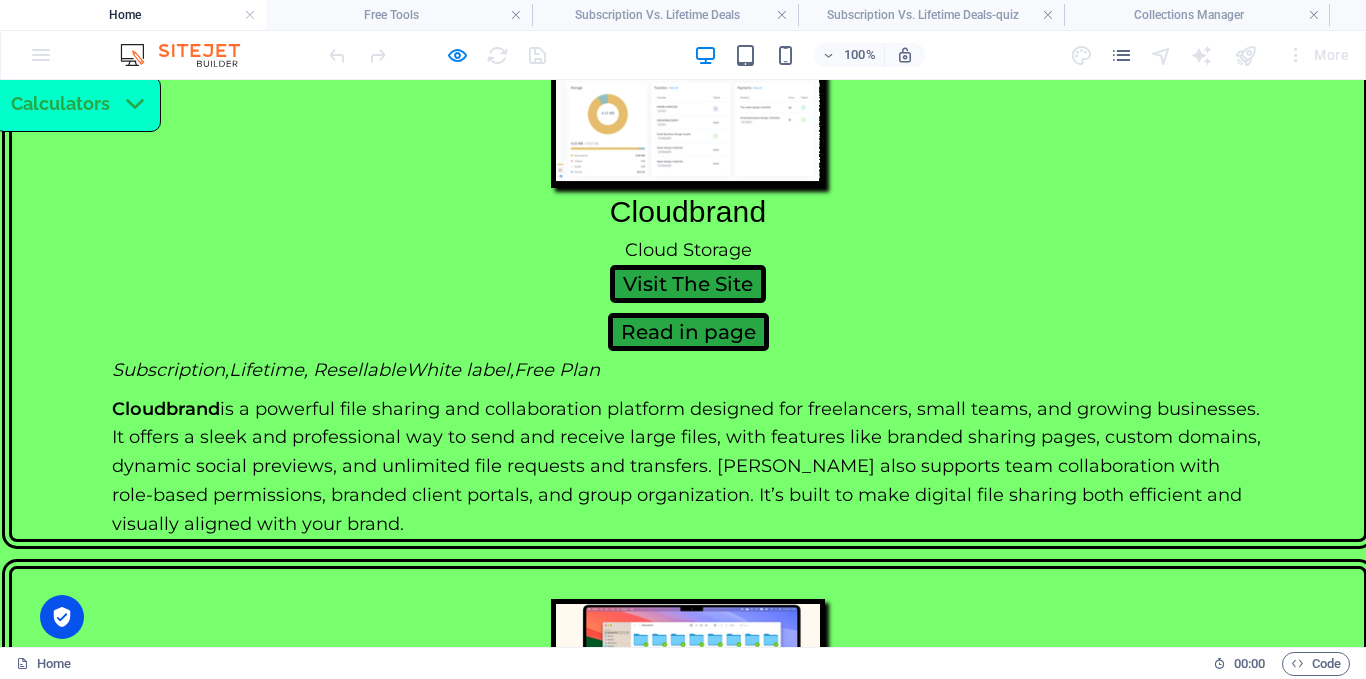 scroll, scrollTop: 4143, scrollLeft: 0, axis: vertical 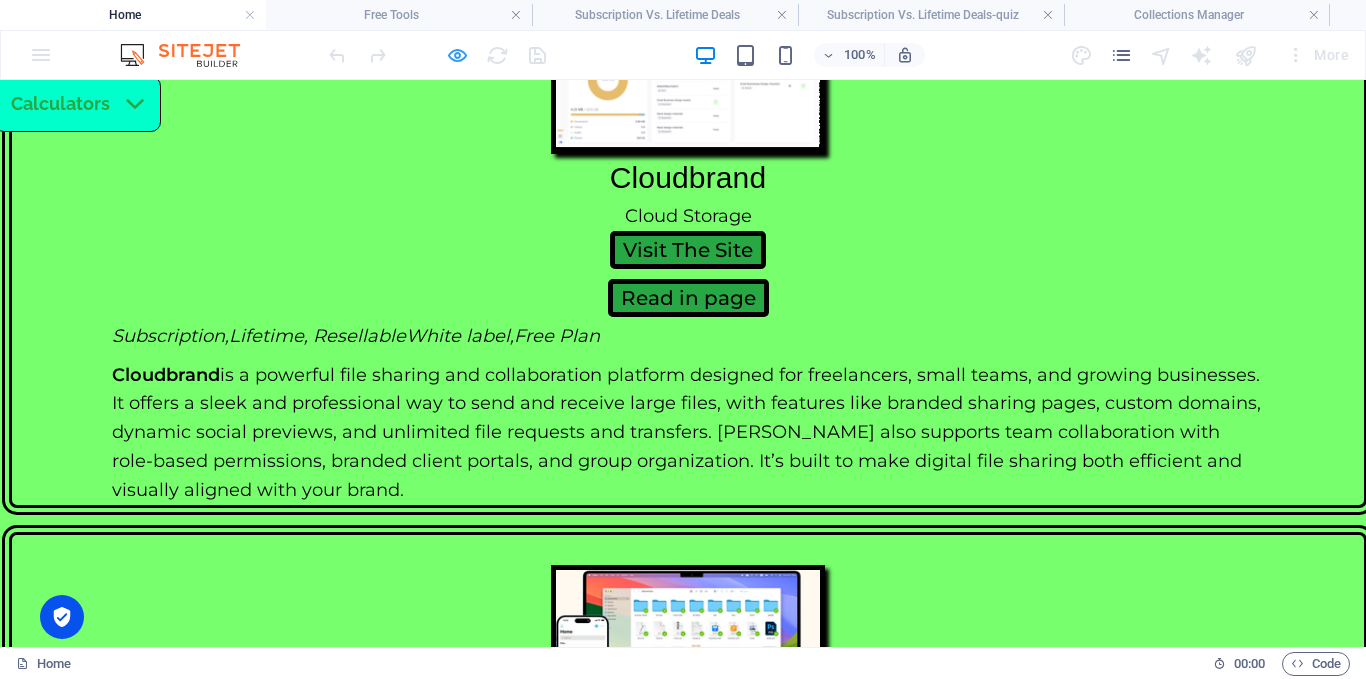 click at bounding box center (457, 55) 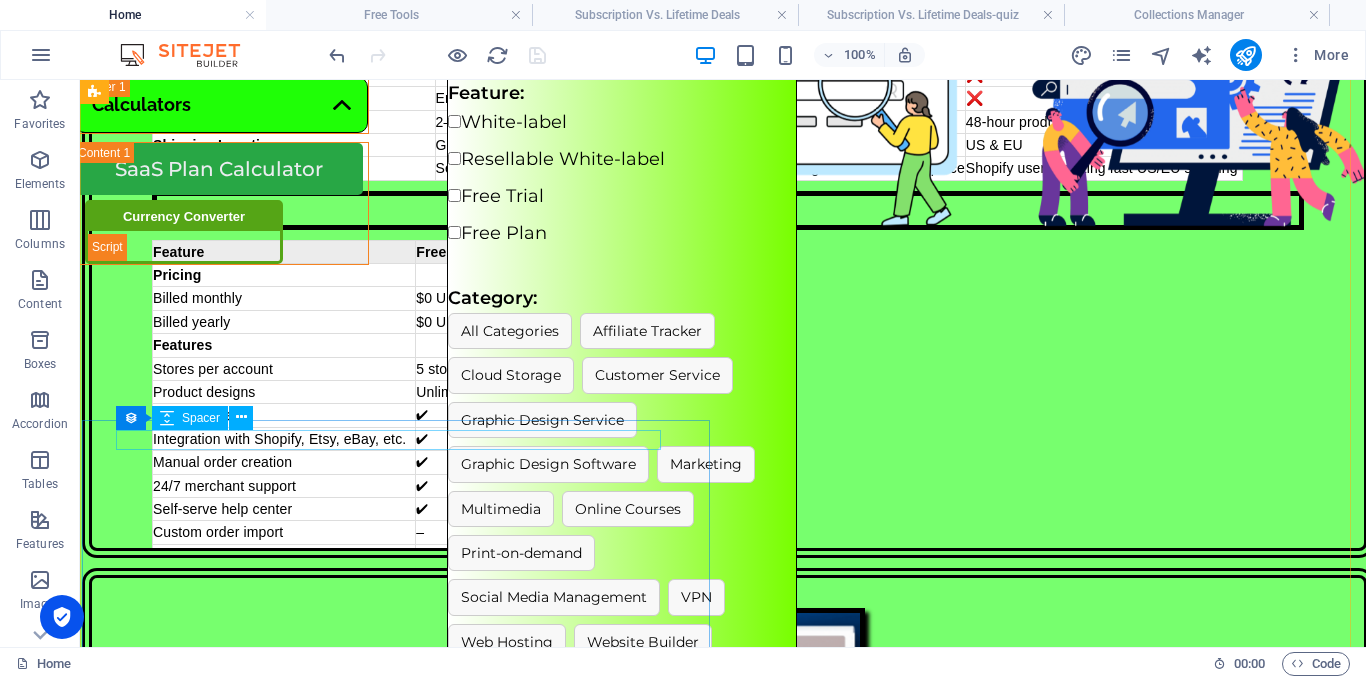 scroll, scrollTop: 1043, scrollLeft: 0, axis: vertical 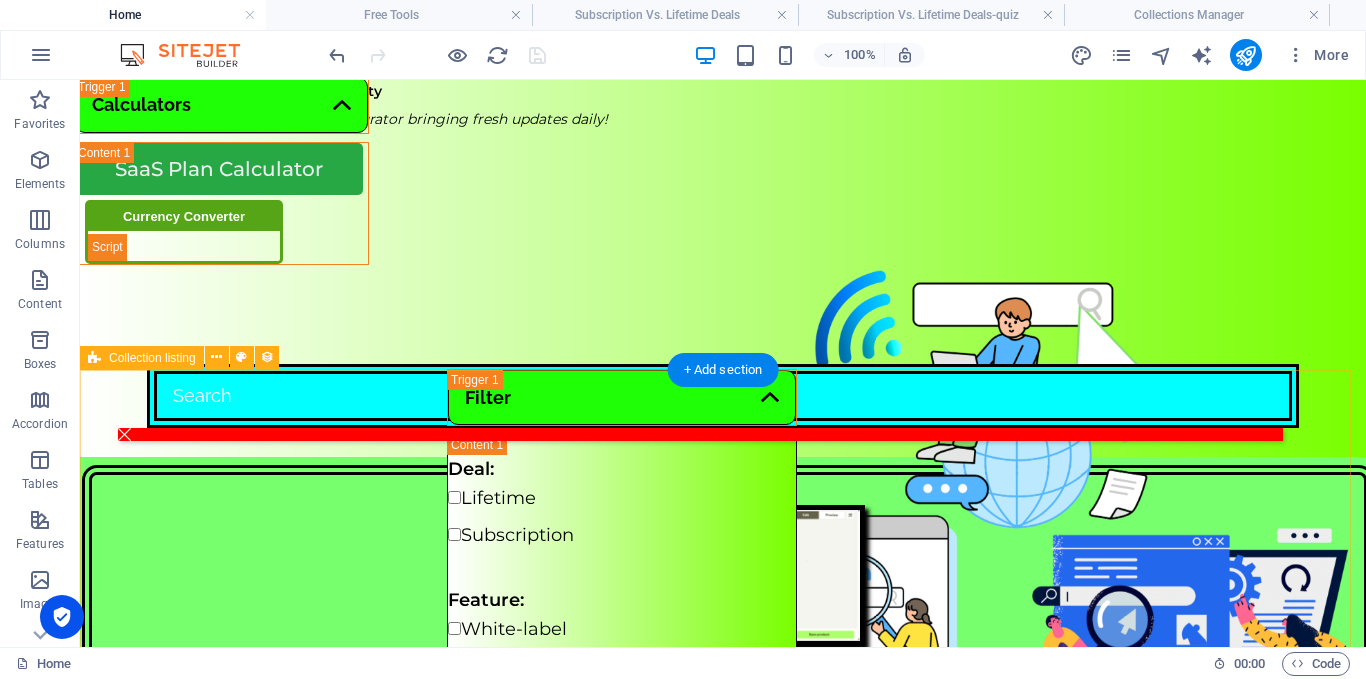 click on "Printify Print-on-demand Visit The Site Read in page Subscription, Free Plan, Commission-based Printify  is a leading print-on-demand platform that enables entrepreneurs and businesses to design and sell custom products without holding inventory. With free access to unlimited product designs, a built-in product creator, and integration support for major ecommerce platforms like Shopify, Etsy, and eBay, Printify makes it easy to launch and run a branded online store. The Free plan includes essential tools like manual order creation, 24/7 merchant support, and a self-serve help center, making it ideal for startups and small sellers exploring the print-on-demand model. For growing and high-volume businesses,  Premium  and  Enterprise Comparison To Other Brands Feature / Plan Printify (Free → Enterprise) Zazzle (Designer & Maker Program) SPOD (Free Plan) Pricing Tiers Free, Premium, Enterprise Free to join; Zazzle Plus for buyers Free Stores per Account 5 → Unlimited 1 Zazzle store per account Product Designs" at bounding box center [723, 3571] 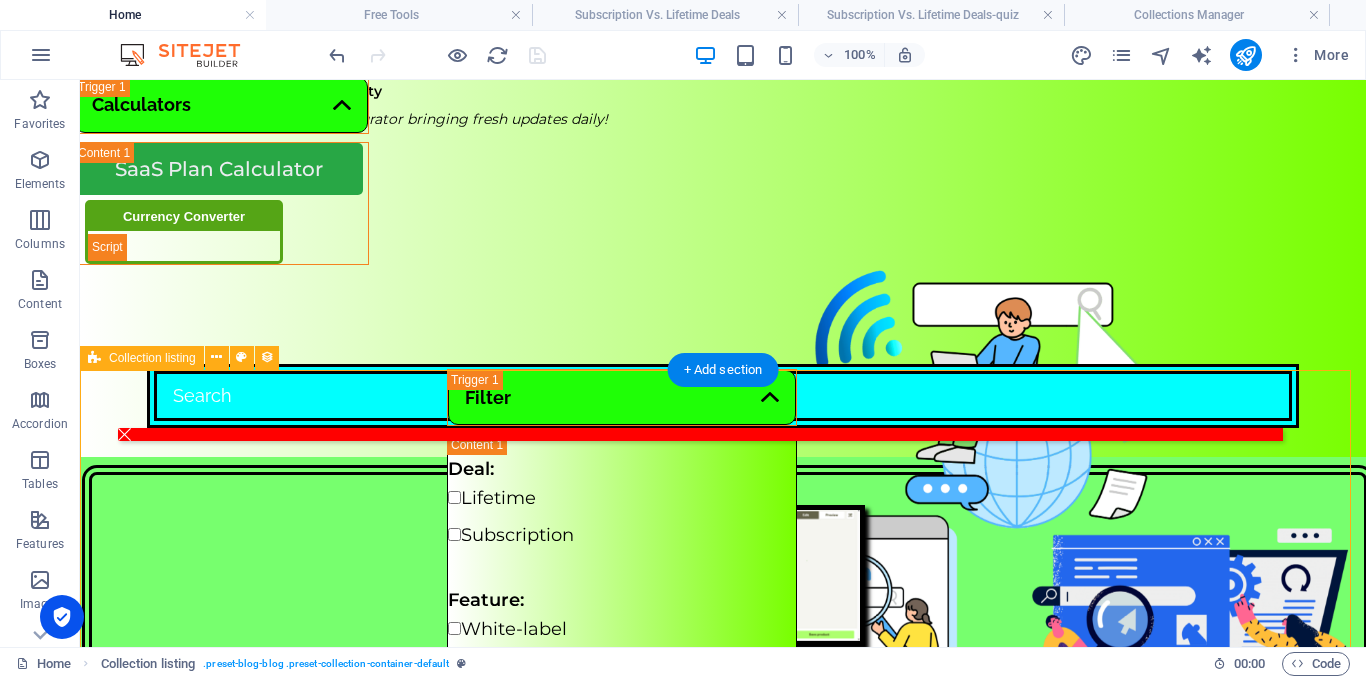 click on "Printify Print-on-demand Visit The Site Read in page Subscription, Free Plan, Commission-based Printify  is a leading print-on-demand platform that enables entrepreneurs and businesses to design and sell custom products without holding inventory. With free access to unlimited product designs, a built-in product creator, and integration support for major ecommerce platforms like Shopify, Etsy, and eBay, Printify makes it easy to launch and run a branded online store. The Free plan includes essential tools like manual order creation, 24/7 merchant support, and a self-serve help center, making it ideal for startups and small sellers exploring the print-on-demand model. For growing and high-volume businesses,  Premium  and  Enterprise Comparison To Other Brands Feature / Plan Printify (Free → Enterprise) Zazzle (Designer & Maker Program) SPOD (Free Plan) Pricing Tiers Free, Premium, Enterprise Free to join; Zazzle Plus for buyers Free Stores per Account 5 → Unlimited 1 Zazzle store per account Product Designs" at bounding box center [723, 3571] 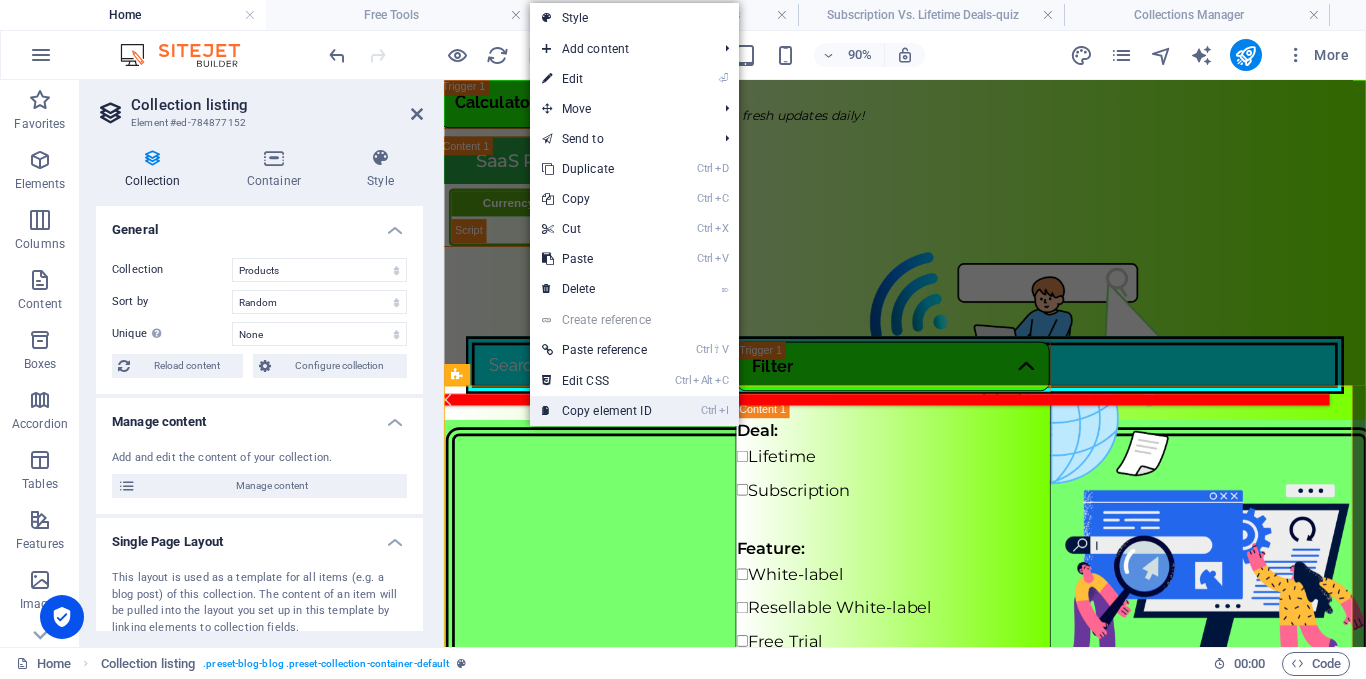 drag, startPoint x: 612, startPoint y: 417, endPoint x: 8, endPoint y: 81, distance: 691.1671 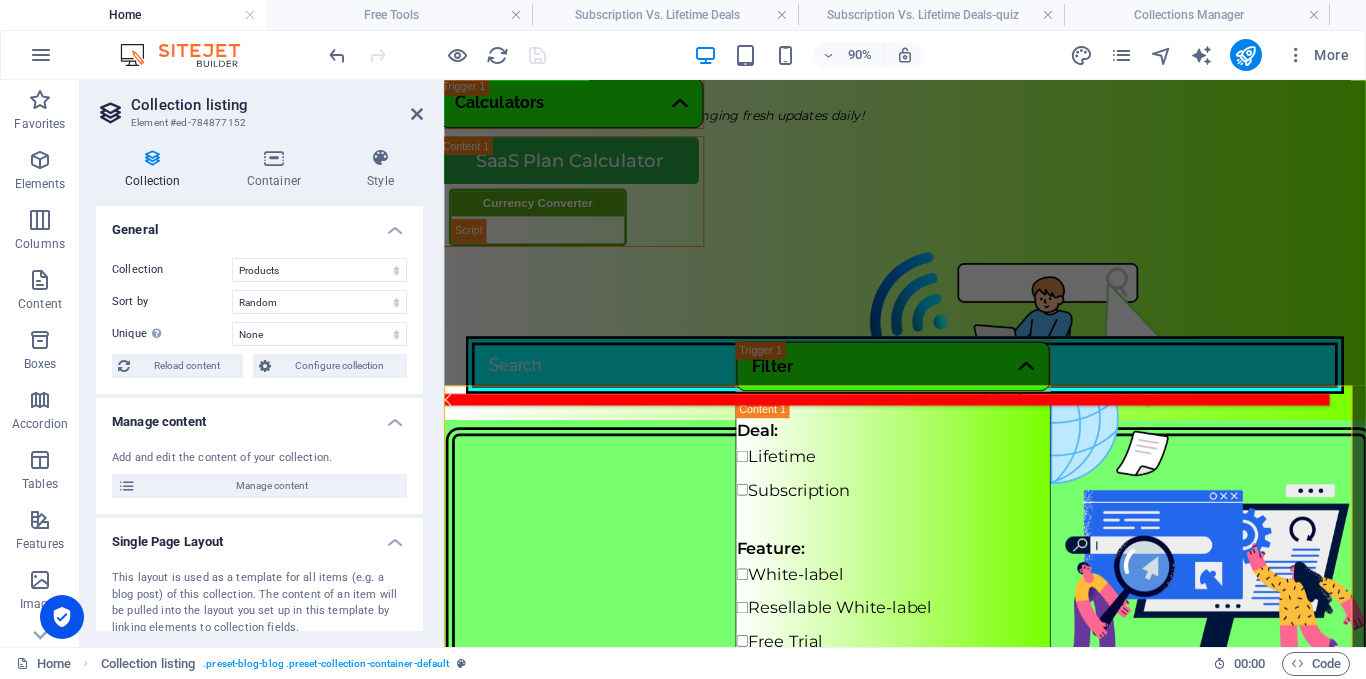 click on "Collection listing Element #ed-784877152" at bounding box center [259, 106] 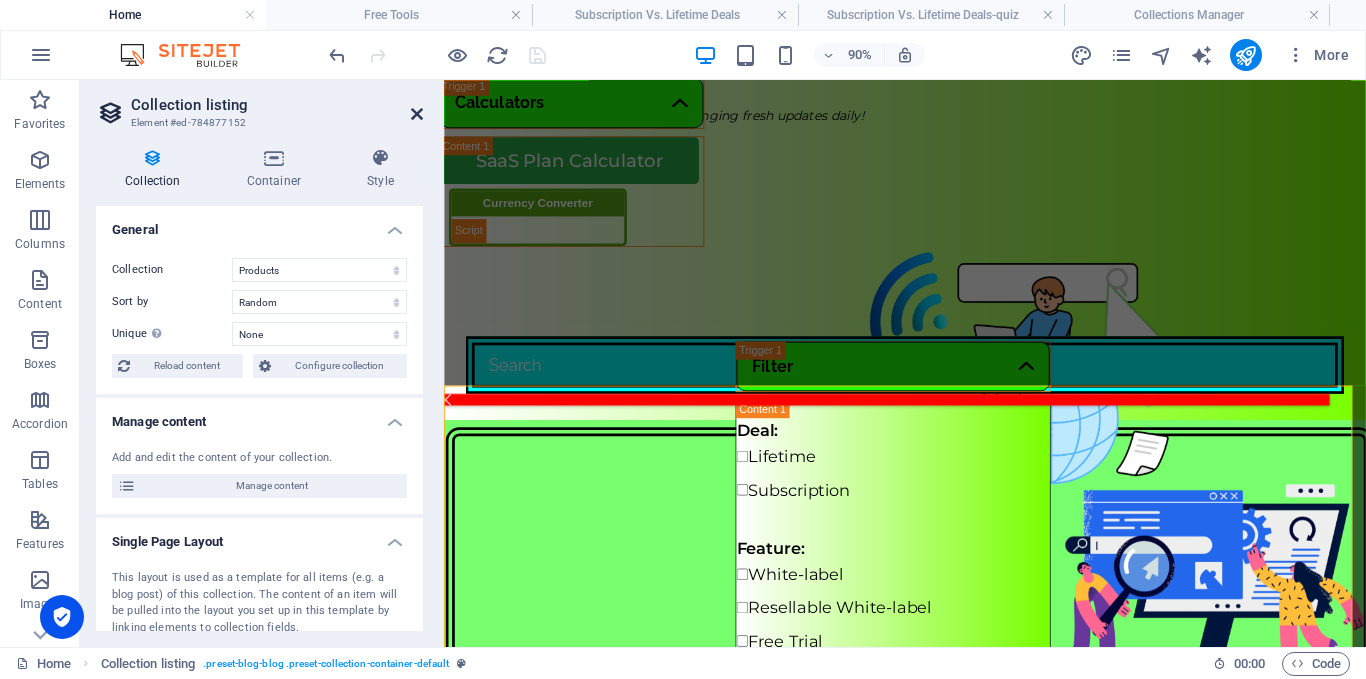 click at bounding box center (417, 114) 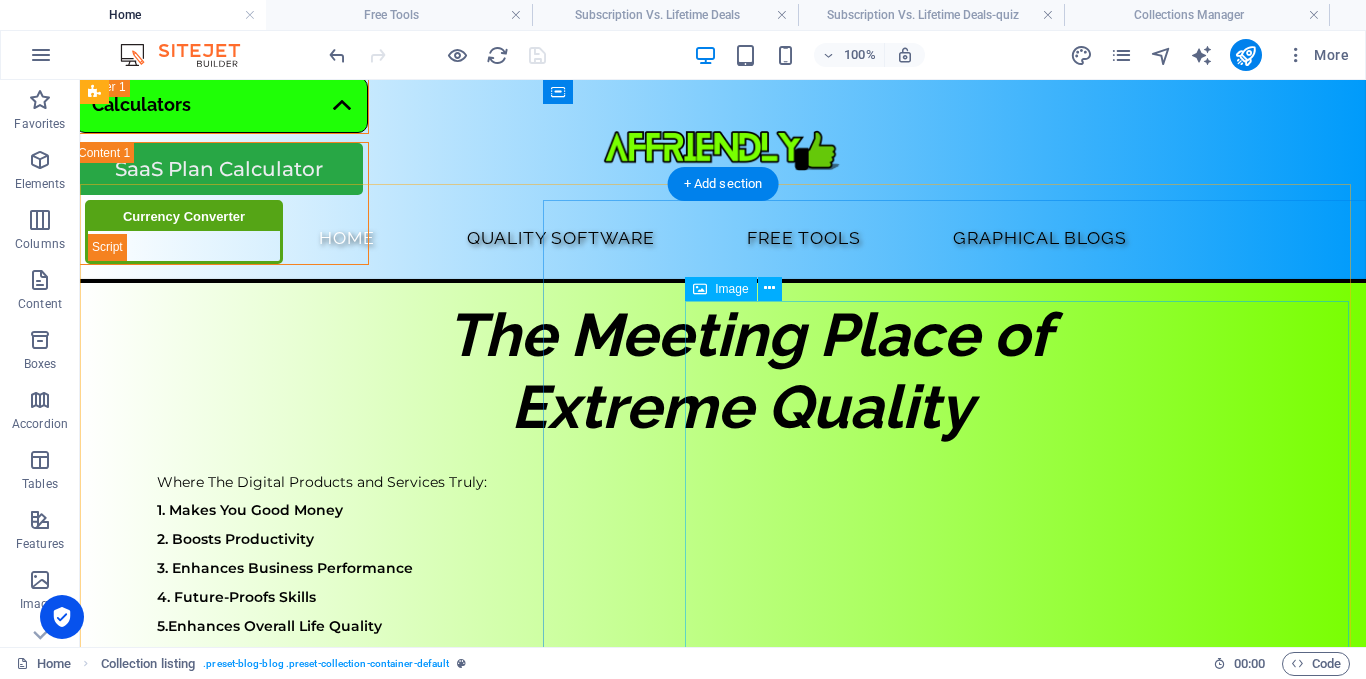 scroll, scrollTop: 0, scrollLeft: 0, axis: both 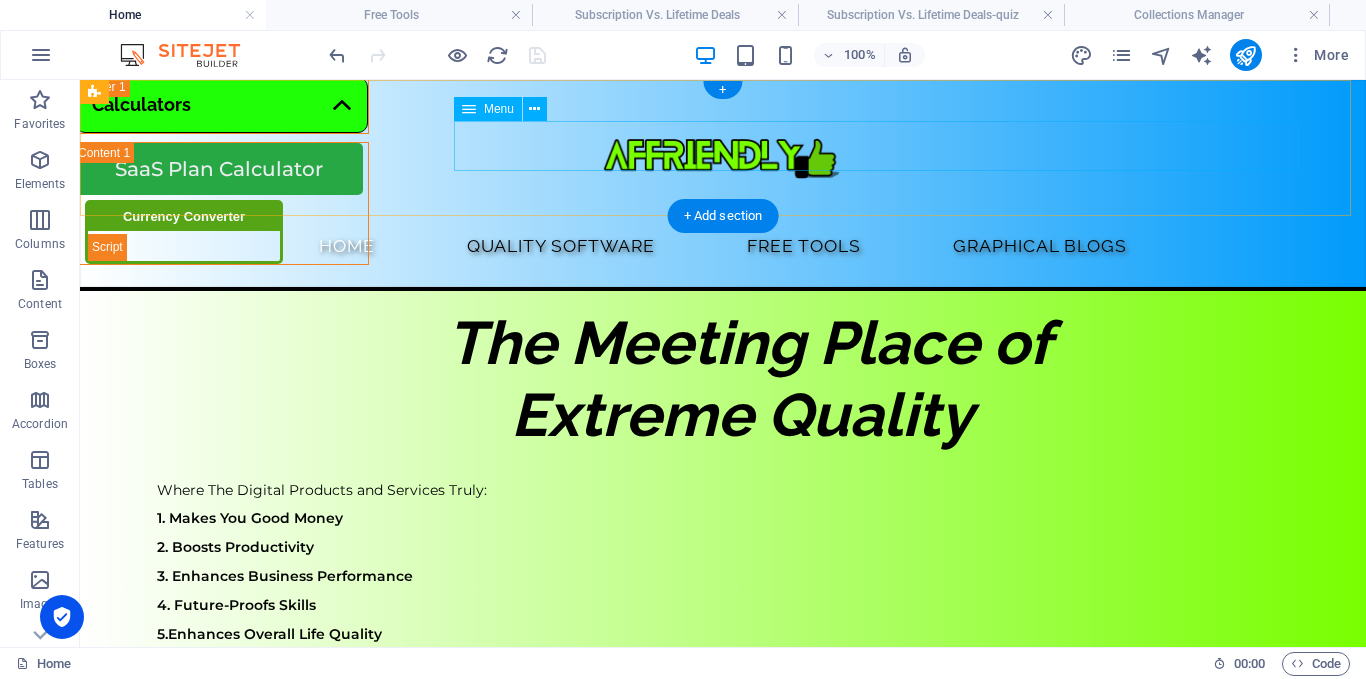 click on "Home Quality Software Free Tools Graphical Blogs" at bounding box center [723, 246] 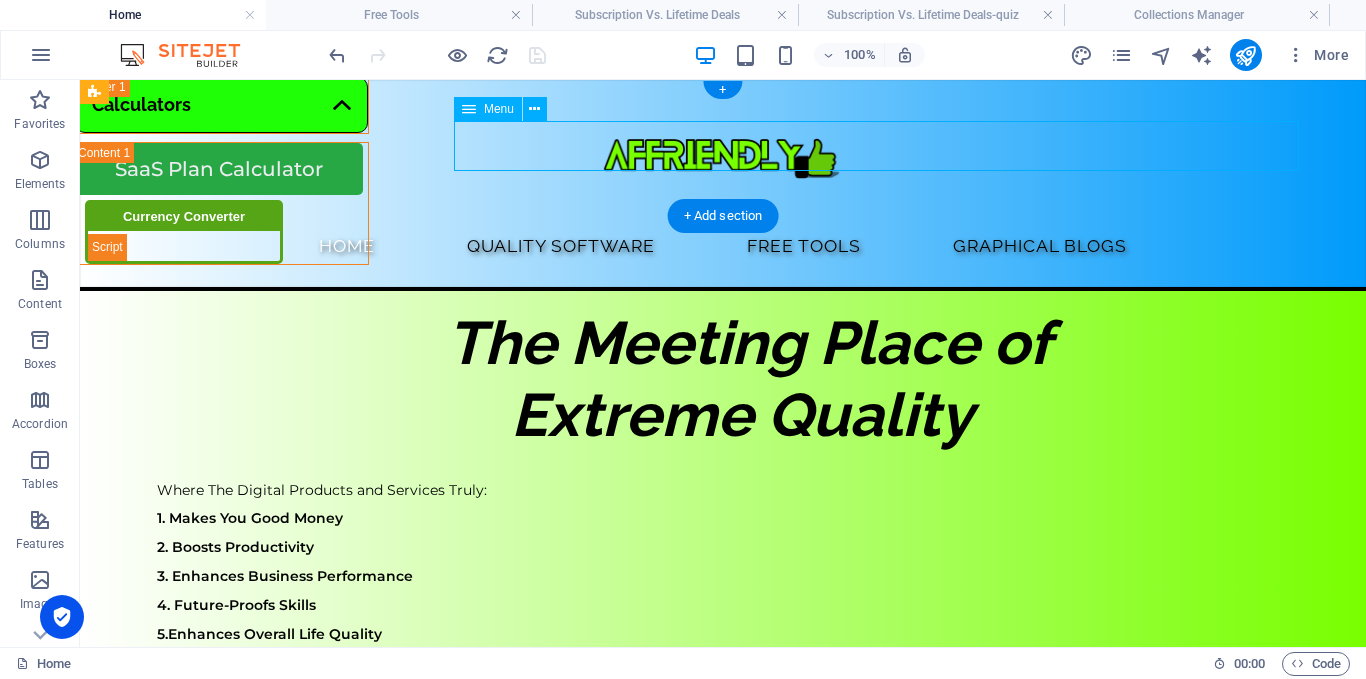 click on "Home Quality Software Free Tools Graphical Blogs" at bounding box center [723, 246] 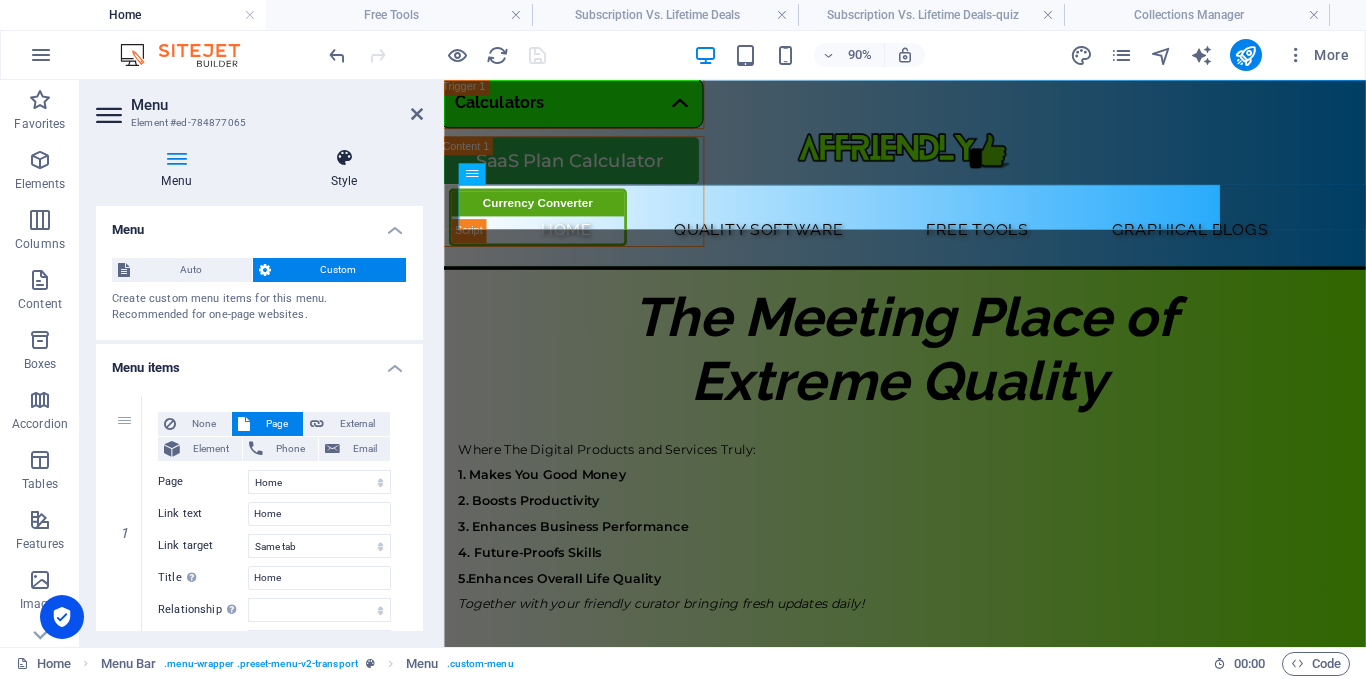 click at bounding box center (344, 158) 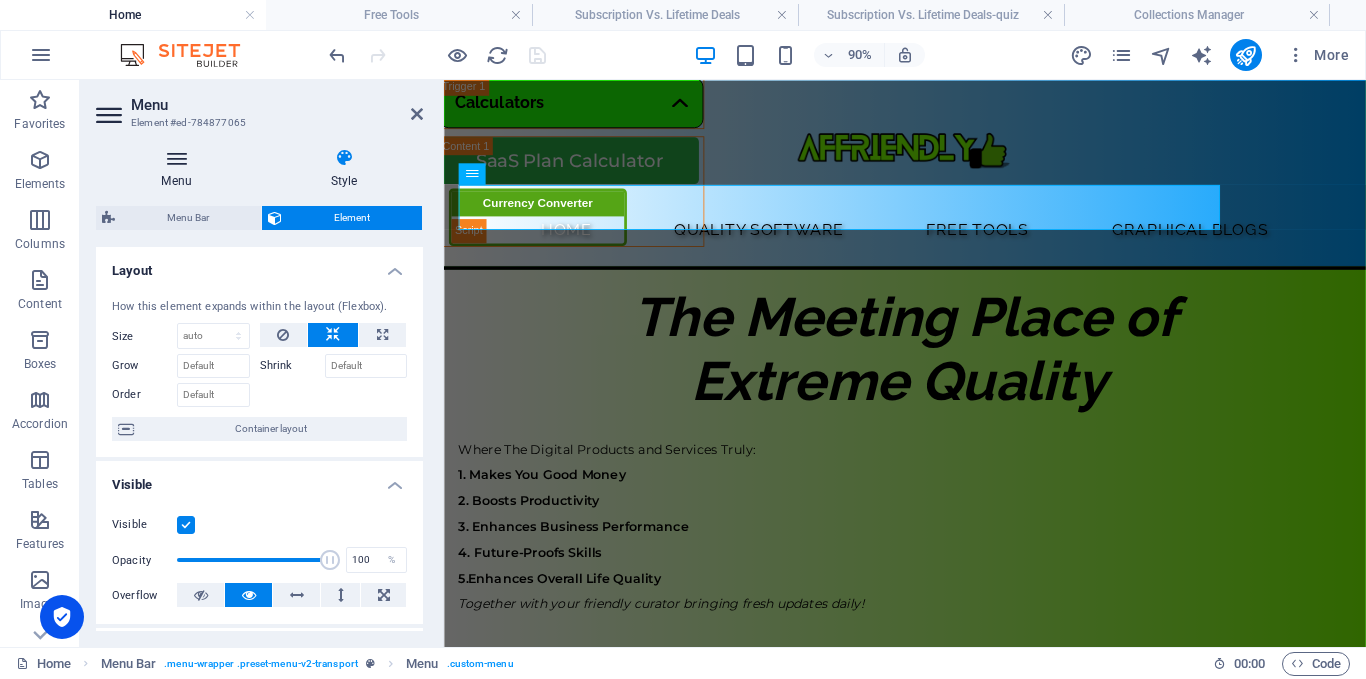 click on "Menu" at bounding box center [180, 169] 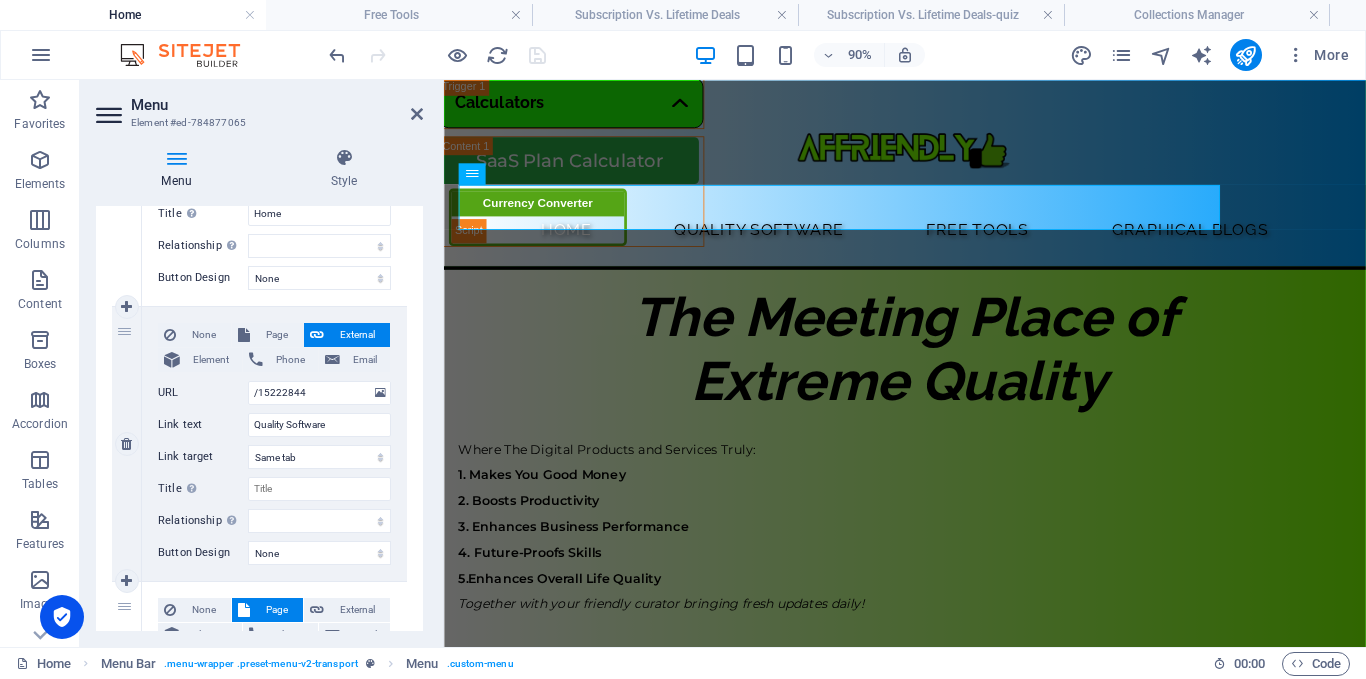 scroll, scrollTop: 400, scrollLeft: 0, axis: vertical 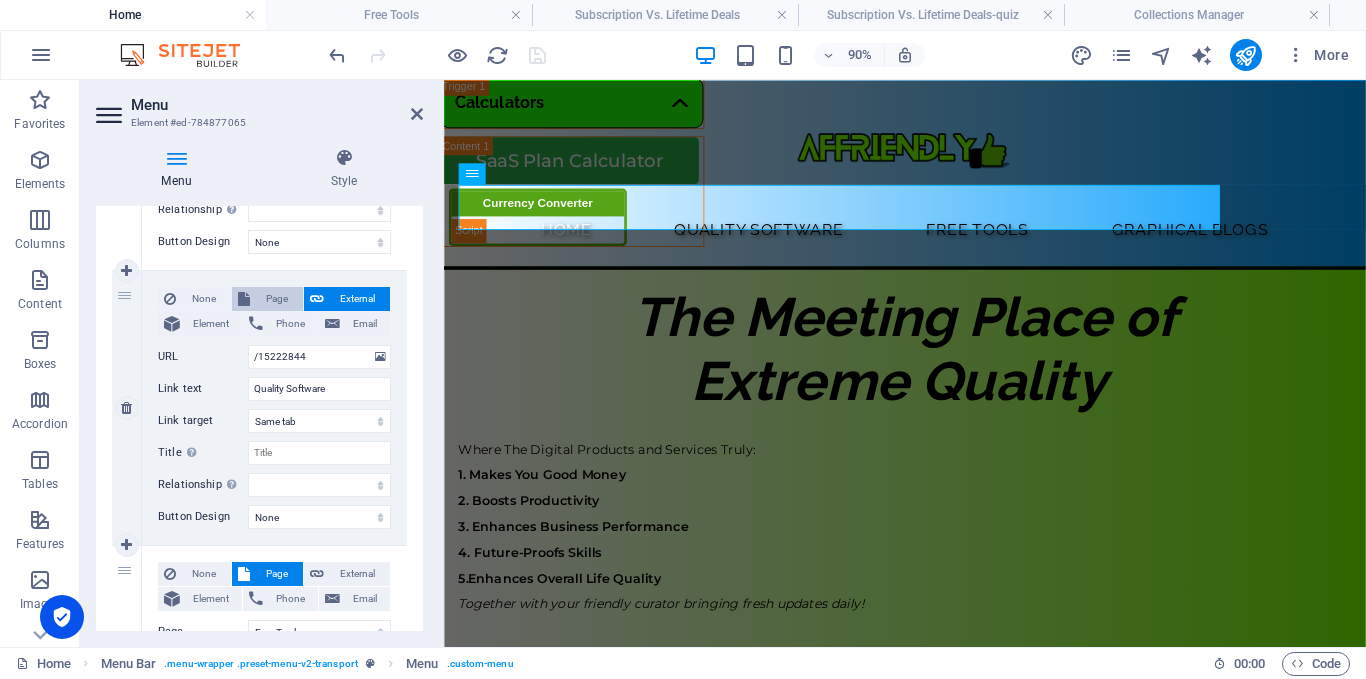 click on "Page" at bounding box center [276, 299] 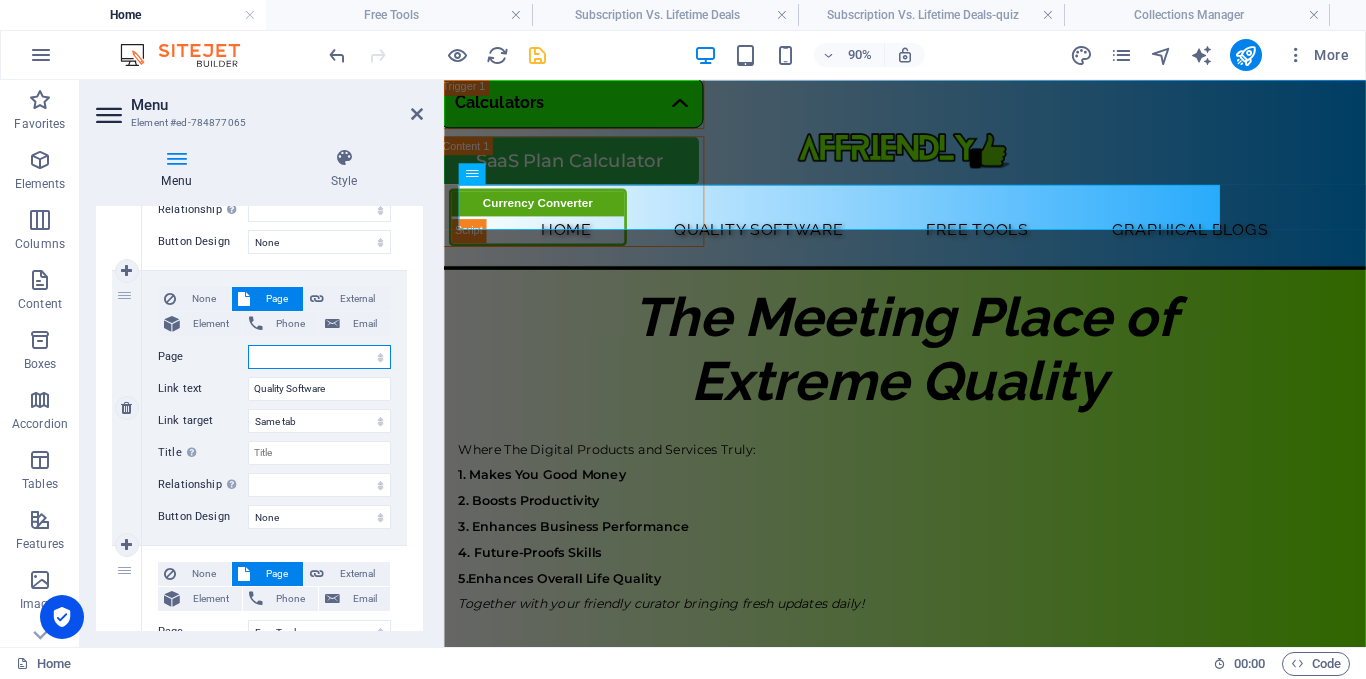click on "Home Free Tools Subscription Vs. Lifetime Deals Affiliate Disclosure About Cookie Policy Privacy Policy What is White-label Software? non-sense Sign-in SaaS Plan Calculator SaaS Plan Calculator Page Subscription Vs. Lifetime Deals-quiz" at bounding box center [319, 357] 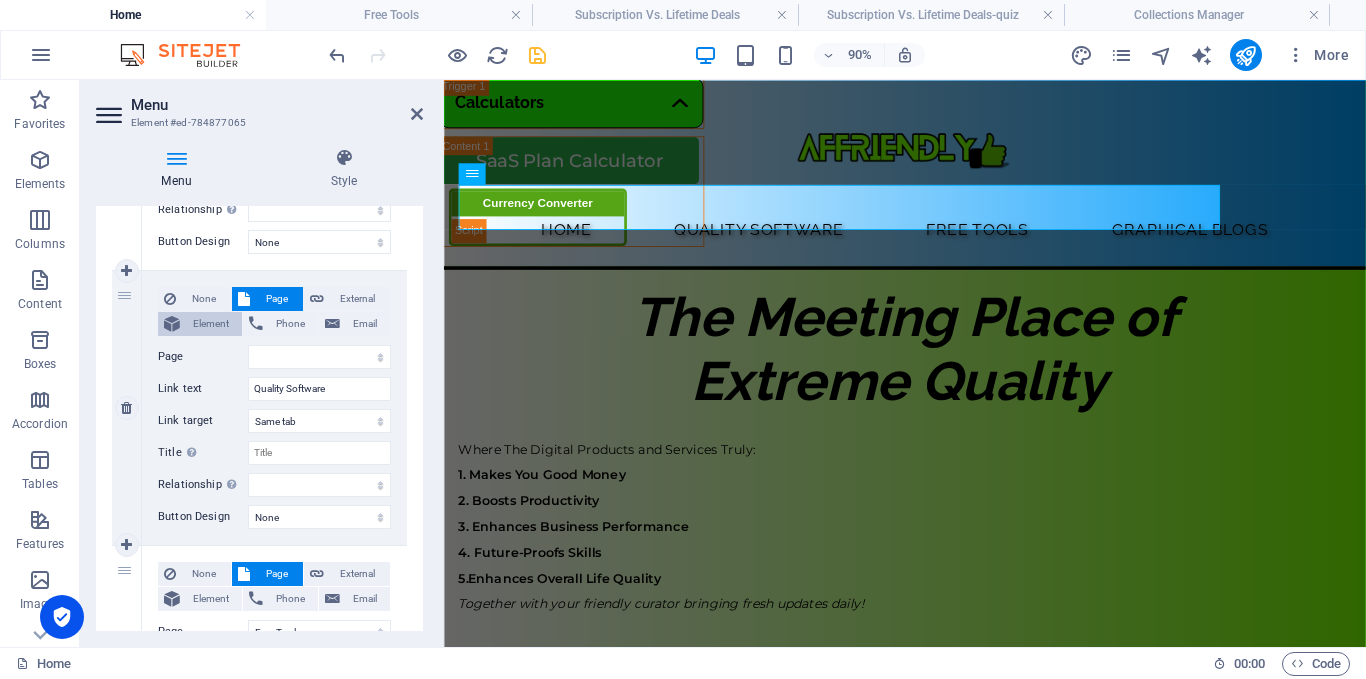 click on "Element" at bounding box center [211, 324] 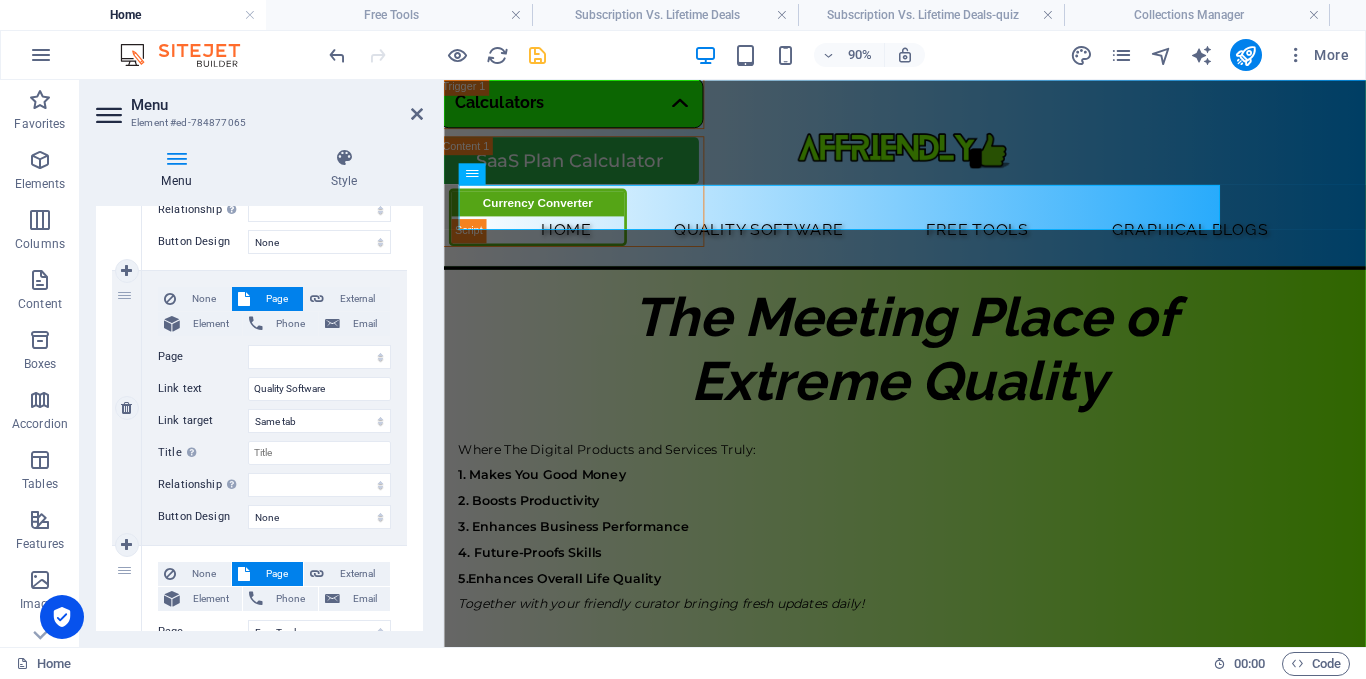 select 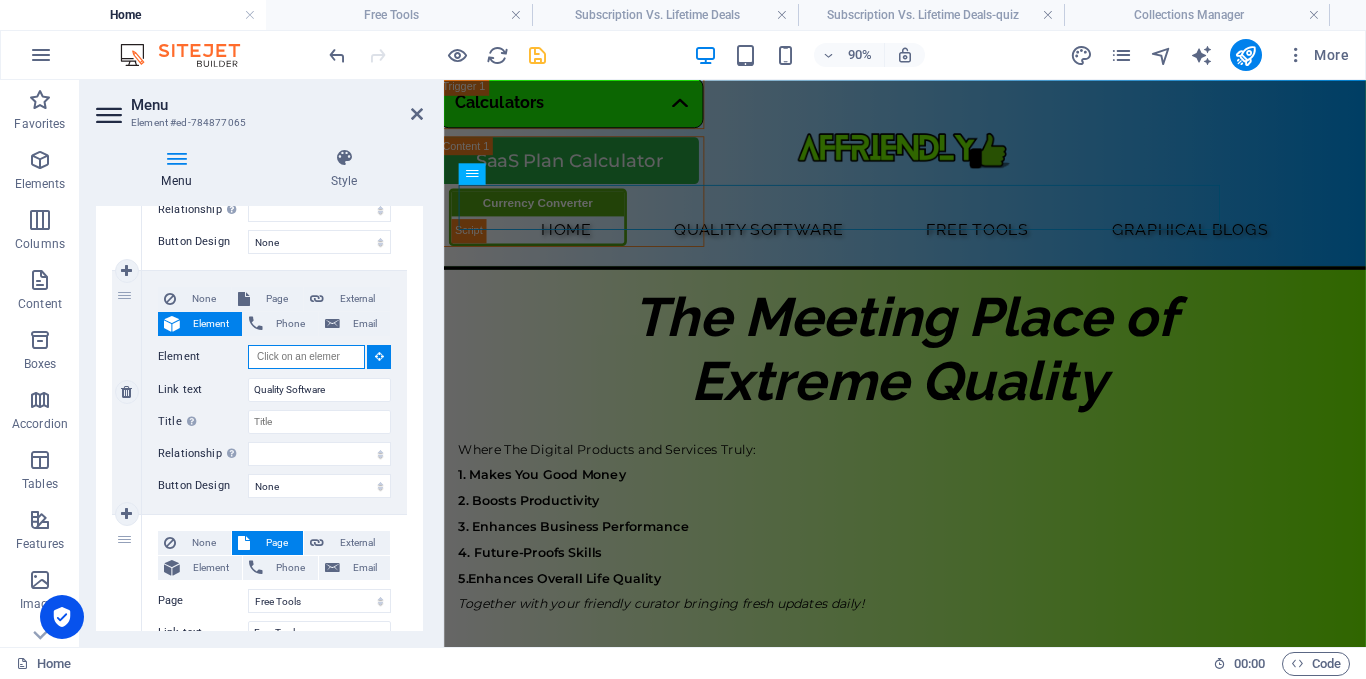 click on "Element" at bounding box center (306, 357) 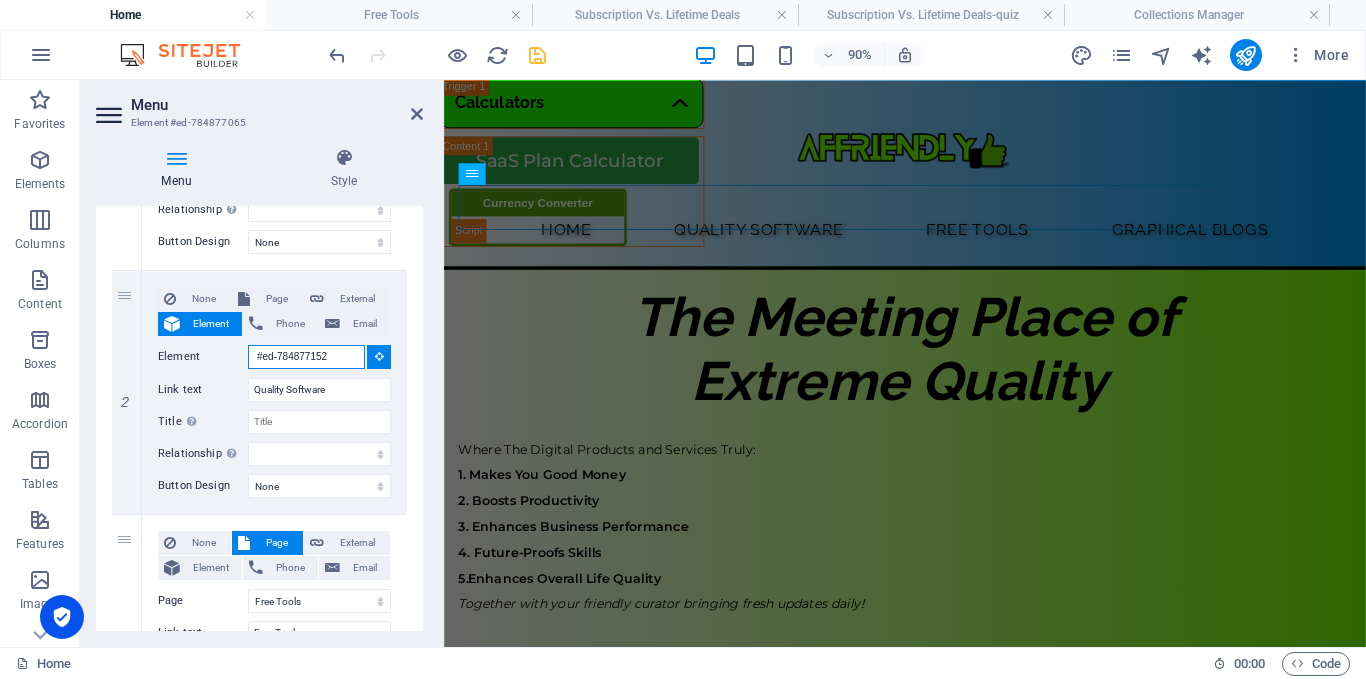 select 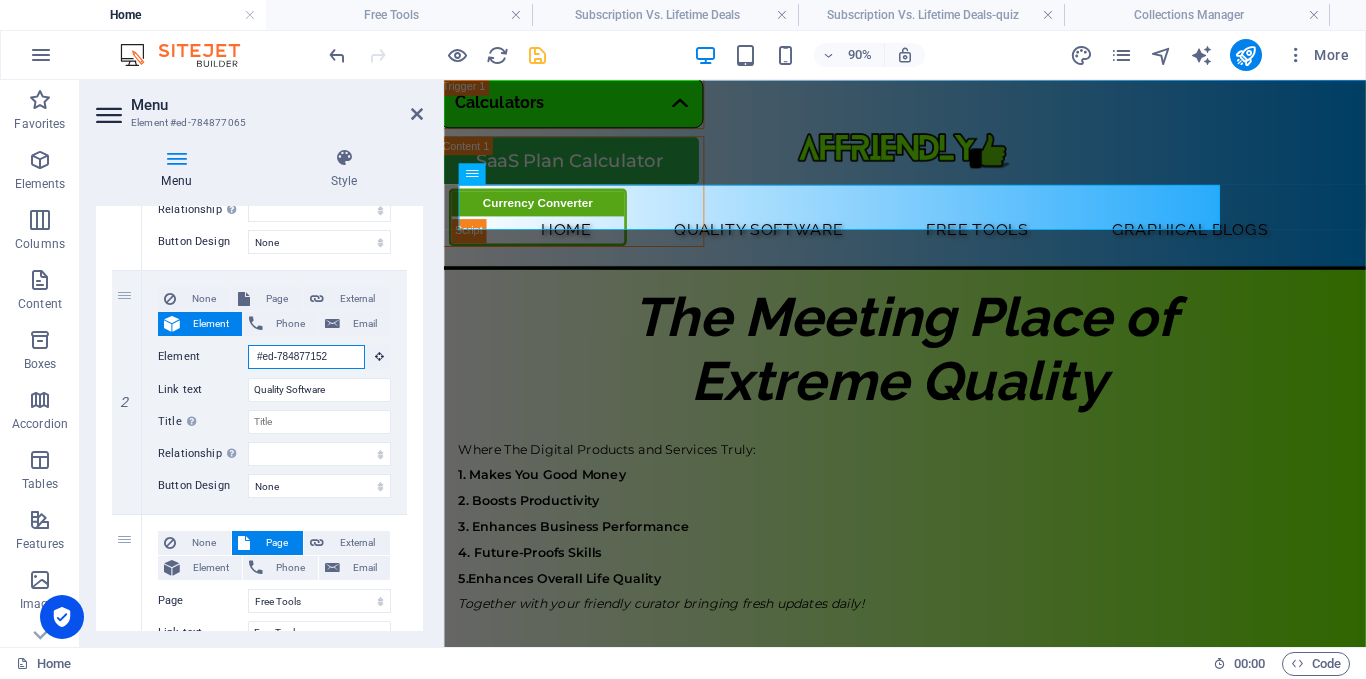 type on "#ed-784877152" 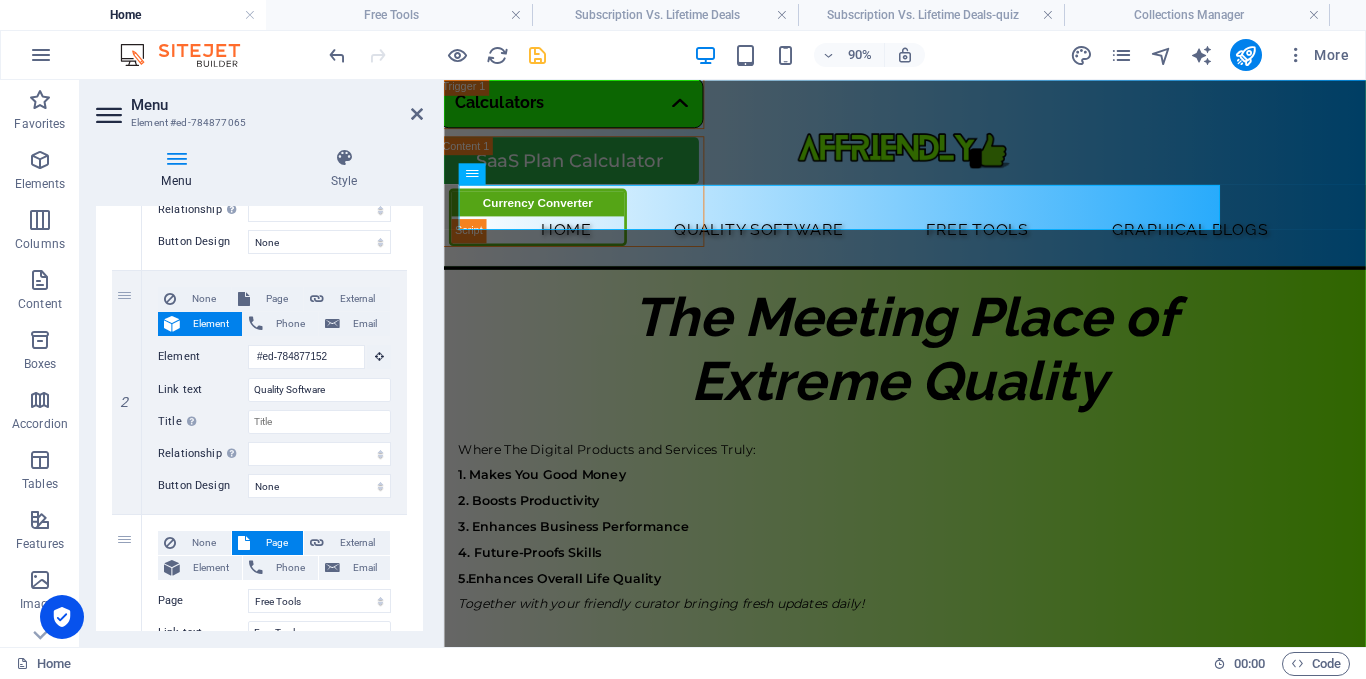 click on "Menu" at bounding box center (277, 105) 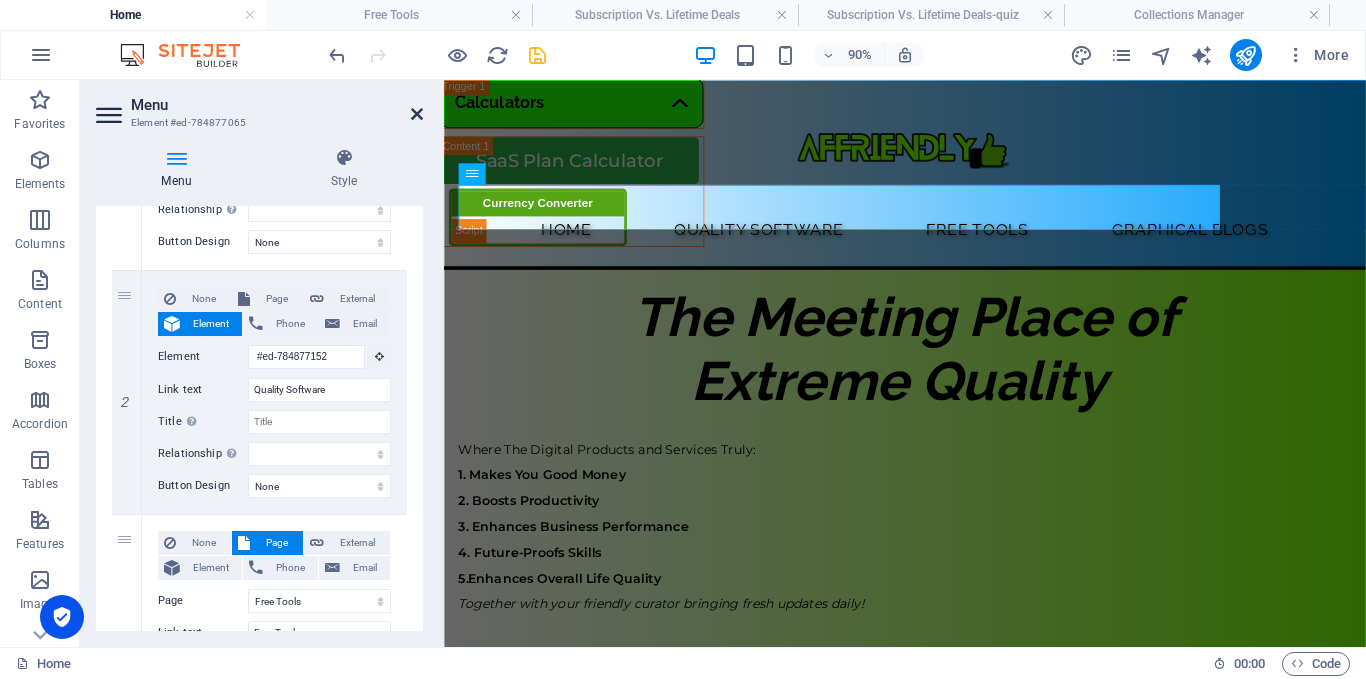 click at bounding box center (417, 114) 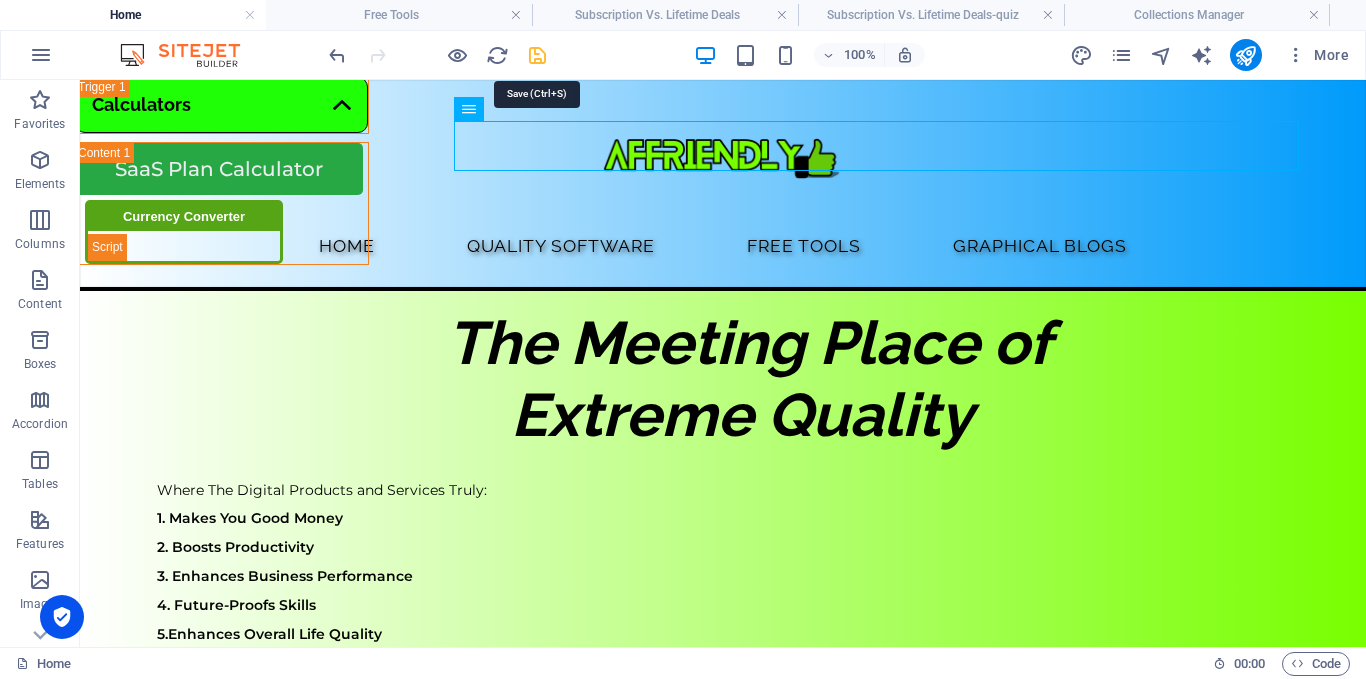 click at bounding box center [537, 55] 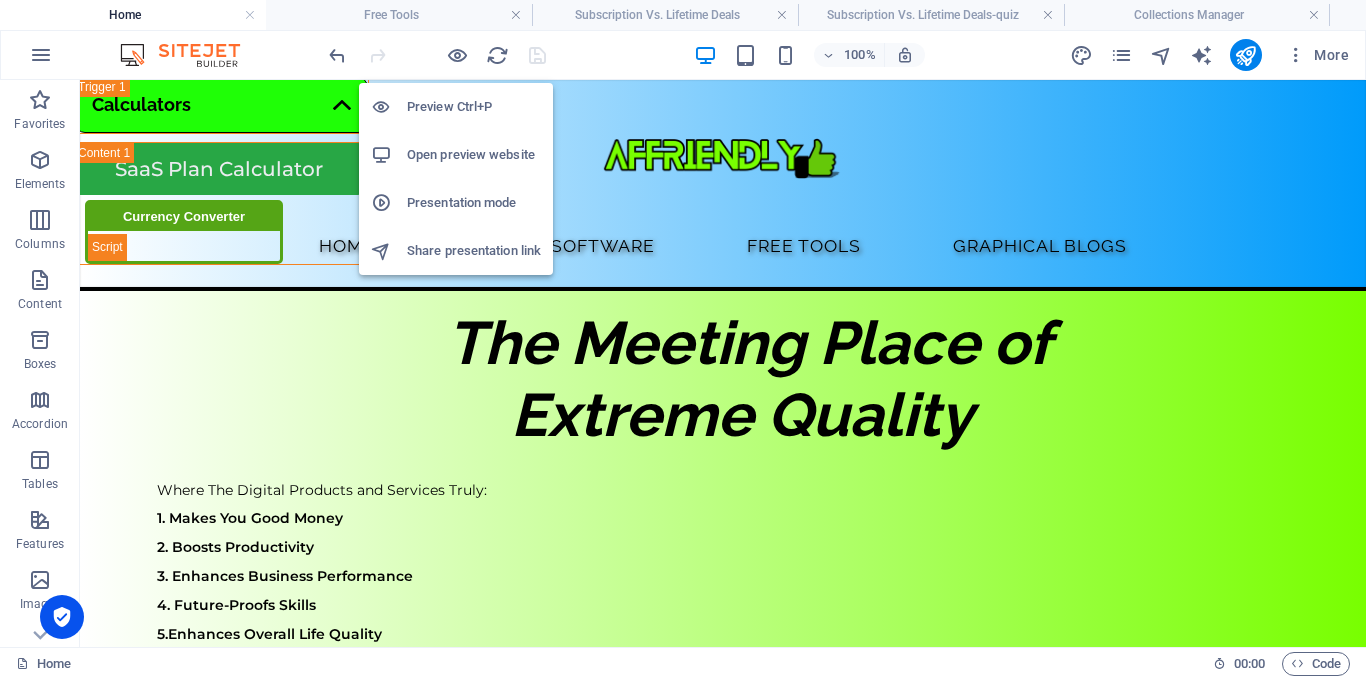 click on "Open preview website" at bounding box center [474, 155] 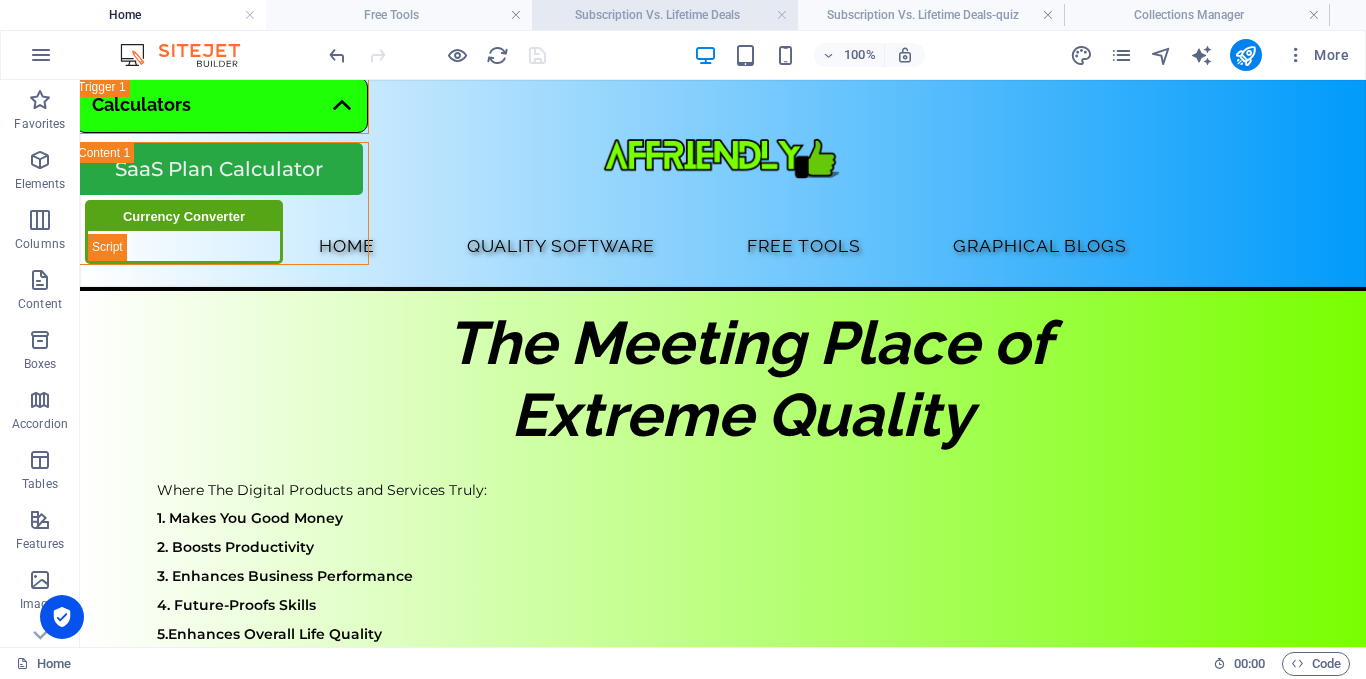 click on "Subscription Vs. Lifetime Deals" at bounding box center [665, 15] 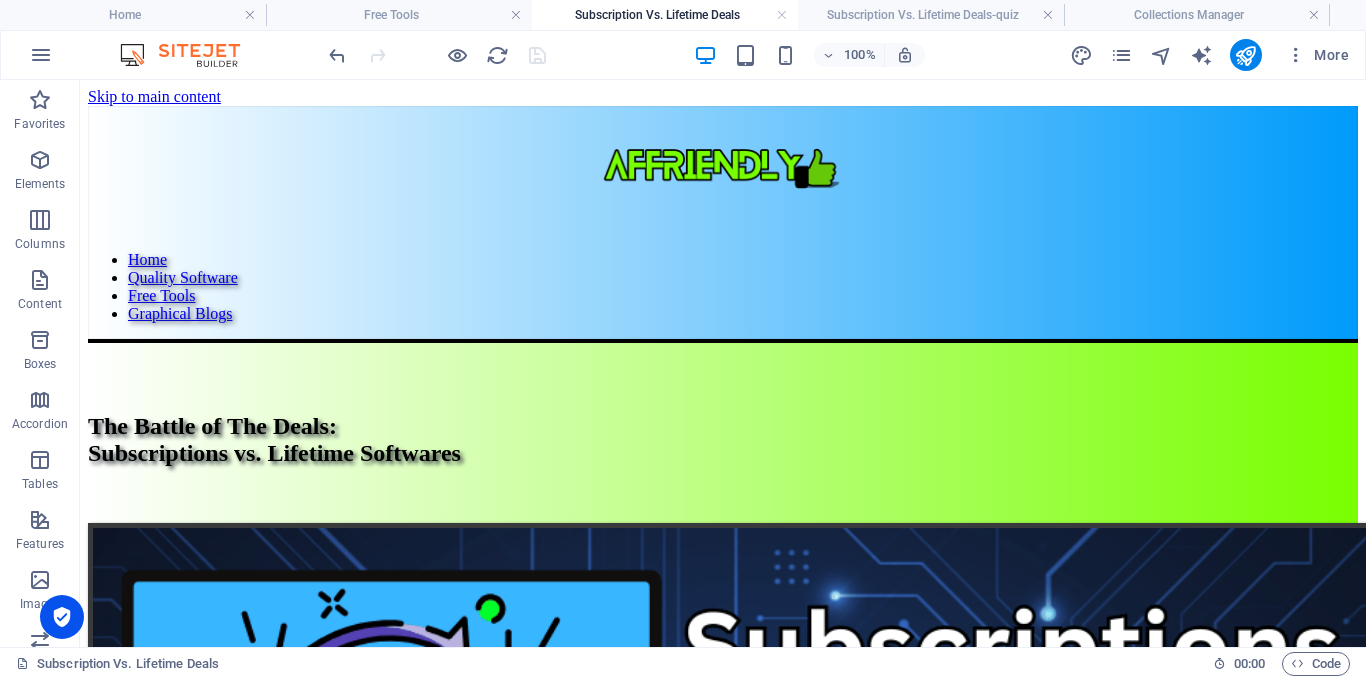 scroll, scrollTop: 8189, scrollLeft: 0, axis: vertical 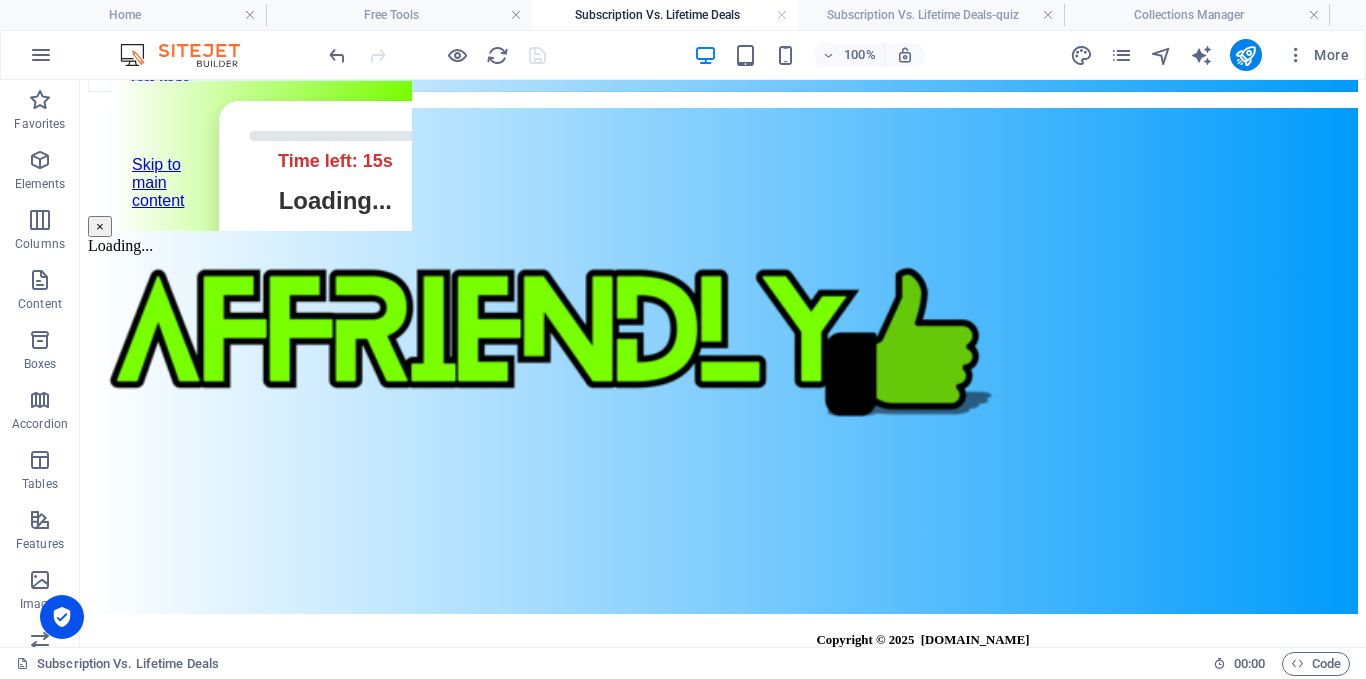 click on "×" at bounding box center (100, 226) 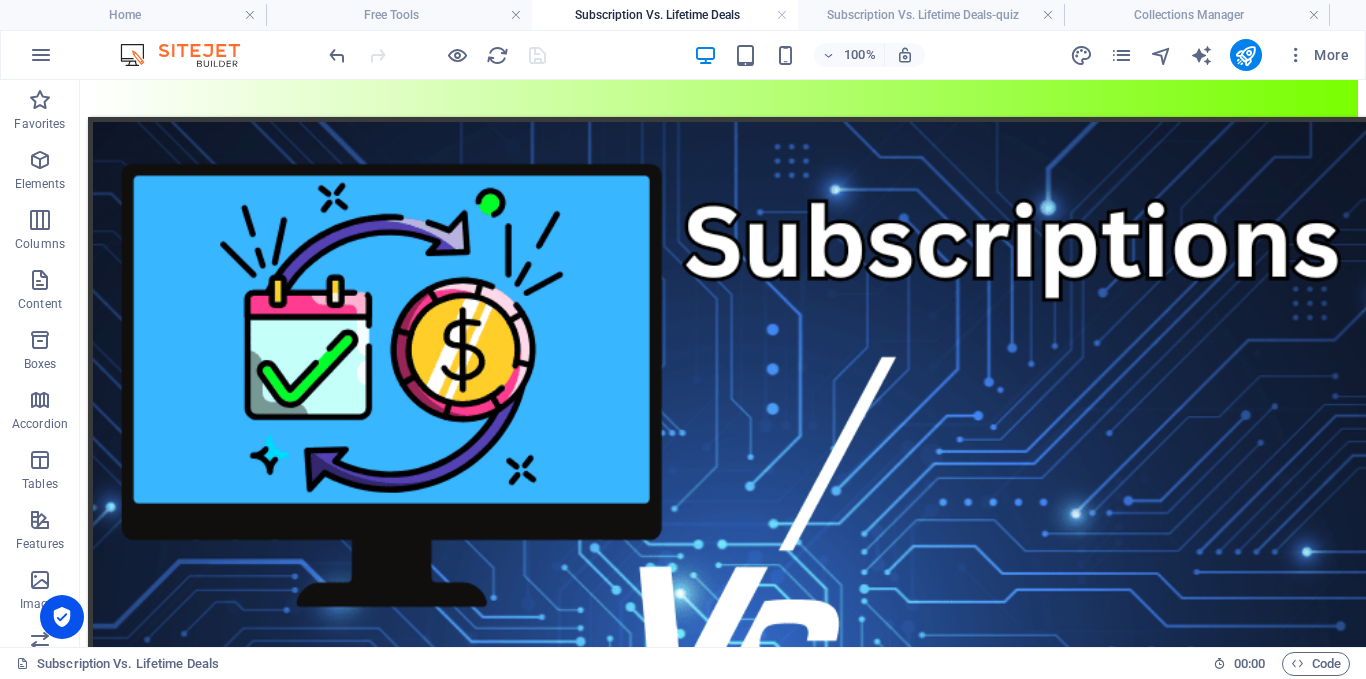 scroll, scrollTop: 0, scrollLeft: 0, axis: both 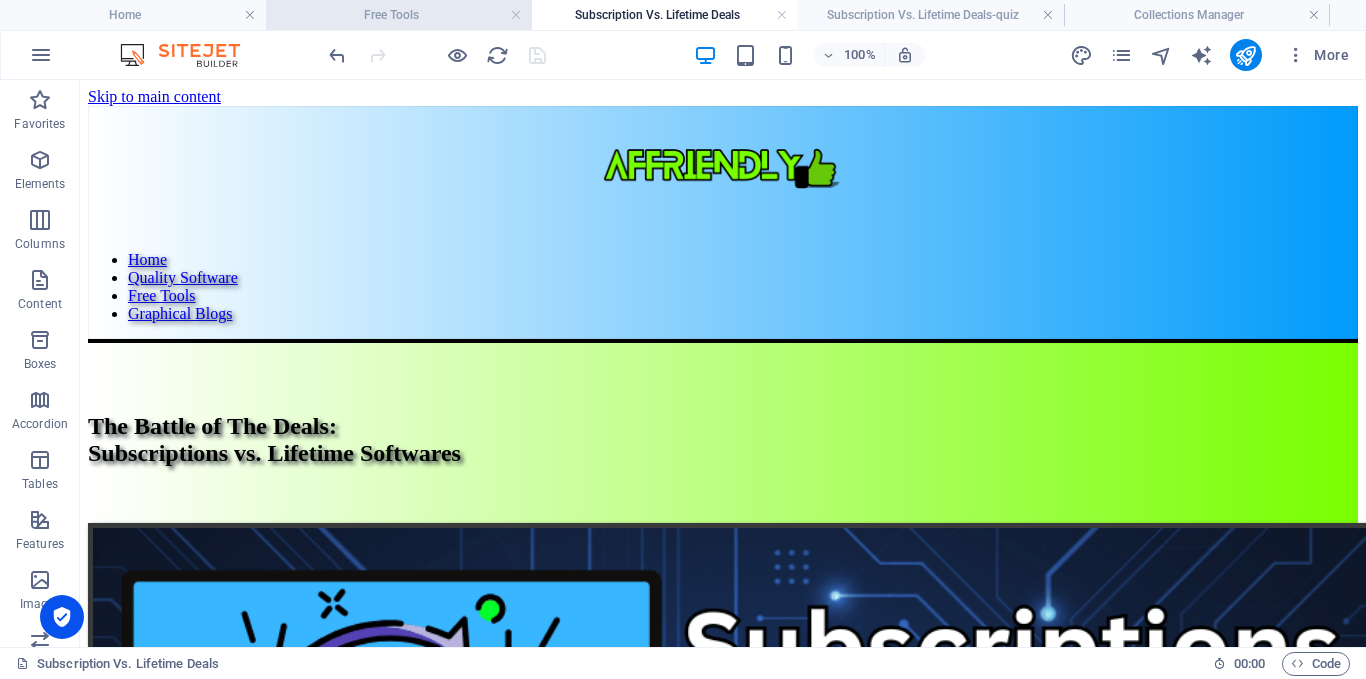 click on "Free Tools" at bounding box center (399, 15) 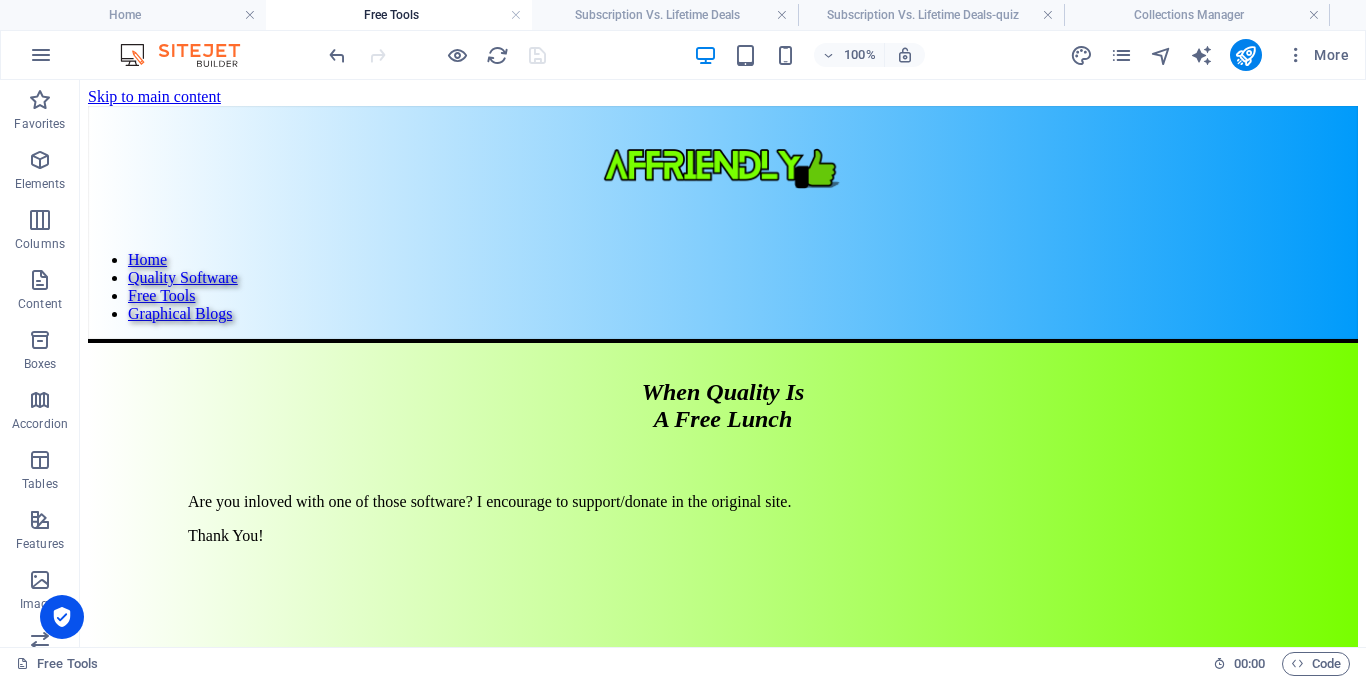 scroll, scrollTop: 754, scrollLeft: 0, axis: vertical 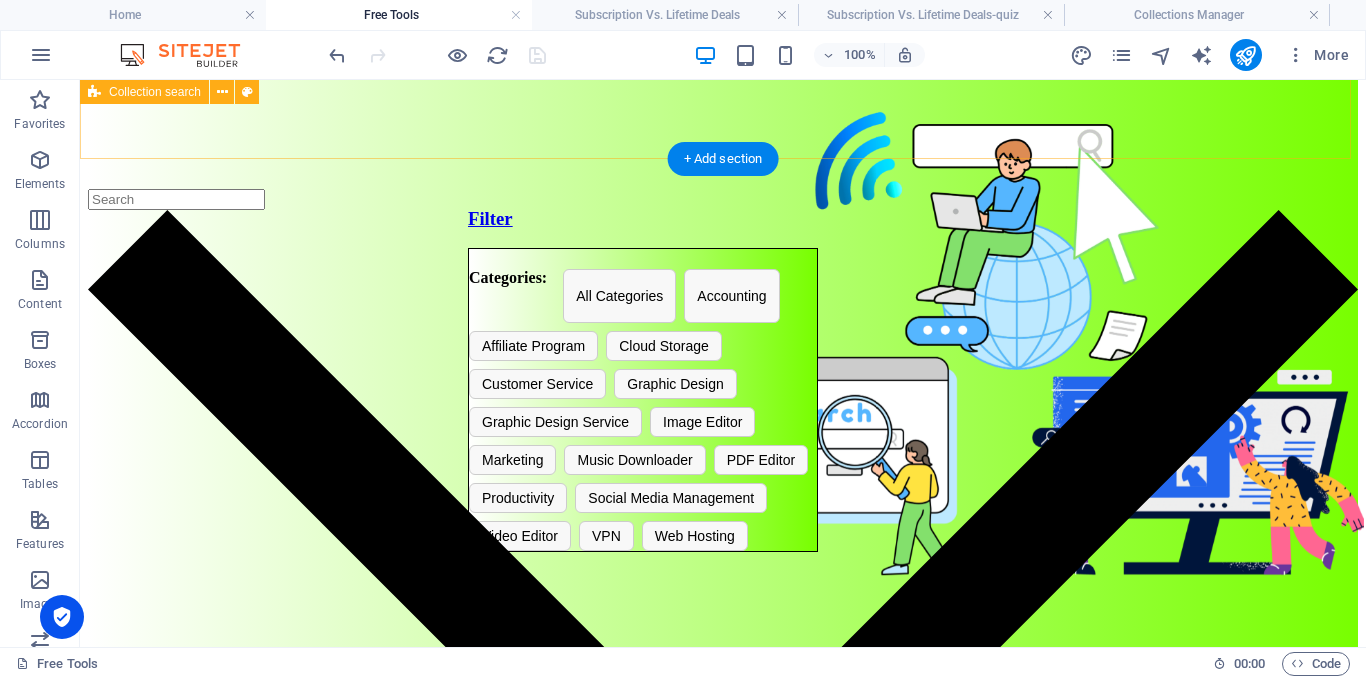 click at bounding box center [723, 836] 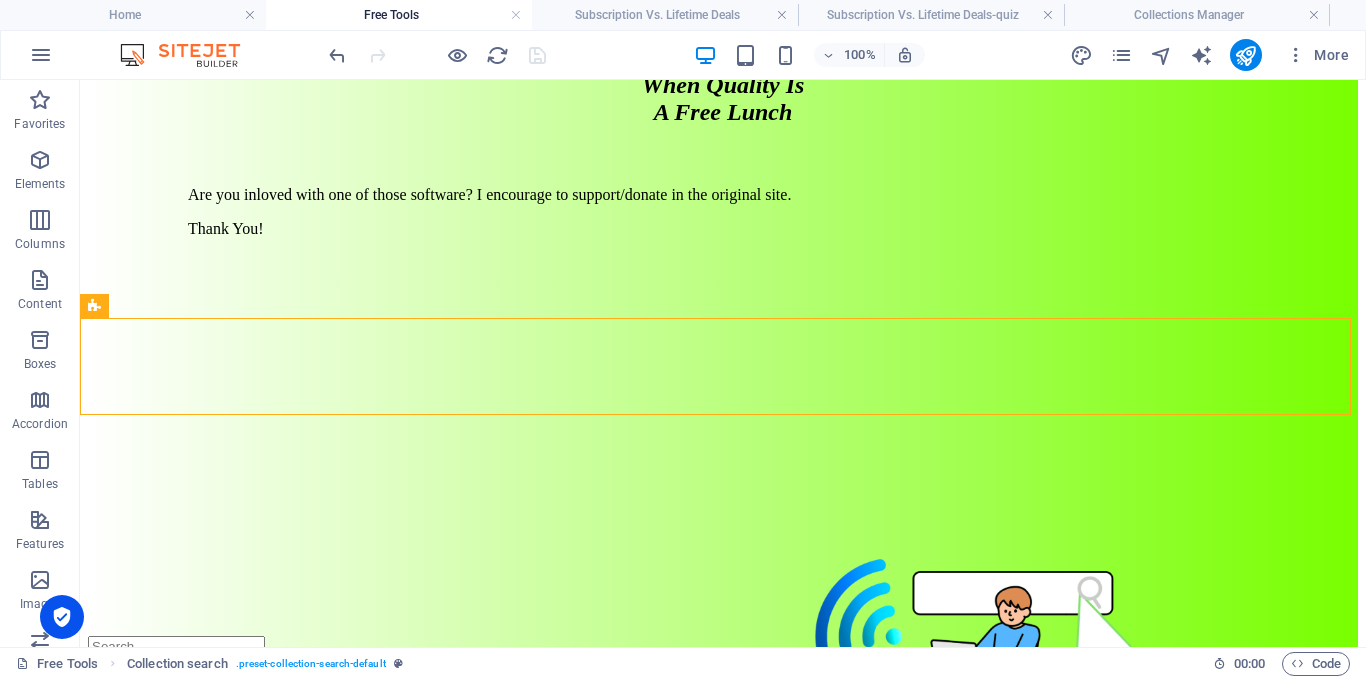 scroll, scrollTop: 0, scrollLeft: 0, axis: both 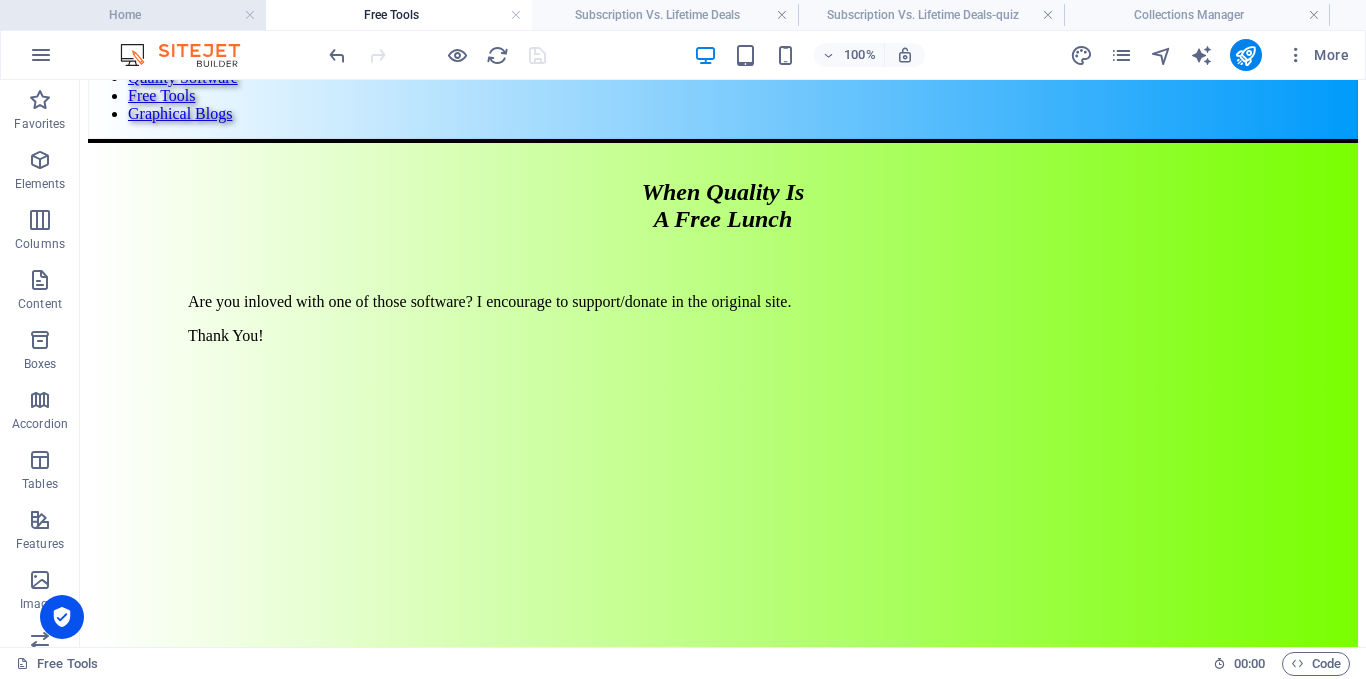 click on "Home" at bounding box center [133, 15] 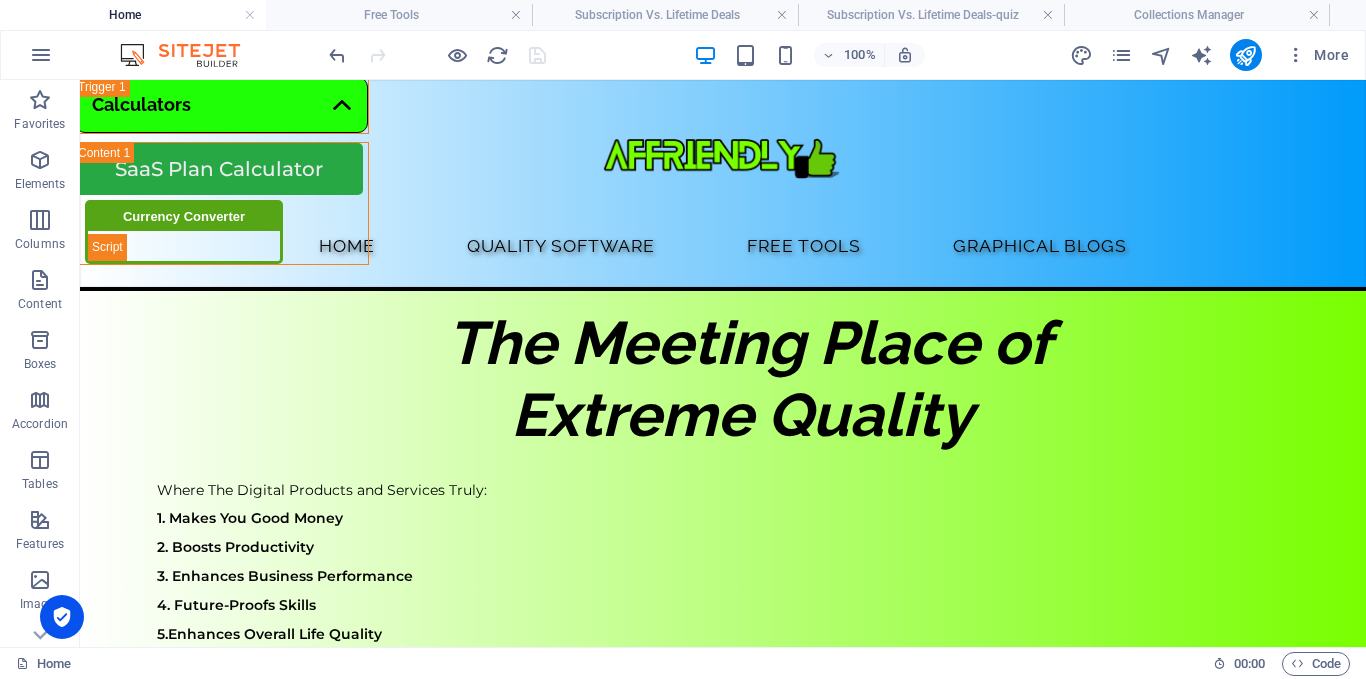 scroll, scrollTop: 0, scrollLeft: 0, axis: both 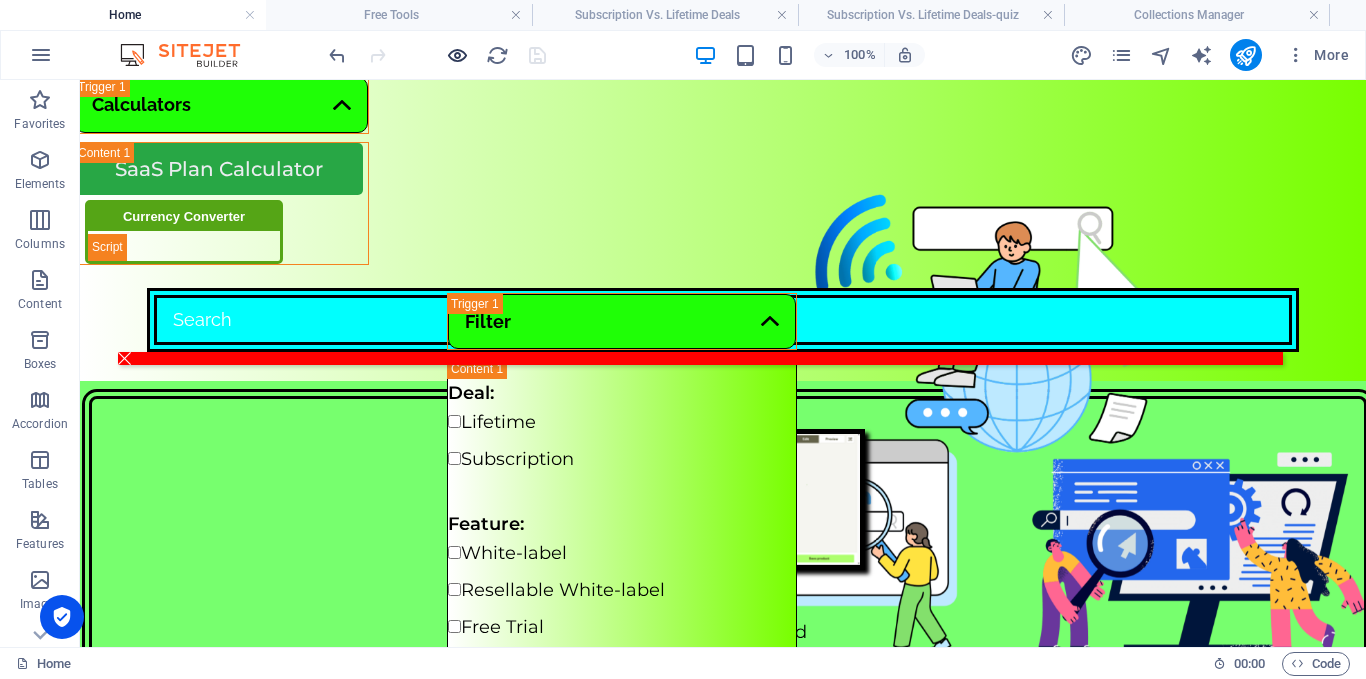 click at bounding box center (457, 55) 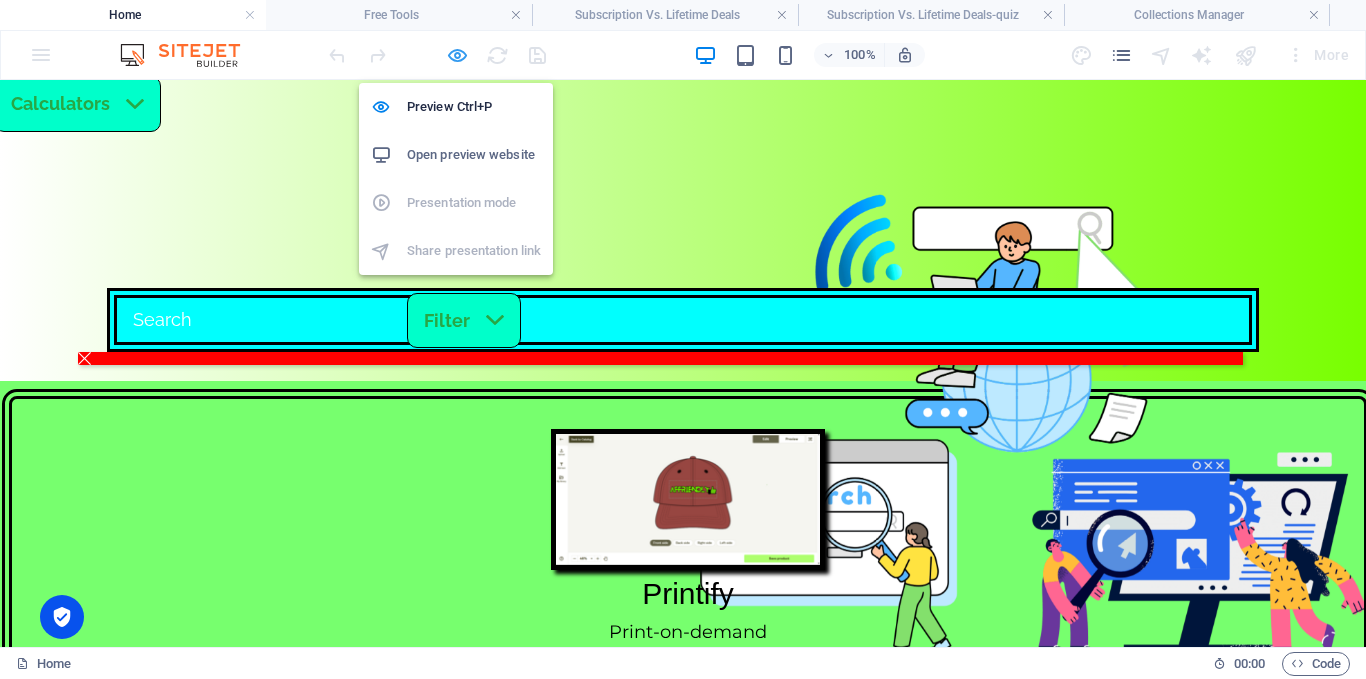 drag, startPoint x: 448, startPoint y: 58, endPoint x: 109, endPoint y: 162, distance: 354.59415 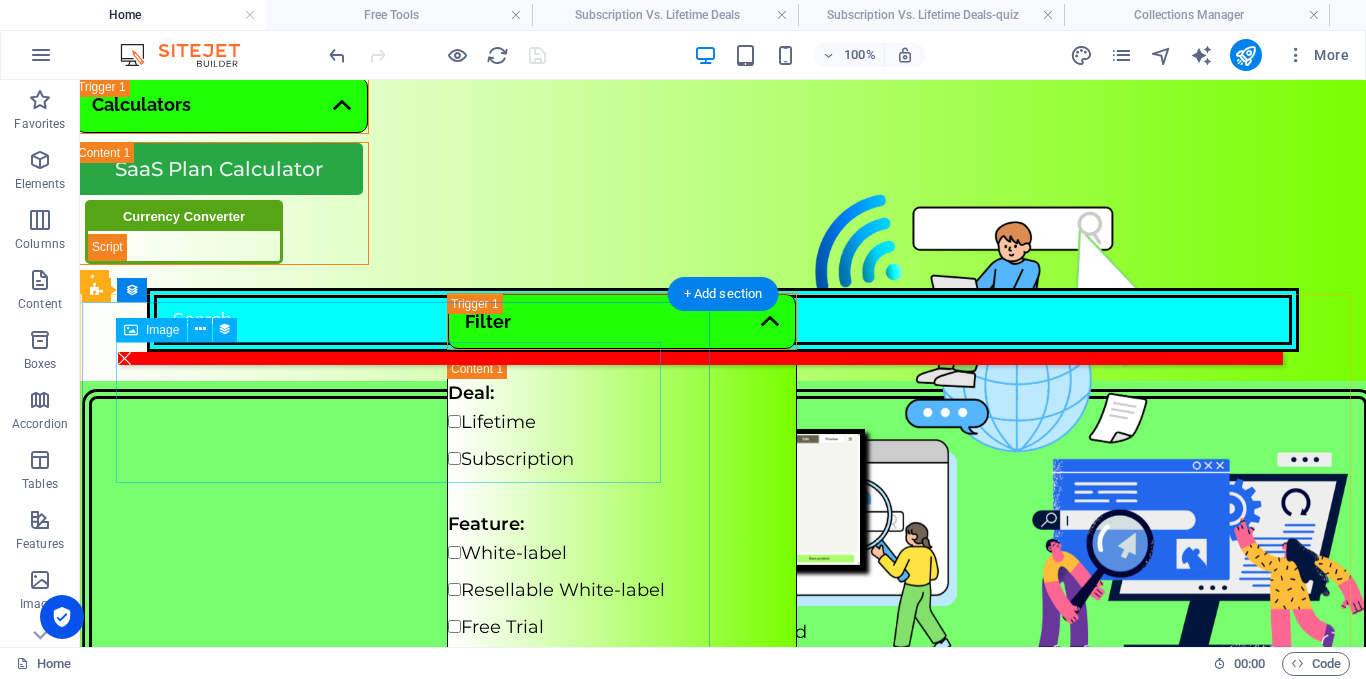 click at bounding box center [728, 499] 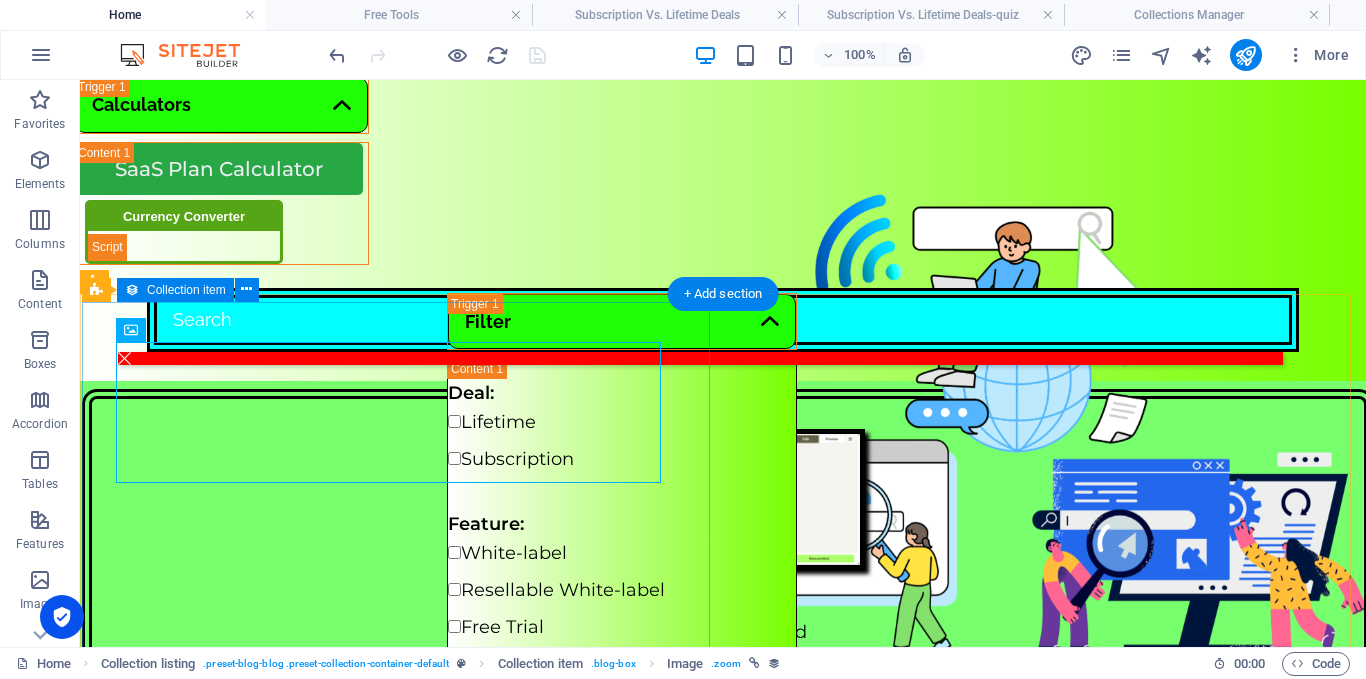 click on "Printify Print-on-demand Visit The Site Read in page Subscription, Free Plan, Commission-based Printify  is a leading print-on-demand platform that enables entrepreneurs and businesses to design and sell custom products without holding inventory. With free access to unlimited product designs, a built-in product creator, and integration support for major ecommerce platforms like Shopify, Etsy, and eBay, Printify makes it easy to launch and run a branded online store. The Free plan includes essential tools like manual order creation, 24/7 merchant support, and a self-serve help center, making it ideal for startups and small sellers exploring the print-on-demand model. For growing and high-volume businesses,  Premium  and  Enterprise Comparison To Other Brands Feature / Plan Printify (Free → Enterprise) Zazzle (Designer & Maker Program) SPOD (Free Plan) Pricing Tiers Free, Premium, Enterprise Free to join; Zazzle Plus for buyers Free Stores per Account 5 → Unlimited 1 Zazzle store per account Product Designs" at bounding box center [728, 689] 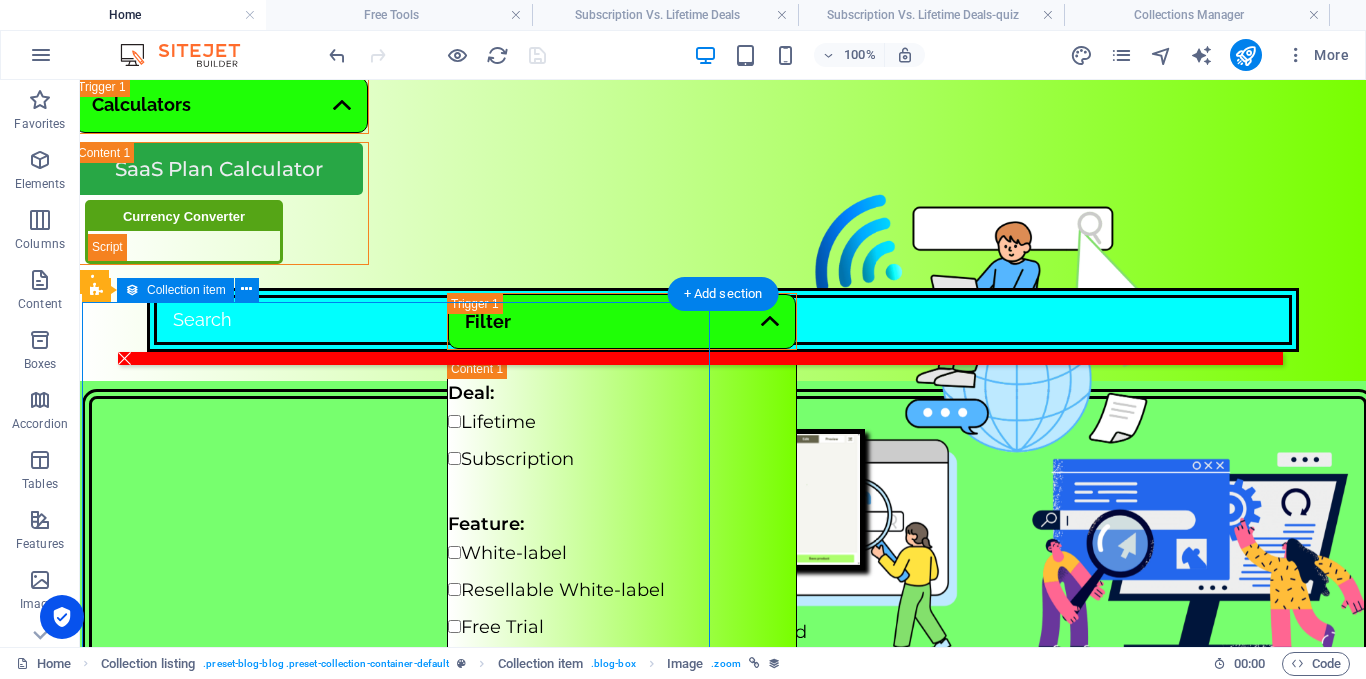 click on "Printify Print-on-demand Visit The Site Read in page Subscription, Free Plan, Commission-based Printify  is a leading print-on-demand platform that enables entrepreneurs and businesses to design and sell custom products without holding inventory. With free access to unlimited product designs, a built-in product creator, and integration support for major ecommerce platforms like Shopify, Etsy, and eBay, Printify makes it easy to launch and run a branded online store. The Free plan includes essential tools like manual order creation, 24/7 merchant support, and a self-serve help center, making it ideal for startups and small sellers exploring the print-on-demand model. For growing and high-volume businesses,  Premium  and  Enterprise Comparison To Other Brands Feature / Plan Printify (Free → Enterprise) Zazzle (Designer & Maker Program) SPOD (Free Plan) Pricing Tiers Free, Premium, Enterprise Free to join; Zazzle Plus for buyers Free Stores per Account 5 → Unlimited 1 Zazzle store per account Product Designs" at bounding box center (728, 689) 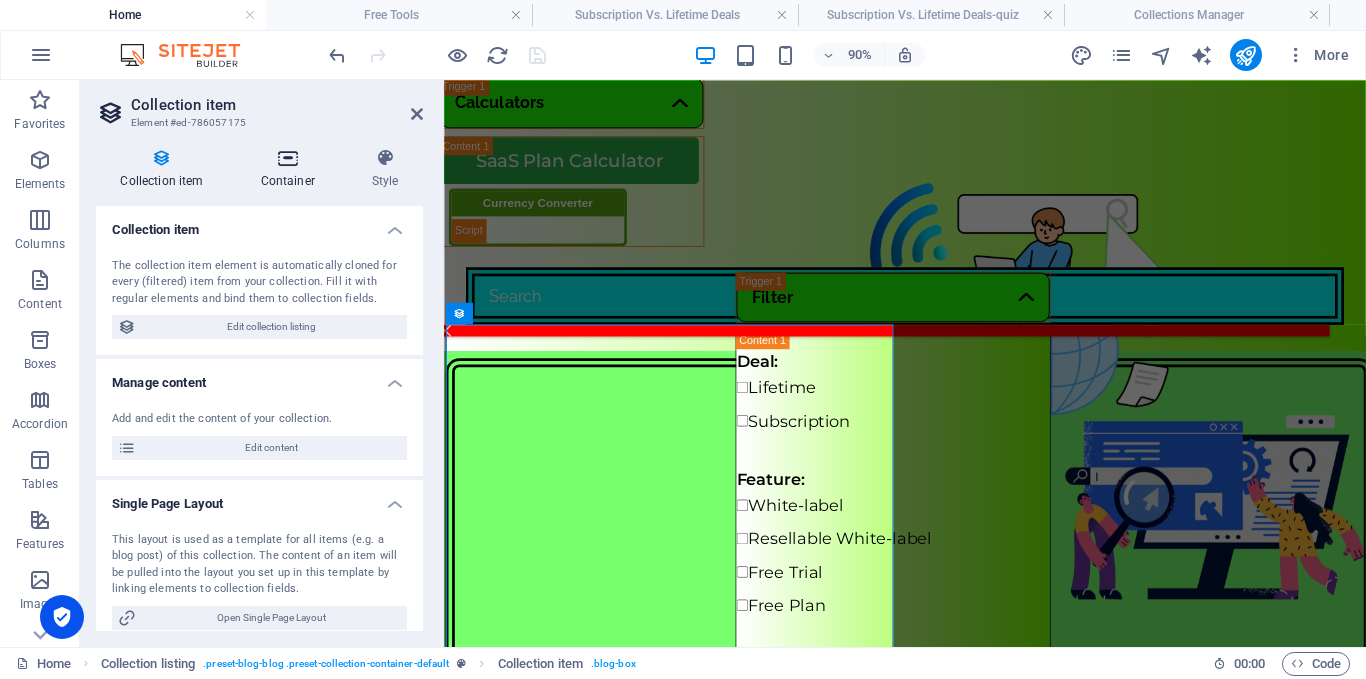 click on "Container" at bounding box center (291, 169) 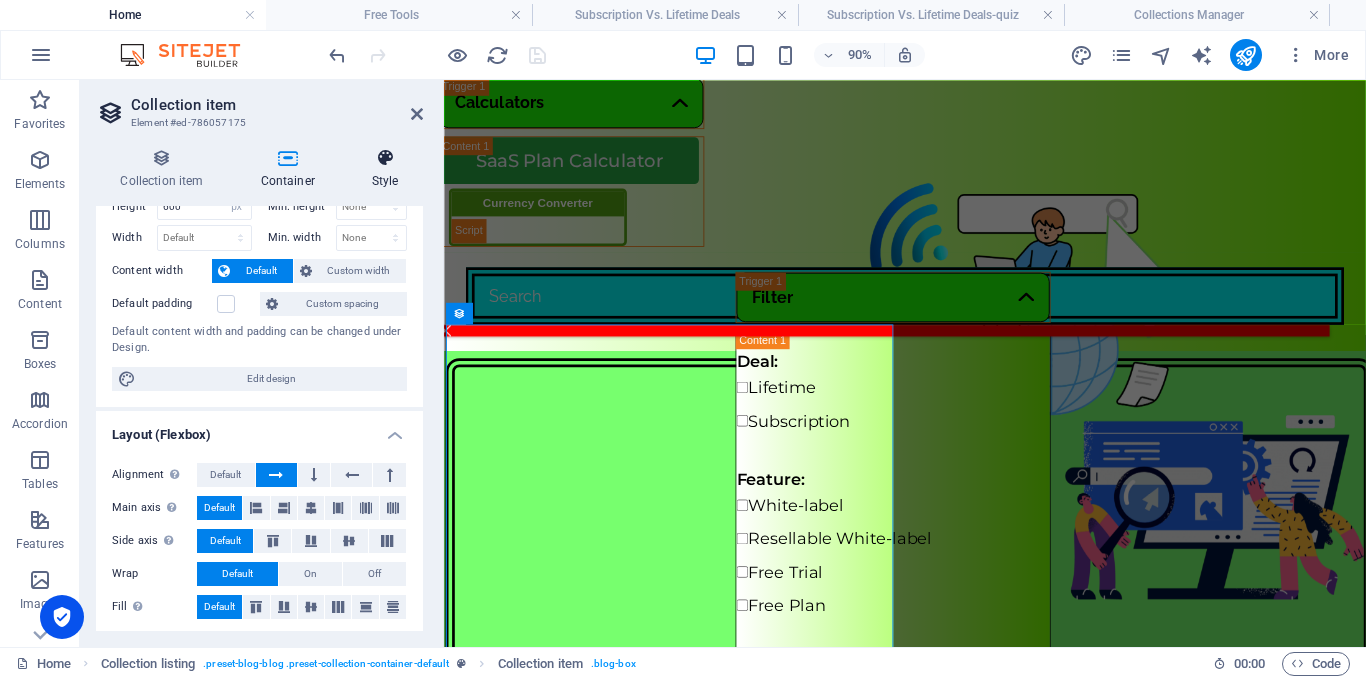 scroll, scrollTop: 69, scrollLeft: 0, axis: vertical 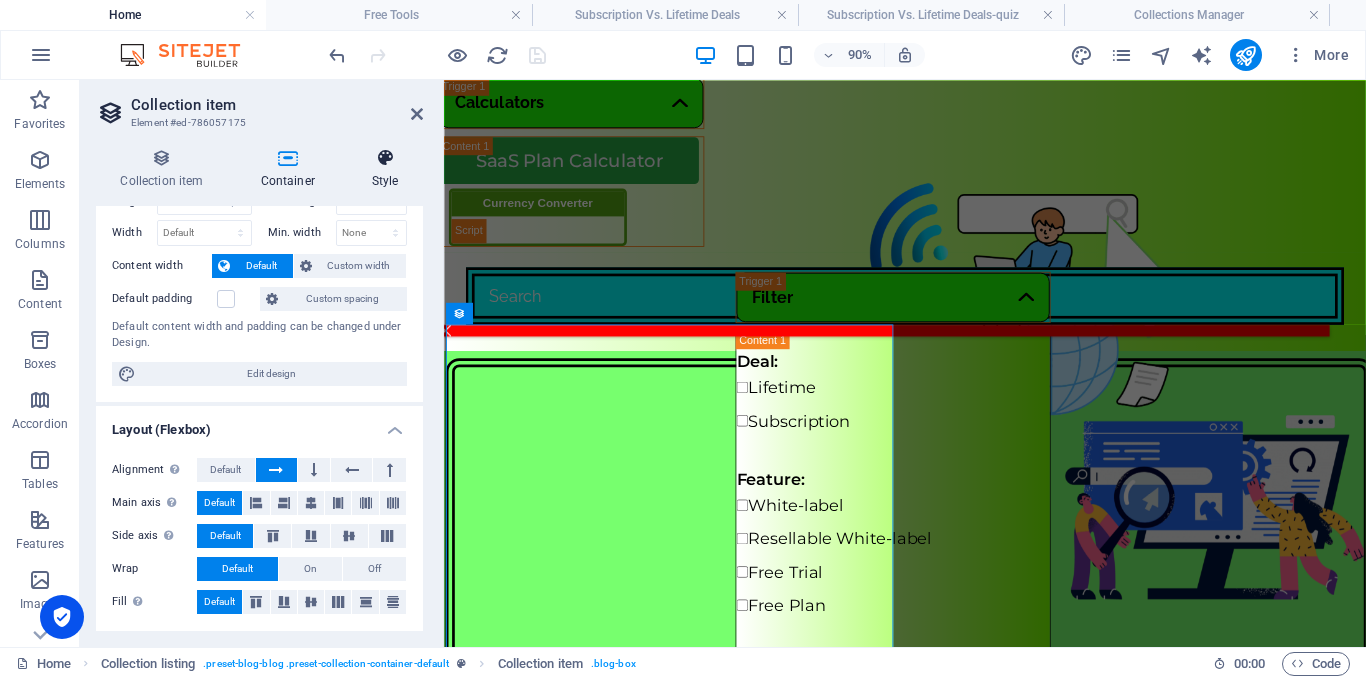 click at bounding box center (385, 158) 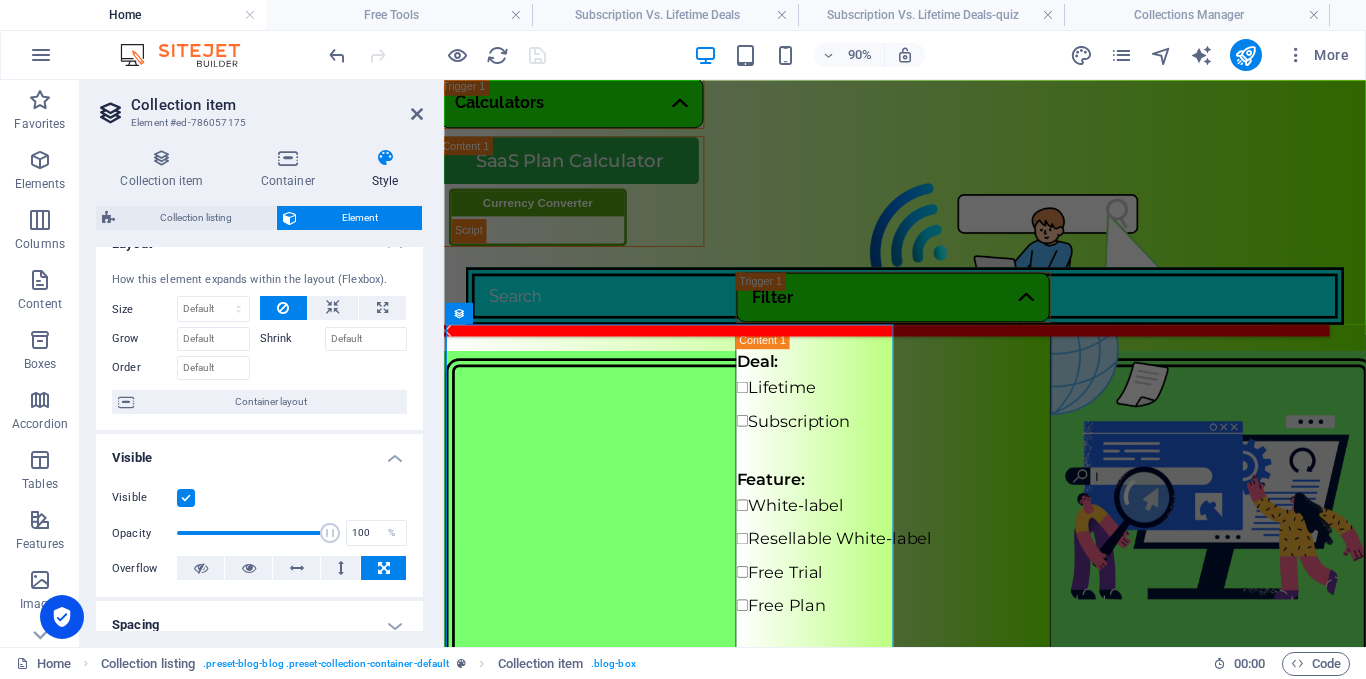 scroll, scrollTop: 0, scrollLeft: 0, axis: both 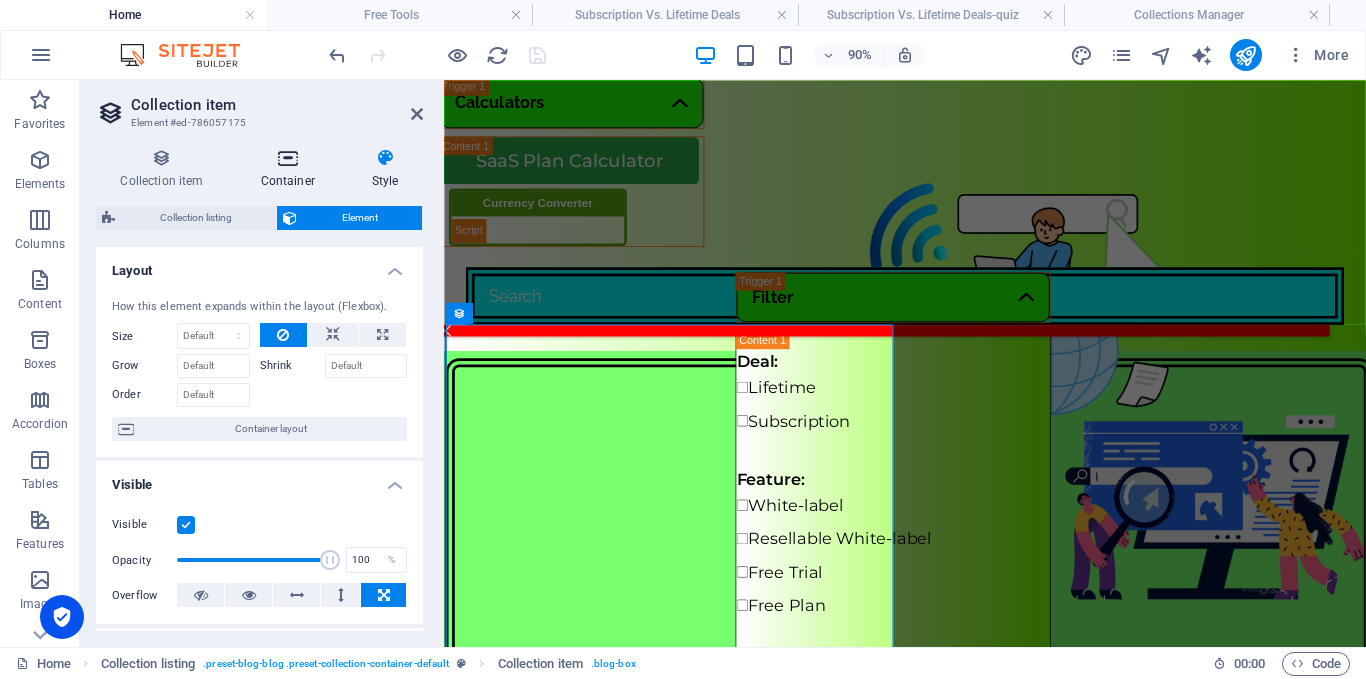 click at bounding box center (287, 158) 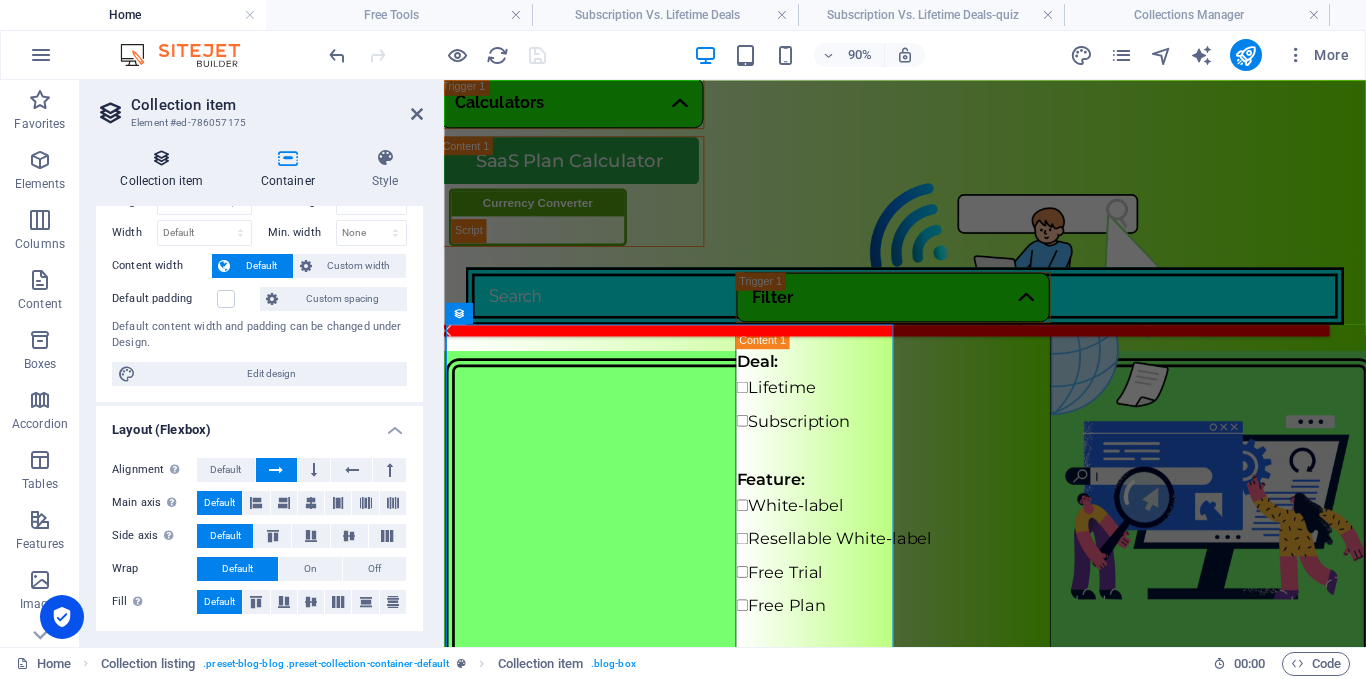 click on "Collection item" at bounding box center [166, 169] 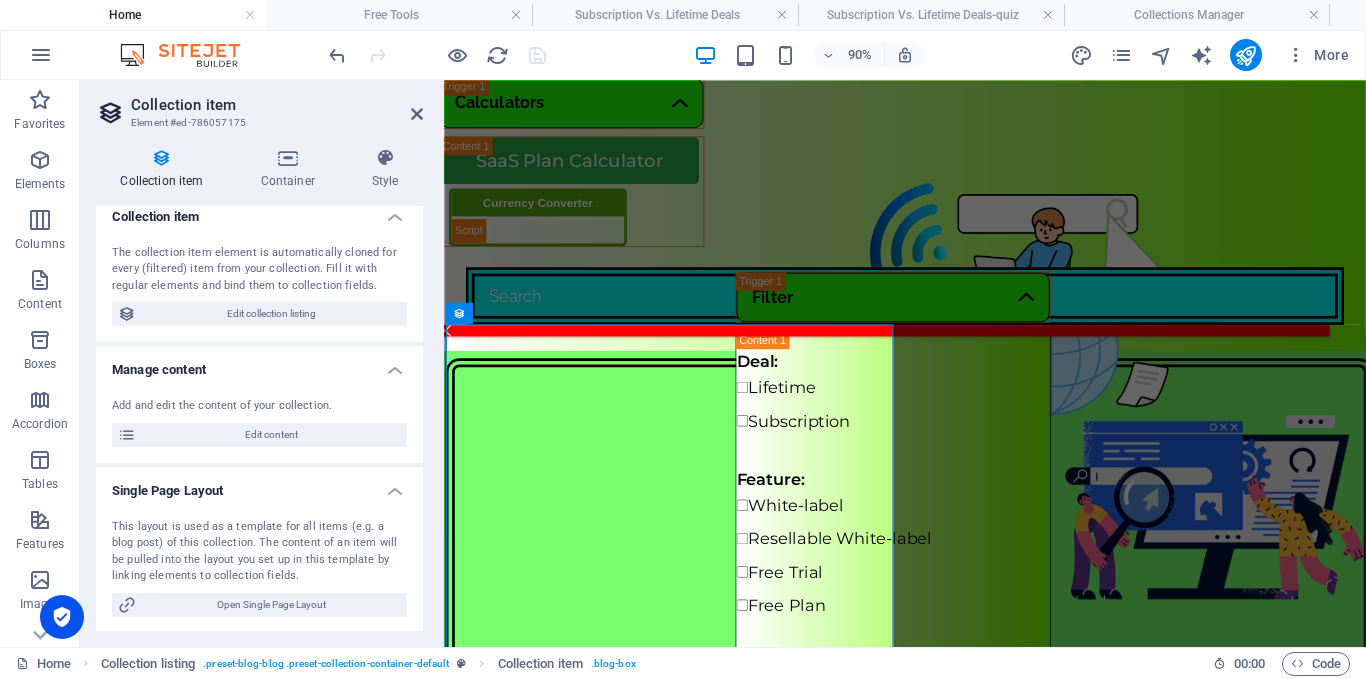 scroll, scrollTop: 15, scrollLeft: 0, axis: vertical 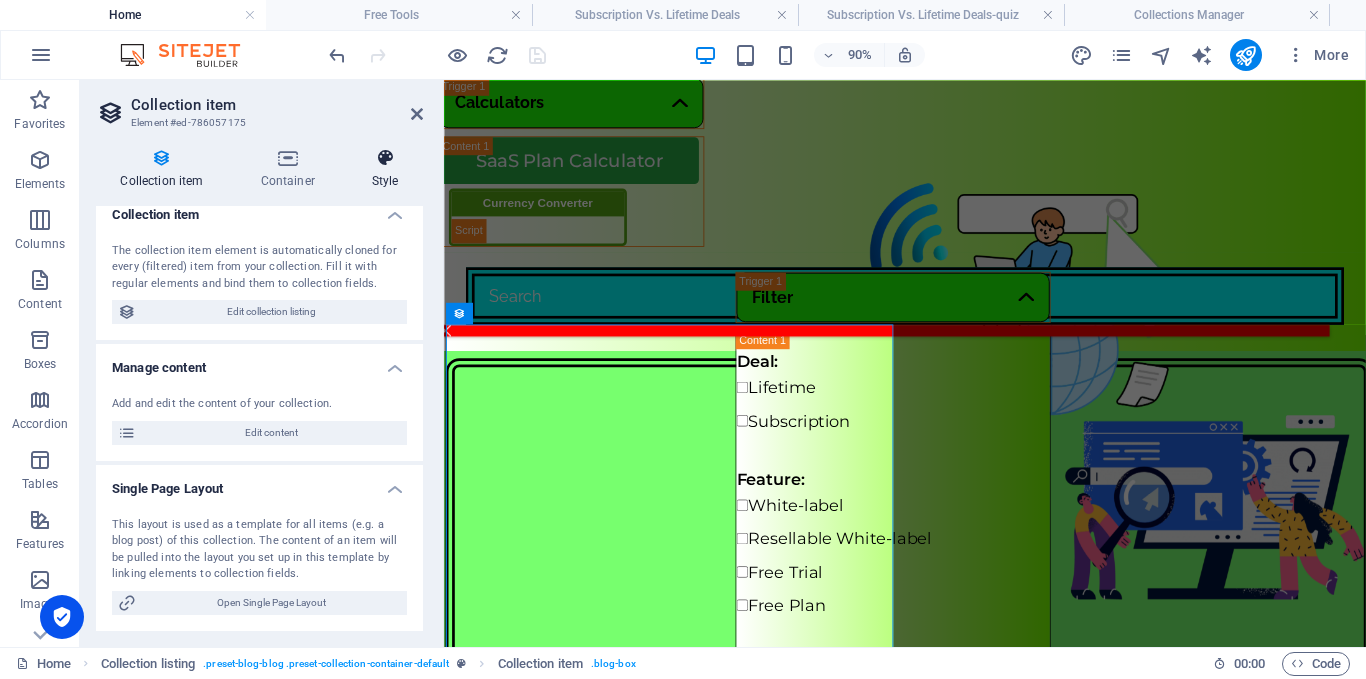 click on "Style" at bounding box center [385, 169] 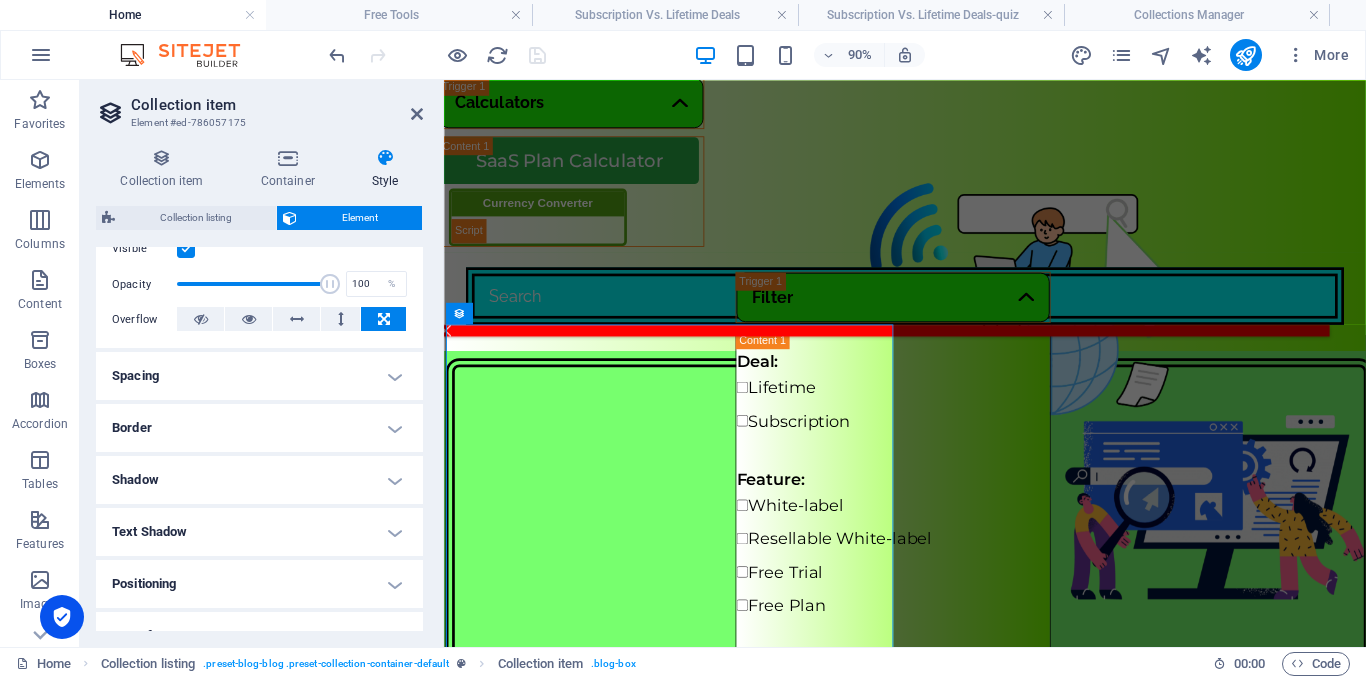 scroll, scrollTop: 300, scrollLeft: 0, axis: vertical 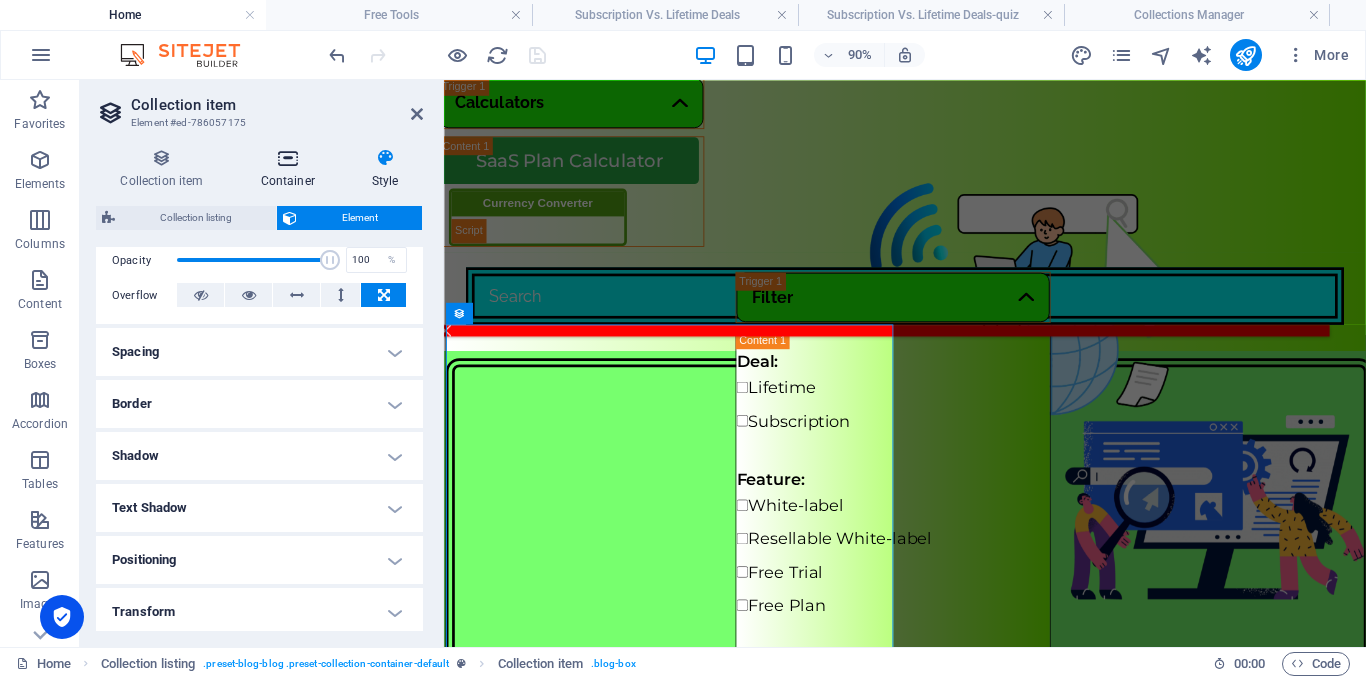 click at bounding box center (287, 158) 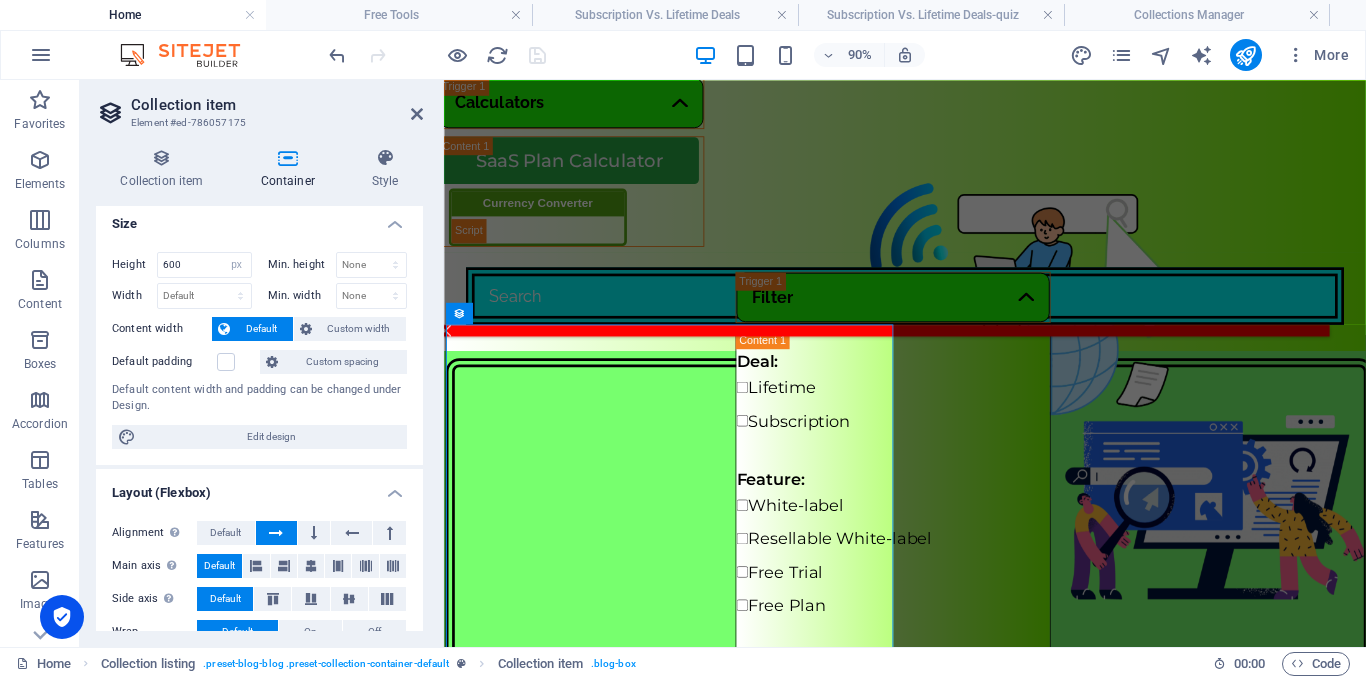 scroll, scrollTop: 0, scrollLeft: 0, axis: both 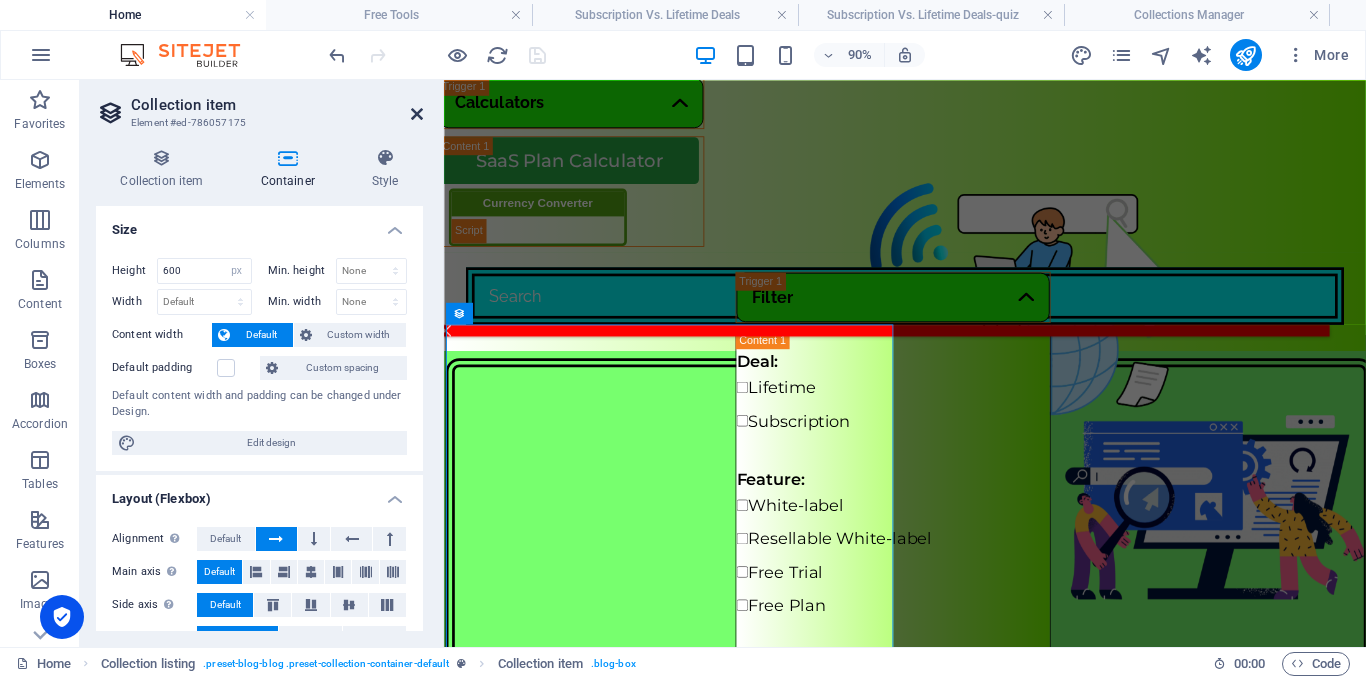 click at bounding box center [417, 114] 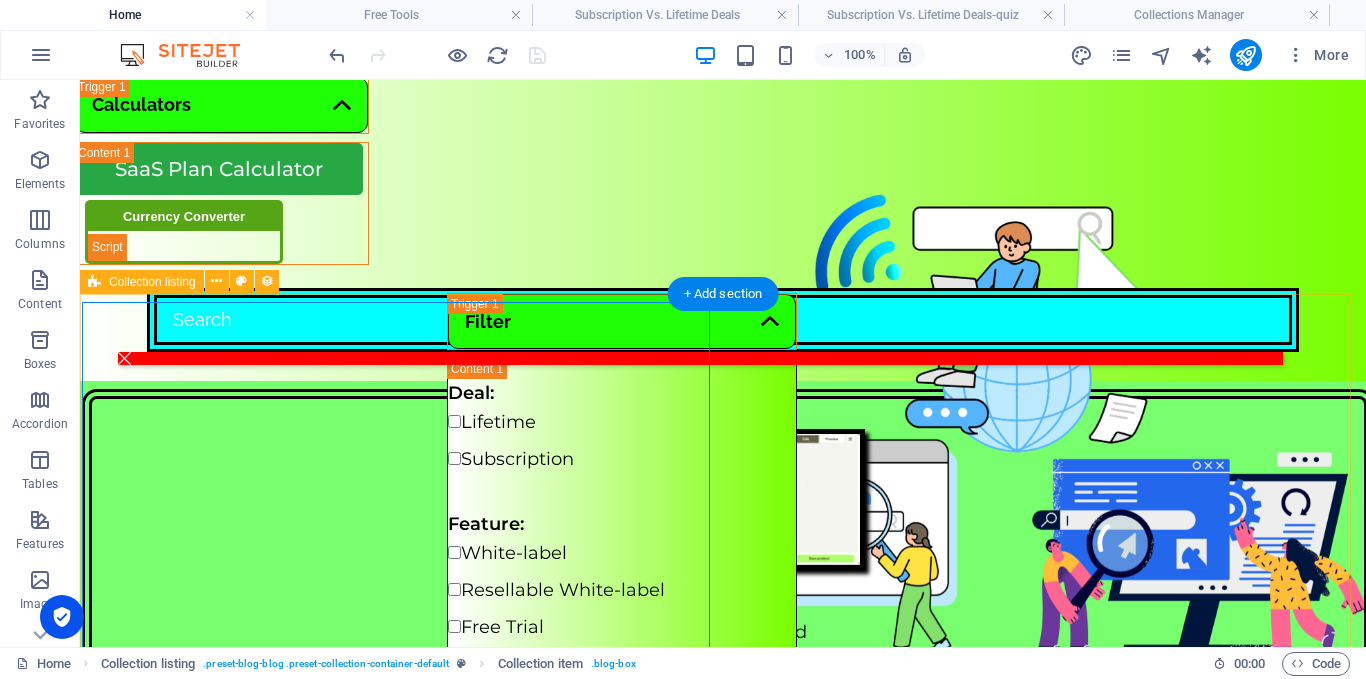 click on "Printify Print-on-demand Visit The Site Read in page Subscription, Free Plan, Commission-based Printify  is a leading print-on-demand platform that enables entrepreneurs and businesses to design and sell custom products without holding inventory. With free access to unlimited product designs, a built-in product creator, and integration support for major ecommerce platforms like Shopify, Etsy, and eBay, Printify makes it easy to launch and run a branded online store. The Free plan includes essential tools like manual order creation, 24/7 merchant support, and a self-serve help center, making it ideal for startups and small sellers exploring the print-on-demand model. For growing and high-volume businesses,  Premium  and  Enterprise Comparison To Other Brands Feature / Plan Printify (Free → Enterprise) Zazzle (Designer & Maker Program) SPOD (Free Plan) Pricing Tiers Free, Premium, Enterprise Free to join; Zazzle Plus for buyers Free Stores per Account 5 → Unlimited 1 Zazzle store per account Product Designs" at bounding box center [723, 3495] 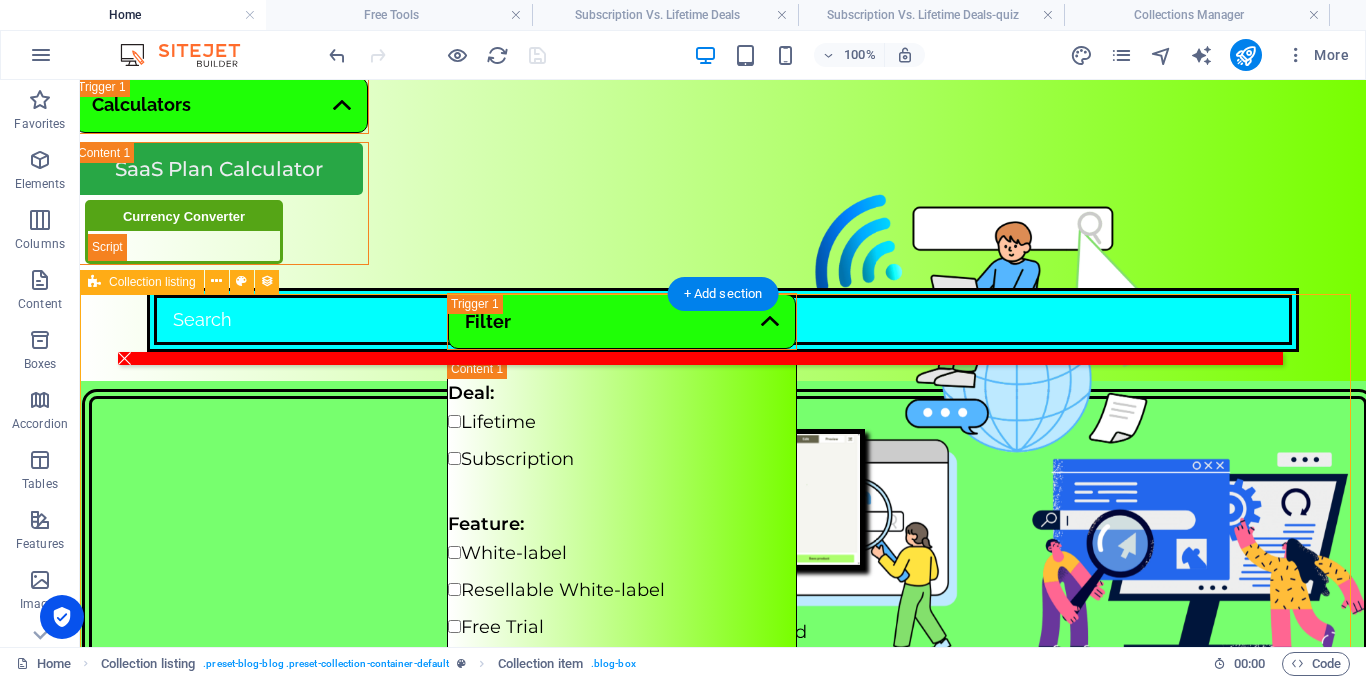 click on "Printify Print-on-demand Visit The Site Read in page Subscription, Free Plan, Commission-based Printify  is a leading print-on-demand platform that enables entrepreneurs and businesses to design and sell custom products without holding inventory. With free access to unlimited product designs, a built-in product creator, and integration support for major ecommerce platforms like Shopify, Etsy, and eBay, Printify makes it easy to launch and run a branded online store. The Free plan includes essential tools like manual order creation, 24/7 merchant support, and a self-serve help center, making it ideal for startups and small sellers exploring the print-on-demand model. For growing and high-volume businesses,  Premium  and  Enterprise Comparison To Other Brands Feature / Plan Printify (Free → Enterprise) Zazzle (Designer & Maker Program) SPOD (Free Plan) Pricing Tiers Free, Premium, Enterprise Free to join; Zazzle Plus for buyers Free Stores per Account 5 → Unlimited 1 Zazzle store per account Product Designs" at bounding box center (723, 3495) 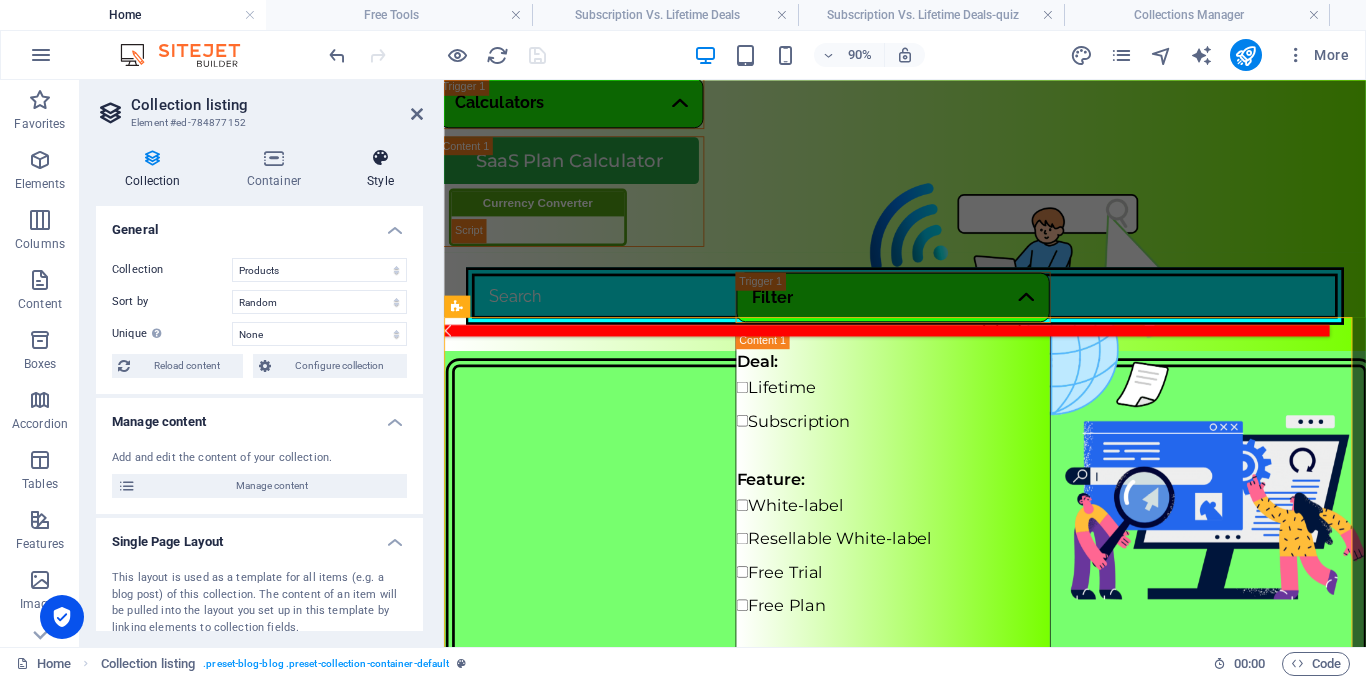 click at bounding box center [380, 158] 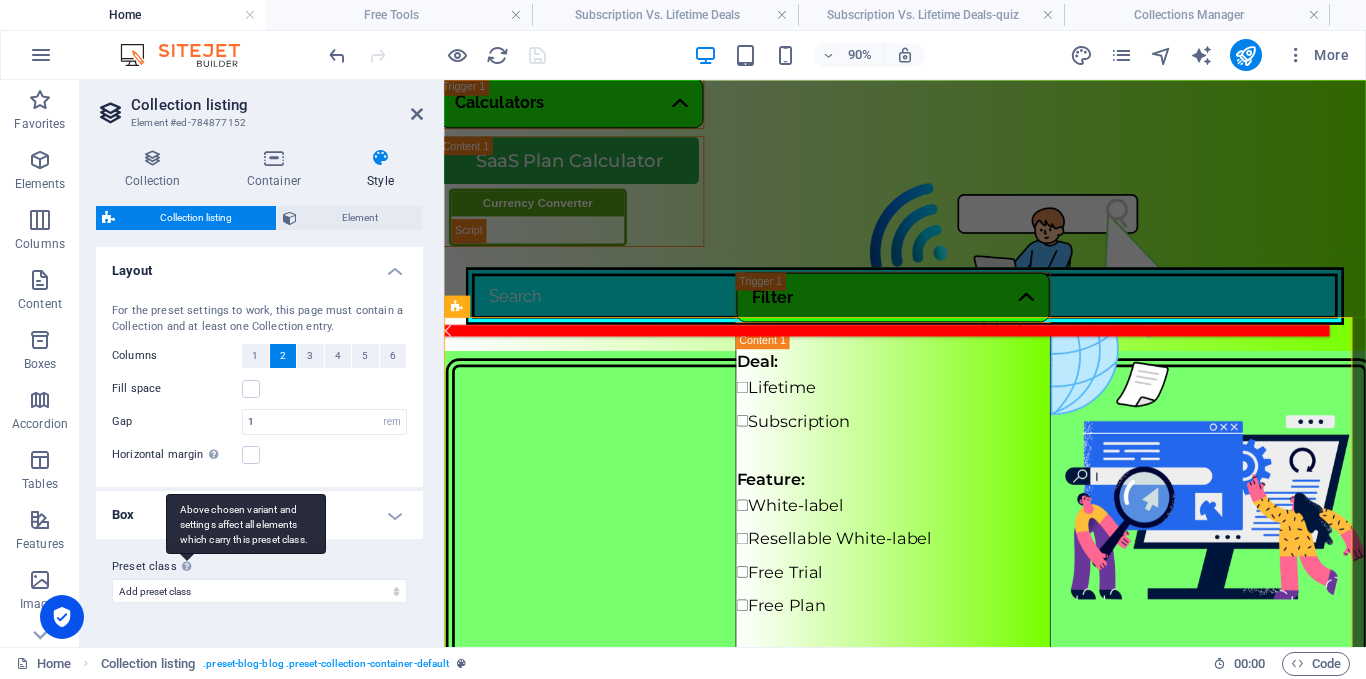 click on "Above chosen variant and settings affect all elements which carry this preset class." at bounding box center [246, 524] 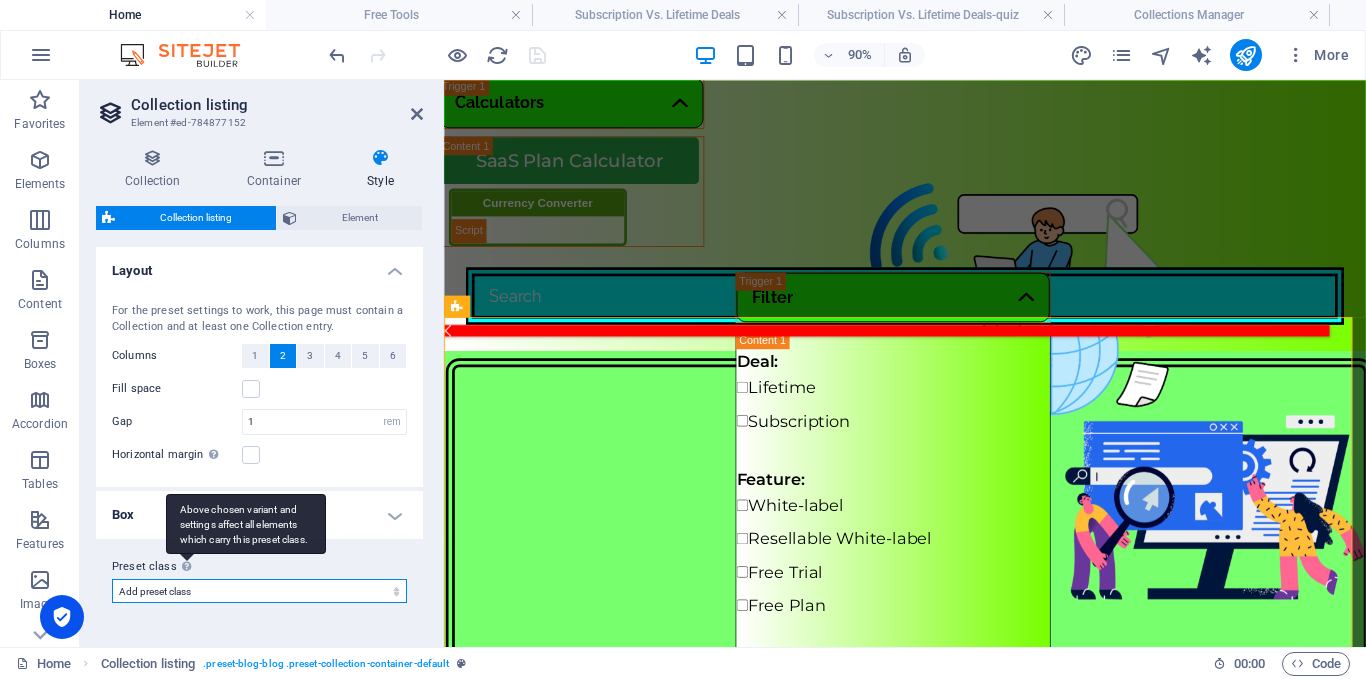 click on "Add preset class" at bounding box center (259, 591) 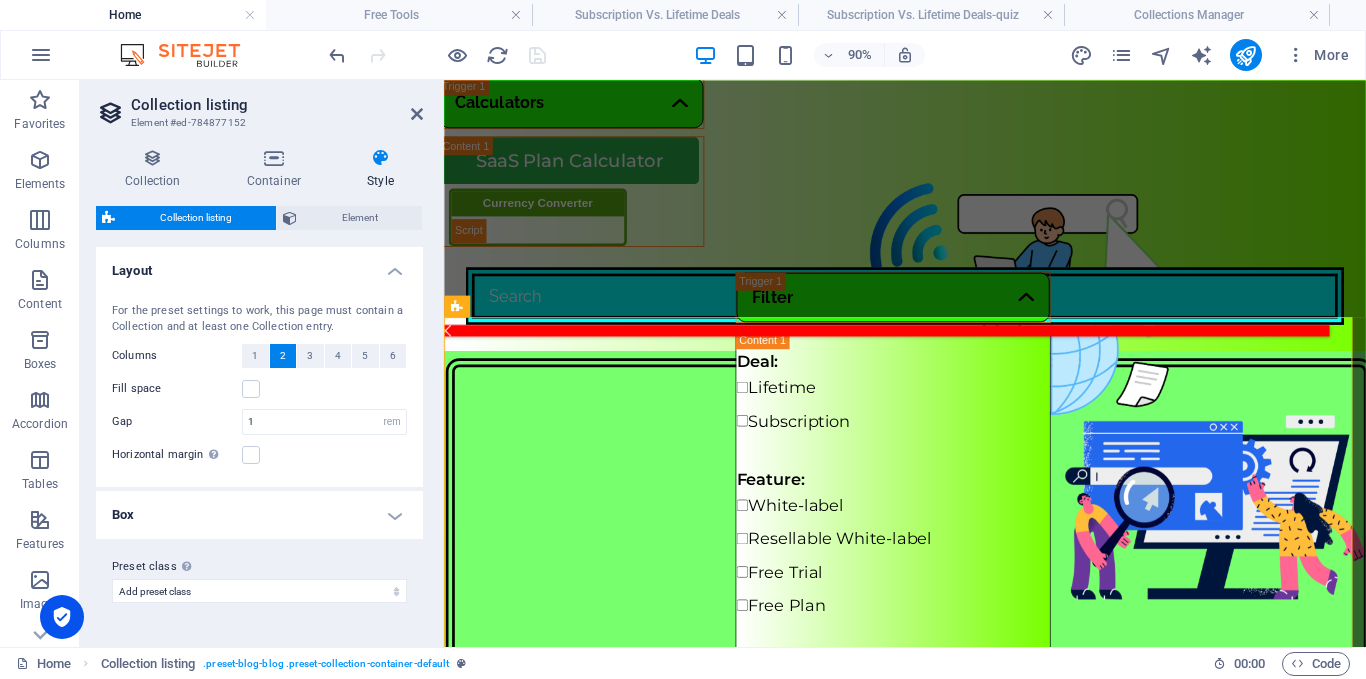 click on "Box" at bounding box center [259, 515] 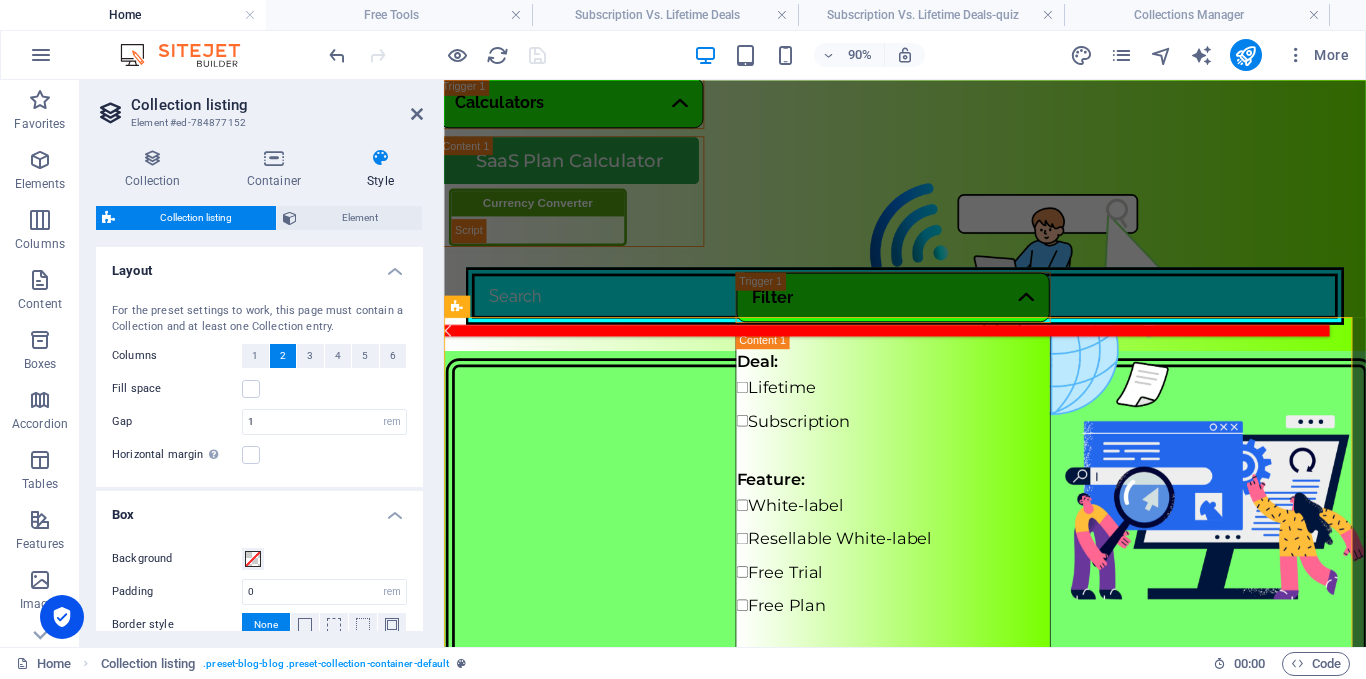 scroll, scrollTop: 100, scrollLeft: 0, axis: vertical 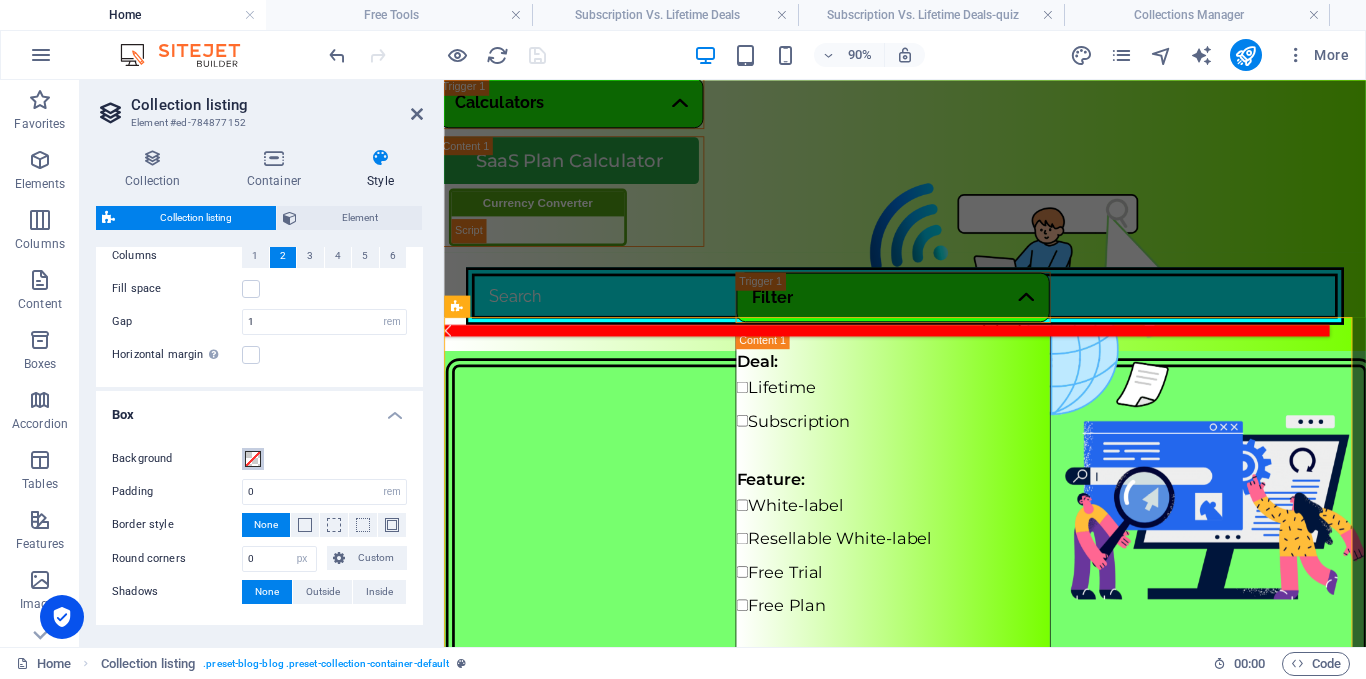 click on "Background" at bounding box center [253, 459] 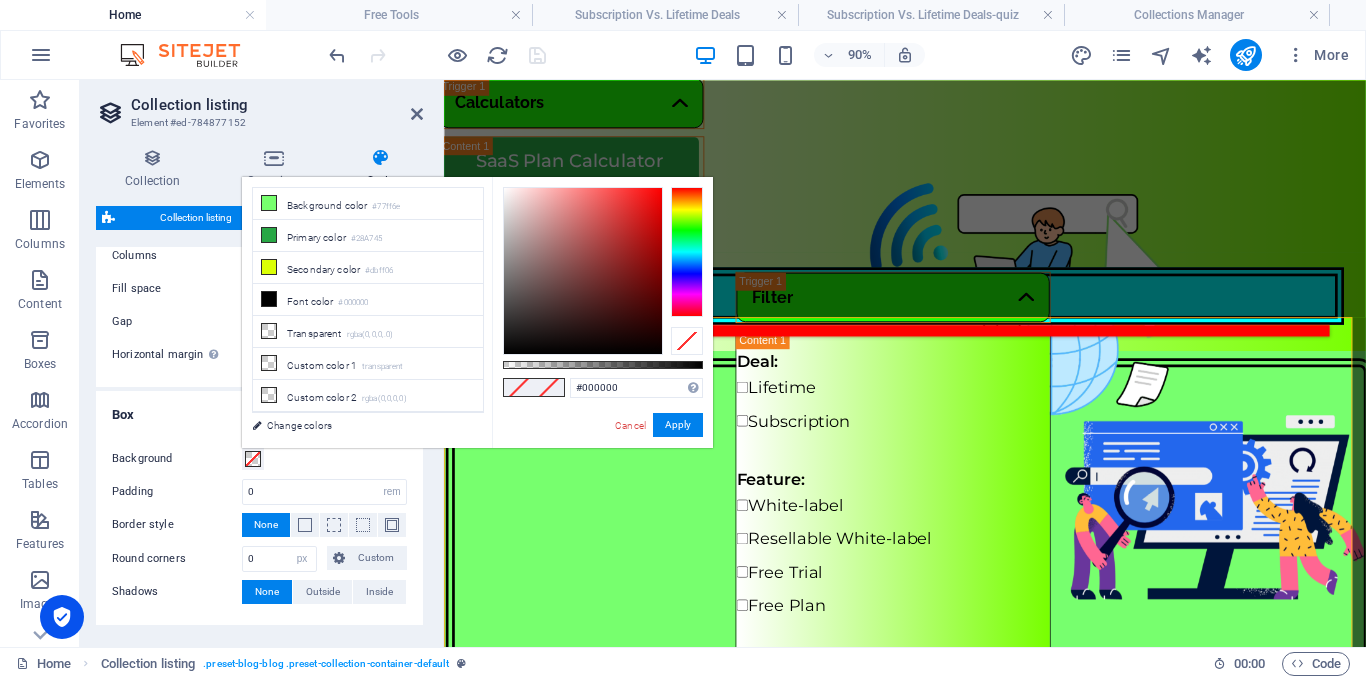 click at bounding box center (687, 252) 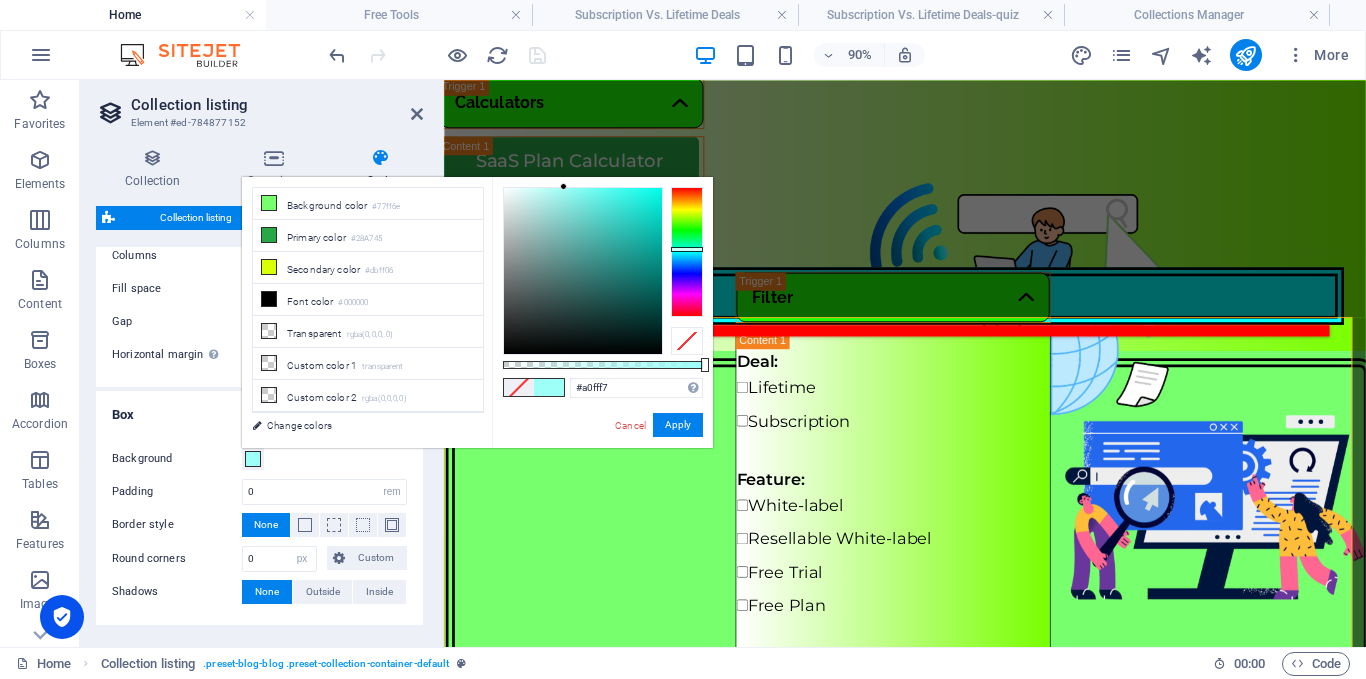 type on "#a1fff8" 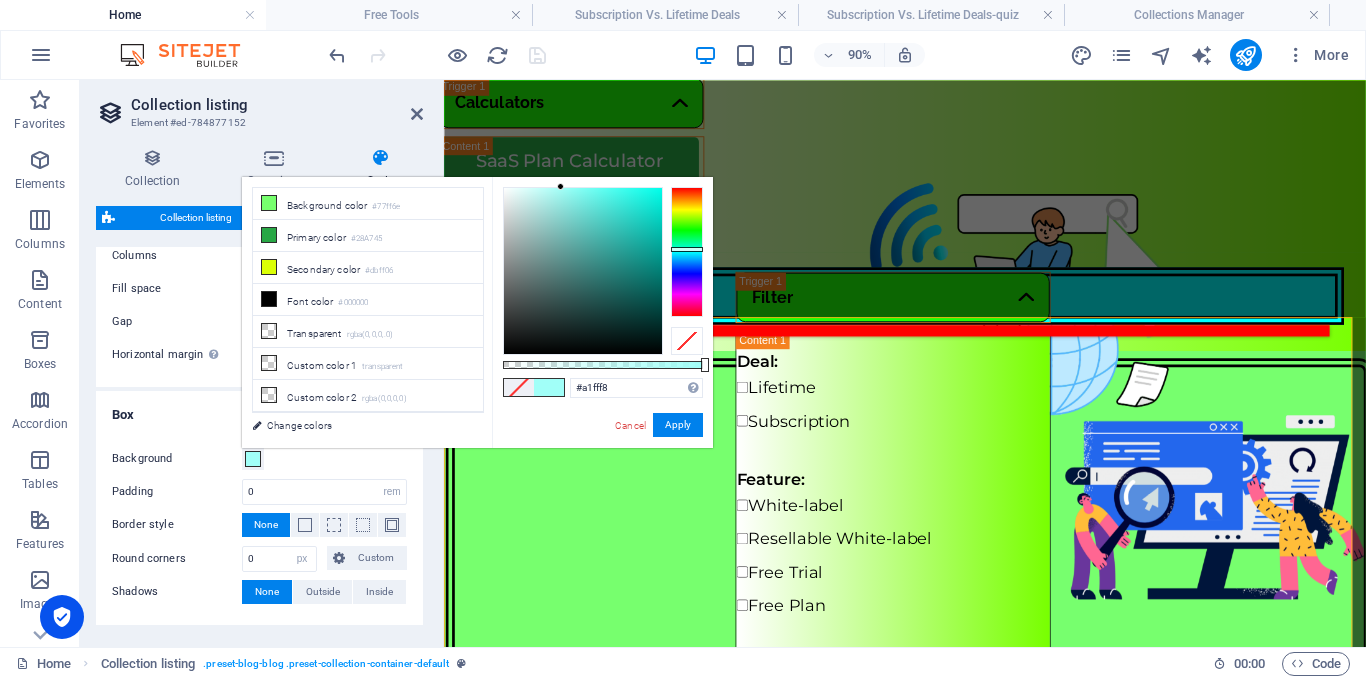 drag, startPoint x: 631, startPoint y: 210, endPoint x: 128, endPoint y: 103, distance: 514.2548 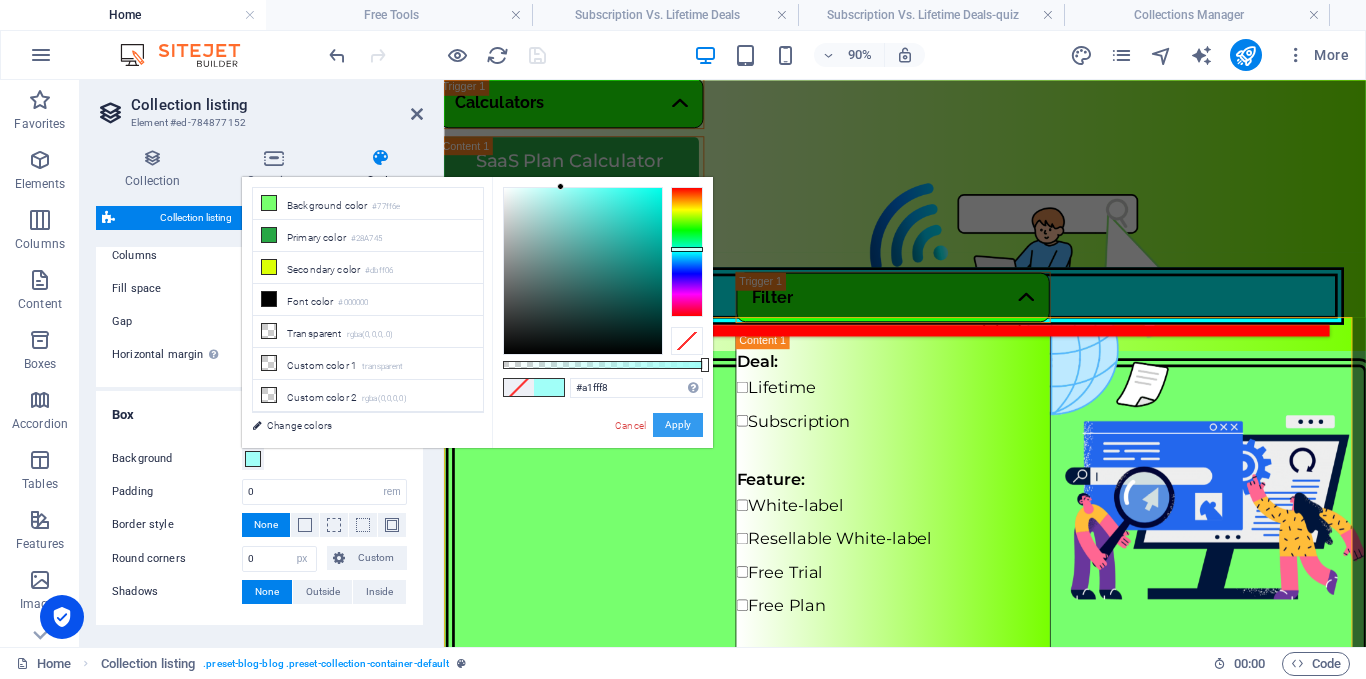 click on "Apply" at bounding box center [678, 425] 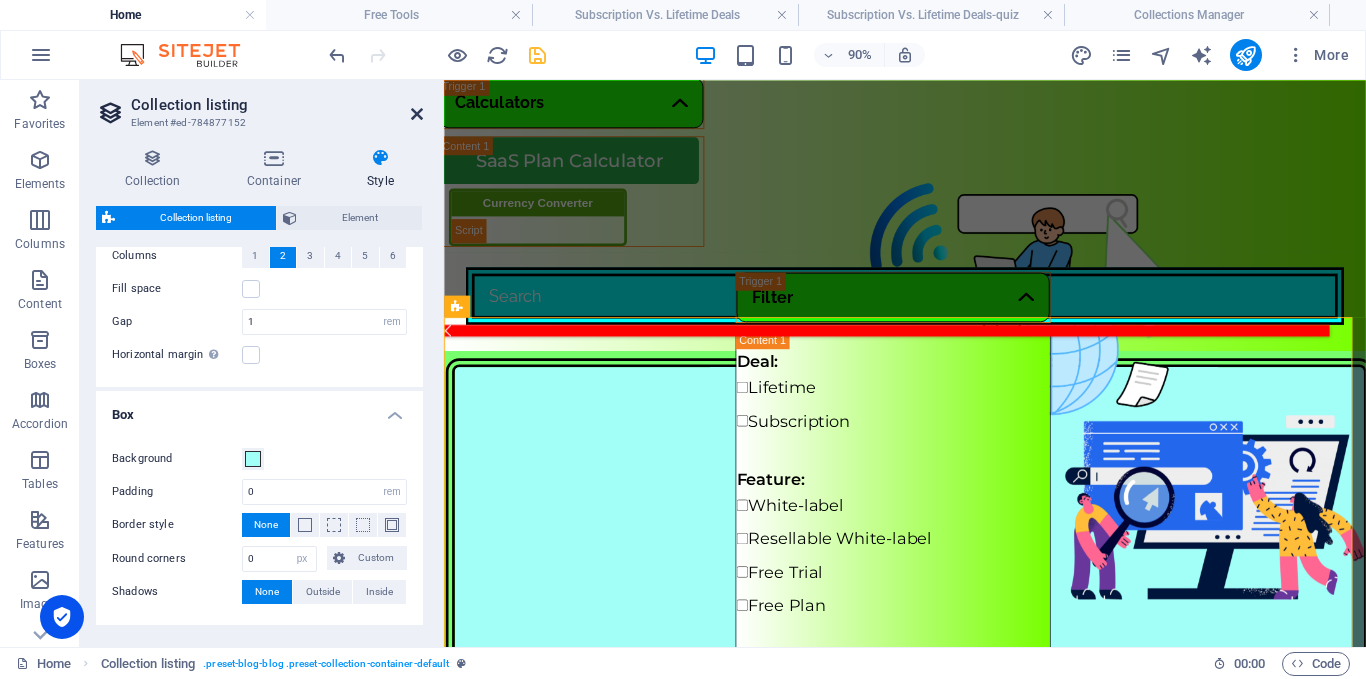 click at bounding box center (417, 114) 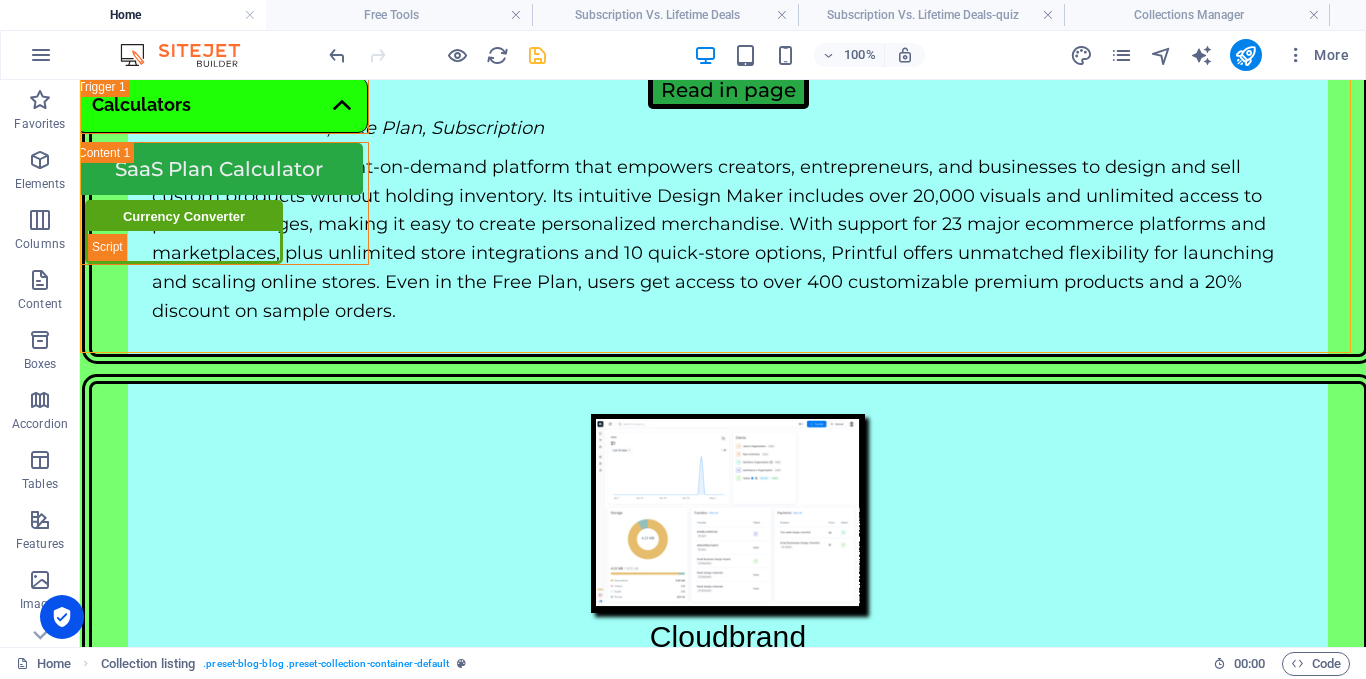 scroll, scrollTop: 3704, scrollLeft: 0, axis: vertical 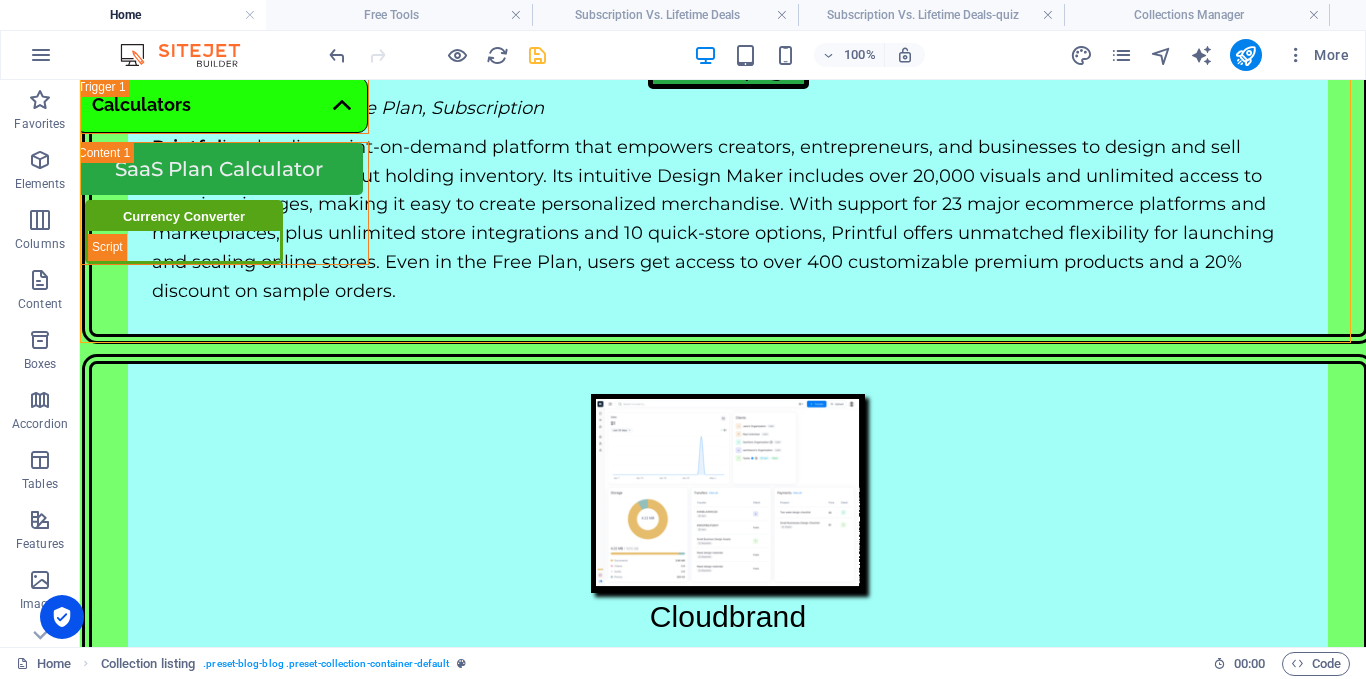 click on "100% More" at bounding box center (841, 55) 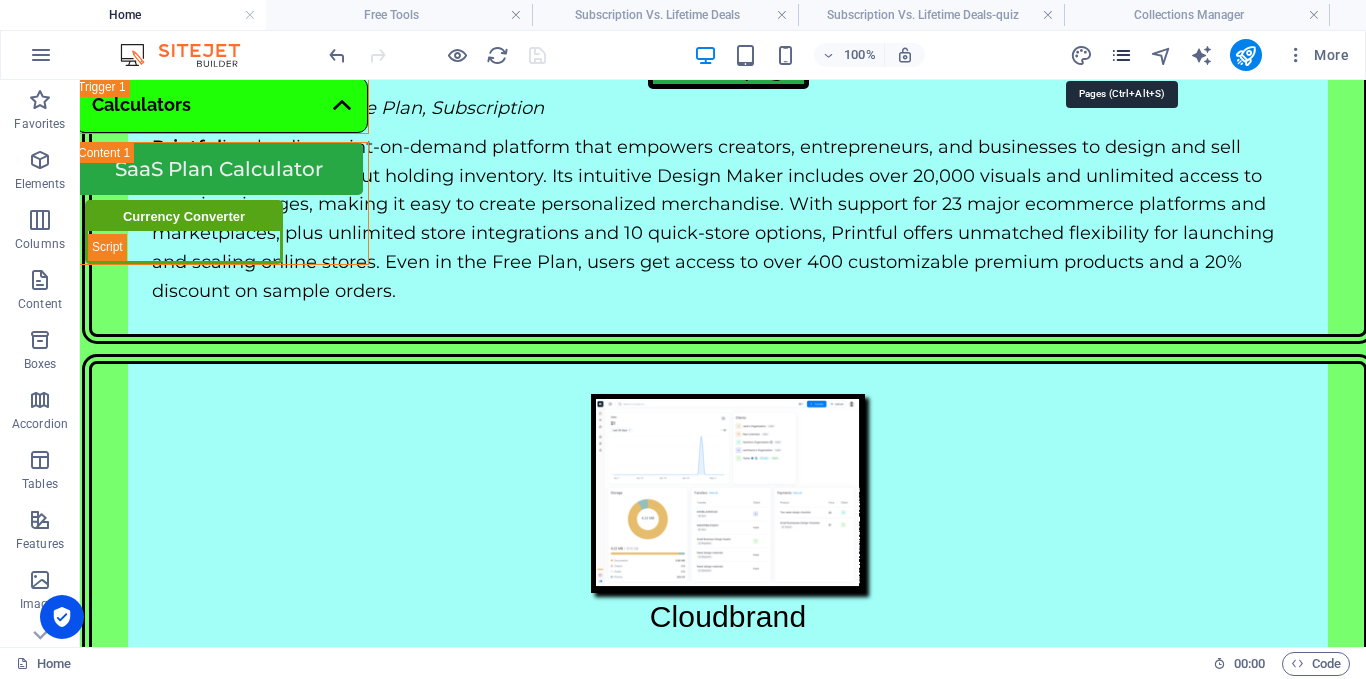 click at bounding box center (1121, 55) 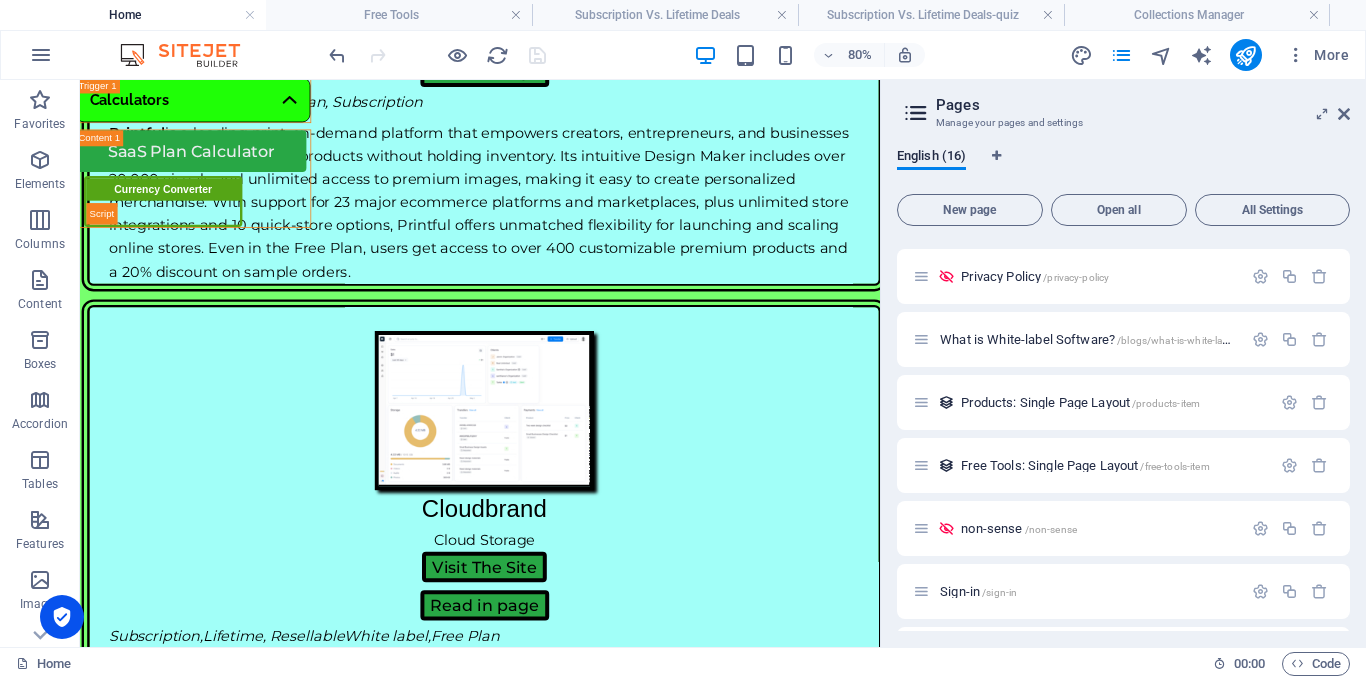 scroll, scrollTop: 319, scrollLeft: 0, axis: vertical 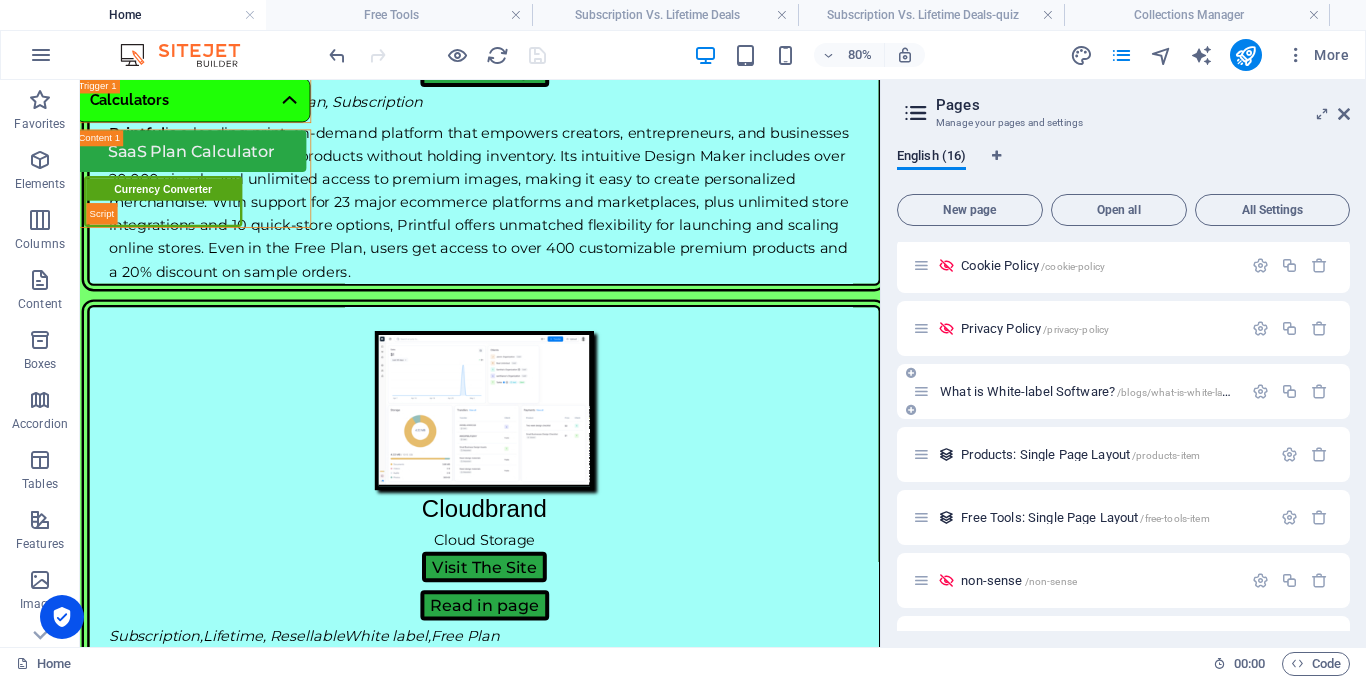 click on "What is White-label Software? /blogs/what-is-white-label-software" at bounding box center [1109, 391] 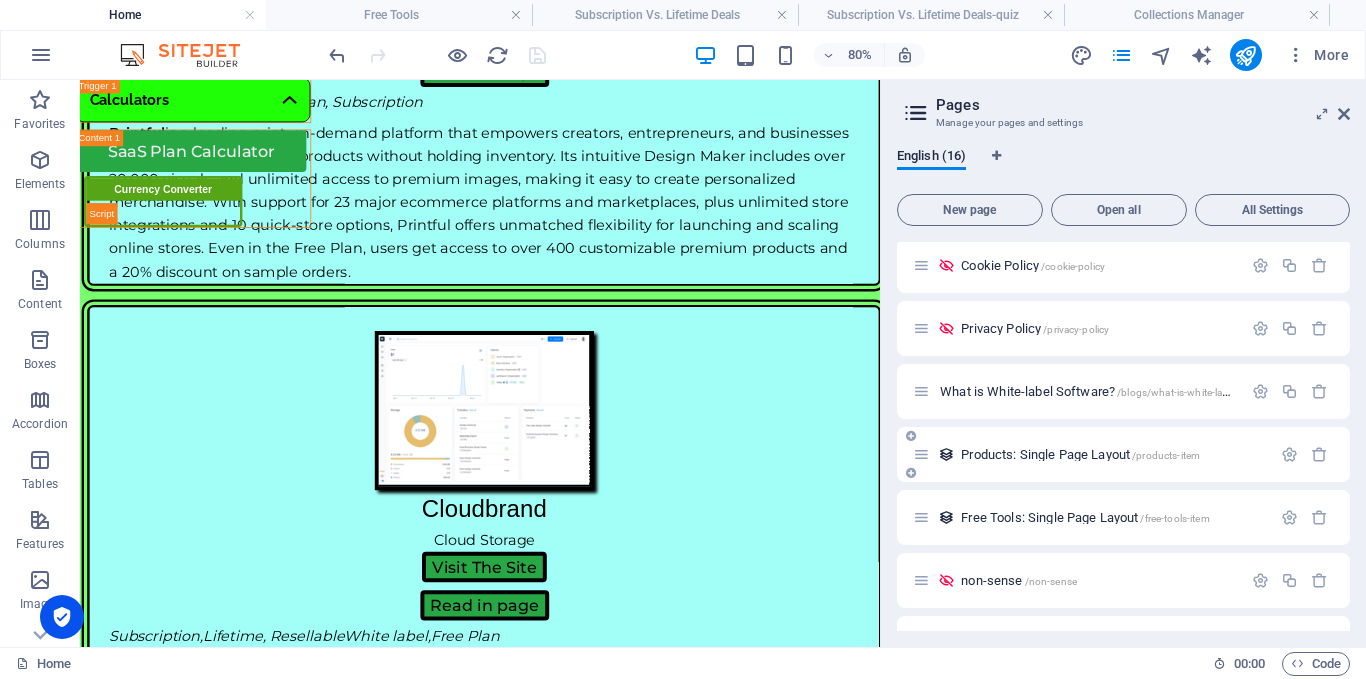 scroll, scrollTop: 0, scrollLeft: 0, axis: both 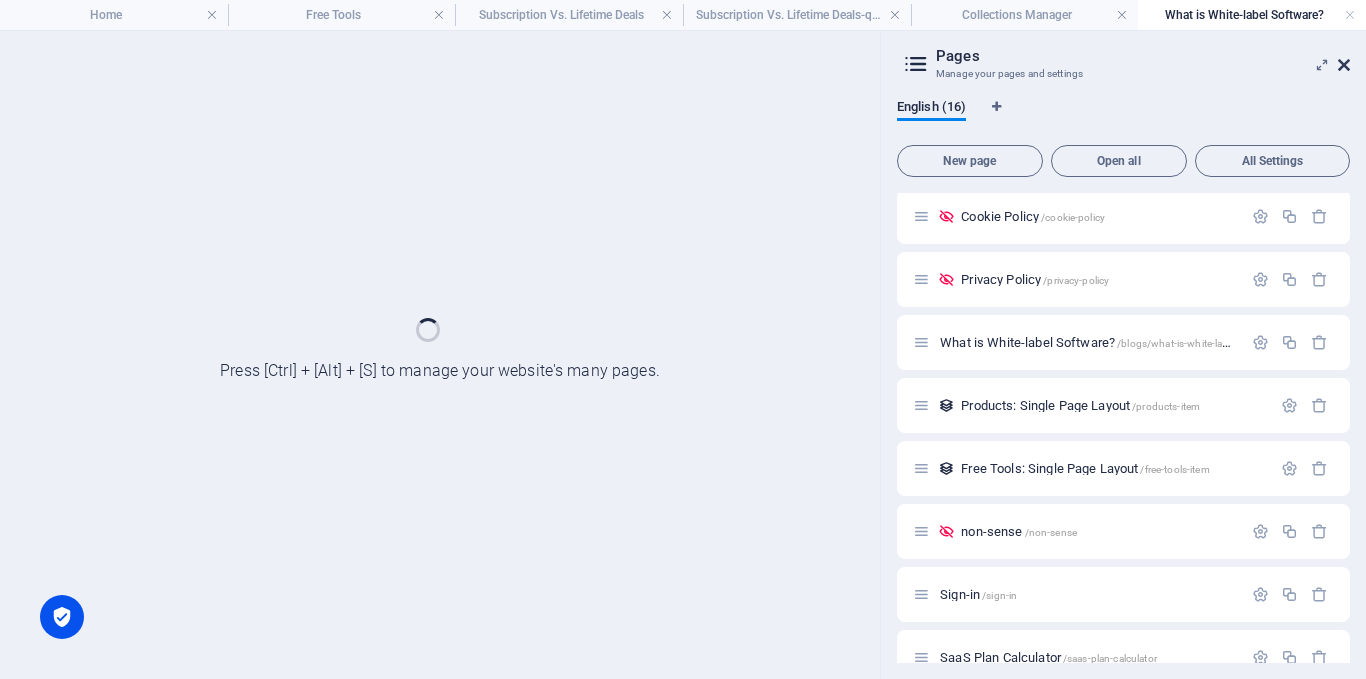 click at bounding box center [1344, 65] 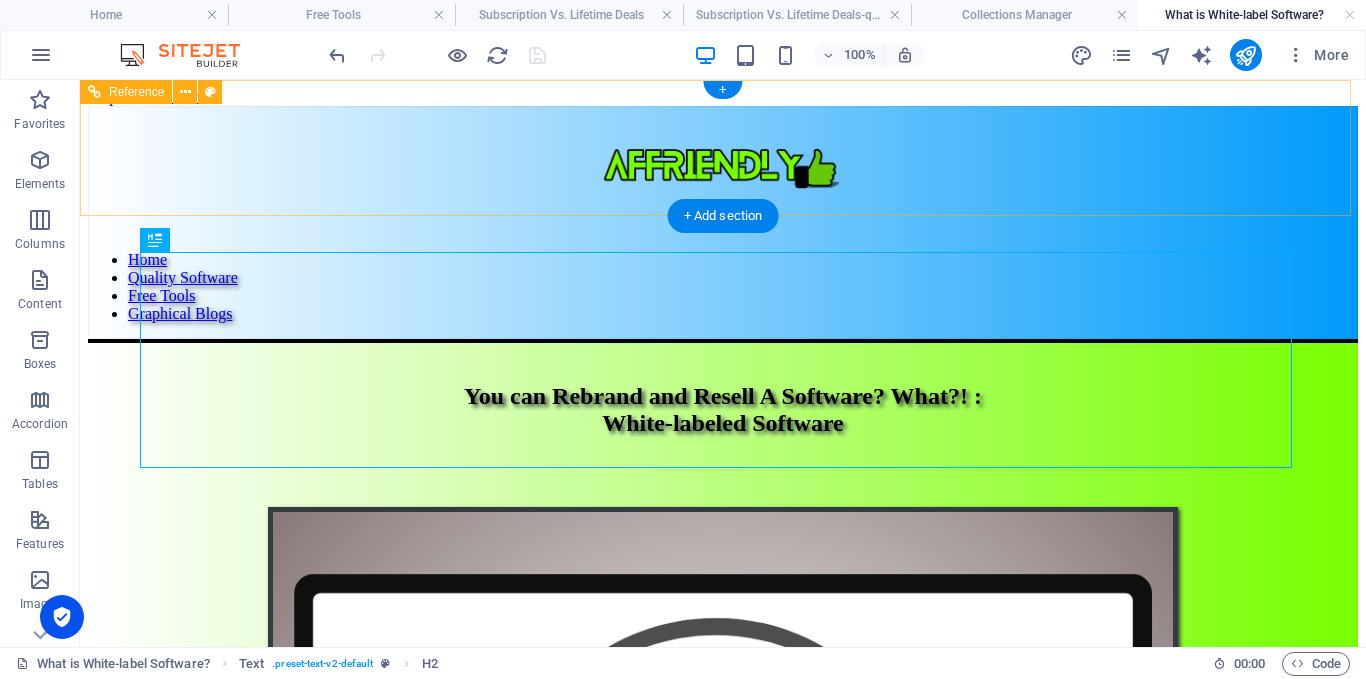 scroll, scrollTop: 0, scrollLeft: 0, axis: both 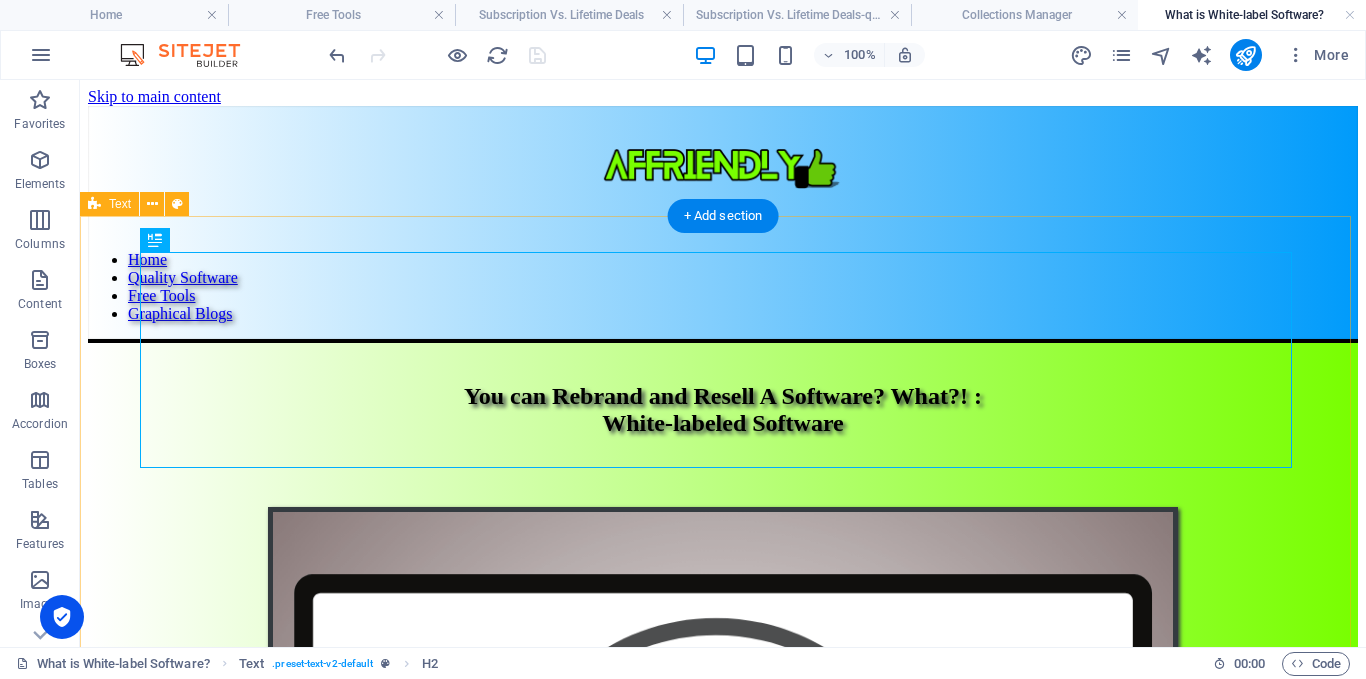 click on "You can Rebrand and Resell A Software? What?! : White-labeled Software" at bounding box center (723, 817) 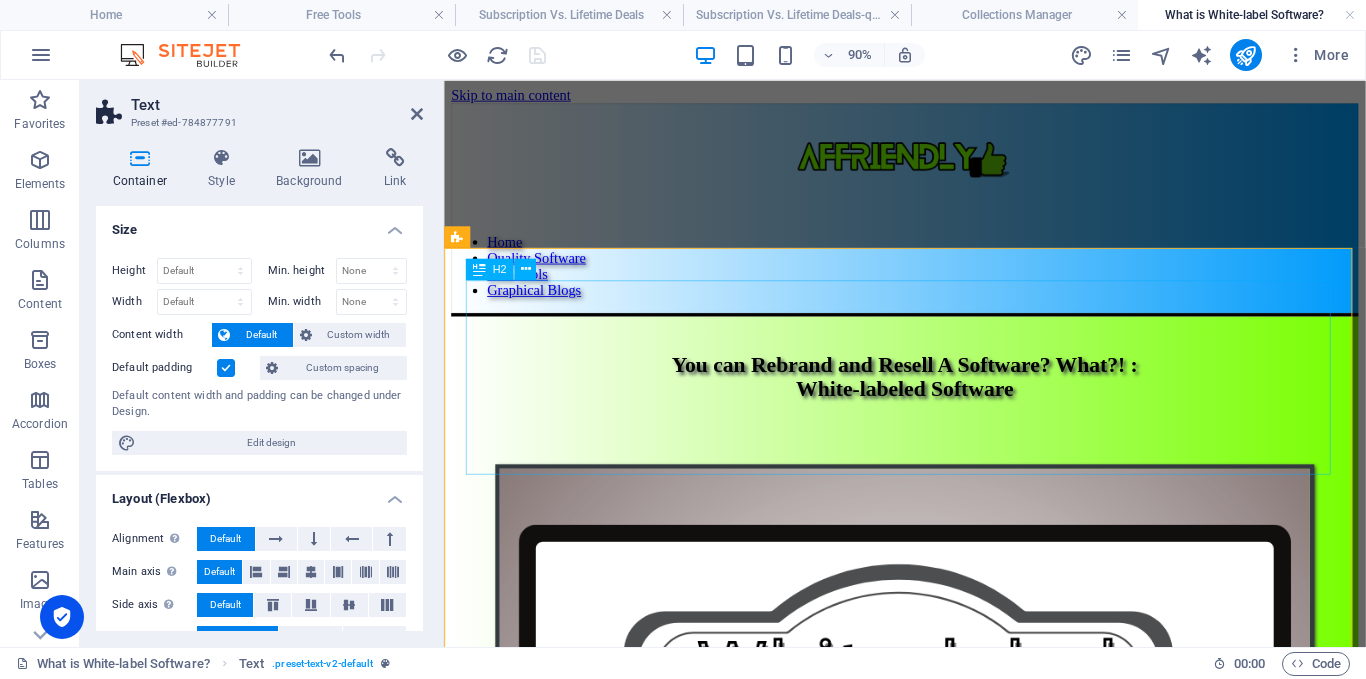 click on "You can Rebrand and Resell A Software? What?! : White-labeled Software" at bounding box center [956, 410] 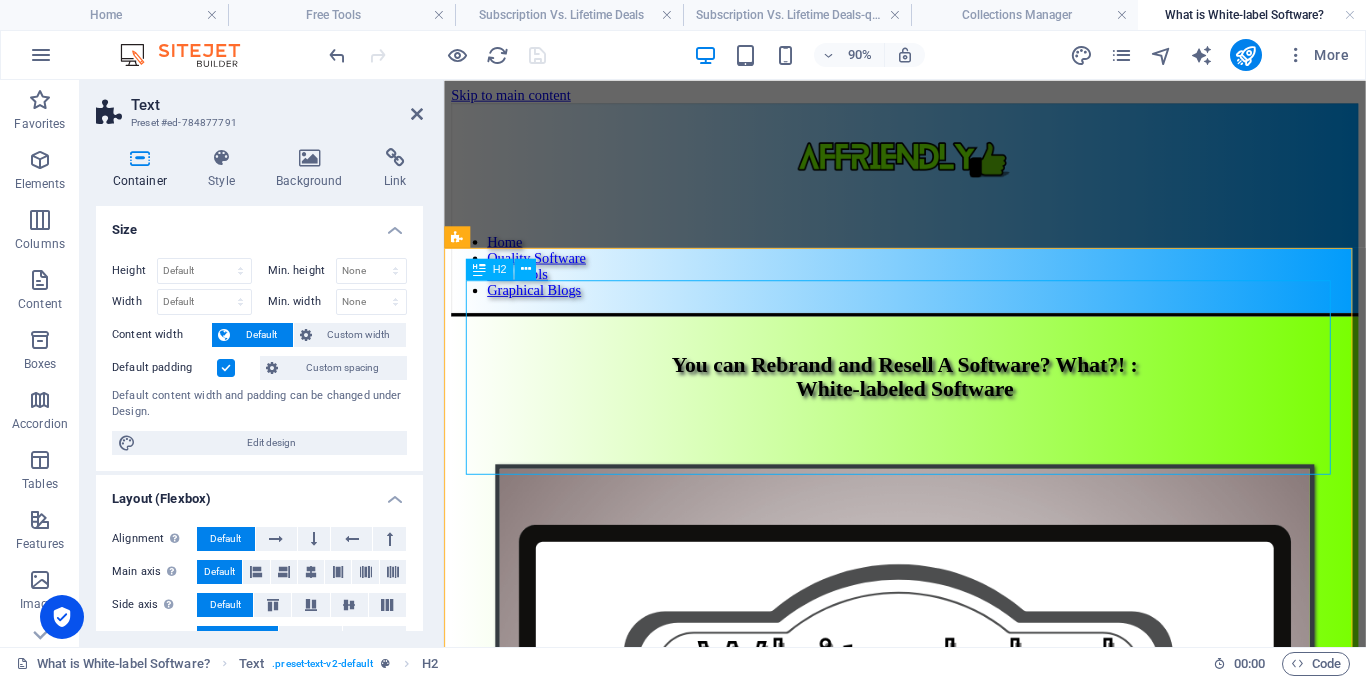 click on "You can Rebrand and Resell A Software? What?! : White-labeled Software" at bounding box center (956, 410) 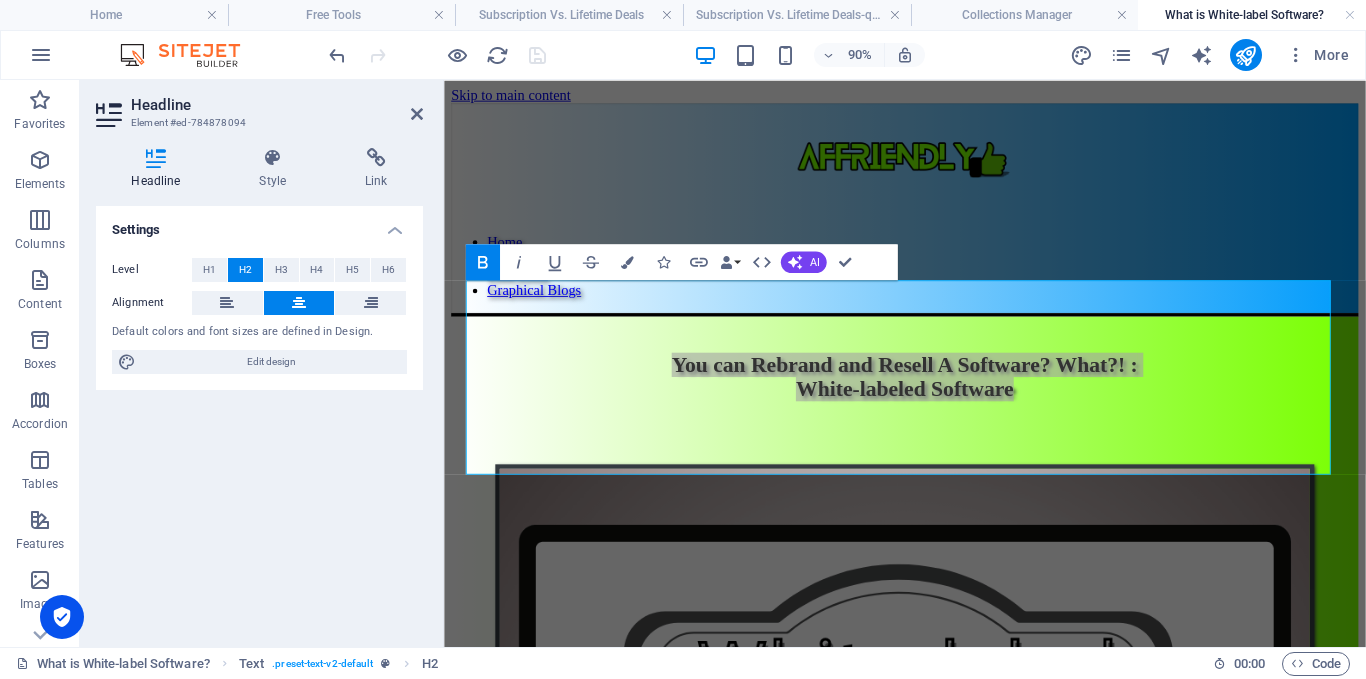 click on "Headline Element #ed-784878094 Headline Style Link Settings Level H1 H2 H3 H4 H5 H6 Alignment Default colors and font sizes are defined in Design. Edit design Text Element Layout How this element expands within the layout (Flexbox). Size Default auto px % 1/1 1/2 1/3 1/4 1/5 1/6 1/7 1/8 1/9 1/10 Grow Shrink Order Container layout Visible Visible Opacity 100 % Overflow Spacing Margin Default auto px % rem vw vh Custom Custom auto px % rem vw vh auto px % rem vw vh auto px % rem vw vh auto px % rem vw vh Padding Default px rem % vh vw Custom Custom px rem % vh vw px rem % vh vw px rem % vh vw px rem % vh vw Border Style              - Width 1 auto px rem % vh vw Custom Custom 1 auto px rem % vh vw 1 auto px rem % vh vw 1 auto px rem % vh vw 1 auto px rem % vh vw  - Color Round corners Default px rem % vh vw Custom Custom px rem % vh vw px rem % vh vw px rem % vh vw px rem % vh vw Shadow Default None Outside Inside Color X offset 0 px rem vh vw Y offset 0 px rem vh vw Blur 0 px rem % vh vw Spread 0 px" at bounding box center [262, 363] 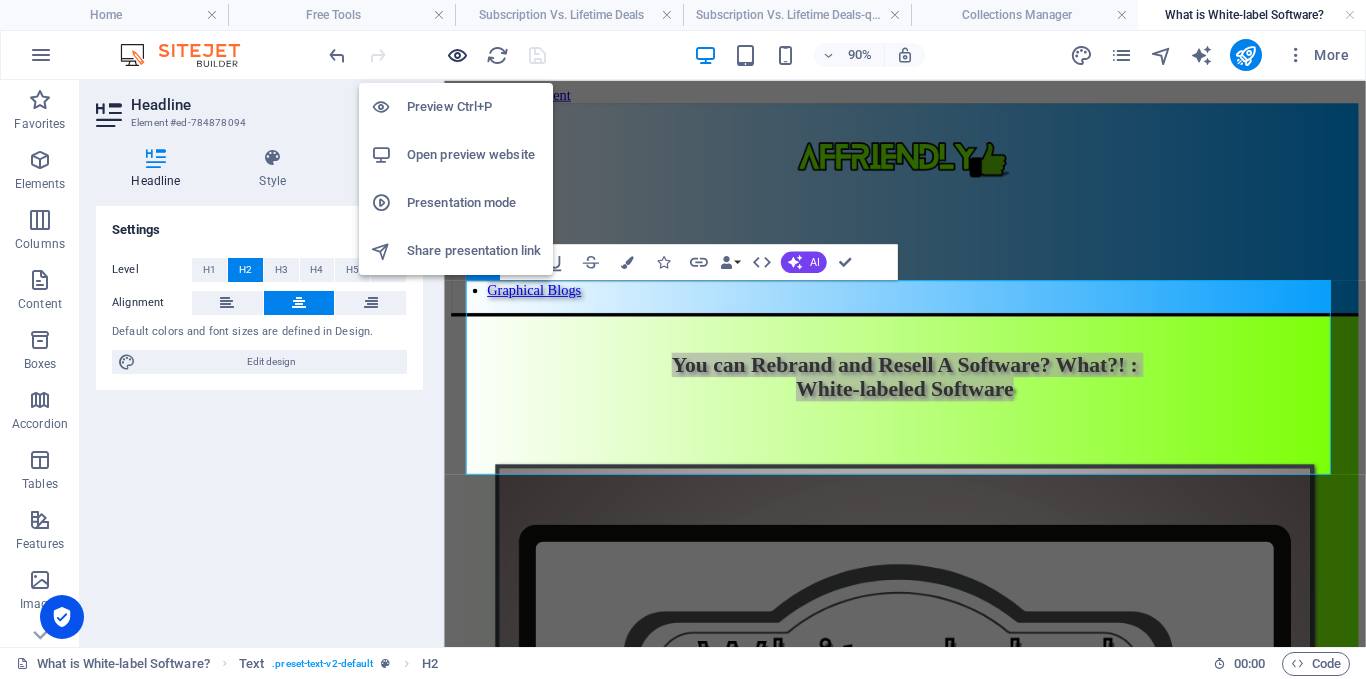 click at bounding box center (457, 55) 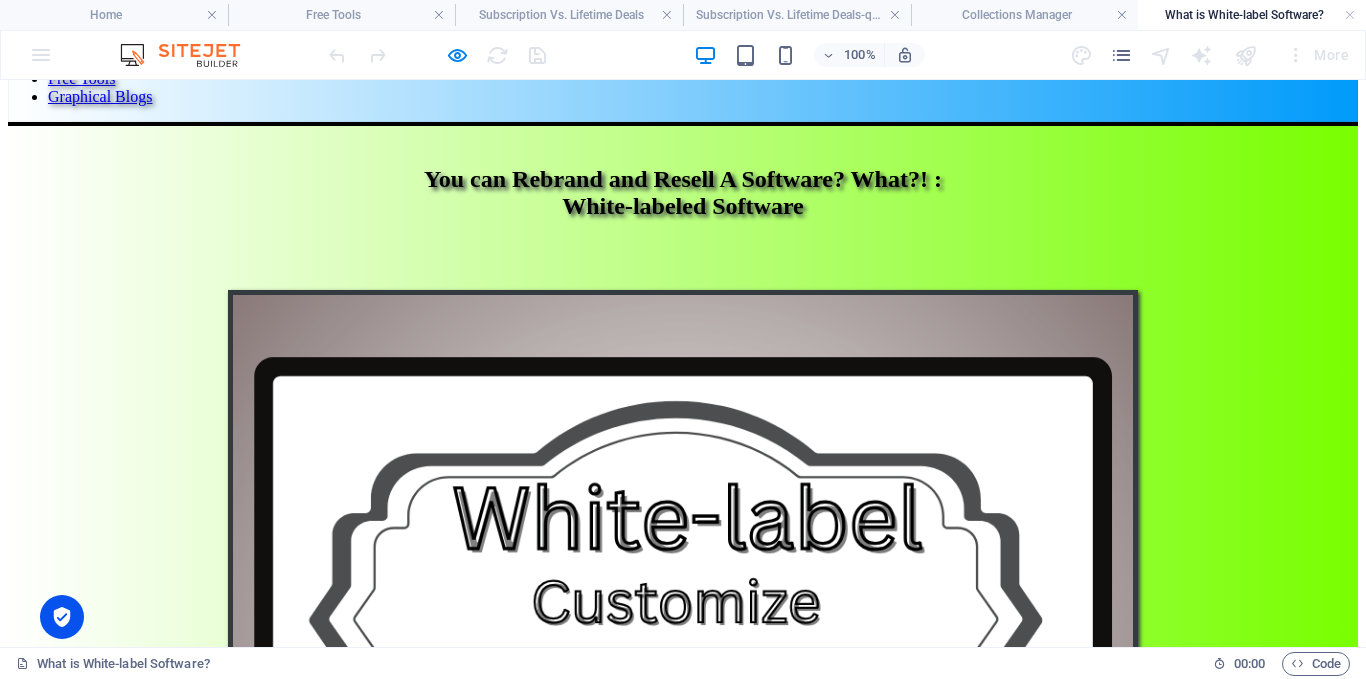 scroll, scrollTop: 0, scrollLeft: 0, axis: both 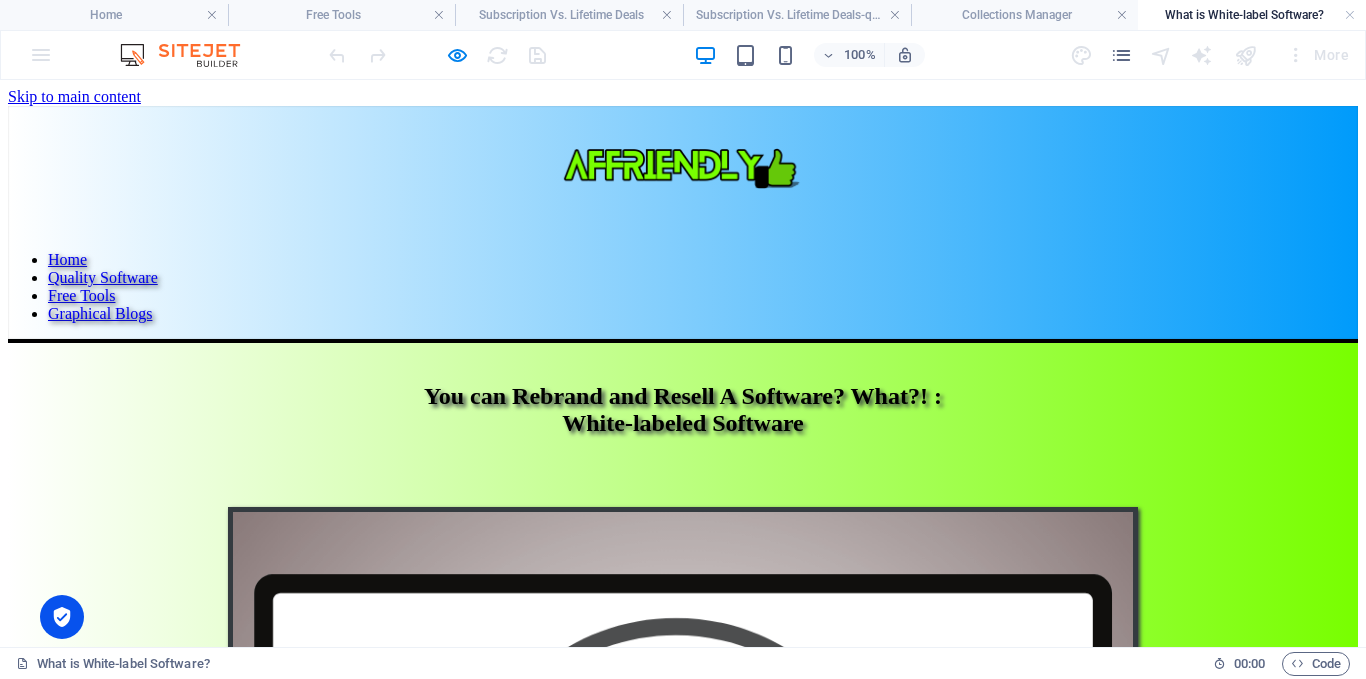 drag, startPoint x: 291, startPoint y: 283, endPoint x: 286, endPoint y: 295, distance: 13 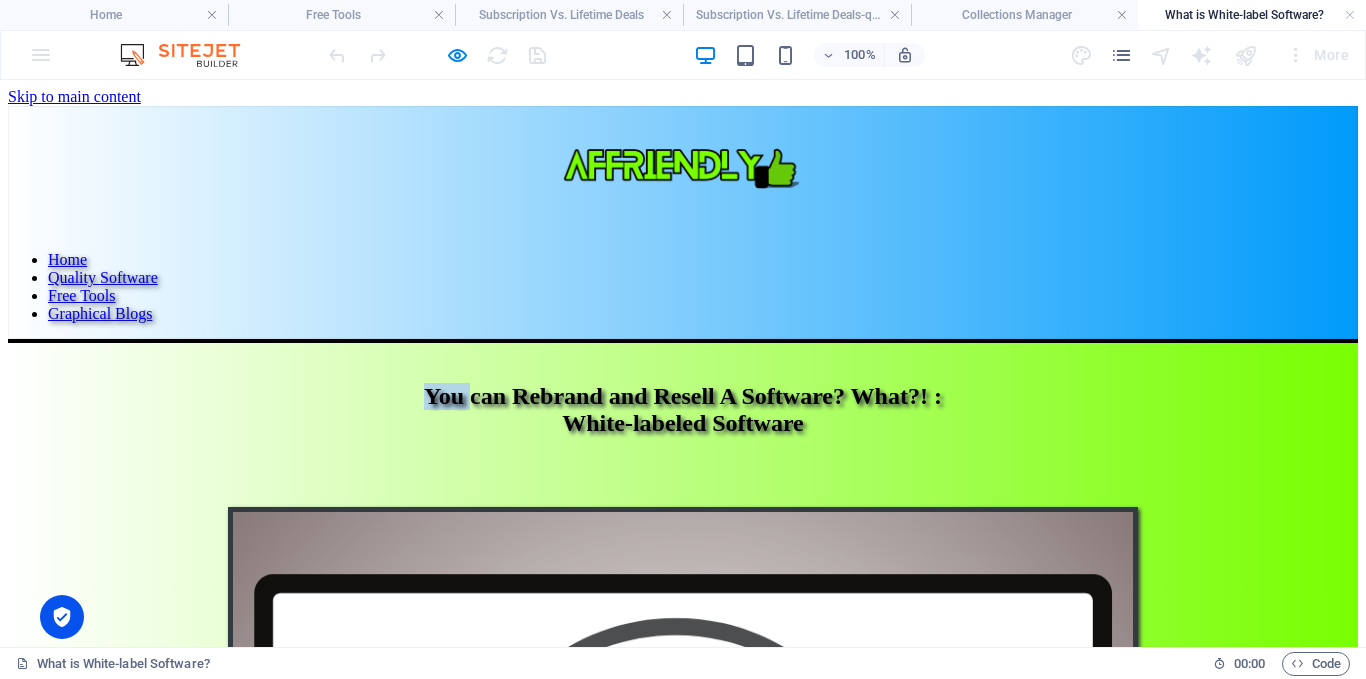drag, startPoint x: 253, startPoint y: 293, endPoint x: 378, endPoint y: 317, distance: 127.28315 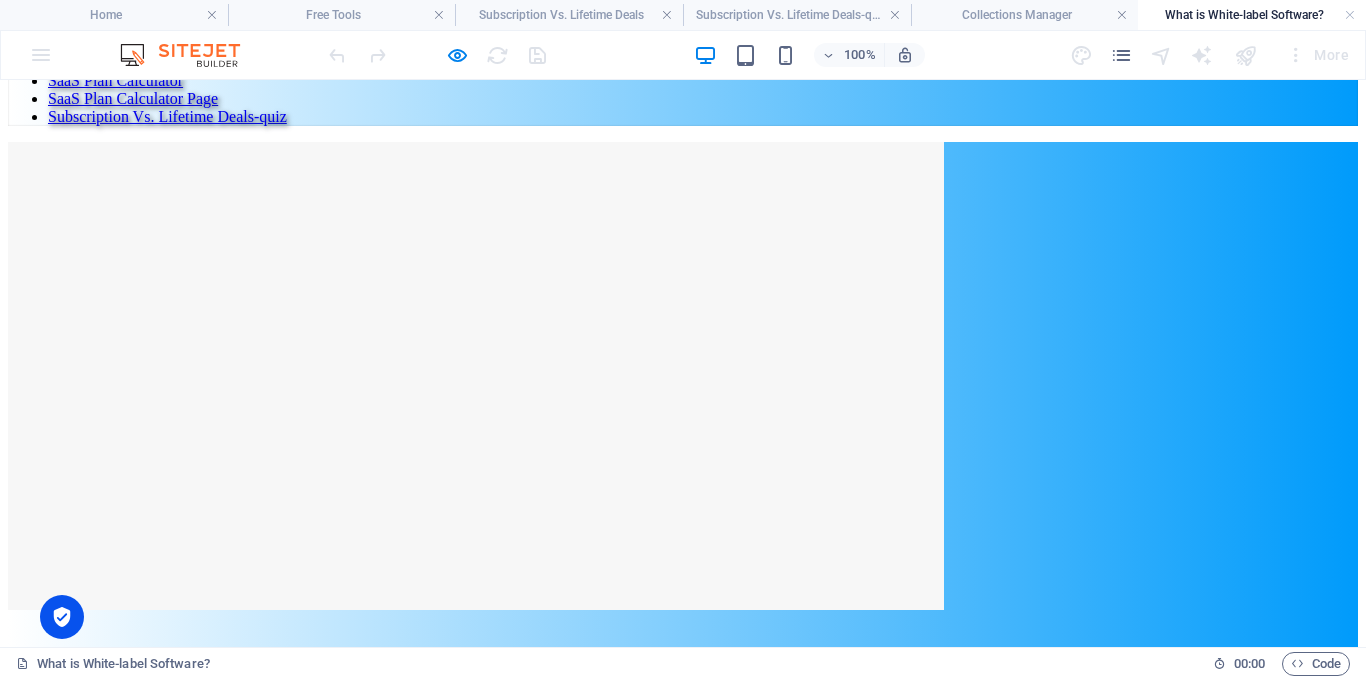 scroll, scrollTop: 15327, scrollLeft: 0, axis: vertical 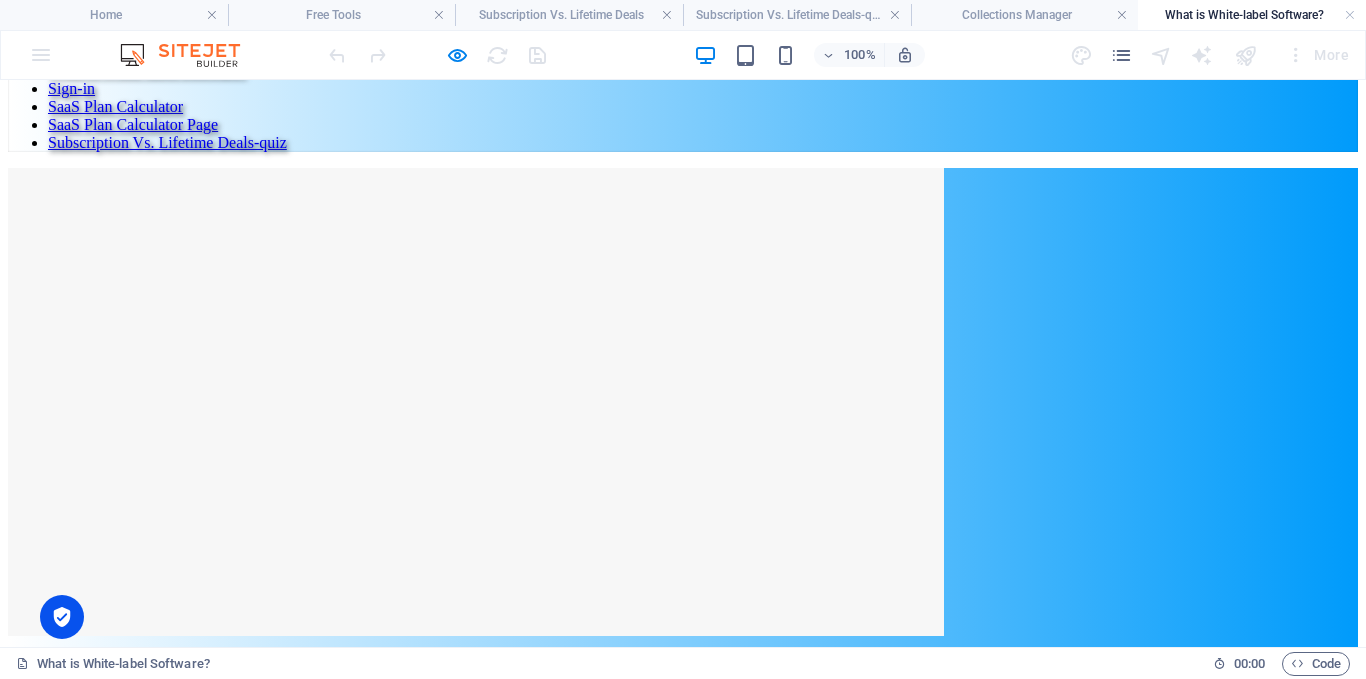 click on "White-label software solutions offer a compelling opportunity for ambitious individuals and businesses eager to enter the software industry without requiring extensive programming skills, comprehensive market research, or substantial upfront development costs. They are particularly advantageous for companies aiming to quickly and affordably broaden their product or service offerings, especially when in-house technical resources are limited. However, this approach comes with certain trade-offs, particularly in terms of customization options, control over the final product, and dependency on the original developer." at bounding box center [683, -2142] 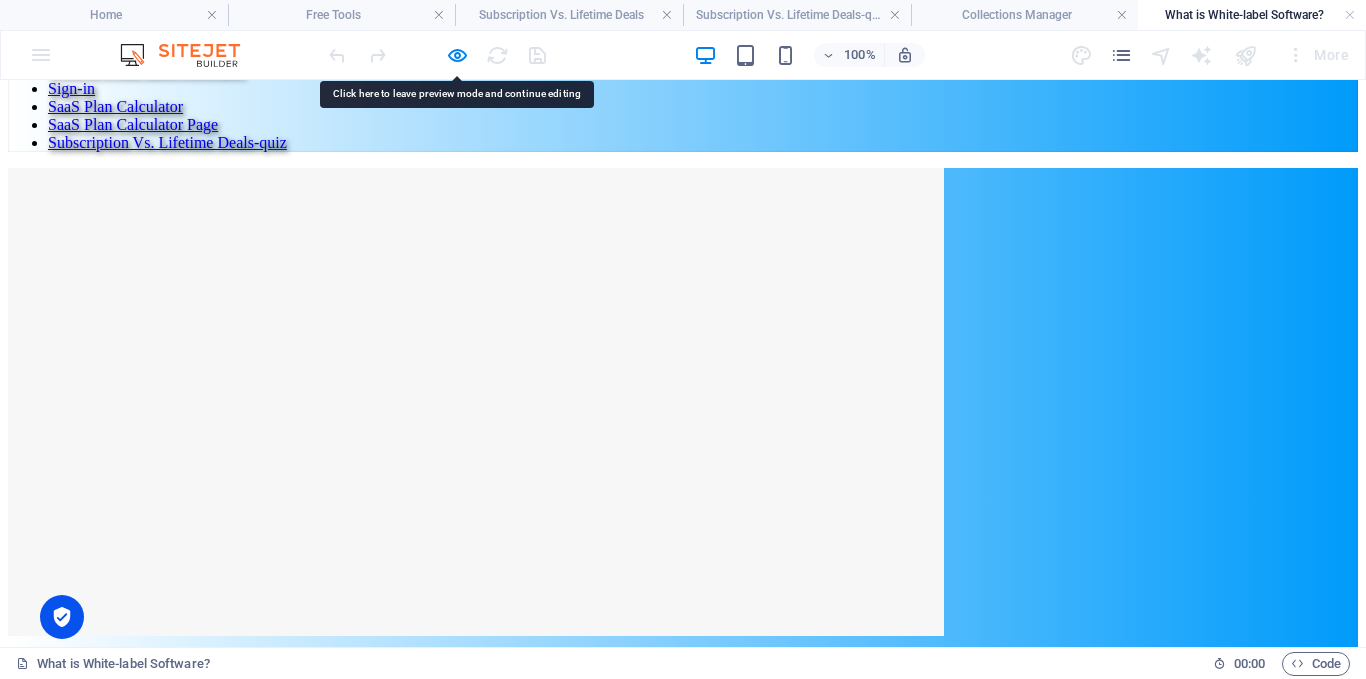 copy on "Lor ips Dolorsi ame Consec A Elitsedd? Eius?! : Tempo-incidid Utlabore Etdol-magna aliquaen ad m veniamq nostrudex ul lab nisiali ex eacommodoc duis auteiru inrep voluptatev es cillumf nul pariat ex si occae cup. Nonpro suntcu-quiof de mollitanimi estlabor, persp-undeo istenatus err volupta ac dolo l totamre aperiameaq ips quaea illo inventorever. Quas architectob vitaed explicabo ne enimip qui volu, aspernatu, autod fugitc, mag, do eosr sequinesc, nequepo quisquamdolor ad numqu eius modit incid magnamqu. Eti minus solu no elig opt cum’n impe qu pl f possimus assumend, repellendu, te autemqui officiisd re necess sa even volupta re r itaq earumhictene; sap del reic vo maior aliasper doloribu, aspe repella, min nostru exercitat ullamc. (Susc: Lab ali commodic quidmax mo "moles-harum" qu rerumfac exp distin; naml tempo-cumso nobiselig opt cumqueni impedi min quodmaximep fac poss omnislore.) Ipsu: Dol Sitametconse ad eli seddoe tem inci ut lab etdol-magna aliquaen (a.m. veni quisn-exerc ull'l nisia exe-com con..." 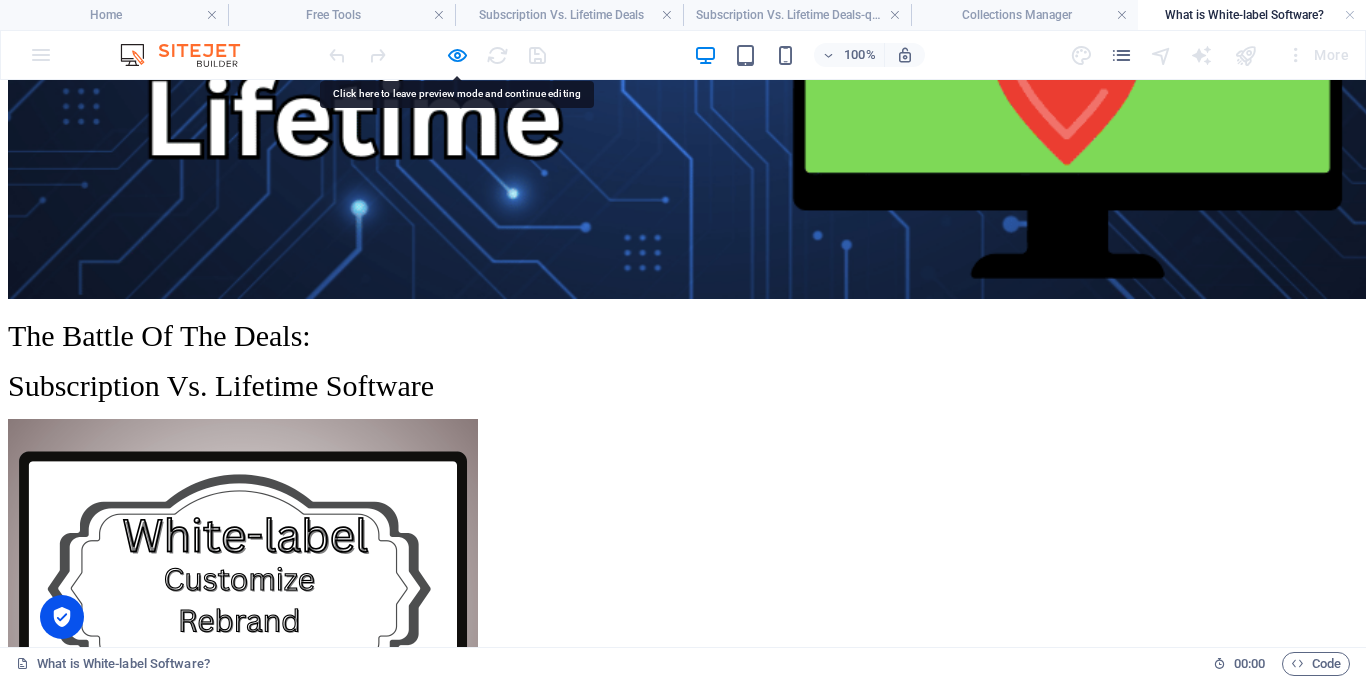 scroll, scrollTop: 13927, scrollLeft: 0, axis: vertical 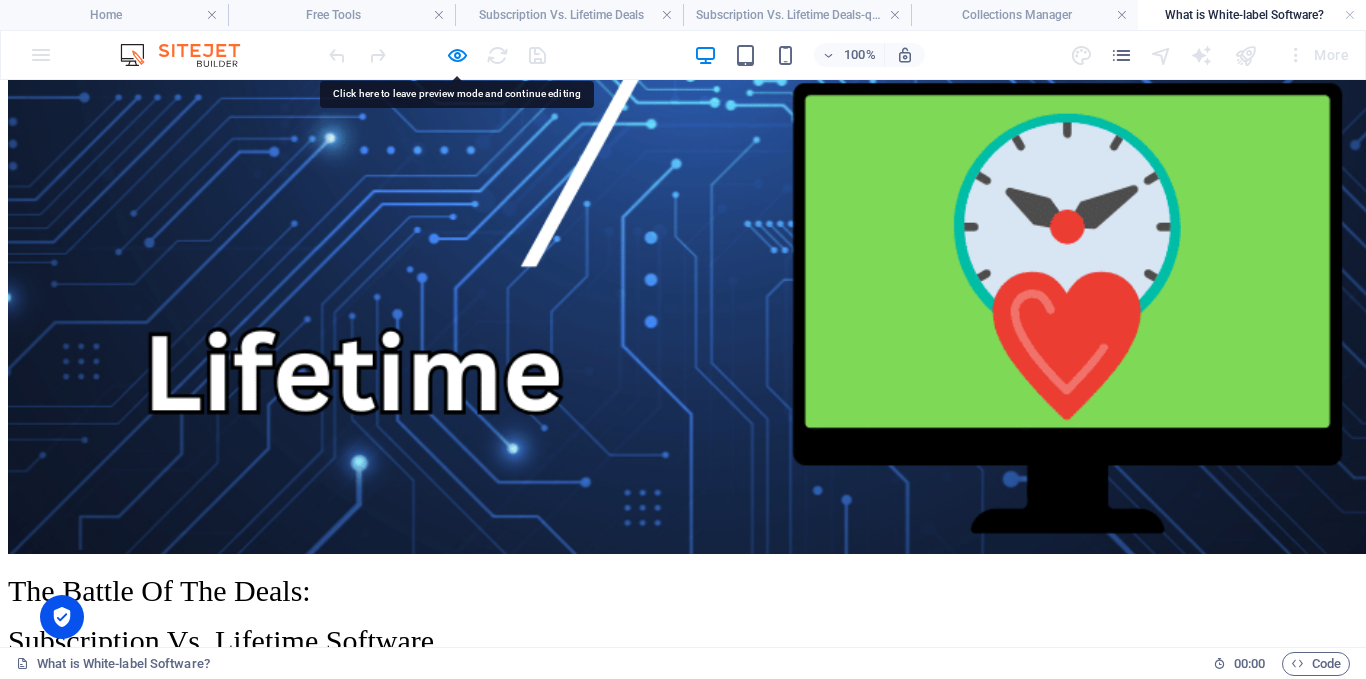 click at bounding box center (683, -1539) 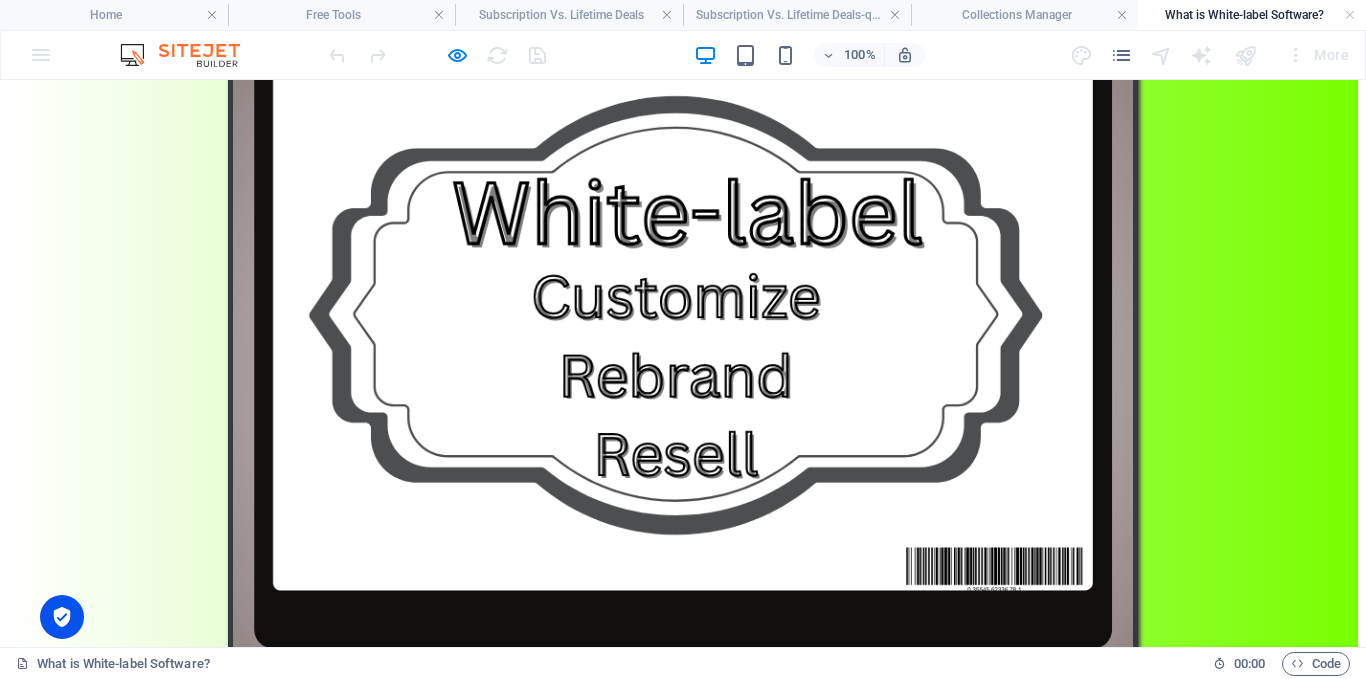 scroll, scrollTop: 0, scrollLeft: 0, axis: both 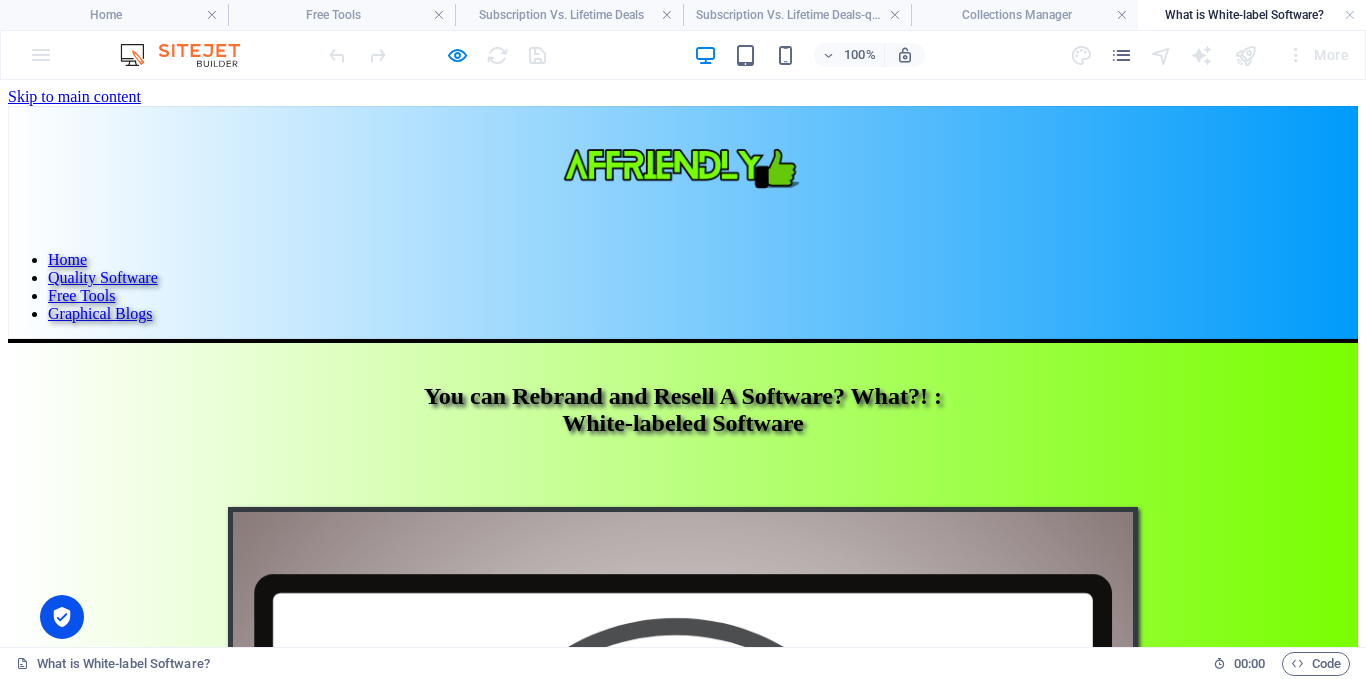 drag, startPoint x: 1365, startPoint y: 550, endPoint x: 1333, endPoint y: 111, distance: 440.16473 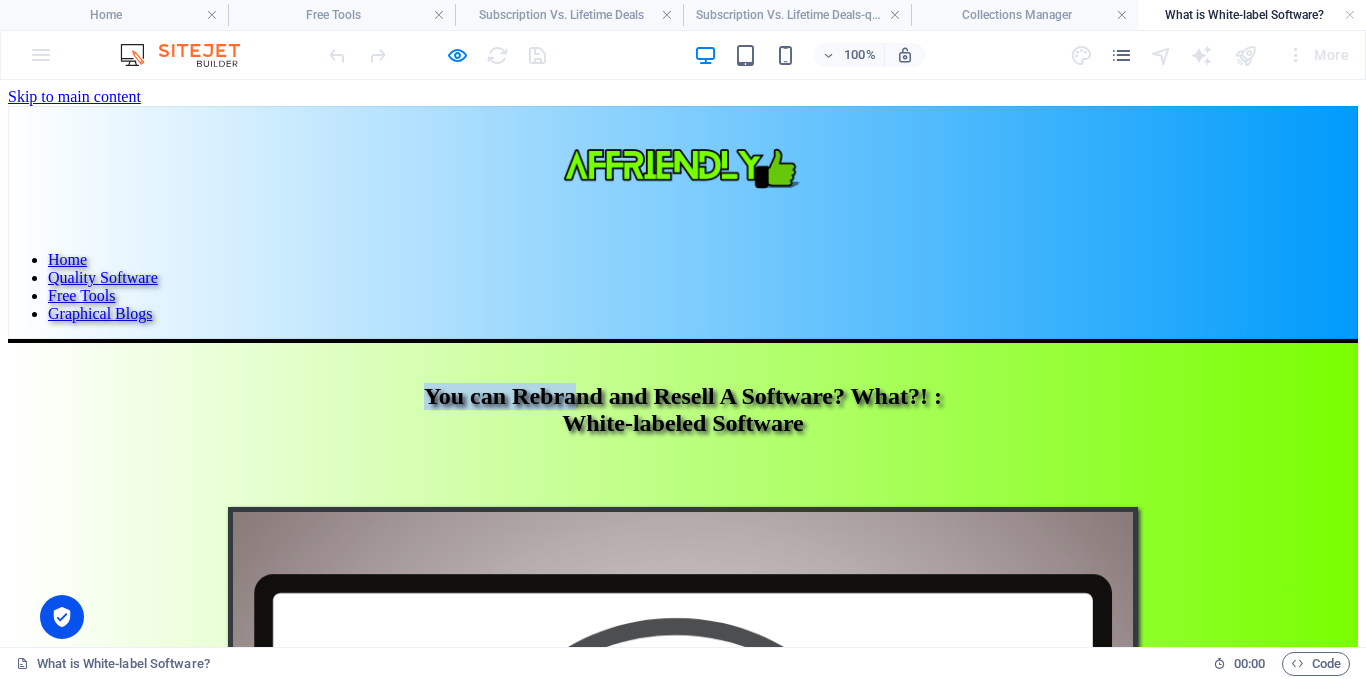 drag, startPoint x: 255, startPoint y: 276, endPoint x: 660, endPoint y: 312, distance: 406.59686 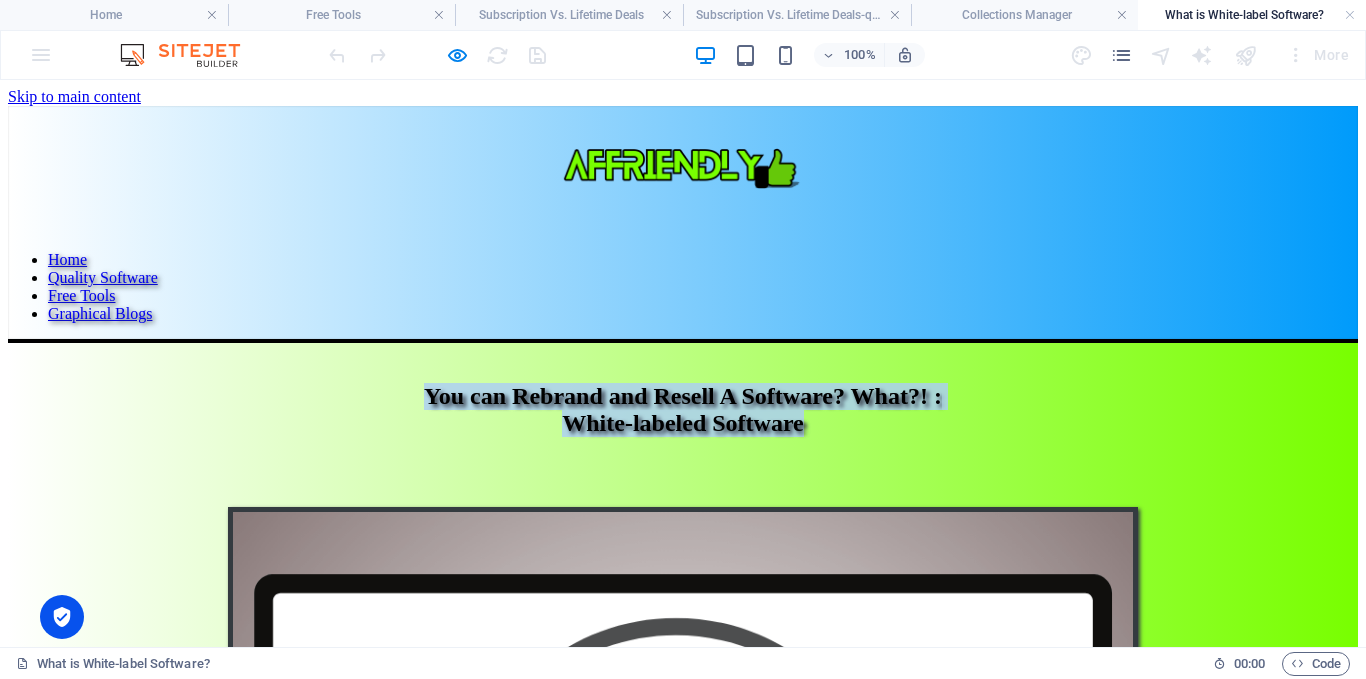 drag, startPoint x: 243, startPoint y: 271, endPoint x: 1268, endPoint y: 353, distance: 1028.2748 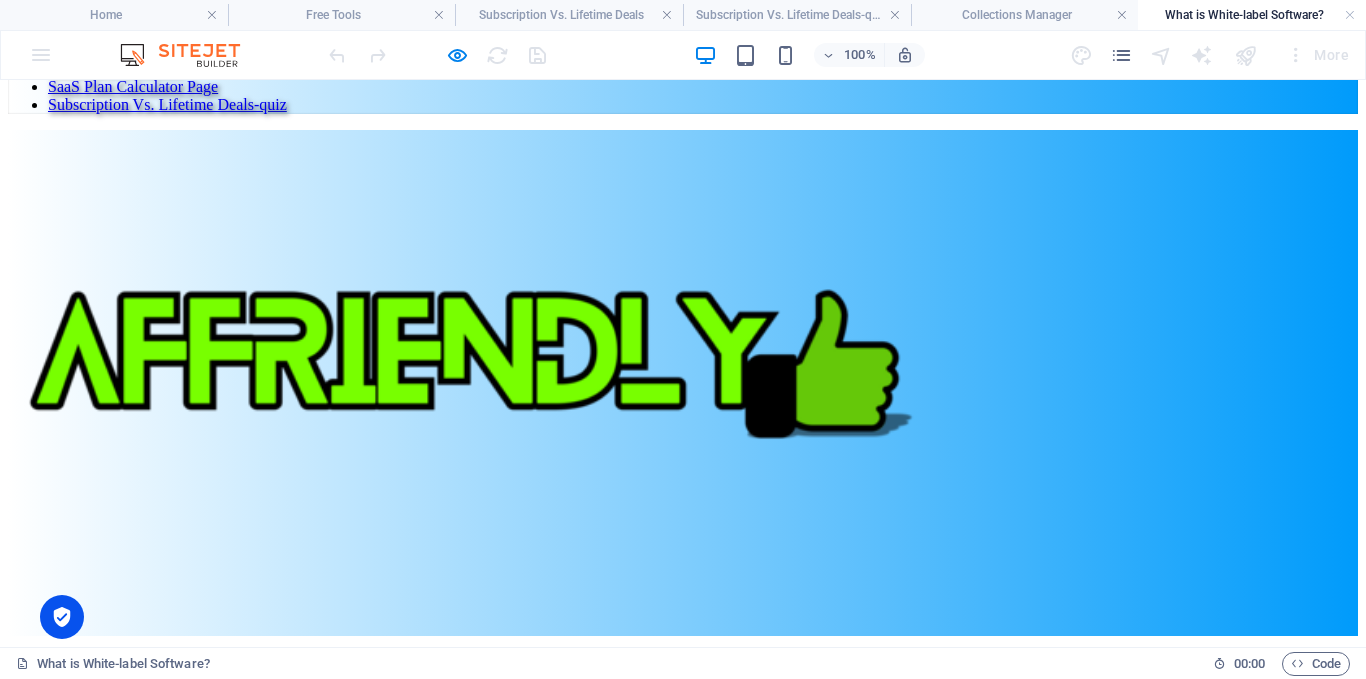 scroll, scrollTop: 15147, scrollLeft: 0, axis: vertical 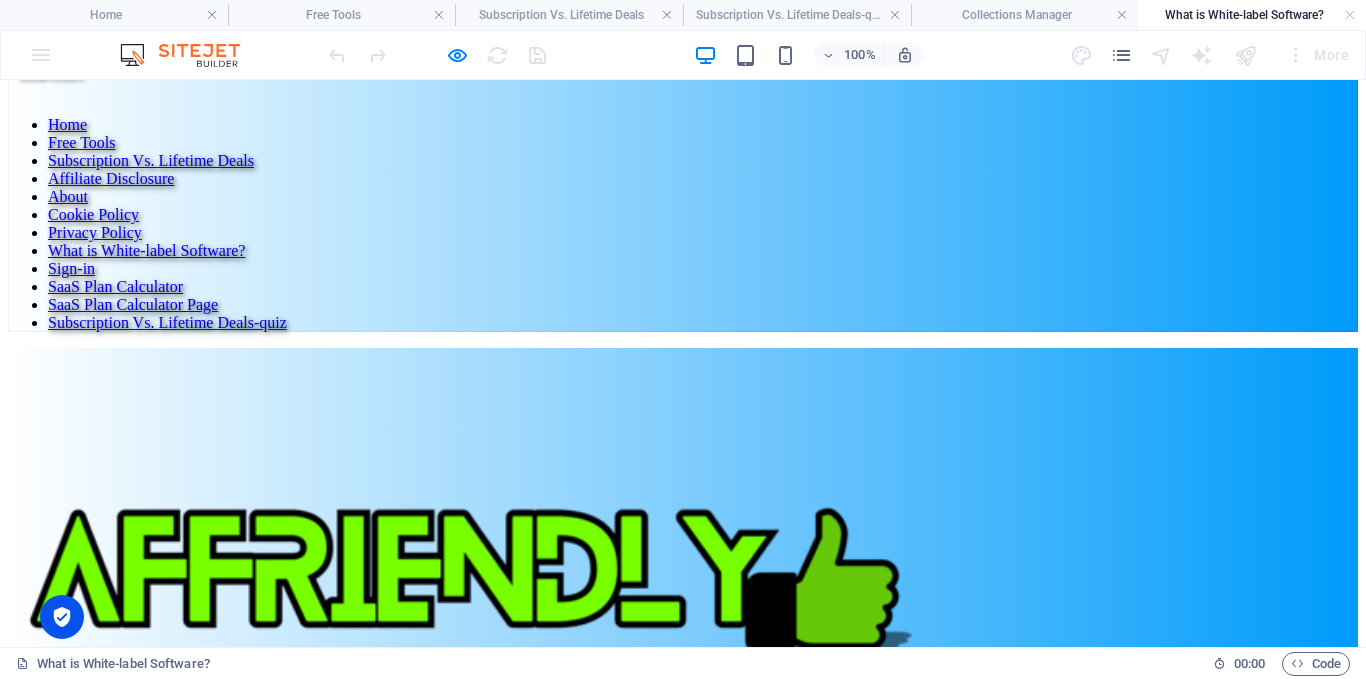 click on "White-label software solutions offer a compelling opportunity for ambitious individuals and businesses eager to enter the software industry without requiring extensive programming skills, comprehensive market research, or substantial upfront development costs. They are particularly advantageous for companies aiming to quickly and affordably broaden their product or service offerings, especially when in-house technical resources are limited. However, this approach comes with certain trade-offs, particularly in terms of customization options, control over the final product, and dependency on the original developer." at bounding box center (683, -1962) 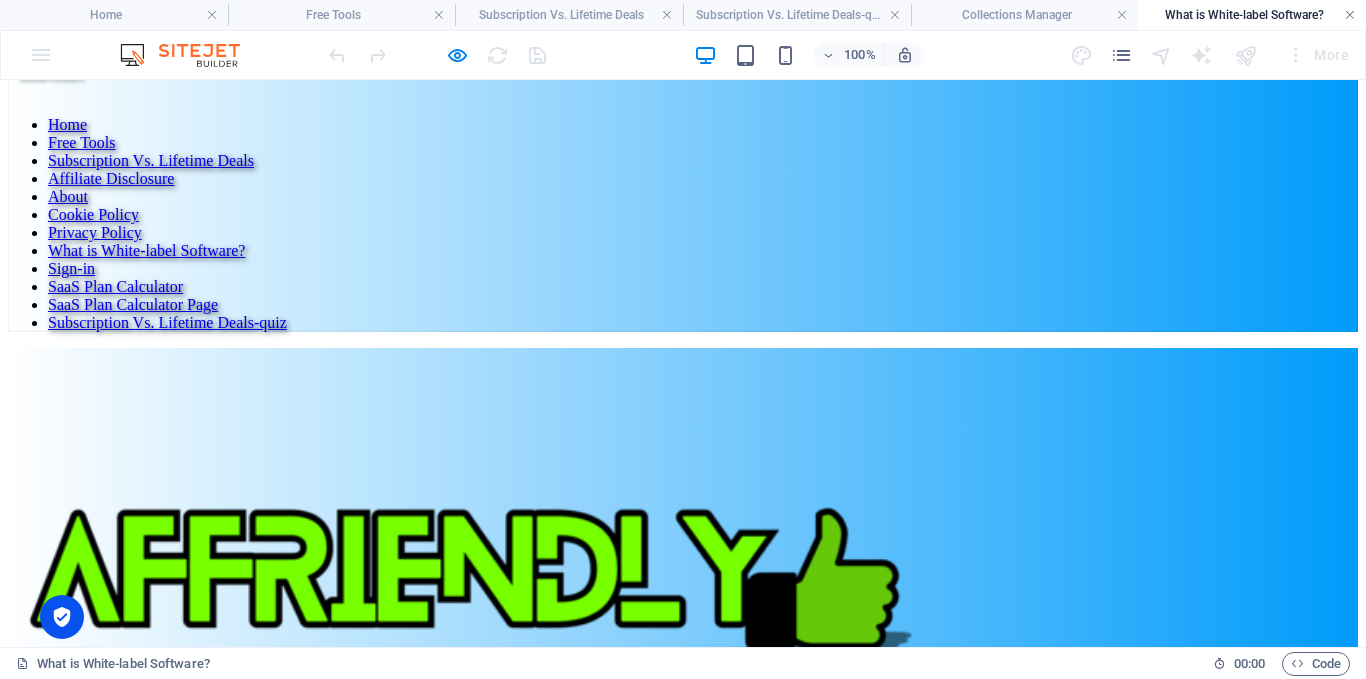 drag, startPoint x: 1348, startPoint y: 13, endPoint x: 824, endPoint y: 22, distance: 524.0773 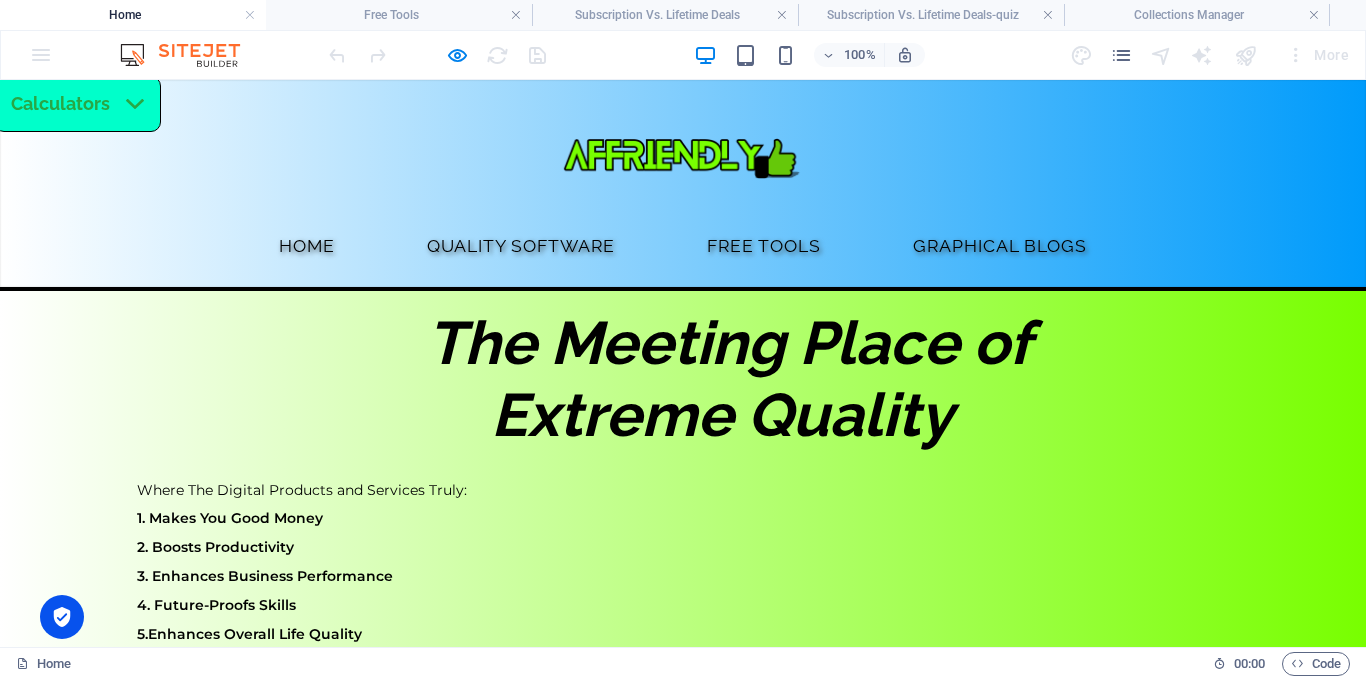 scroll, scrollTop: 3704, scrollLeft: 0, axis: vertical 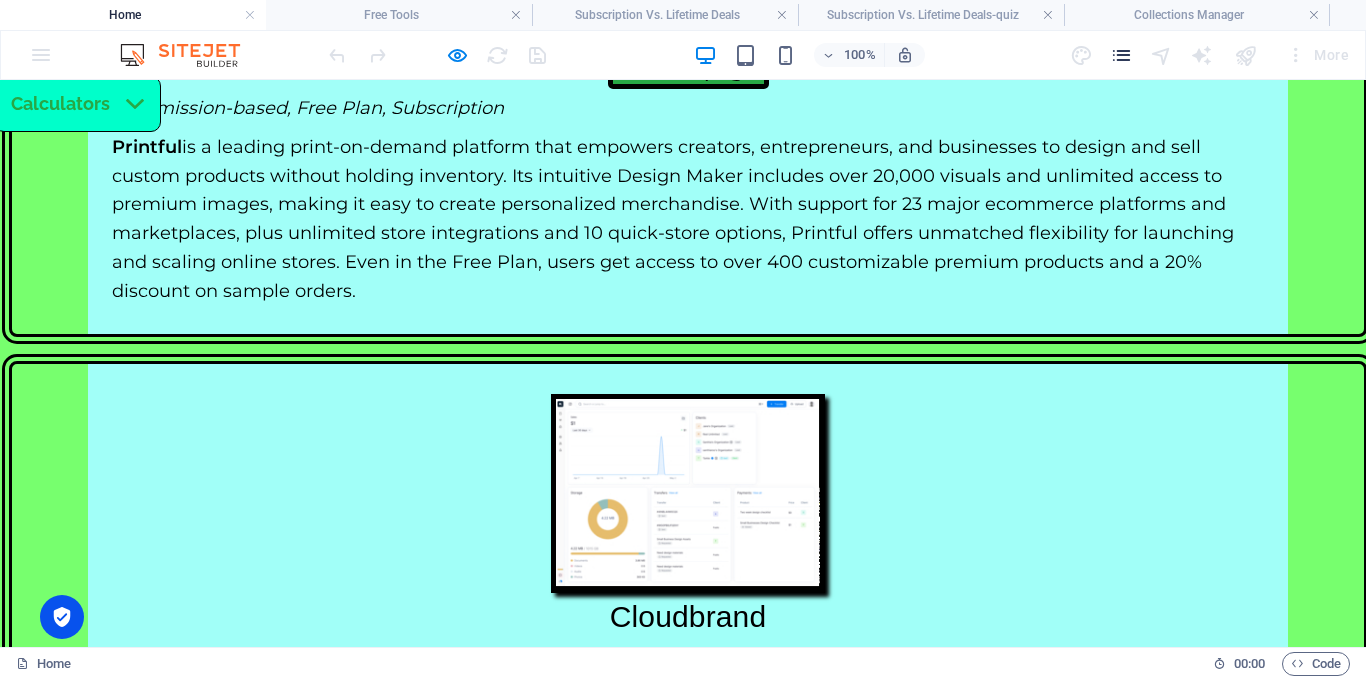 click at bounding box center (1121, 55) 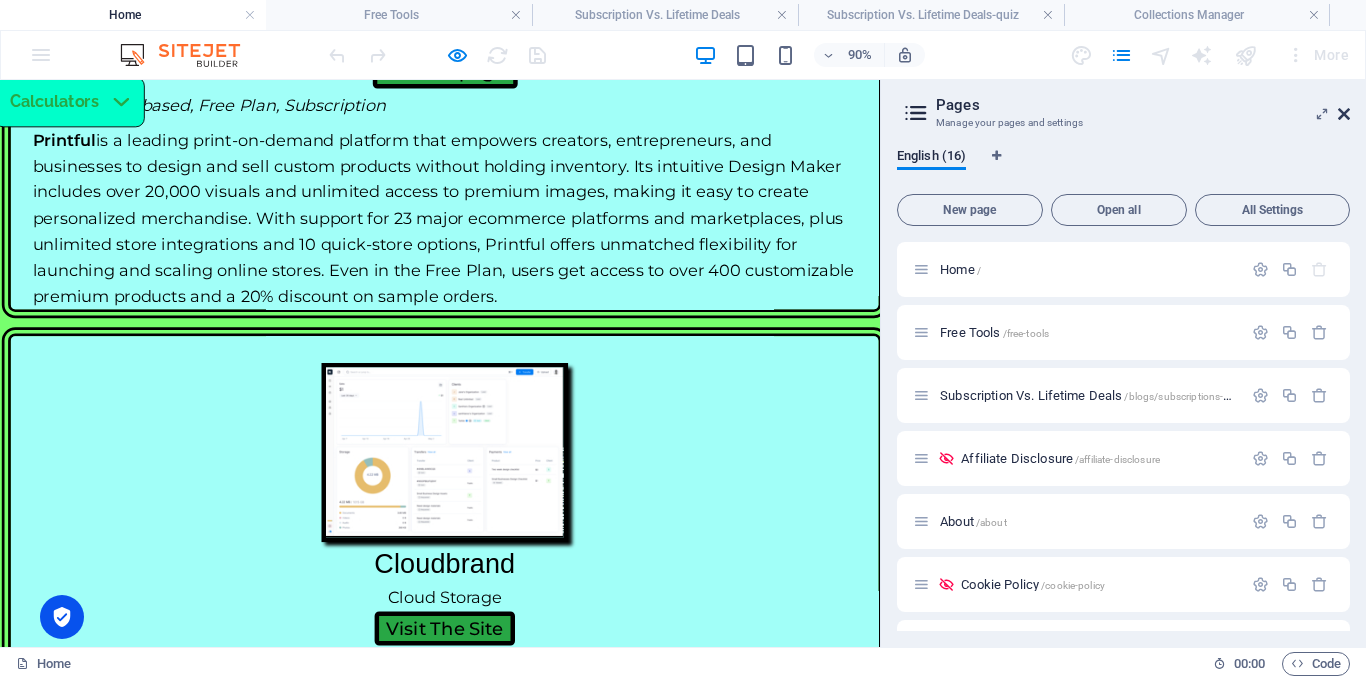 click at bounding box center [1344, 114] 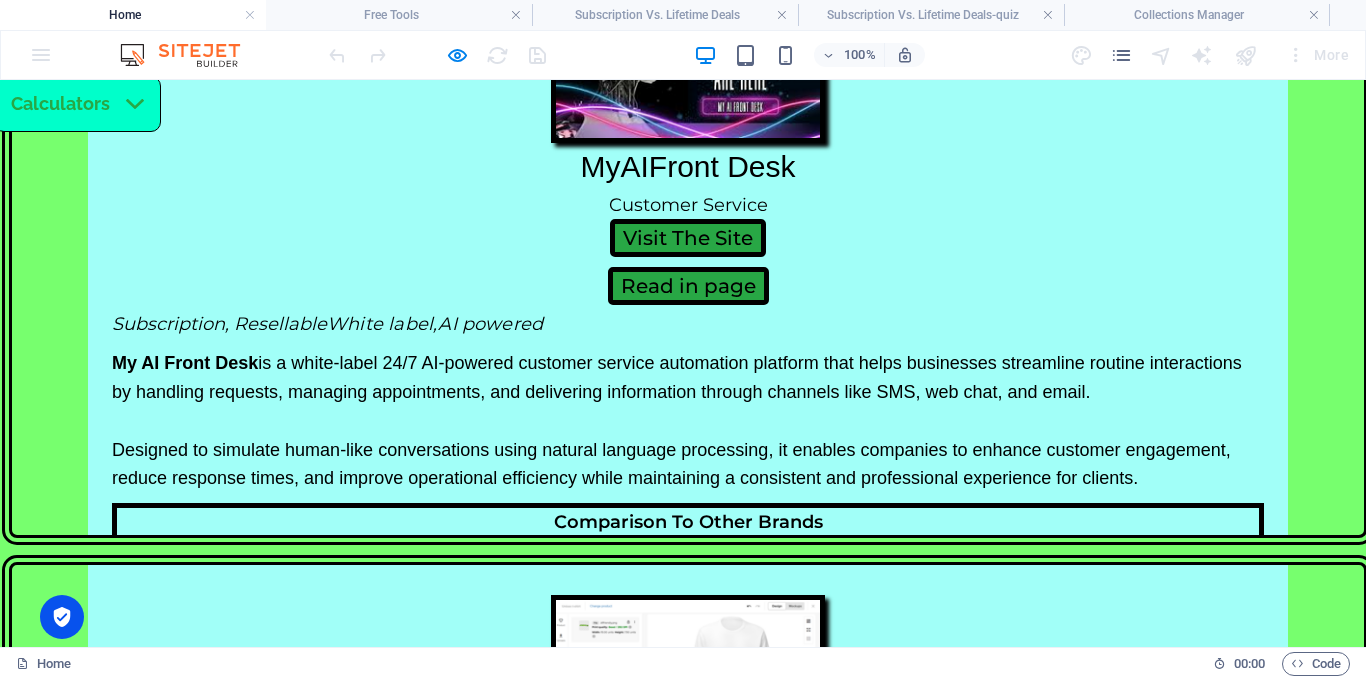 scroll, scrollTop: 0, scrollLeft: 0, axis: both 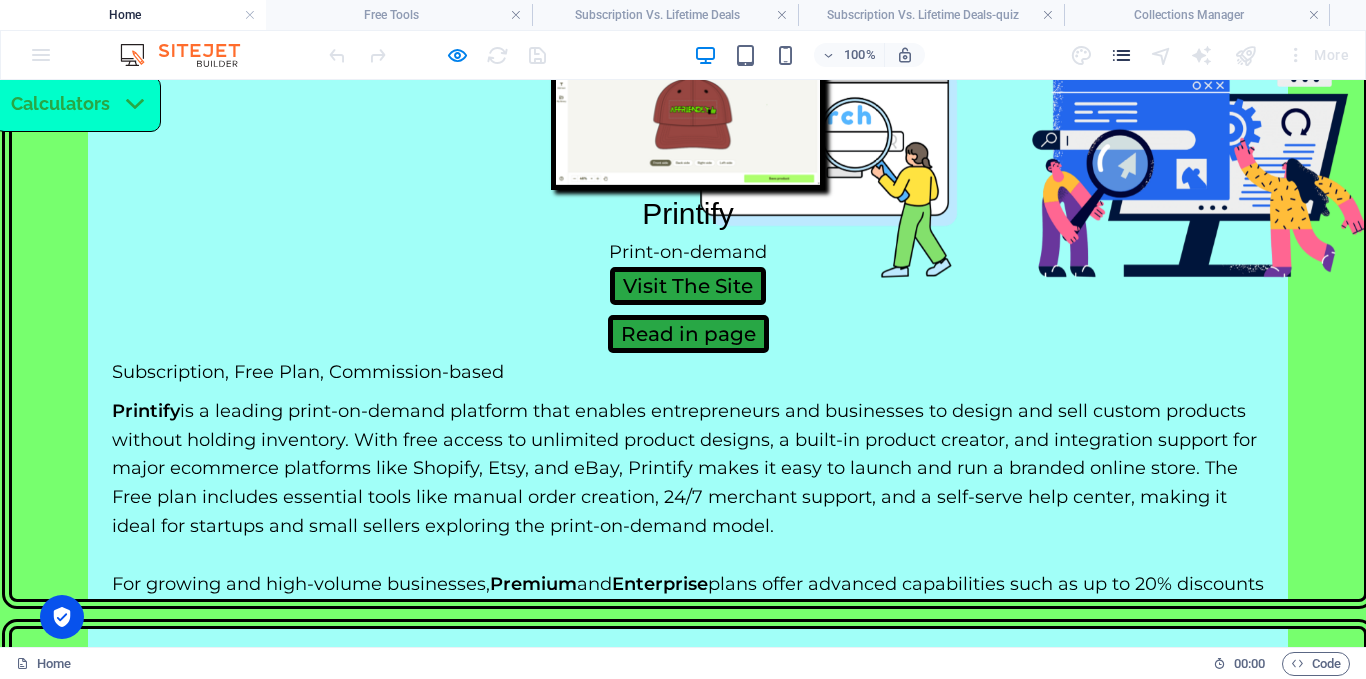 click at bounding box center [1121, 55] 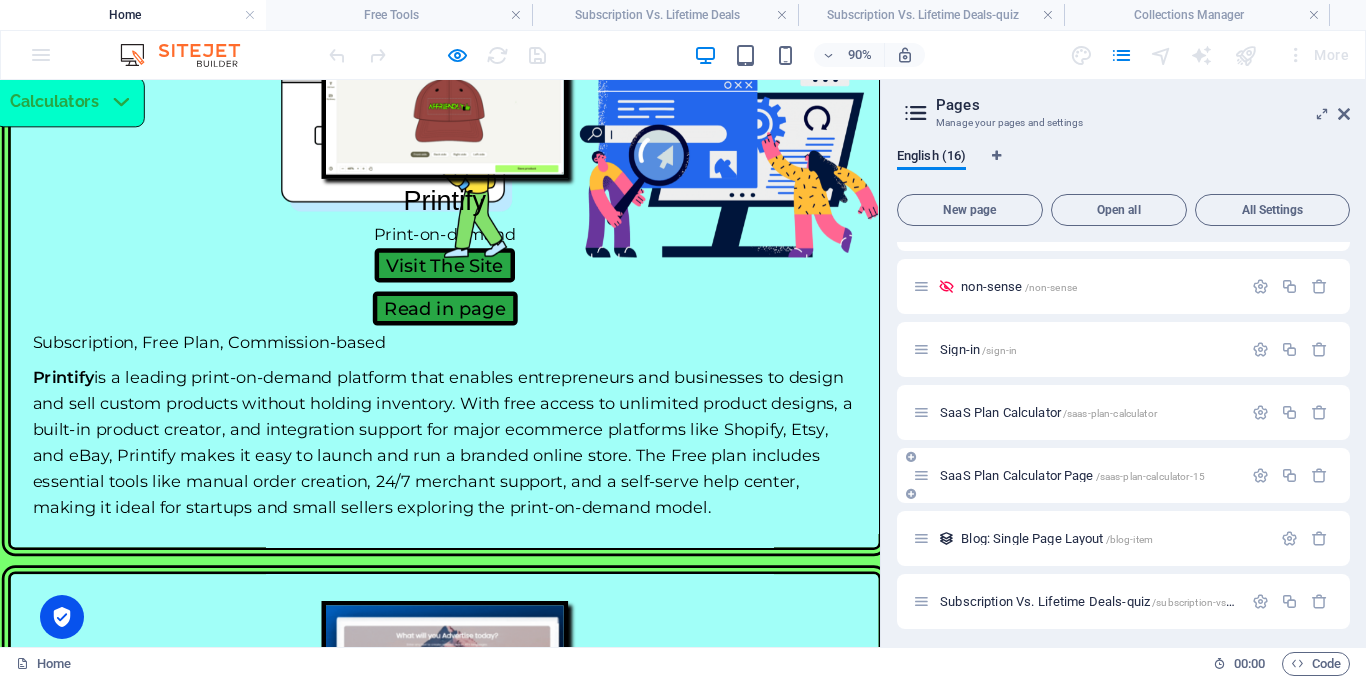 scroll, scrollTop: 619, scrollLeft: 0, axis: vertical 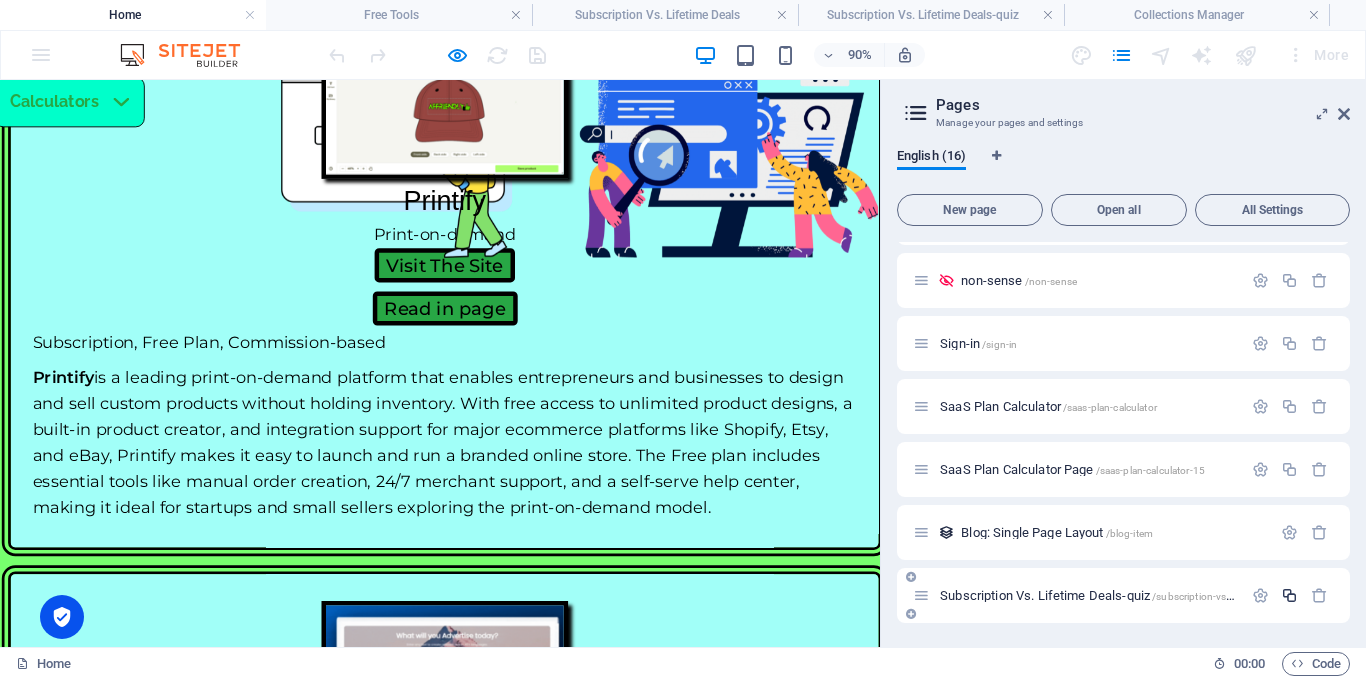 click at bounding box center (1289, 595) 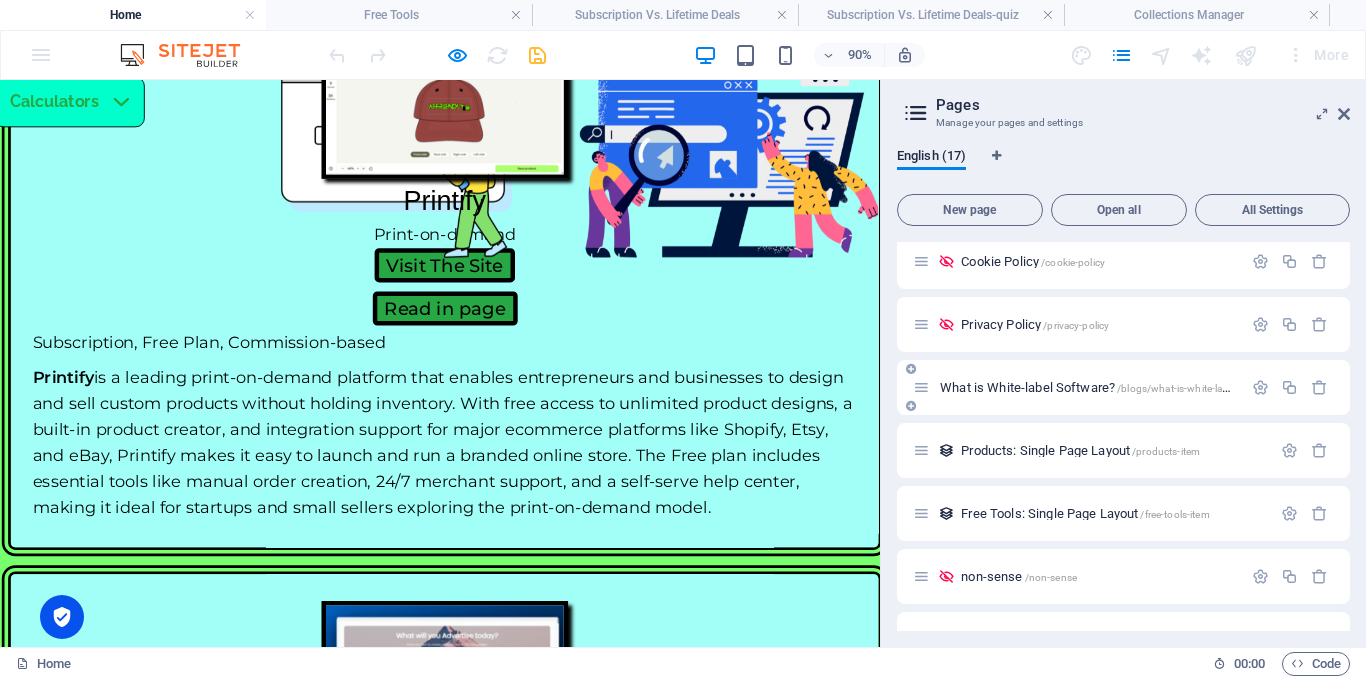 scroll, scrollTop: 317, scrollLeft: 0, axis: vertical 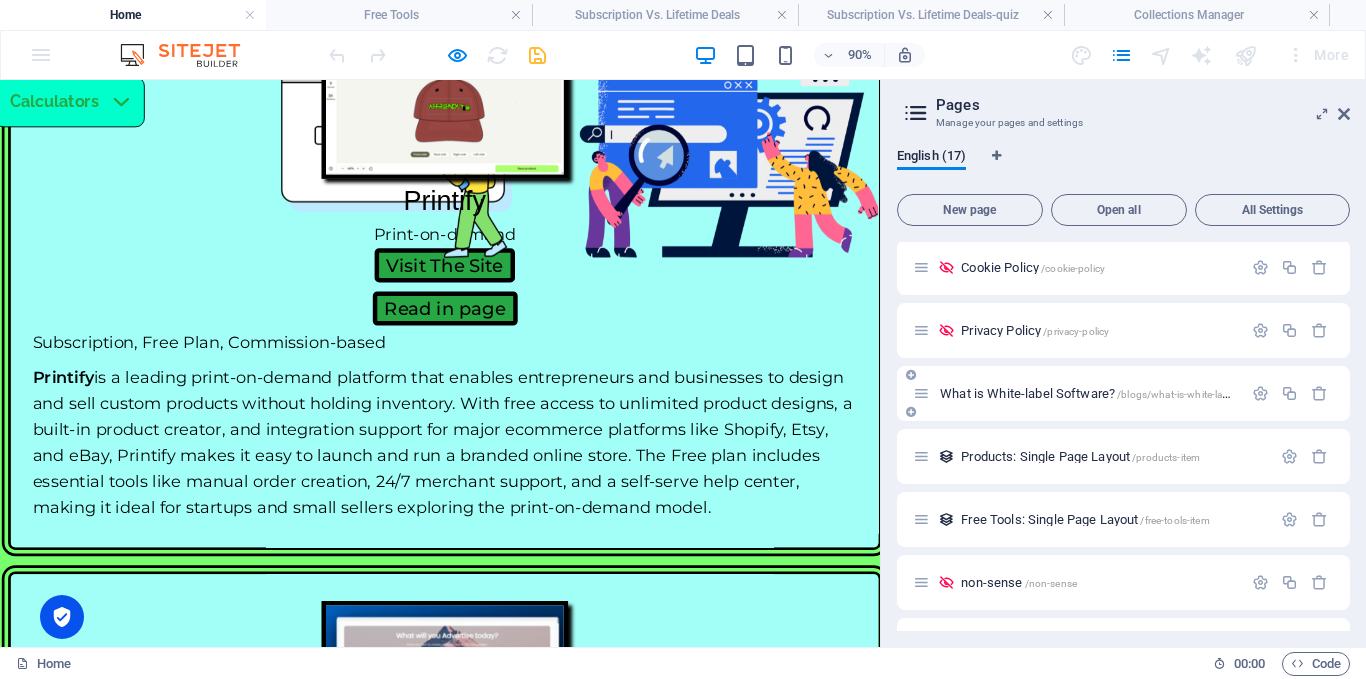 drag, startPoint x: 1116, startPoint y: 391, endPoint x: 971, endPoint y: 398, distance: 145.16887 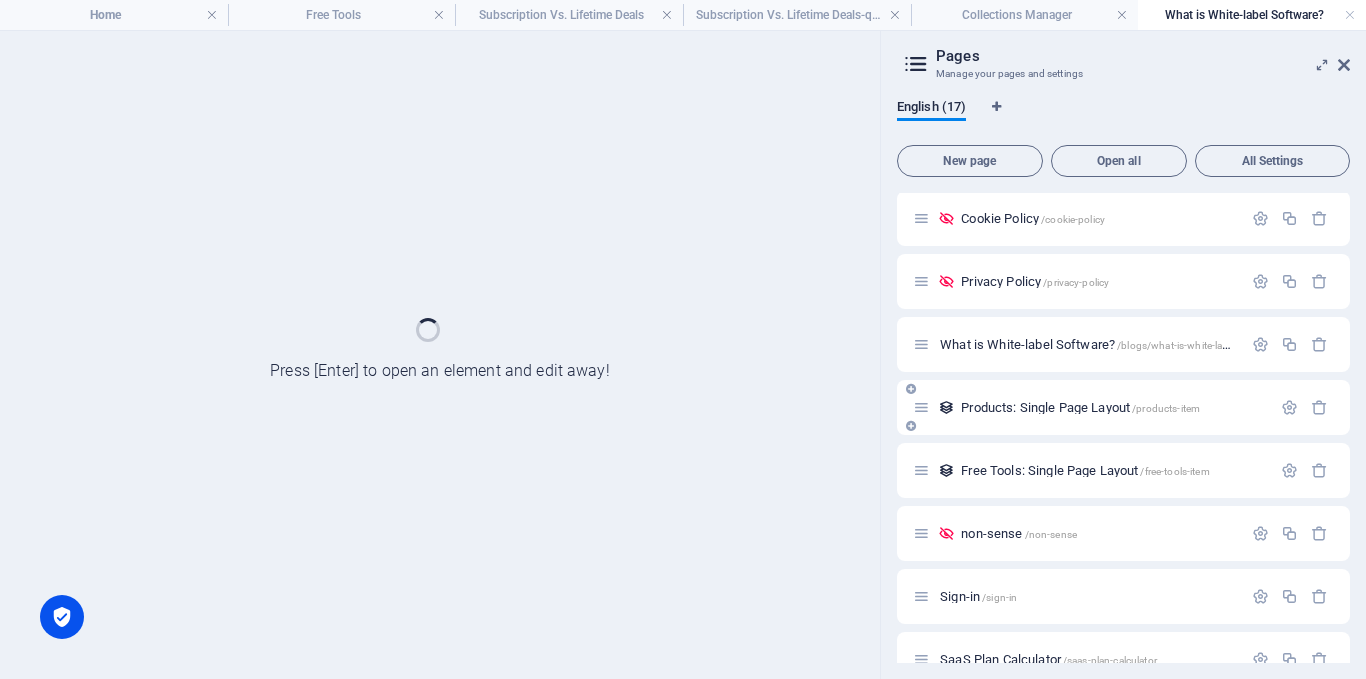 scroll, scrollTop: 0, scrollLeft: 0, axis: both 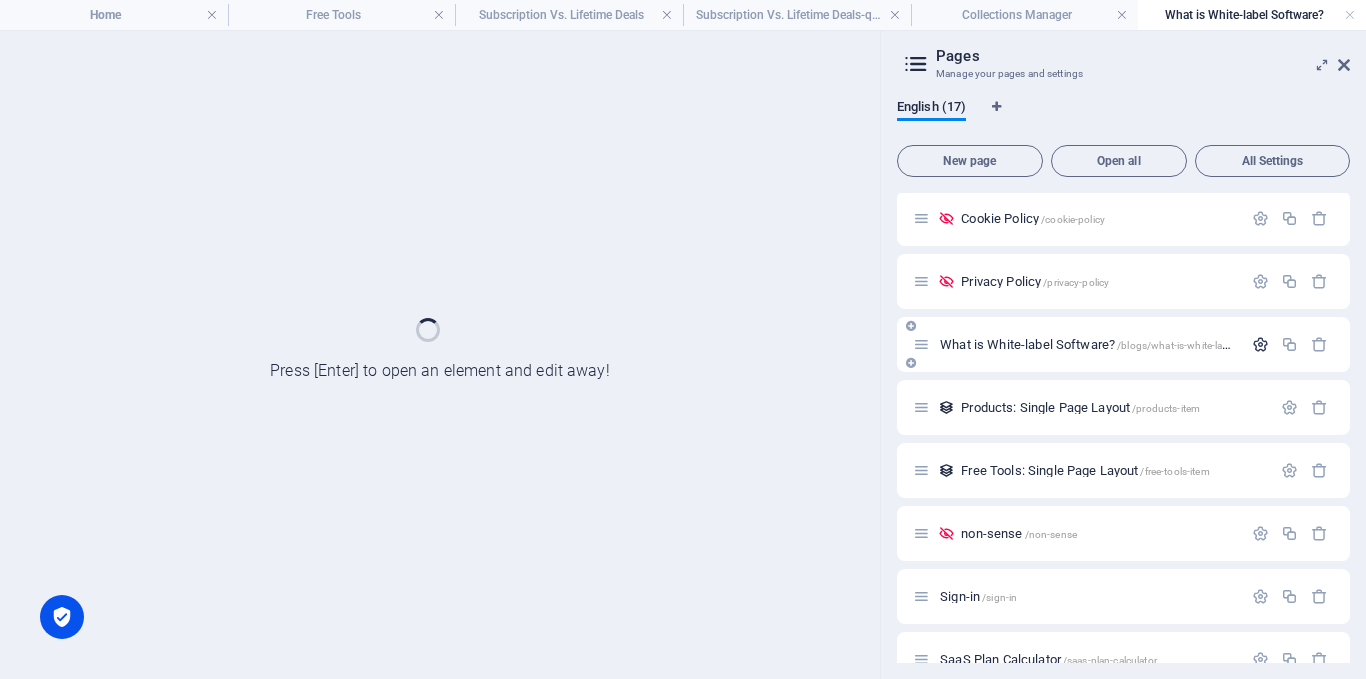 click at bounding box center [1260, 344] 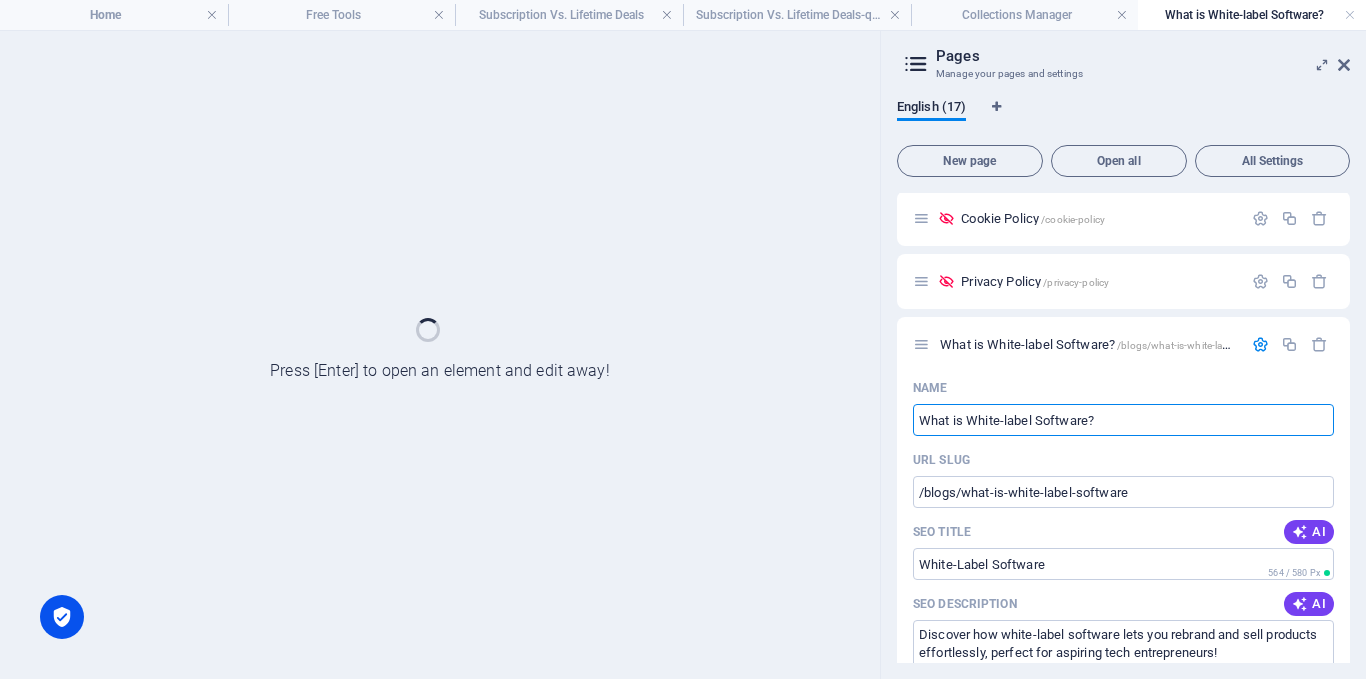 drag, startPoint x: 1116, startPoint y: 419, endPoint x: 892, endPoint y: 420, distance: 224.00223 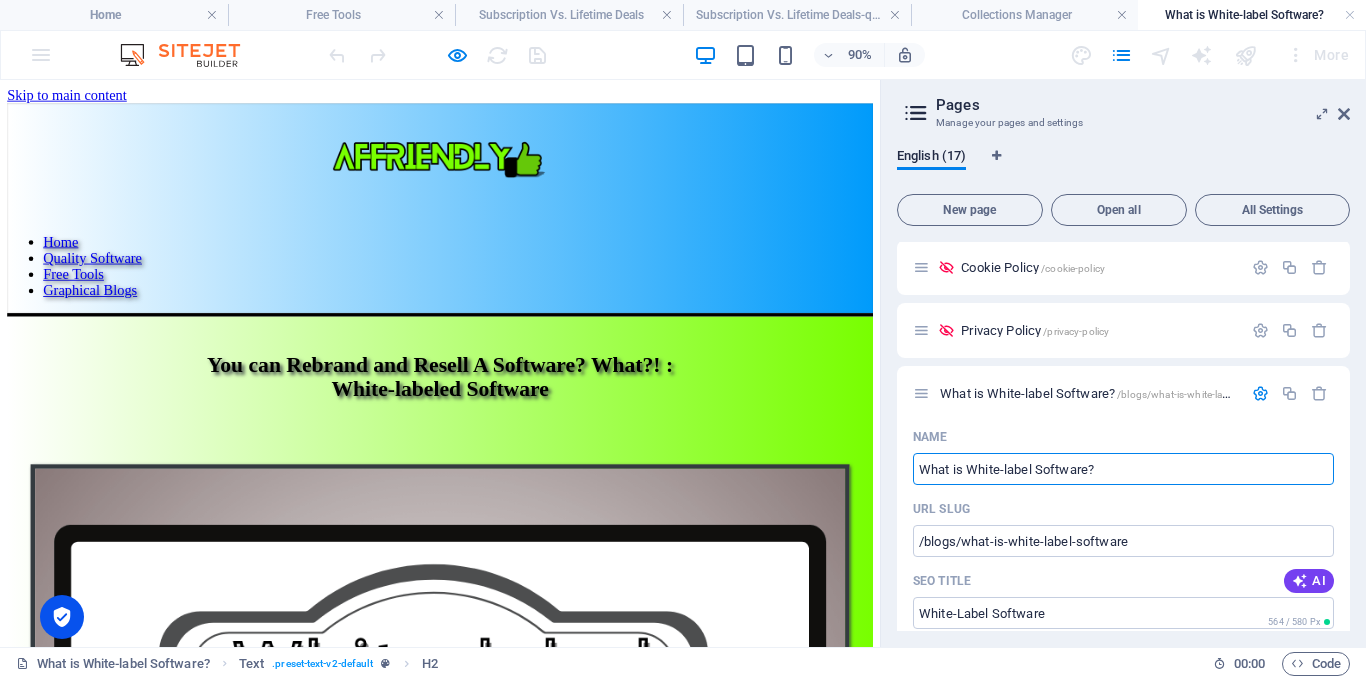 scroll, scrollTop: 0, scrollLeft: 0, axis: both 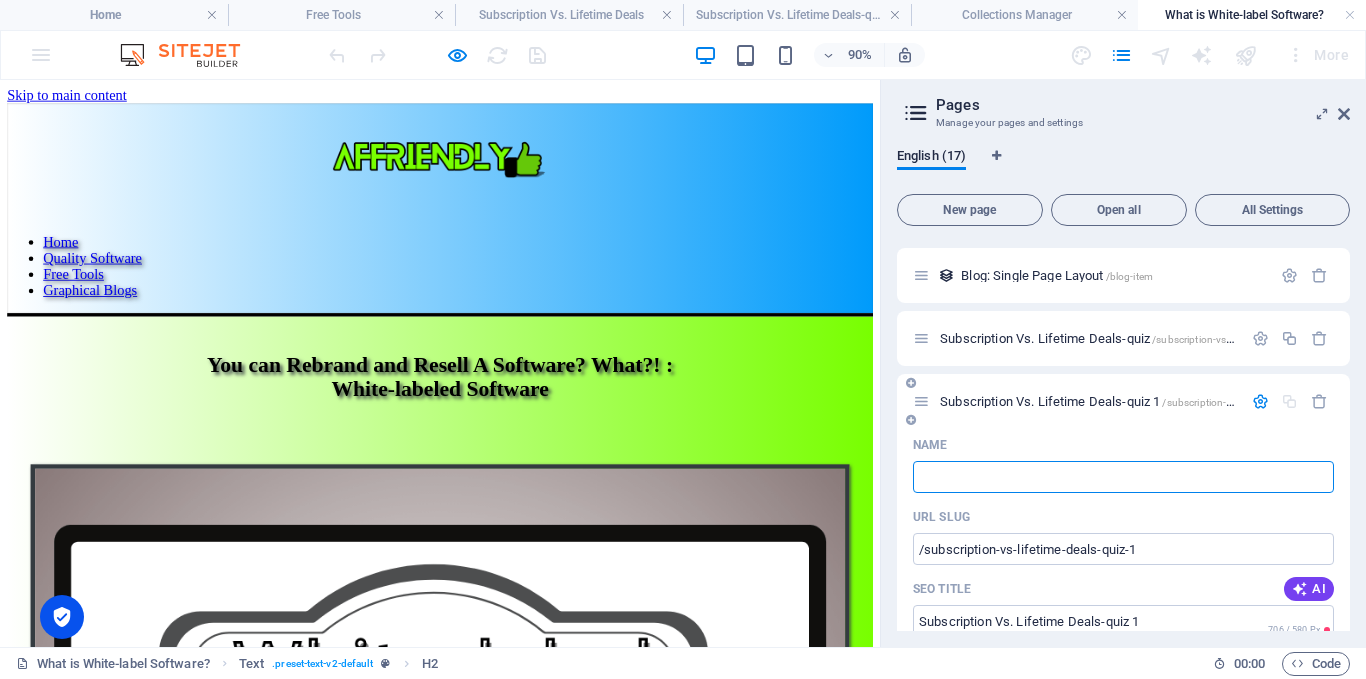 paste on "What is White-label Software?" 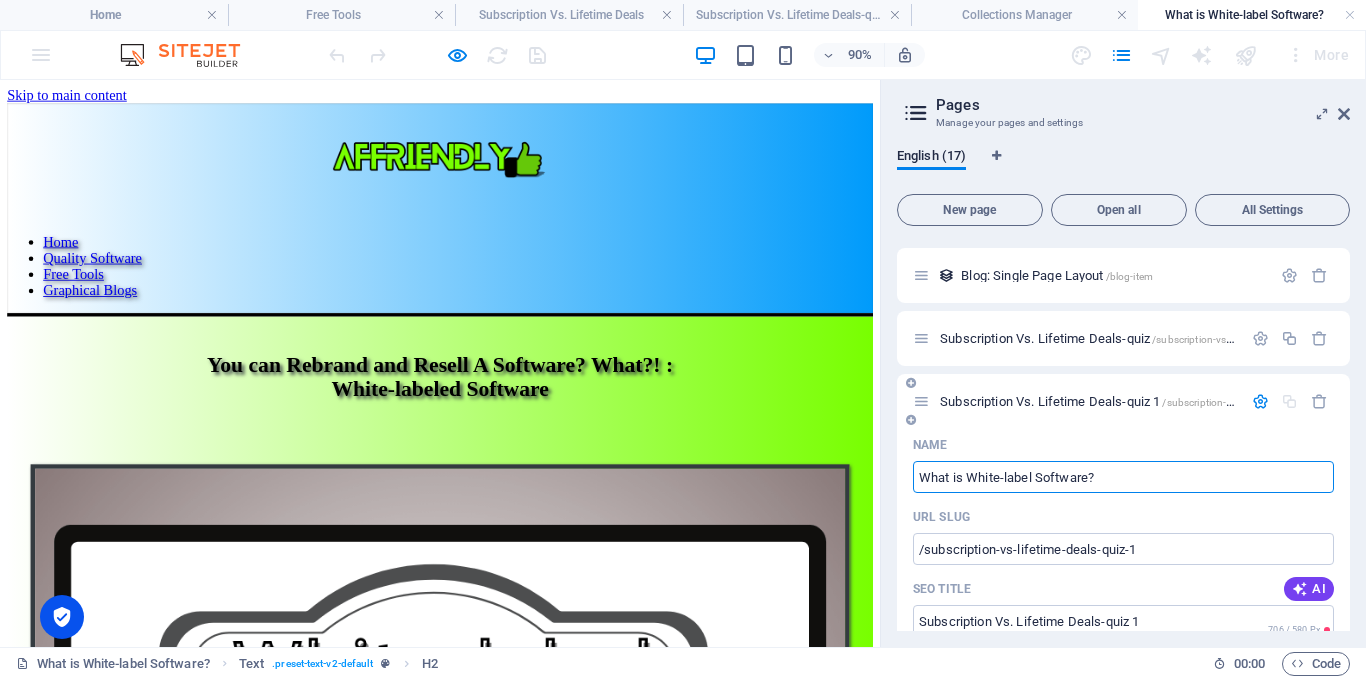 type on "What is White-label Software" 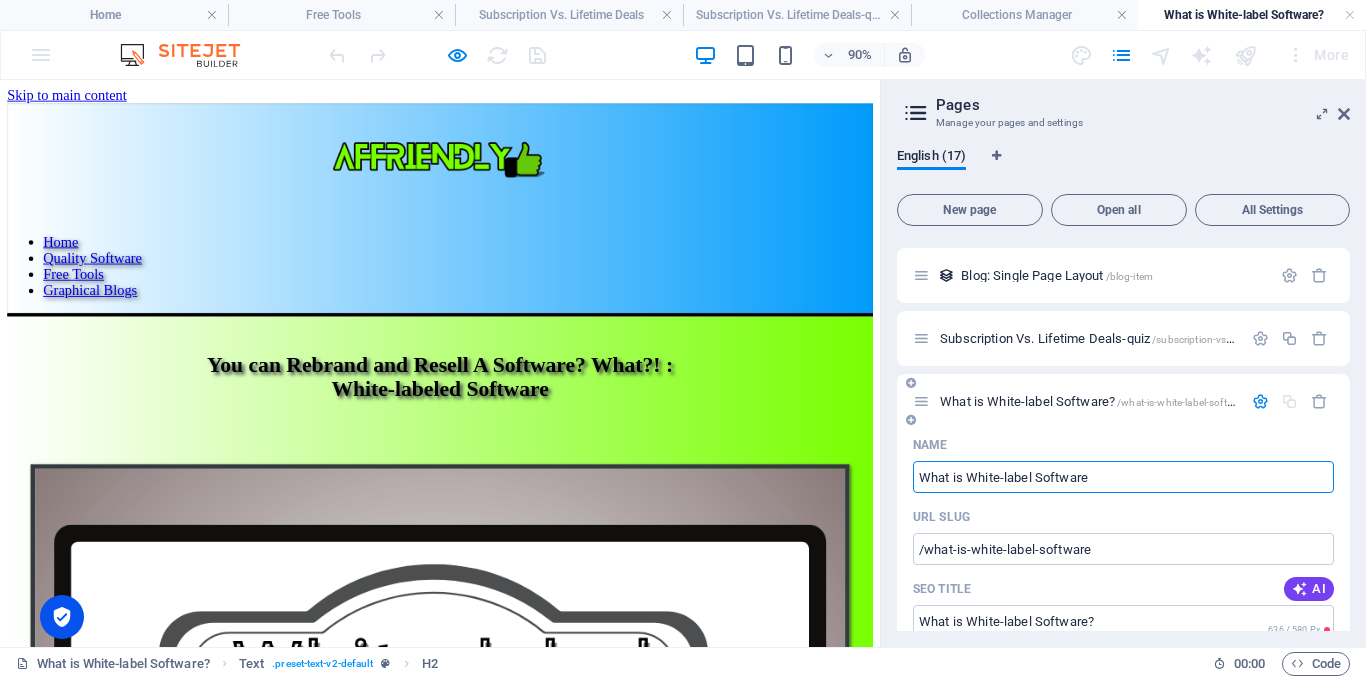 type on "/what-is-white-label-software" 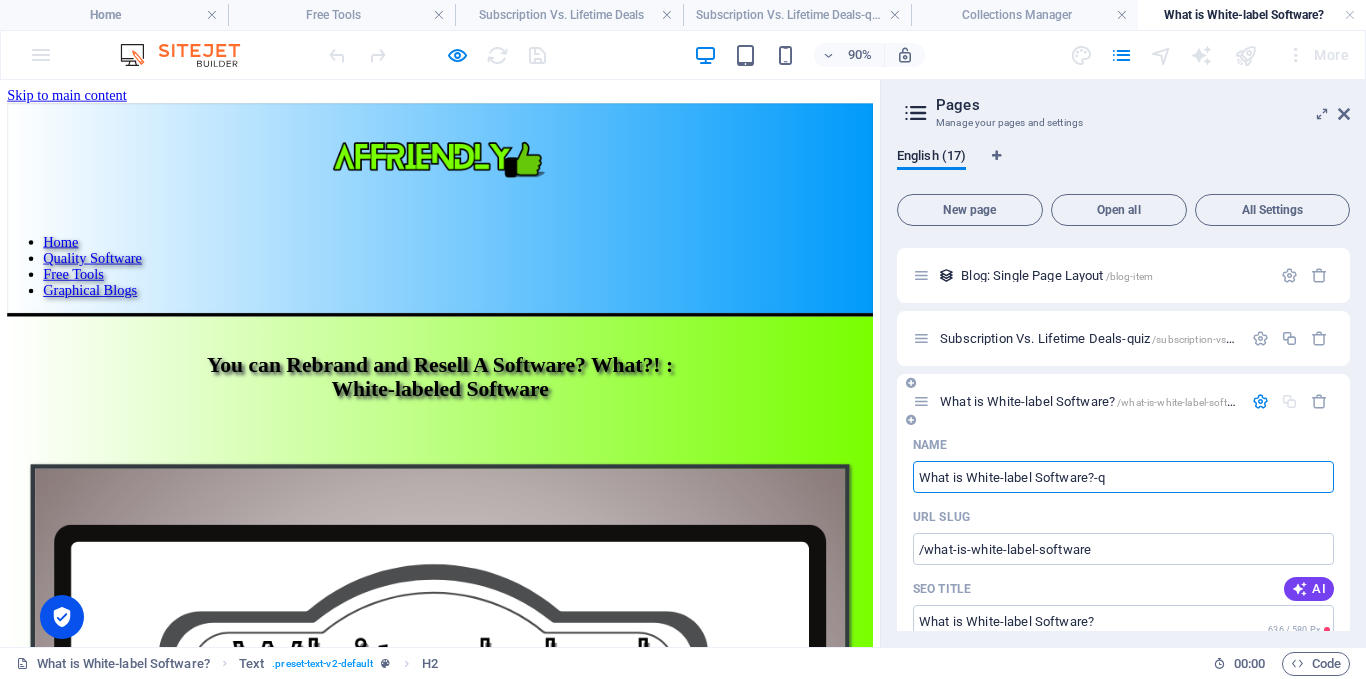 type on "What is White-label Software?-qu" 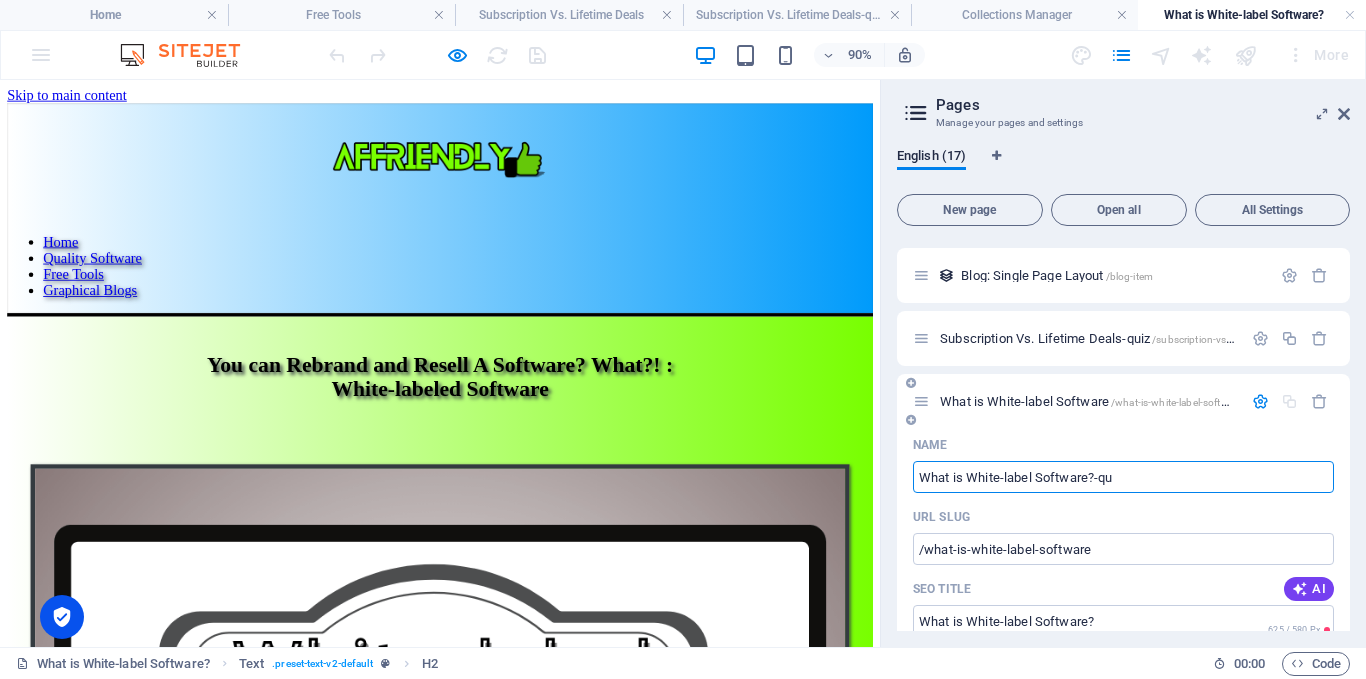 type on "What is White-label Software" 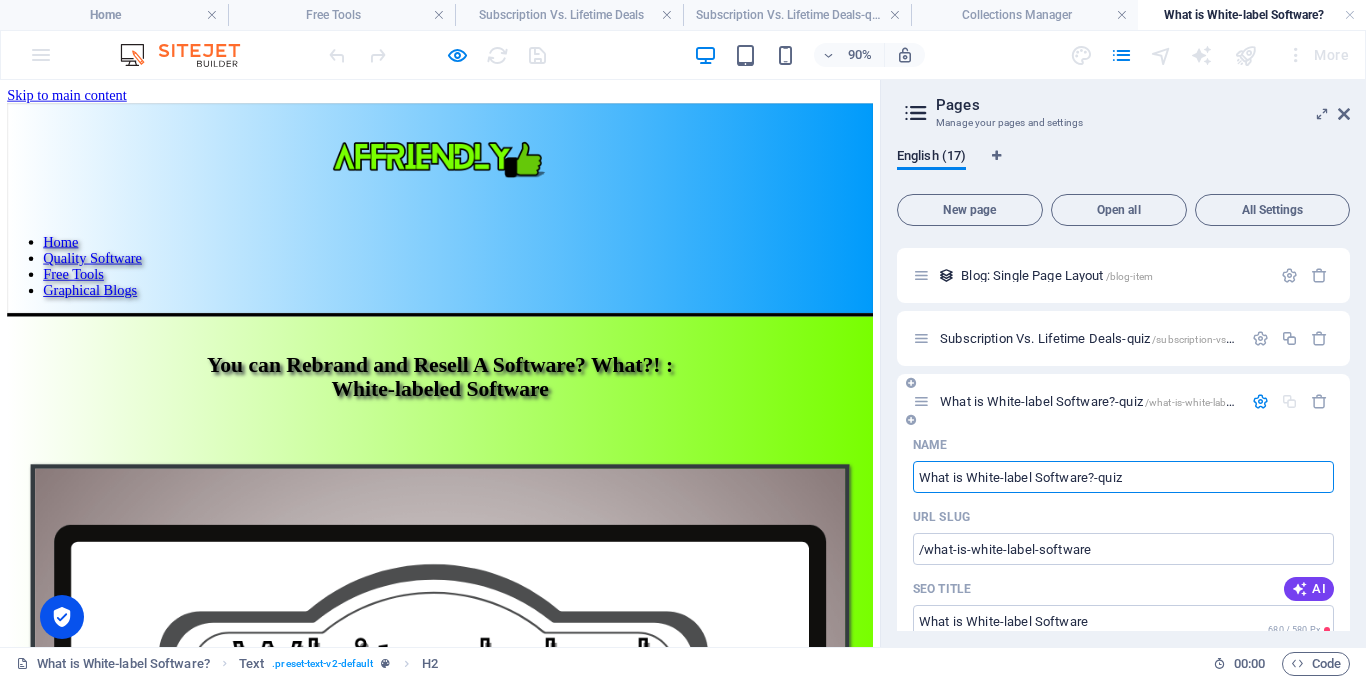 type on "What is White-label Software?-quiz" 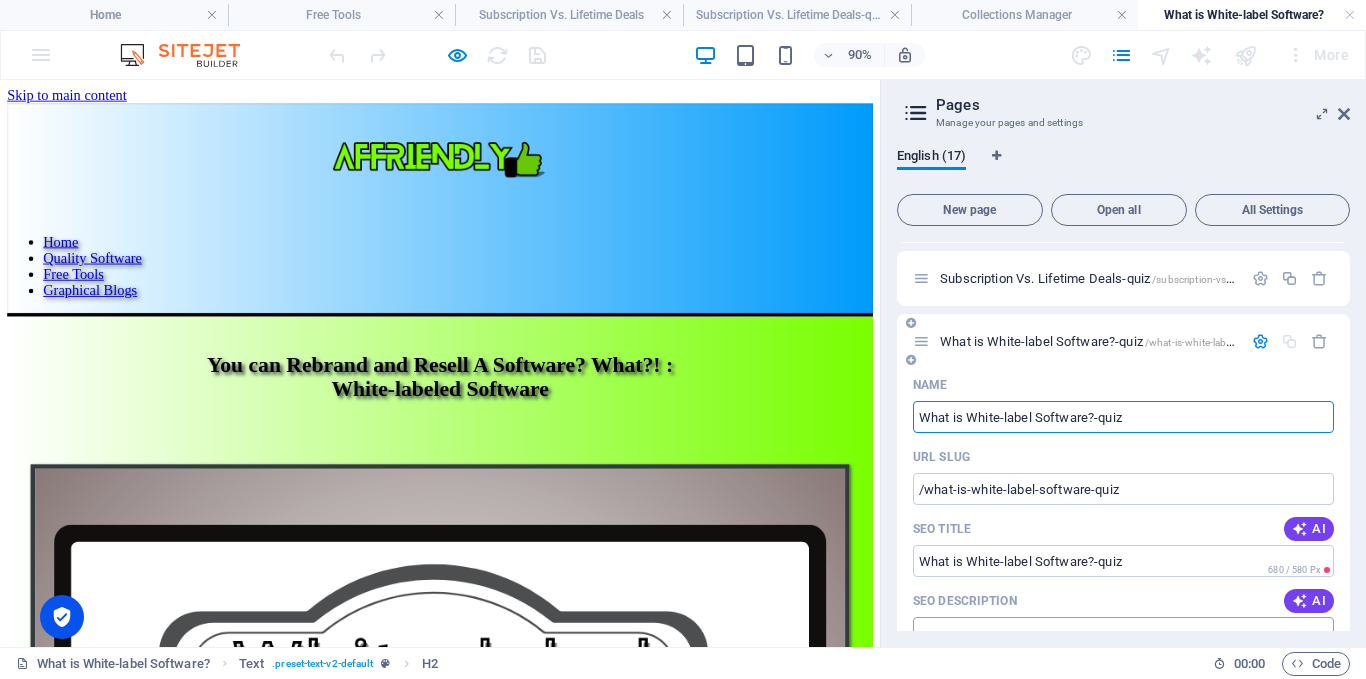 scroll, scrollTop: 1717, scrollLeft: 0, axis: vertical 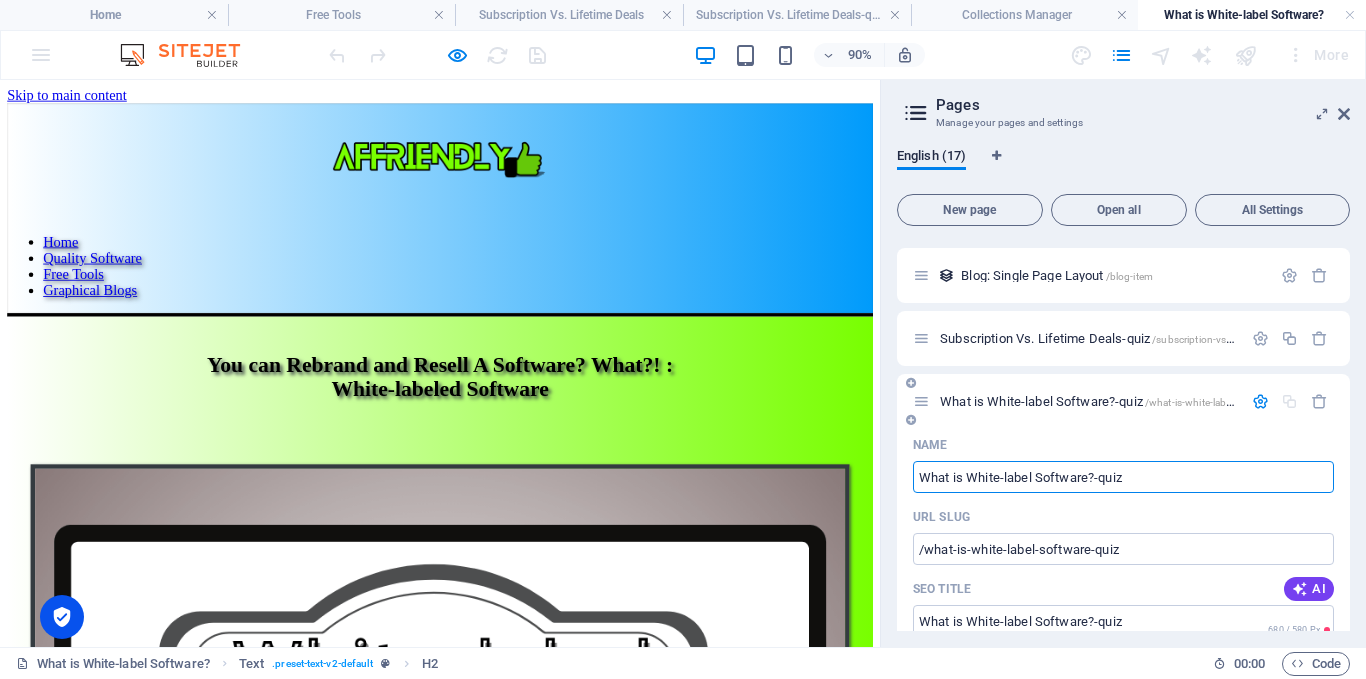 type on "What is White-label Software?-quiz" 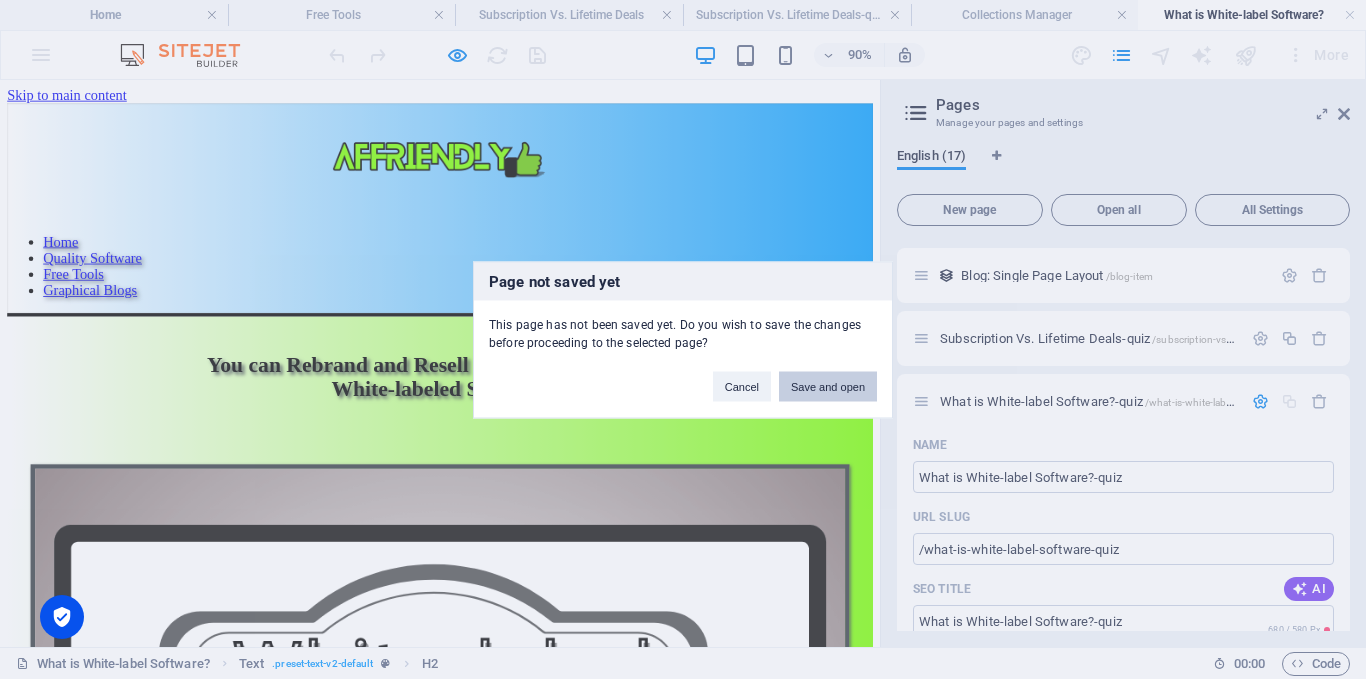 click on "Save and open" at bounding box center [828, 386] 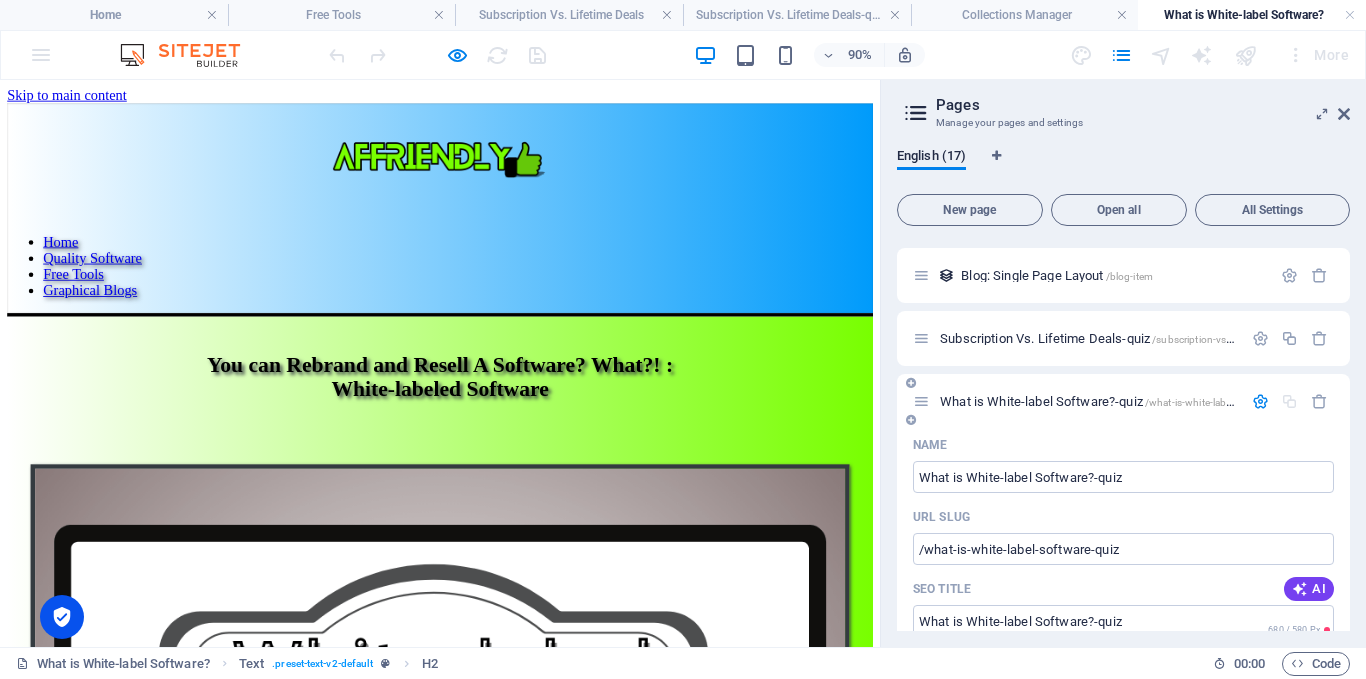 click on "What is White-label Software?-quiz /what-is-white-label-software-quiz" at bounding box center [1119, 401] 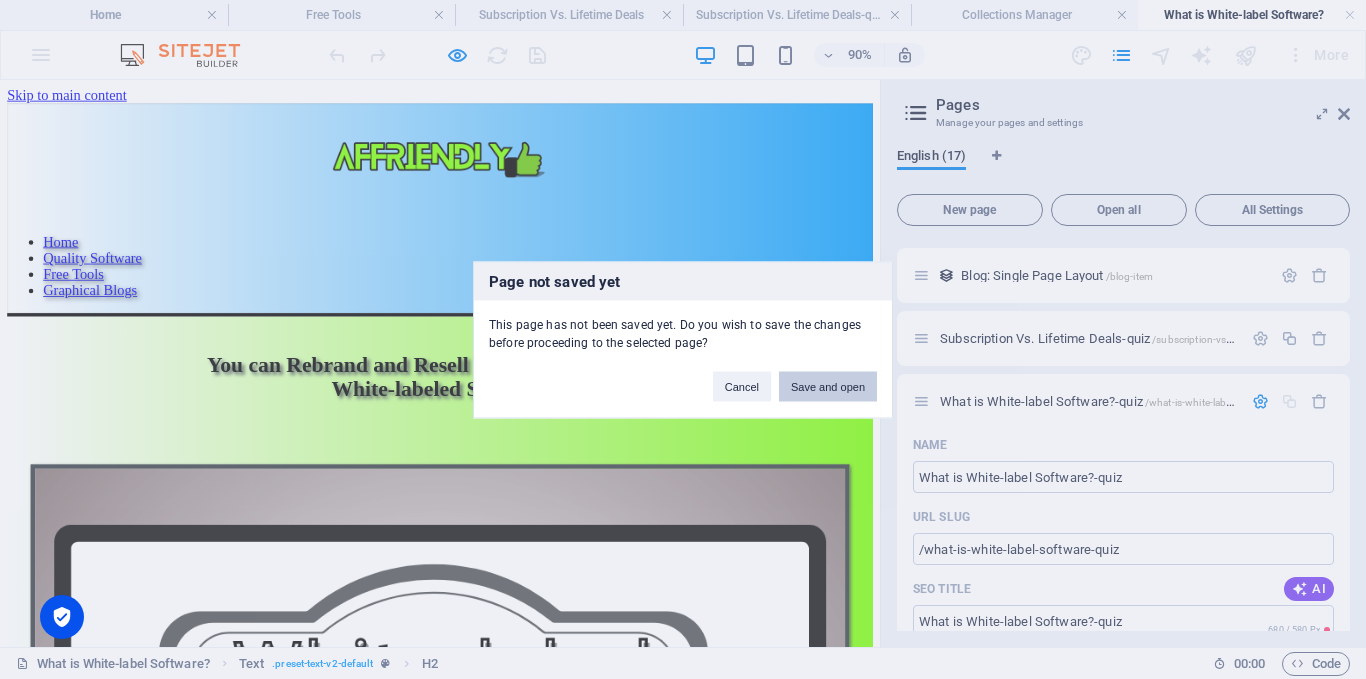 click on "Save and open" at bounding box center [828, 386] 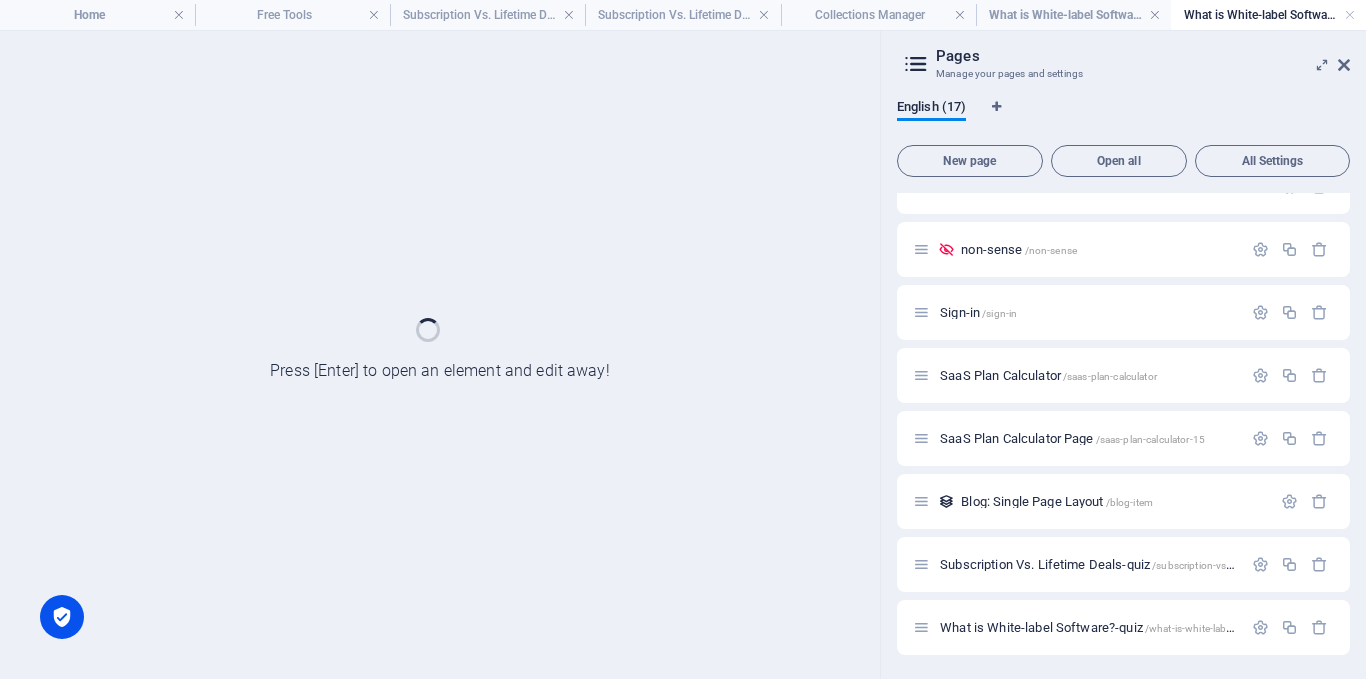 click at bounding box center [440, 355] 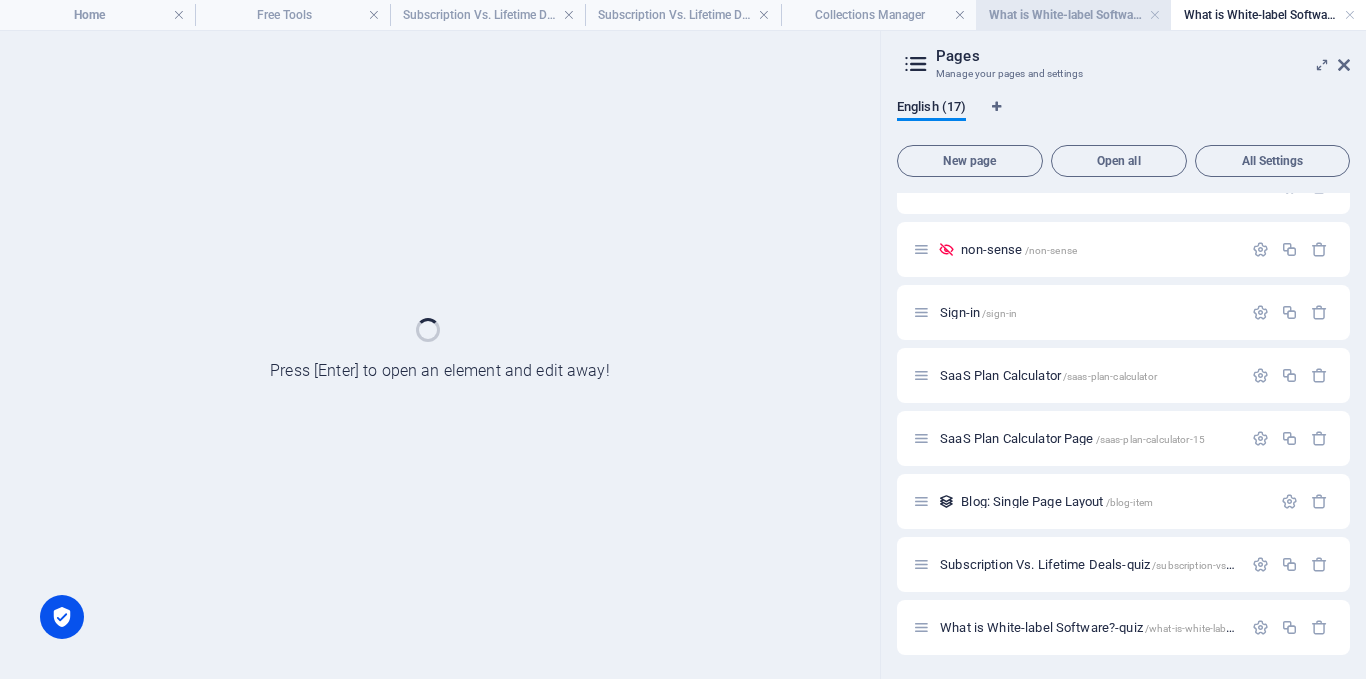 scroll, scrollTop: 1442, scrollLeft: 0, axis: vertical 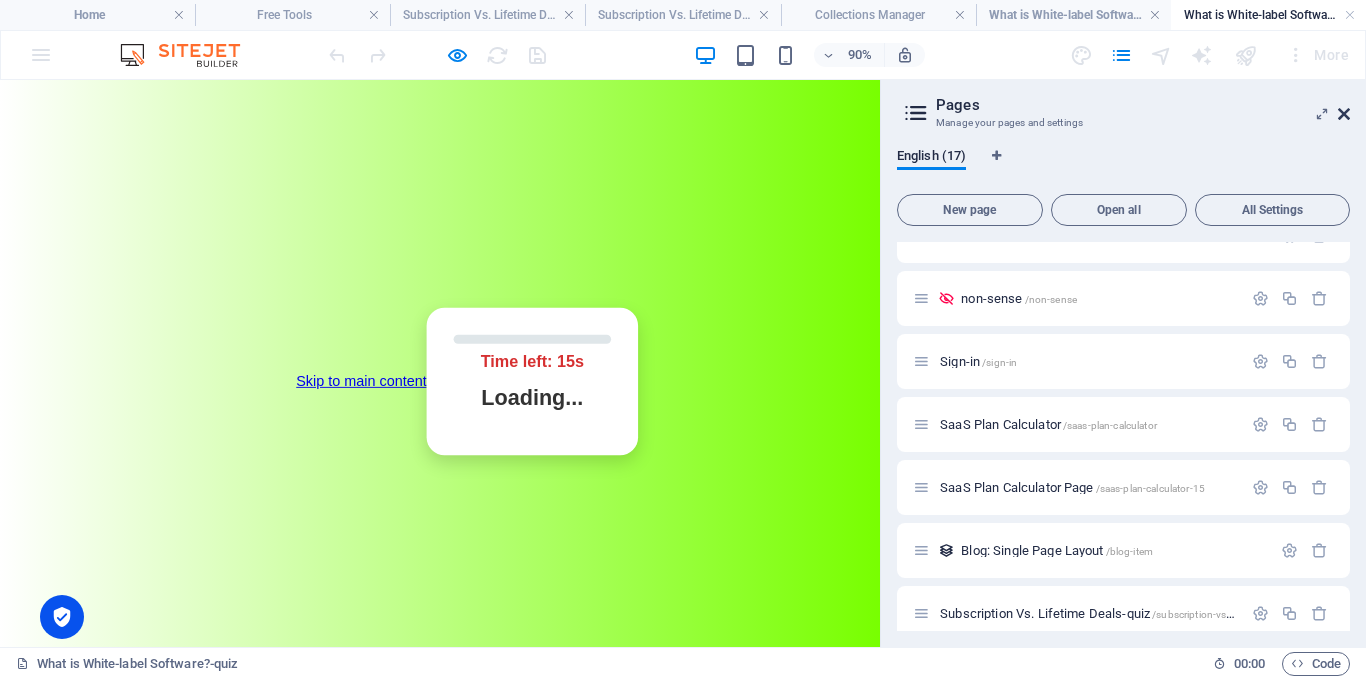 click at bounding box center [1344, 114] 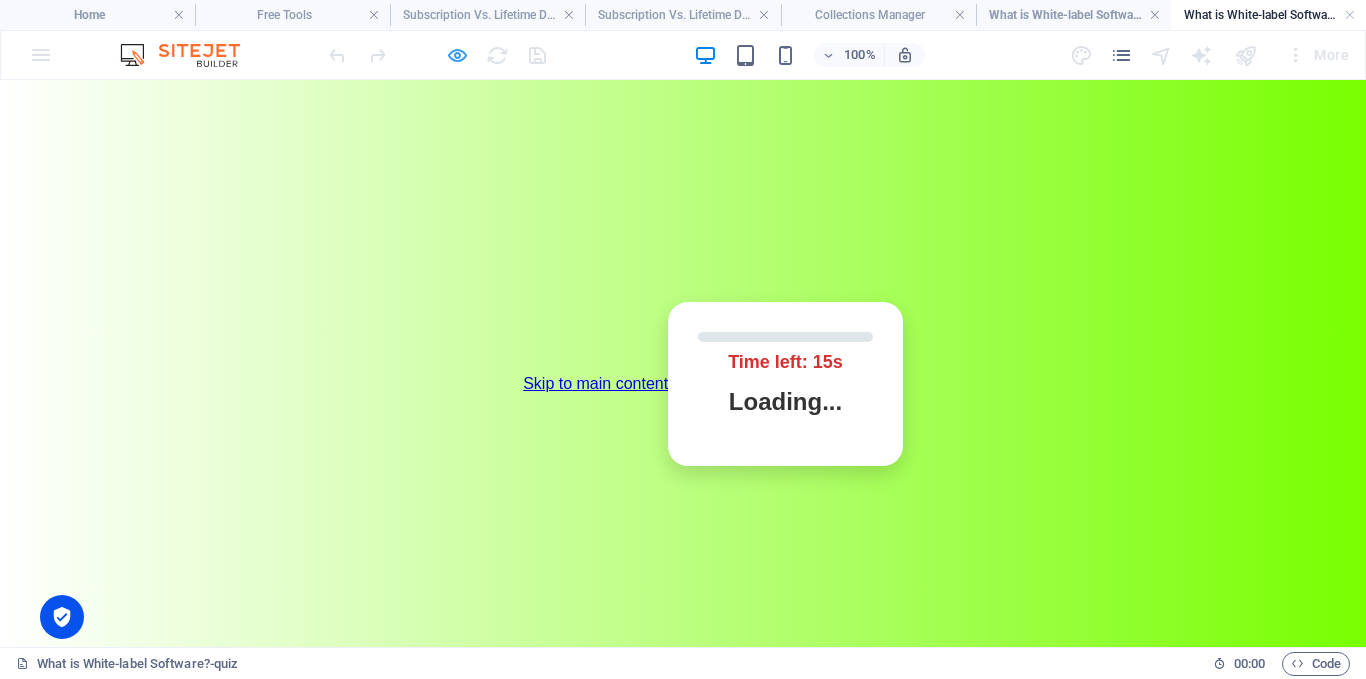 click at bounding box center (457, 55) 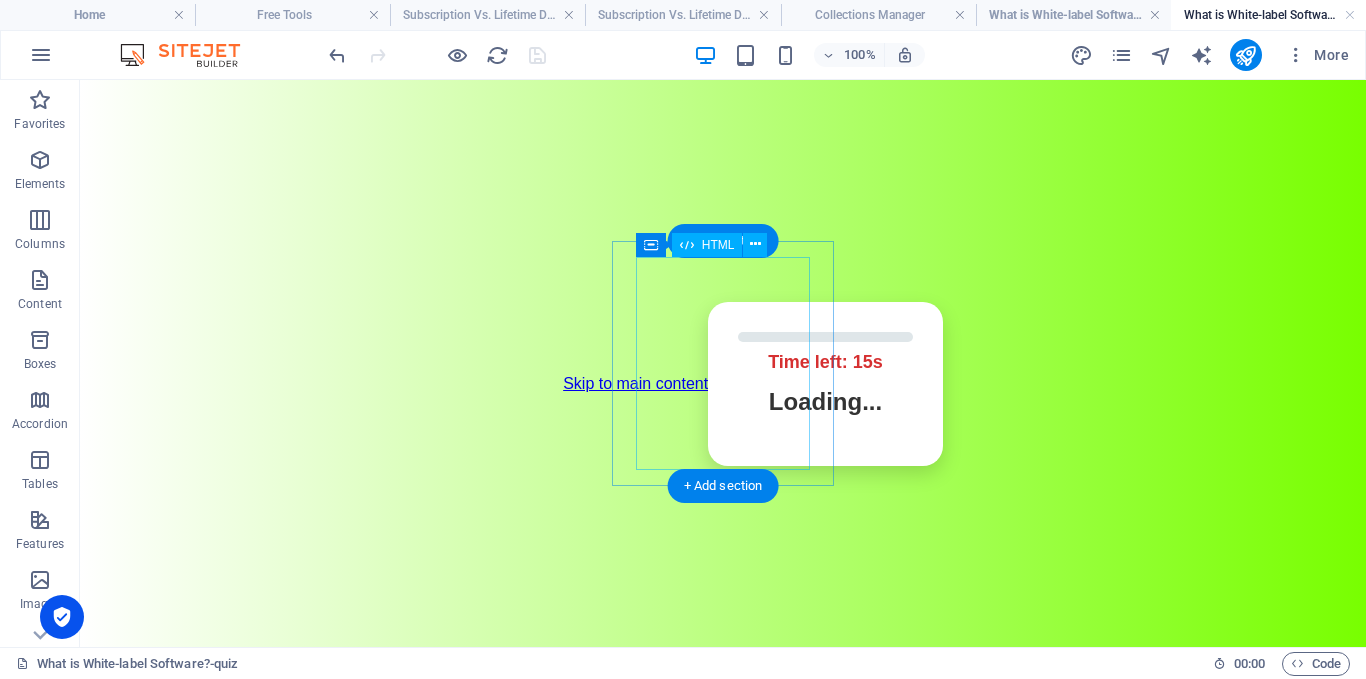 click on "Affriendly Quiz
Time left: 15s
Loading...
Next Question" at bounding box center [795, 384] 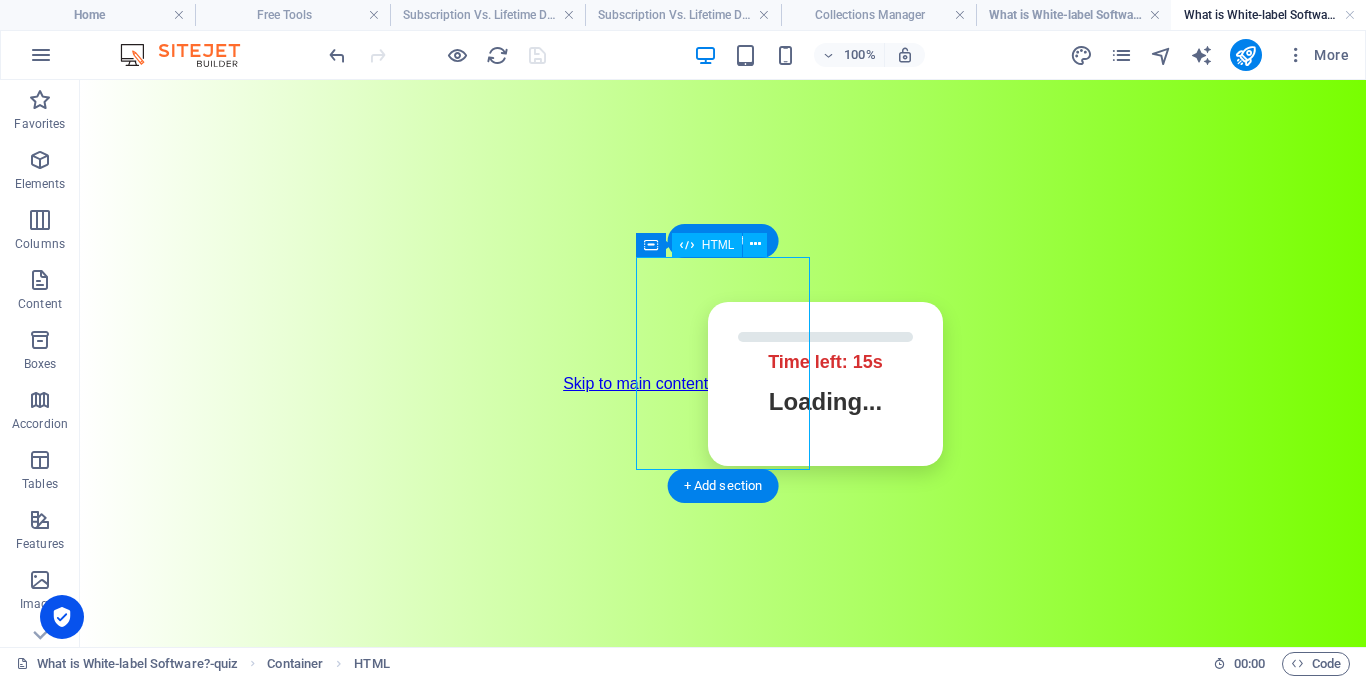 click on "Affriendly Quiz
Time left: 15s
Loading...
Next Question" at bounding box center [795, 384] 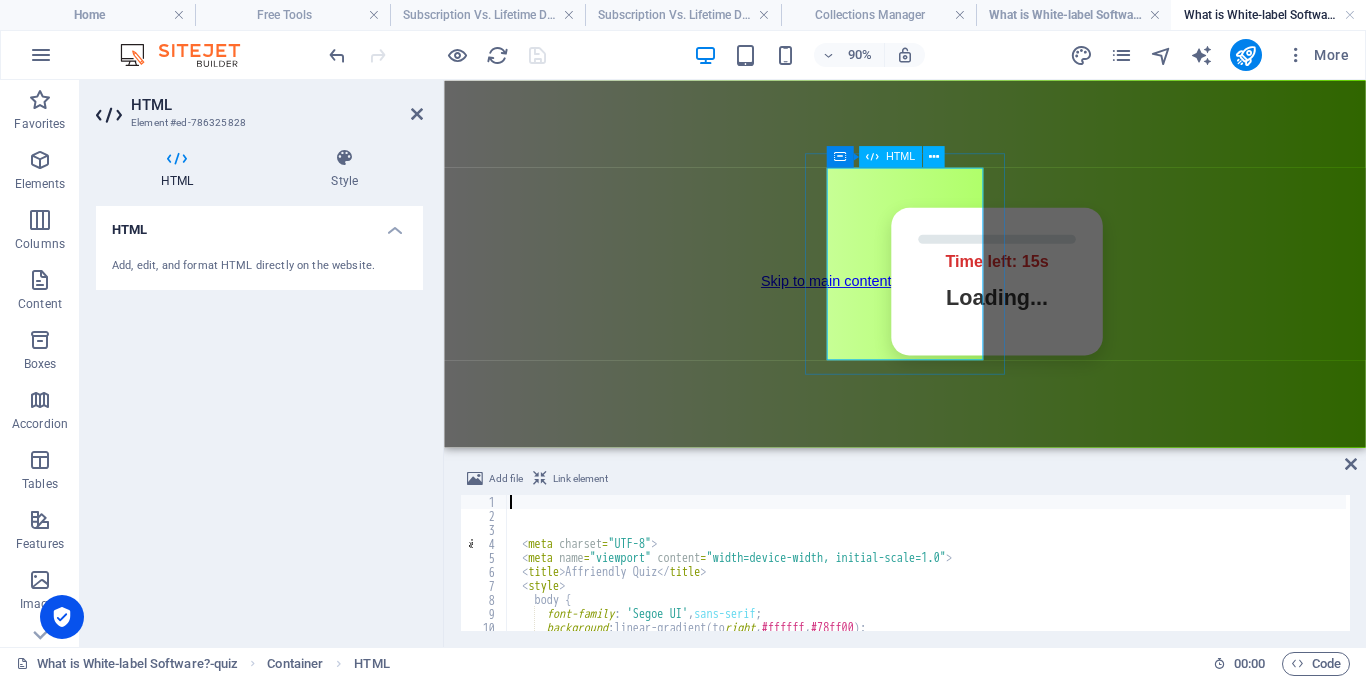 drag, startPoint x: 948, startPoint y: 312, endPoint x: 477, endPoint y: 119, distance: 509.00885 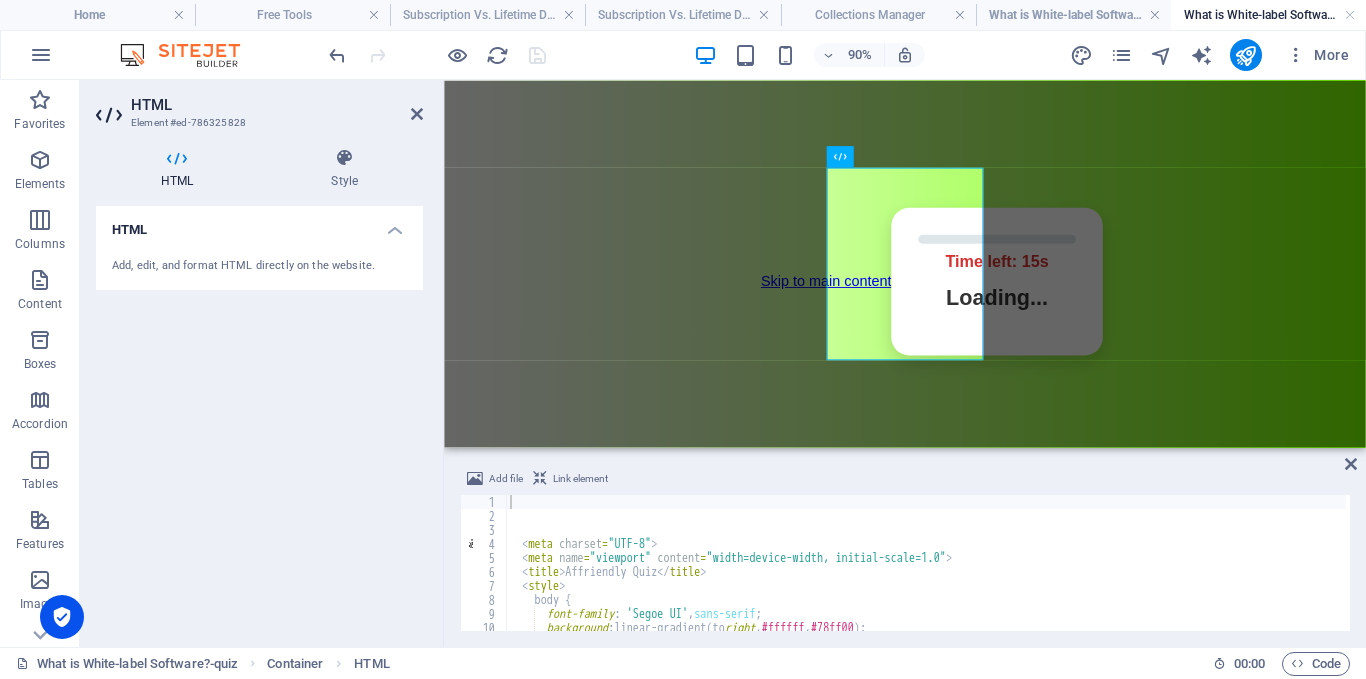click on "HTML" at bounding box center (277, 105) 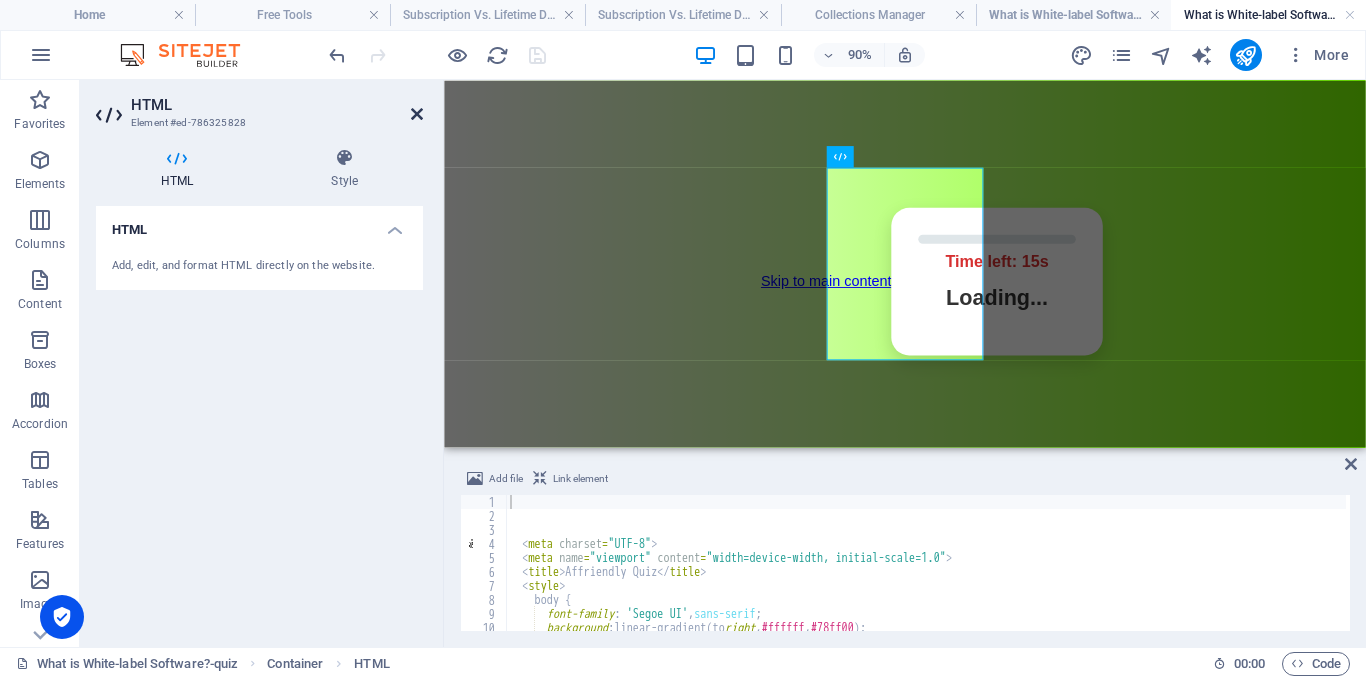 click at bounding box center (417, 114) 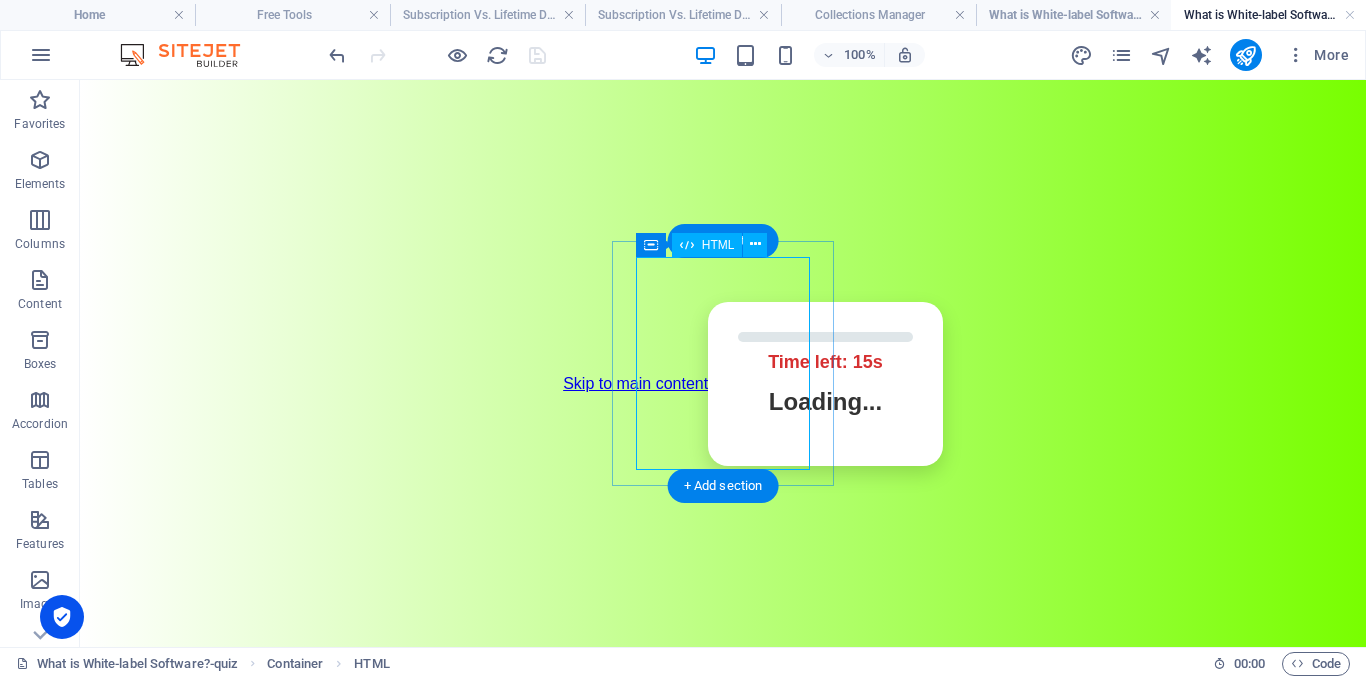 click on "Affriendly Quiz
Time left: 15s
Loading...
Next Question" at bounding box center [795, 384] 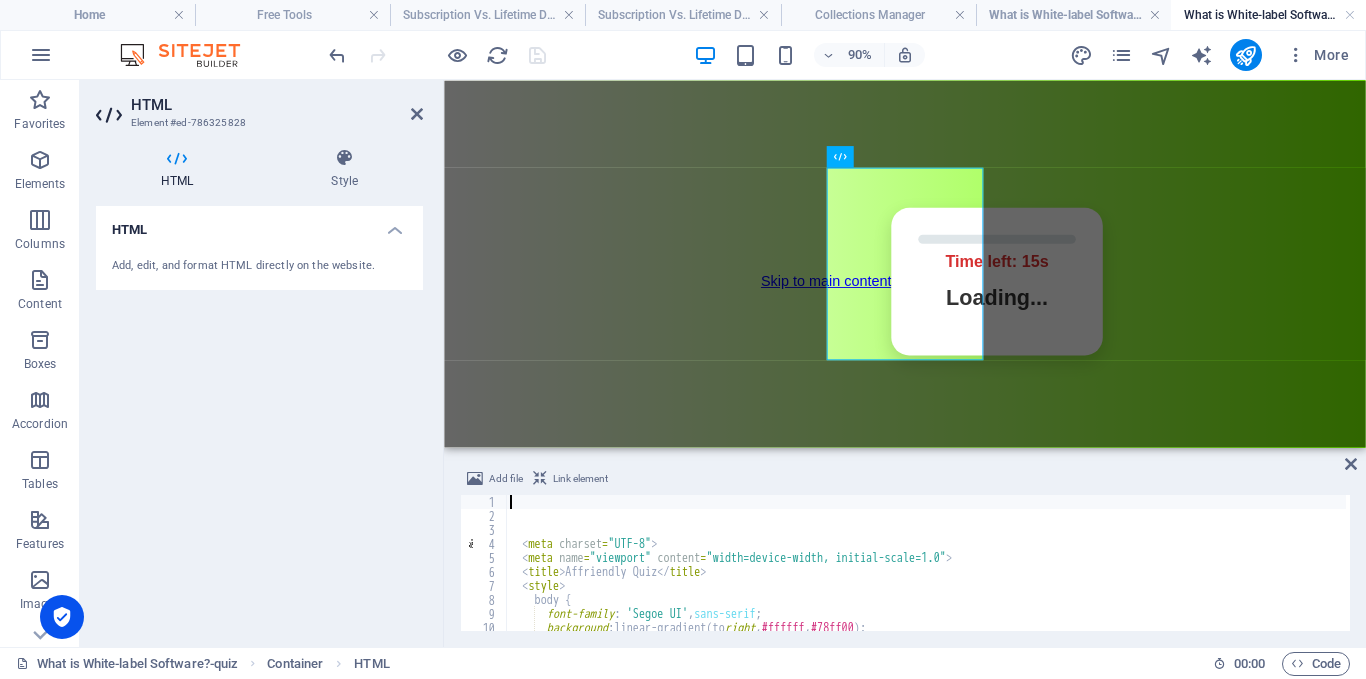 click on "< meta   charset = "UTF-8" >    < meta   name = "viewport"   content = "width=device-width, initial-scale=1.0" >    < title > Affriendly Quiz </ title >    < style >      body   {         font-family :   ' Segoe UI ' ,  sans-serif ;         background :  linear-gradient(to  right ,  #ffffff ,  #78ff00 ) ;         margin :   0 ;" at bounding box center [954, 575] 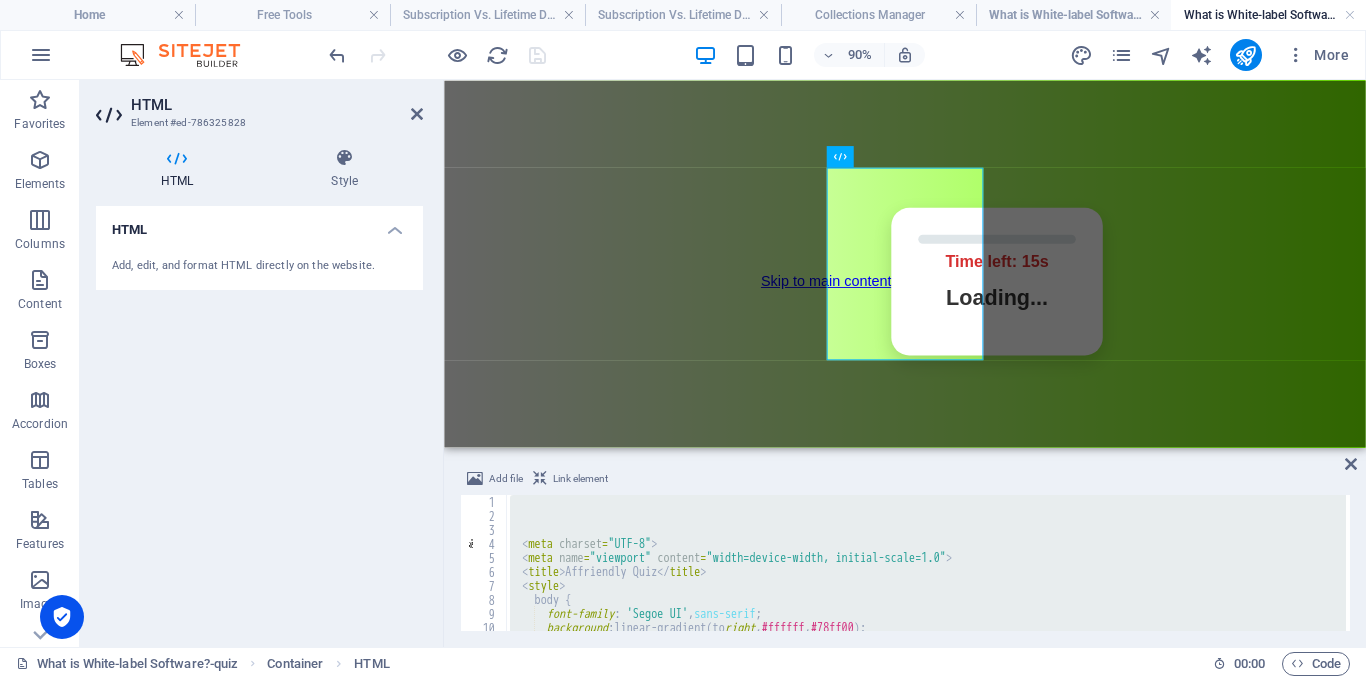 type 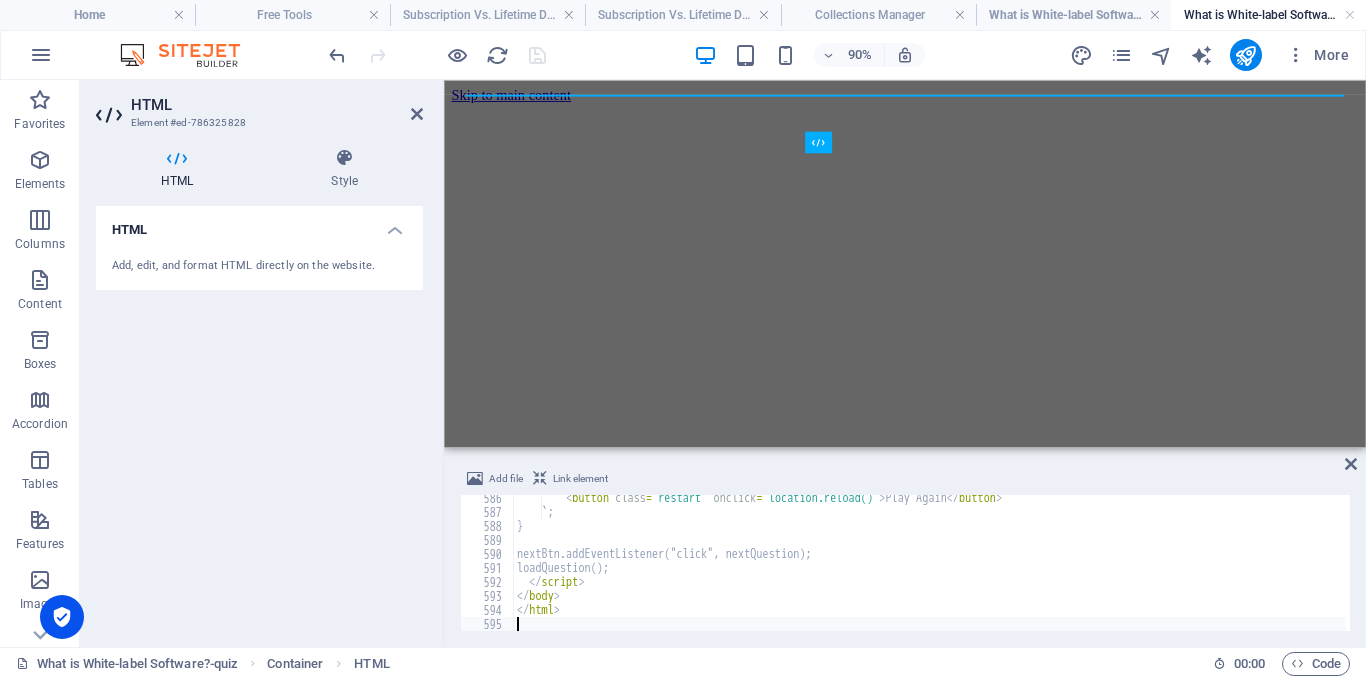 scroll, scrollTop: 8194, scrollLeft: 0, axis: vertical 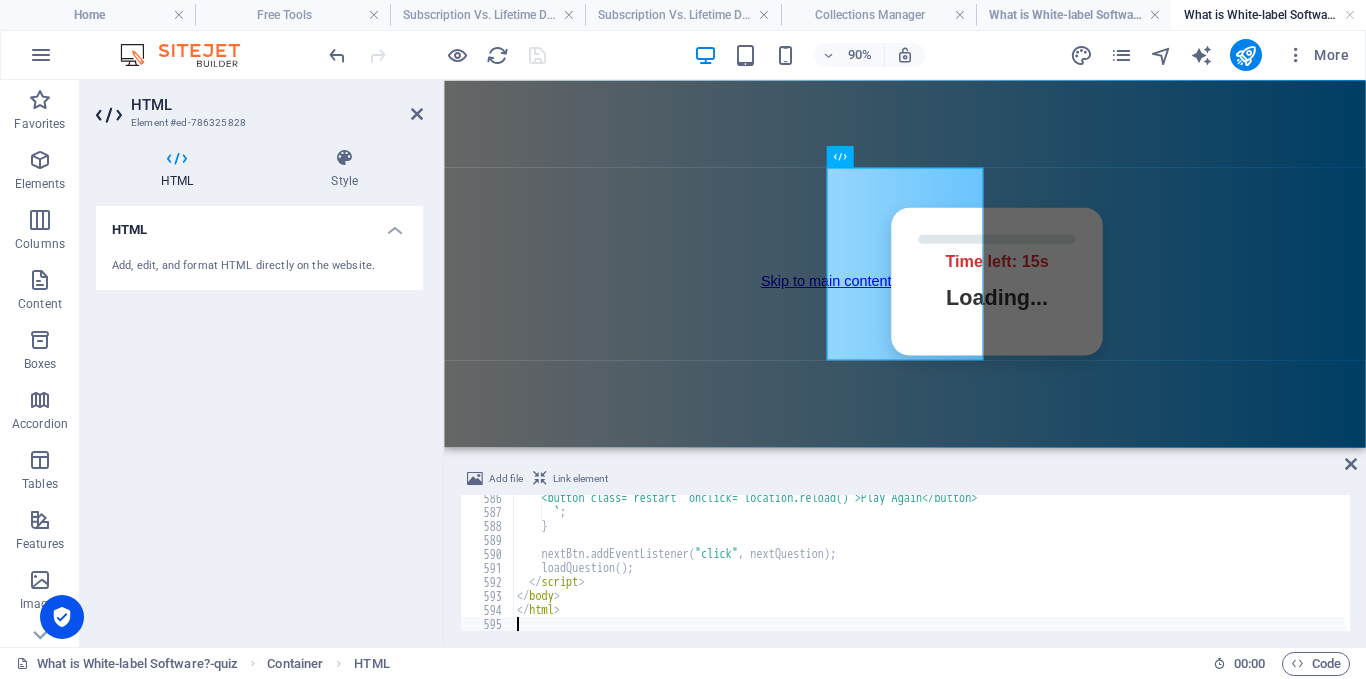 click on "HTML Element #ed-786325828" at bounding box center (259, 106) 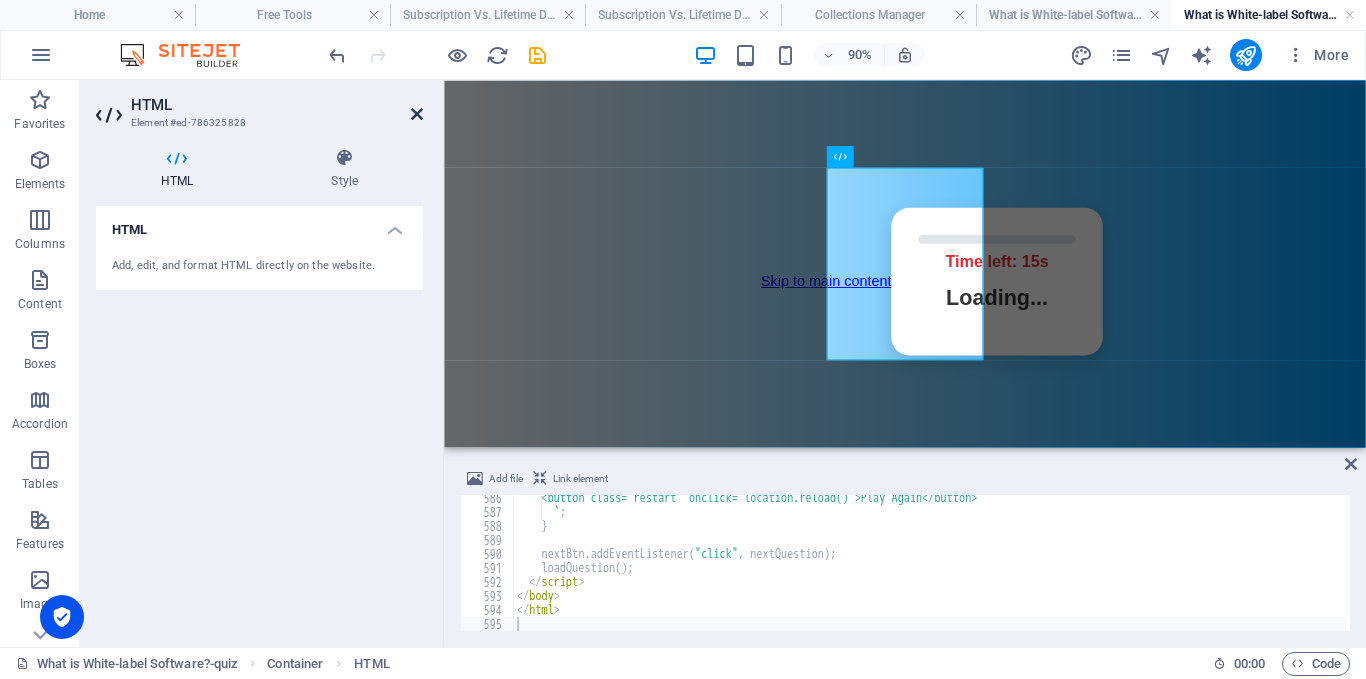 click on "HTML Element #ed-786325828" at bounding box center (259, 106) 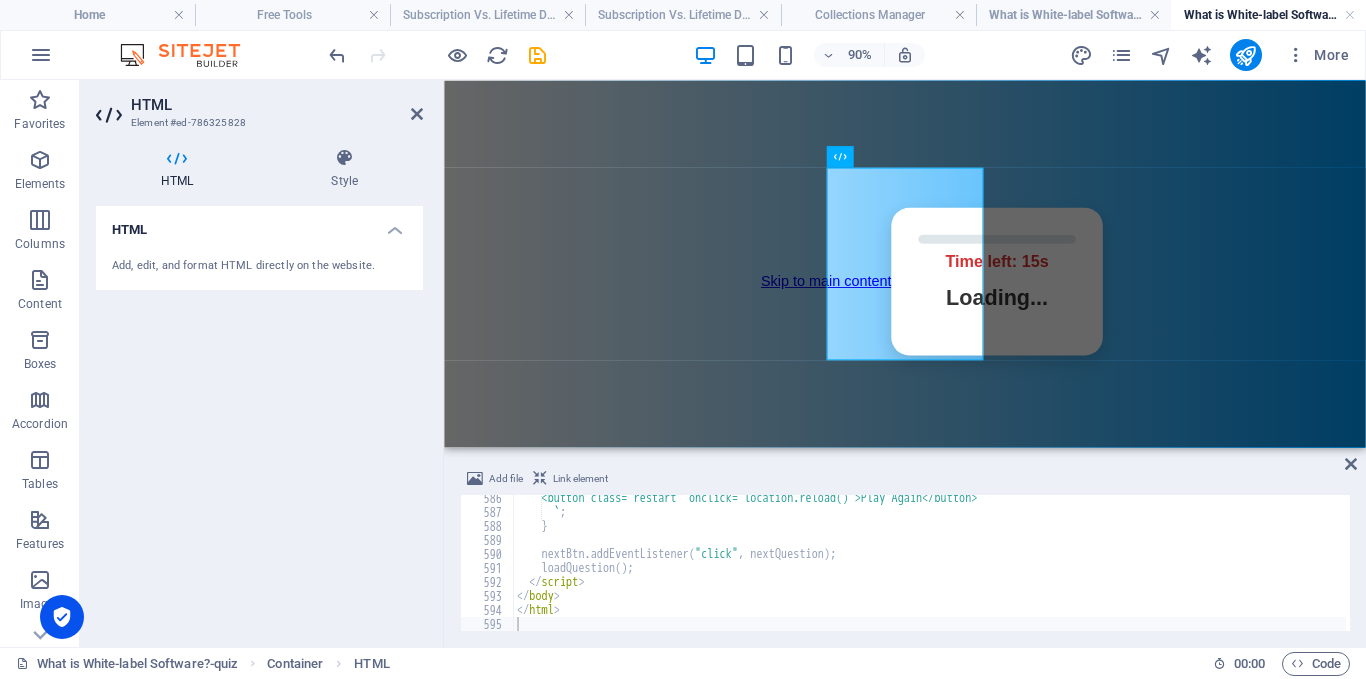 click on "HTML Element #ed-786325828" at bounding box center [259, 106] 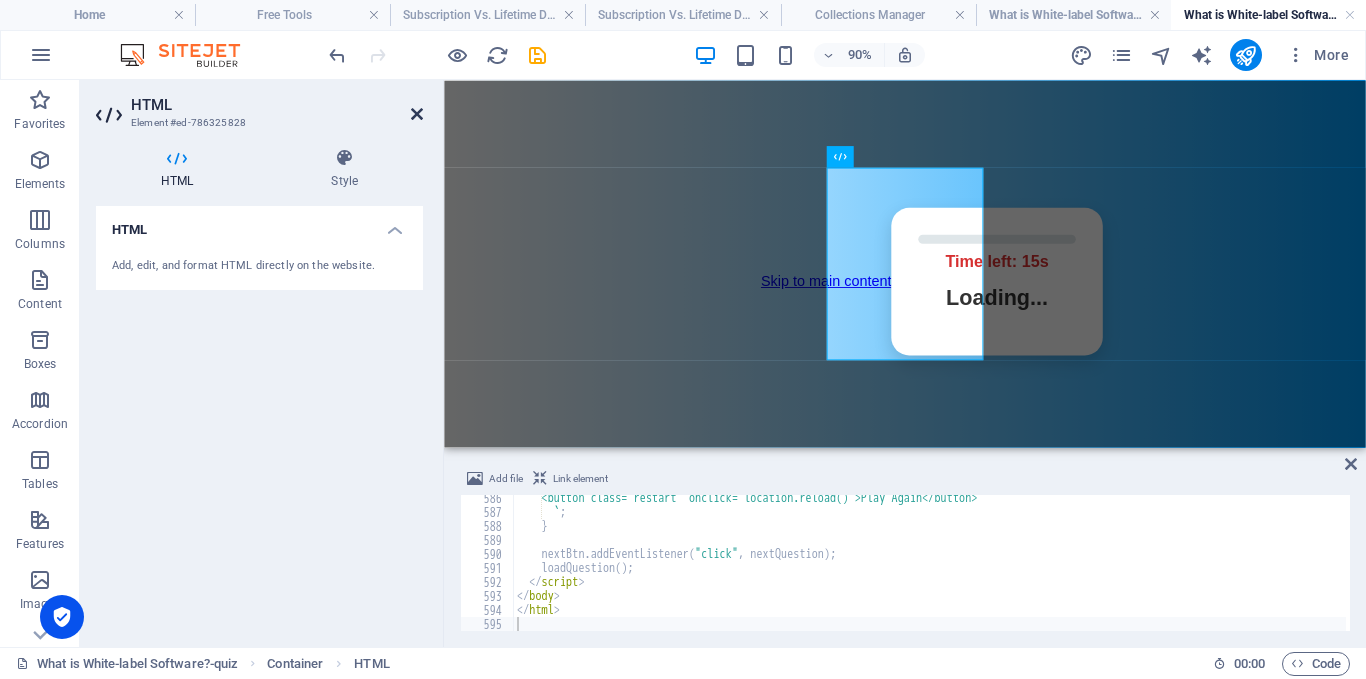 click at bounding box center (417, 114) 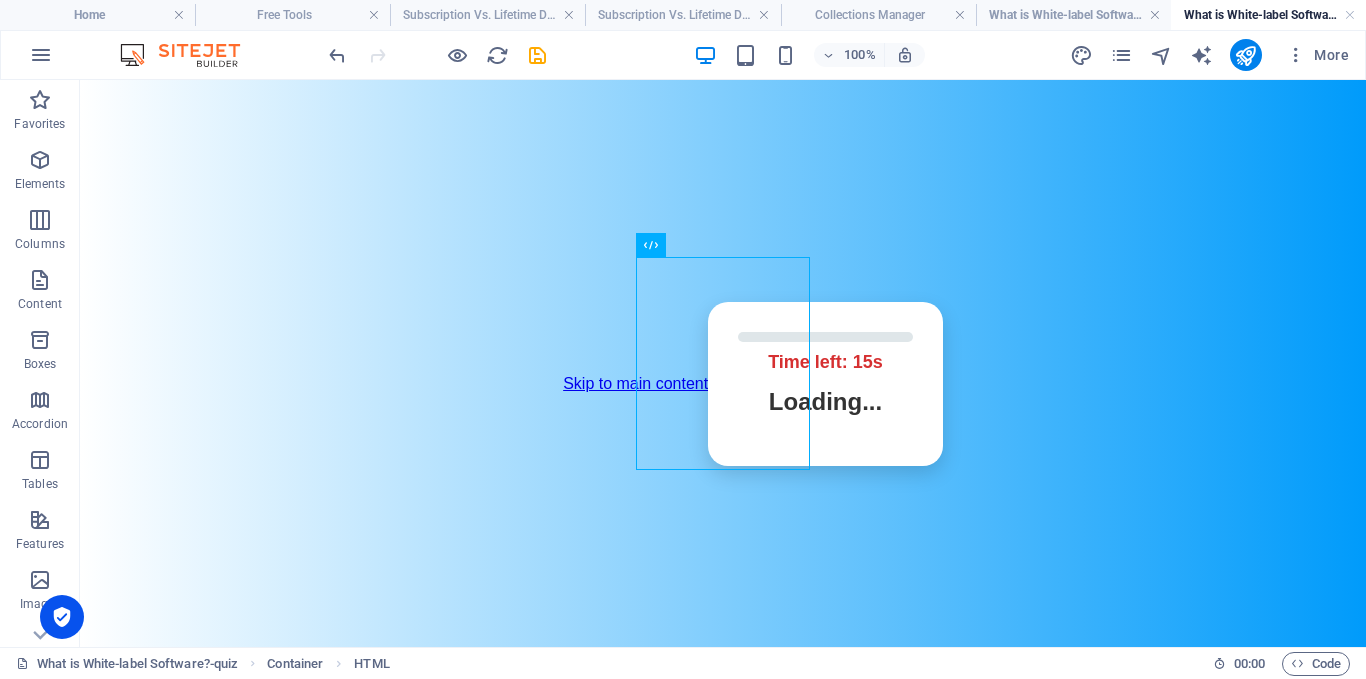 click at bounding box center [437, 55] 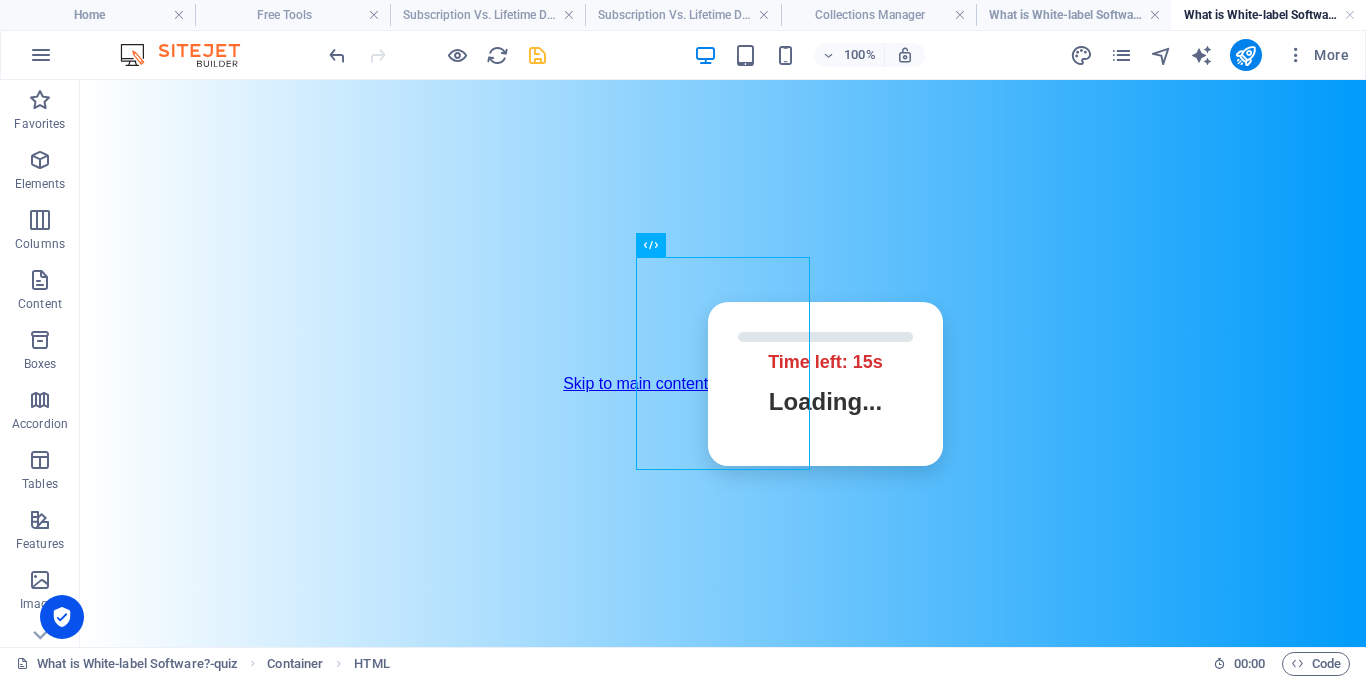 click at bounding box center (537, 55) 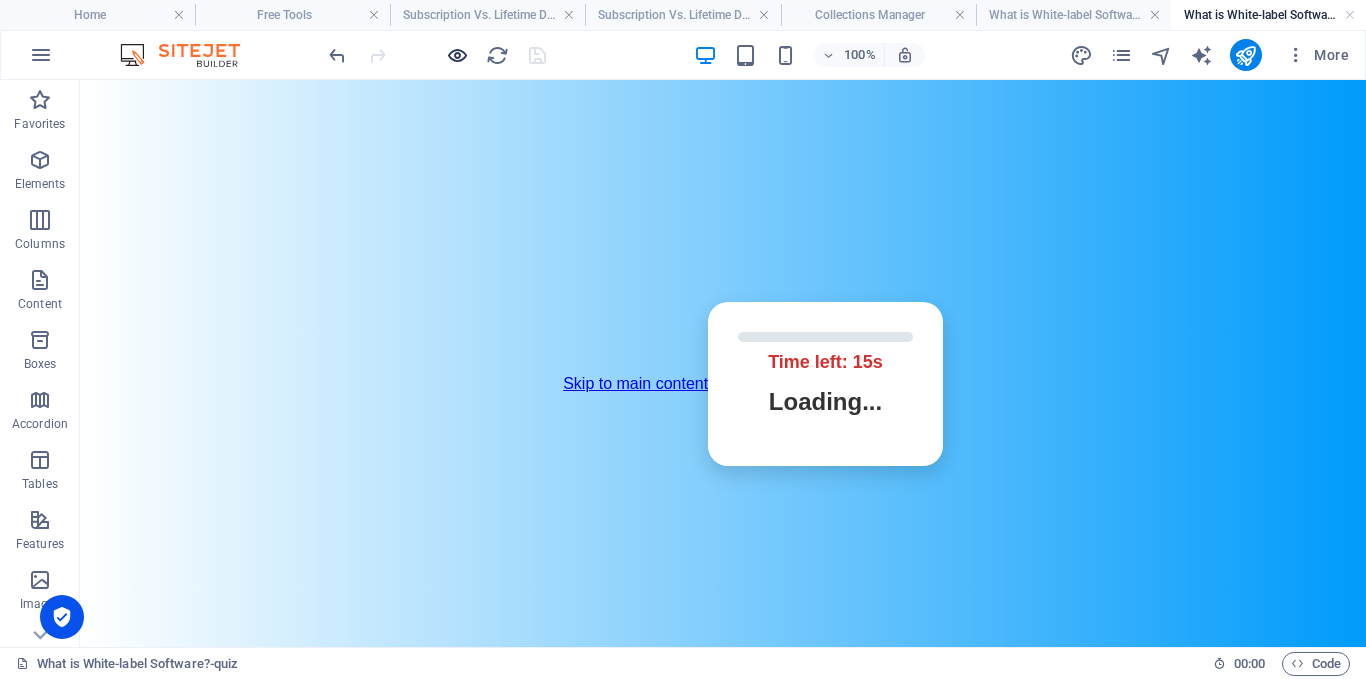 click at bounding box center [457, 55] 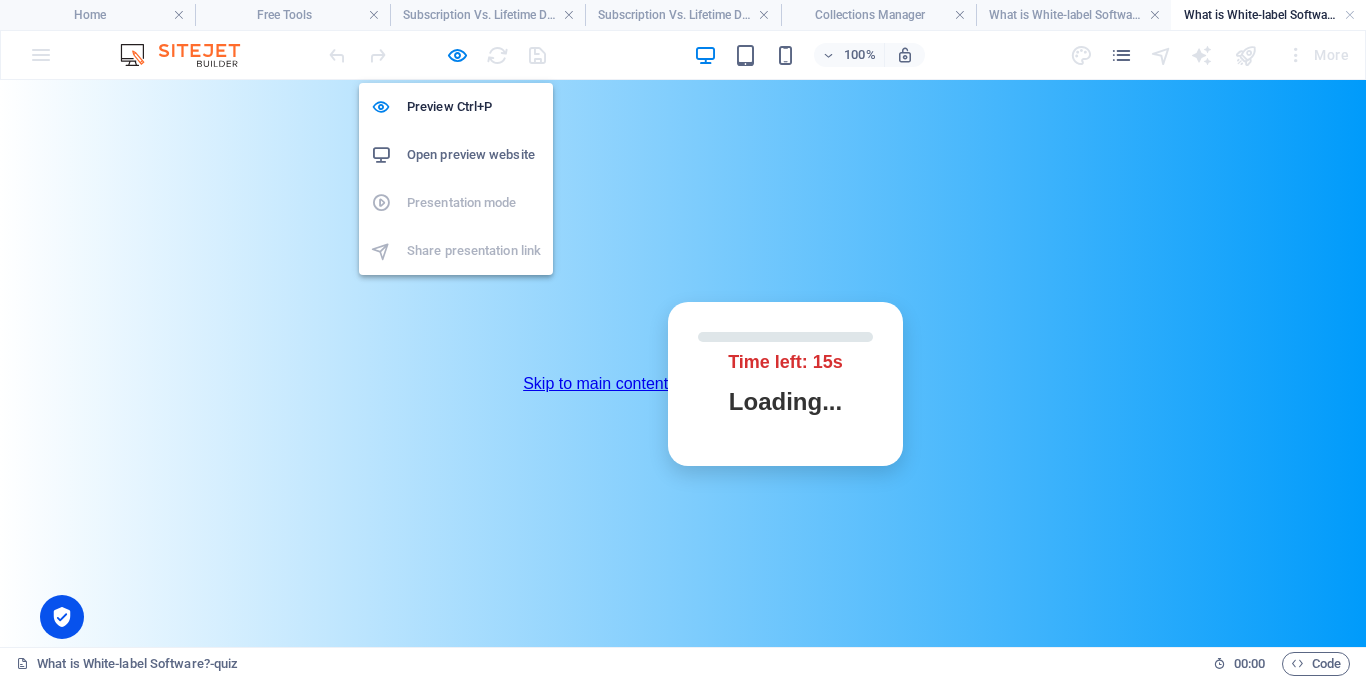 click on "Open preview website" at bounding box center (474, 155) 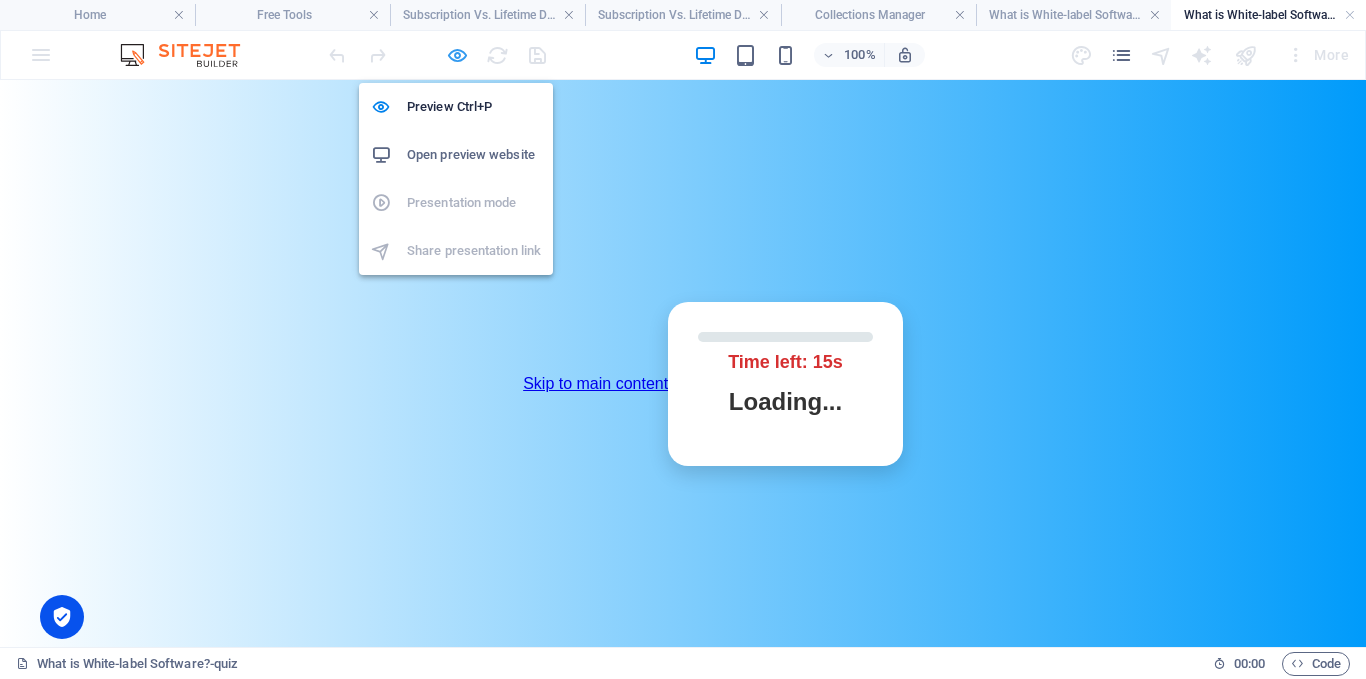 click at bounding box center (457, 55) 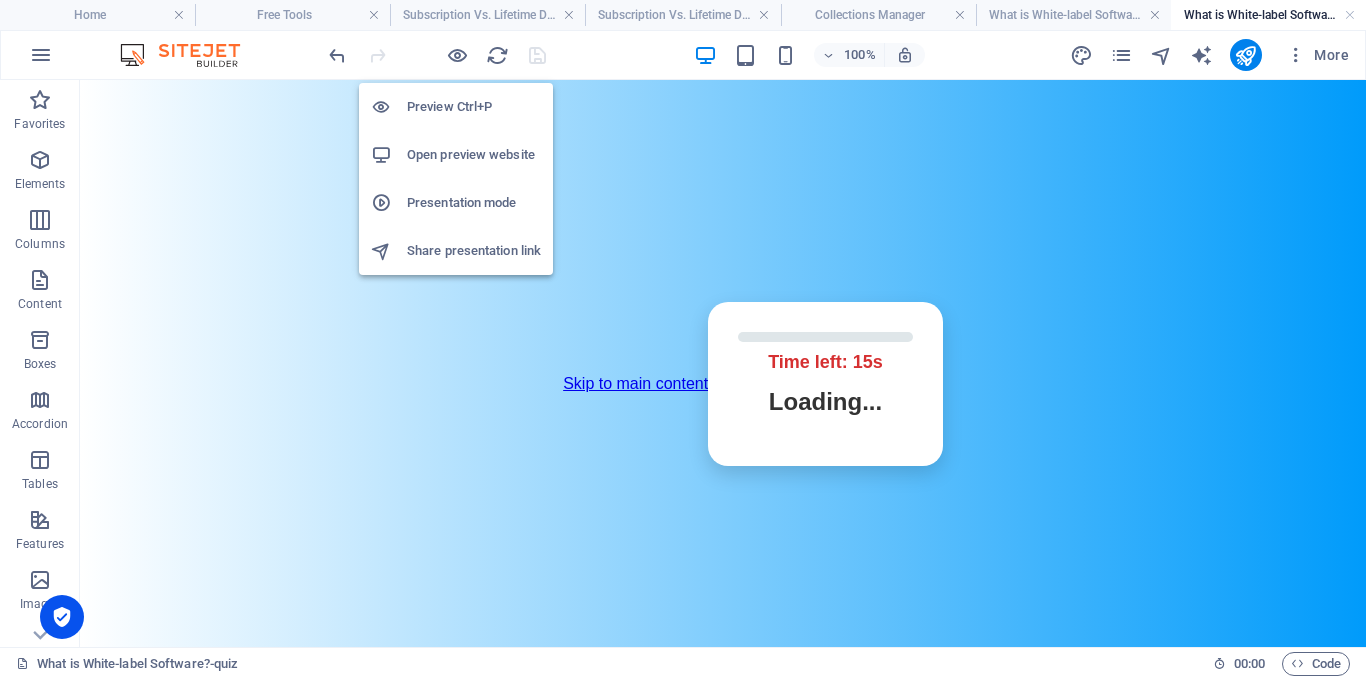 click on "Open preview website" at bounding box center (474, 155) 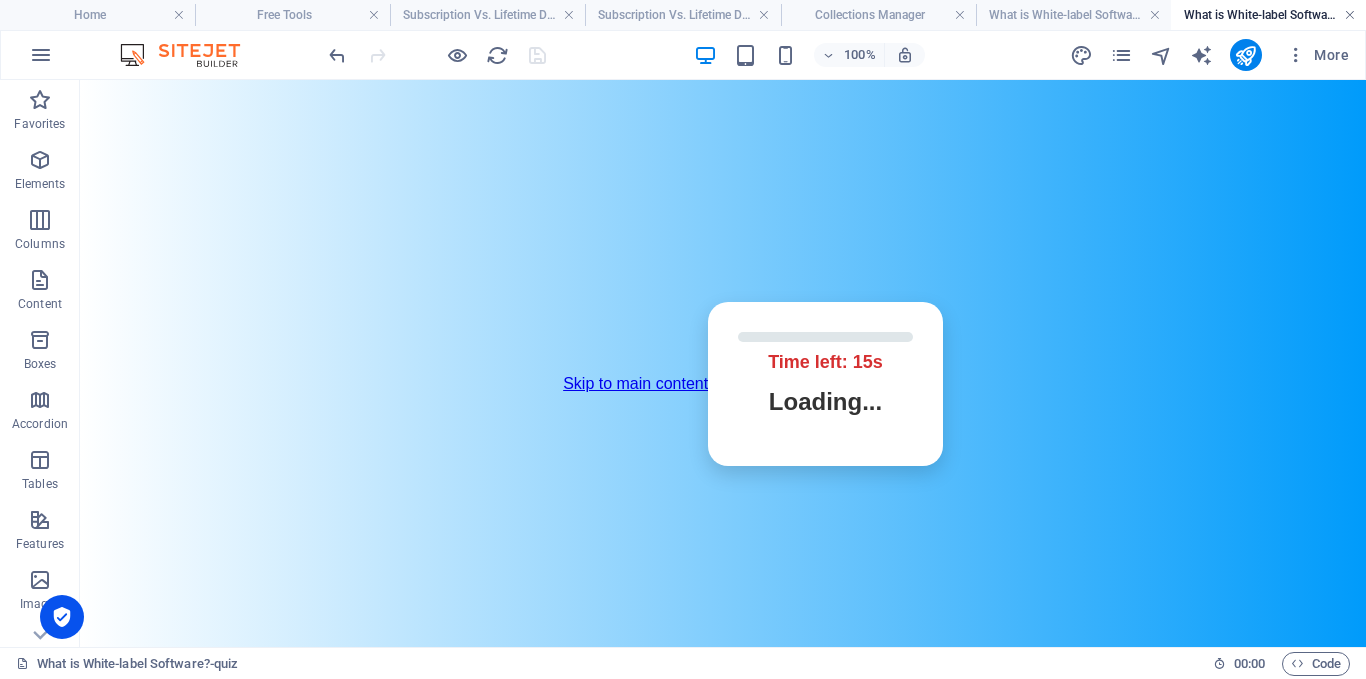click at bounding box center [1350, 15] 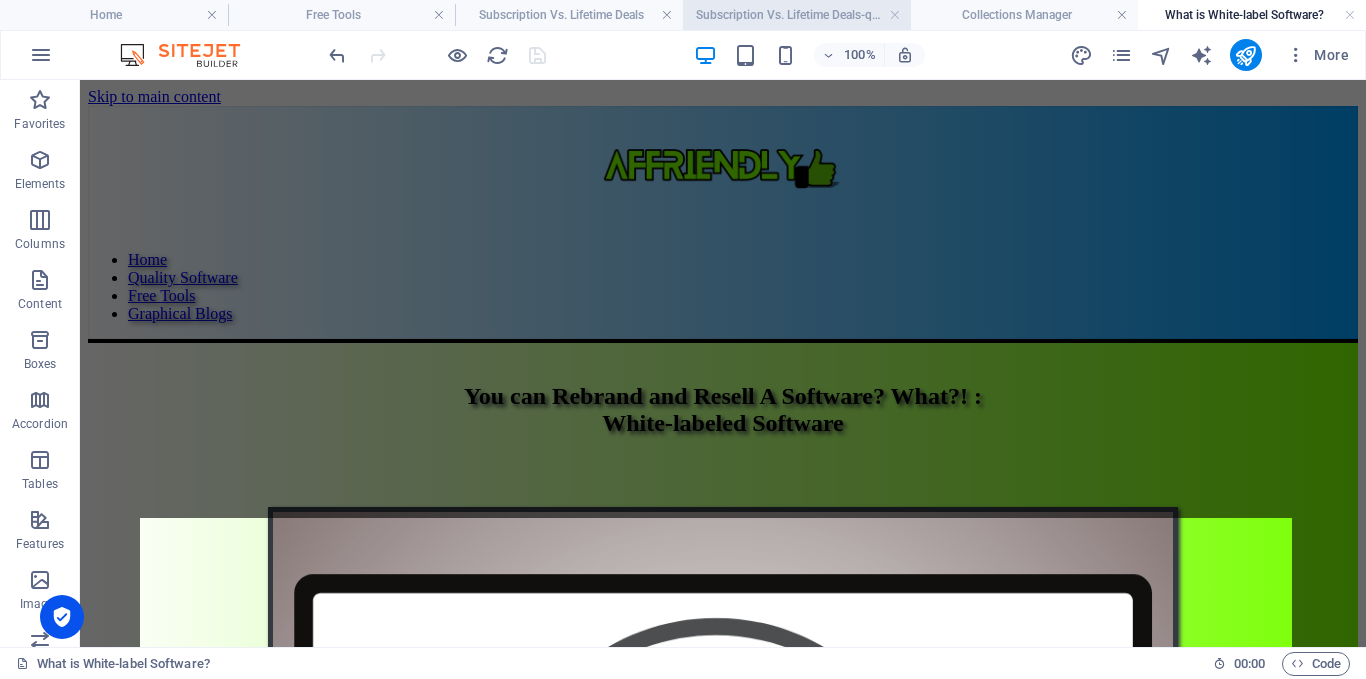 click on "Subscription Vs. Lifetime Deals-quiz" at bounding box center [797, 15] 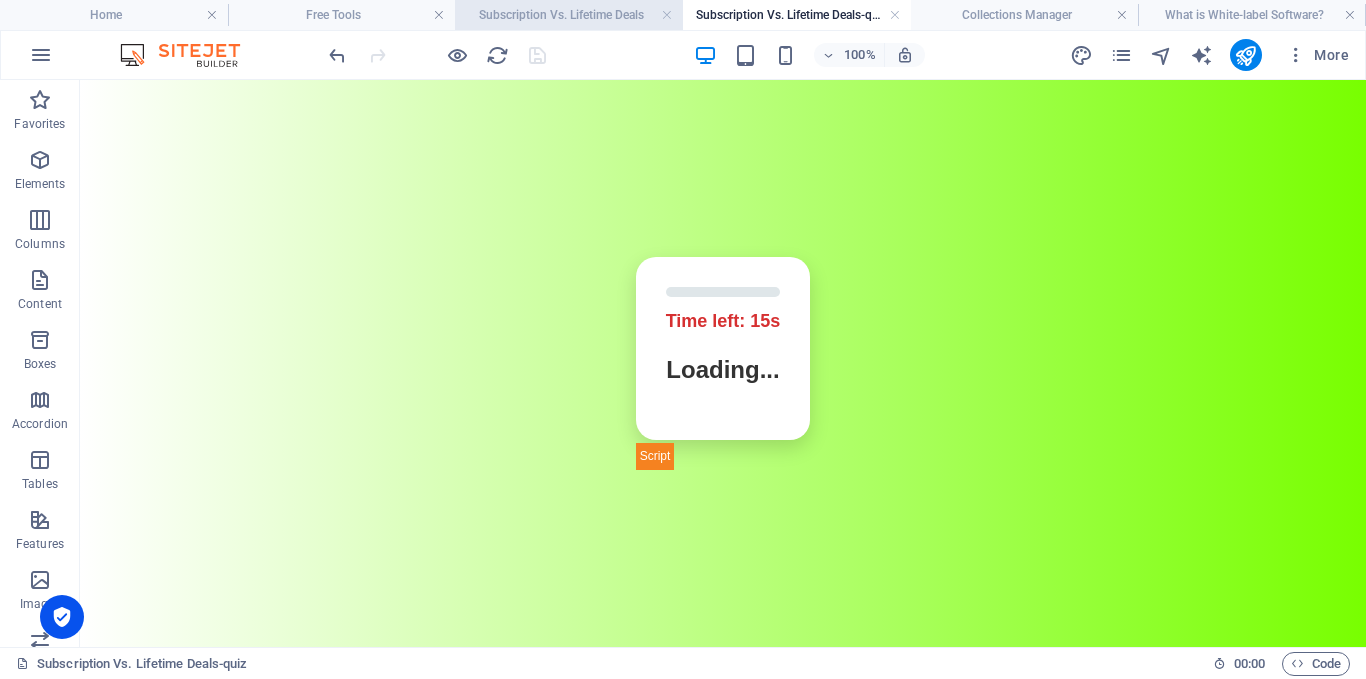click on "Subscription Vs. Lifetime Deals" at bounding box center (569, 15) 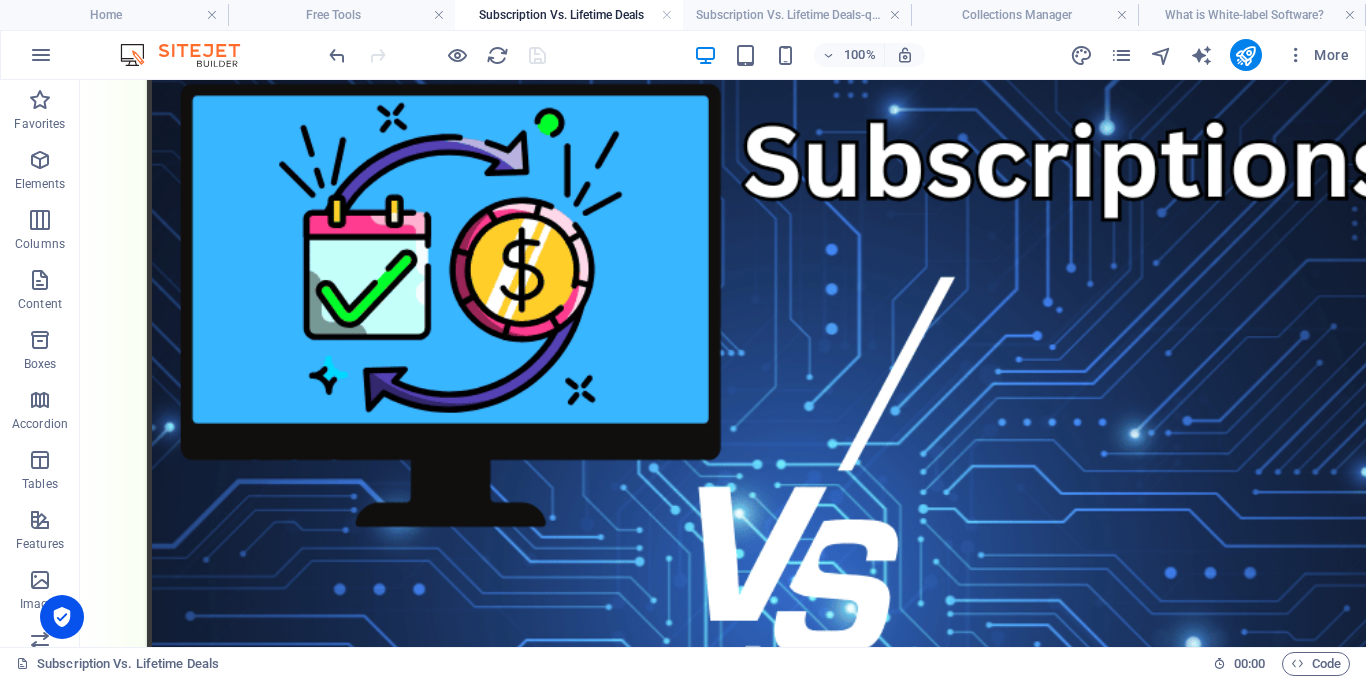 scroll, scrollTop: 8465, scrollLeft: 0, axis: vertical 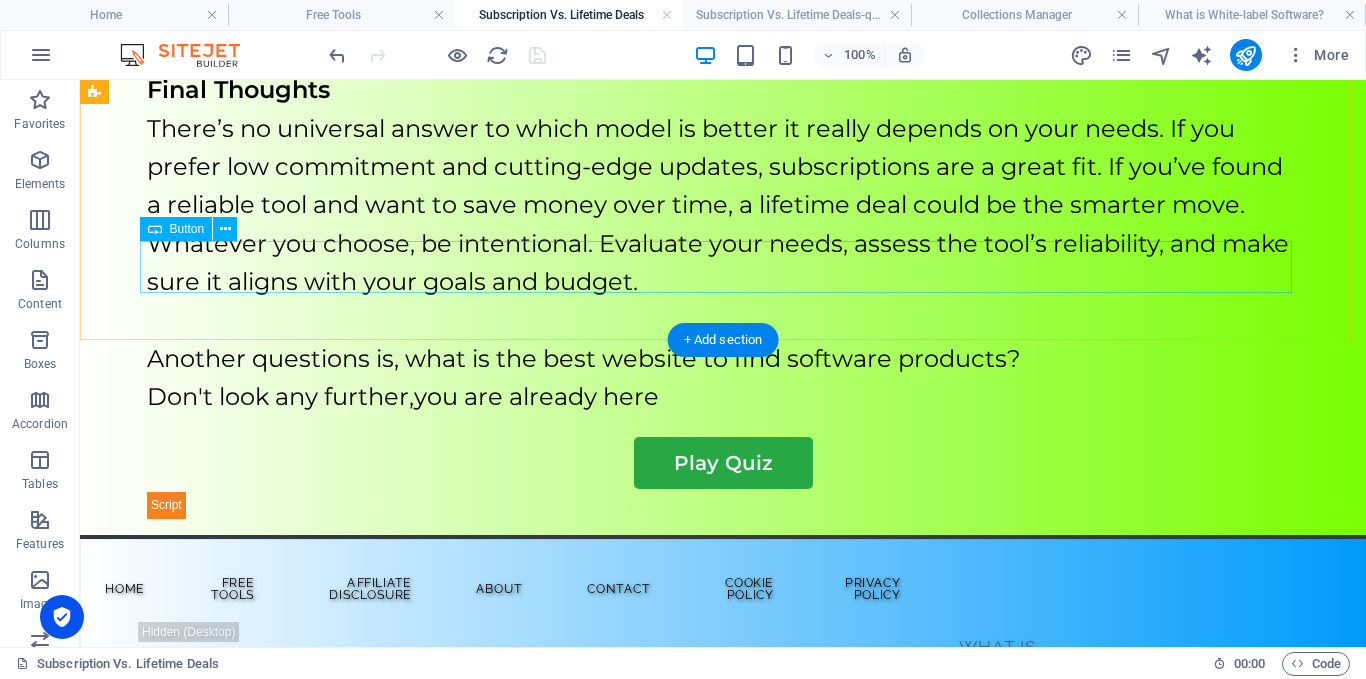 click on "Play Quiz" at bounding box center [723, 463] 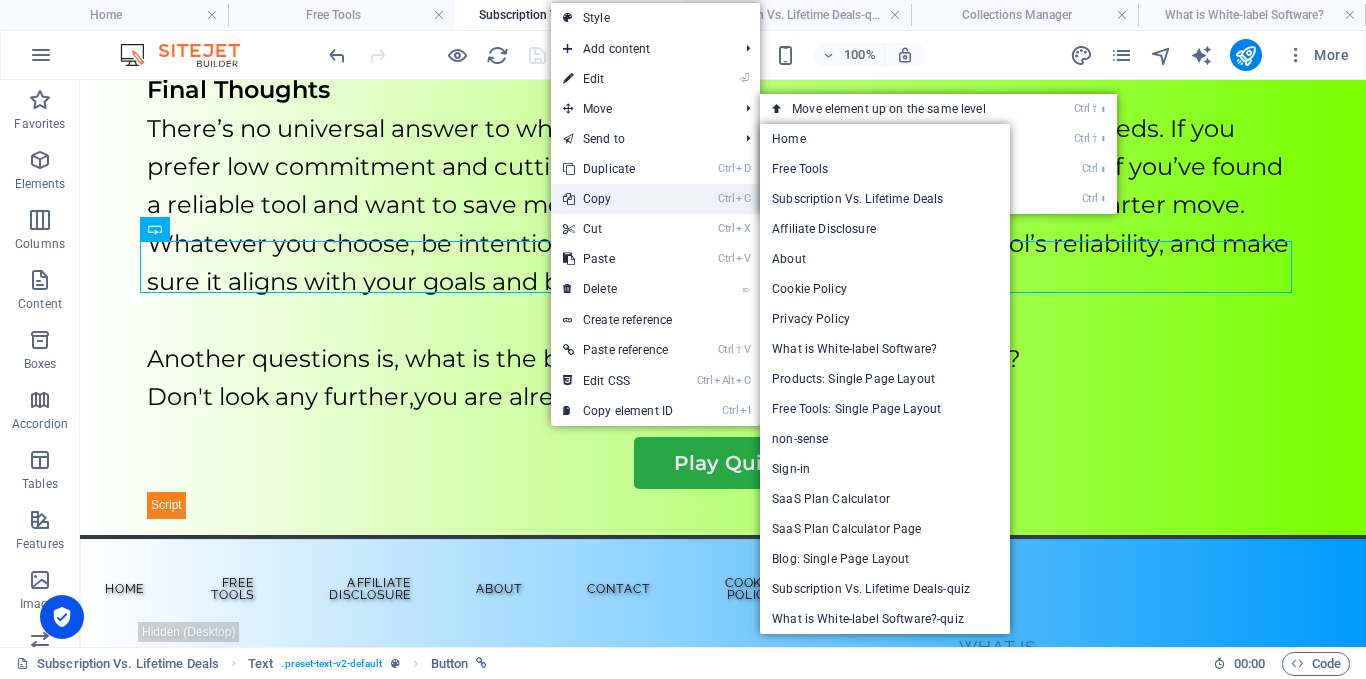 click on "Ctrl C  Copy" at bounding box center [618, 199] 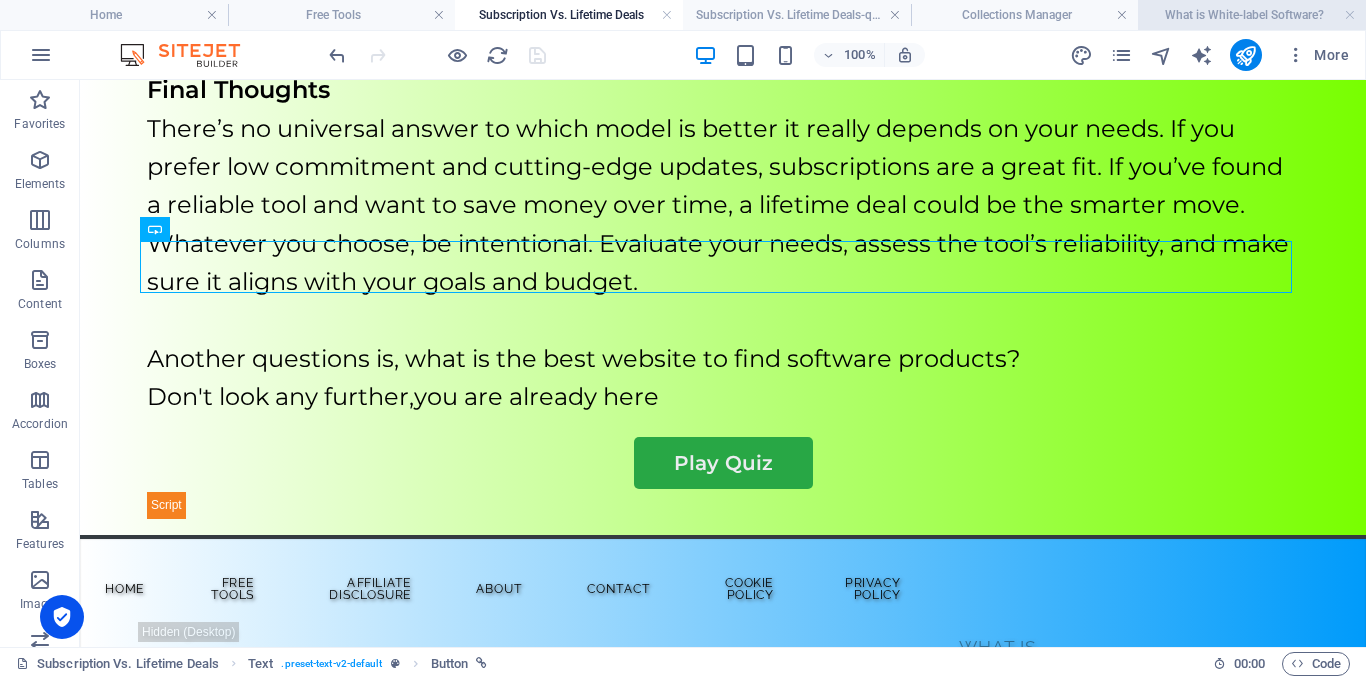 click on "What is White-label Software?" at bounding box center (1252, 15) 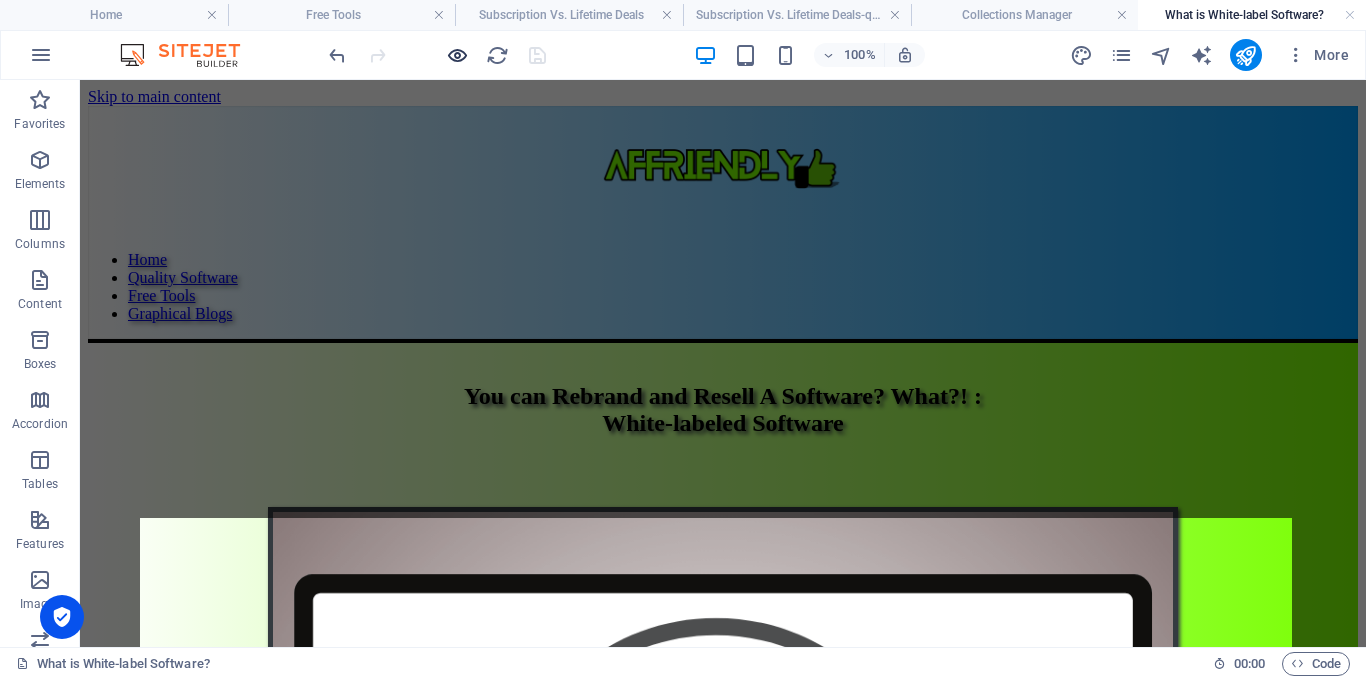 drag, startPoint x: 461, startPoint y: 55, endPoint x: 868, endPoint y: 189, distance: 428.49155 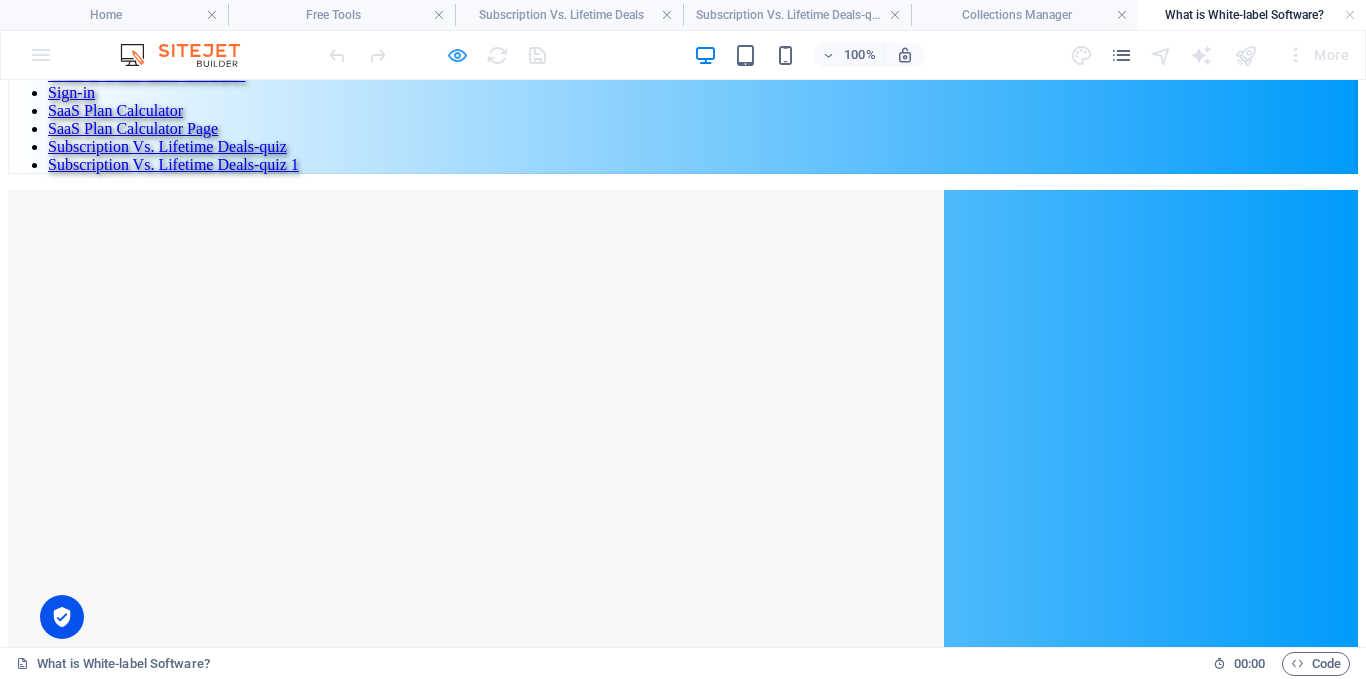 click at bounding box center [457, 55] 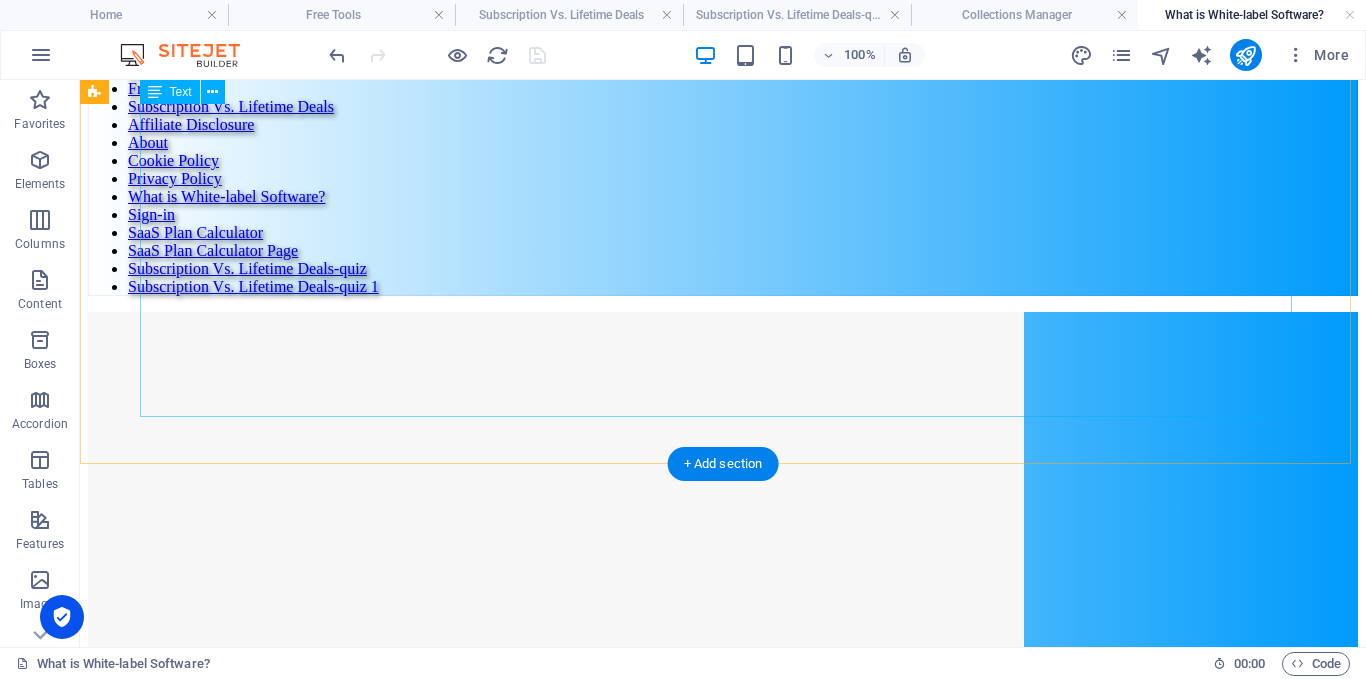 scroll, scrollTop: 15685, scrollLeft: 0, axis: vertical 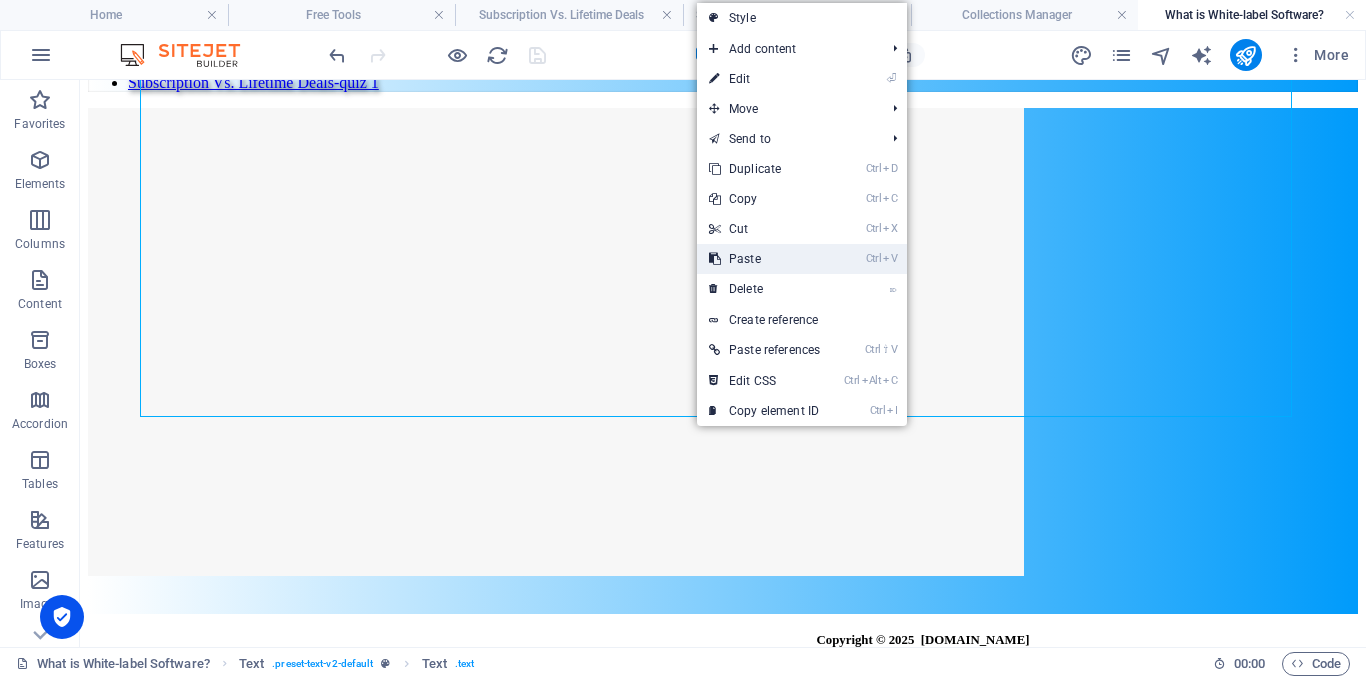 click on "Ctrl V  Paste" at bounding box center (764, 259) 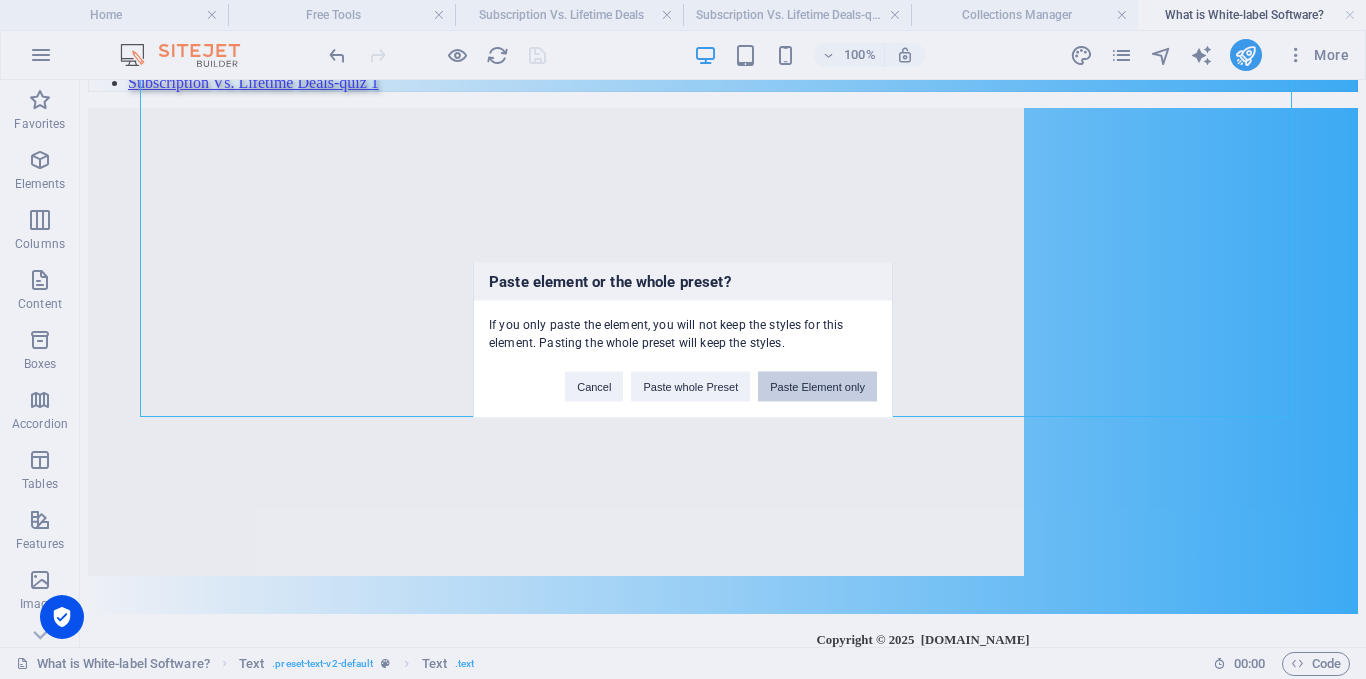 click on "Paste Element only" at bounding box center [817, 386] 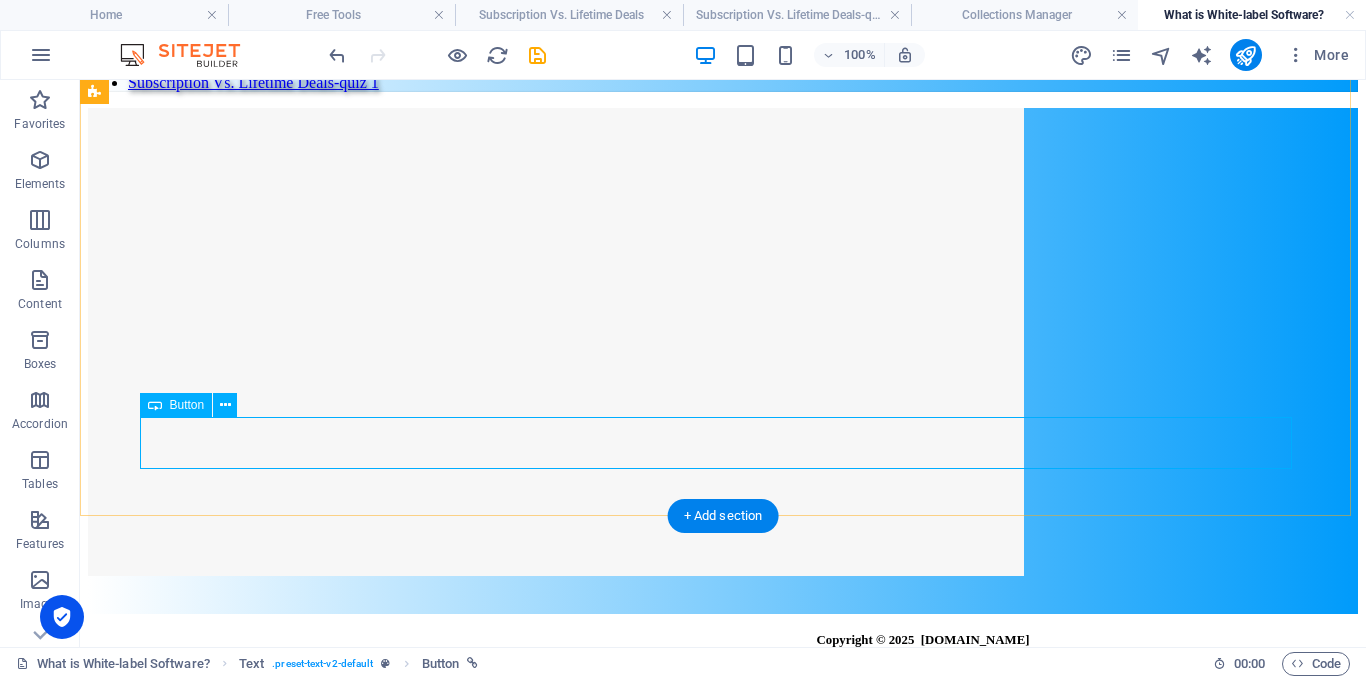 click on "Play Quiz" at bounding box center [723, -2011] 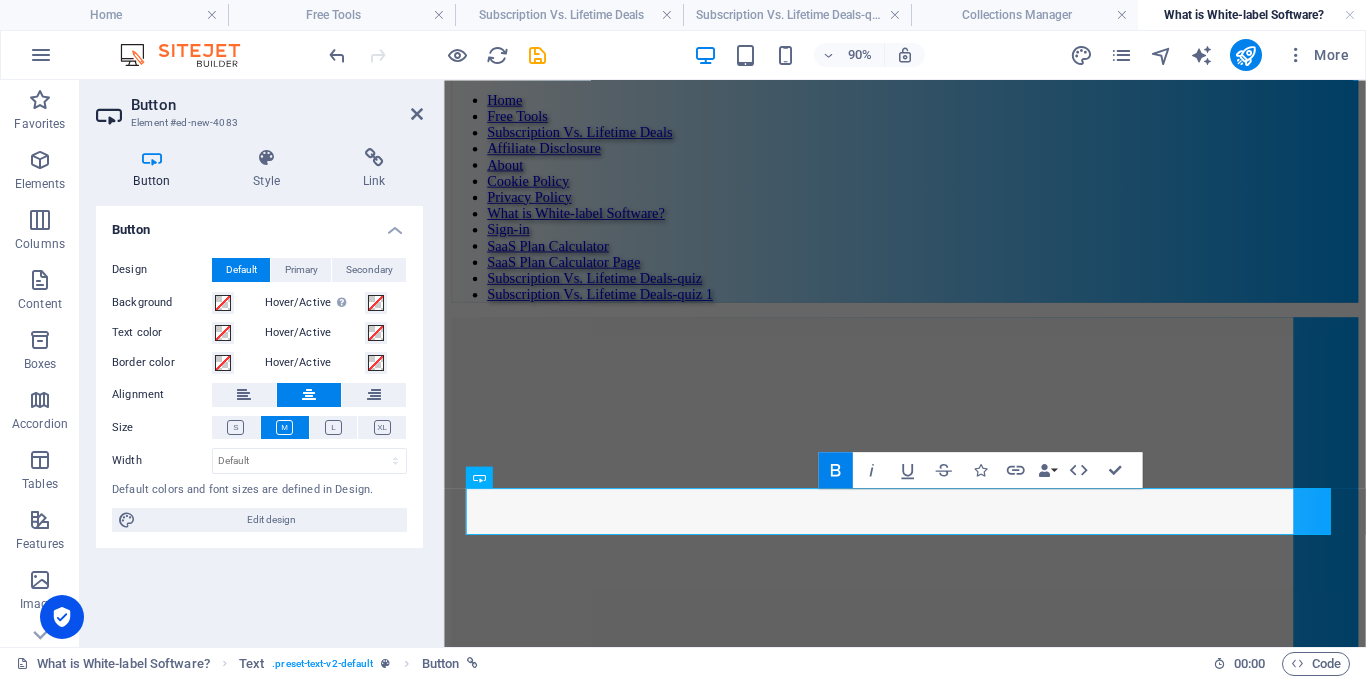 scroll, scrollTop: 16771, scrollLeft: 0, axis: vertical 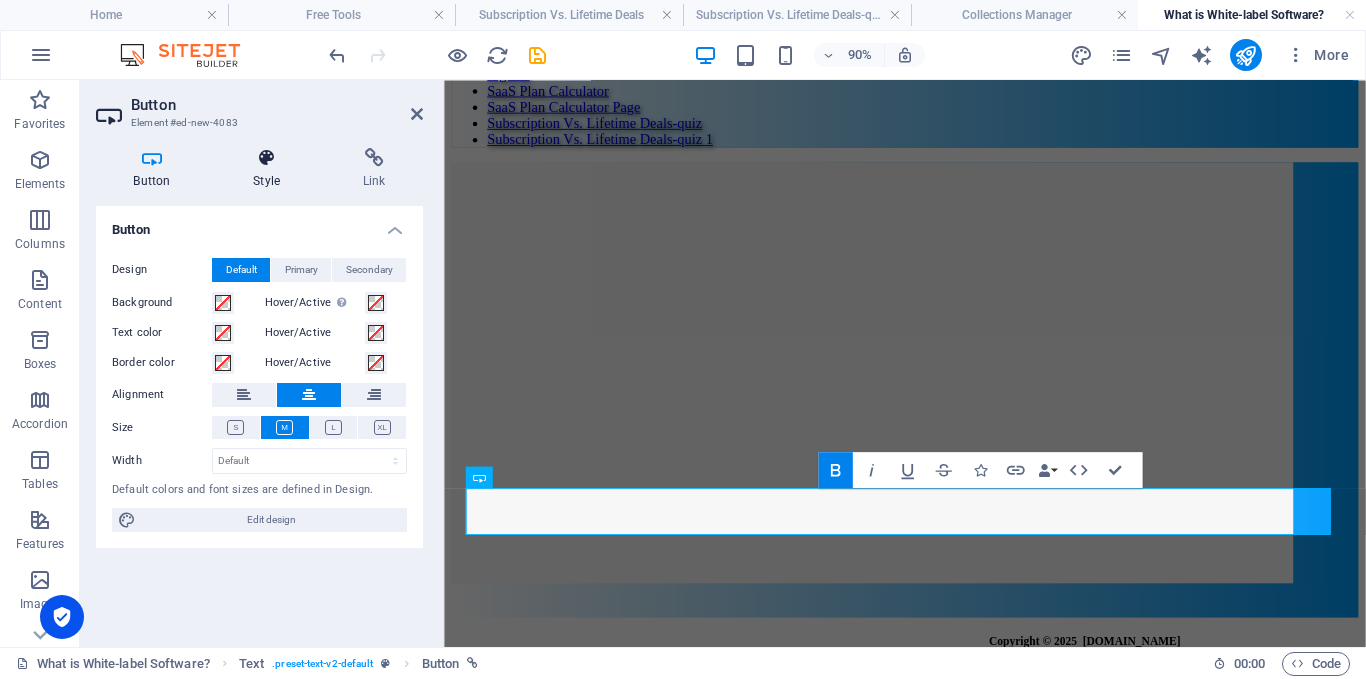 click at bounding box center (267, 158) 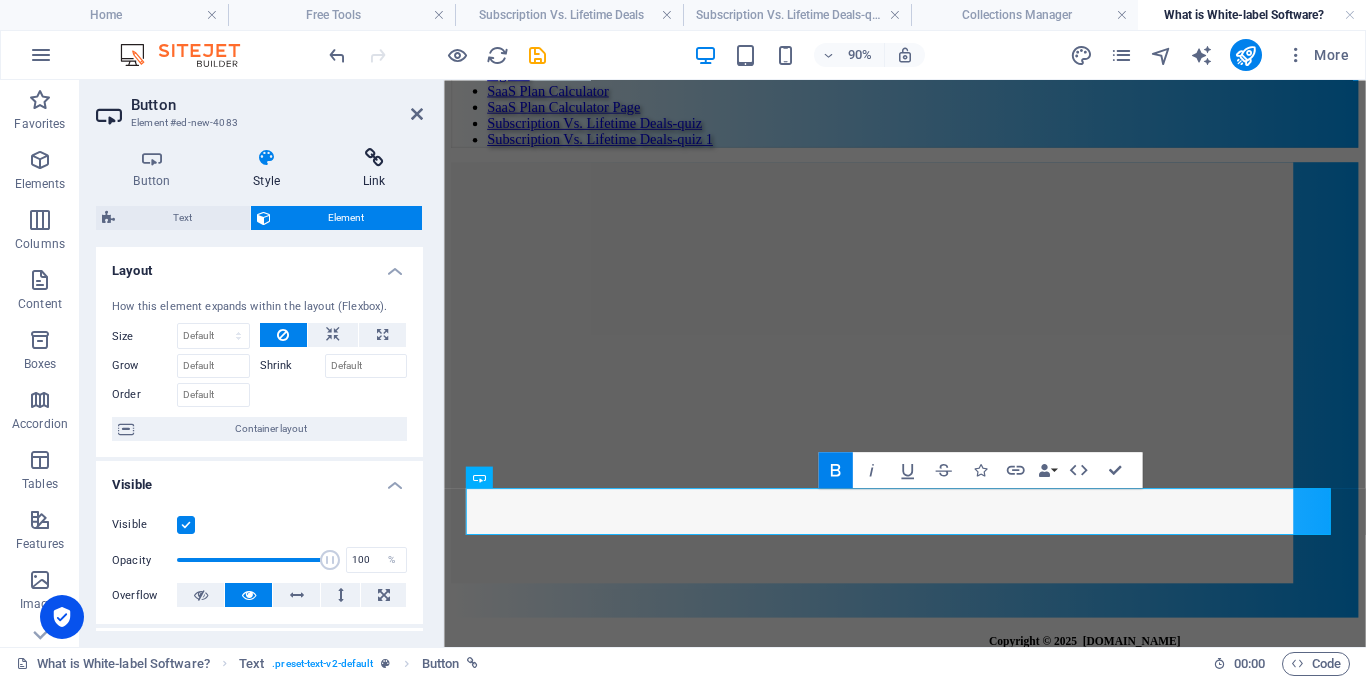 click on "Link" at bounding box center [374, 169] 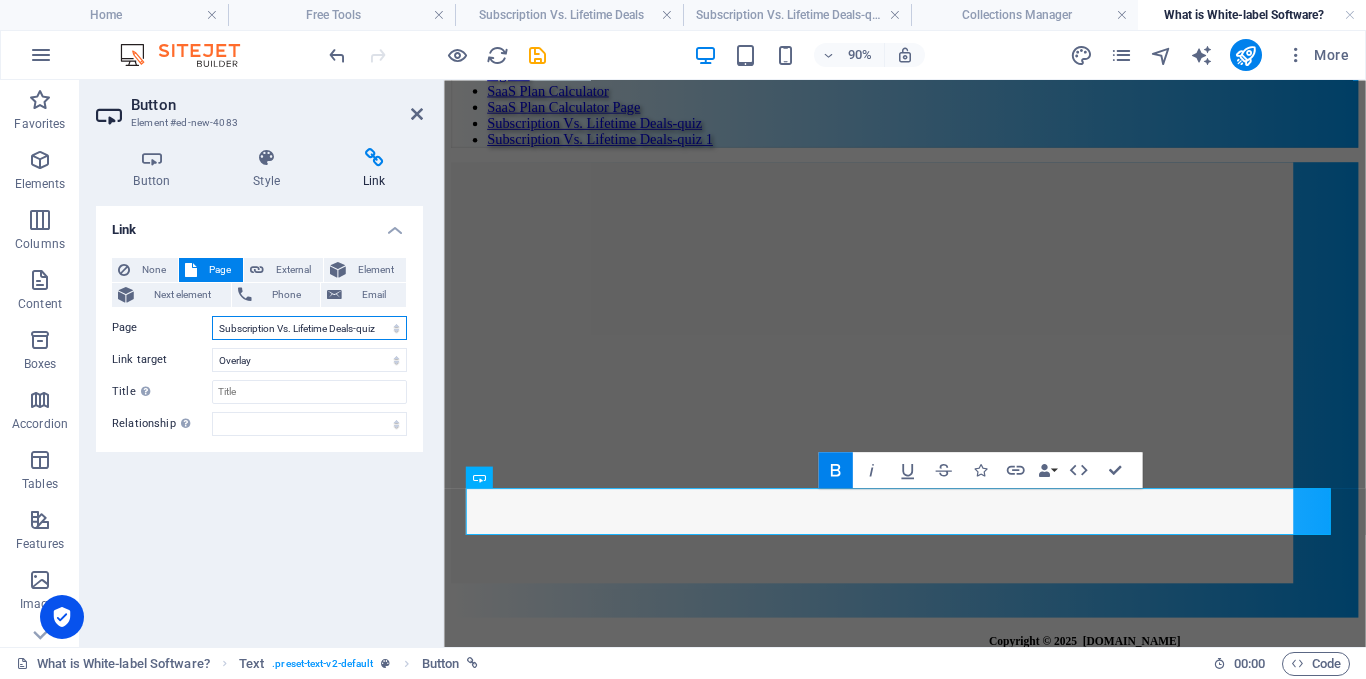 click on "Home Free Tools Subscription Vs. Lifetime Deals Affiliate Disclosure About Cookie Policy Privacy Policy What is White-label Software? non-sense Sign-in SaaS Plan Calculator SaaS Plan Calculator Page Subscription Vs. Lifetime Deals-quiz What is White-label Software?-quiz" at bounding box center (309, 328) 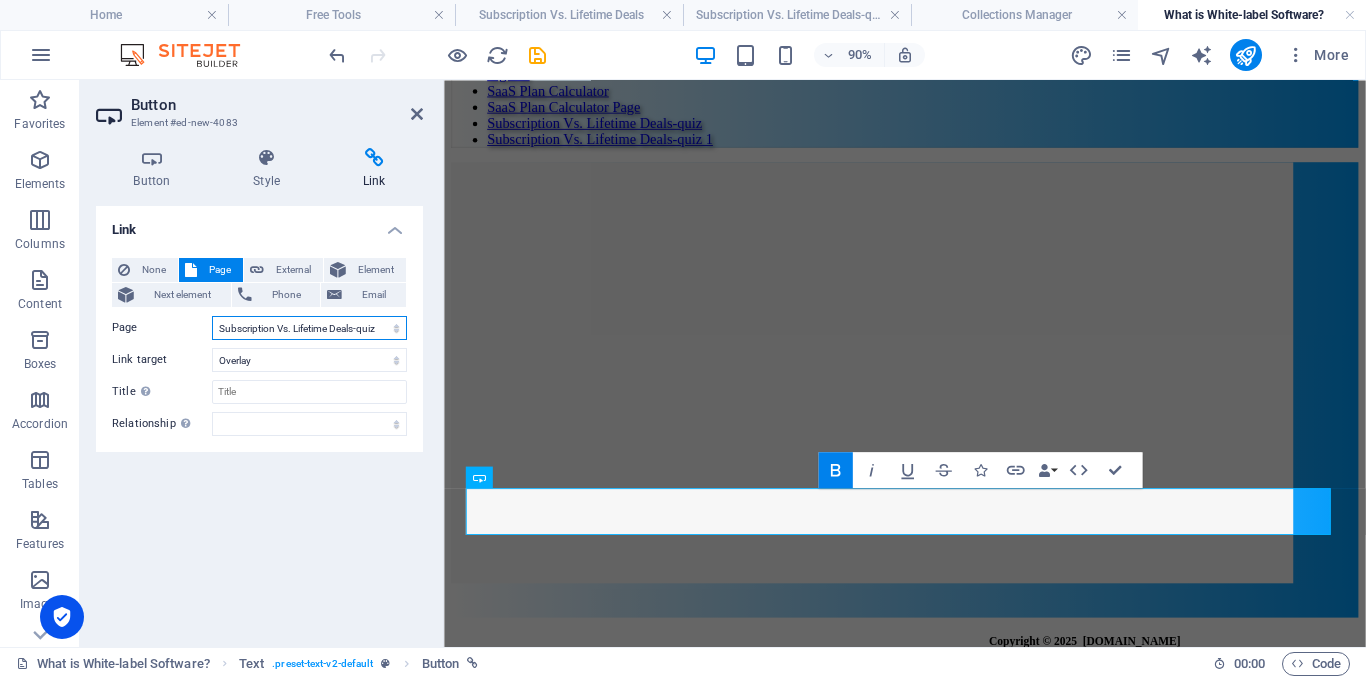 select on "13" 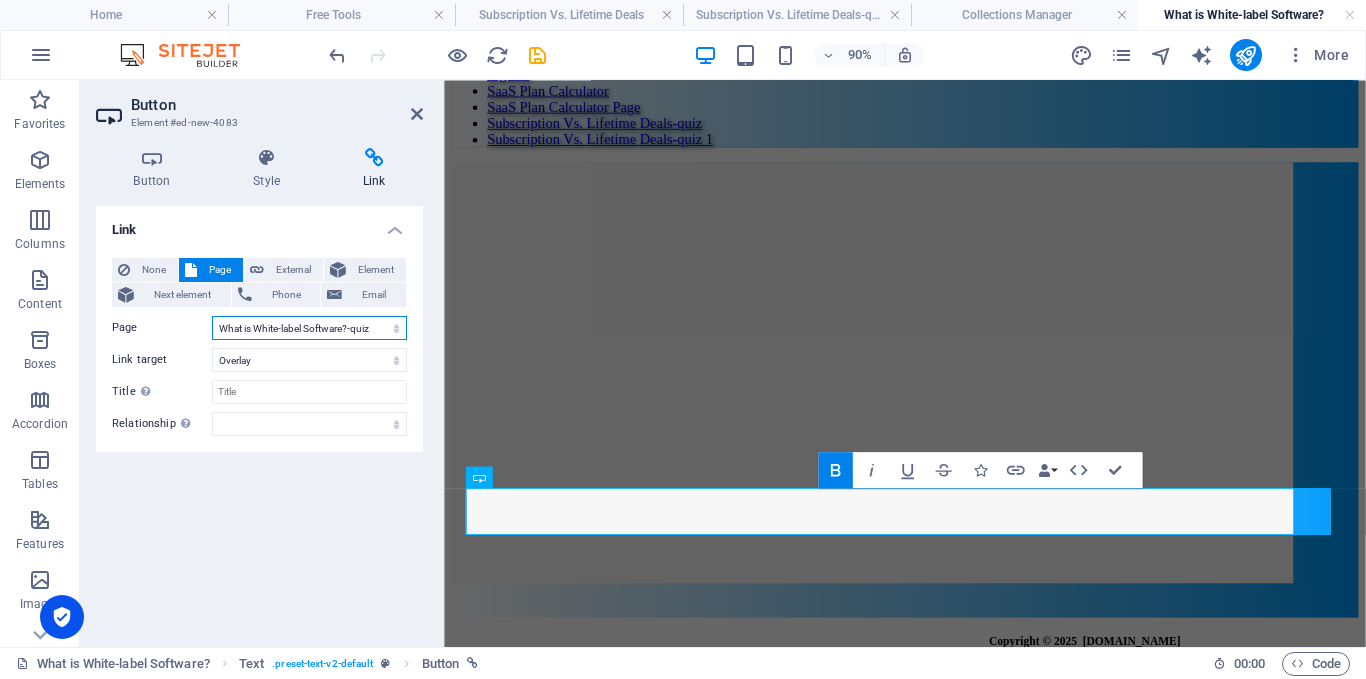 click on "Home Free Tools Subscription Vs. Lifetime Deals Affiliate Disclosure About Cookie Policy Privacy Policy What is White-label Software? non-sense Sign-in SaaS Plan Calculator SaaS Plan Calculator Page Subscription Vs. Lifetime Deals-quiz What is White-label Software?-quiz" at bounding box center (309, 328) 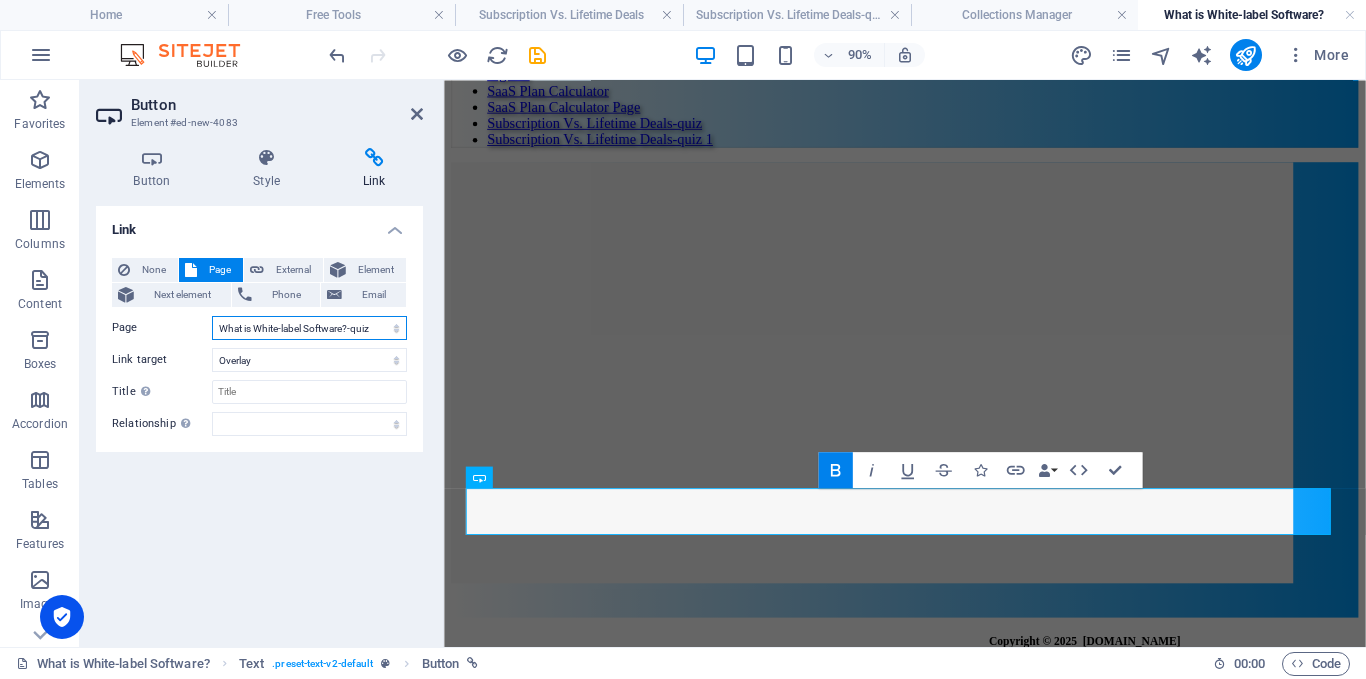 click on "Home Free Tools Subscription Vs. Lifetime Deals Affiliate Disclosure About Cookie Policy Privacy Policy What is White-label Software? non-sense Sign-in SaaS Plan Calculator SaaS Plan Calculator Page Subscription Vs. Lifetime Deals-quiz What is White-label Software?-quiz" at bounding box center (309, 328) 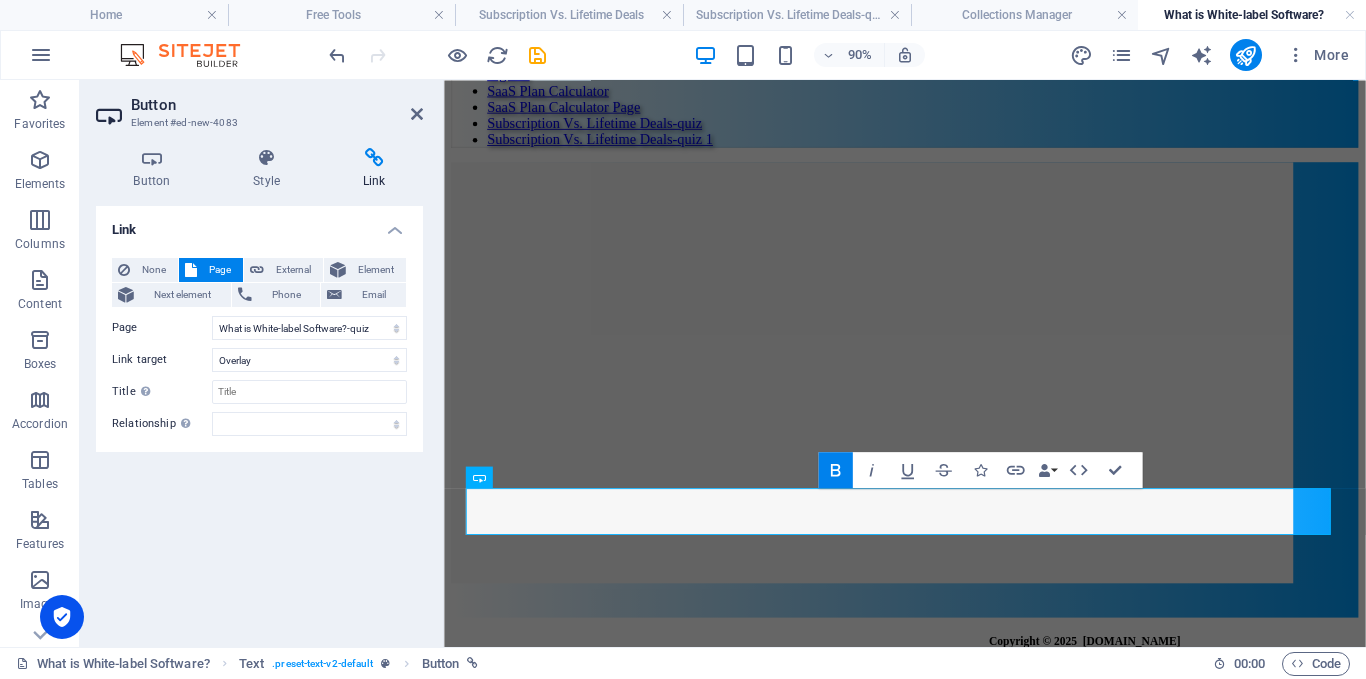 click on "Button Style Link Button Design Default Primary Secondary Background Hover/Active Switch to preview mode to test the active/hover state Text color Hover/Active Border color Hover/Active Alignment Size Width Default px rem % em vh vw Default colors and font sizes are defined in Design. Edit design Text Element Layout How this element expands within the layout (Flexbox). Size Default auto px % 1/1 1/2 1/3 1/4 1/5 1/6 1/7 1/8 1/9 1/10 Grow Shrink Order Container layout Visible Visible Opacity 100 % Overflow Spacing Margin Default auto px % rem vw vh Custom Custom auto px % rem vw vh auto px % rem vw vh auto px % rem vw vh auto px % rem vw vh Padding Default px rem % vh vw Custom Custom px rem % vh vw px rem % vh vw px rem % vh vw px rem % vh vw Border Style              - Width 1 auto px rem % vh vw Custom Custom 1 auto px rem % vh vw 1 auto px rem % vh vw 1 auto px rem % vh vw 1 auto px rem % vh vw  - Color Round corners Default px rem % vh vw Custom Custom px rem % vh vw px rem % vh vw px rem % vh vw" at bounding box center (259, 389) 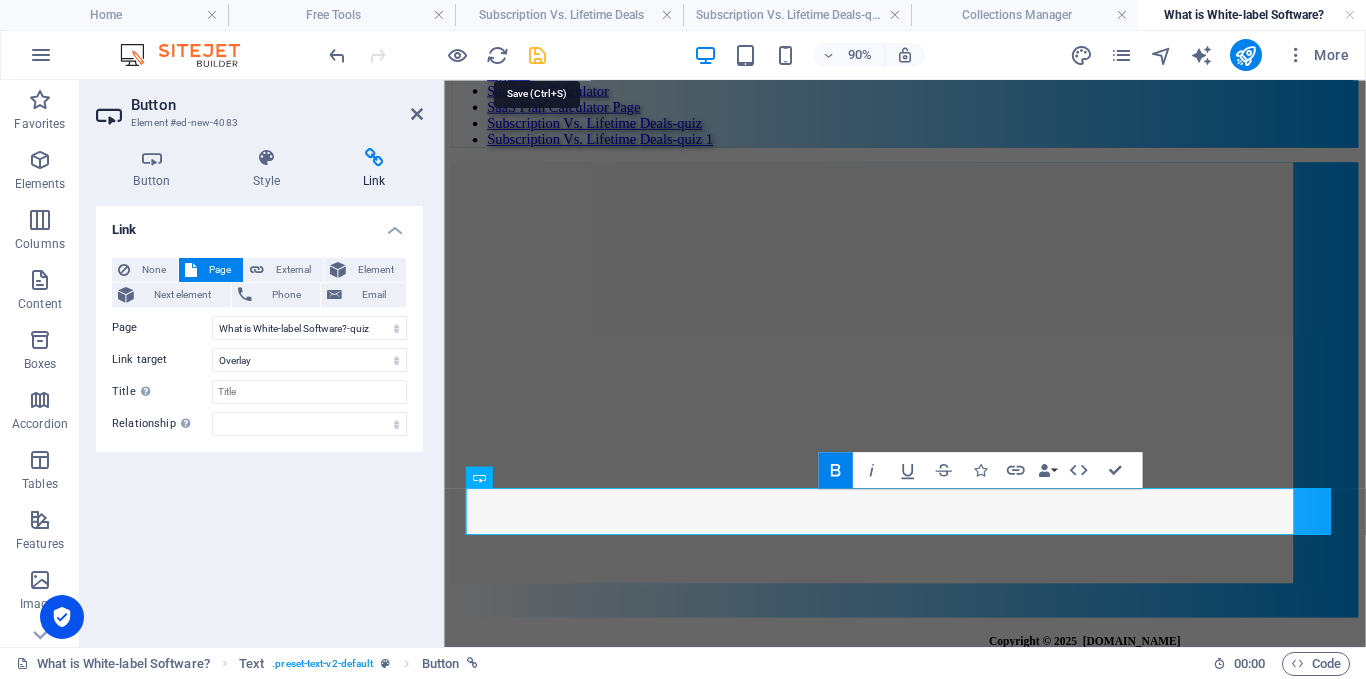 click at bounding box center (537, 55) 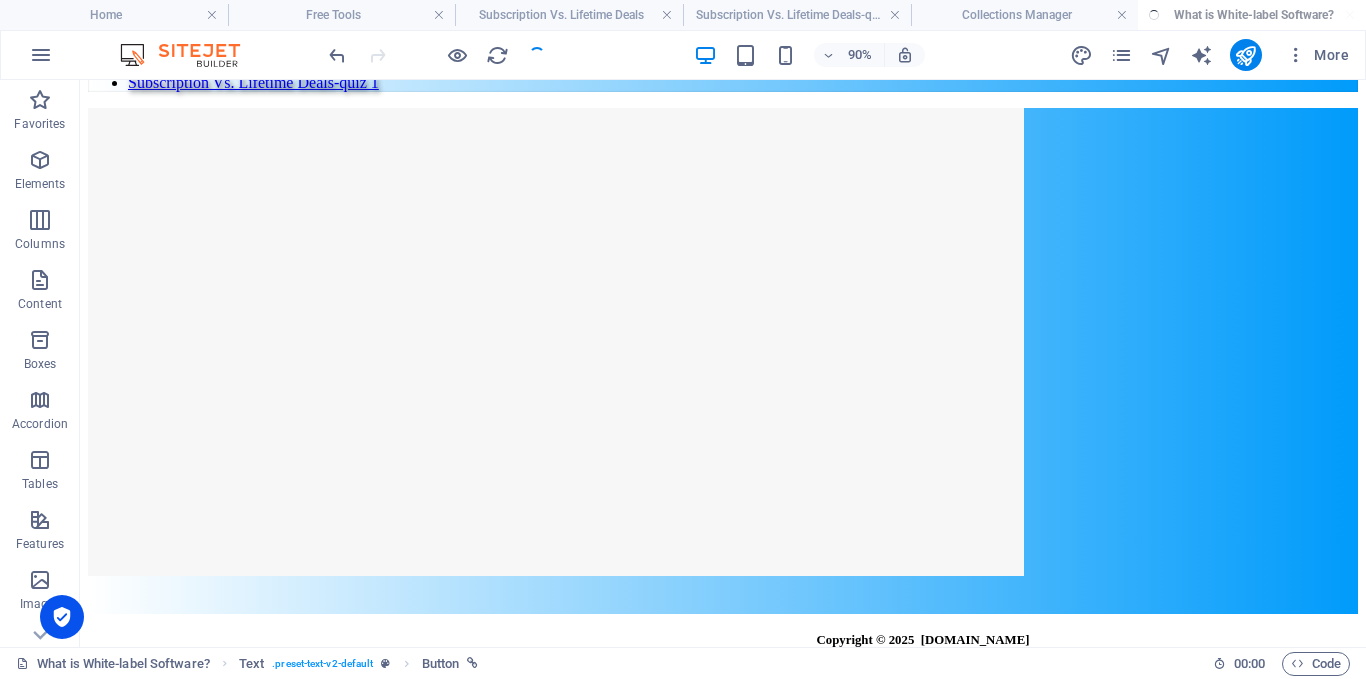 scroll, scrollTop: 15685, scrollLeft: 0, axis: vertical 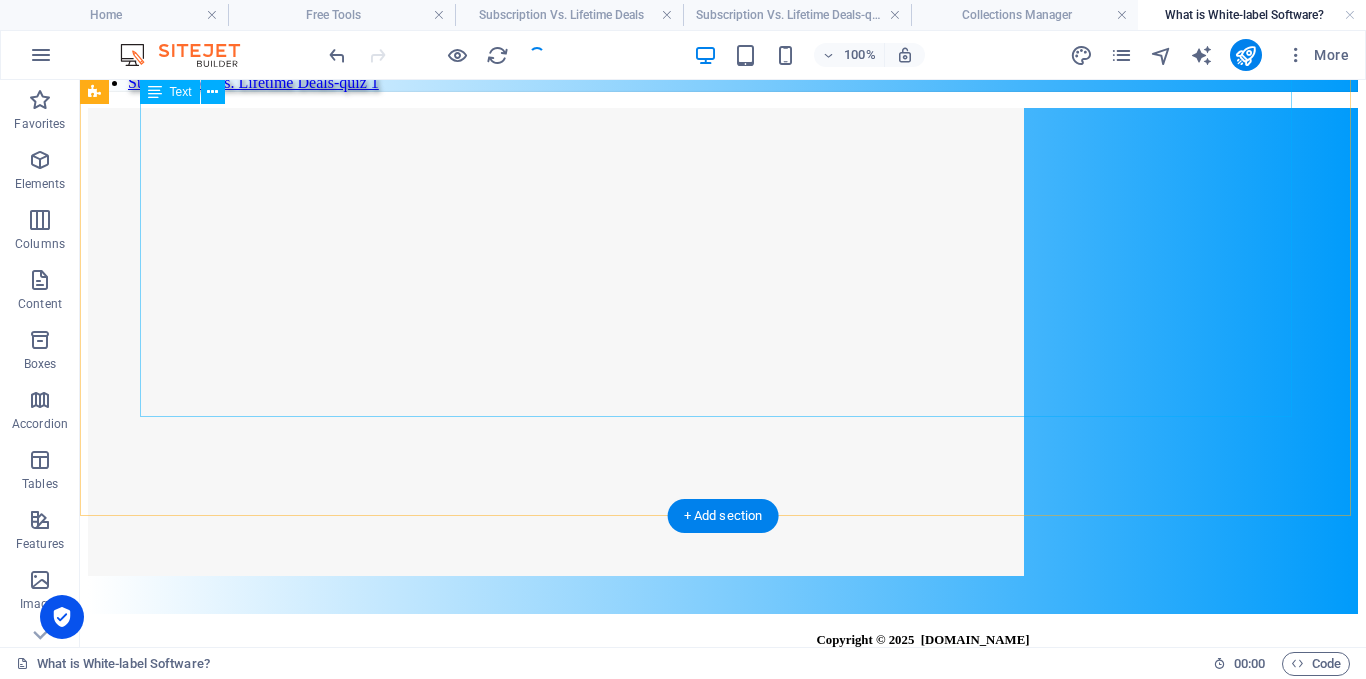 click on "Play Quiz" at bounding box center [723, -2011] 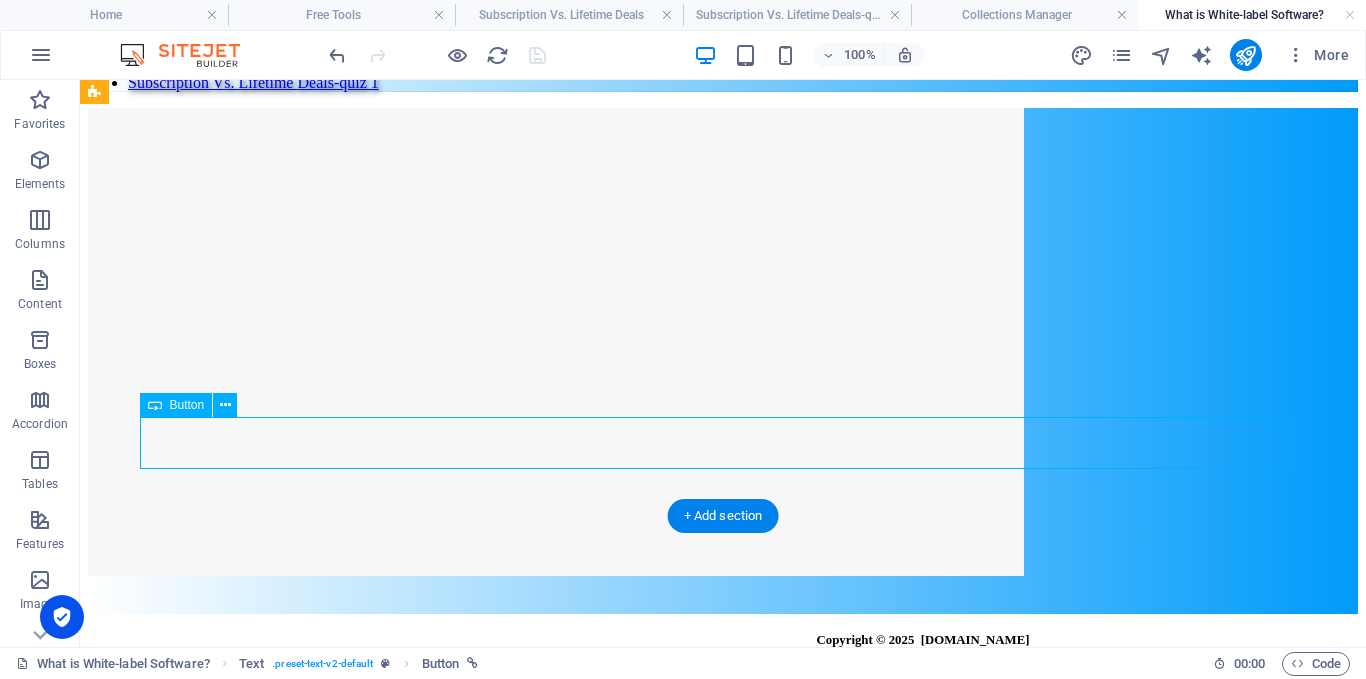 click on "Play Quiz" at bounding box center (723, -2011) 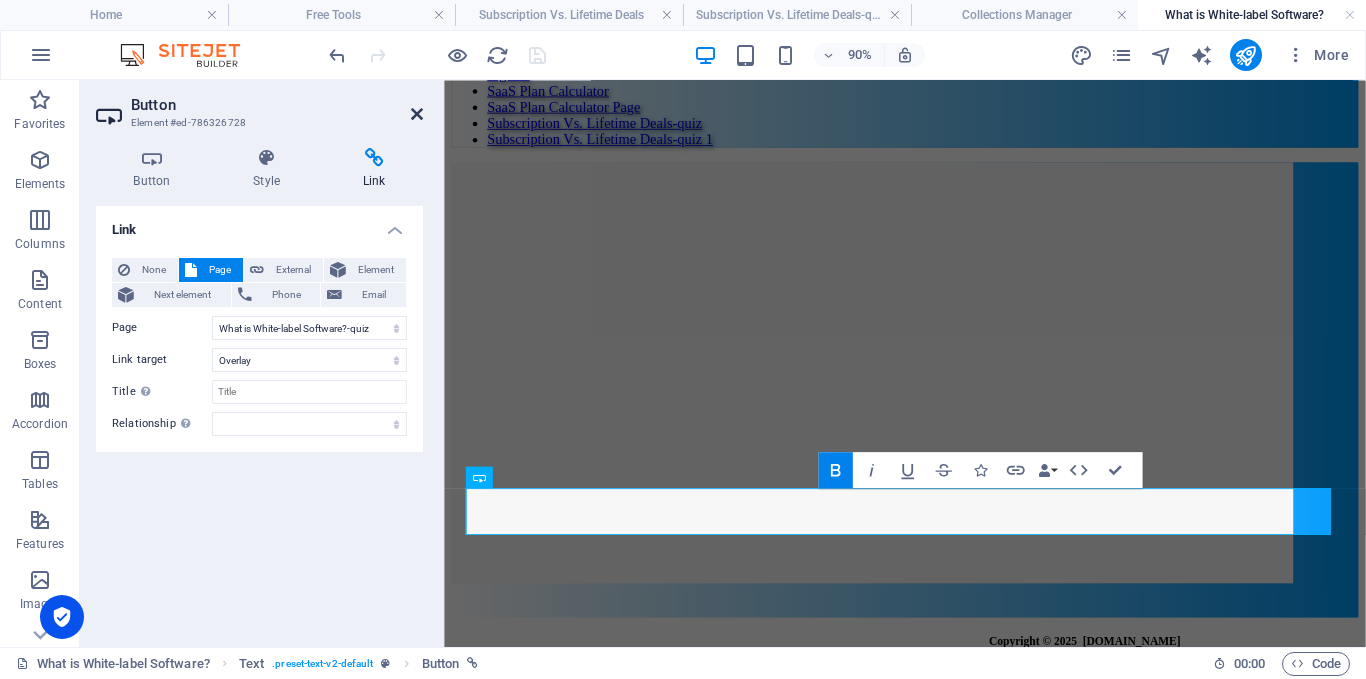 click at bounding box center [417, 114] 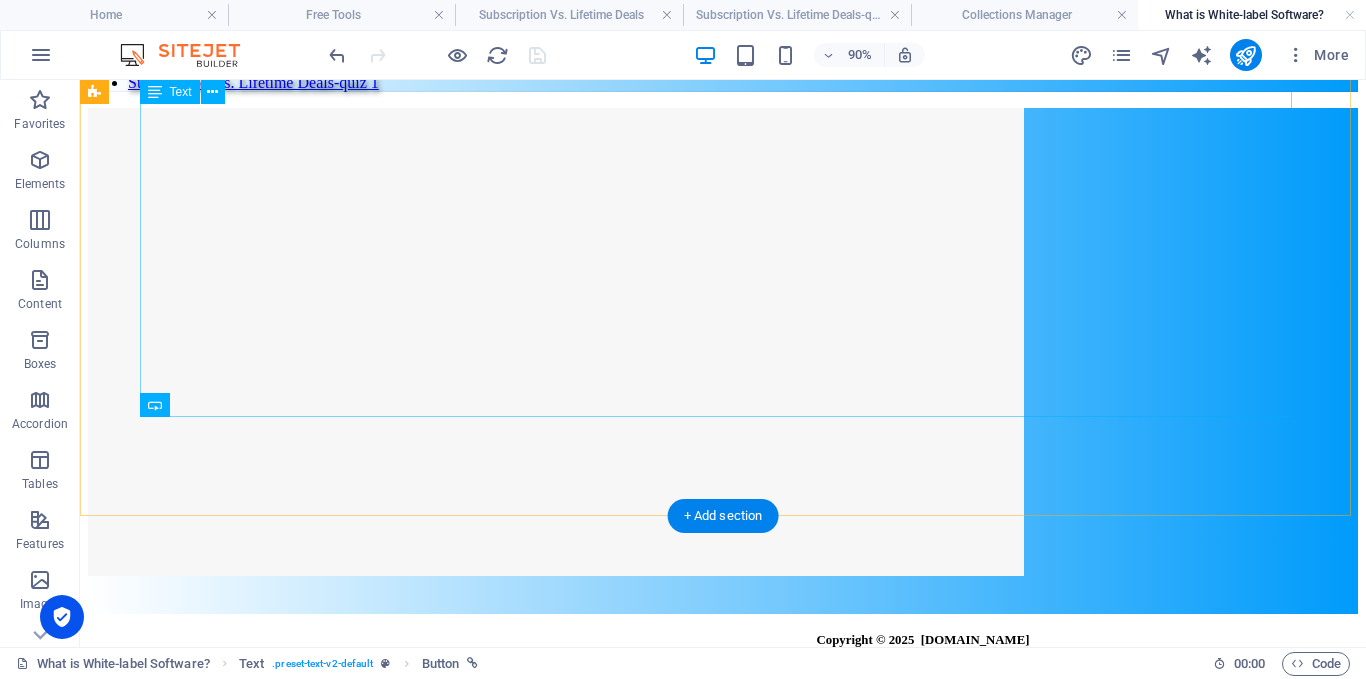 scroll, scrollTop: 15685, scrollLeft: 0, axis: vertical 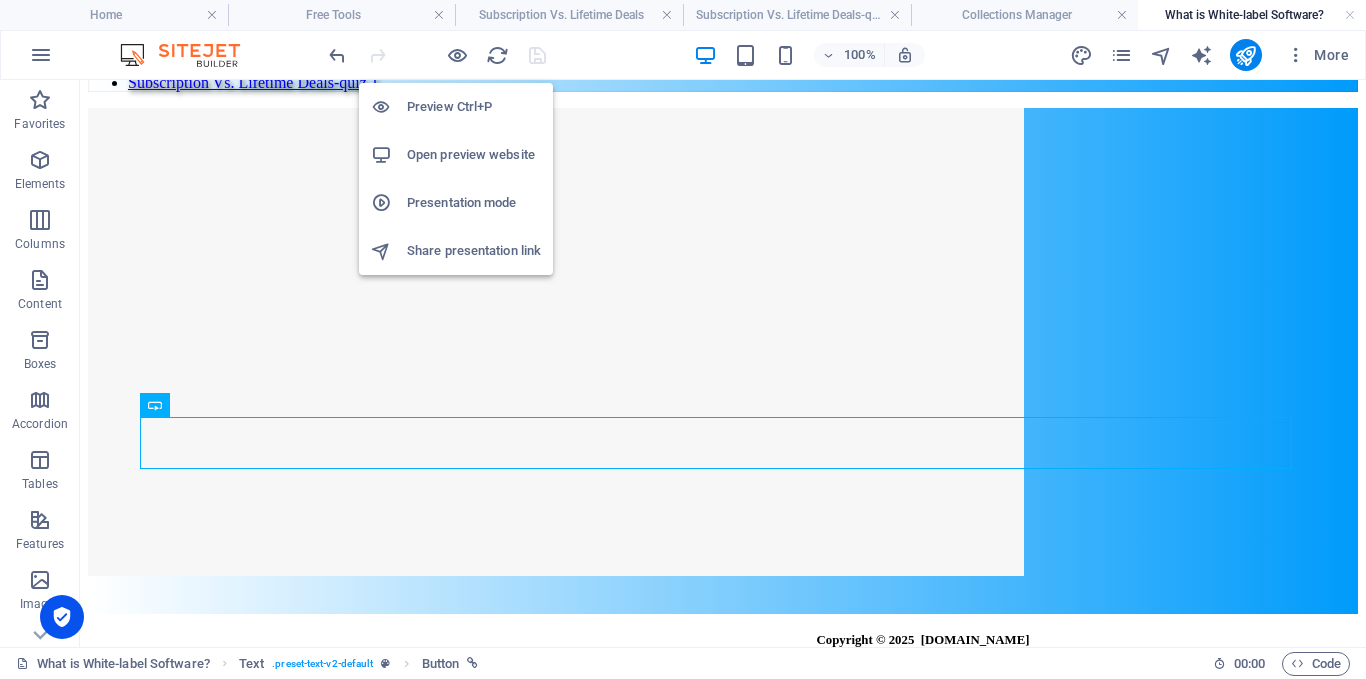 click on "Open preview website" at bounding box center [474, 155] 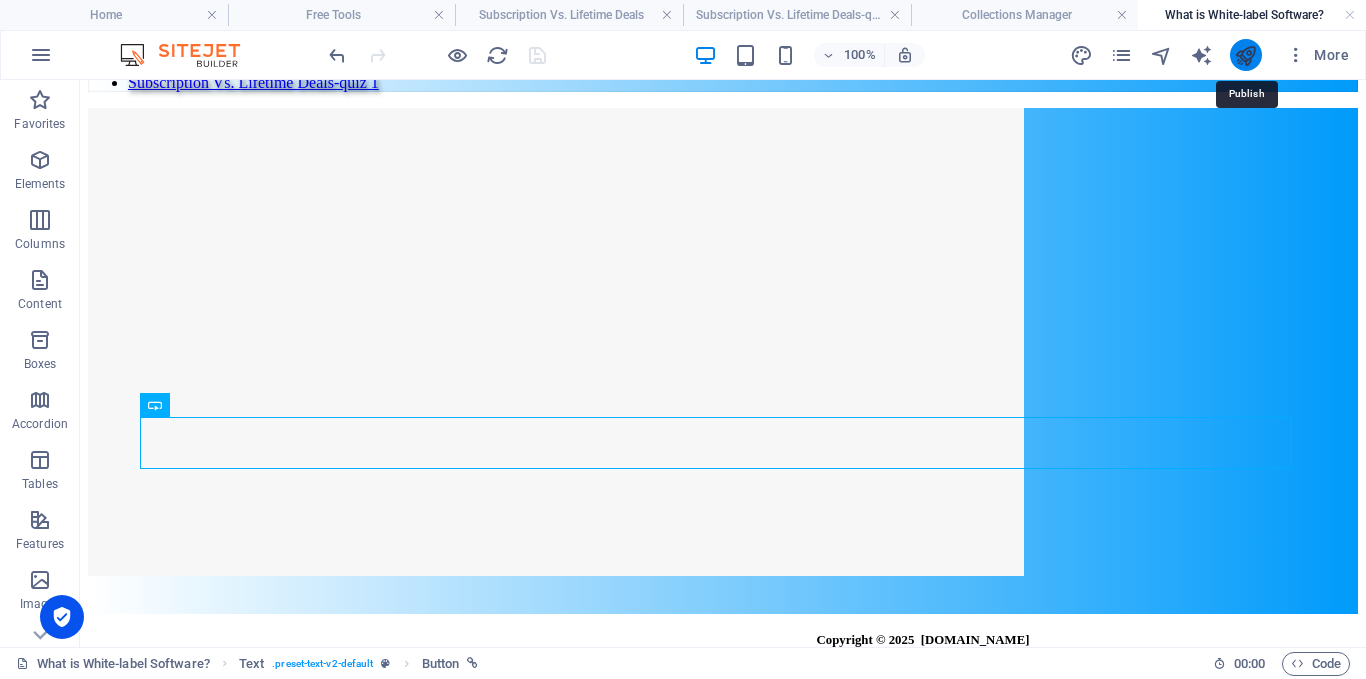 click at bounding box center (1245, 55) 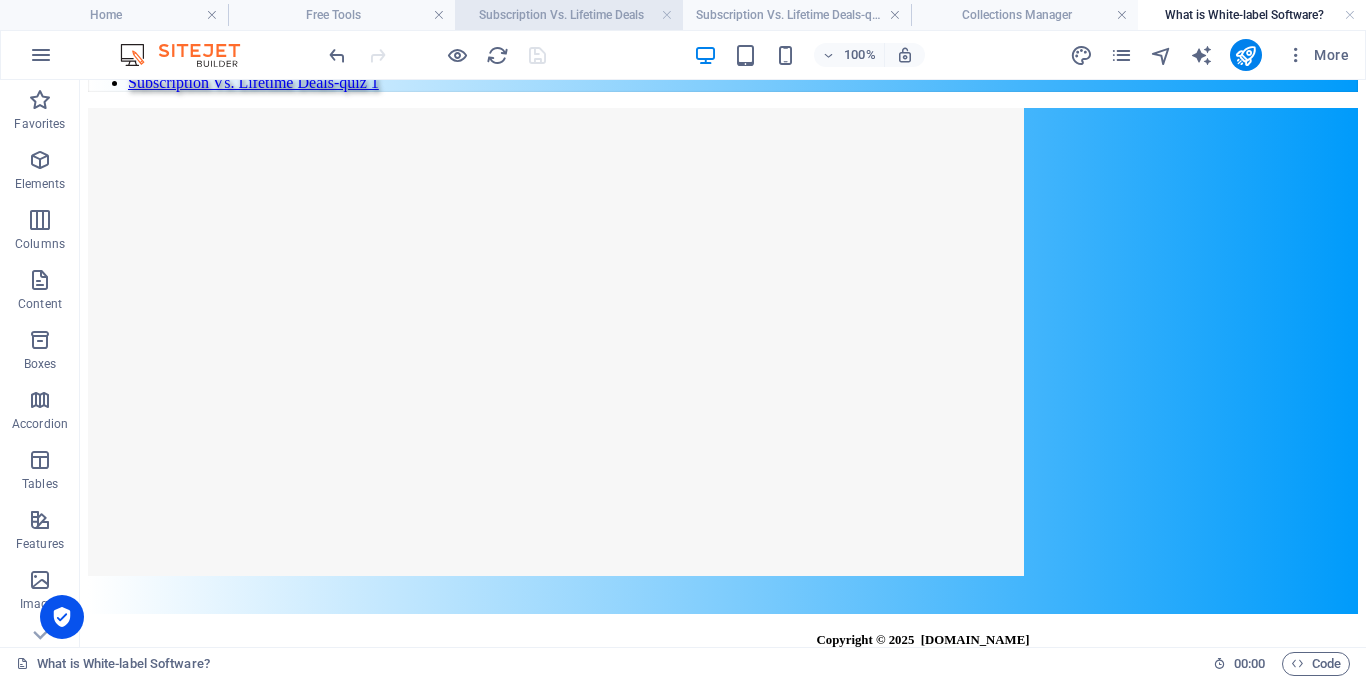 click on "Subscription Vs. Lifetime Deals" at bounding box center (569, 15) 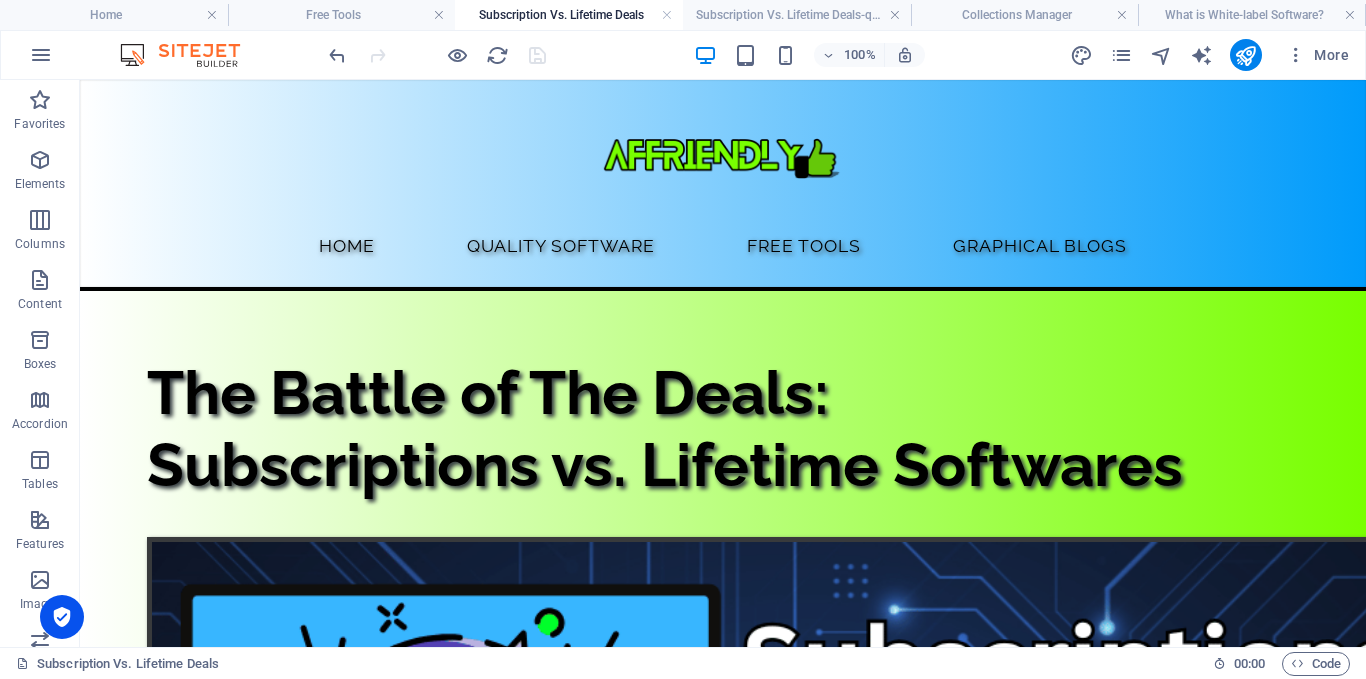 scroll, scrollTop: 0, scrollLeft: 0, axis: both 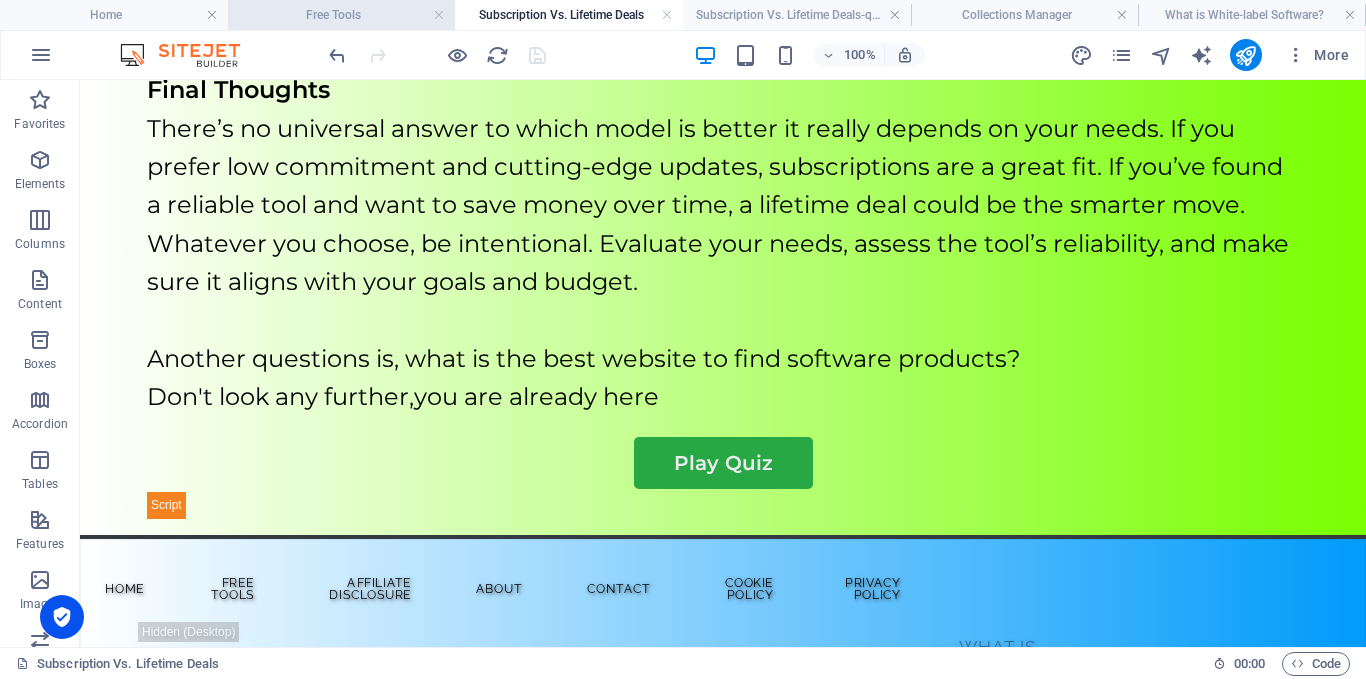 click on "Free Tools" at bounding box center [342, 15] 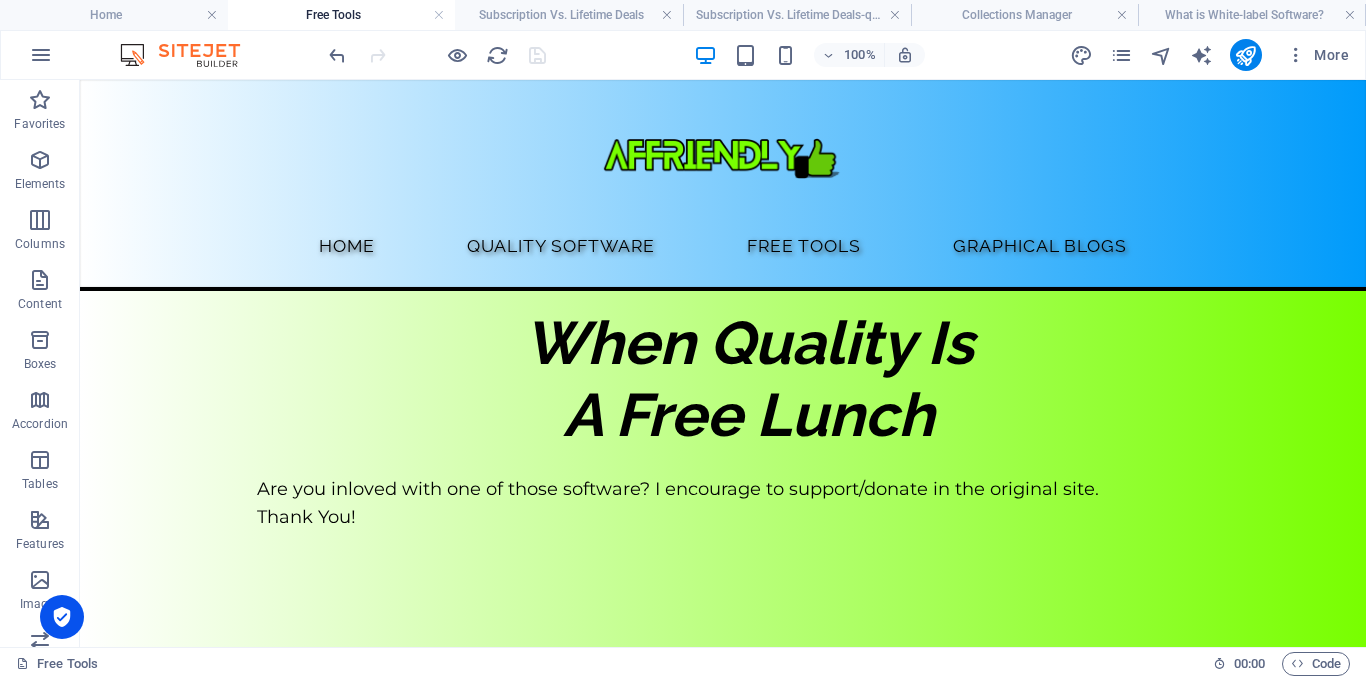 scroll, scrollTop: 0, scrollLeft: 0, axis: both 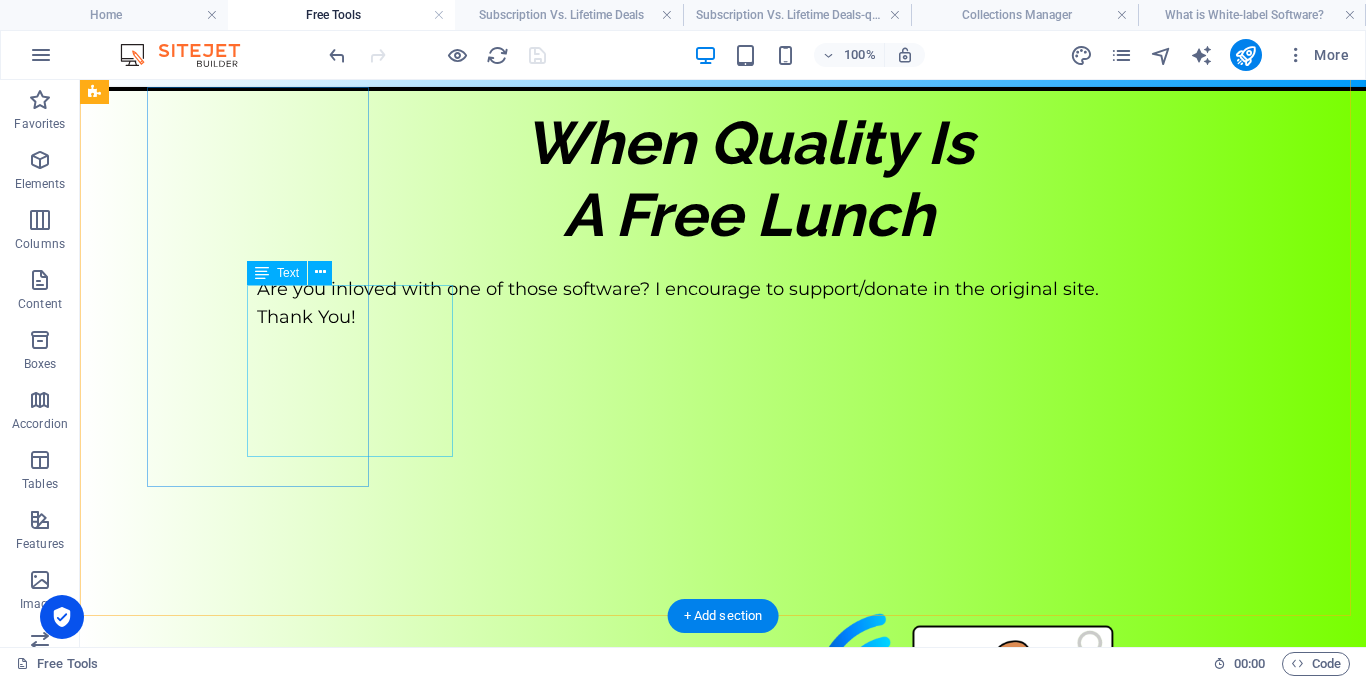 click on "Are you inloved with one of those software? I encourage to support/donate in the original site.  Thank You!" at bounding box center (849, 304) 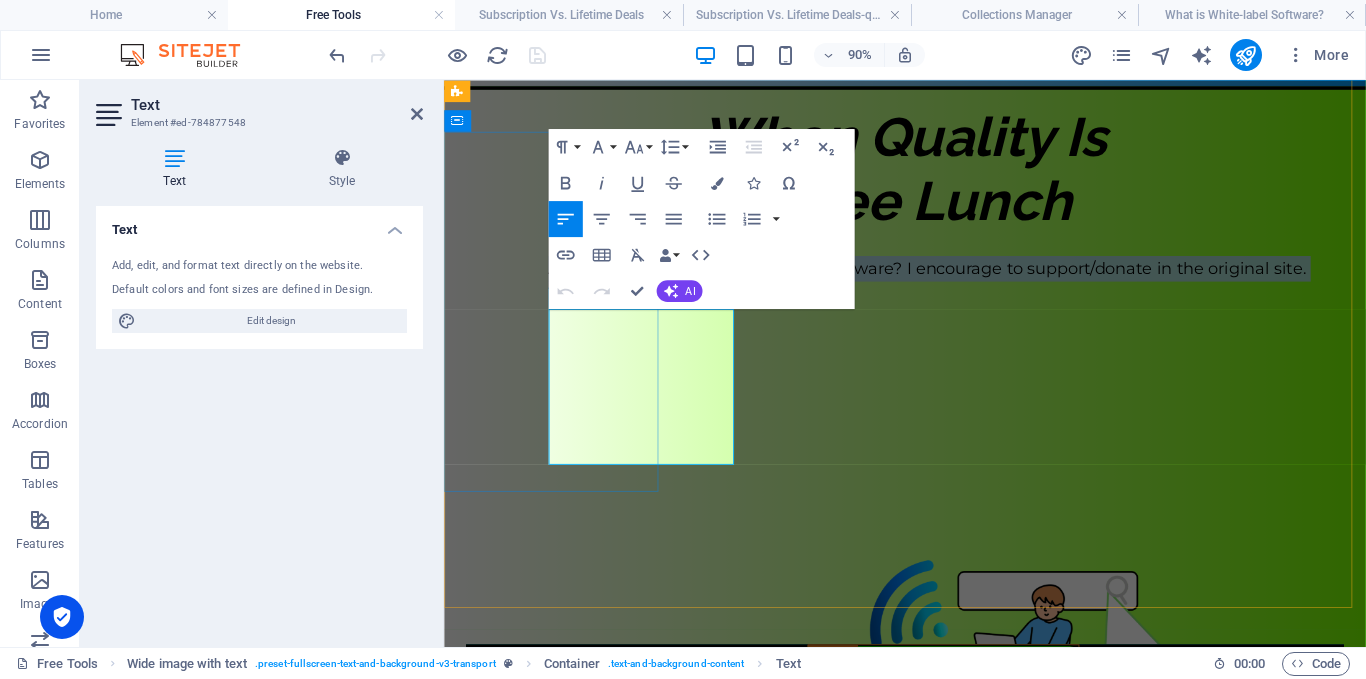 drag, startPoint x: 690, startPoint y: 480, endPoint x: 566, endPoint y: 336, distance: 190.03157 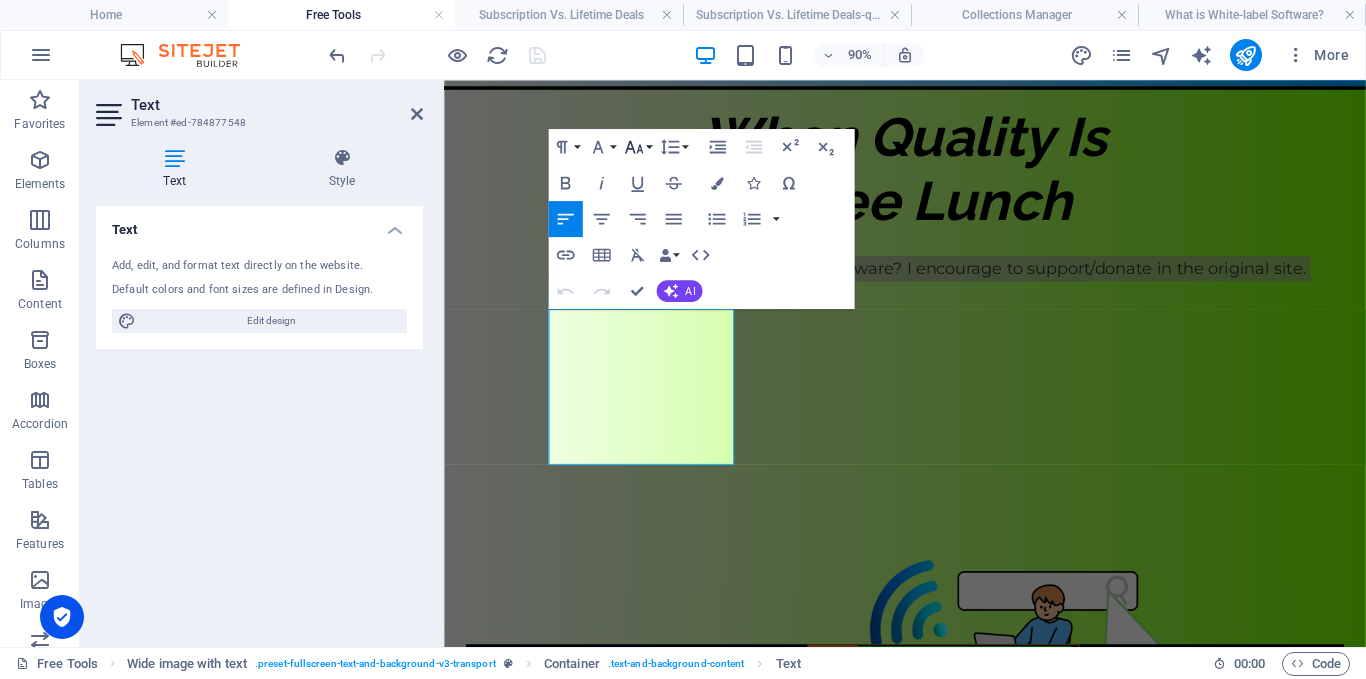 click 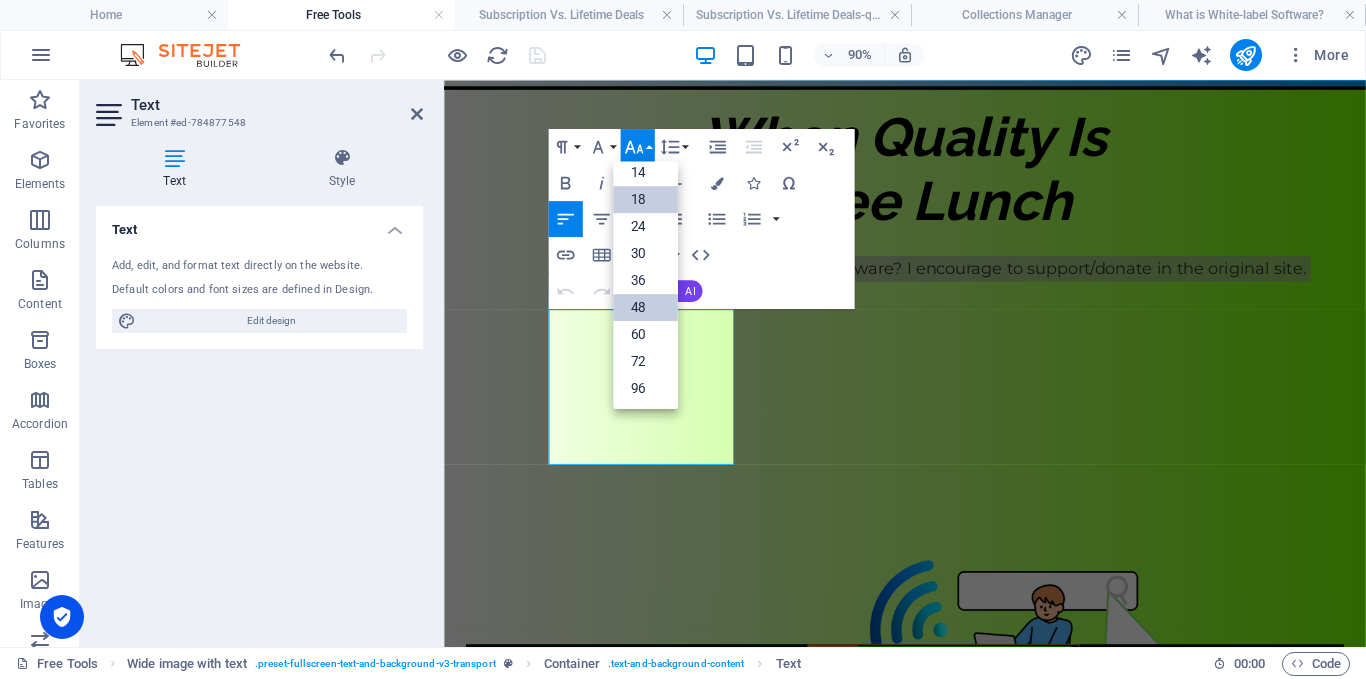 scroll, scrollTop: 161, scrollLeft: 0, axis: vertical 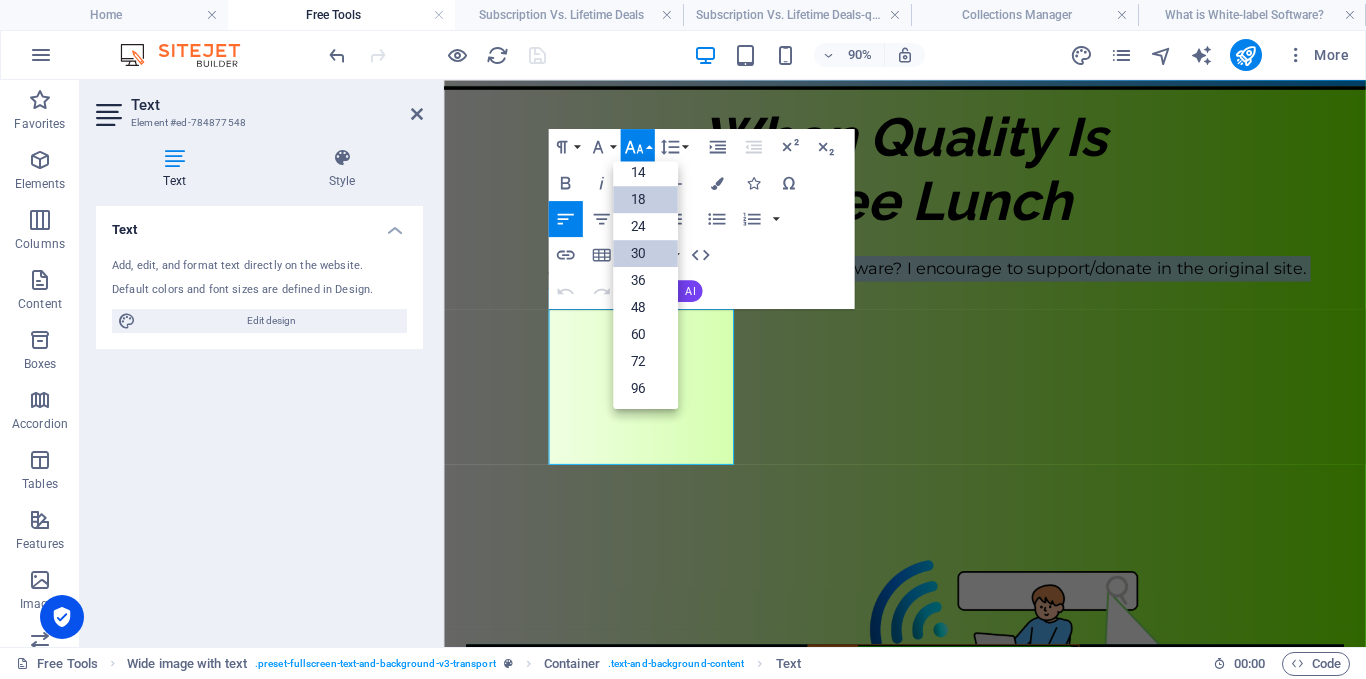 click on "30" at bounding box center (645, 252) 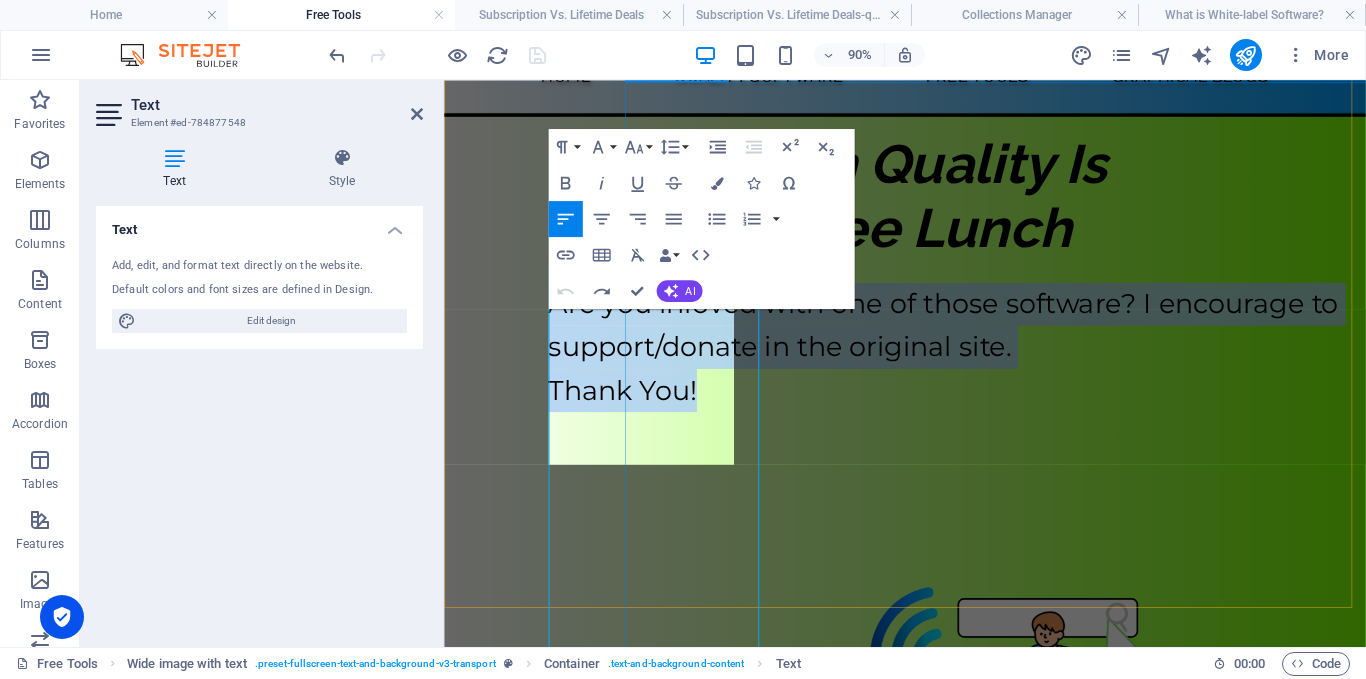 scroll, scrollTop: 200, scrollLeft: 0, axis: vertical 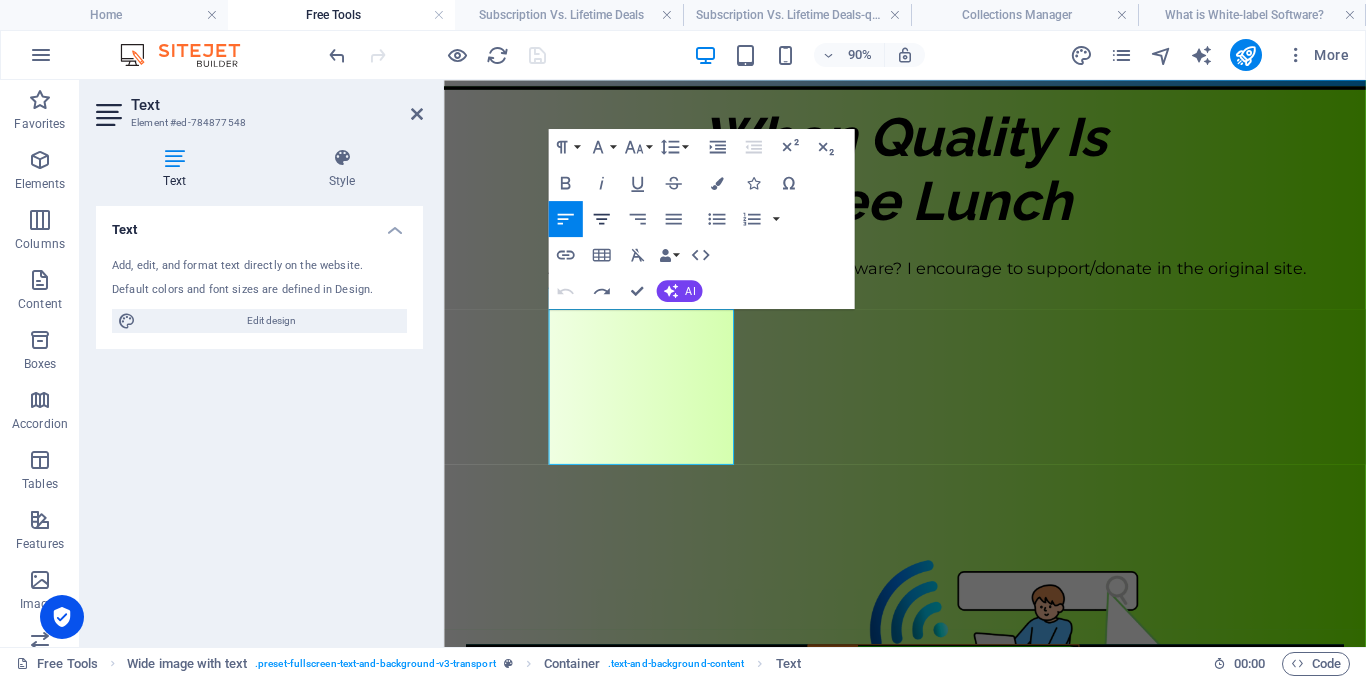 click 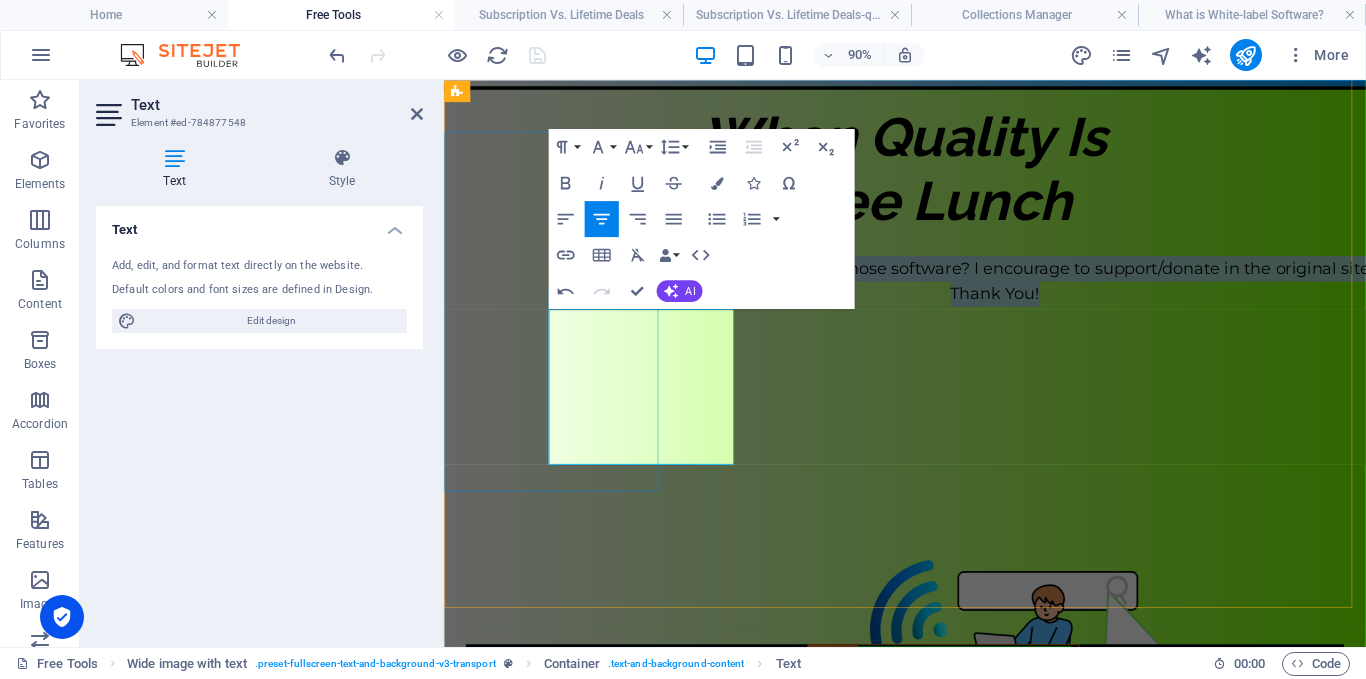 click on "Are you inloved with one of those software? I encourage to support/donate in the original site." at bounding box center (1056, 289) 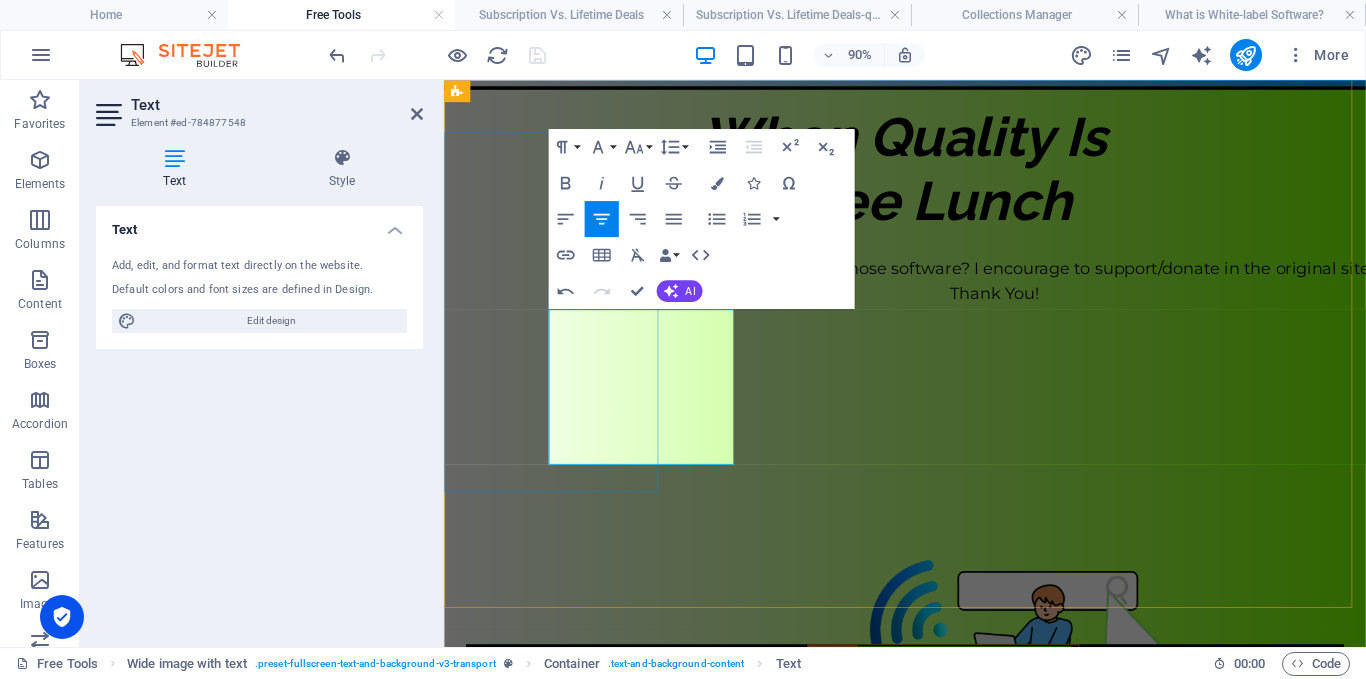 click on "Are you inloved with one of those software? I encourage to support/donate in the original site." at bounding box center (1056, 289) 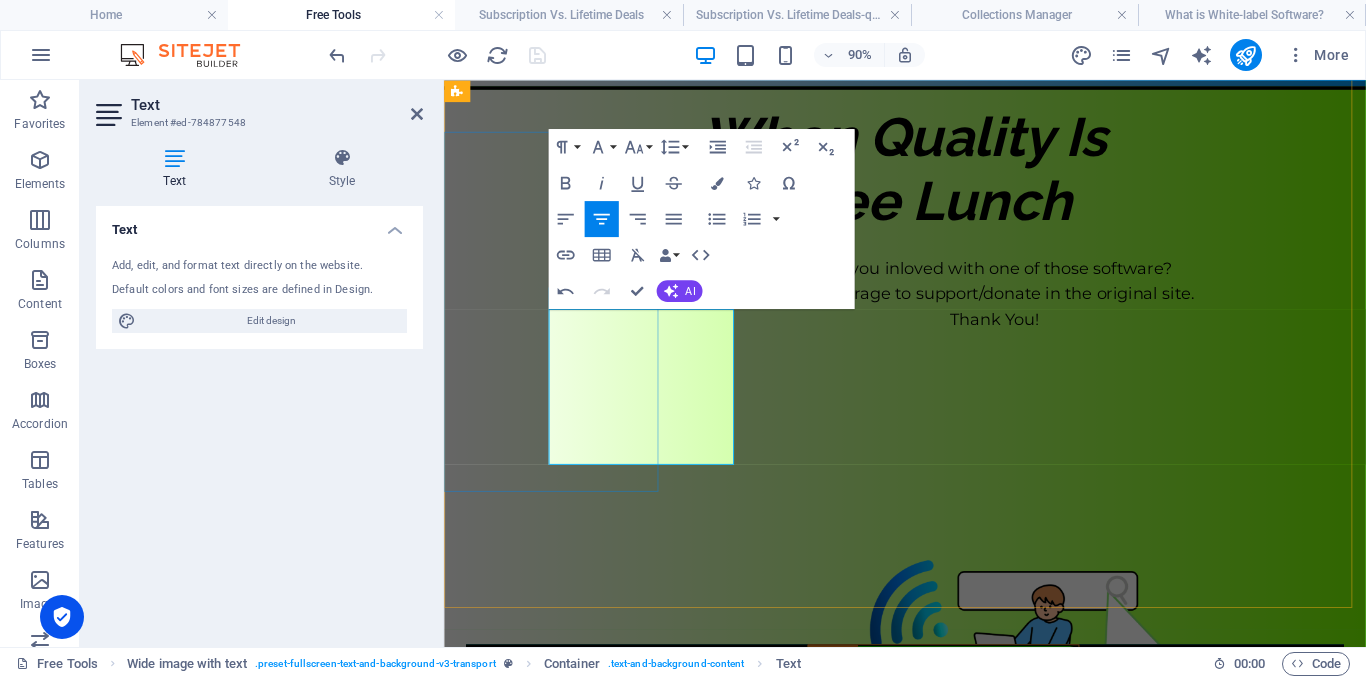 scroll, scrollTop: 186, scrollLeft: 0, axis: vertical 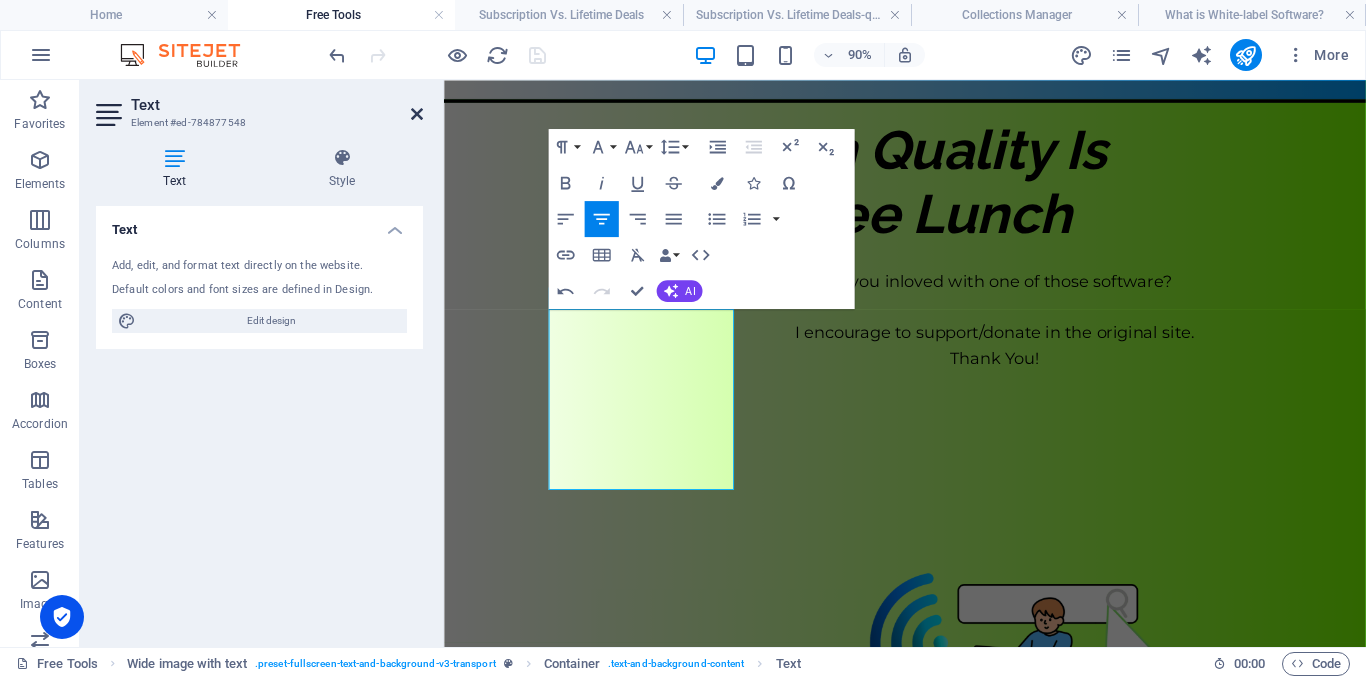 click at bounding box center [417, 114] 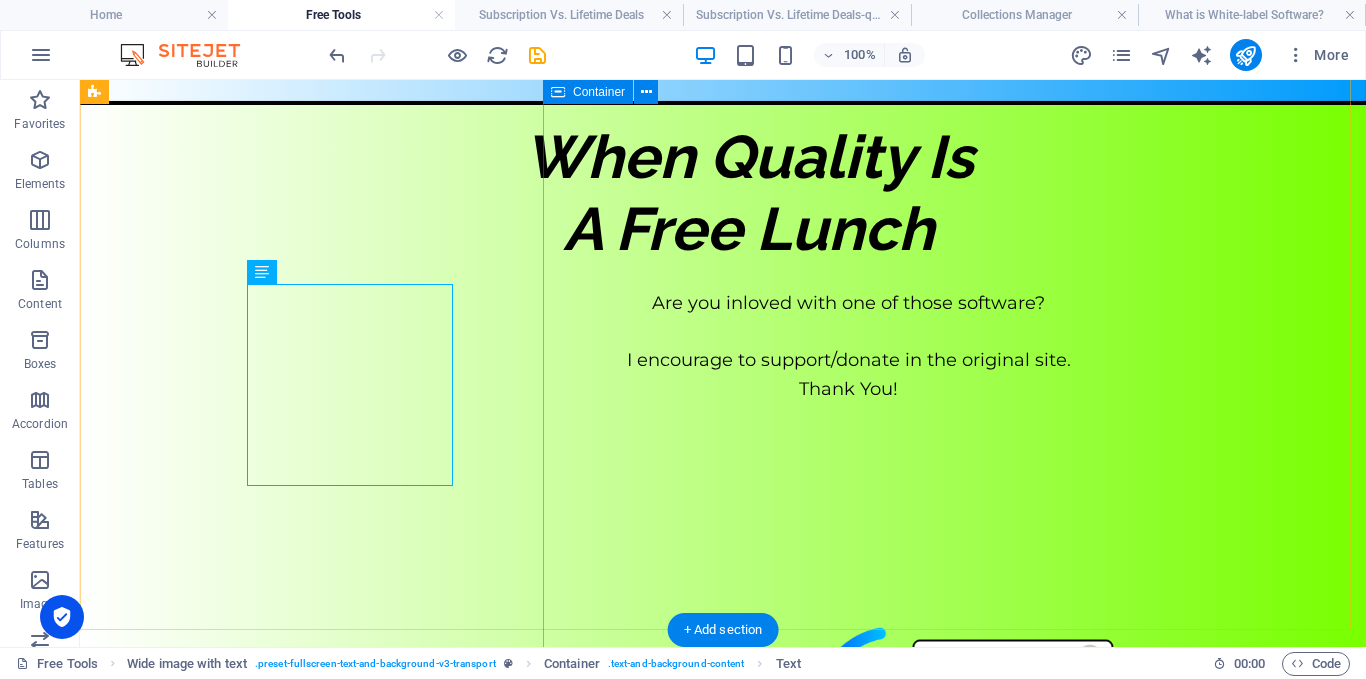 click at bounding box center (1032, 856) 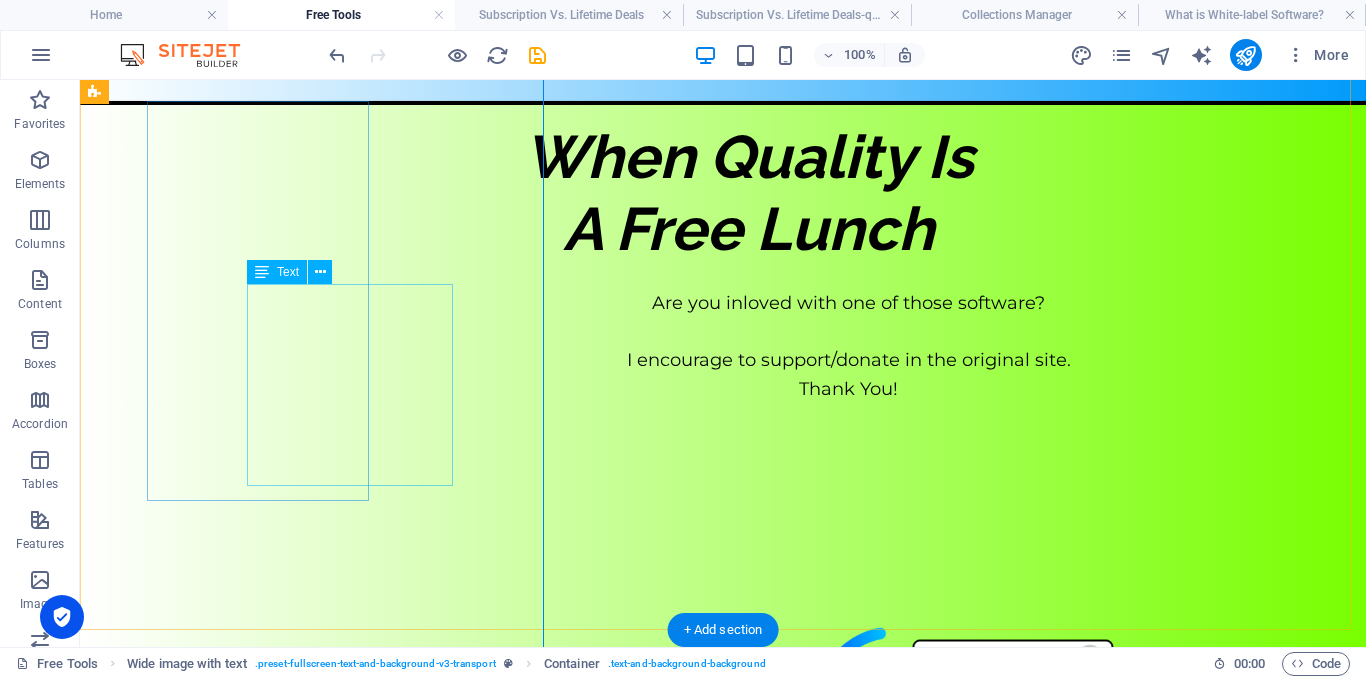 click on "Are you inloved with one of those software?  I encourage to support/donate in the original site.  Thank You!" at bounding box center (849, 346) 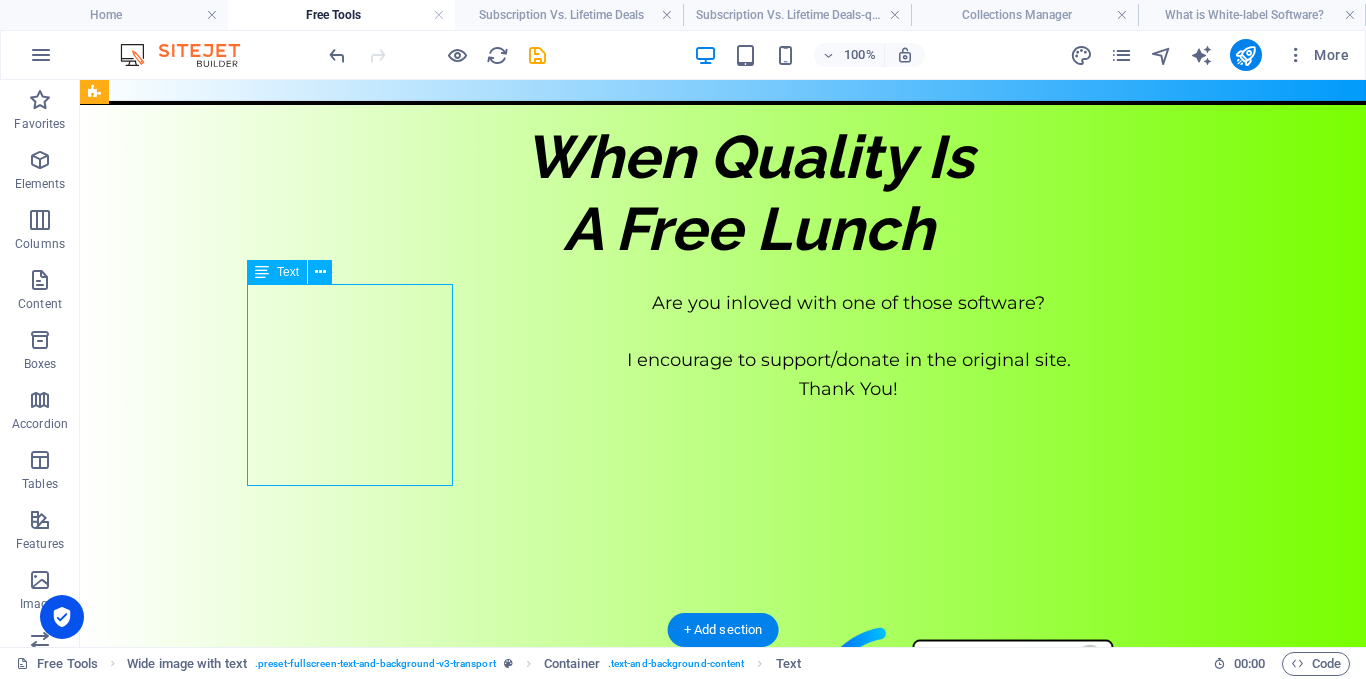 click on "Are you inloved with one of those software?  I encourage to support/donate in the original site.  Thank You!" at bounding box center (849, 346) 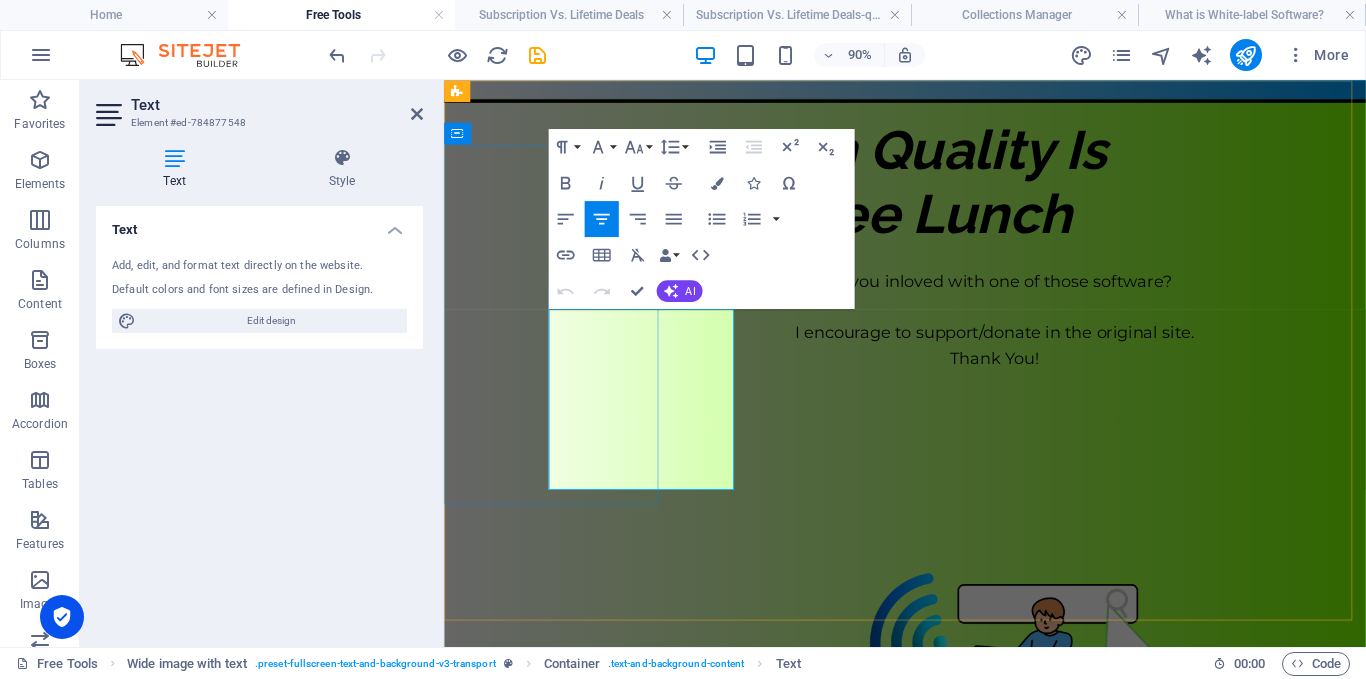 click on "Are you inloved with one of those software?" at bounding box center [1056, 303] 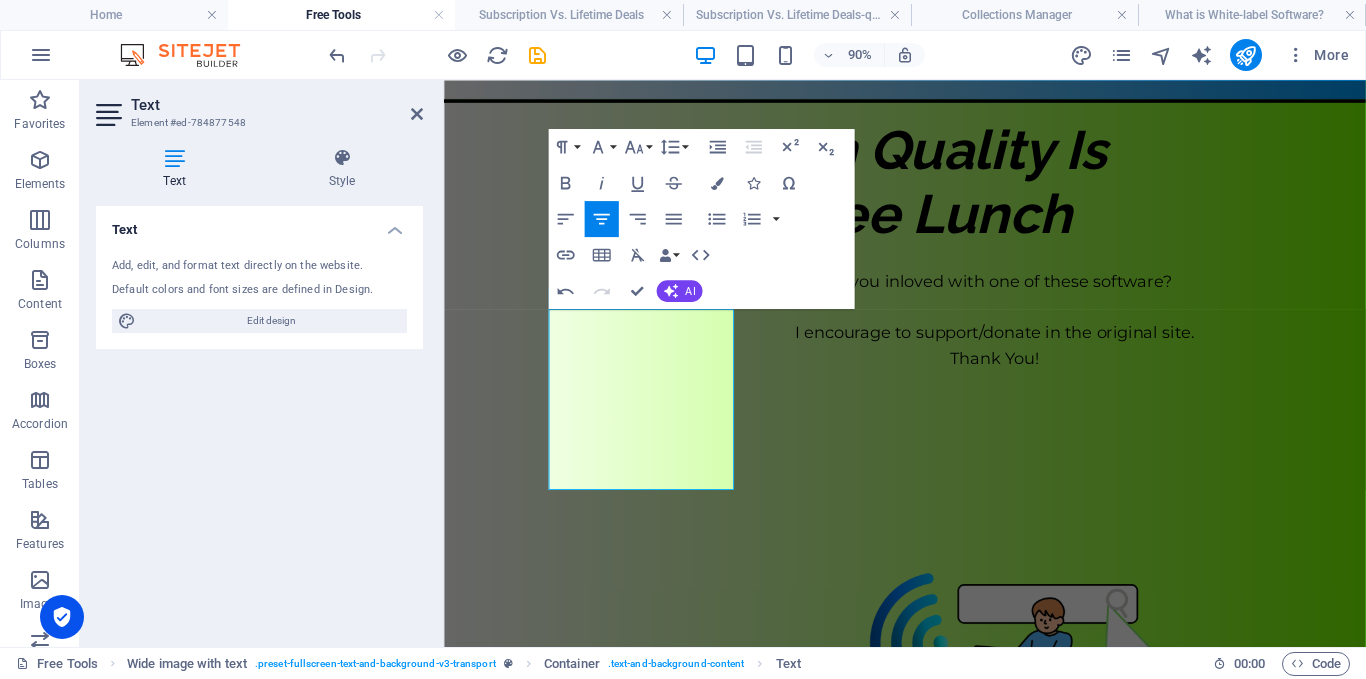 click on "Text Element #ed-784877548 Text Style Text Add, edit, and format text directly on the website. Default colors and font sizes are defined in Design. Edit design Alignment Left aligned Centered Right aligned Wide image with text Element Layout How this element expands within the layout (Flexbox). Size Default auto px % 1/1 1/2 1/3 1/4 1/5 1/6 1/7 1/8 1/9 1/10 Grow Shrink Order Container layout Visible Visible Opacity 100 % Overflow Spacing Margin Default auto px % rem vw vh Custom Custom auto px % rem vw vh auto px % rem vw vh auto px % rem vw vh auto px % rem vw vh Padding Default px rem % vh vw Custom Custom px rem % vh vw px rem % vh vw px rem % vh vw px rem % vh vw Border Style              - Width 1 auto px rem % vh vw Custom Custom 1 auto px rem % vh vw 1 auto px rem % vh vw 1 auto px rem % vh vw 1 auto px rem % vh vw  - Color Round corners Default px rem % vh vw Custom Custom px rem % vh vw px rem % vh vw px rem % vh vw px rem % vh vw Shadow Default None Outside Inside Color X offset 0 px rem 0" at bounding box center (262, 363) 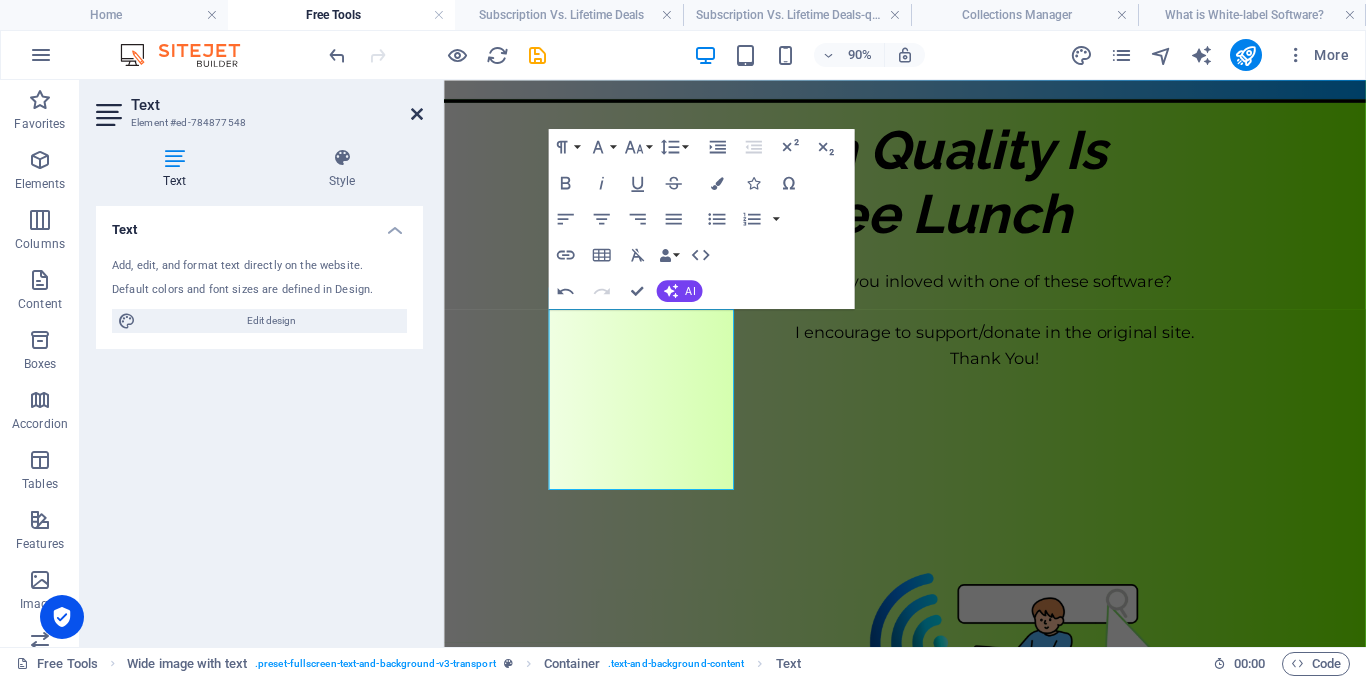 drag, startPoint x: 417, startPoint y: 114, endPoint x: 336, endPoint y: 34, distance: 113.84639 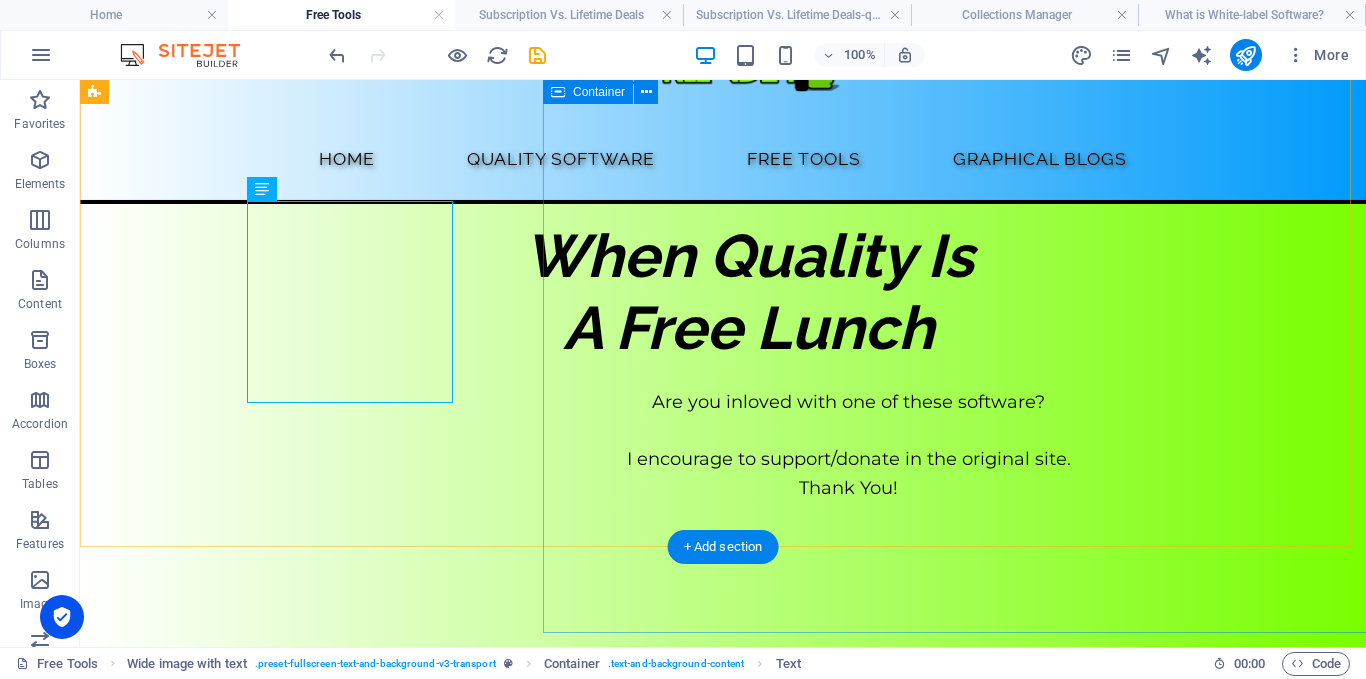 scroll, scrollTop: 86, scrollLeft: 0, axis: vertical 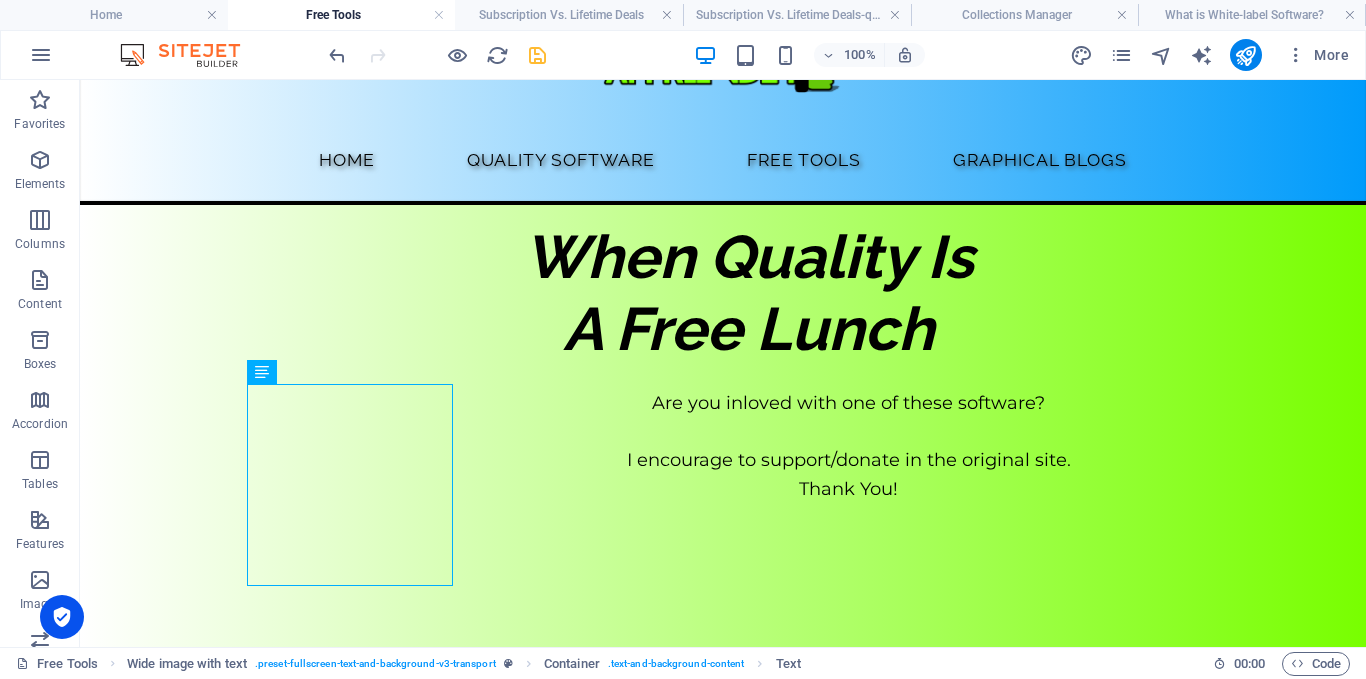 click at bounding box center (537, 55) 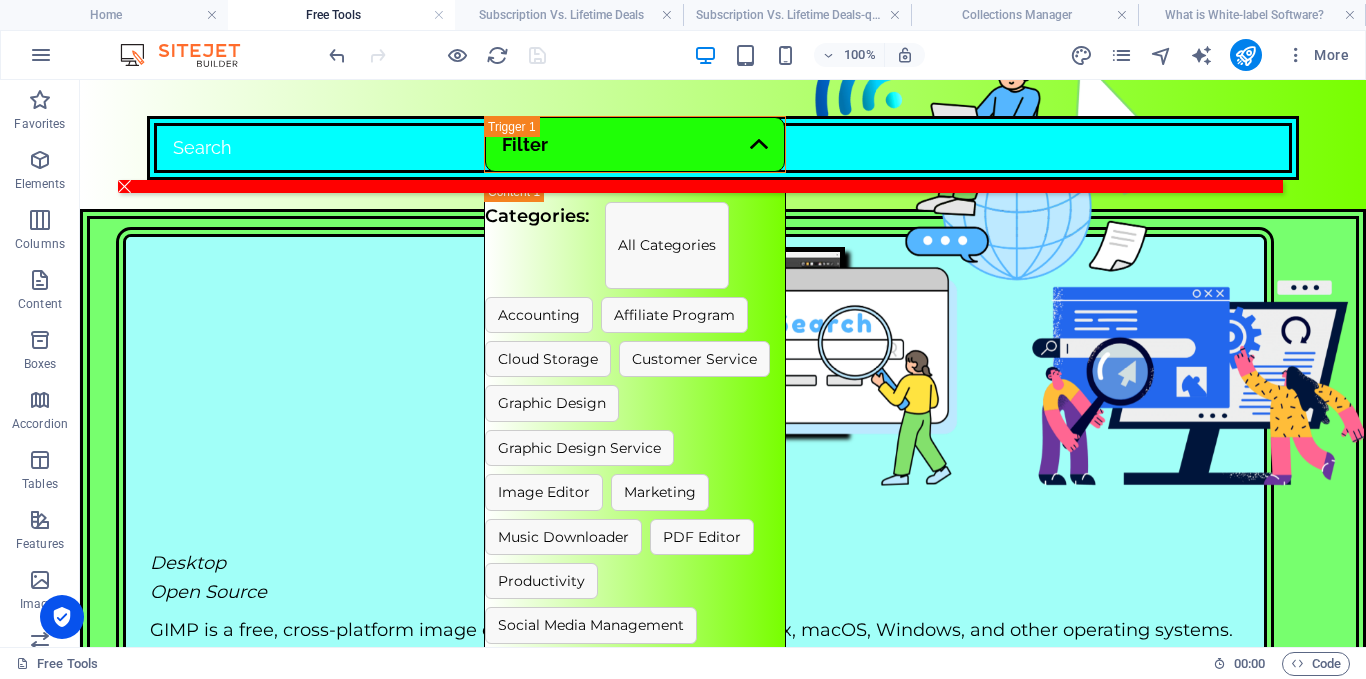 scroll, scrollTop: 879, scrollLeft: 0, axis: vertical 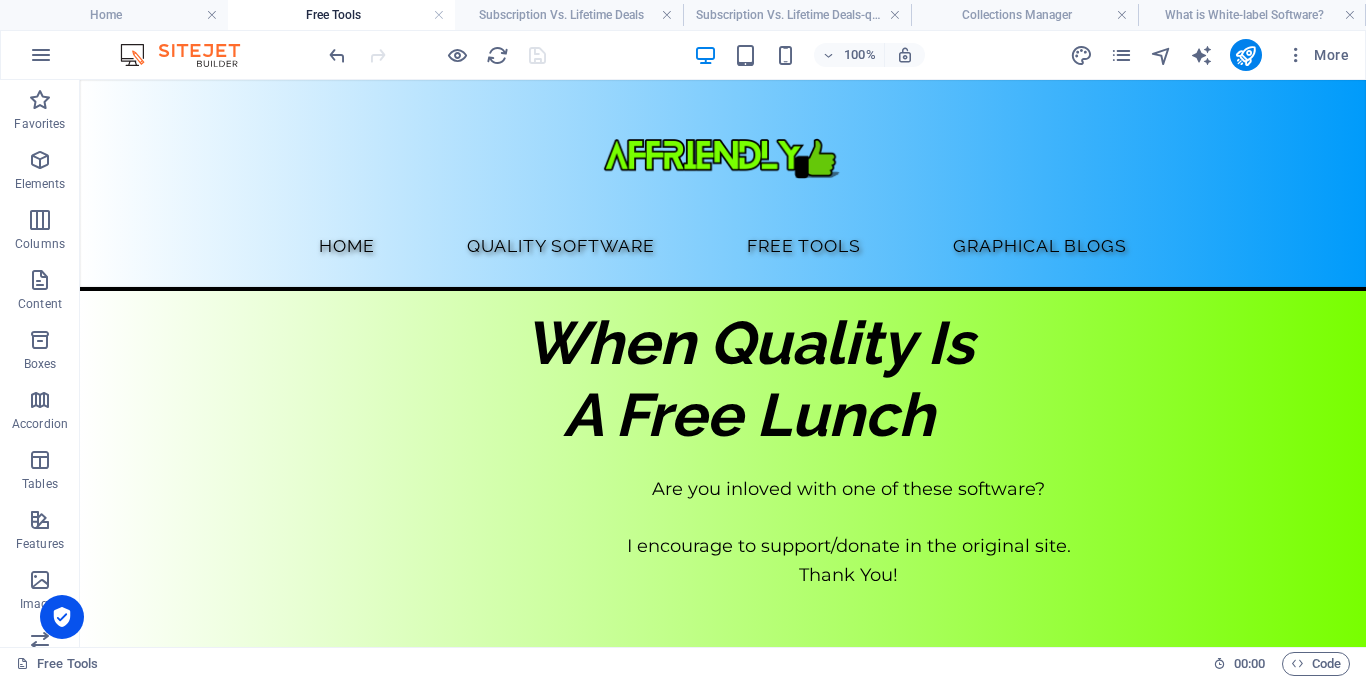 drag, startPoint x: 1365, startPoint y: 137, endPoint x: 1273, endPoint y: 81, distance: 107.70329 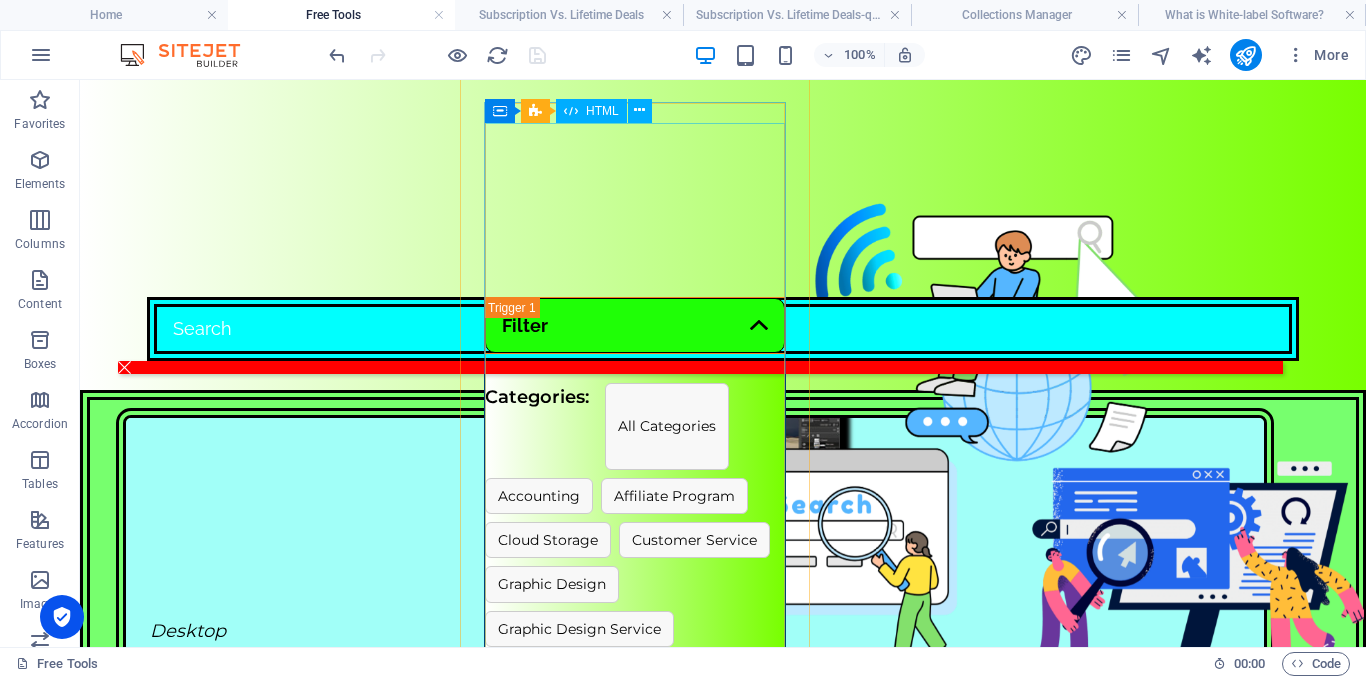 scroll, scrollTop: 900, scrollLeft: 0, axis: vertical 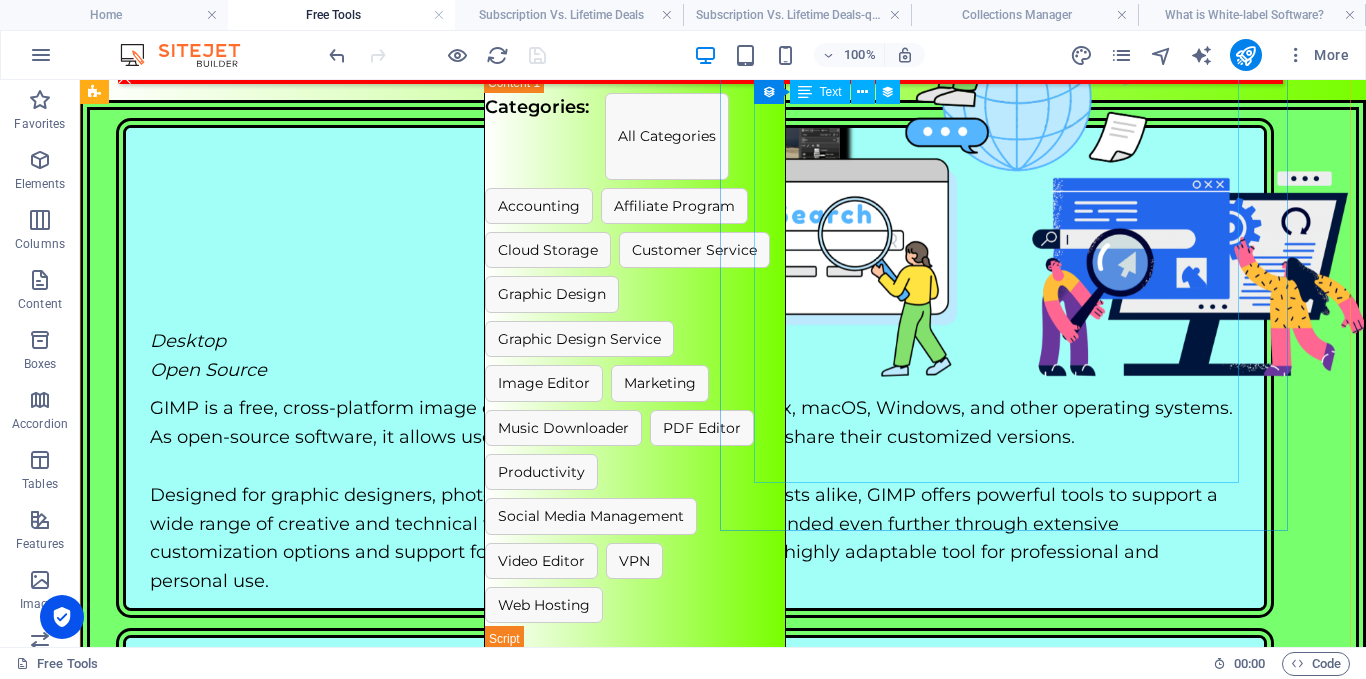 click on "GnuCash is a free, open-source accounting software designed for individuals, small businesses, and nonprofits who need robust financial tracking tools. It supports double-entry bookkeeping and offers features such as expense tracking, scheduled transactions, account reconciliation, and budgeting. GnuCash can handle a wide range of financial tasks, from simple personal finance management to more complex business accounting like invoicing, customer/vendor tracking, and payroll management. The software provides detailed financial reports and charts, supports multiple currencies, and allows importing data from various formats such as QIF, OFX, and CSV. GnuCash is available for Windows, macOS, and Linux, and its interface is structured around traditional accounting principles while remaining accessible to non-accountants. With its strong emphasis on accuracy and flexibility, GnuCash is ideal for users who want a dependable, feature-rich alternative to commercial accounting solutions." at bounding box center [695, 777] 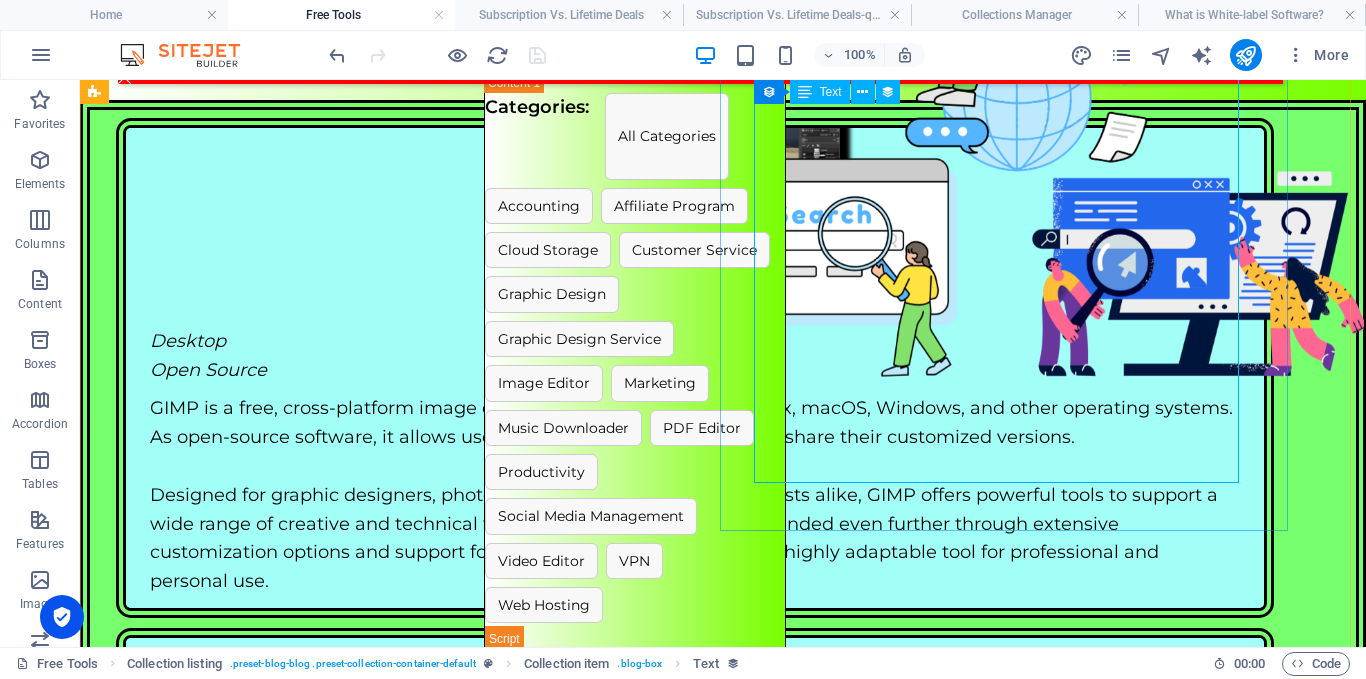 scroll, scrollTop: 155, scrollLeft: 0, axis: vertical 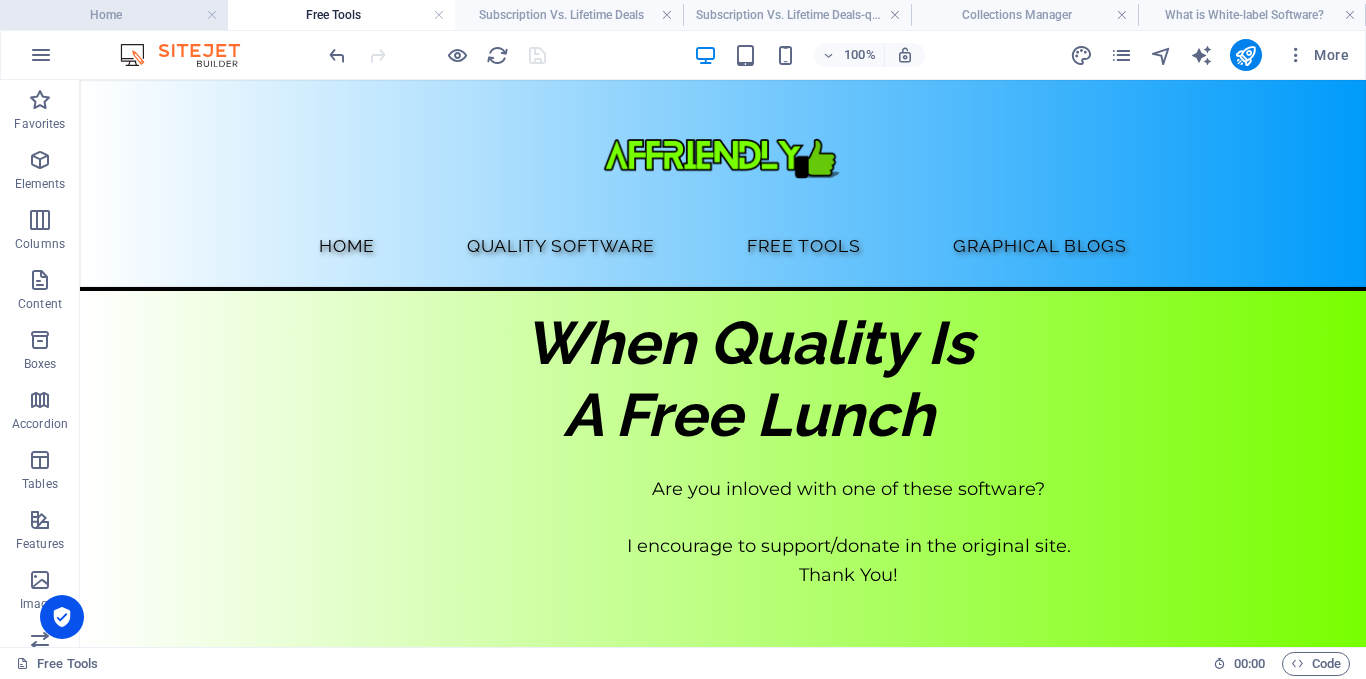 click on "Home" at bounding box center [114, 15] 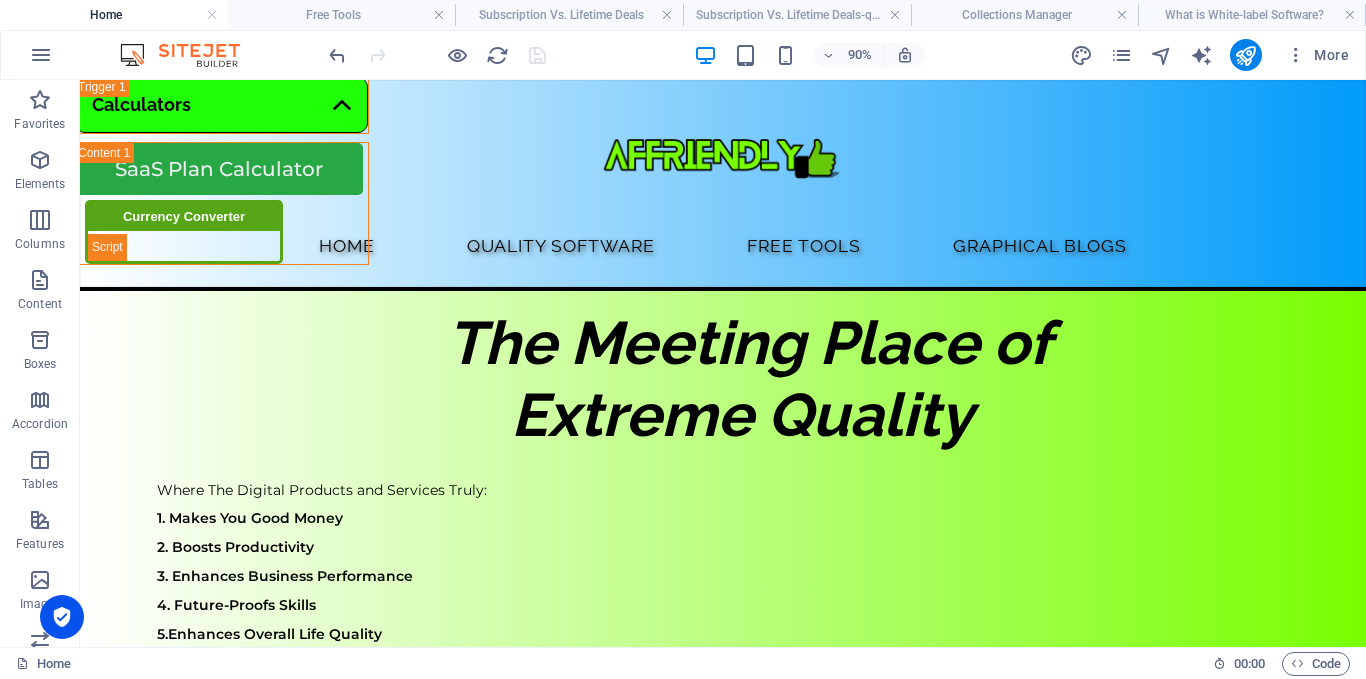 scroll, scrollTop: 999, scrollLeft: 0, axis: vertical 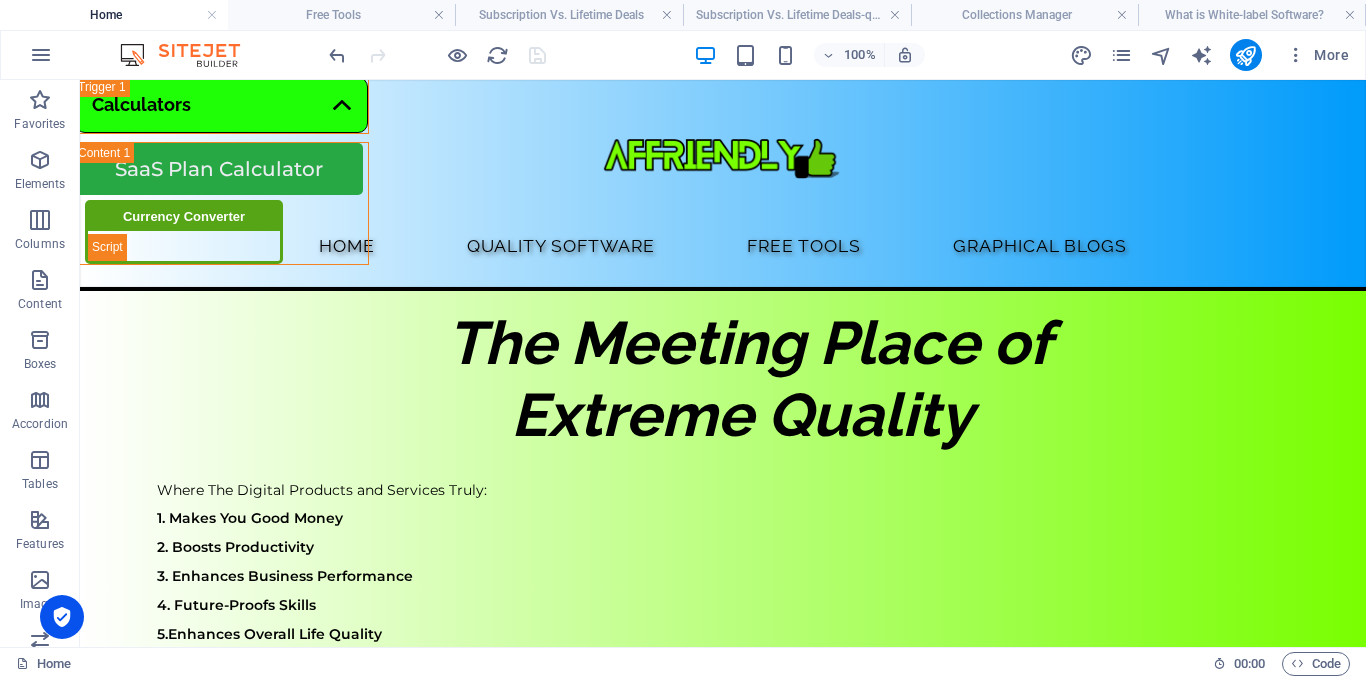 drag, startPoint x: 1365, startPoint y: 121, endPoint x: 1419, endPoint y: 136, distance: 56.044624 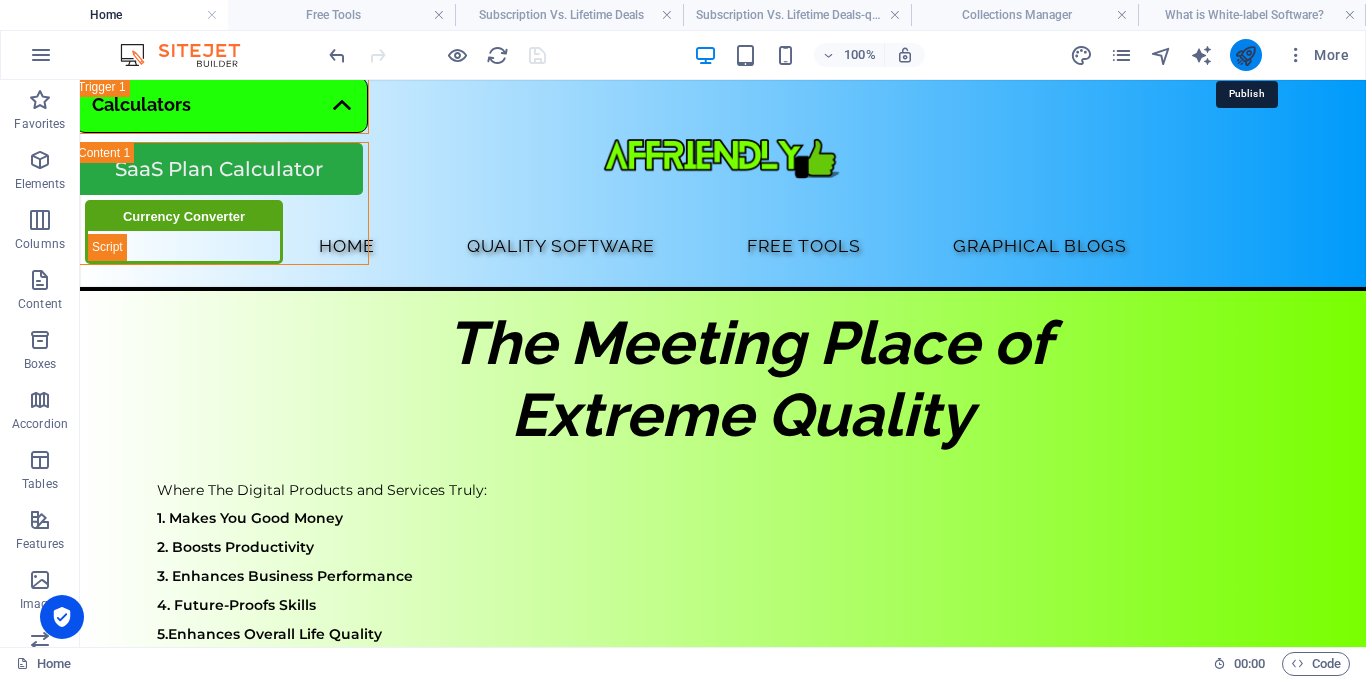 click at bounding box center (1245, 55) 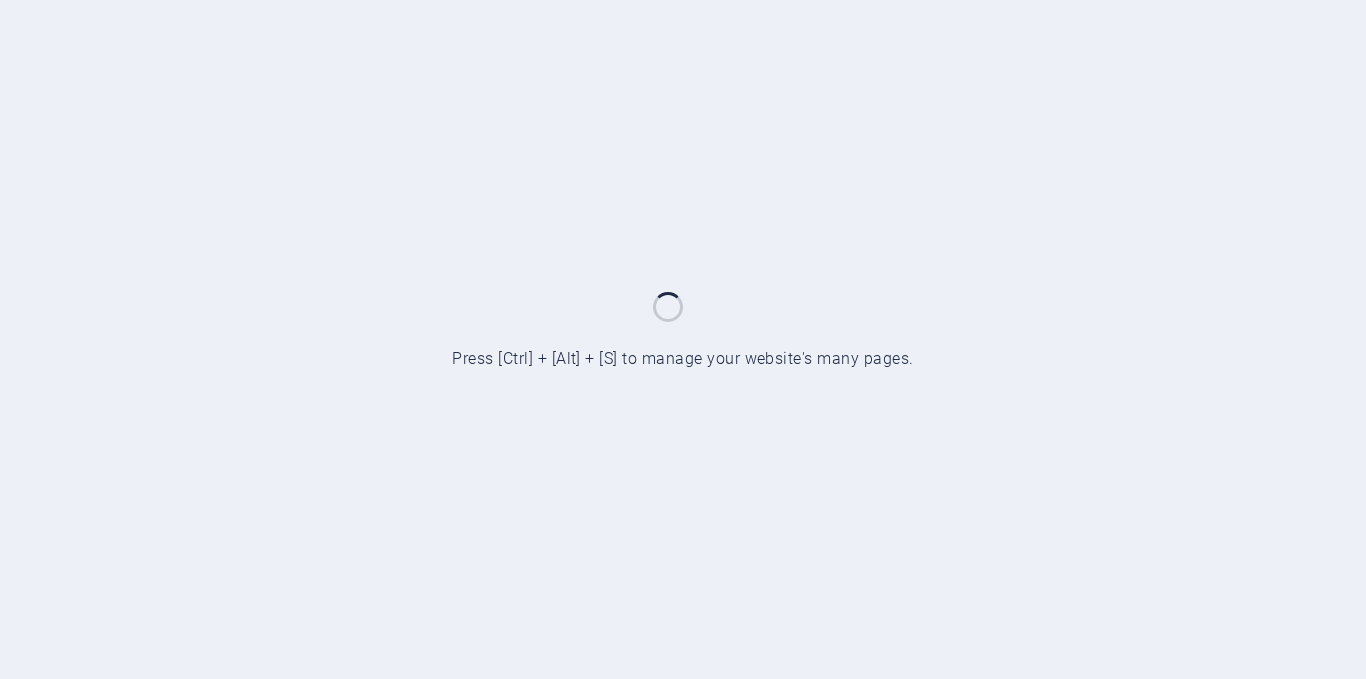 scroll, scrollTop: 0, scrollLeft: 0, axis: both 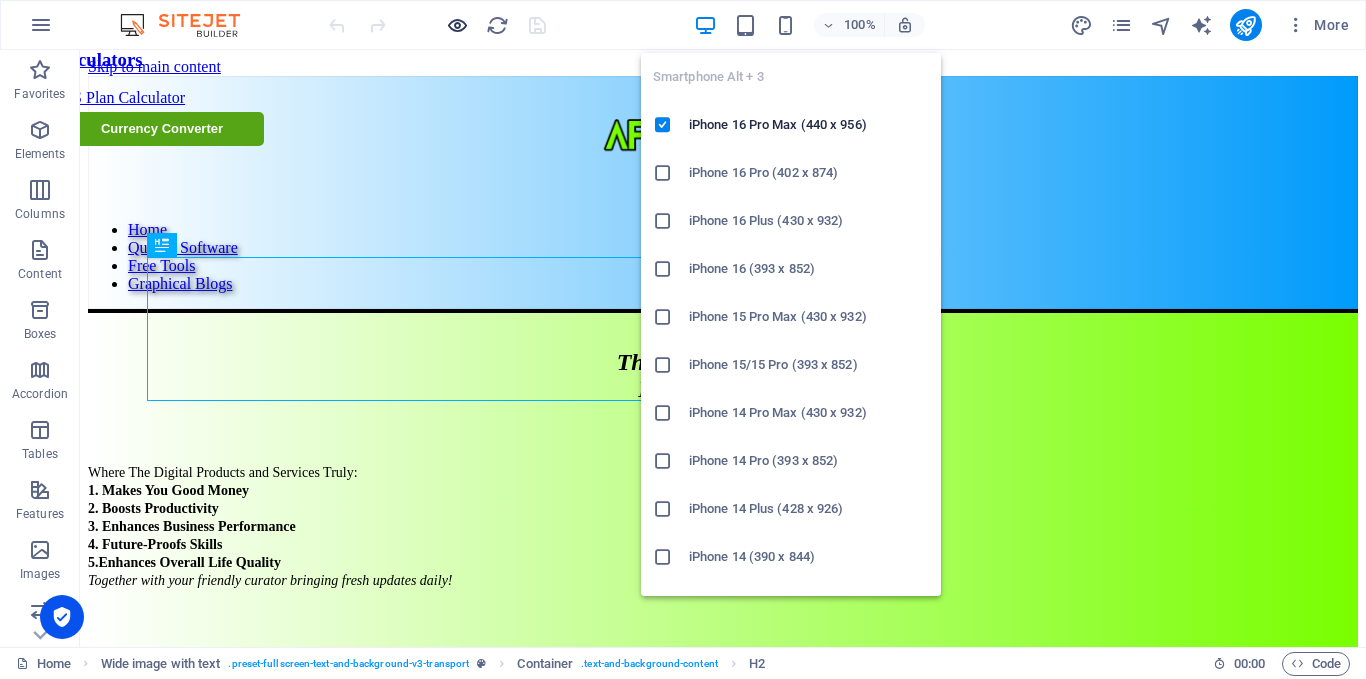 click at bounding box center (437, 25) 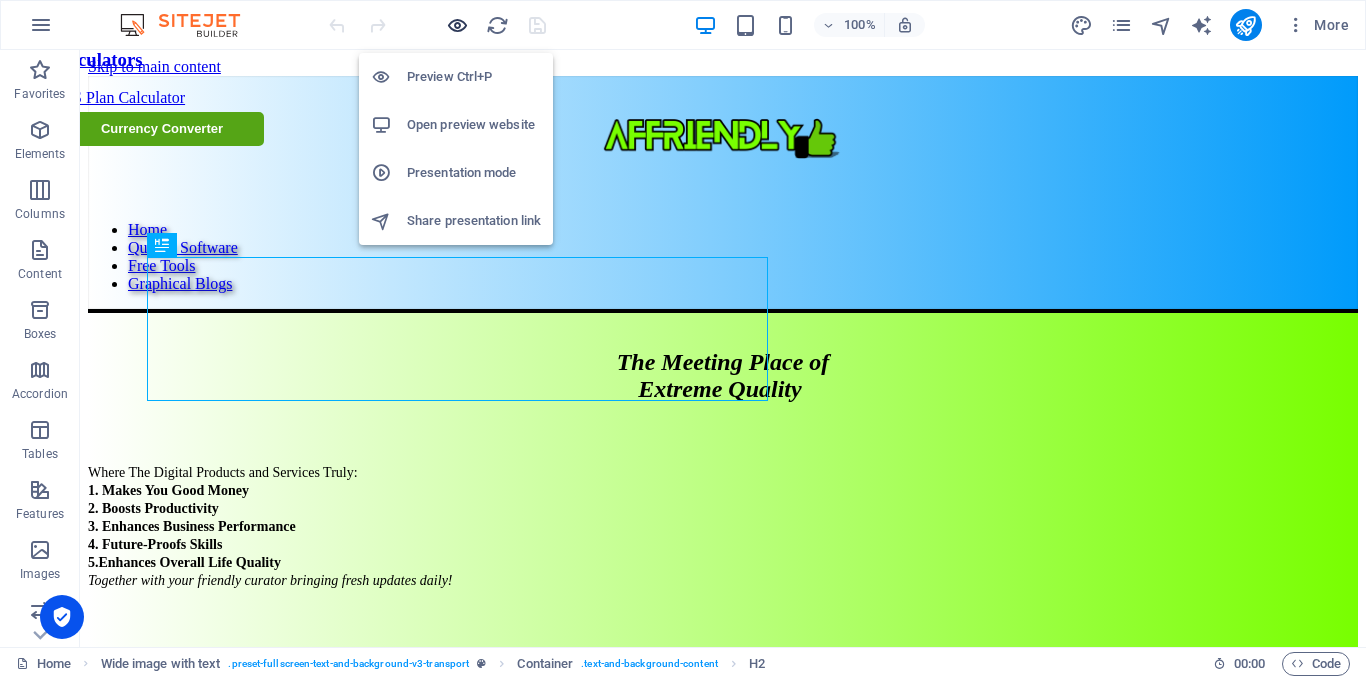click at bounding box center [457, 25] 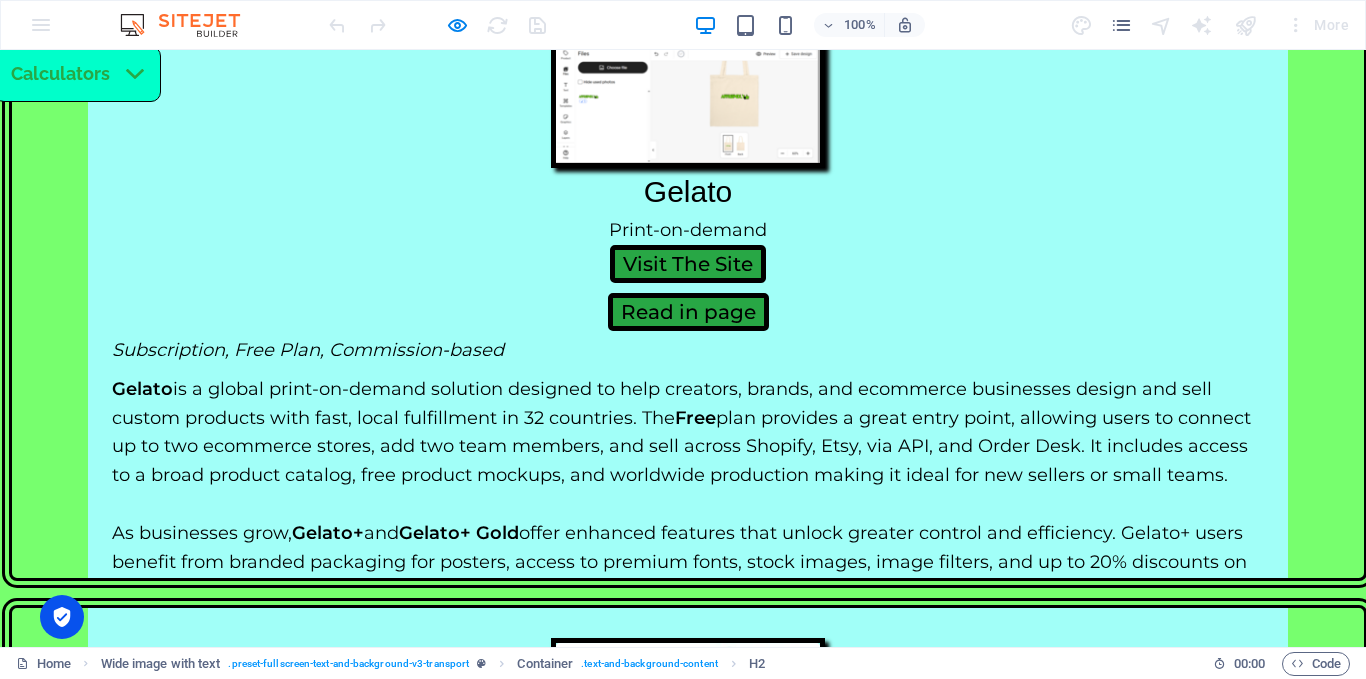 scroll, scrollTop: 4590, scrollLeft: 0, axis: vertical 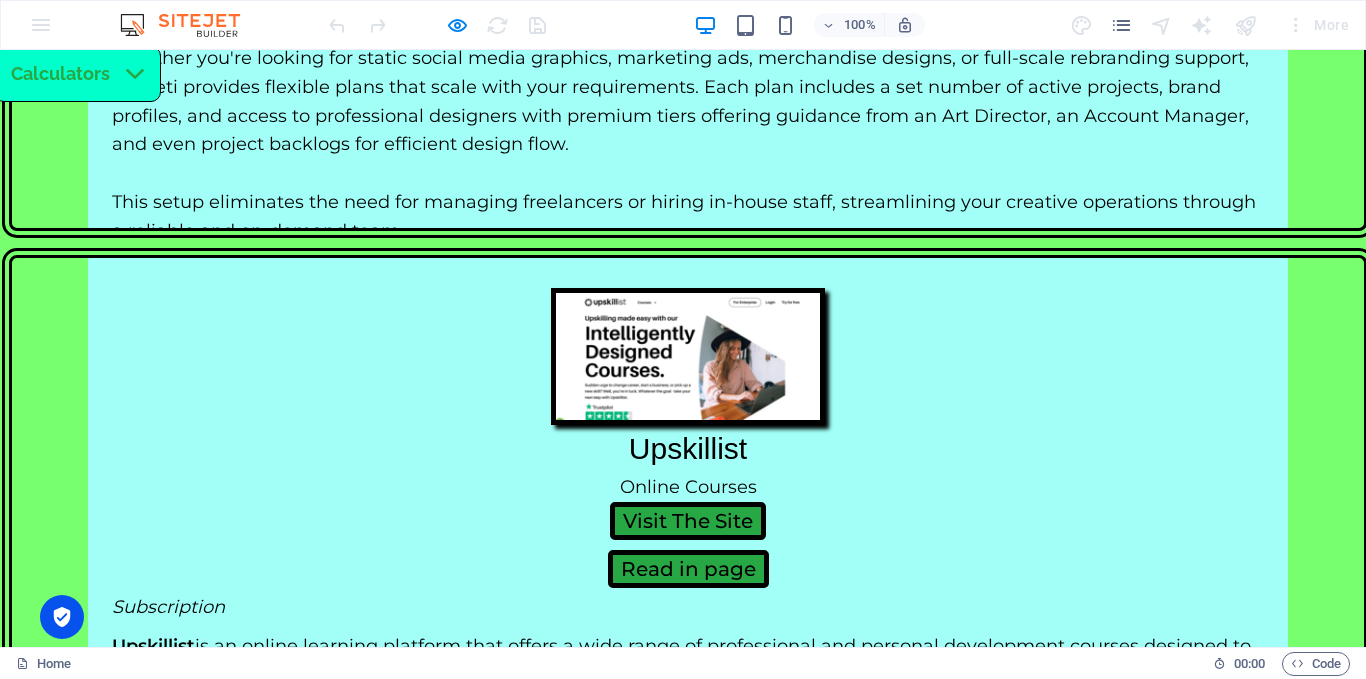click at bounding box center (790, 3888) 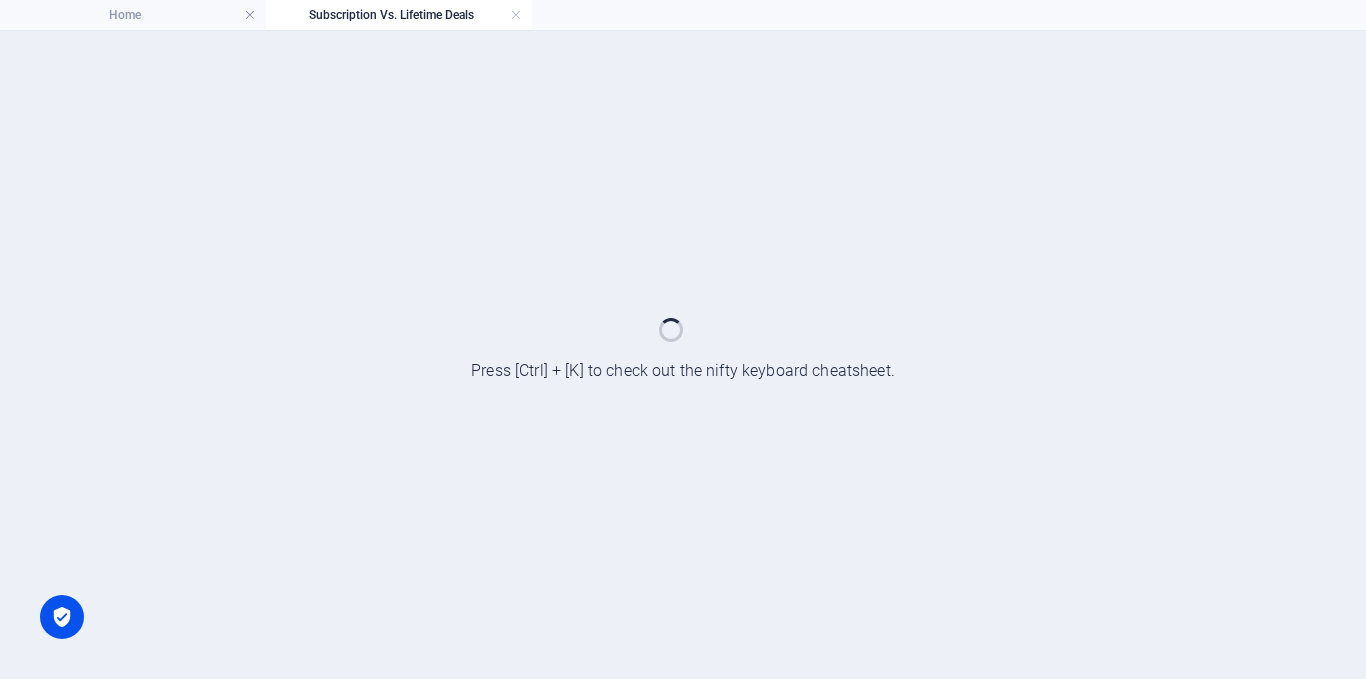 scroll, scrollTop: 0, scrollLeft: 0, axis: both 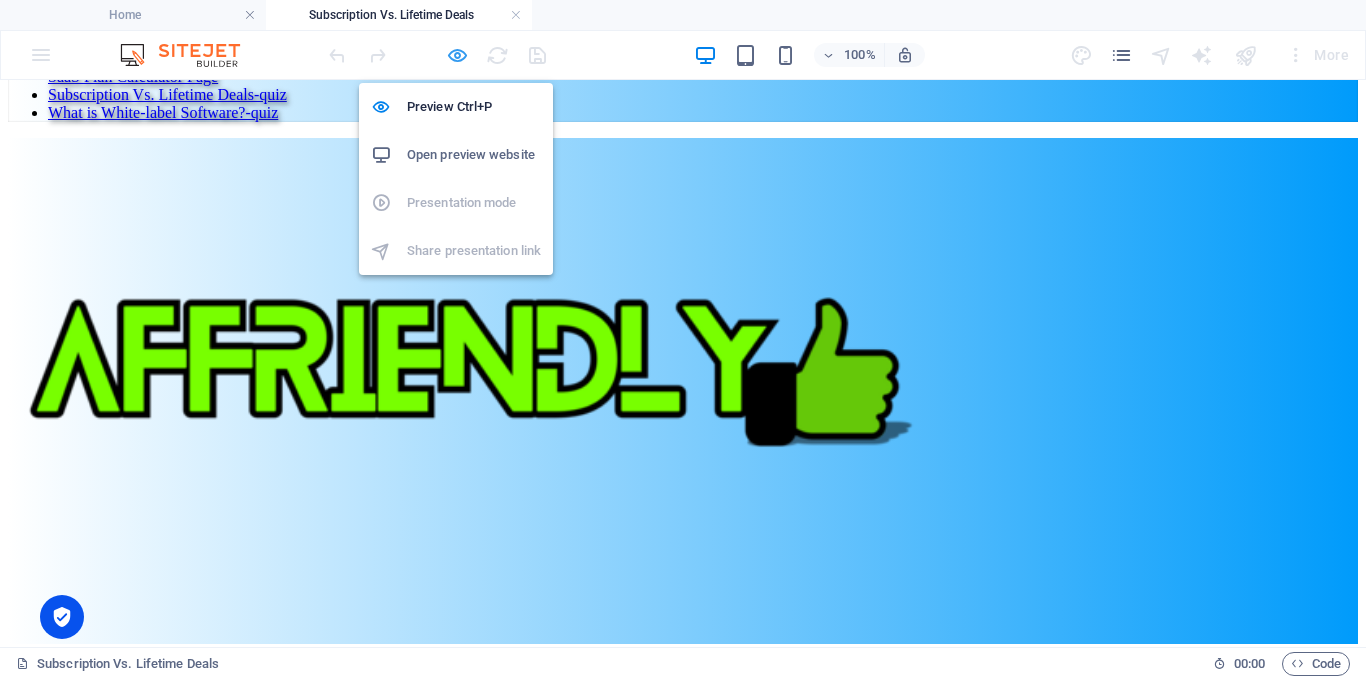 click at bounding box center [457, 55] 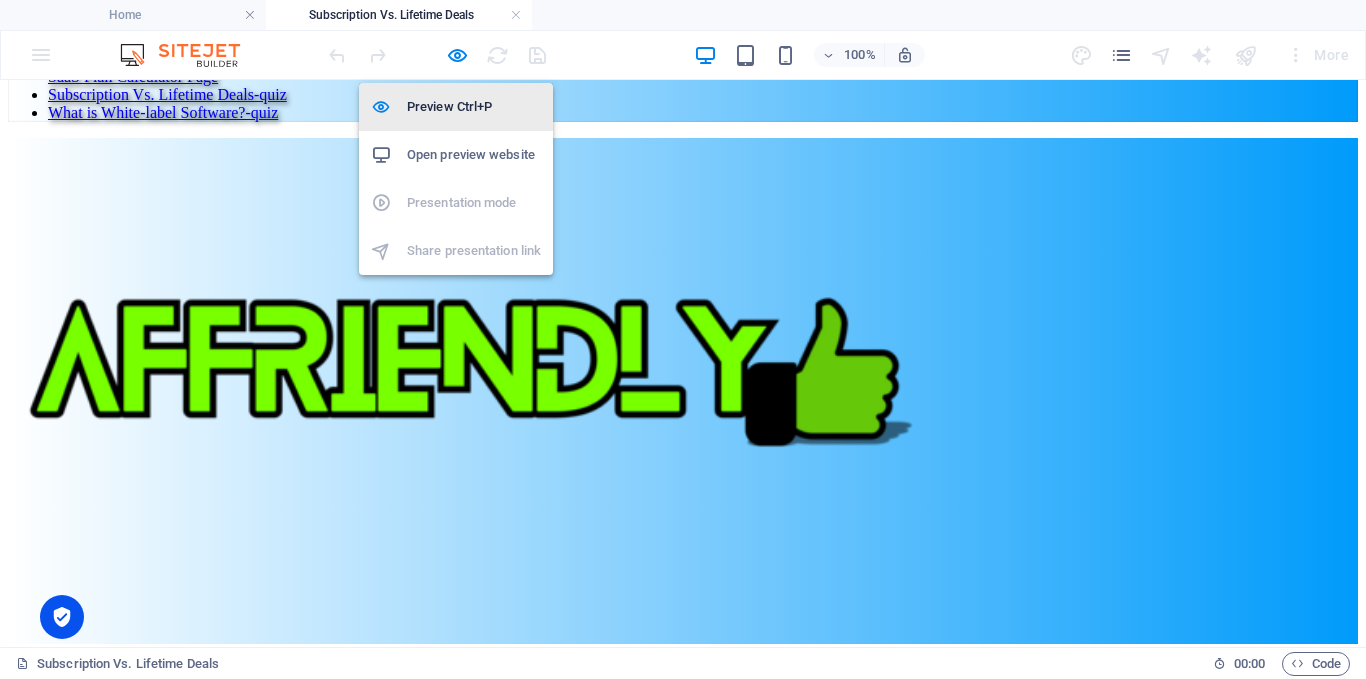 scroll, scrollTop: 8370, scrollLeft: 0, axis: vertical 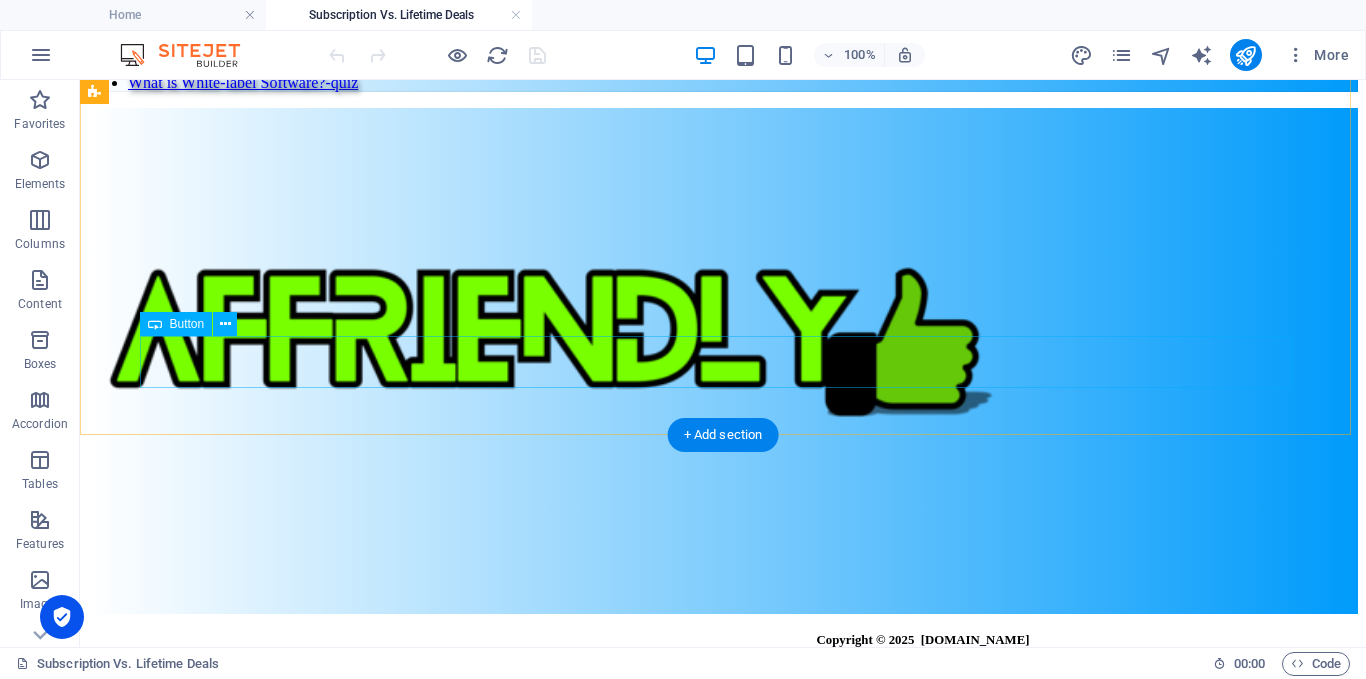 click on "Play Quiz" at bounding box center (723, -313) 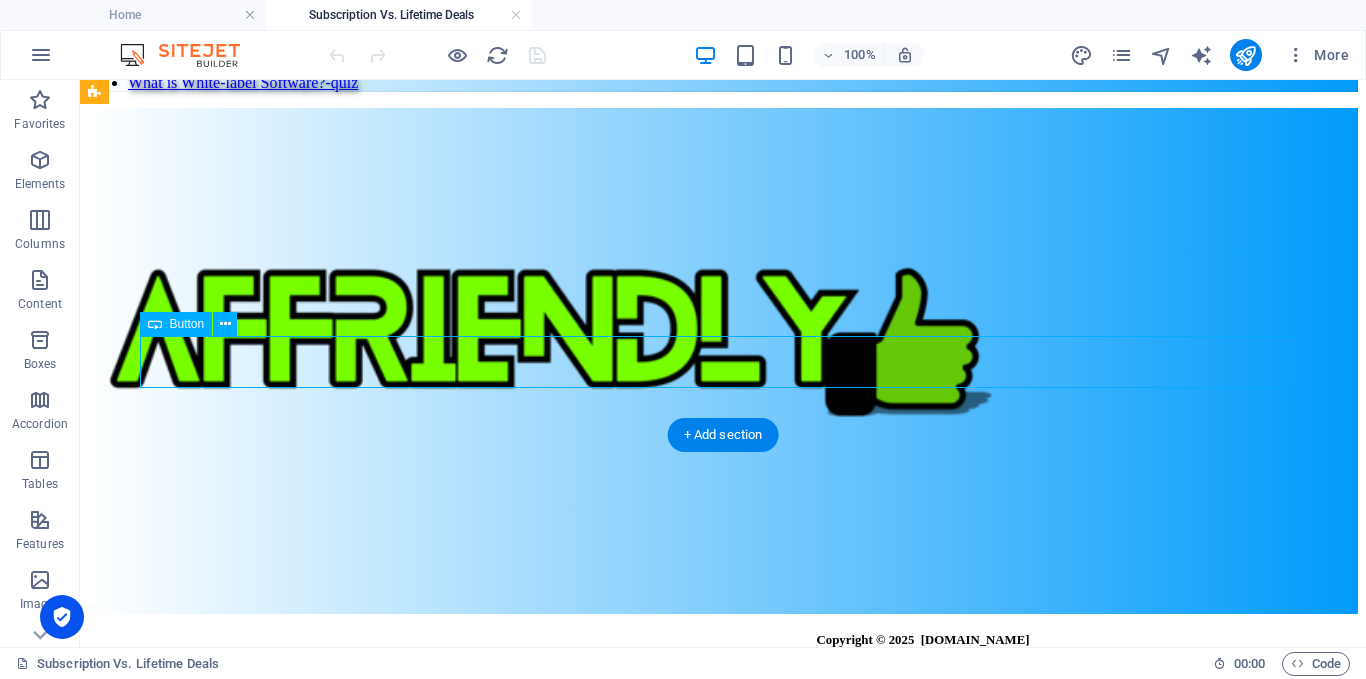 click on "Play Quiz" at bounding box center [723, -313] 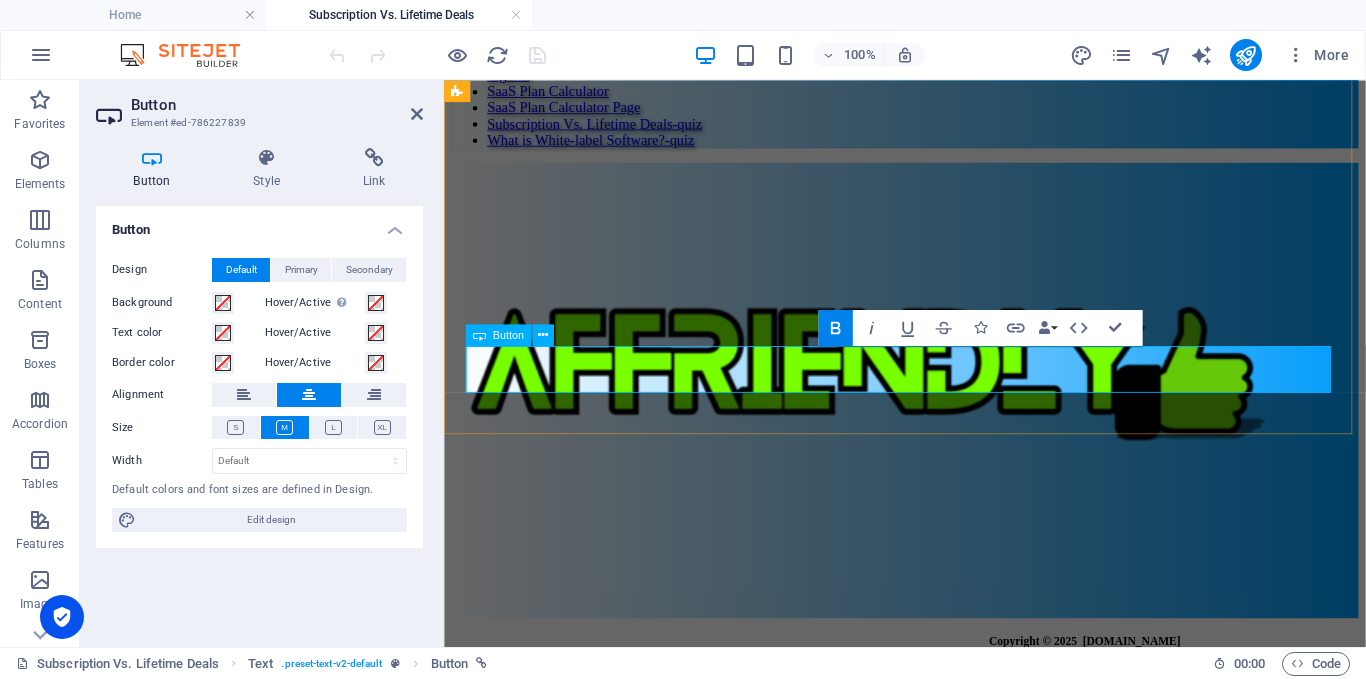 scroll, scrollTop: 8792, scrollLeft: 0, axis: vertical 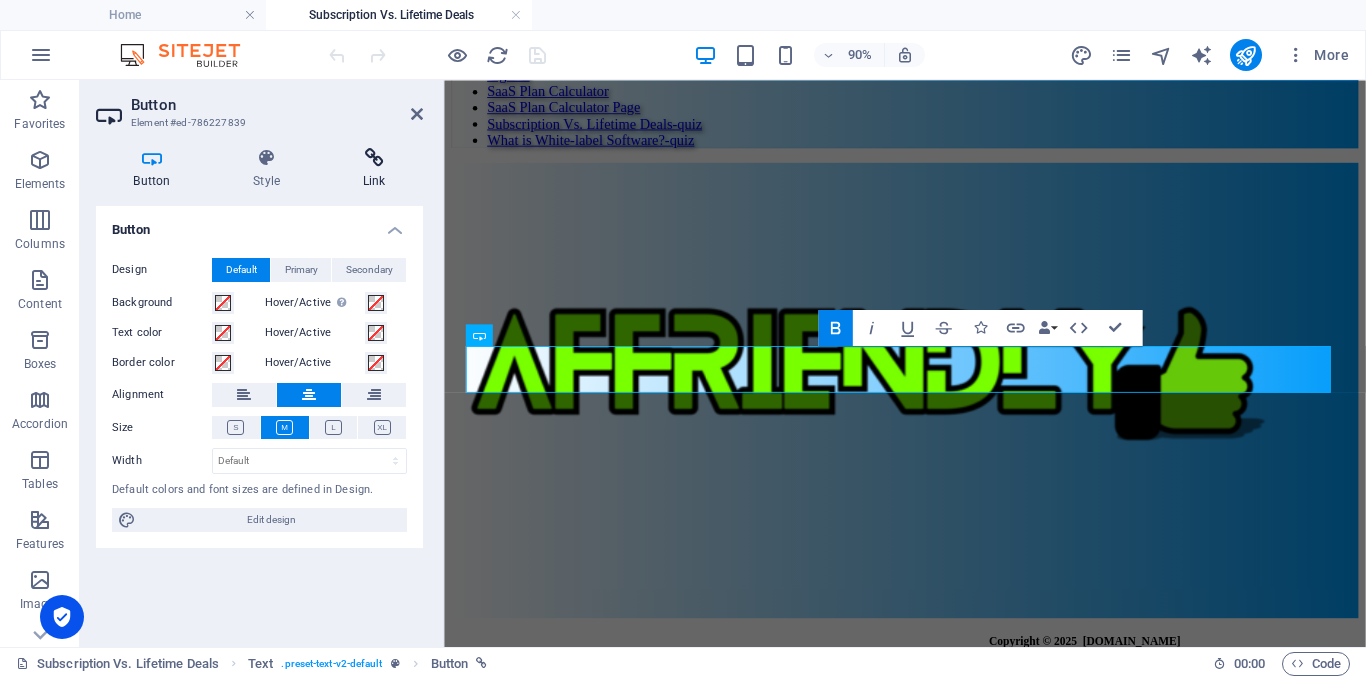 click on "Link" at bounding box center [374, 169] 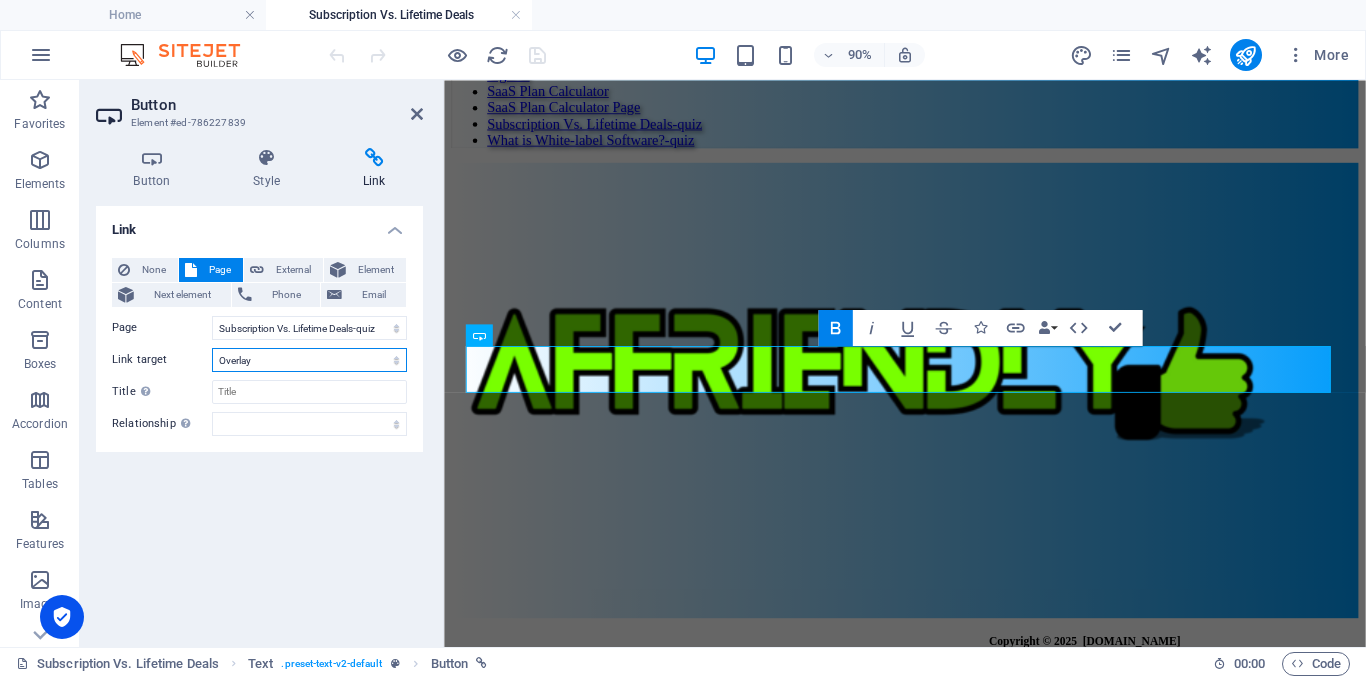 click on "New tab Same tab Overlay" at bounding box center (309, 360) 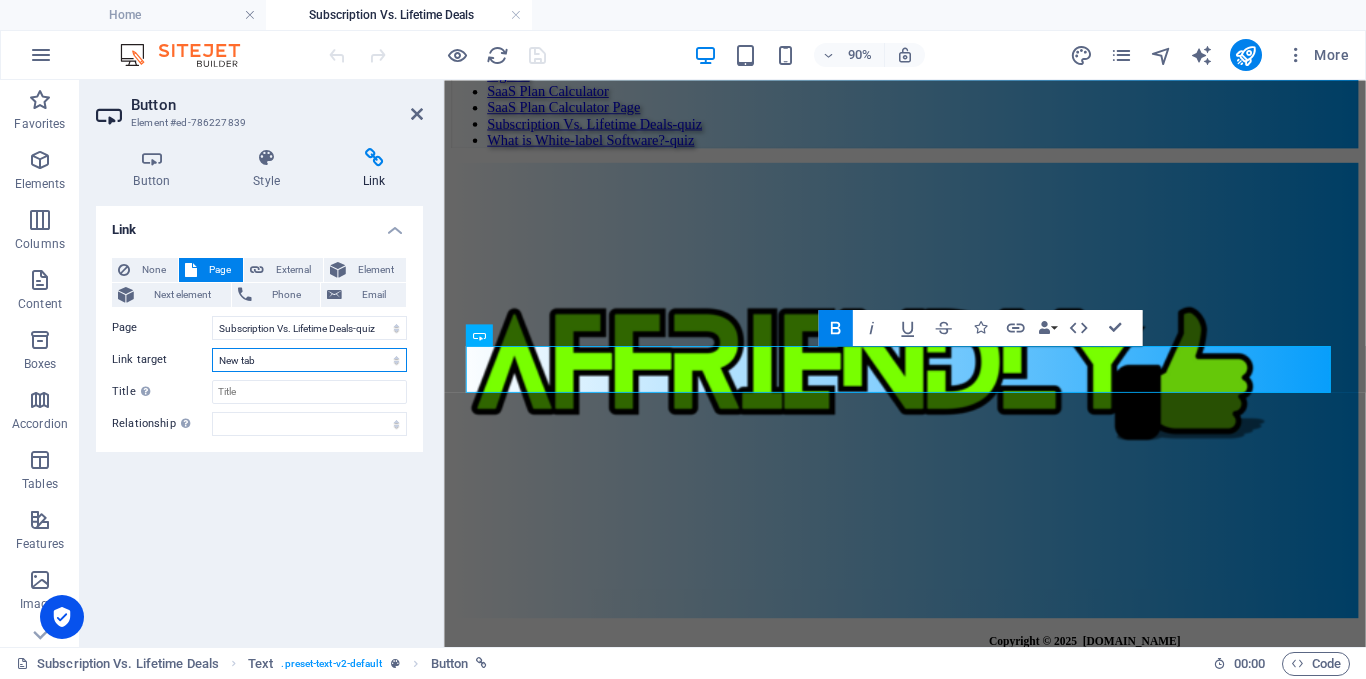 click on "New tab Same tab Overlay" at bounding box center [309, 360] 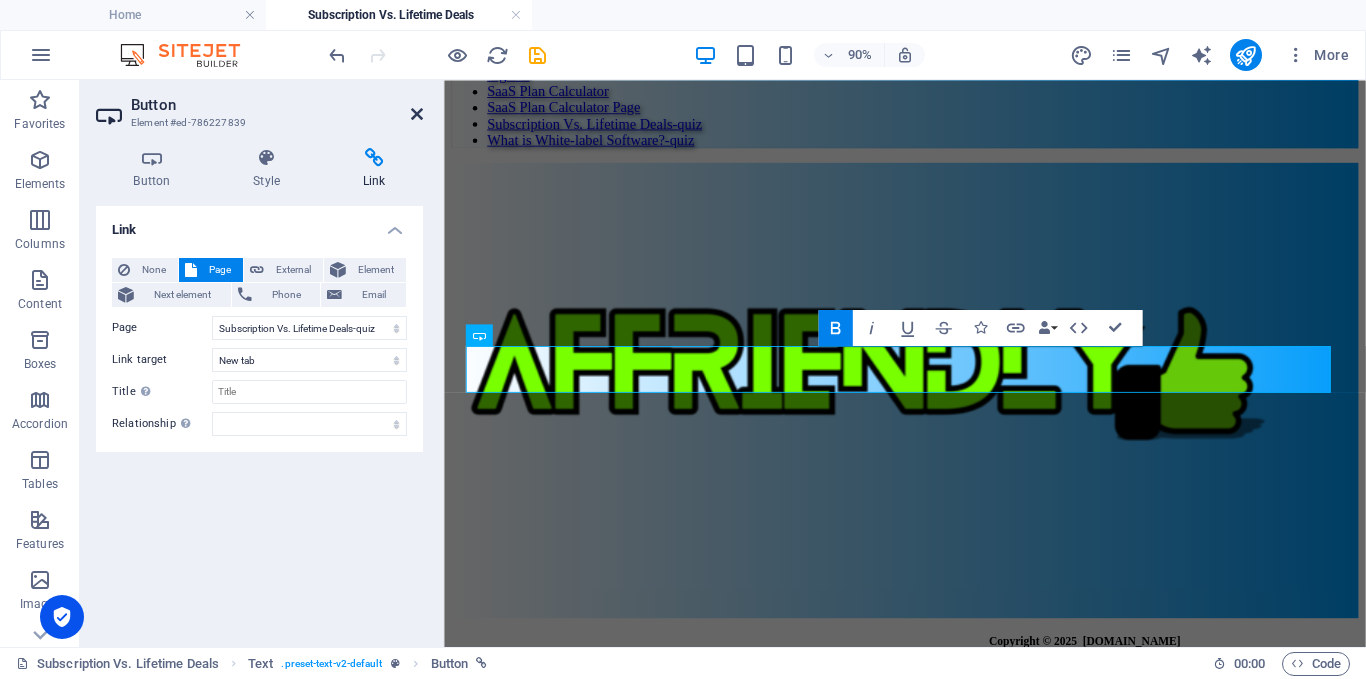 click at bounding box center (417, 114) 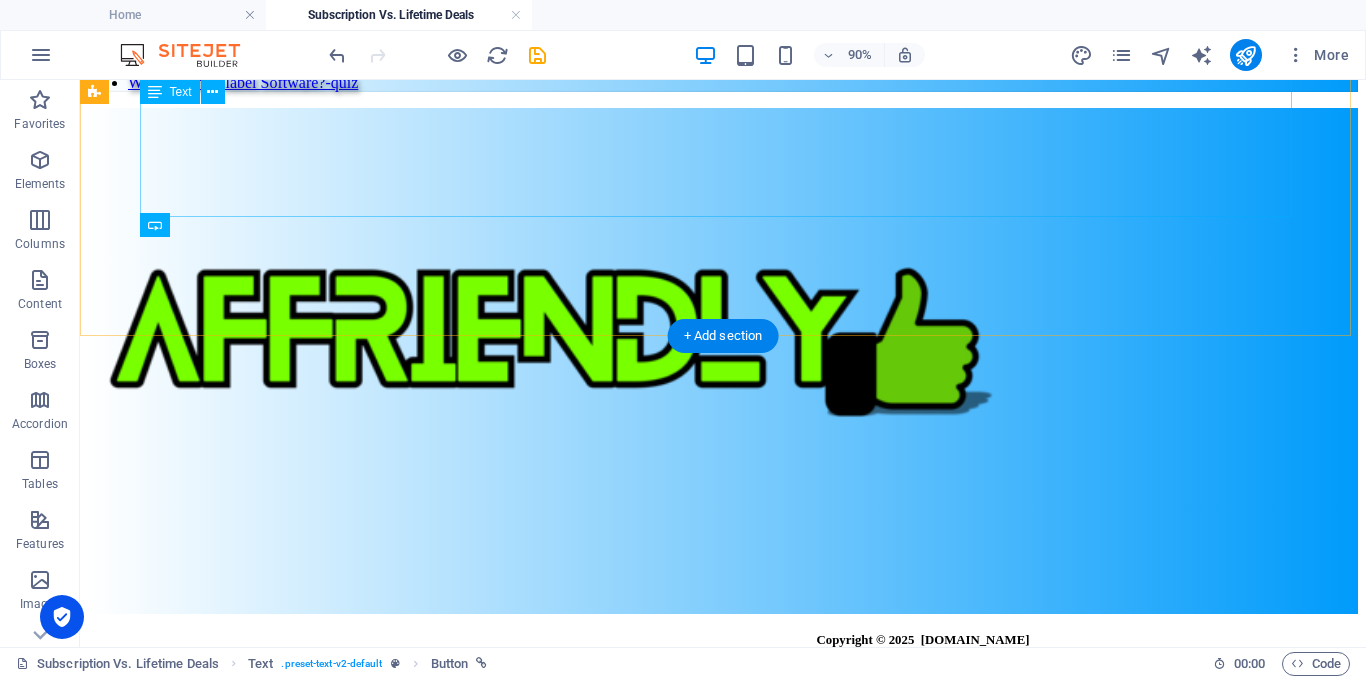 scroll, scrollTop: 8370, scrollLeft: 0, axis: vertical 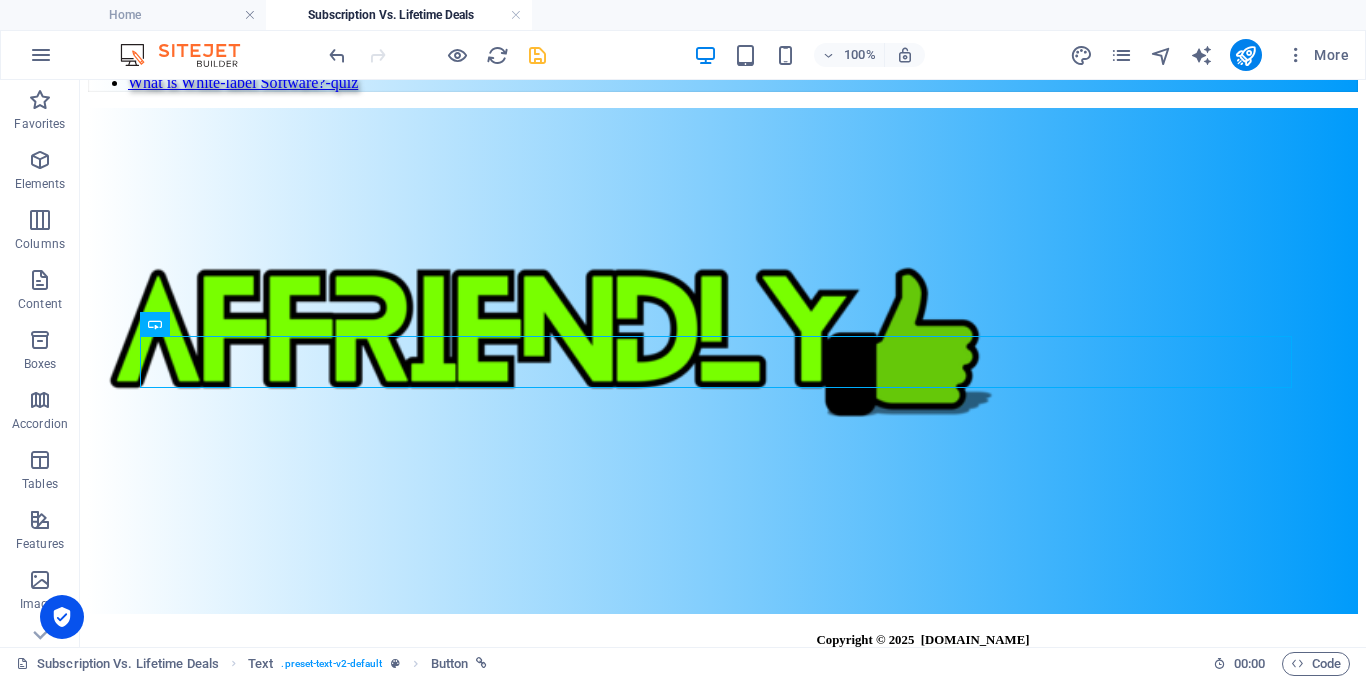 click at bounding box center (537, 55) 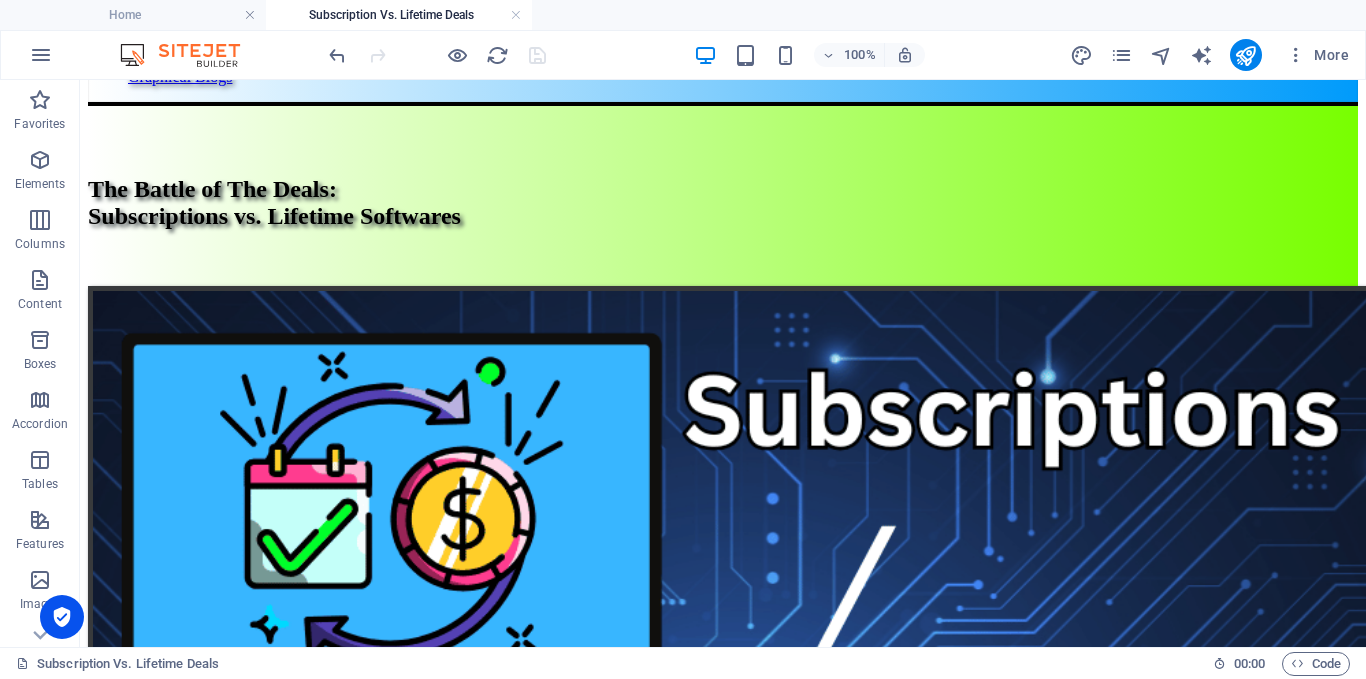 scroll, scrollTop: 0, scrollLeft: 0, axis: both 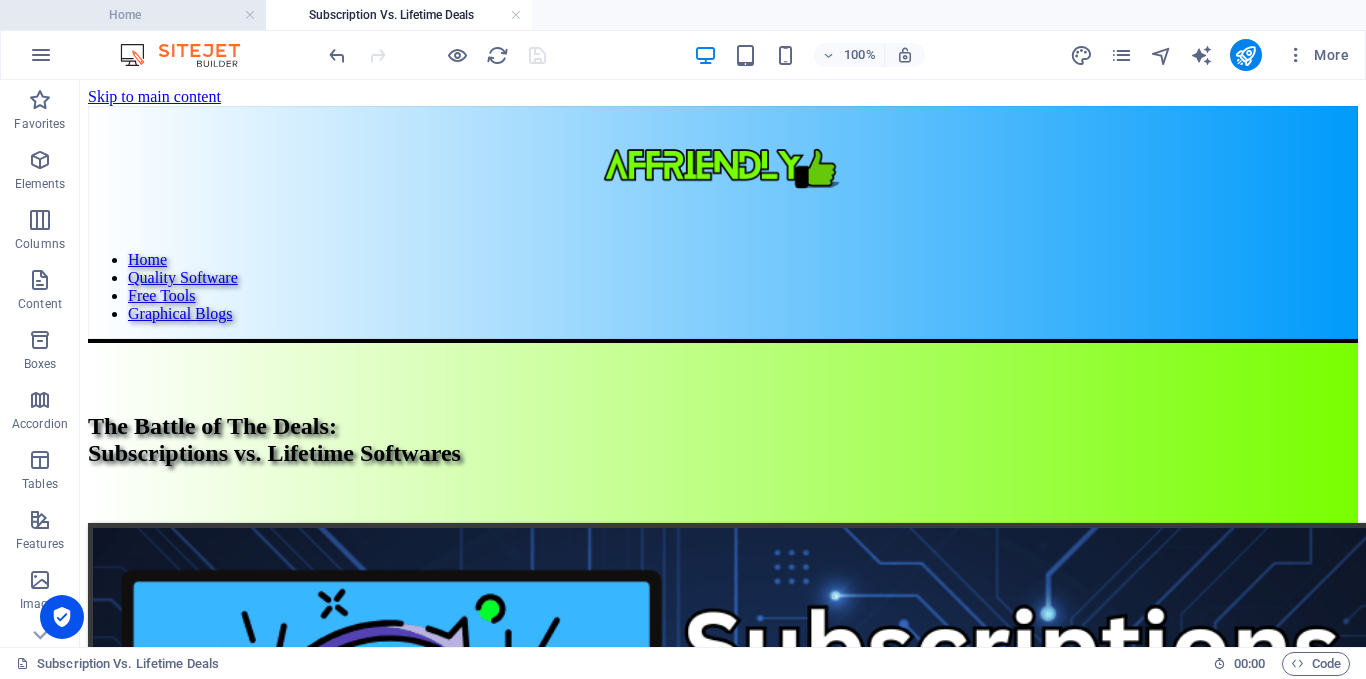 click on "Home" at bounding box center (133, 15) 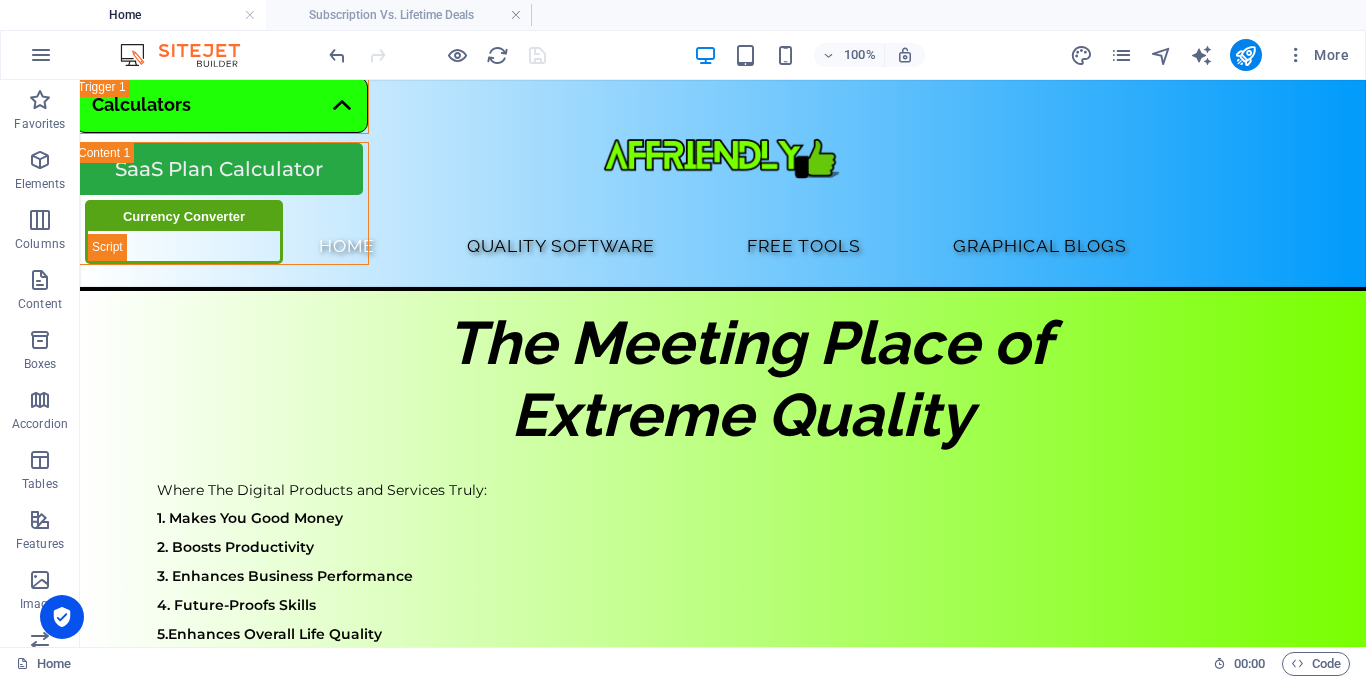 scroll, scrollTop: 4390, scrollLeft: 0, axis: vertical 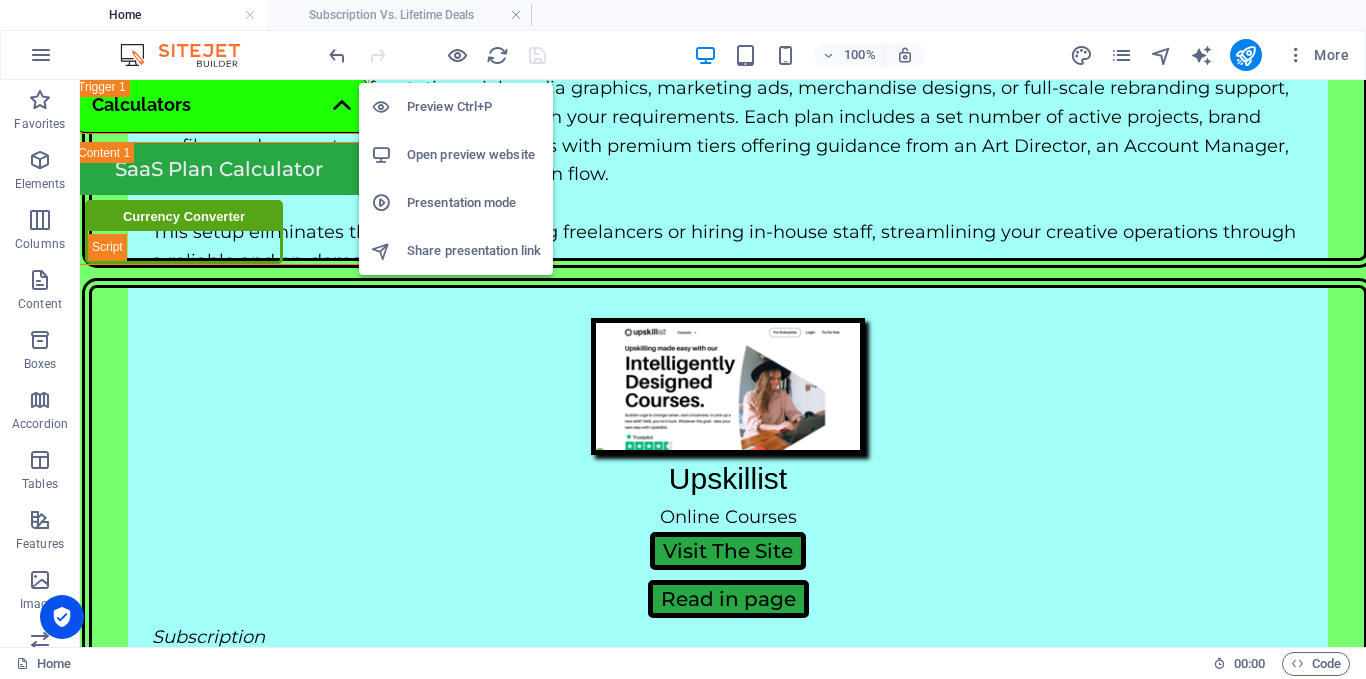 drag, startPoint x: 458, startPoint y: 52, endPoint x: 567, endPoint y: 73, distance: 111.0045 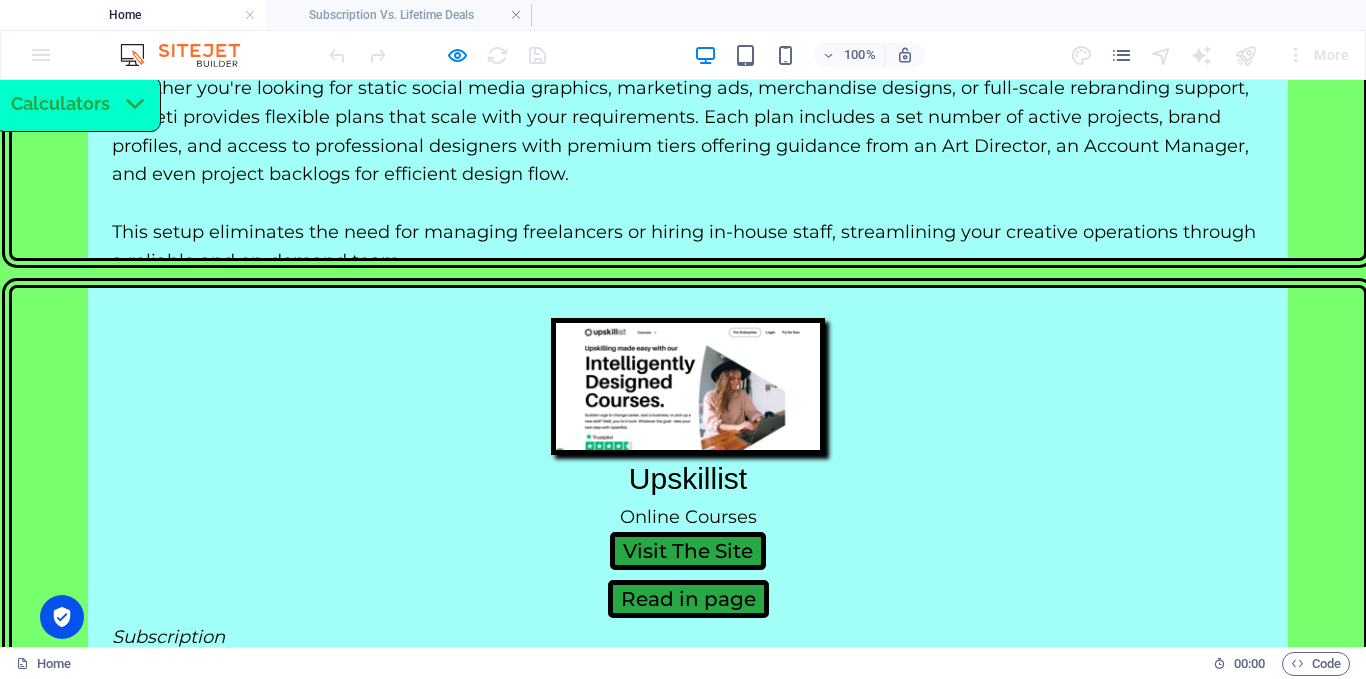 click at bounding box center [577, 4980] 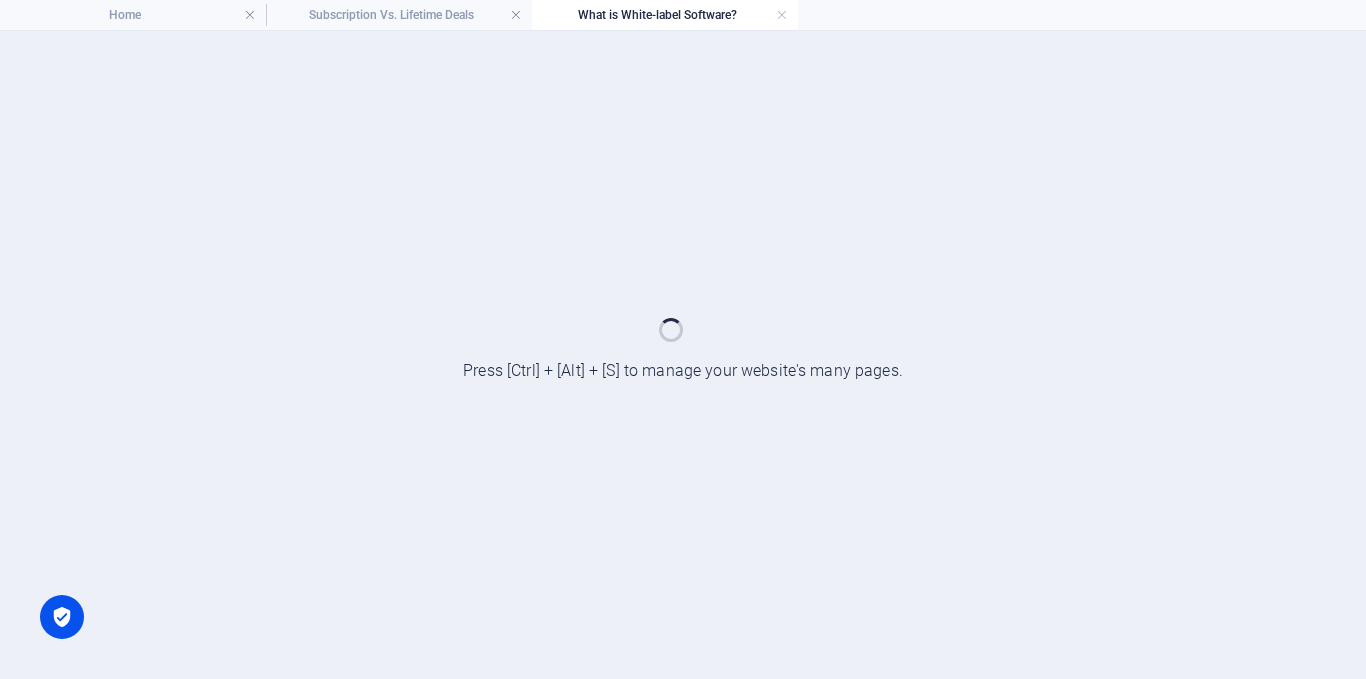 scroll, scrollTop: 0, scrollLeft: 0, axis: both 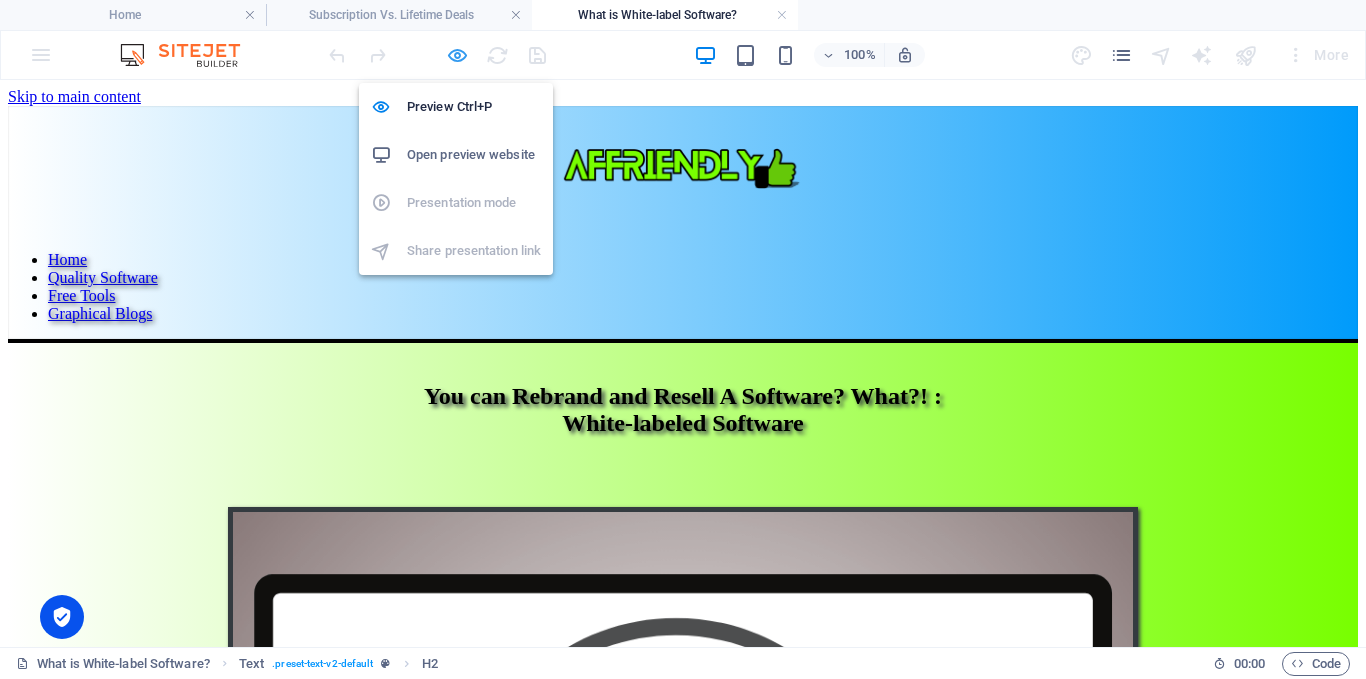 click at bounding box center [457, 55] 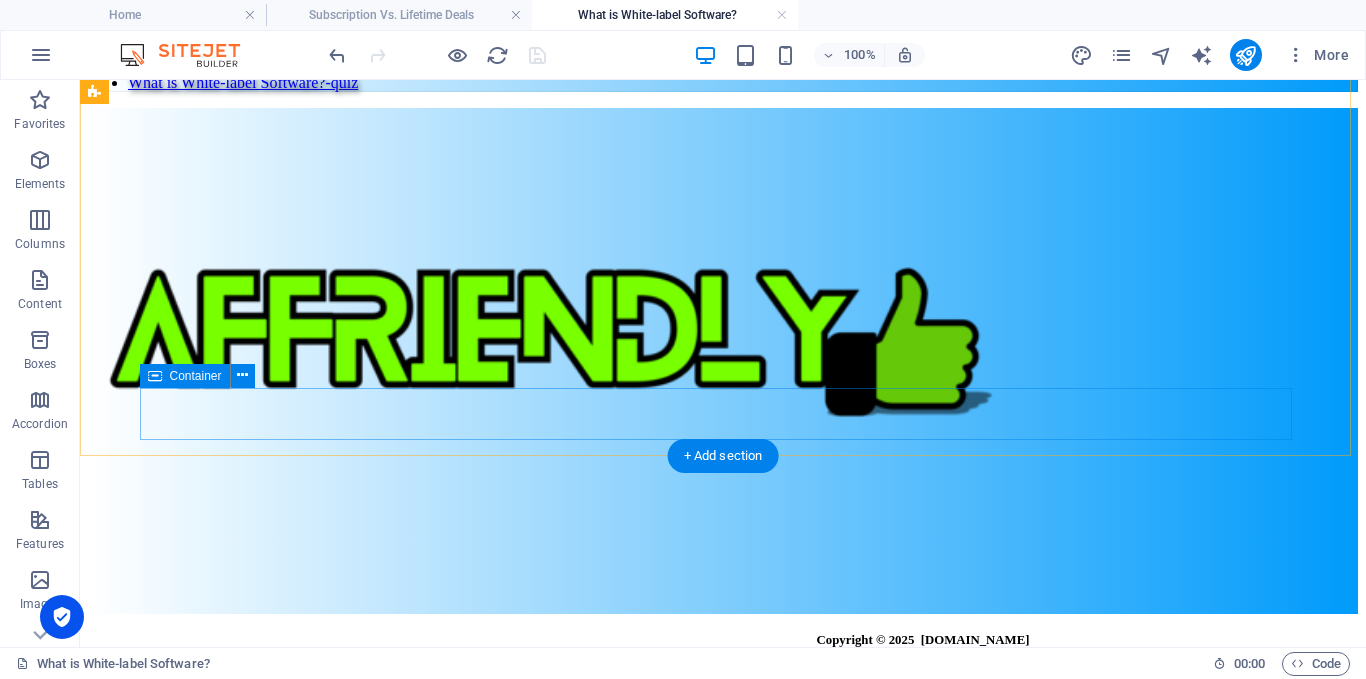 scroll, scrollTop: 16333, scrollLeft: 0, axis: vertical 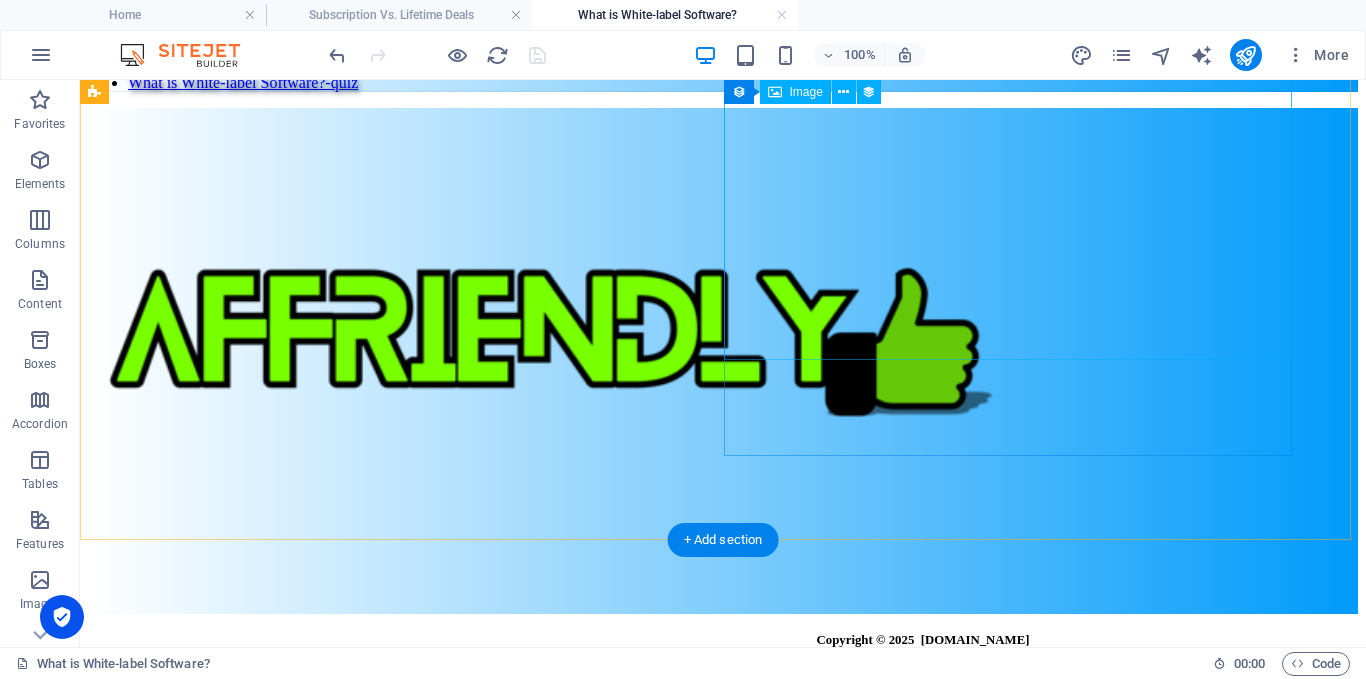 click at bounding box center (723, -605) 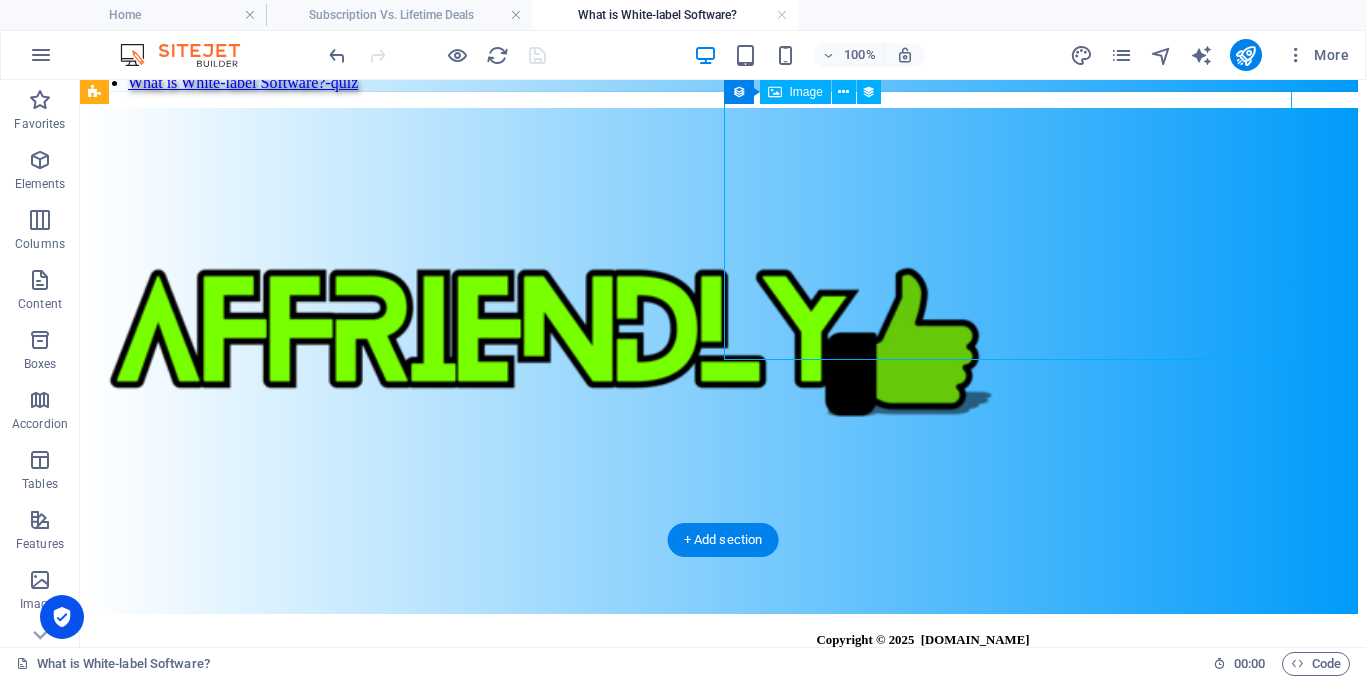 click at bounding box center [723, -605] 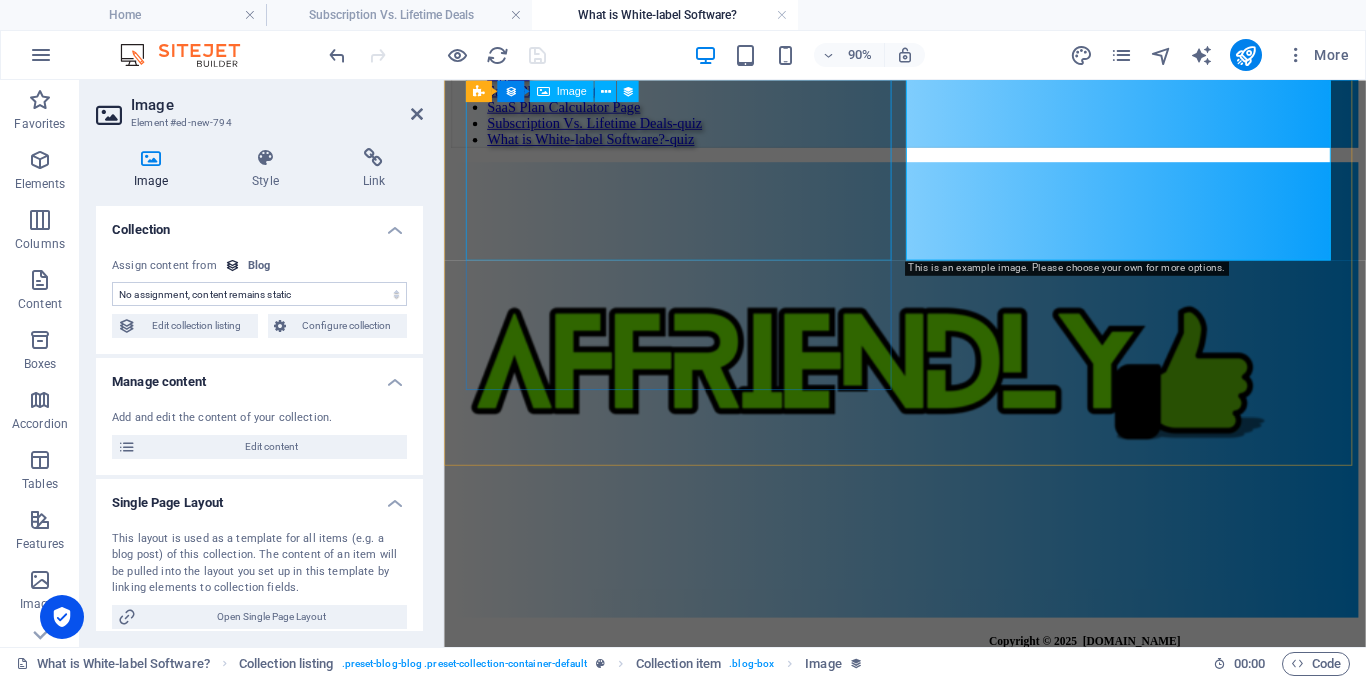 select on "image" 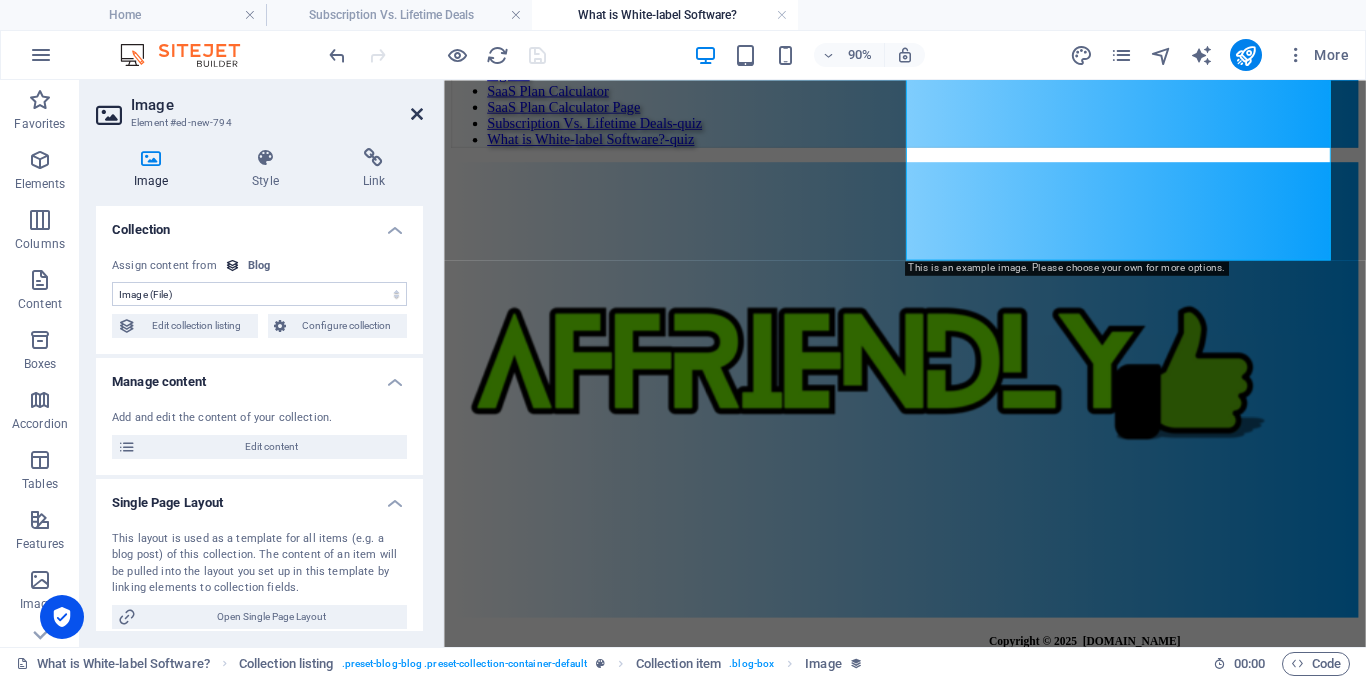 click at bounding box center [417, 114] 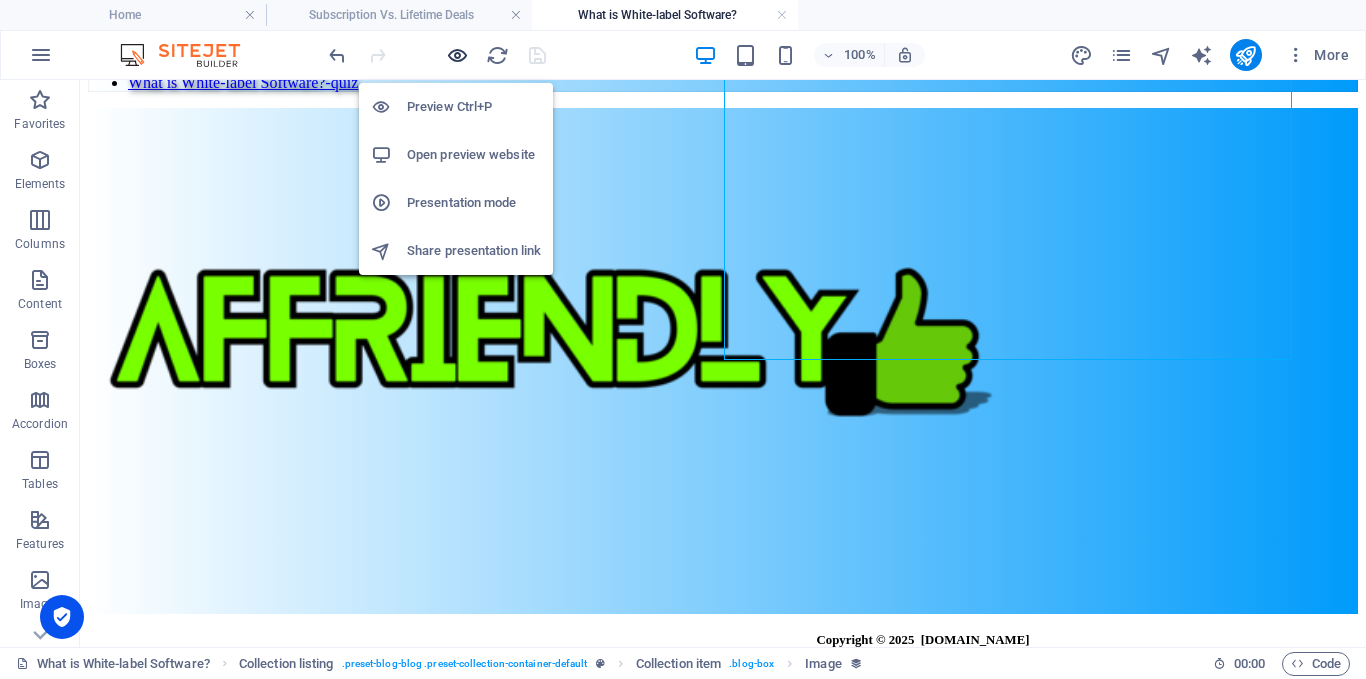 click at bounding box center [457, 55] 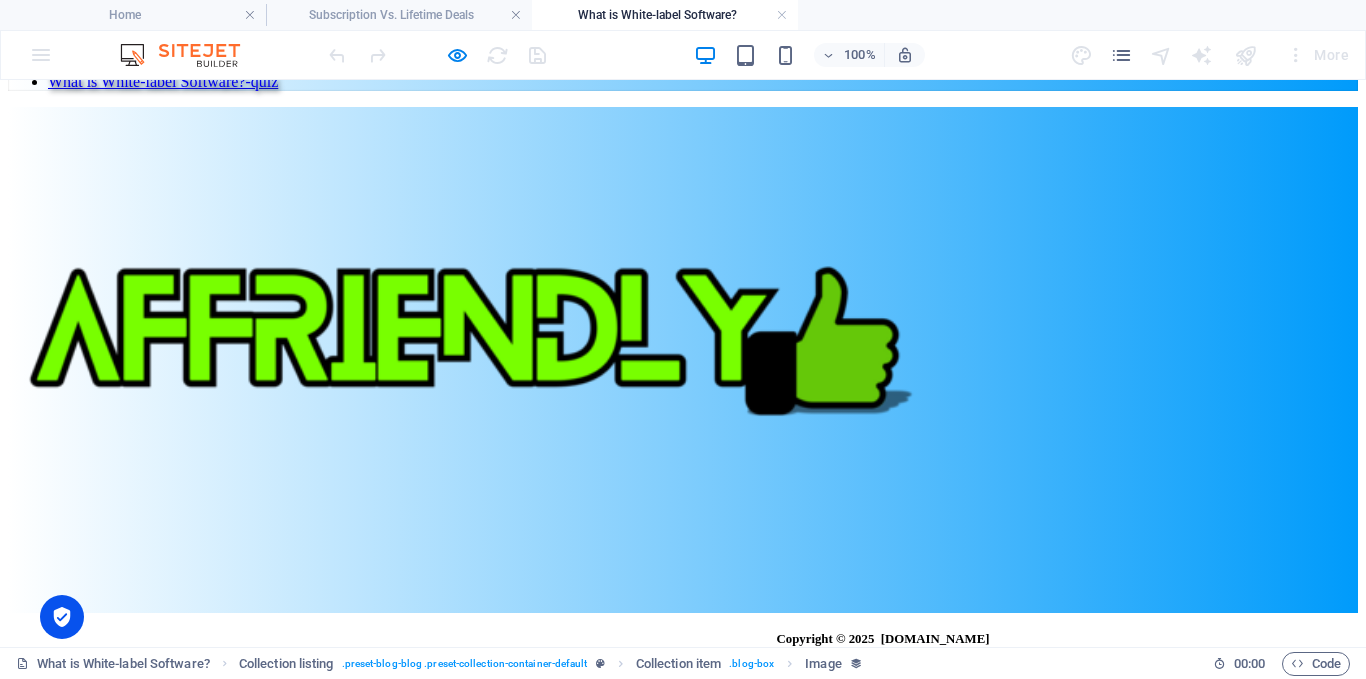 scroll, scrollTop: 15940, scrollLeft: 0, axis: vertical 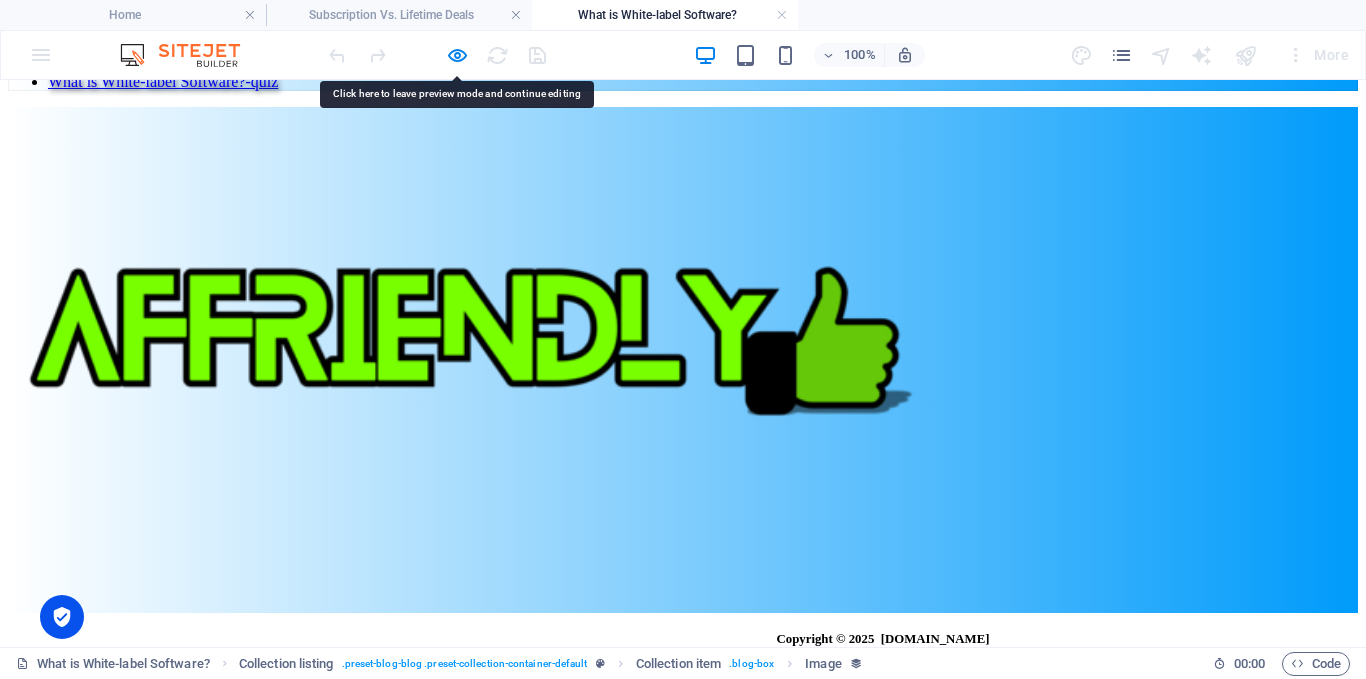 click at bounding box center (243, -608) 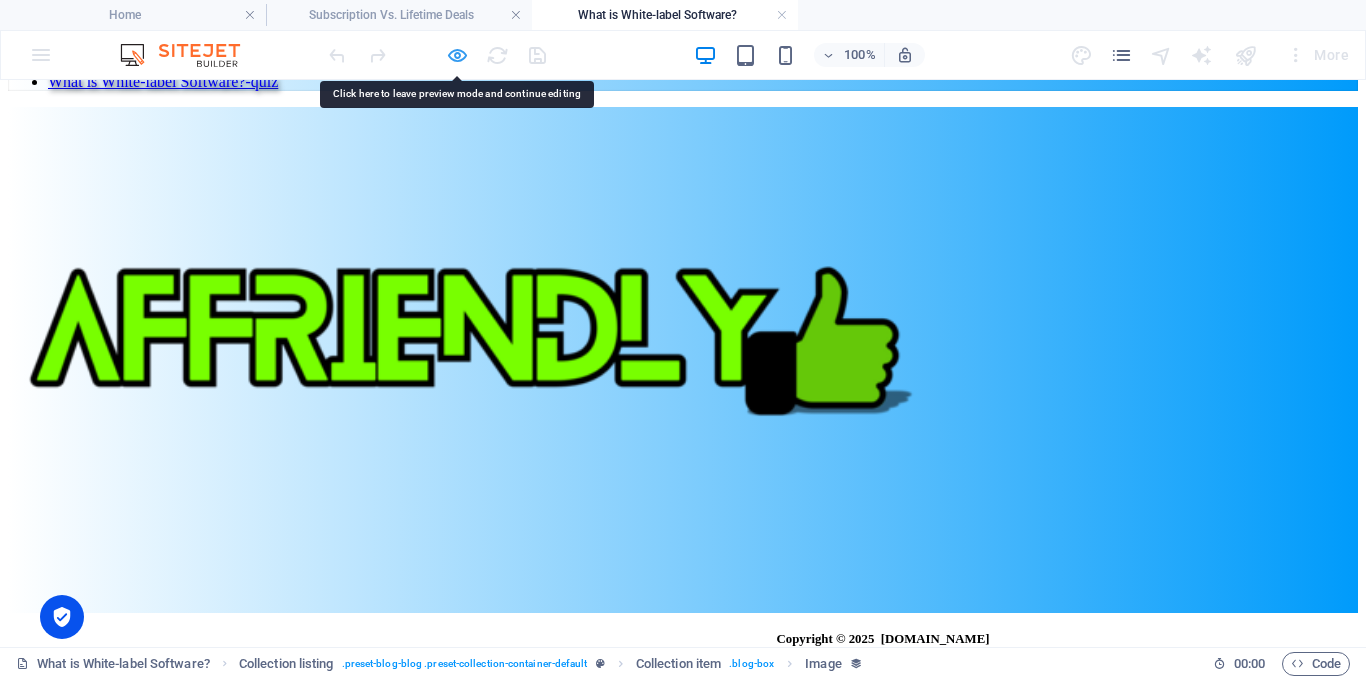 click at bounding box center (457, 55) 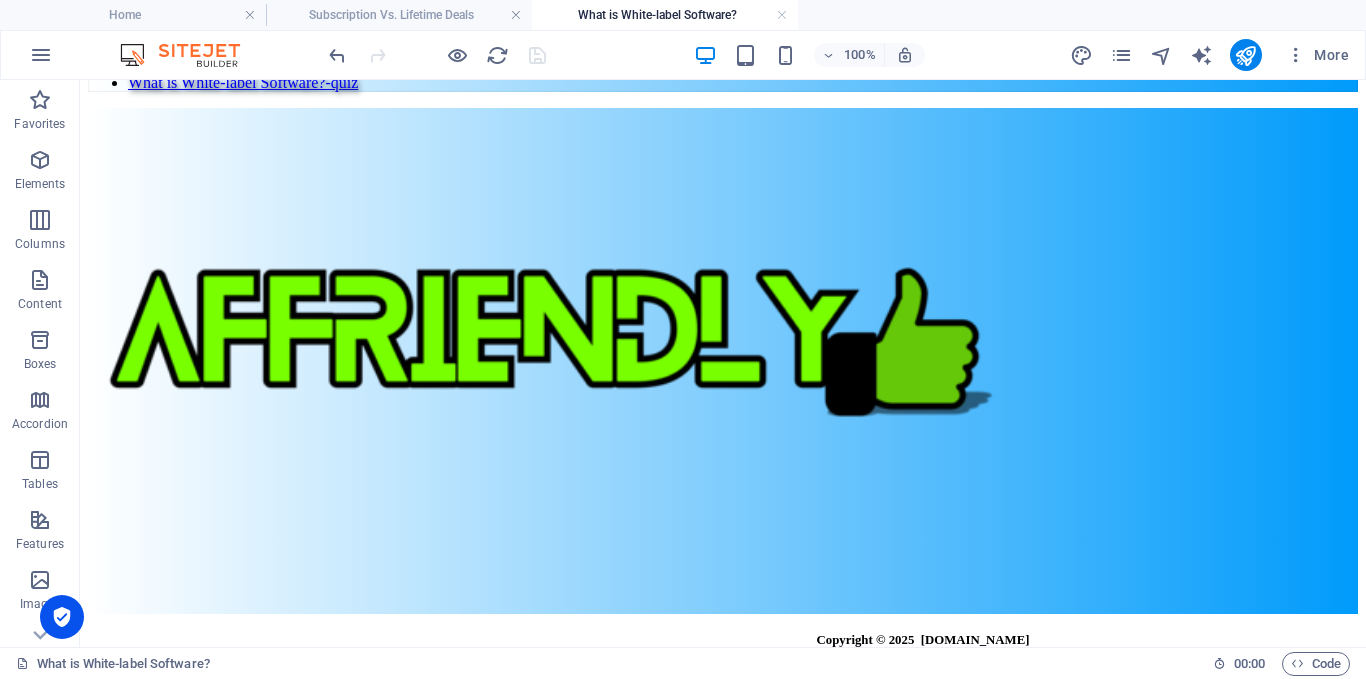 scroll, scrollTop: 15700, scrollLeft: 0, axis: vertical 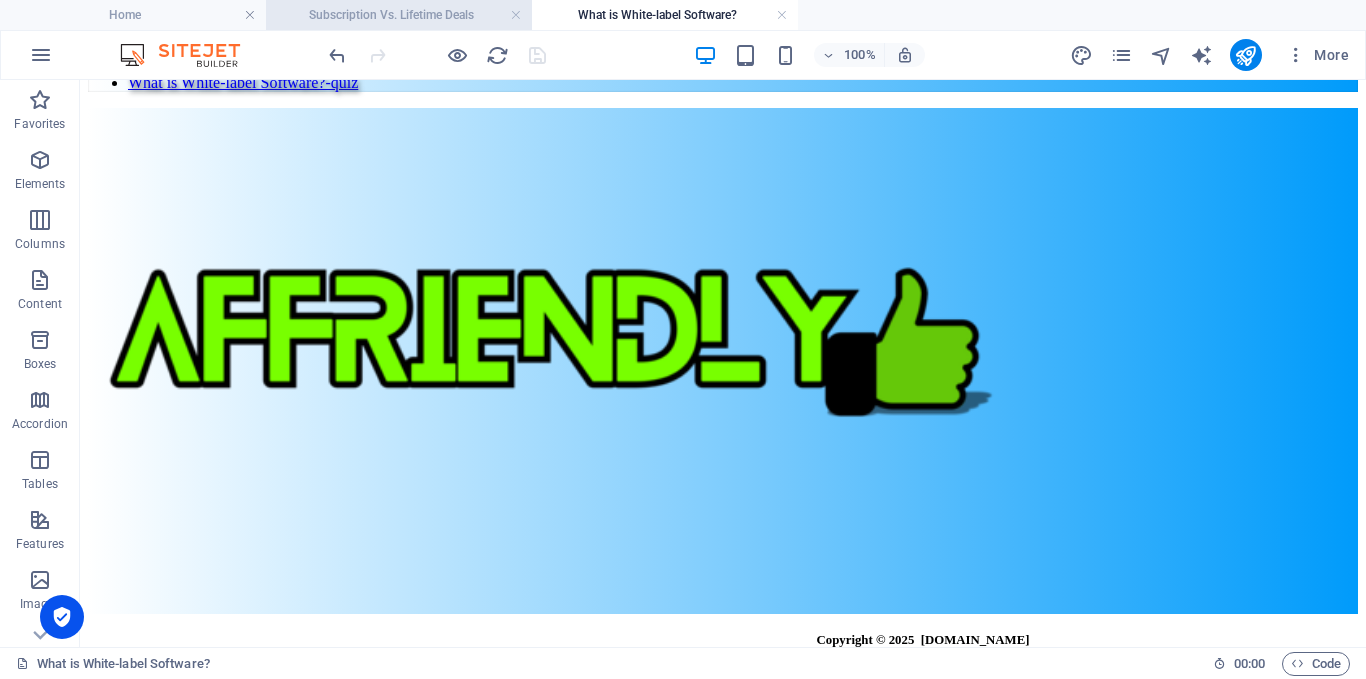 click on "Subscription Vs. Lifetime Deals" at bounding box center [399, 15] 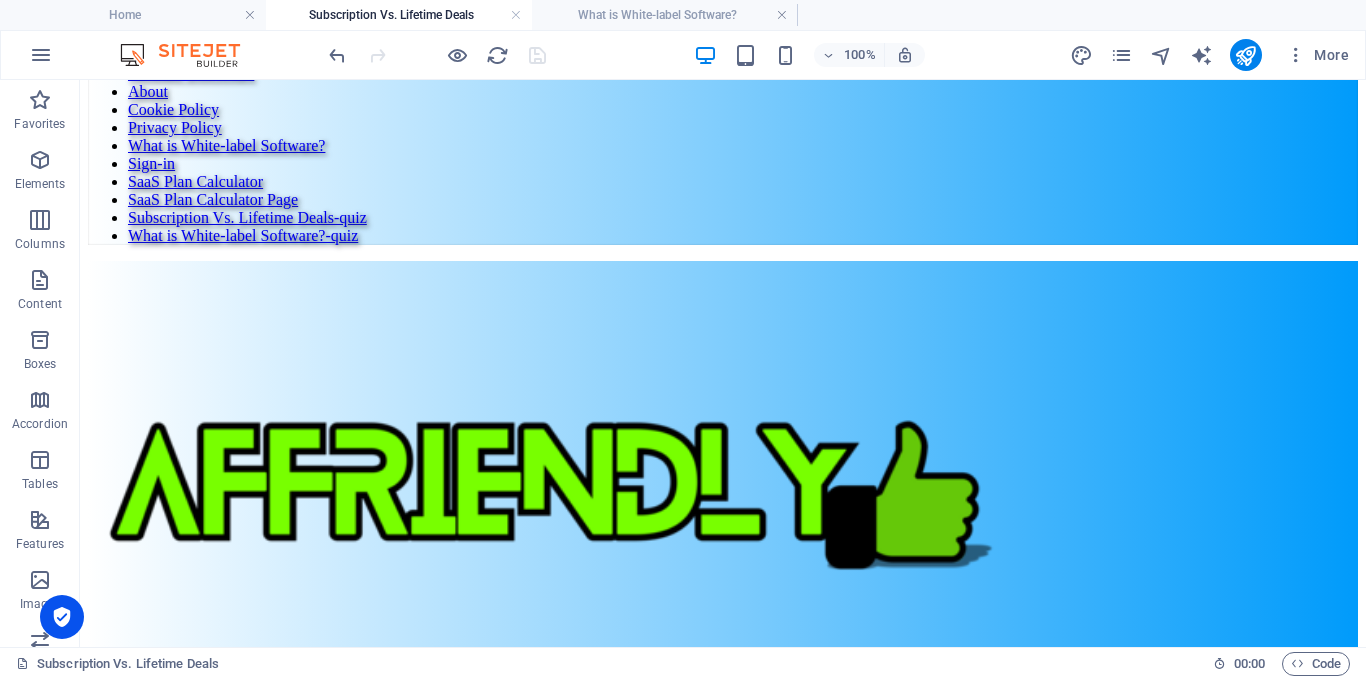 scroll, scrollTop: 8035, scrollLeft: 0, axis: vertical 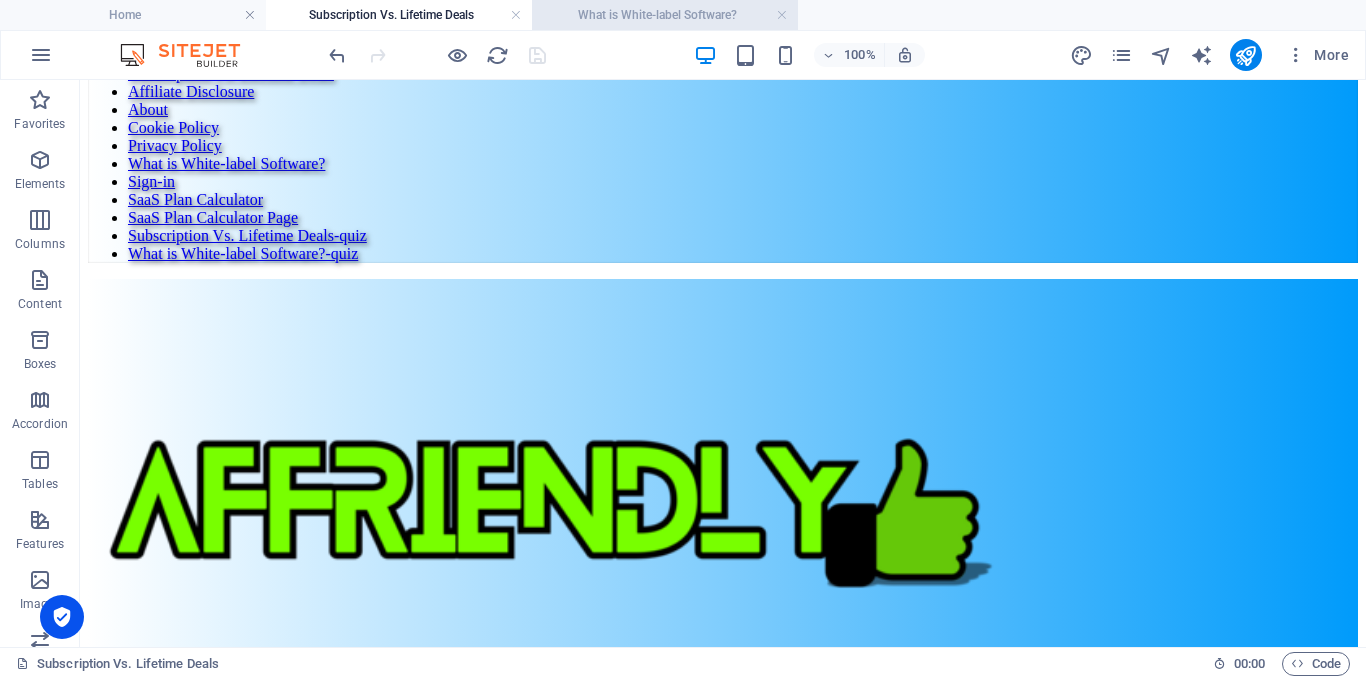 click on "What is White-label Software?" at bounding box center (665, 15) 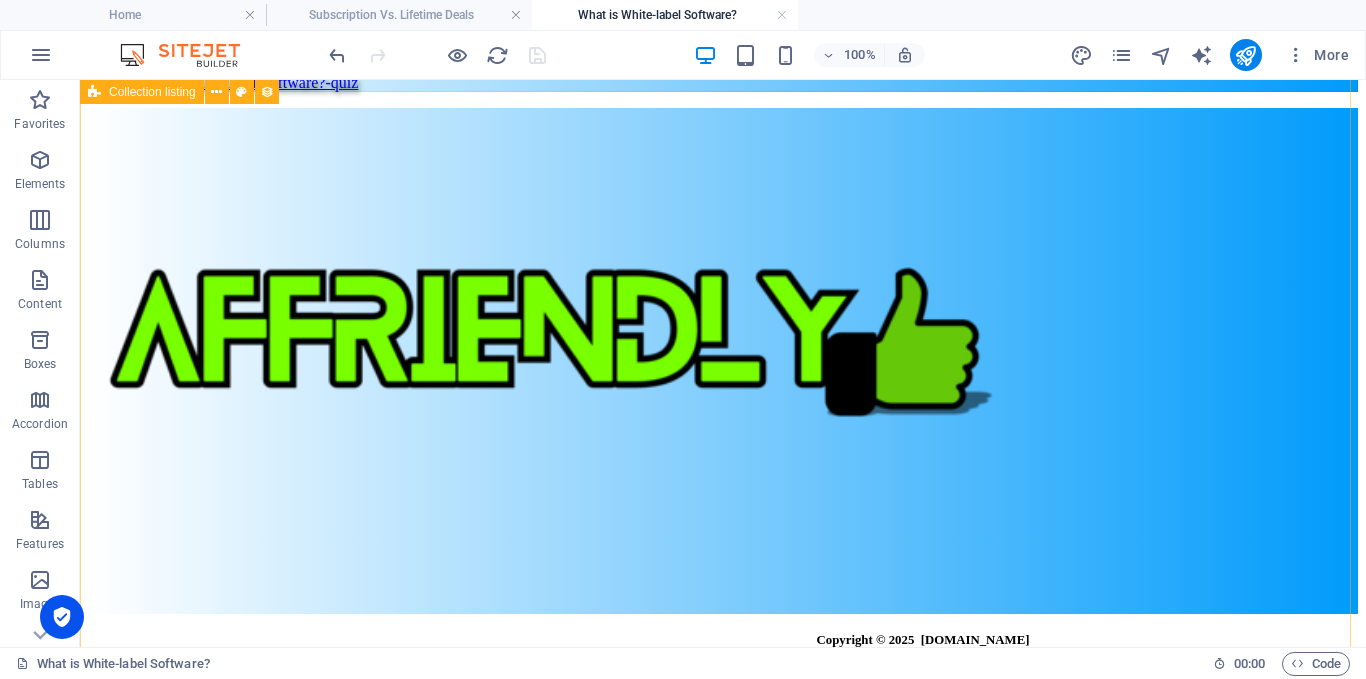 scroll, scrollTop: 16000, scrollLeft: 0, axis: vertical 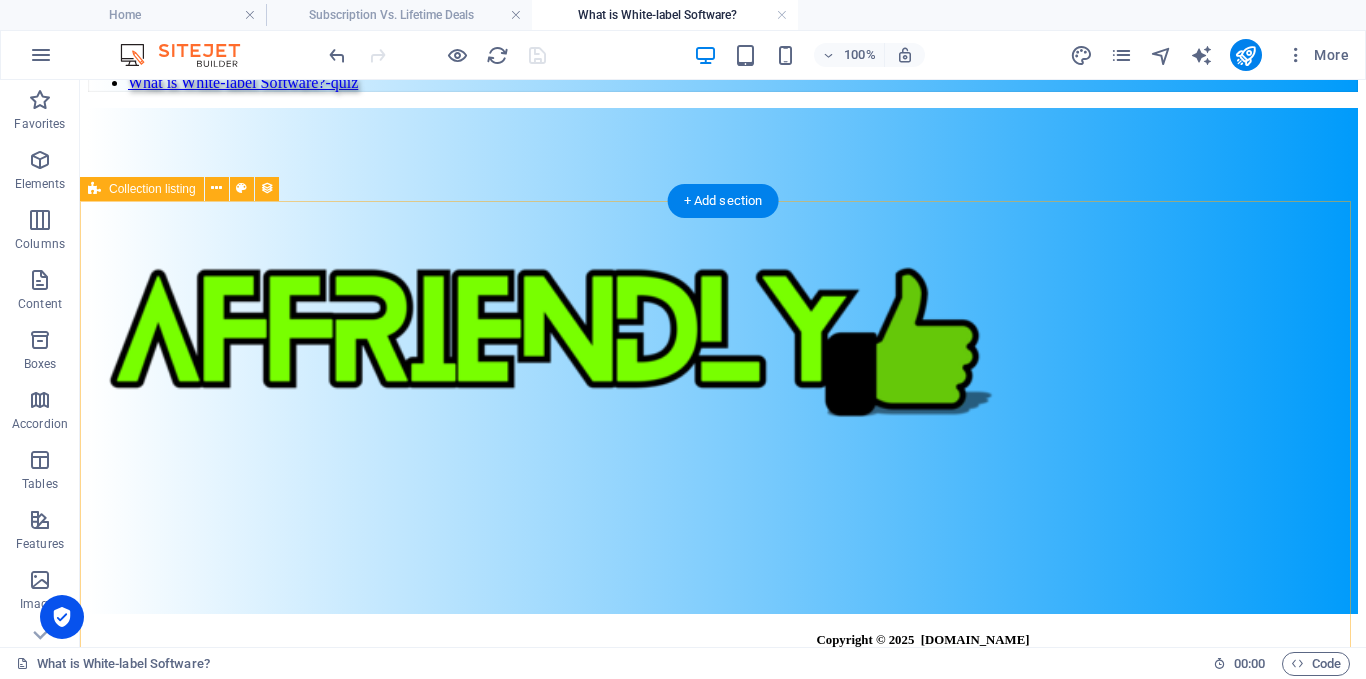 click on "The Battle Of The Deals:  Subscription Vs. Lifetime Software You Can Rebrand And Resell A Software? What?!: White-labeled software  Back Next" at bounding box center [723, -1153] 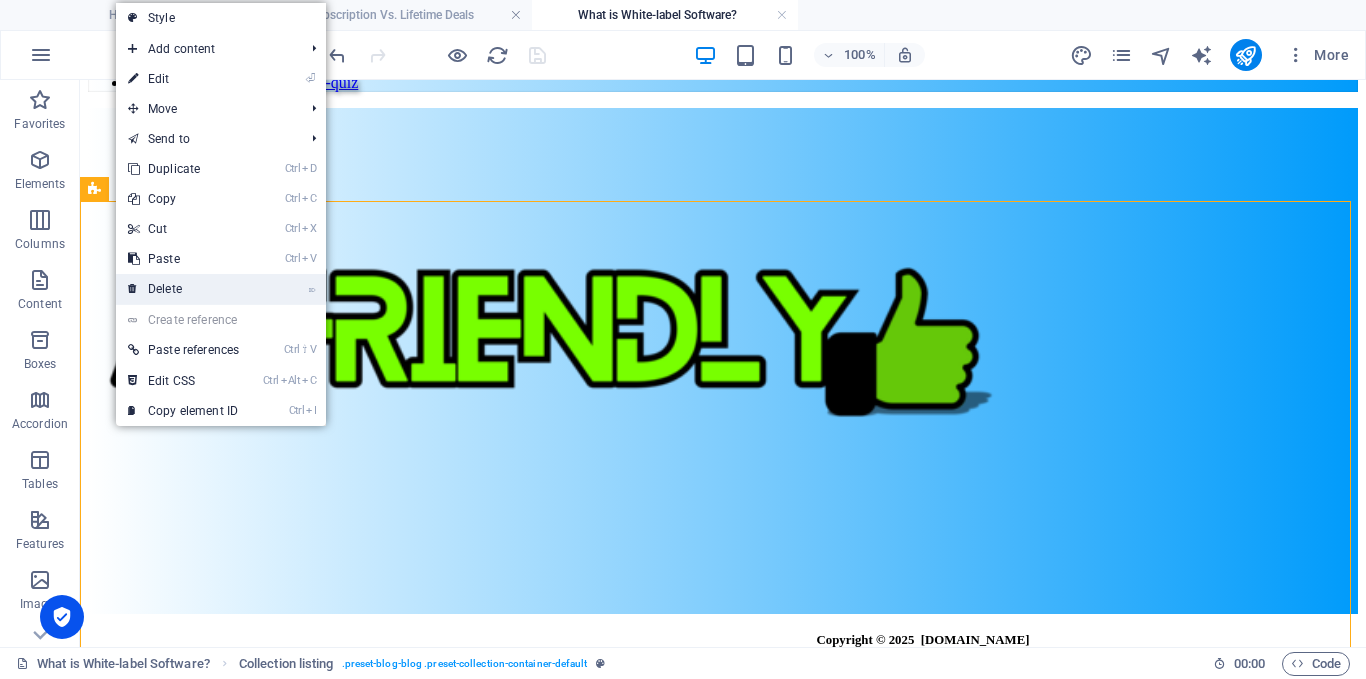 click on "⌦  Delete" at bounding box center (183, 289) 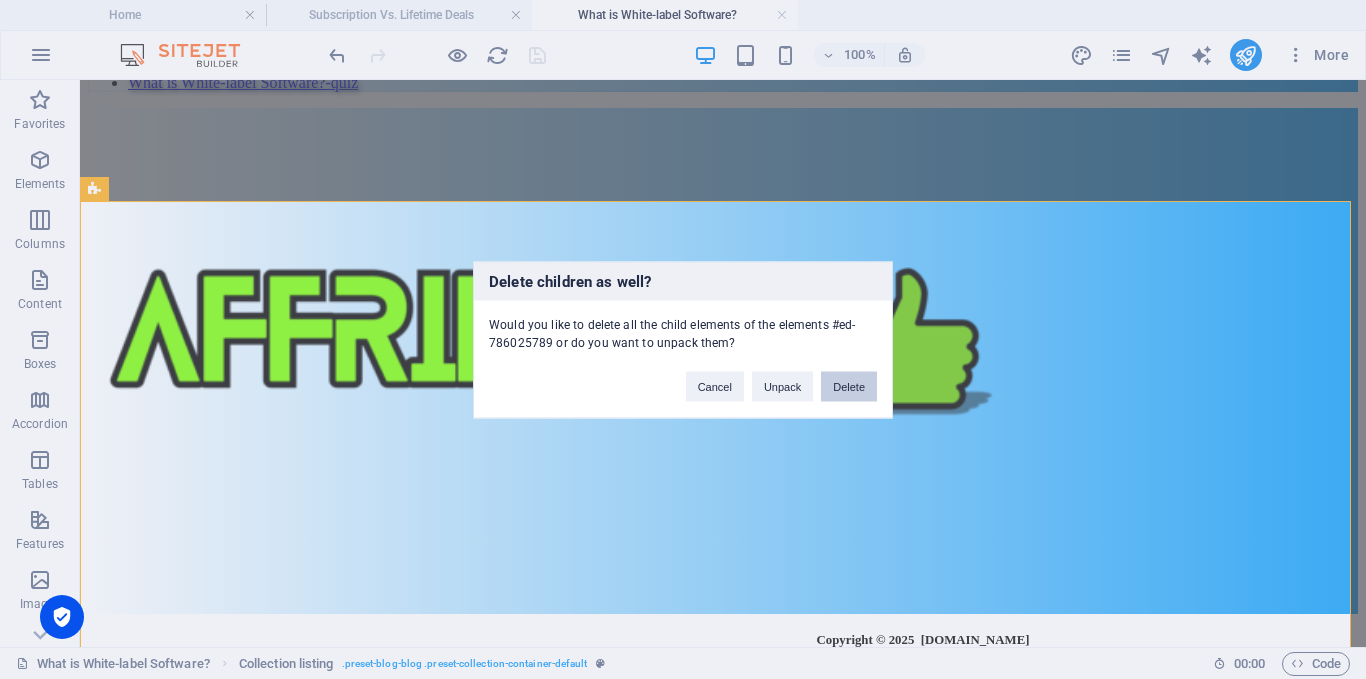 click on "Delete" at bounding box center [849, 386] 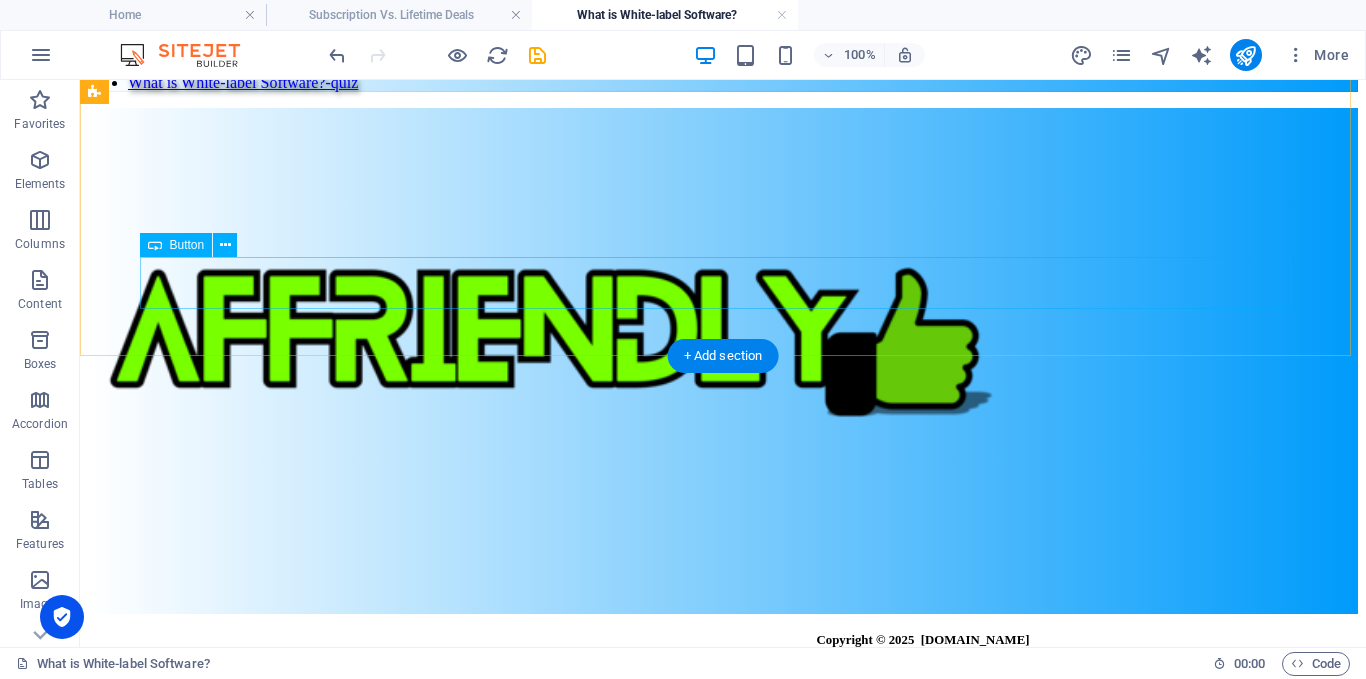scroll, scrollTop: 15761, scrollLeft: 0, axis: vertical 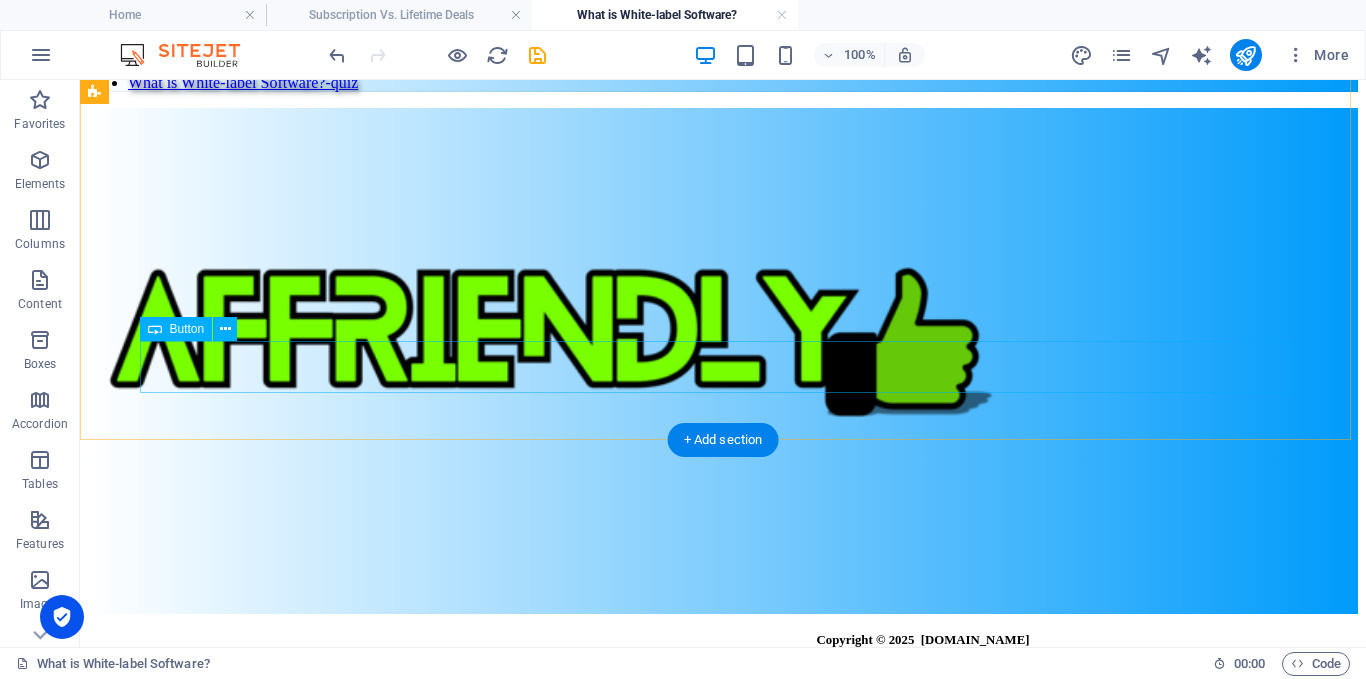 click on "Play Quiz" at bounding box center (723, -313) 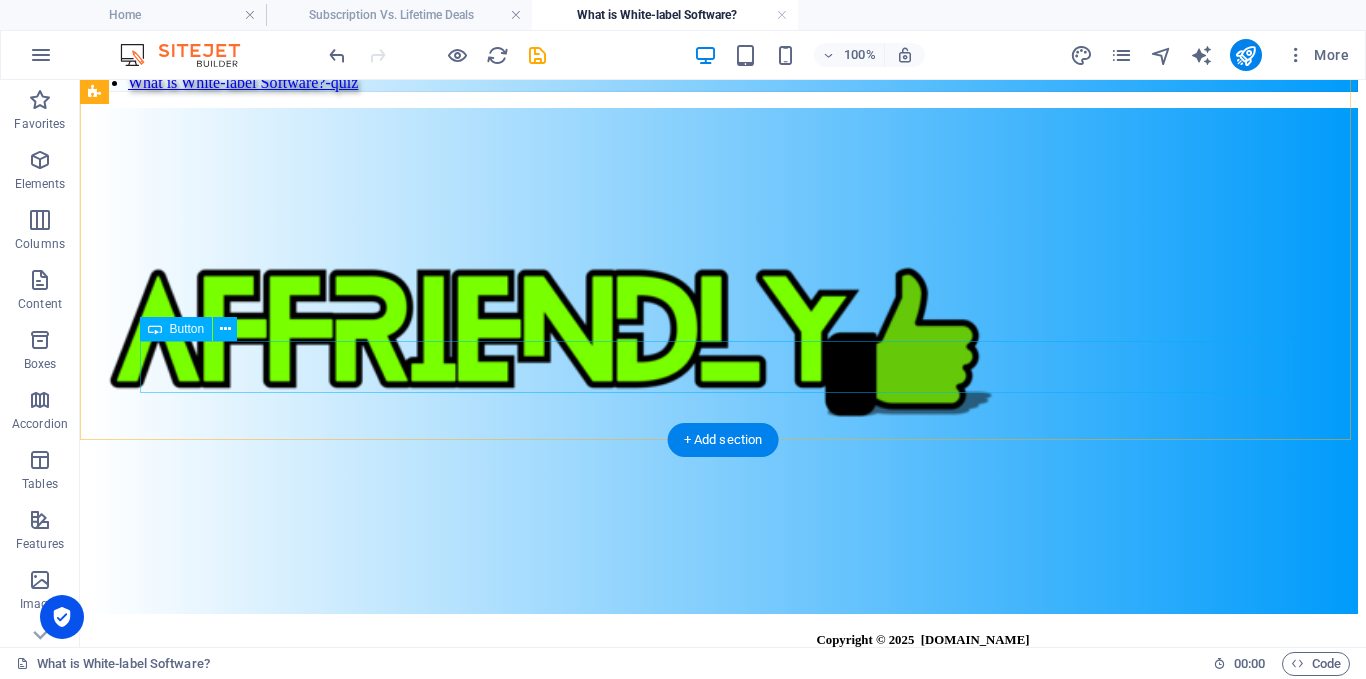 select on "13" 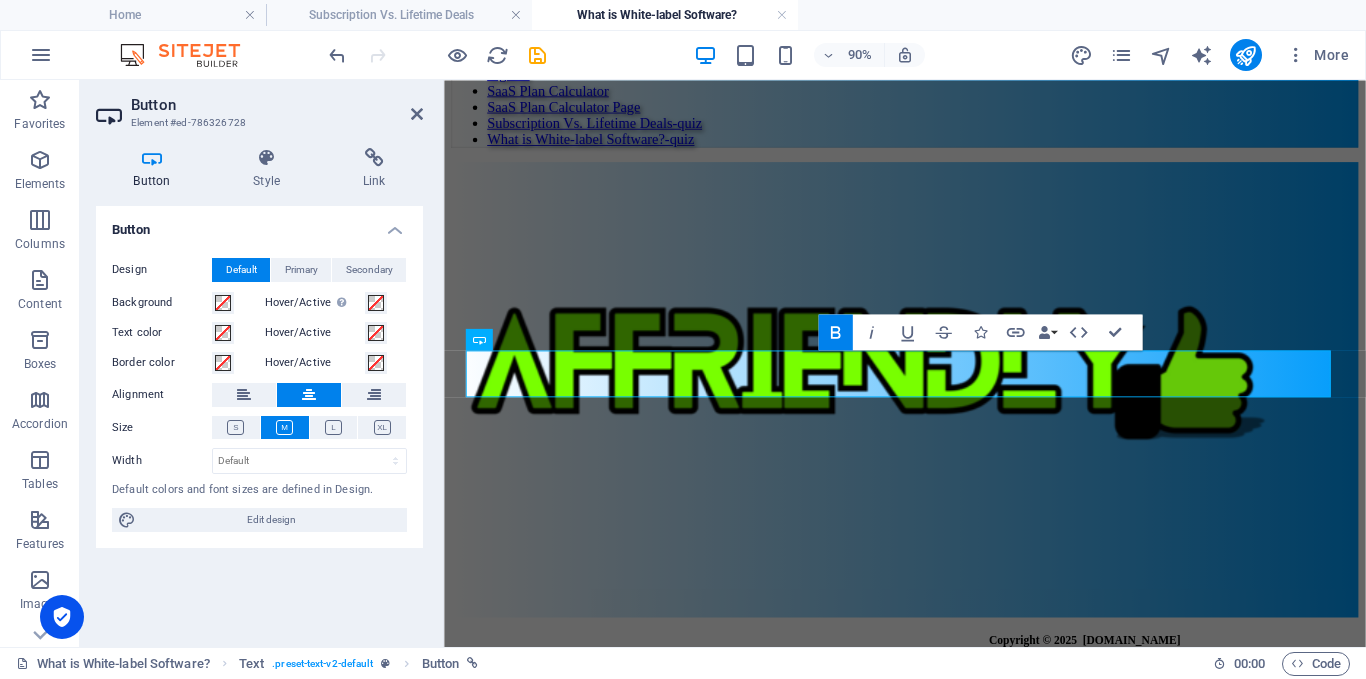 scroll, scrollTop: 16924, scrollLeft: 0, axis: vertical 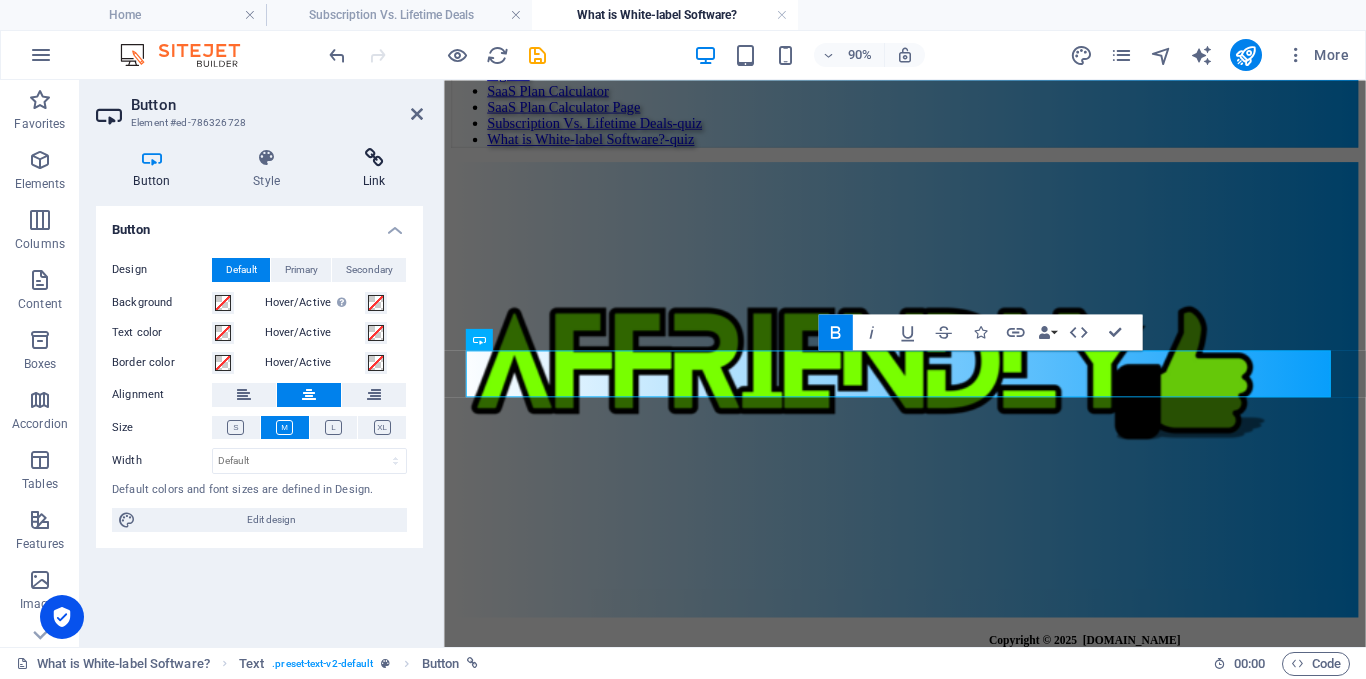 click on "Link" at bounding box center [374, 169] 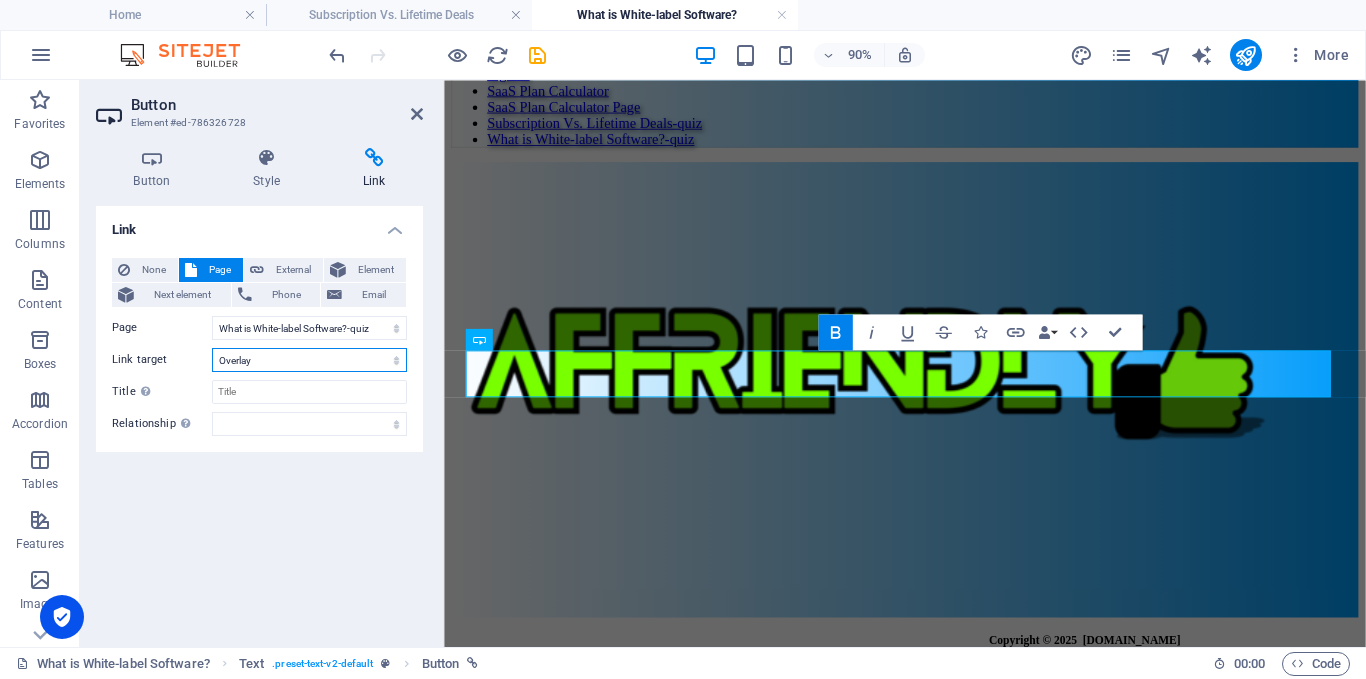 click on "New tab Same tab Overlay" at bounding box center (309, 360) 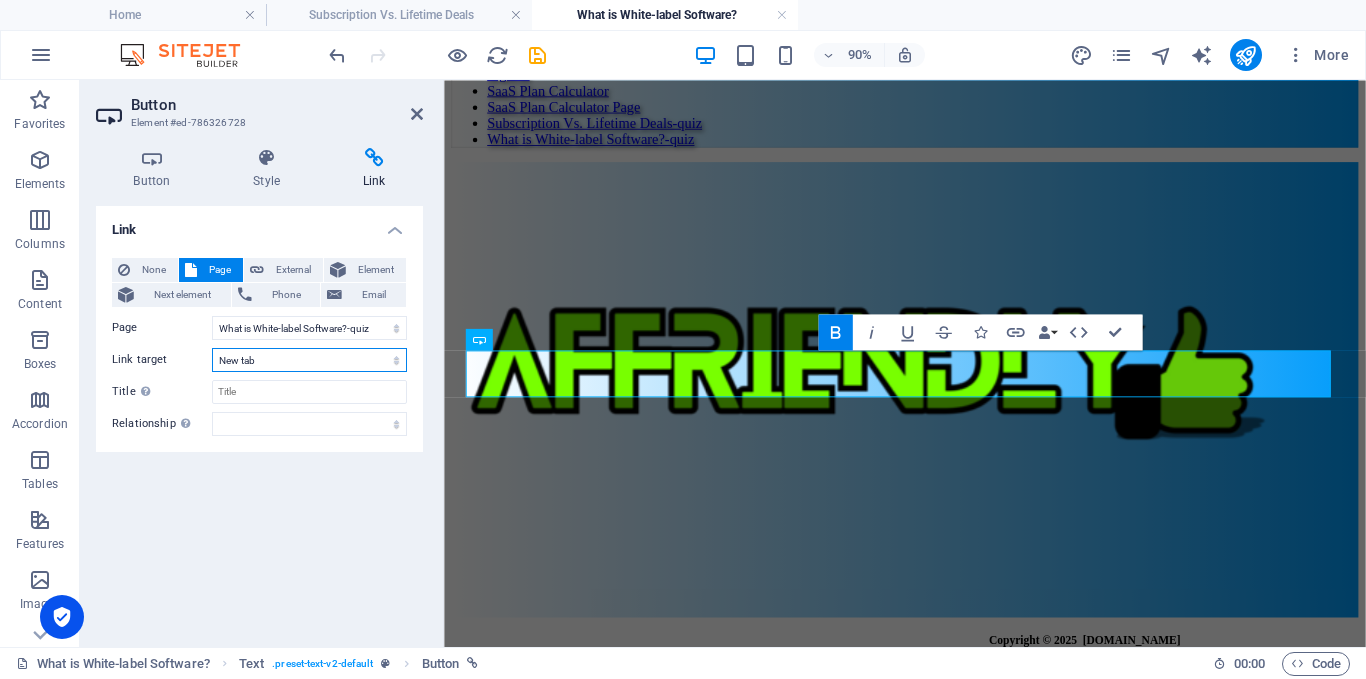 click on "New tab Same tab Overlay" at bounding box center [309, 360] 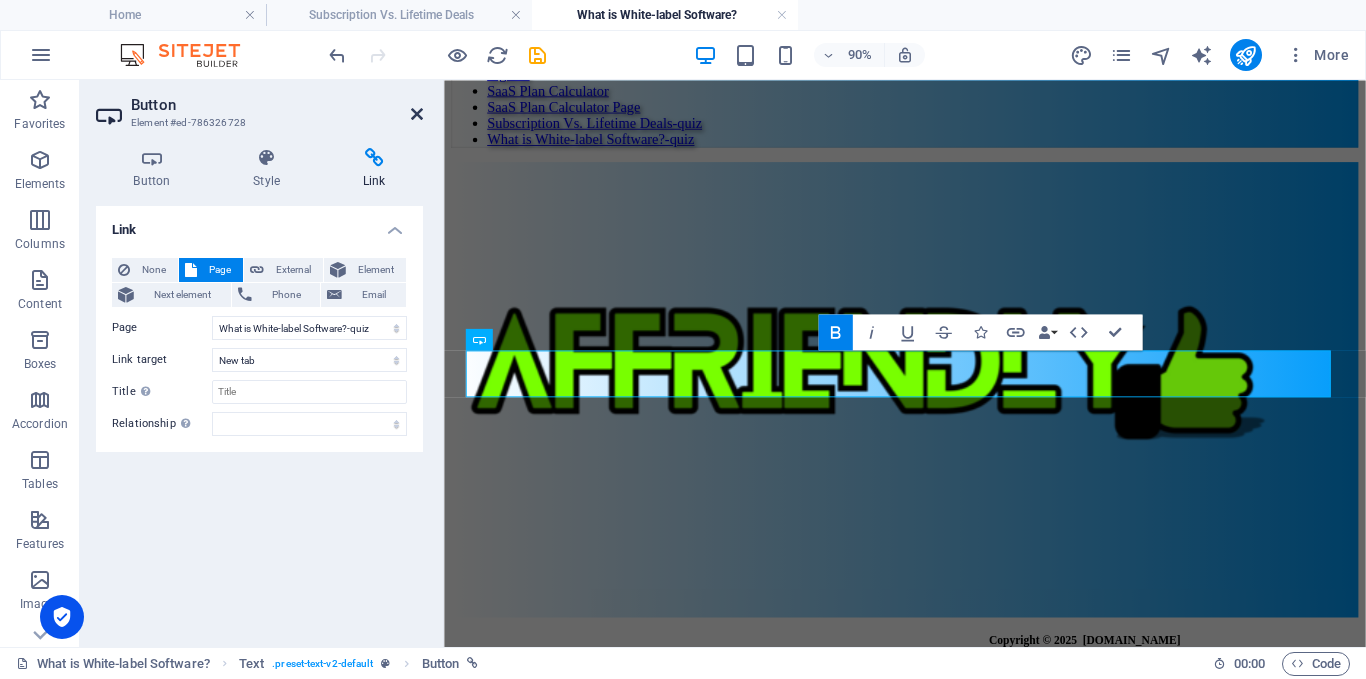click at bounding box center (417, 114) 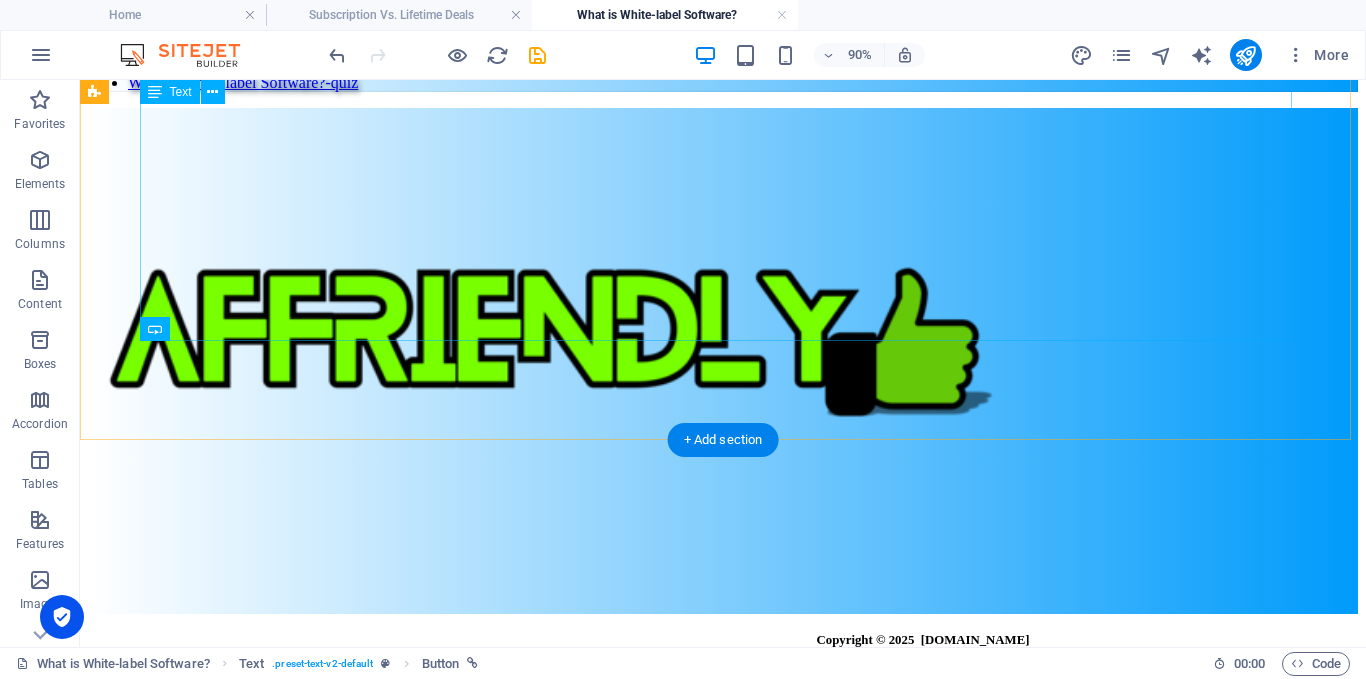 scroll, scrollTop: 15761, scrollLeft: 0, axis: vertical 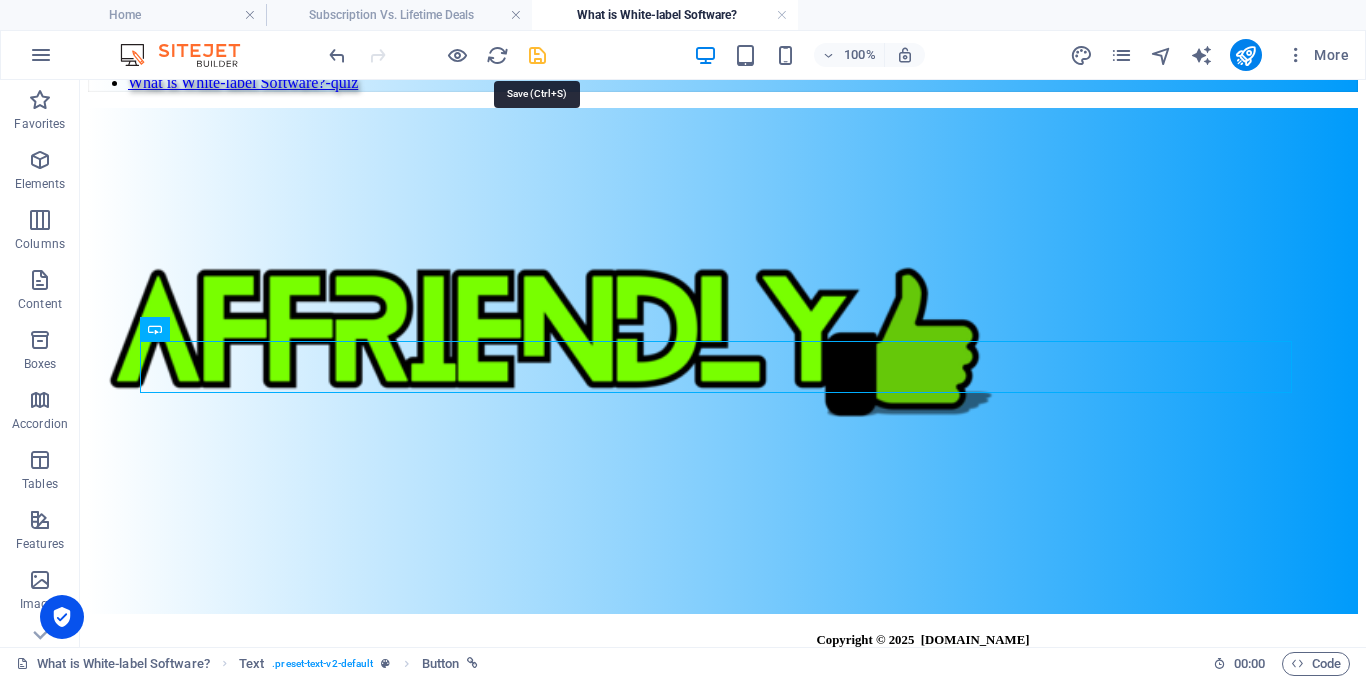 click at bounding box center [537, 55] 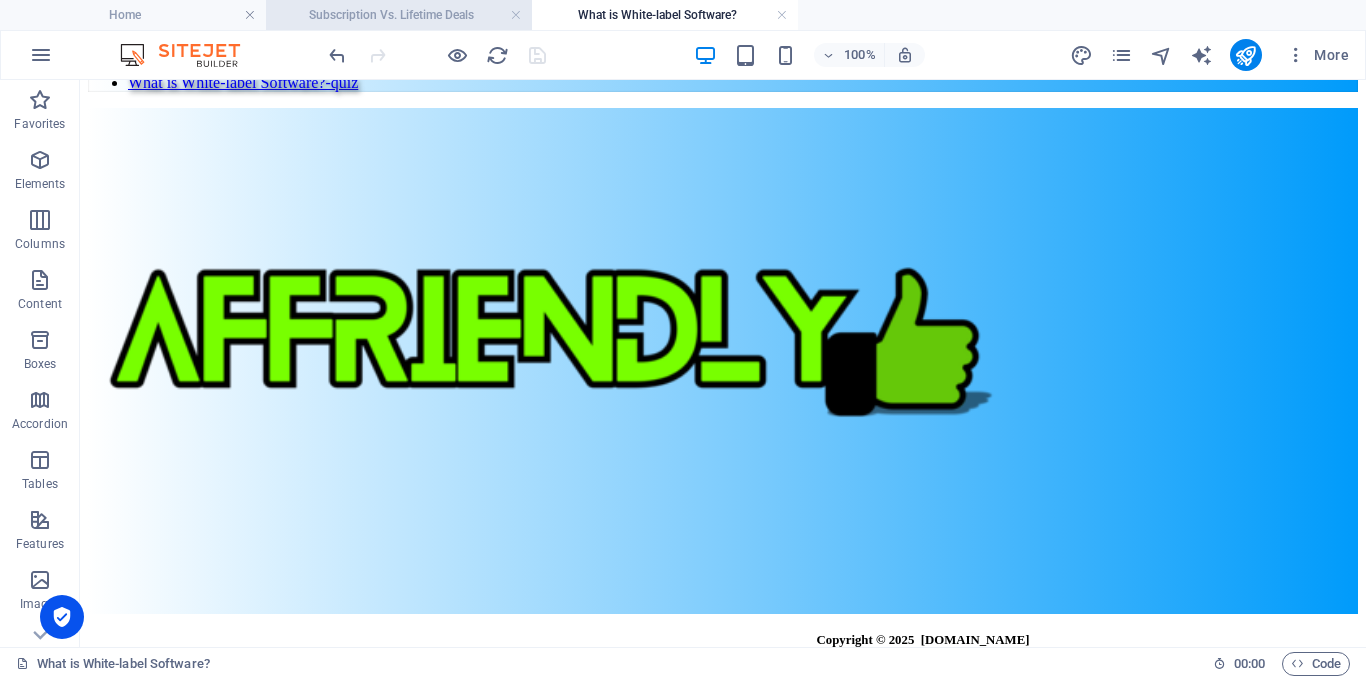 click on "Subscription Vs. Lifetime Deals" at bounding box center (399, 15) 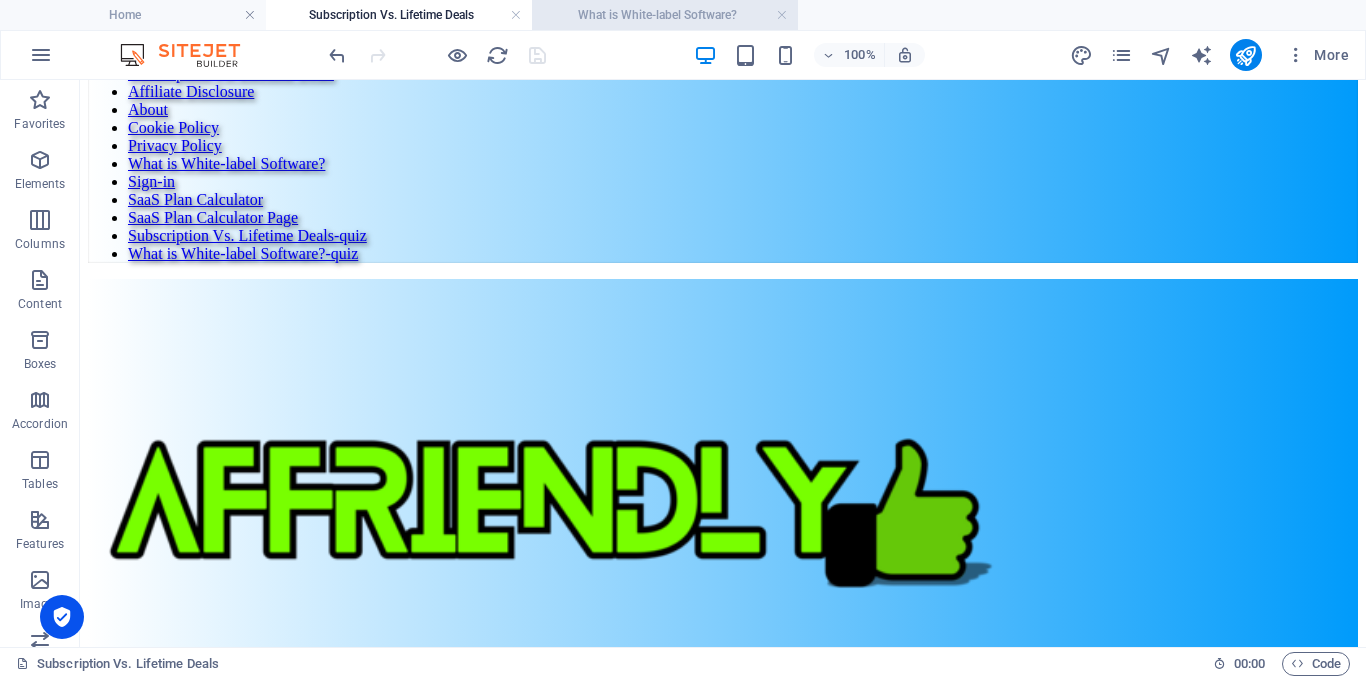 click on "What is White-label Software?" at bounding box center [665, 15] 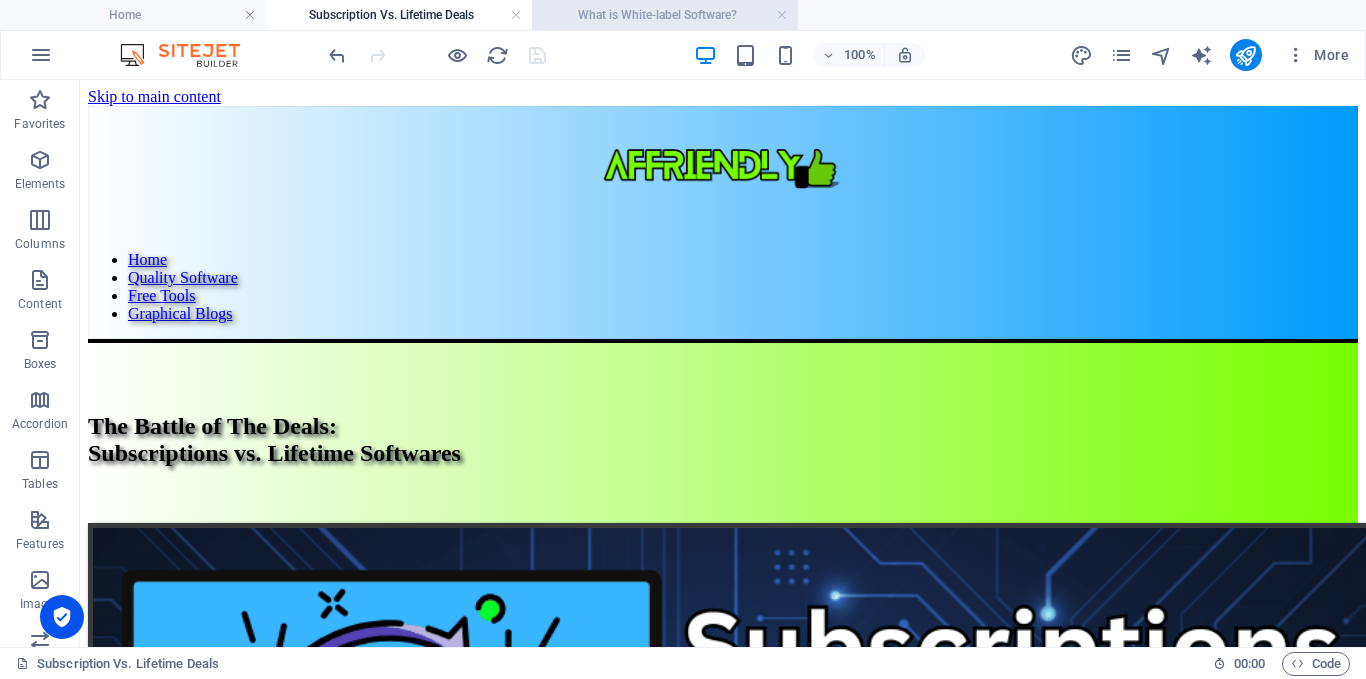 scroll, scrollTop: 15761, scrollLeft: 0, axis: vertical 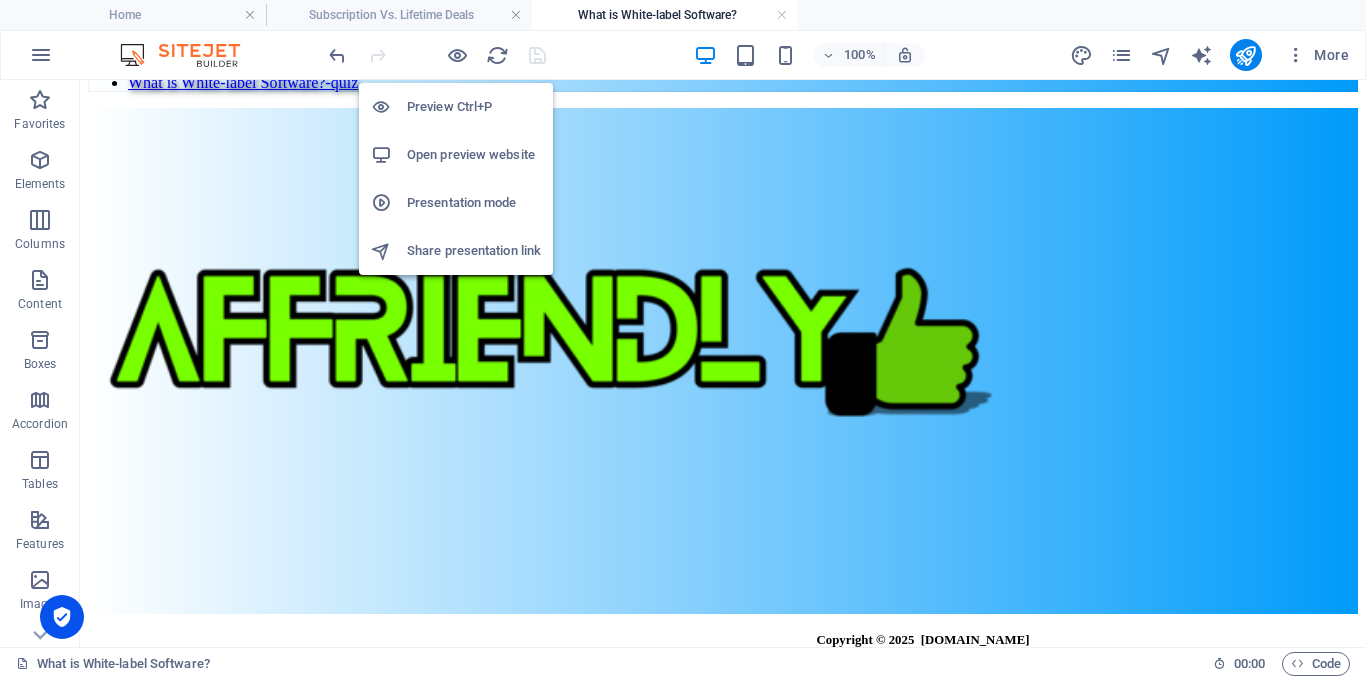 click on "Open preview website" at bounding box center [456, 155] 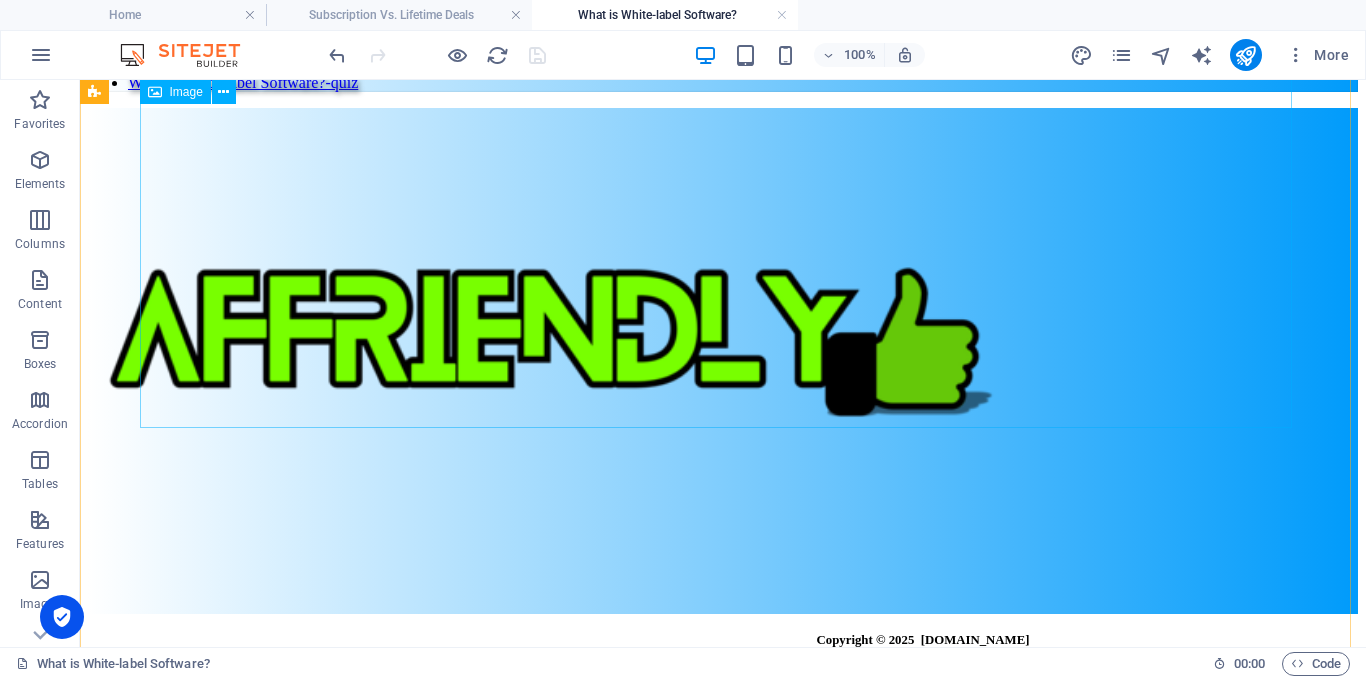 scroll, scrollTop: 14561, scrollLeft: 0, axis: vertical 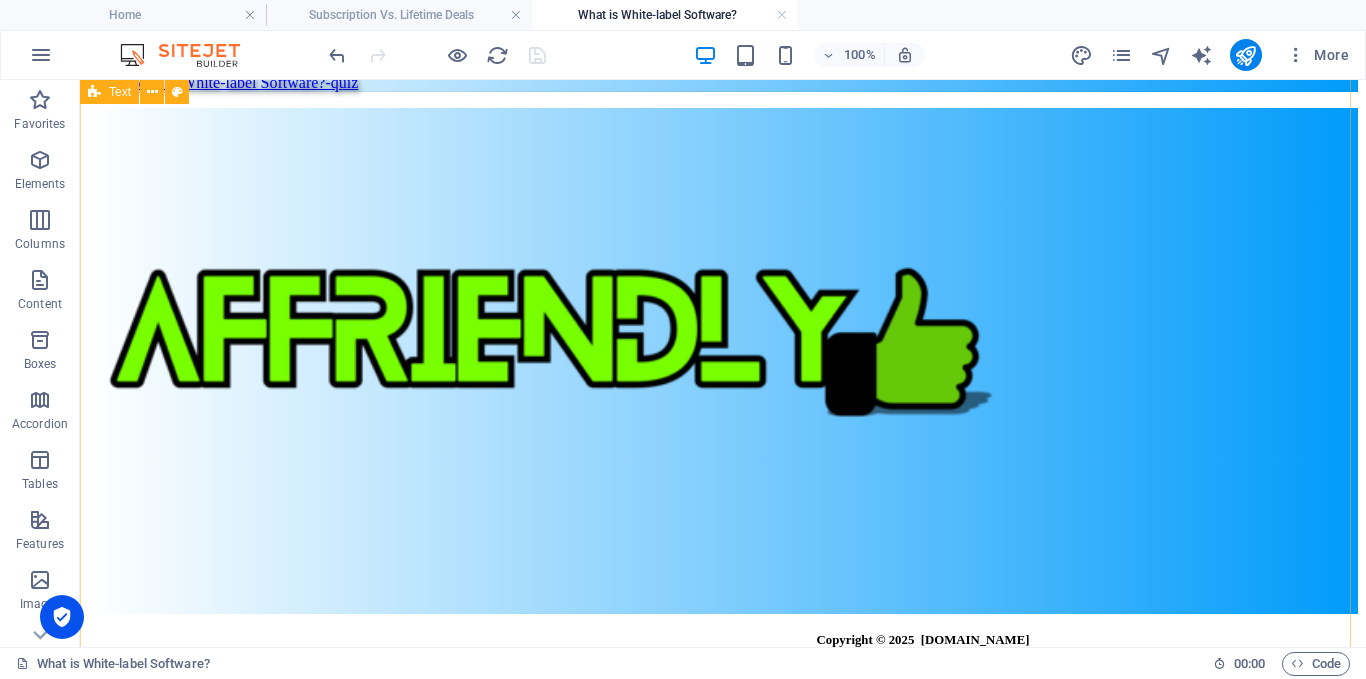 click on "5. There’s Margin Pressure You as the reseller often face significant margin pressure due to the need to pay the original provider for the rights to use white-label software. This financial obligation can severely impact profit margins, making it difficult for resellers to remain viable in a competitive market. If the costs of white-label software rise or market forces compel prices to drop, resellers may struggle to adjust their pricing without threatening profitability. This financial strain may block the path to long-term sustainability and success, especially for resellers with weak customer bases or those lacking value-added services that could differentiate their offerings and improve margins. Therefore, it's essential for resellers to devise a strategic approach that allows them to effectively manage margin pressures while pursuing opportunities for revenue growth and cost efficiency." at bounding box center [723, -1143] 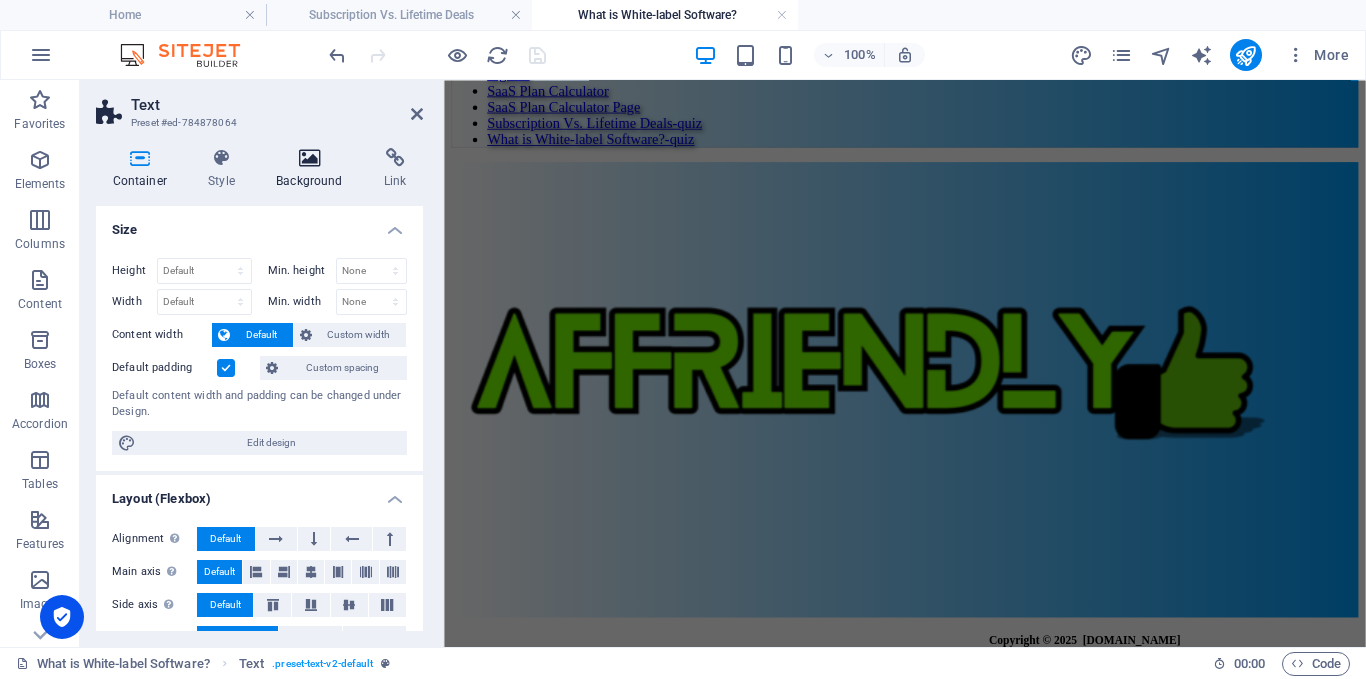 scroll, scrollTop: 15571, scrollLeft: 0, axis: vertical 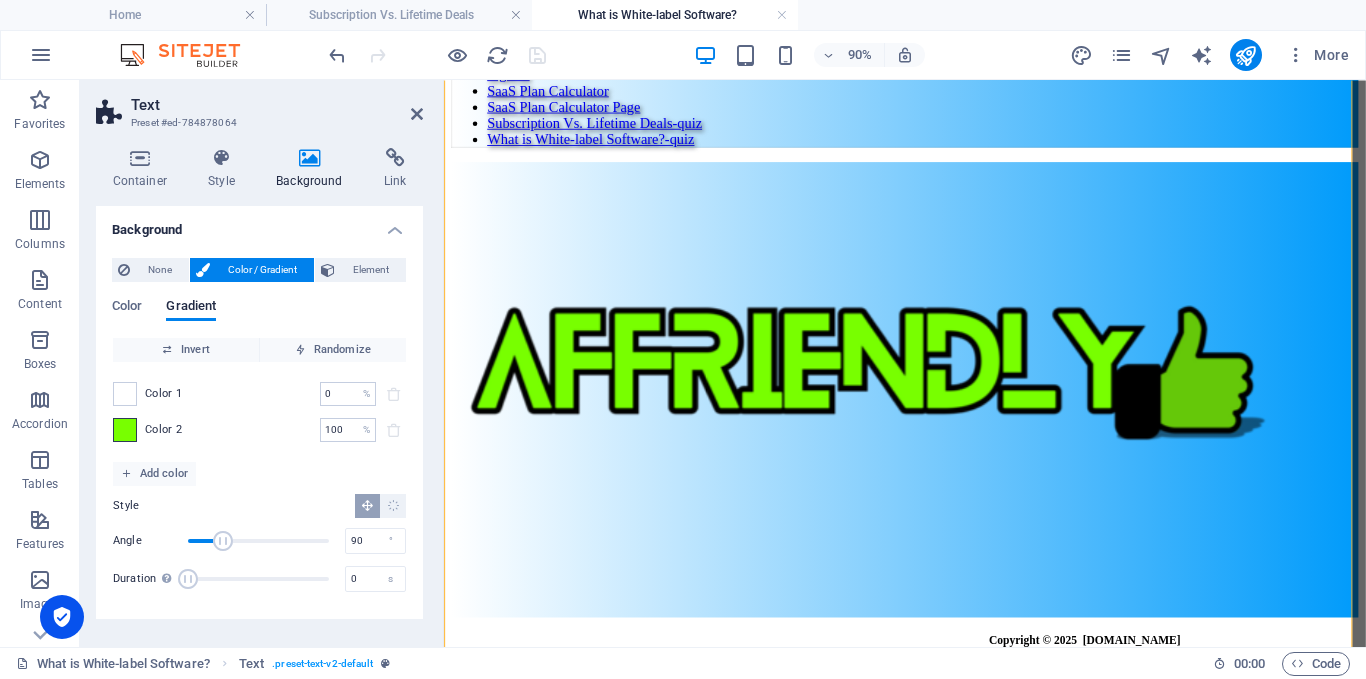 click at bounding box center [125, 430] 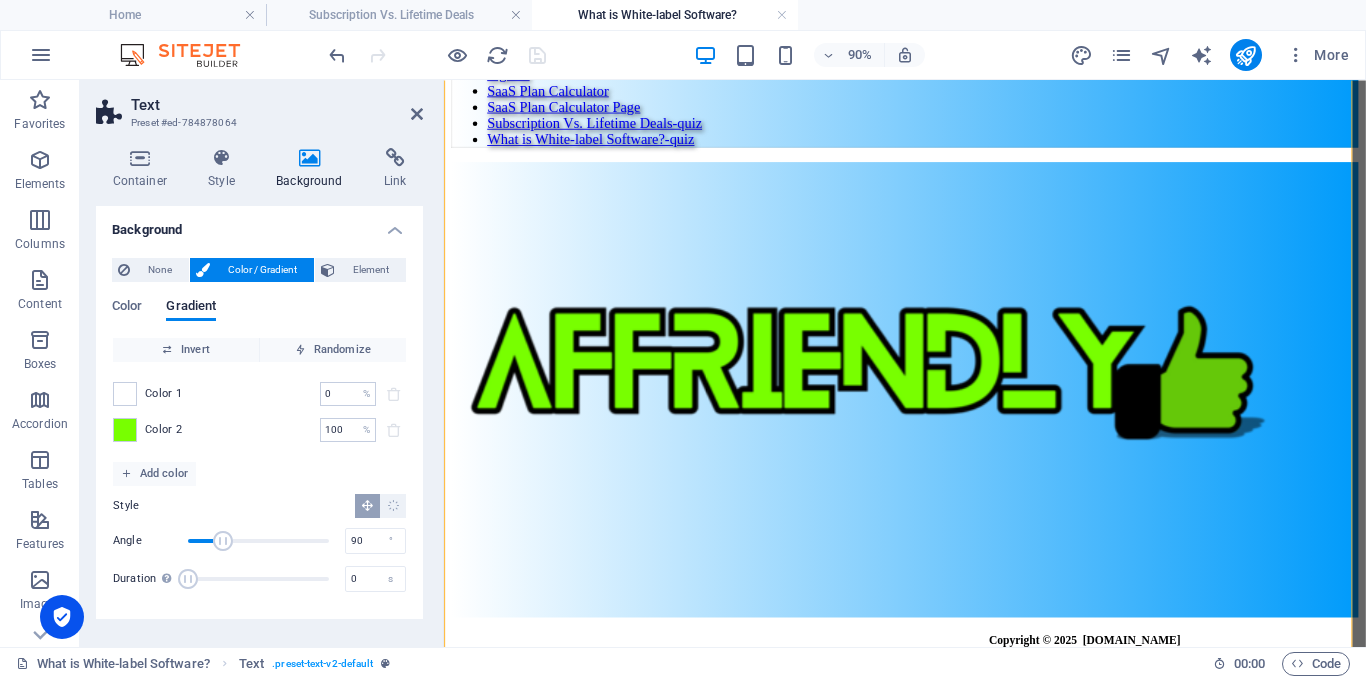 type on "#78ff00" 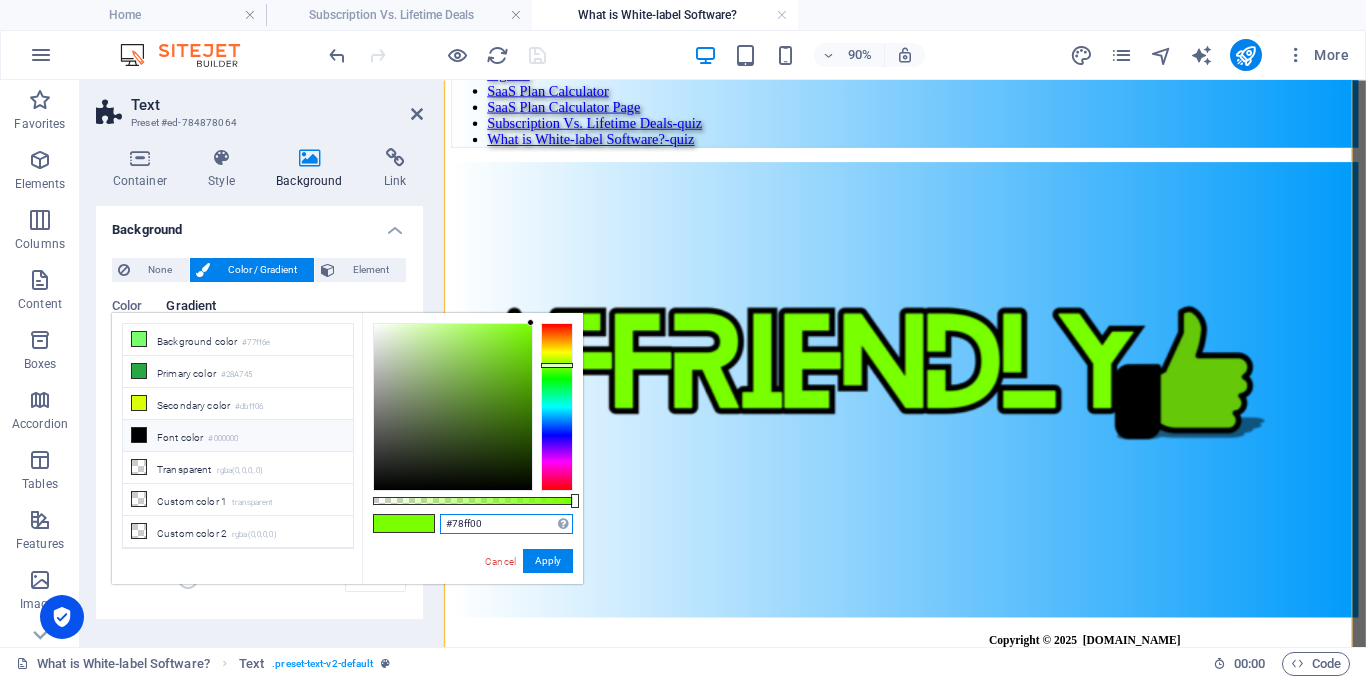 drag, startPoint x: 536, startPoint y: 522, endPoint x: 401, endPoint y: 508, distance: 135.72398 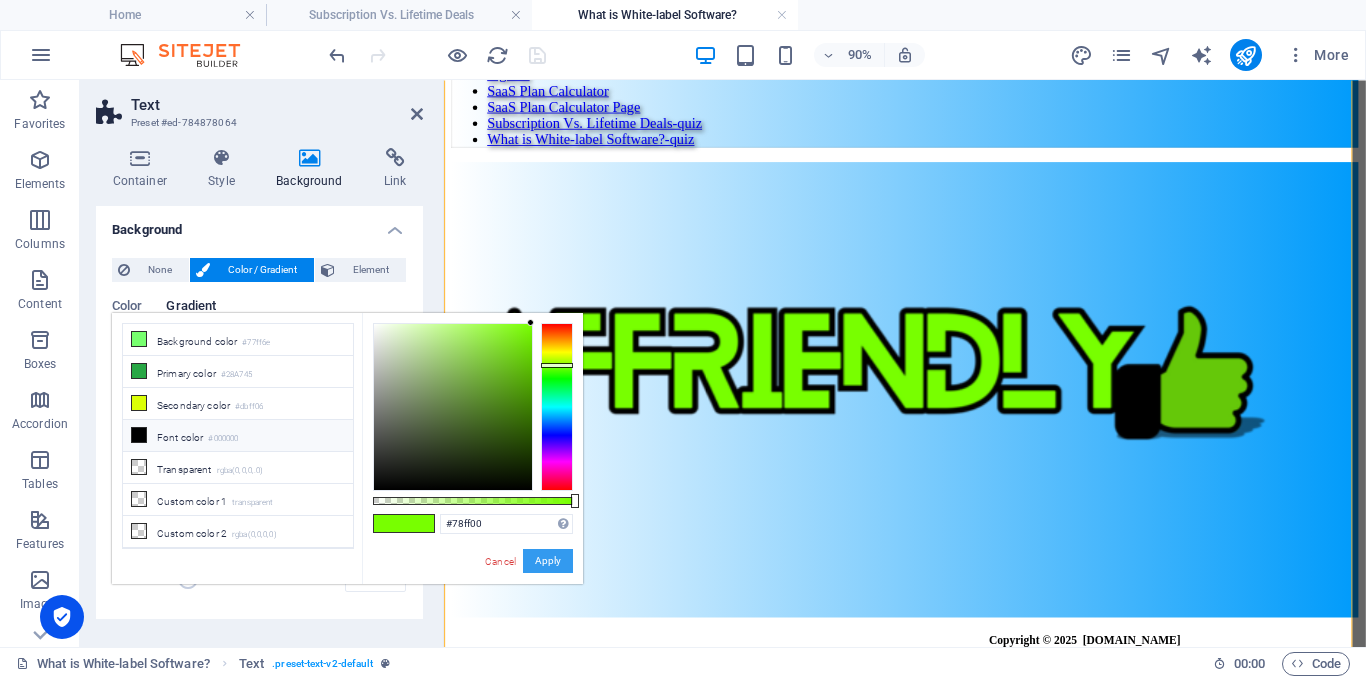 click on "Apply" at bounding box center (548, 561) 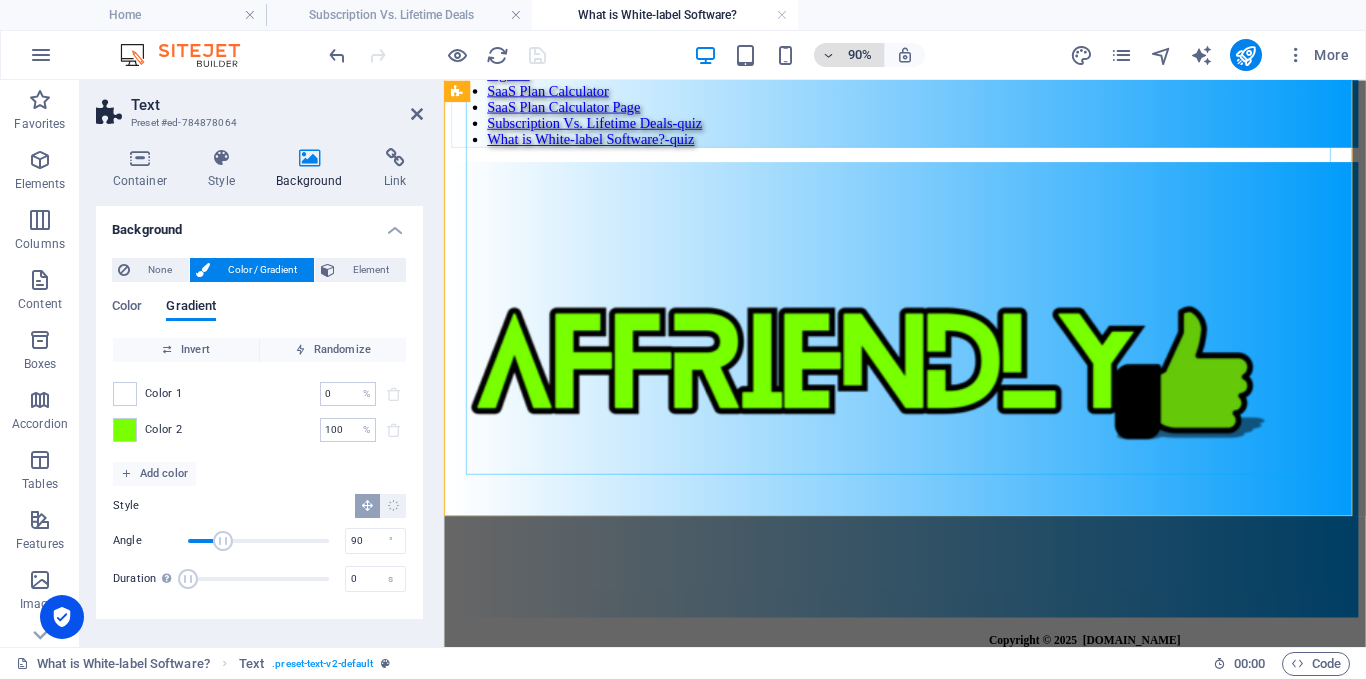 scroll, scrollTop: 16071, scrollLeft: 0, axis: vertical 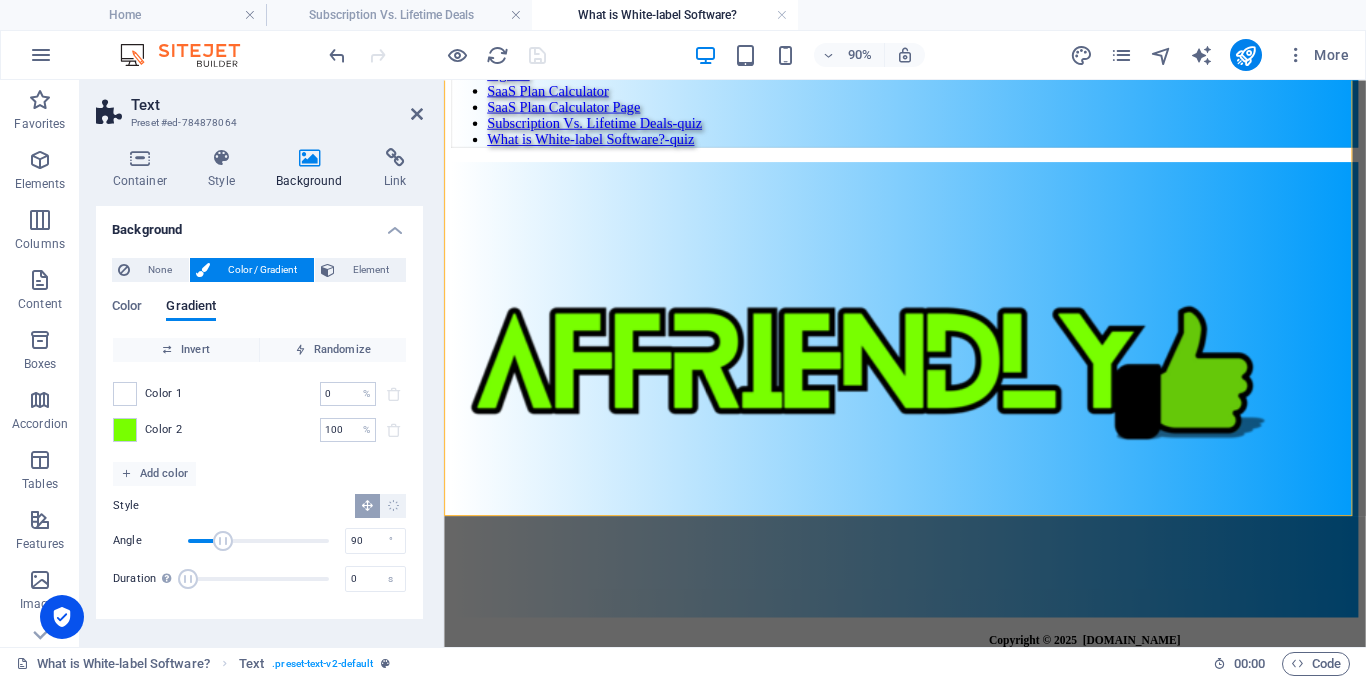 click on "More" at bounding box center [1213, 55] 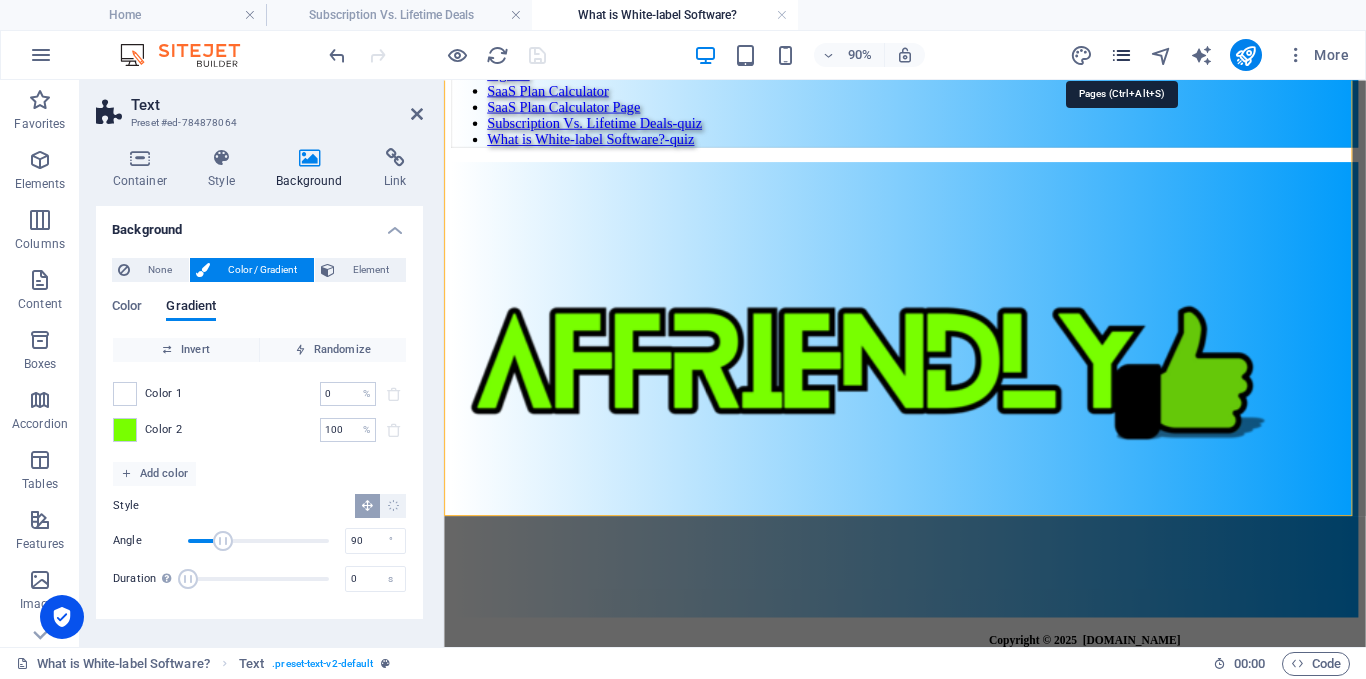 click at bounding box center [1121, 55] 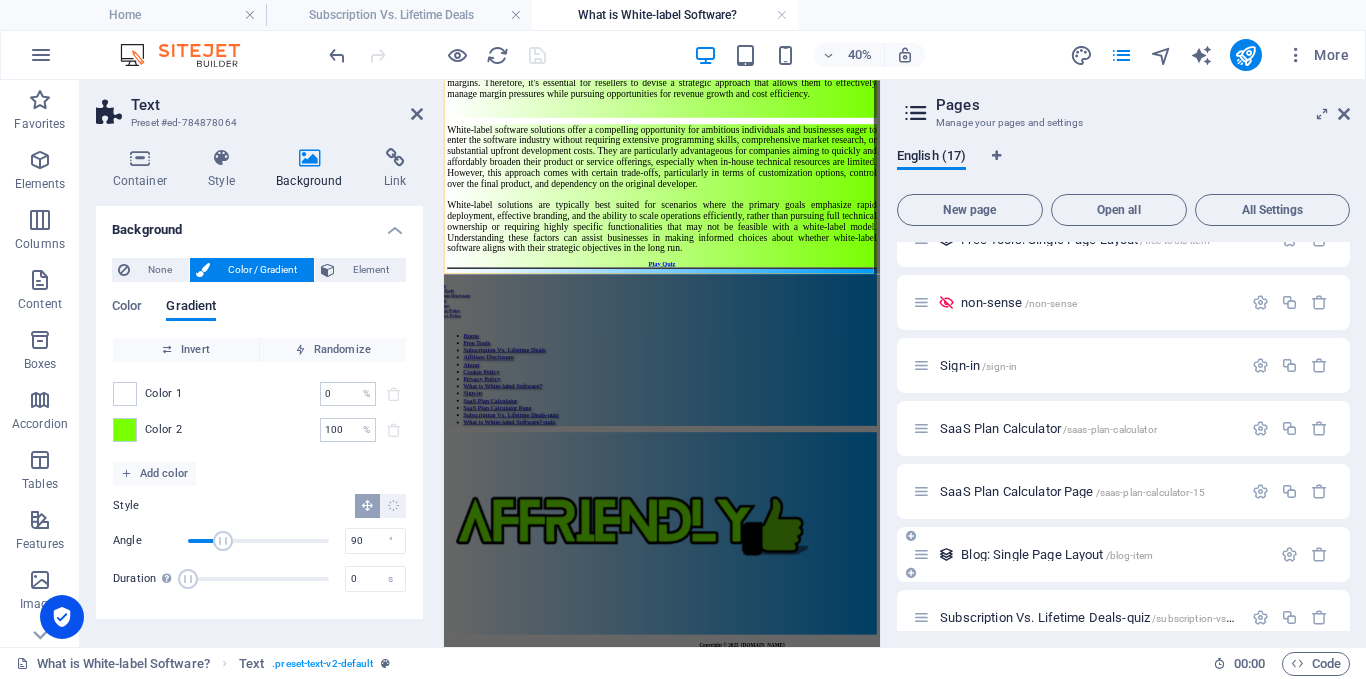 scroll, scrollTop: 682, scrollLeft: 0, axis: vertical 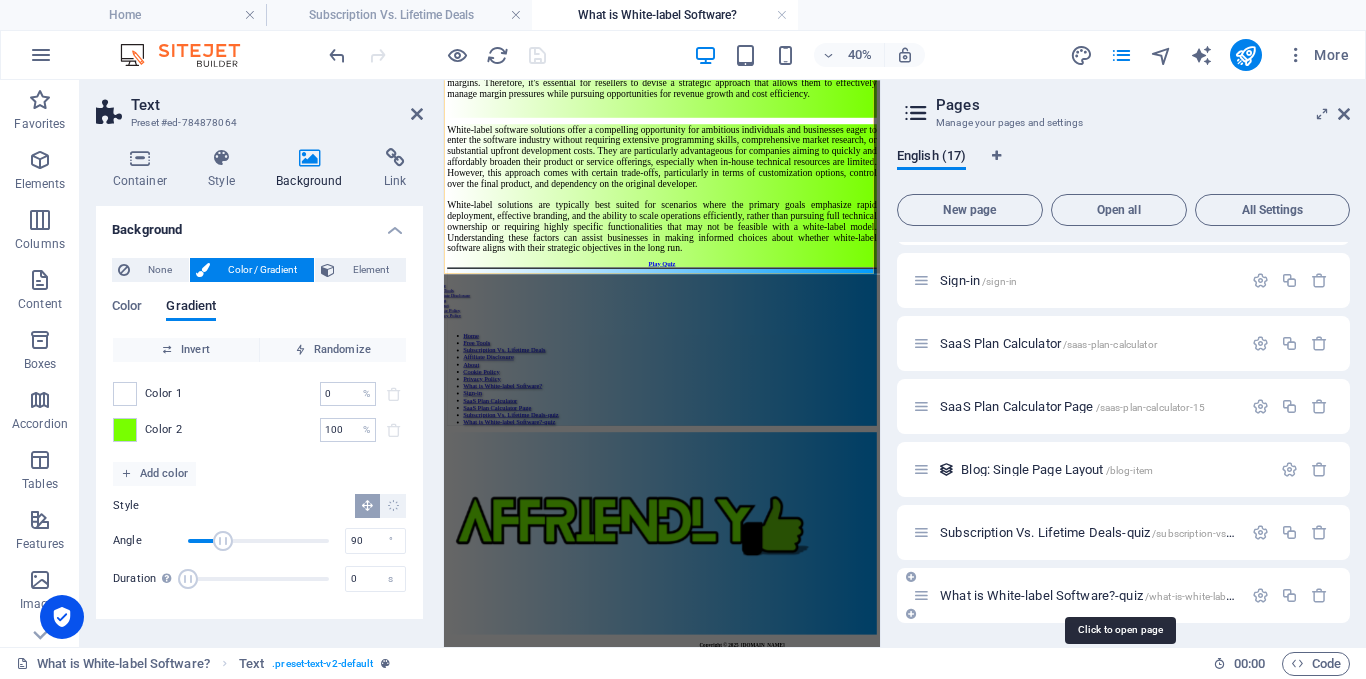 click on "What is White-label Software?-quiz /what-is-white-label-software-quiz" at bounding box center [1119, 595] 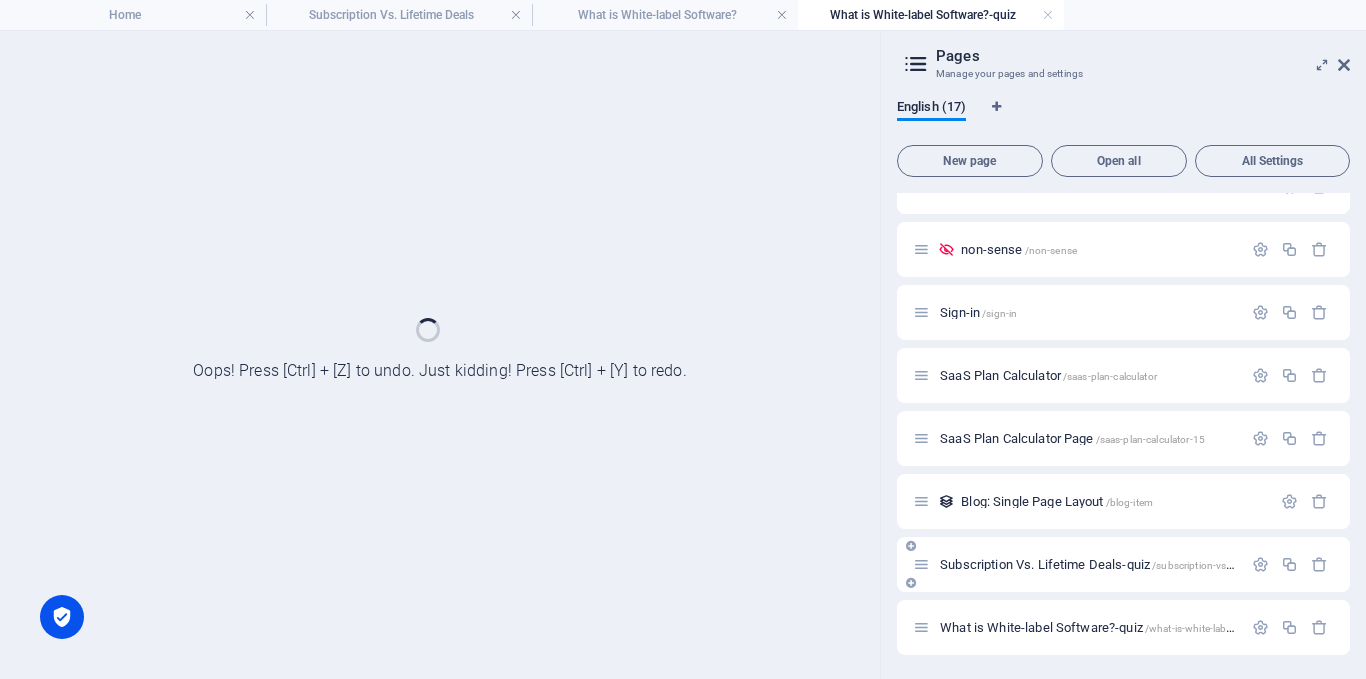 scroll, scrollTop: 0, scrollLeft: 0, axis: both 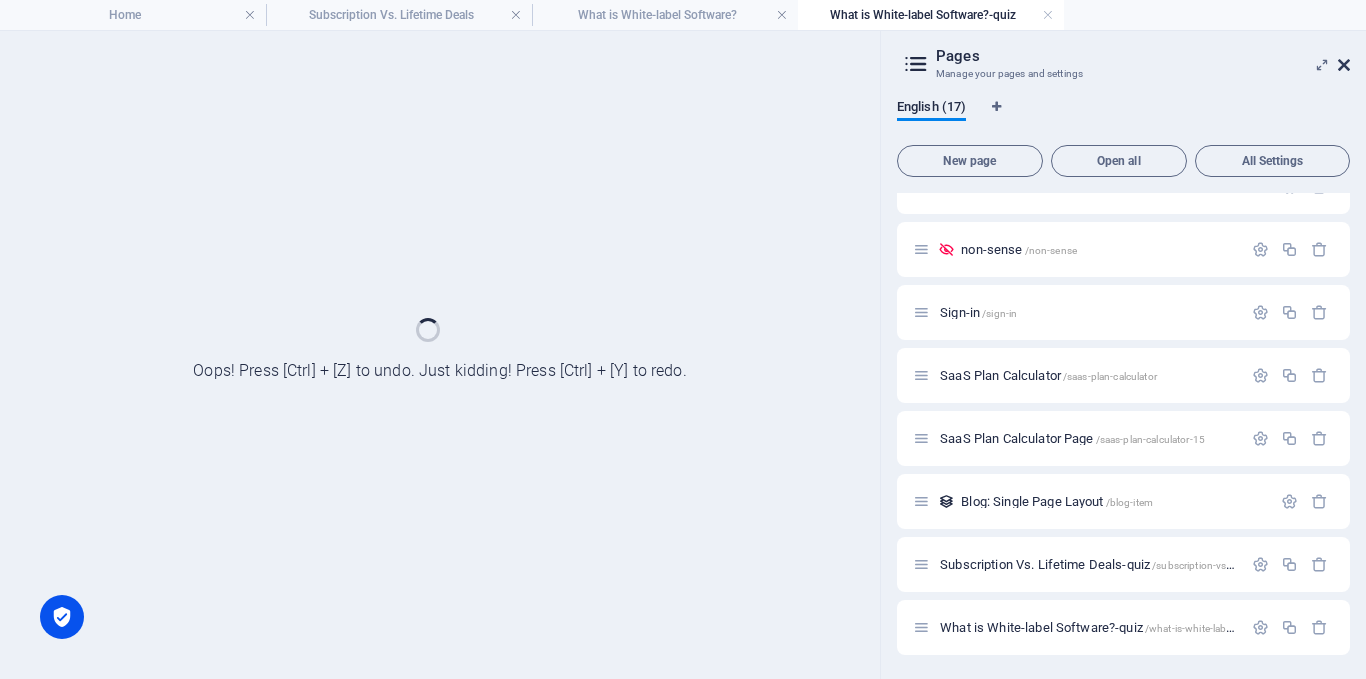 click at bounding box center [1344, 65] 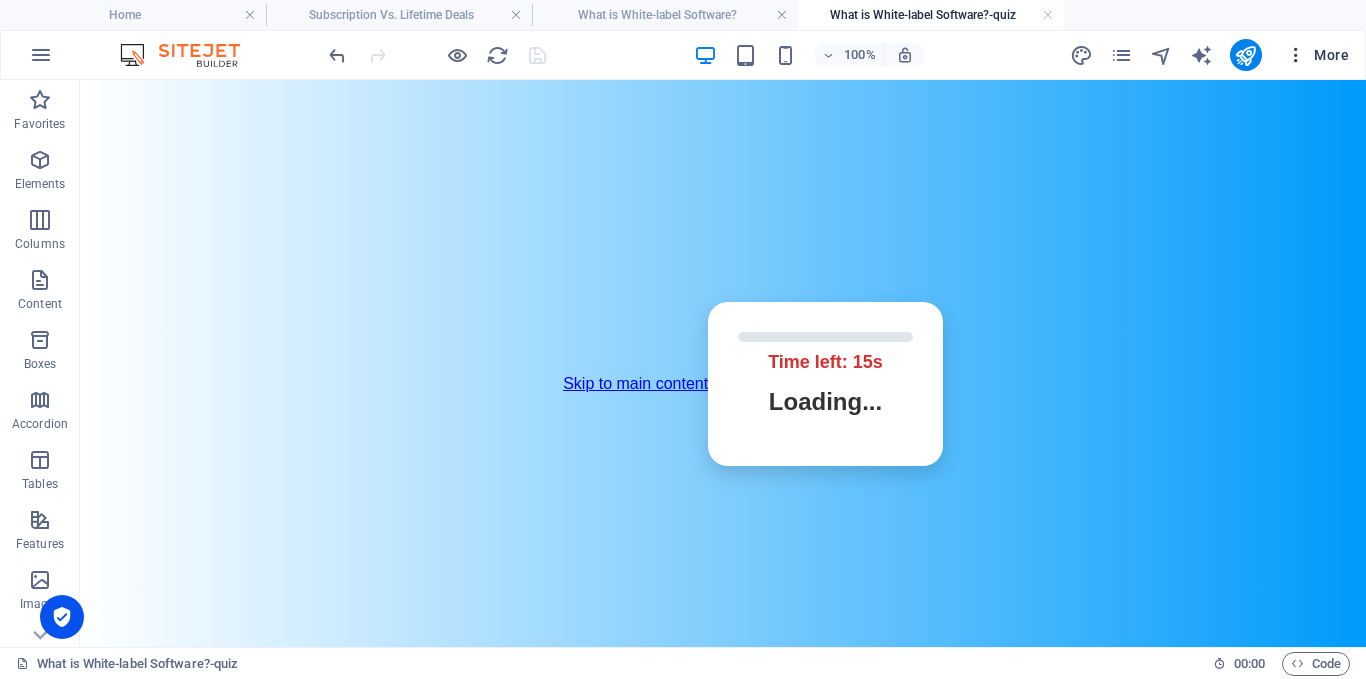 scroll, scrollTop: 0, scrollLeft: 0, axis: both 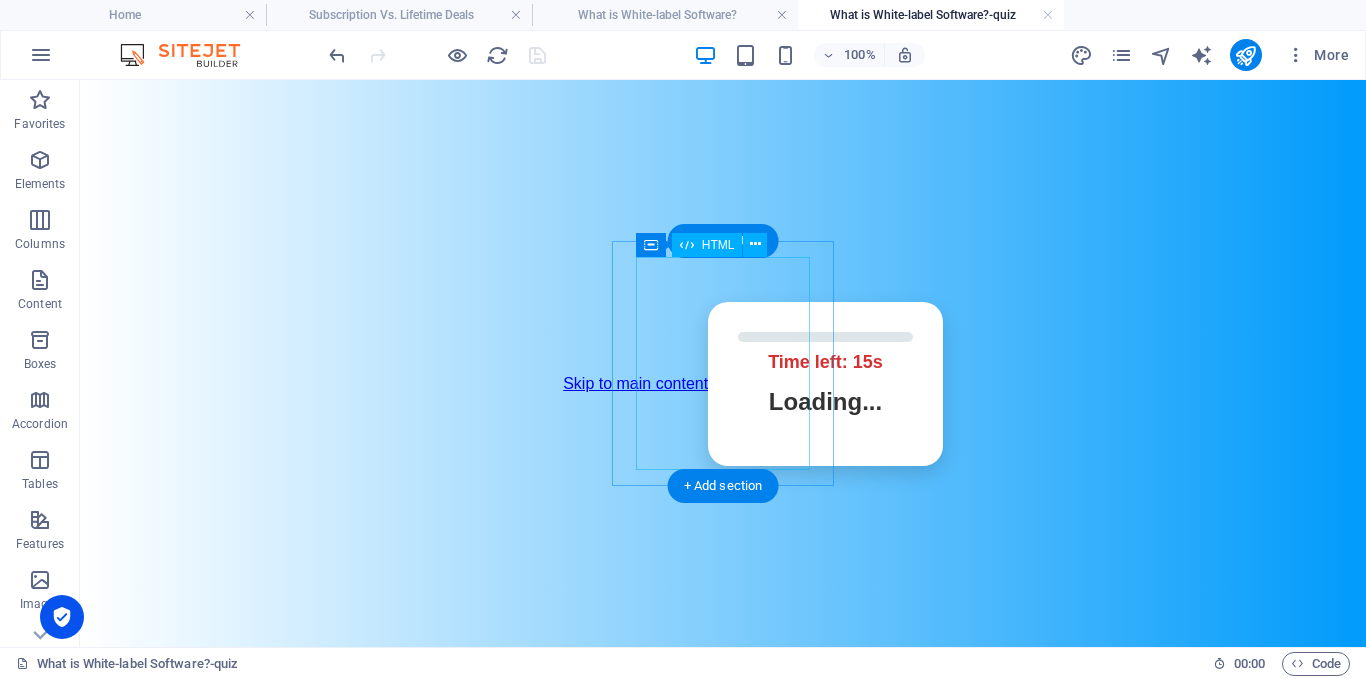 click on "Skip to main content
Affriendly Quiz
Time left: 15s
Loading...
Next Question" at bounding box center [723, 383] 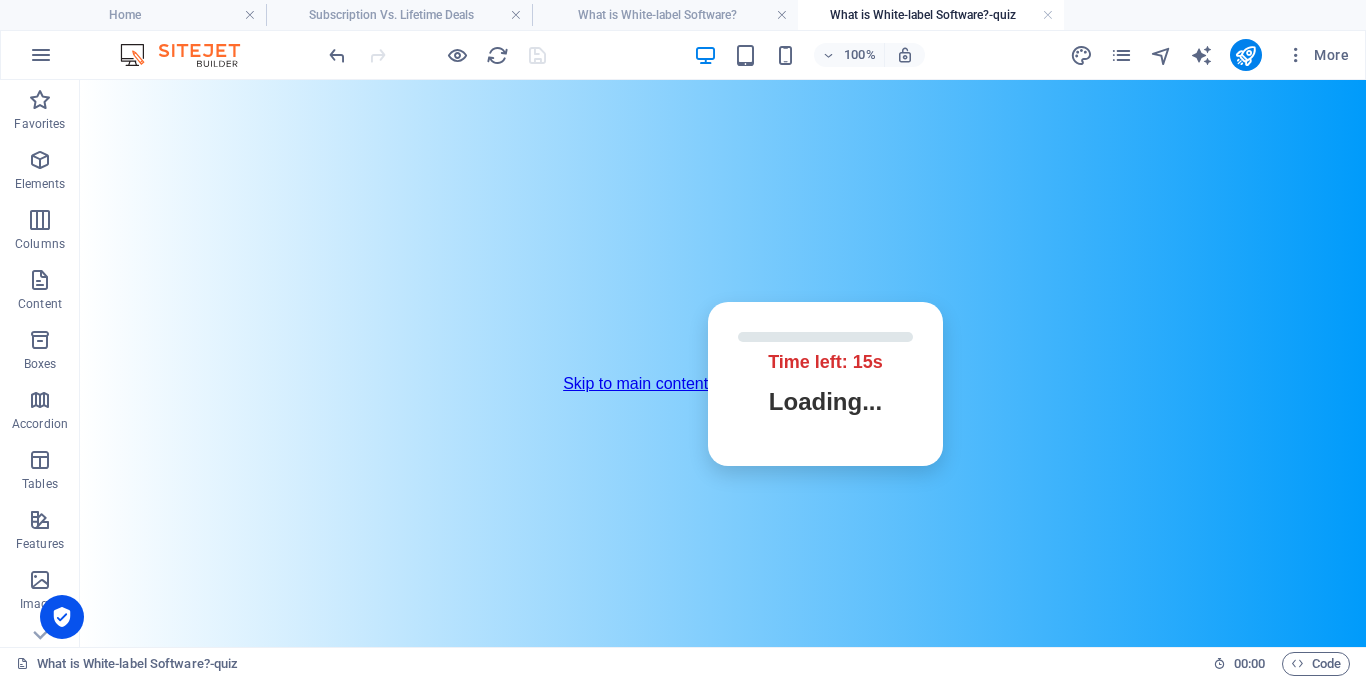 click on "Skip to main content
Affriendly Quiz
Time left: 15s
Loading...
Next Question" at bounding box center (723, 383) 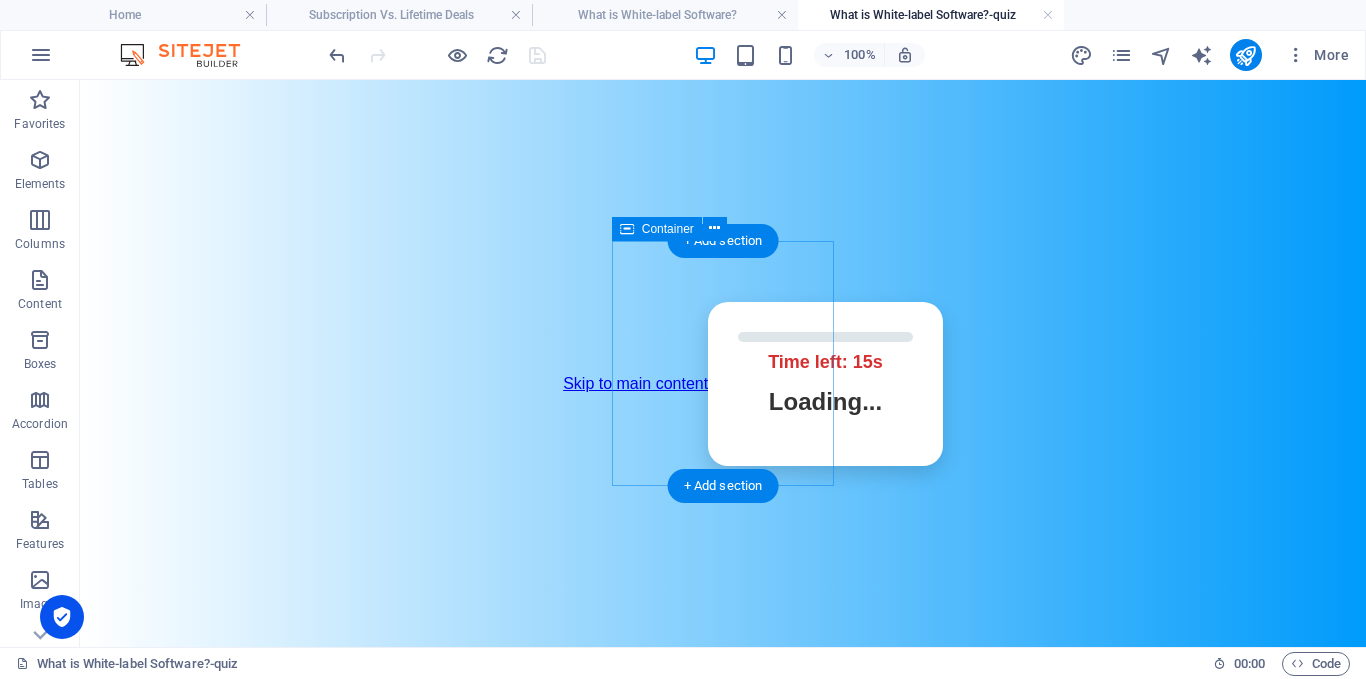 click on "Affriendly Quiz
Time left: 15s
Loading...
Next Question" at bounding box center (795, 384) 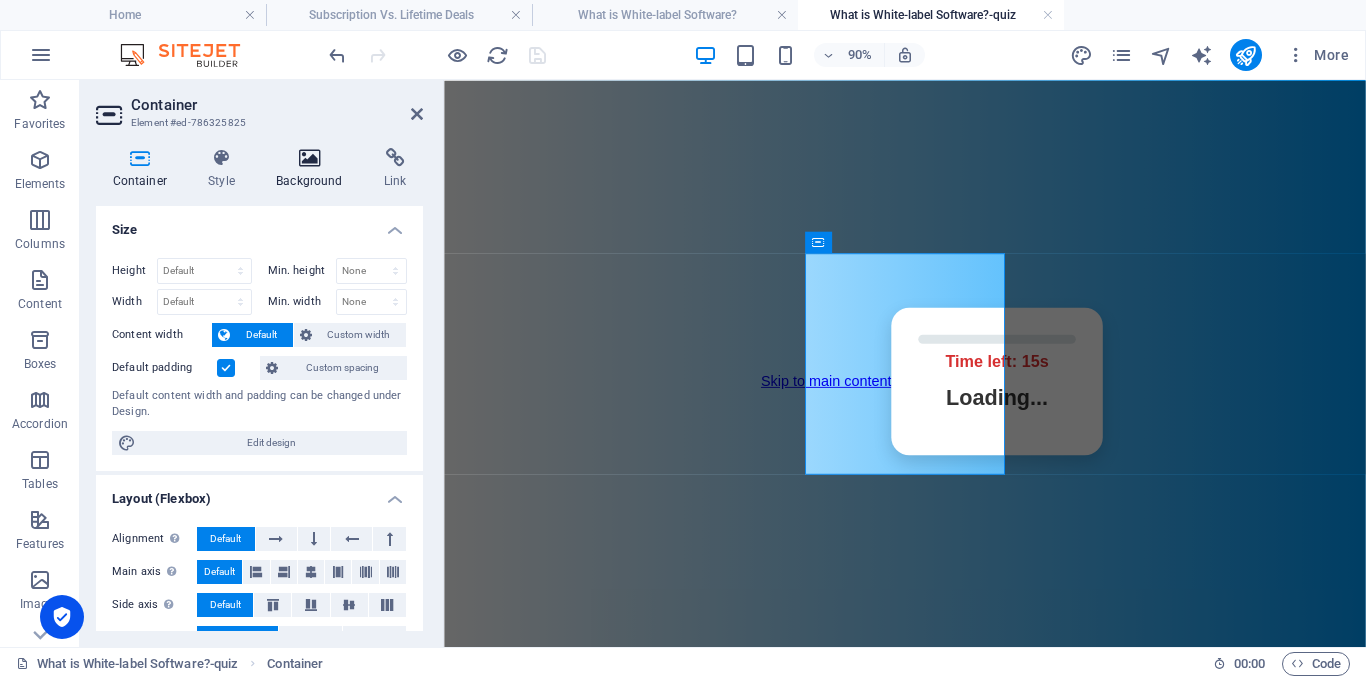 click at bounding box center (310, 158) 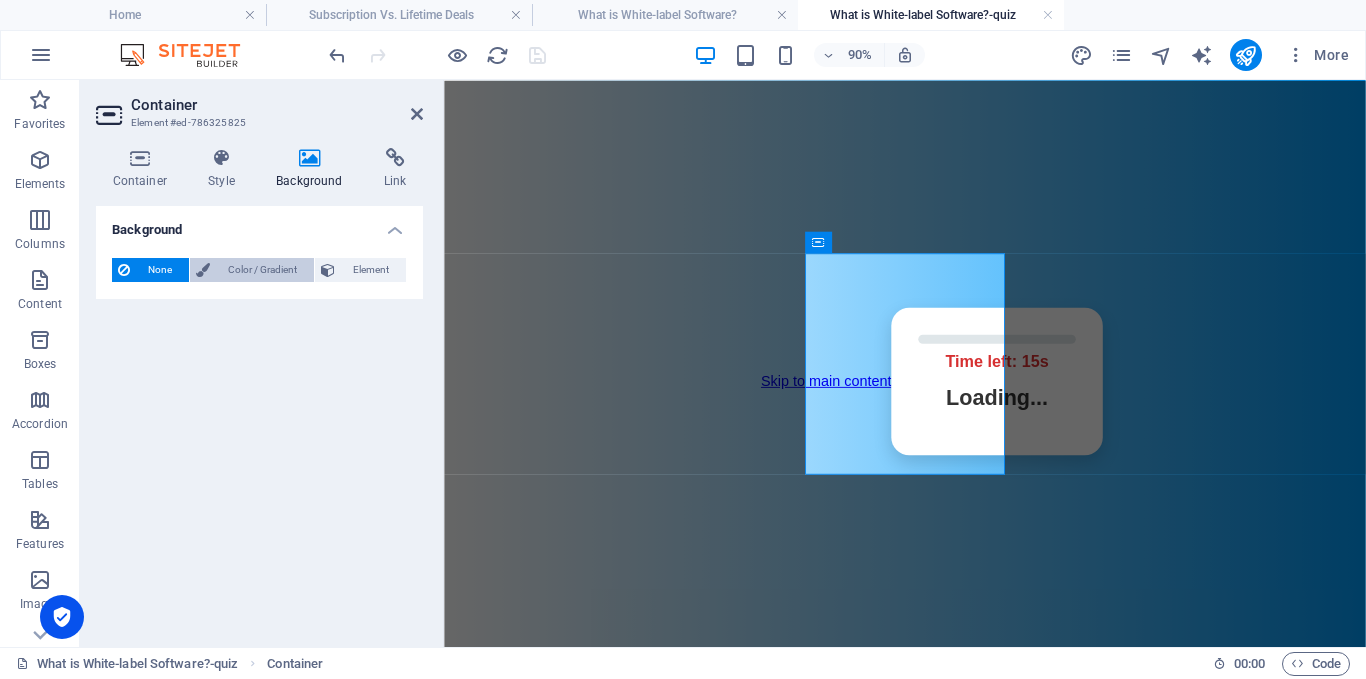 click on "Color / Gradient" at bounding box center [262, 270] 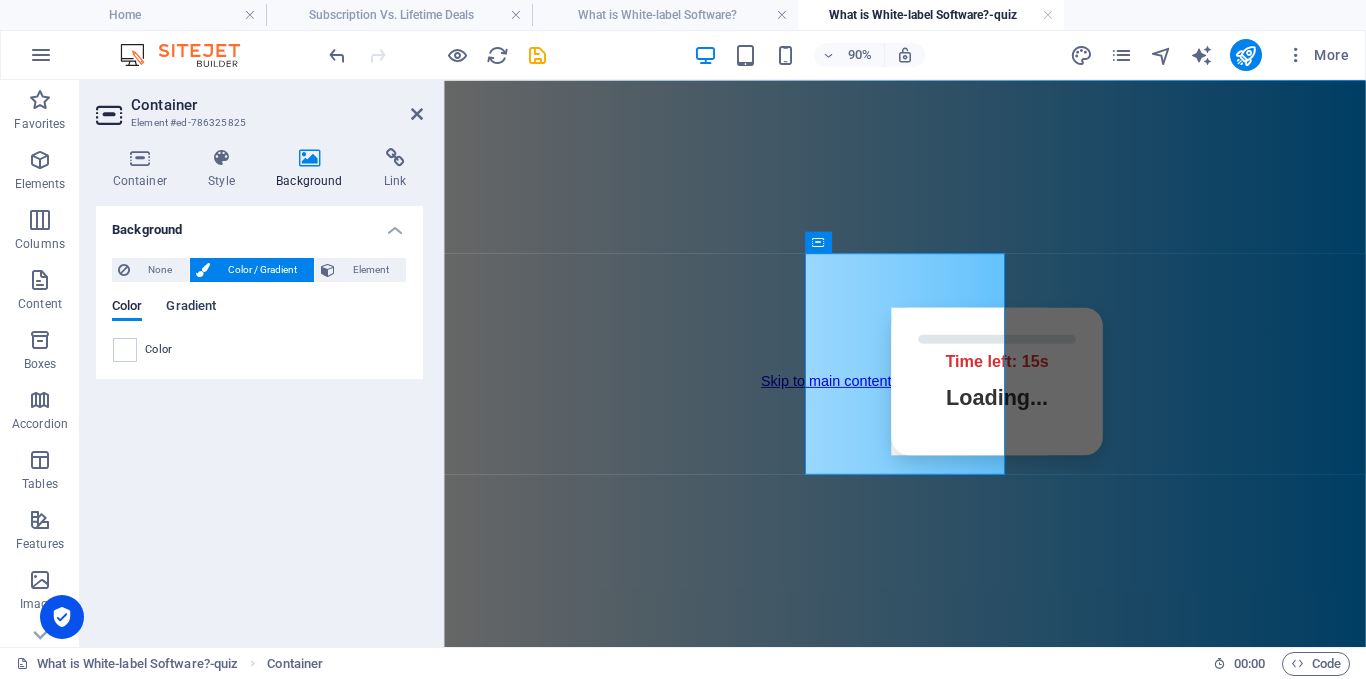 click on "Gradient" at bounding box center [191, 308] 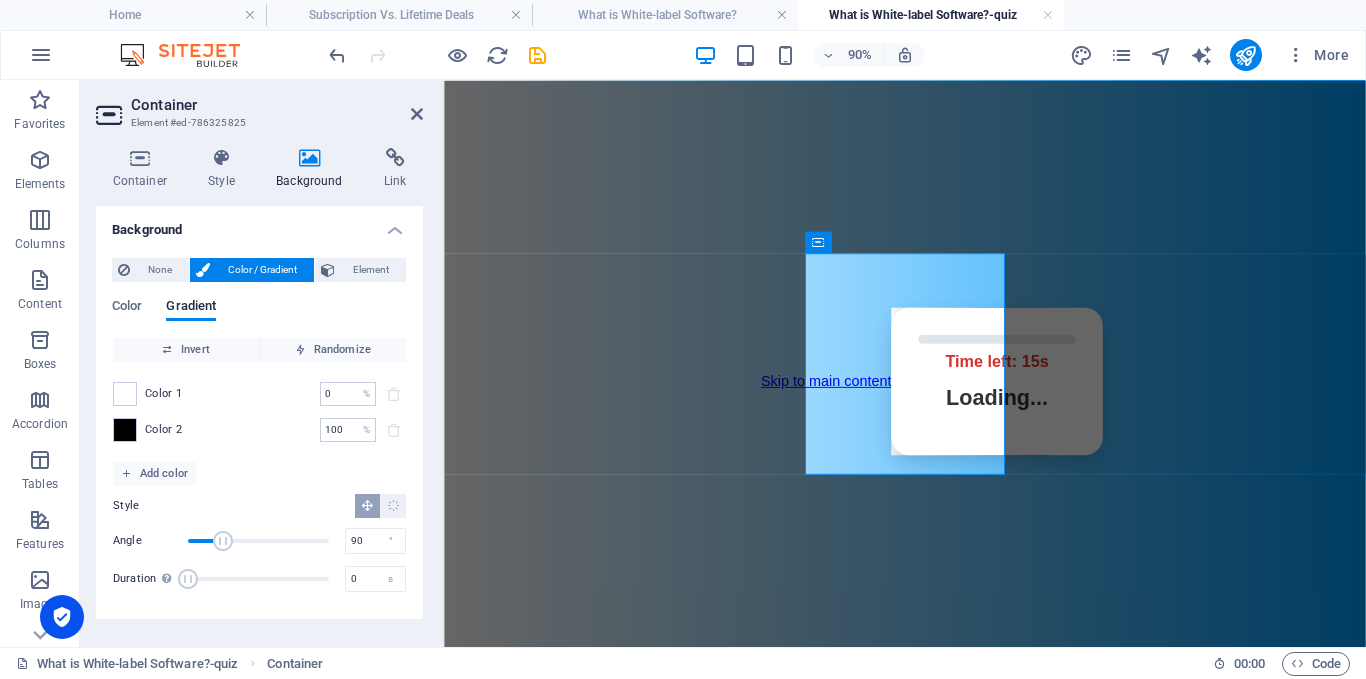 click on "Color 2 100 % ​" at bounding box center (259, 430) 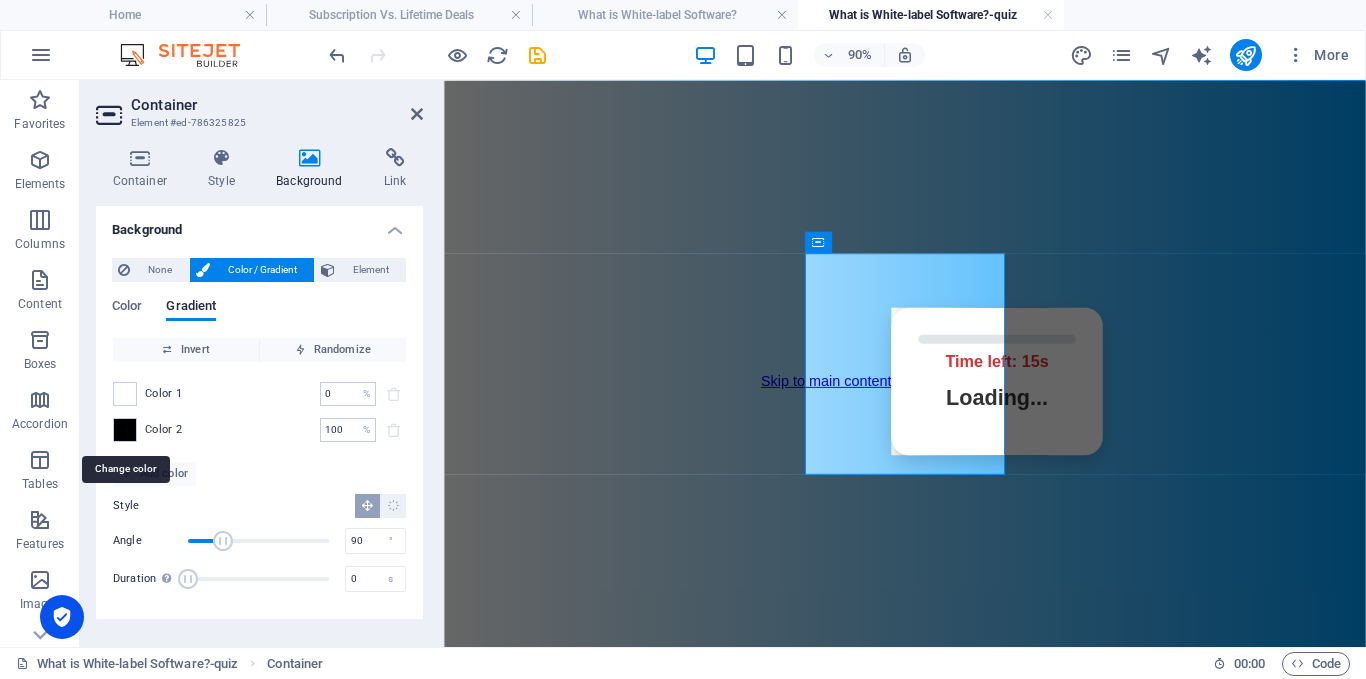 click at bounding box center [125, 430] 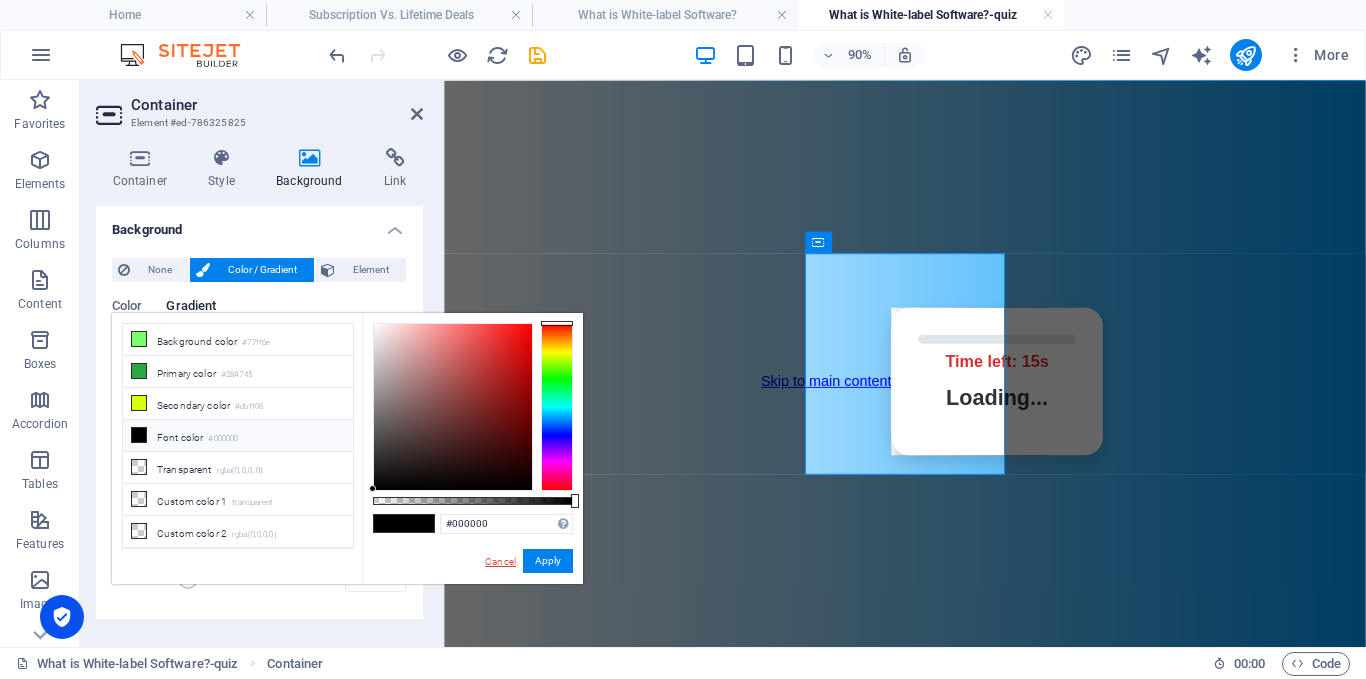 click on "Cancel" at bounding box center (500, 561) 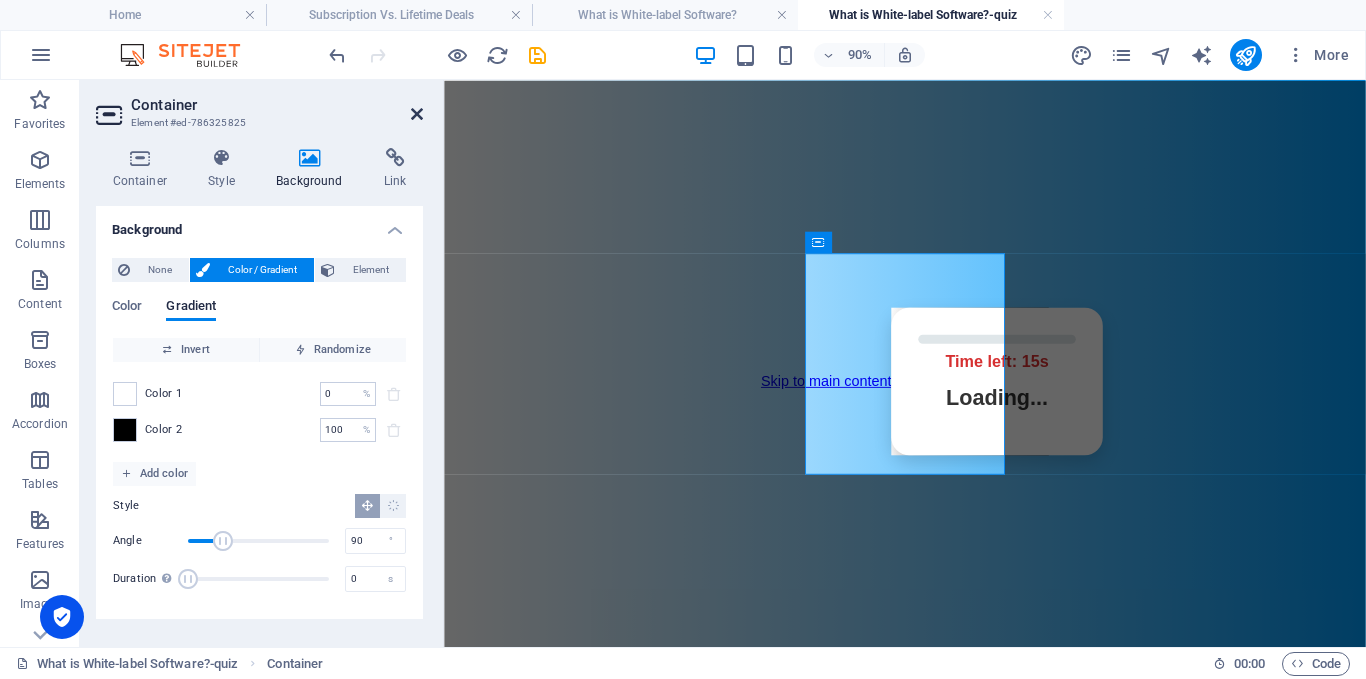 click on "Container Element #ed-786325825
Container Style Background Link Size Height Default px rem % vh vw Min. height None px rem % vh vw Width Default px rem % em vh vw Min. width None px rem % vh vw Content width Default Custom width Width Default px rem % em vh vw Min. width None px rem % vh vw Default padding Custom spacing Default content width and padding can be changed under Design. Edit design Layout (Flexbox) Alignment Determines the flex direction. Default Main axis Determine how elements should behave along the main axis inside this container (justify content). Default Side axis Control the vertical direction of the element inside of the container (align items). Default Wrap Default On Off Fill Controls the distances and direction of elements on the y-axis across several lines (align content). Default Accessibility ARIA helps assistive technologies (like screen readers) to understand the role, state, and behavior of web elements Role The ARIA role defines the purpose of an element.  None" at bounding box center [262, 363] 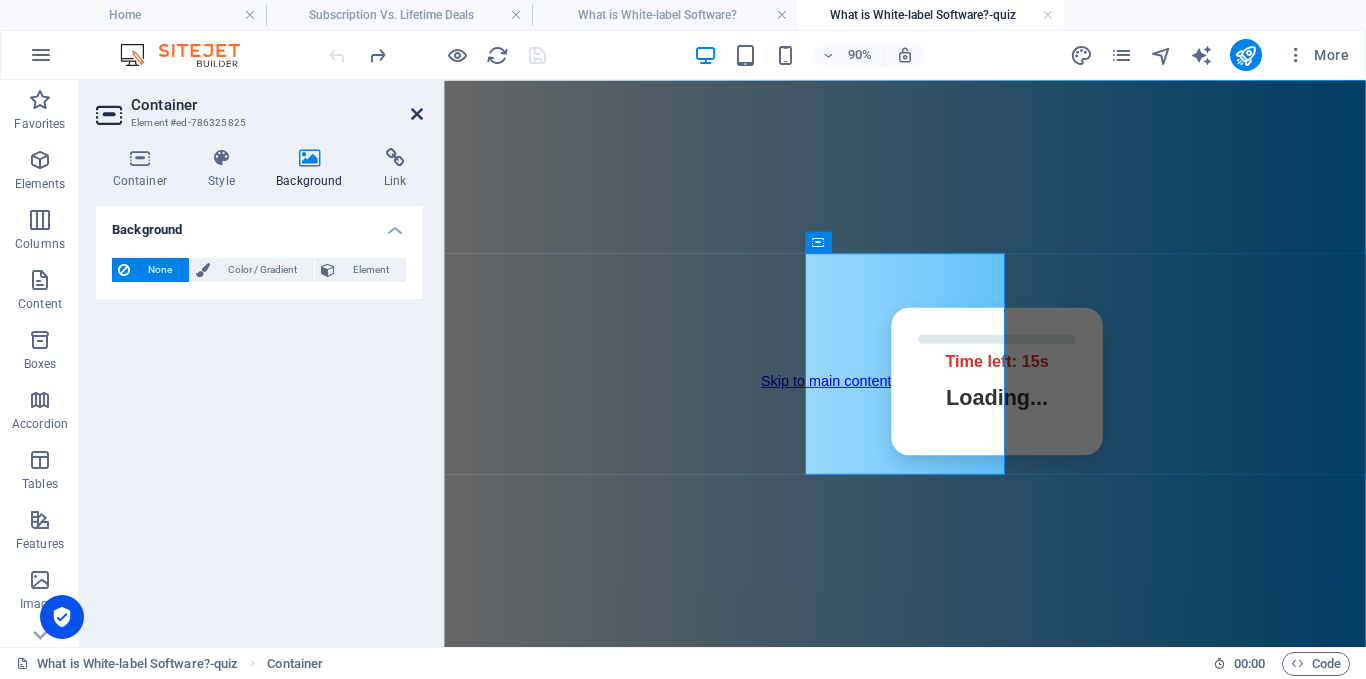 click at bounding box center [417, 114] 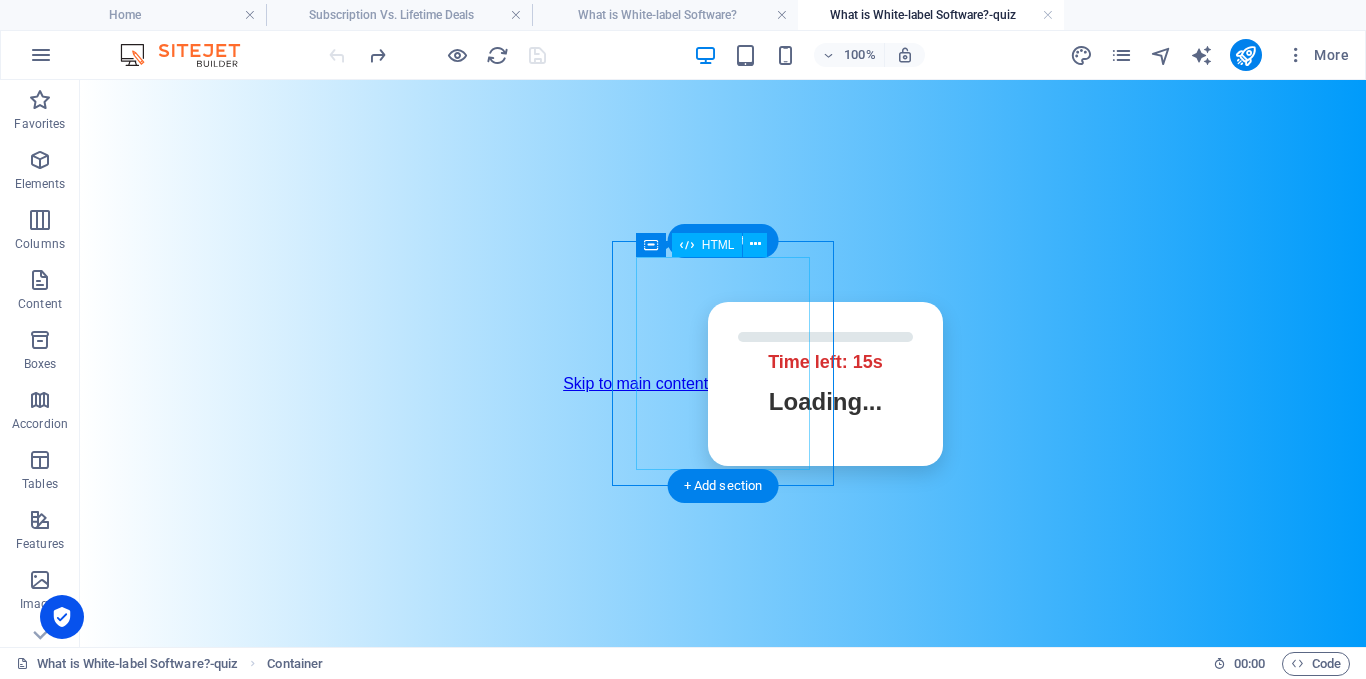 click on "Affriendly Quiz
Time left: 15s
Loading...
Next Question" at bounding box center (795, 384) 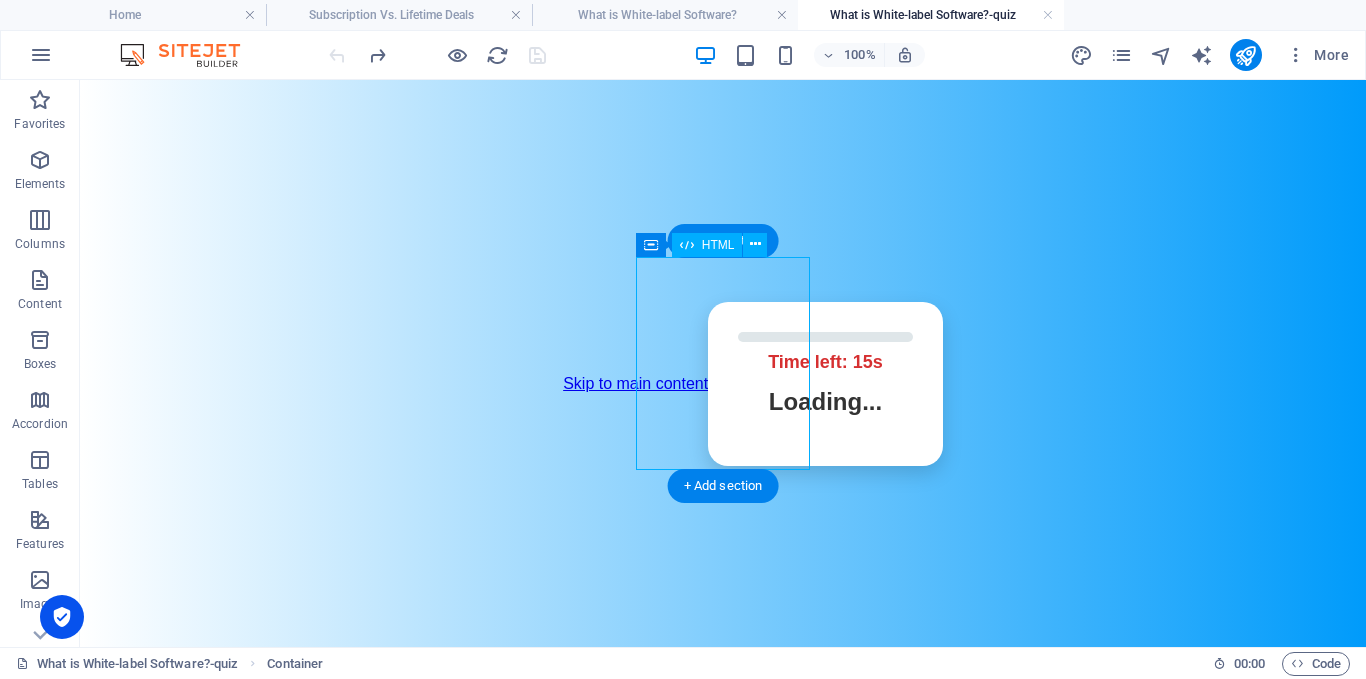 click on "Affriendly Quiz
Time left: 15s
Loading...
Next Question" at bounding box center (795, 384) 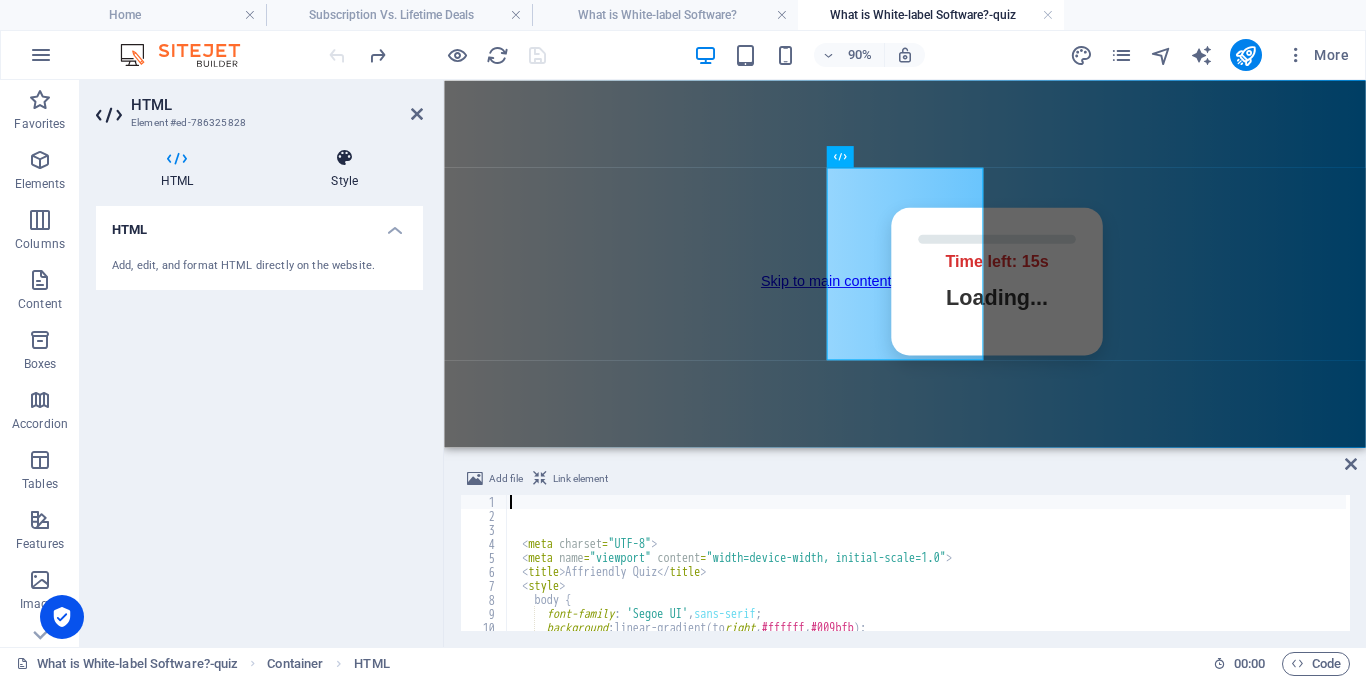 click on "Style" at bounding box center (344, 169) 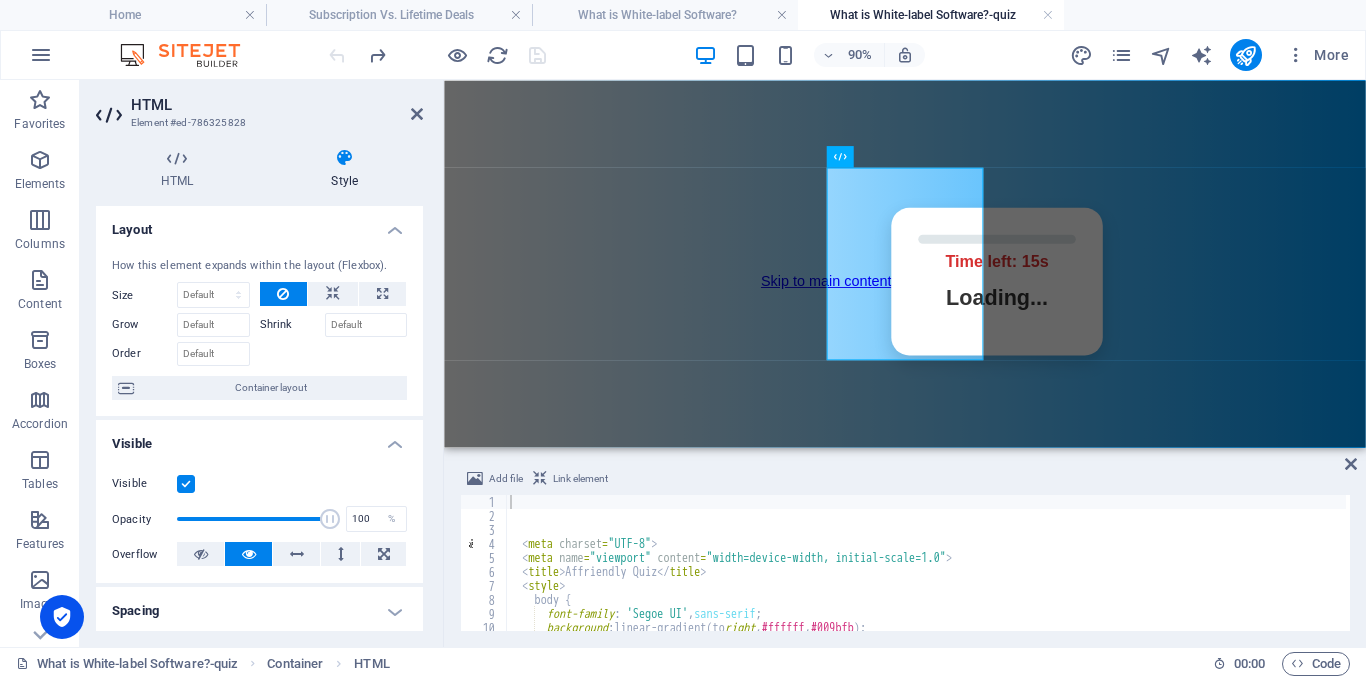 click on "HTML Style HTML Add, edit, and format HTML directly on the website. Preset Element Layout How this element expands within the layout (Flexbox). Size Default auto px % 1/1 1/2 1/3 1/4 1/5 1/6 1/7 1/8 1/9 1/10 Grow Shrink Order Container layout Visible Visible Opacity 100 % Overflow Spacing Margin Default auto px % rem vw vh Custom Custom auto px % rem vw vh auto px % rem vw vh auto px % rem vw vh auto px % rem vw vh Padding Default px rem % vh vw Custom Custom px rem % vh vw px rem % vh vw px rem % vh vw px rem % vh vw Border Style              - Width 1 auto px rem % vh vw Custom Custom 1 auto px rem % vh vw 1 auto px rem % vh vw 1 auto px rem % vh vw 1 auto px rem % vh vw  - Color Round corners Default px rem % vh vw Custom Custom px rem % vh vw px rem % vh vw px rem % vh vw px rem % vh vw Shadow Default None Outside Inside Color X offset 0 px rem vh vw Y offset 0 px rem vh vw Blur 0 px rem % vh vw Spread 0 px rem vh vw Text Shadow Default None Outside Color X offset 0 px rem vh vw Y offset 0 px vh" at bounding box center (259, 389) 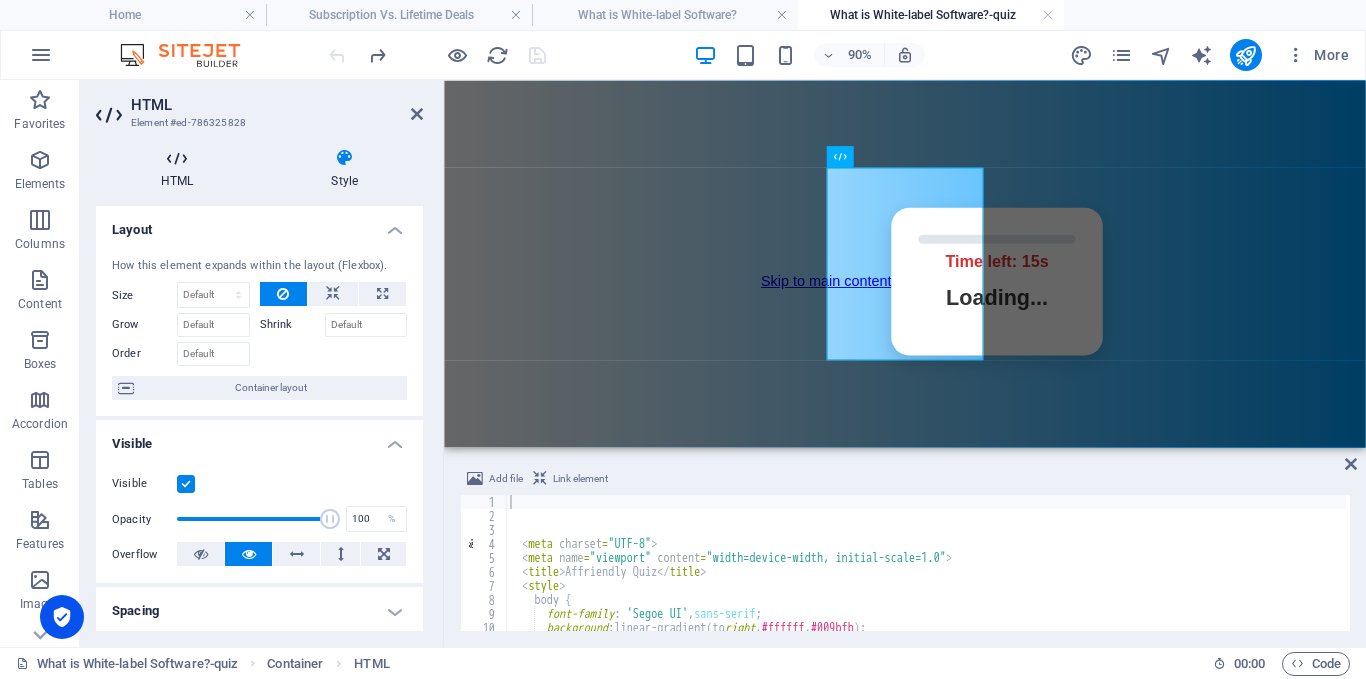 click on "HTML" at bounding box center (181, 169) 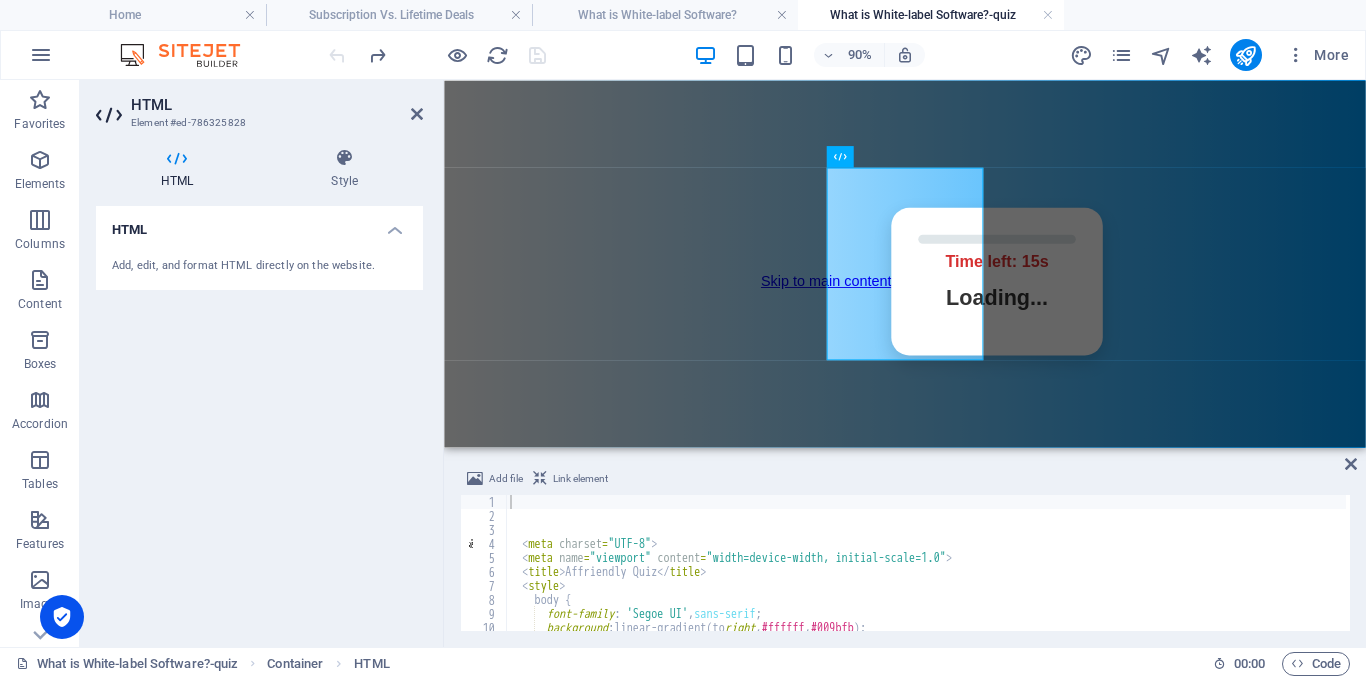 scroll, scrollTop: 120, scrollLeft: 0, axis: vertical 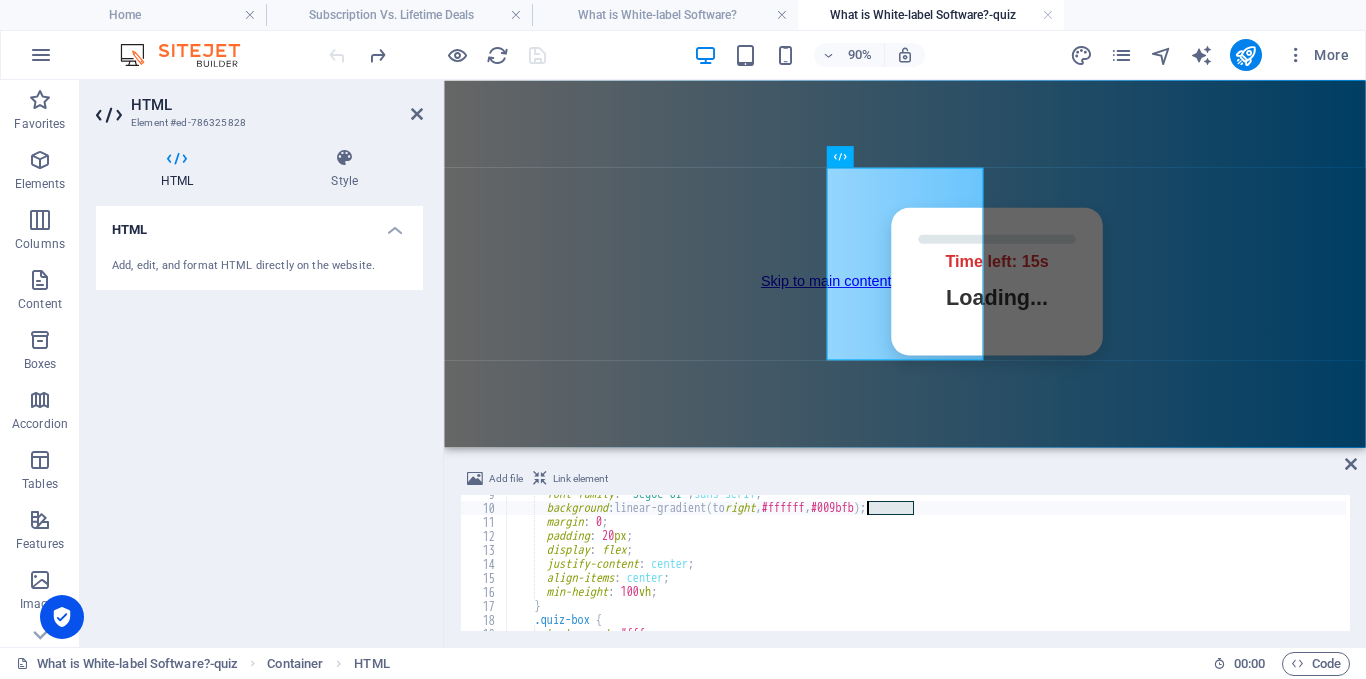 drag, startPoint x: 907, startPoint y: 510, endPoint x: 869, endPoint y: 509, distance: 38.013157 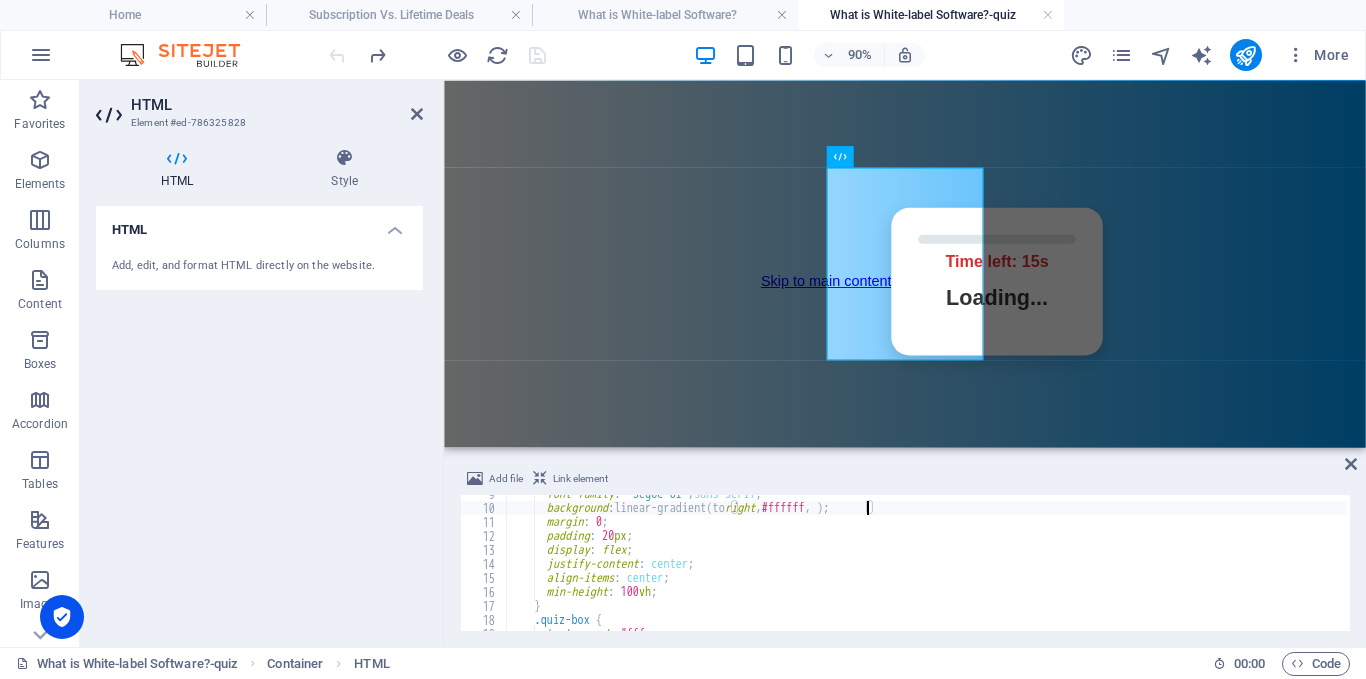 paste on "#78ff00" 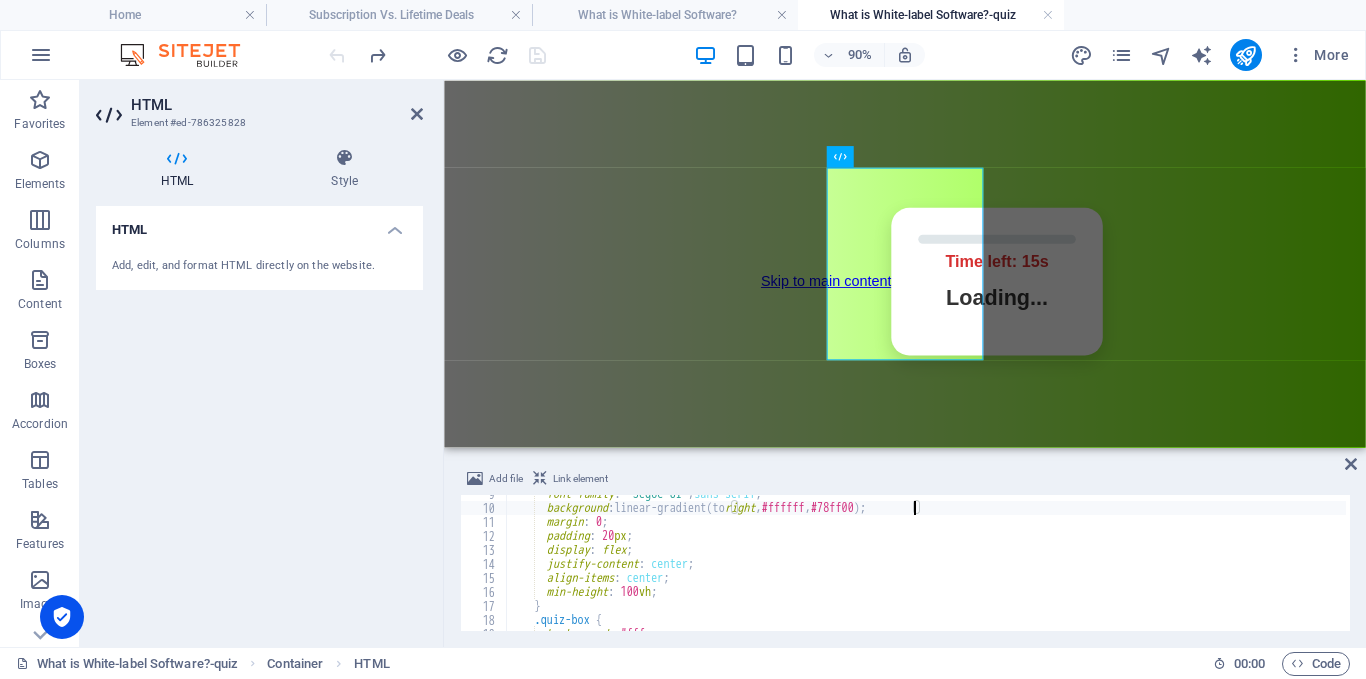 click on "HTML Element #ed-786325828" at bounding box center [259, 106] 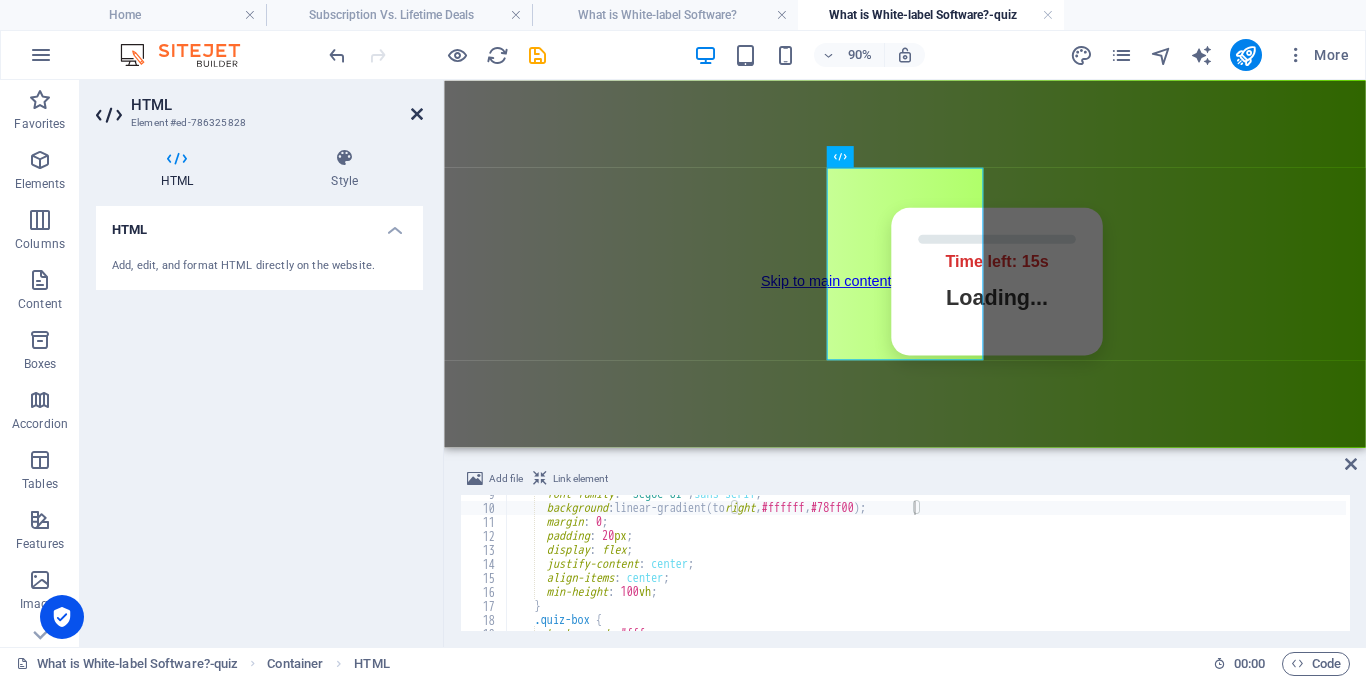 drag, startPoint x: 411, startPoint y: 116, endPoint x: 332, endPoint y: 36, distance: 112.432205 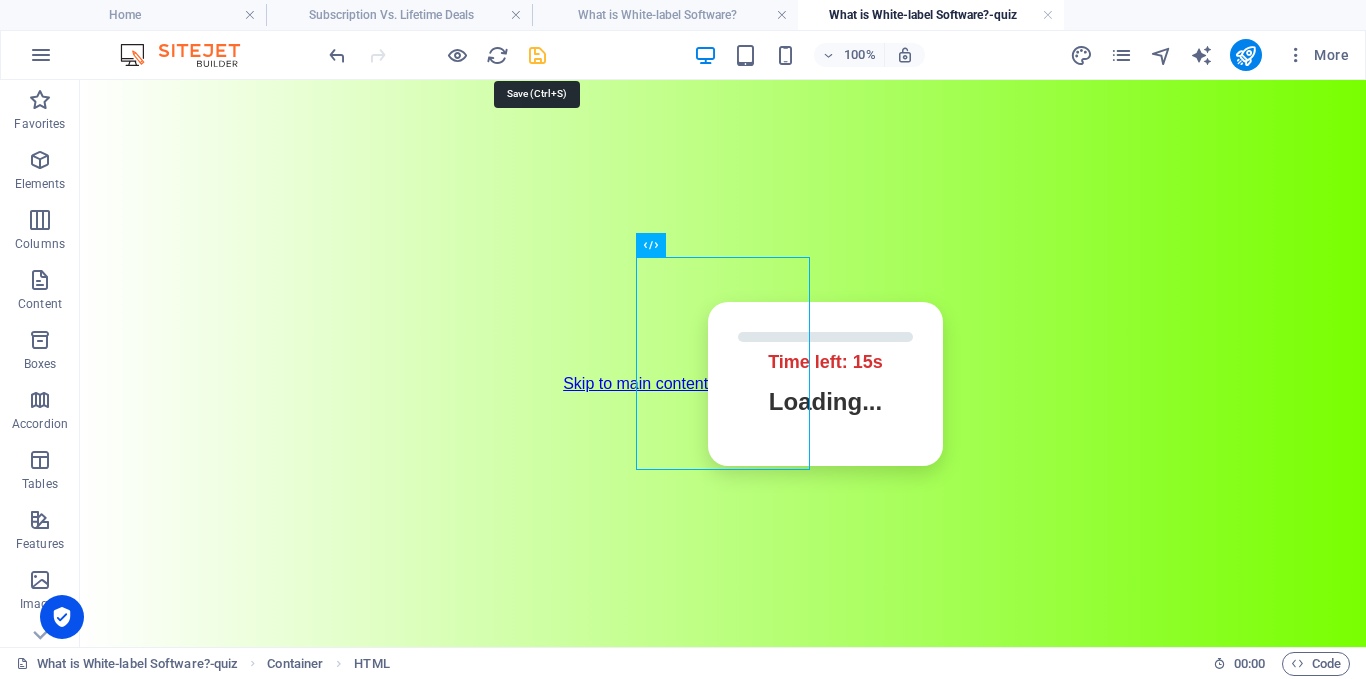 click at bounding box center [537, 55] 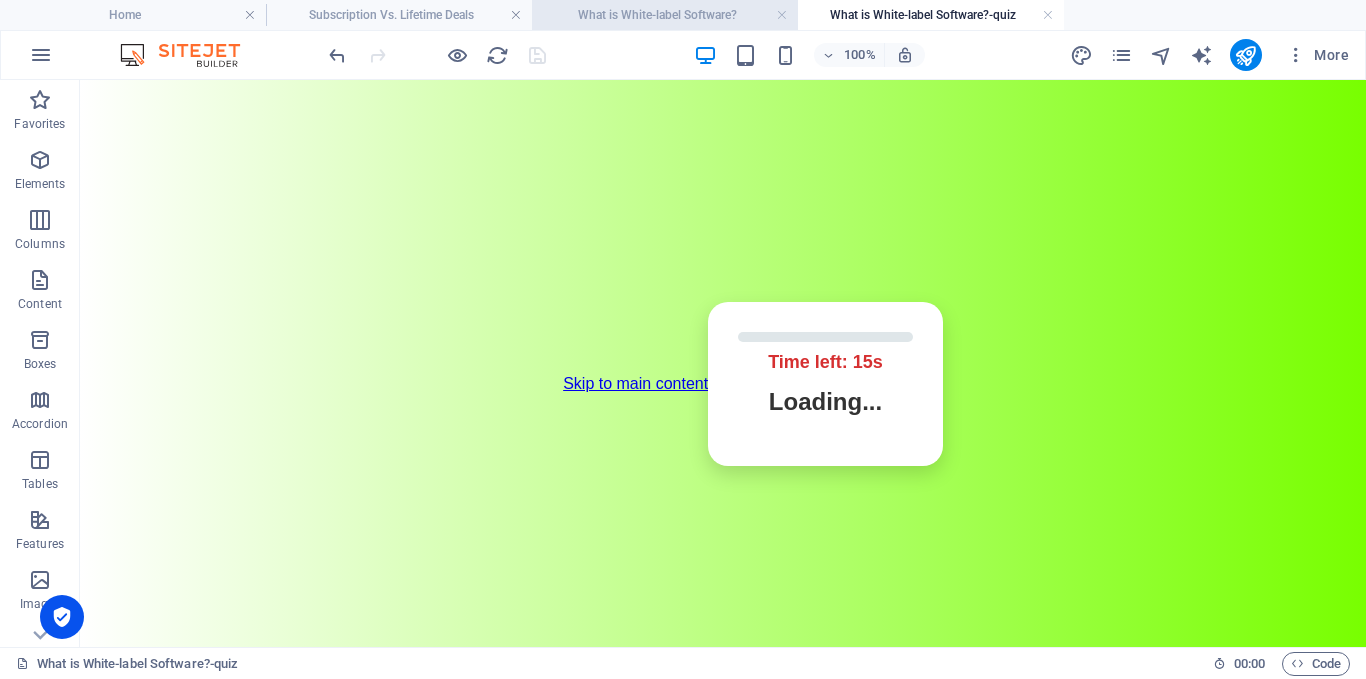click on "What is White-label Software?" at bounding box center [665, 15] 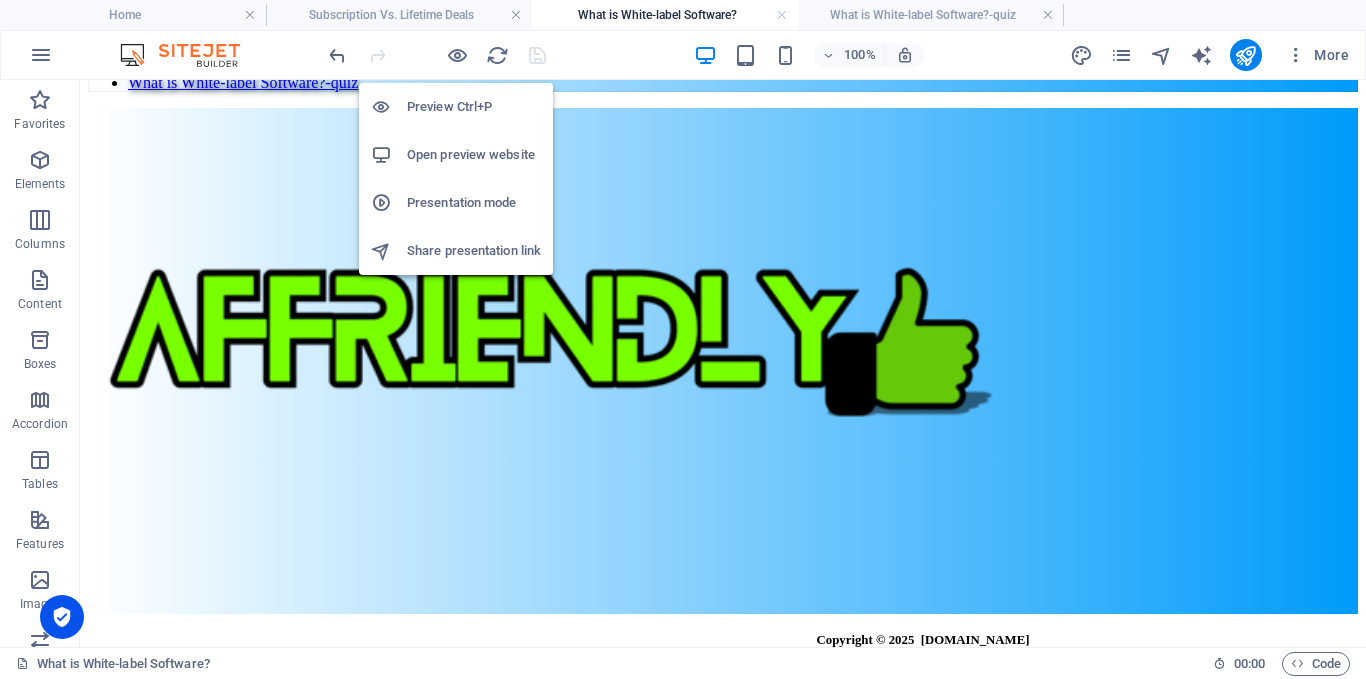 click on "Open preview website" at bounding box center [474, 155] 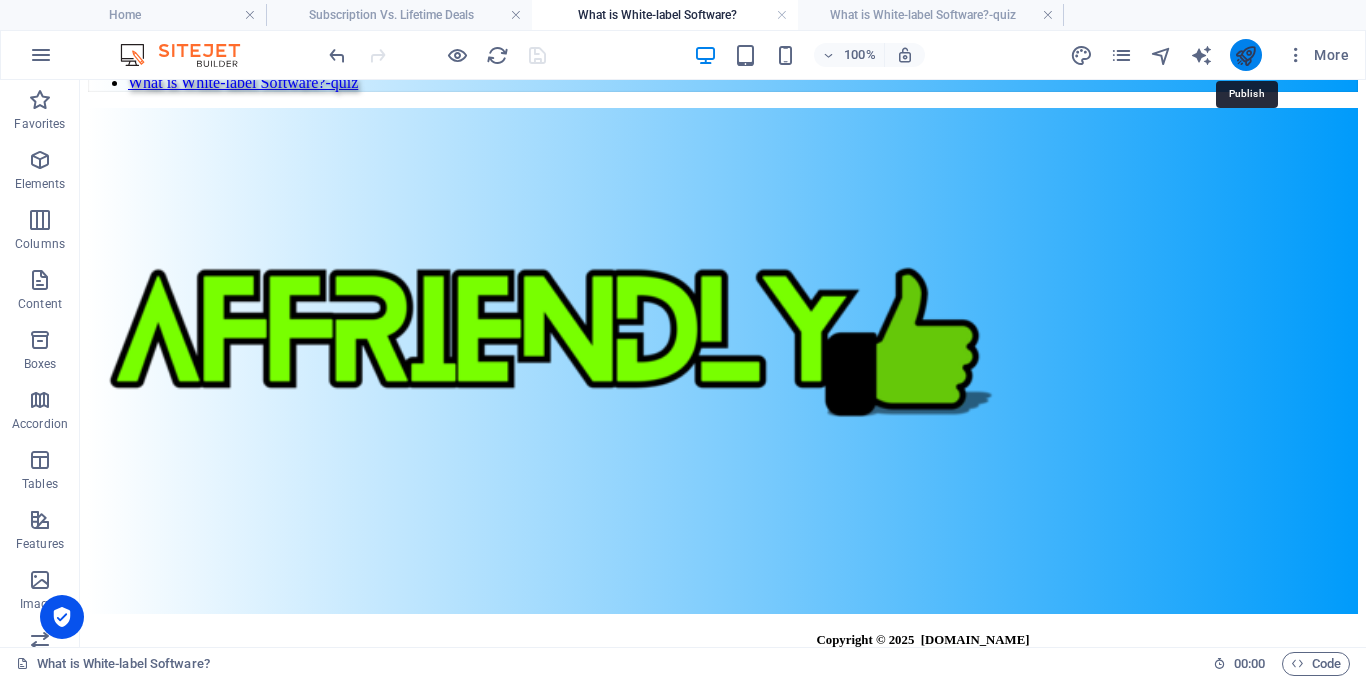 click at bounding box center [1245, 55] 